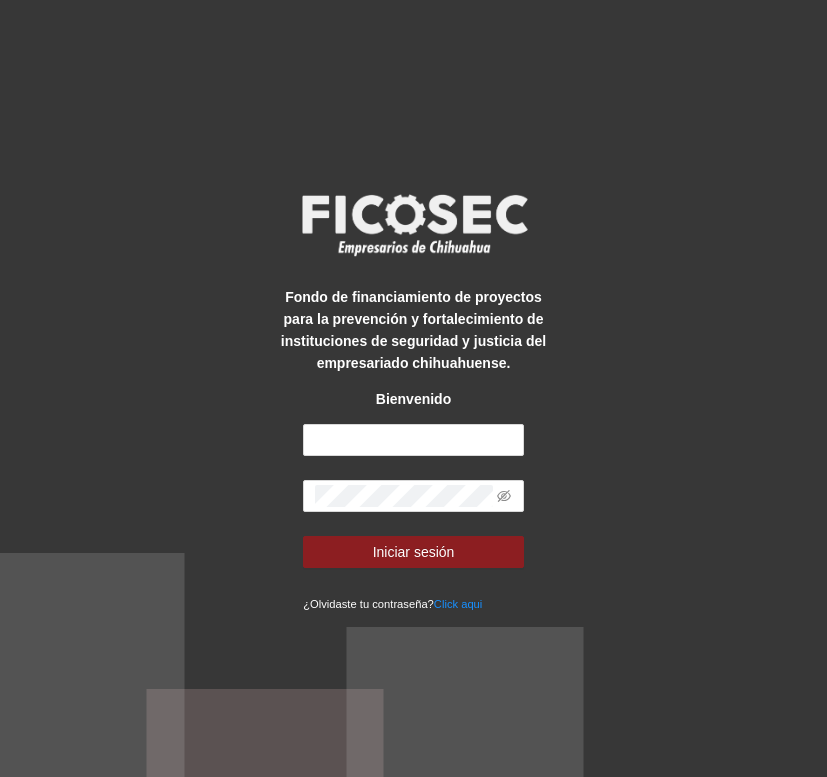 scroll, scrollTop: 0, scrollLeft: 0, axis: both 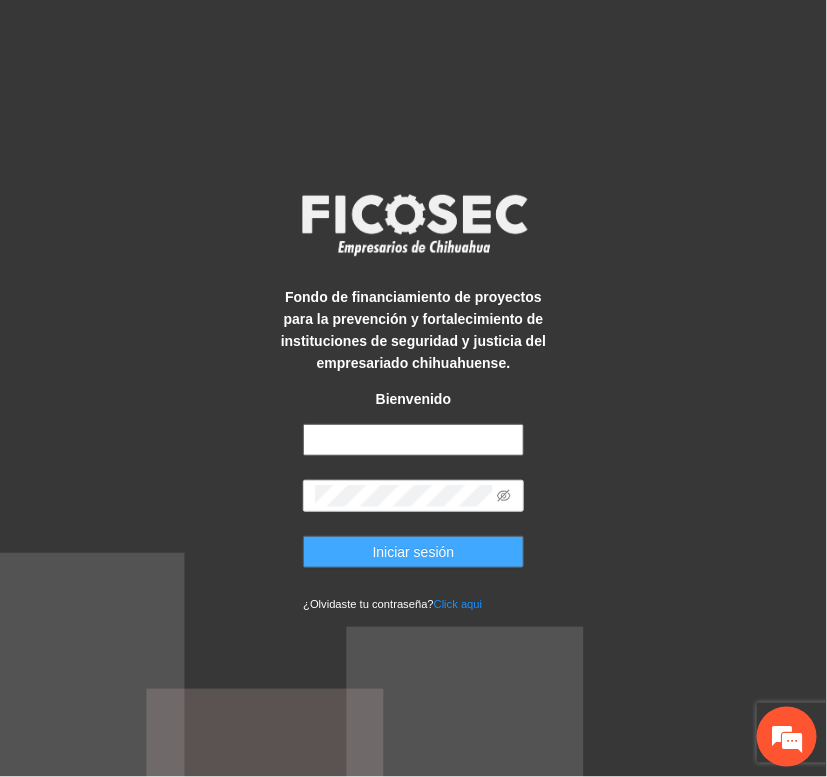 type on "**********" 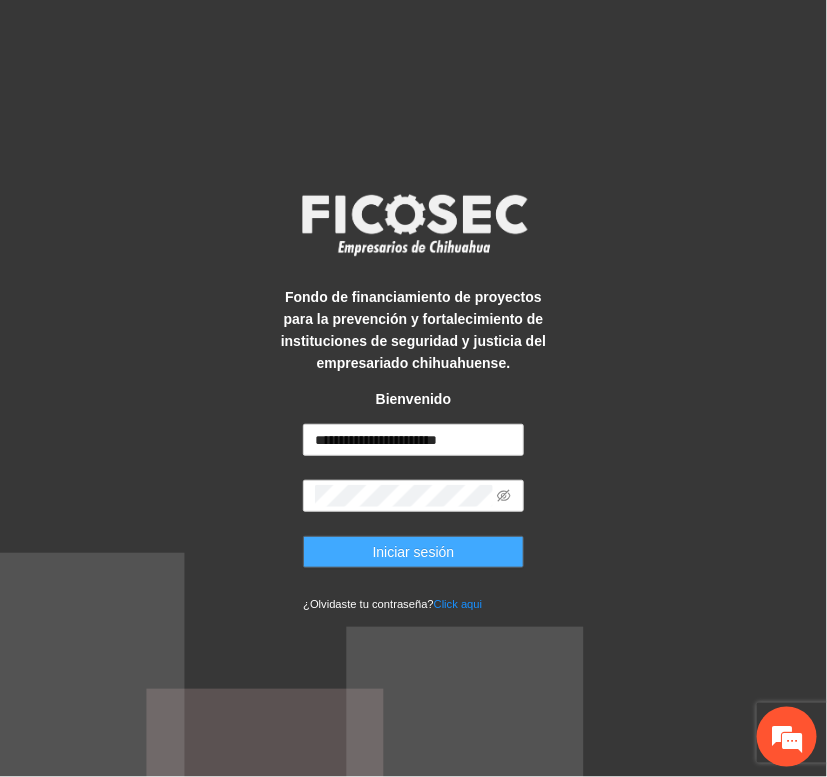 click on "Iniciar sesión" at bounding box center (414, 552) 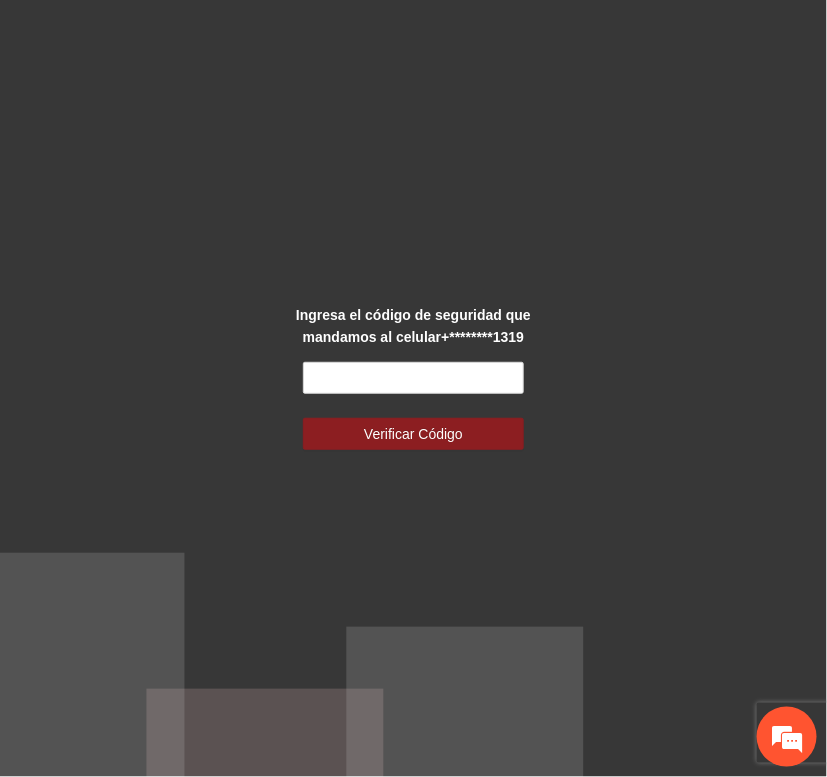 scroll, scrollTop: 0, scrollLeft: 0, axis: both 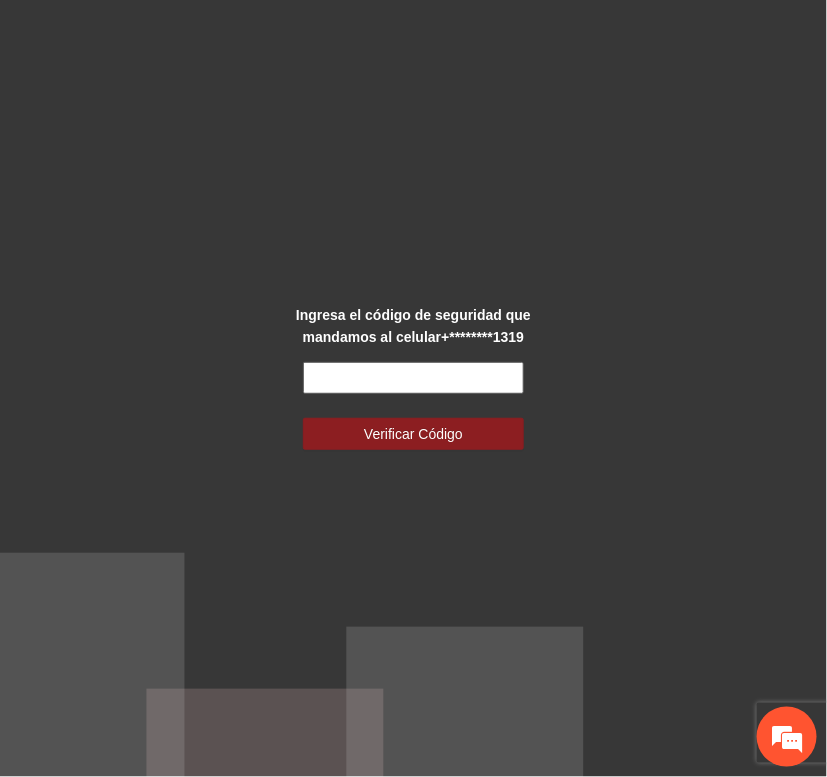 click at bounding box center (413, 378) 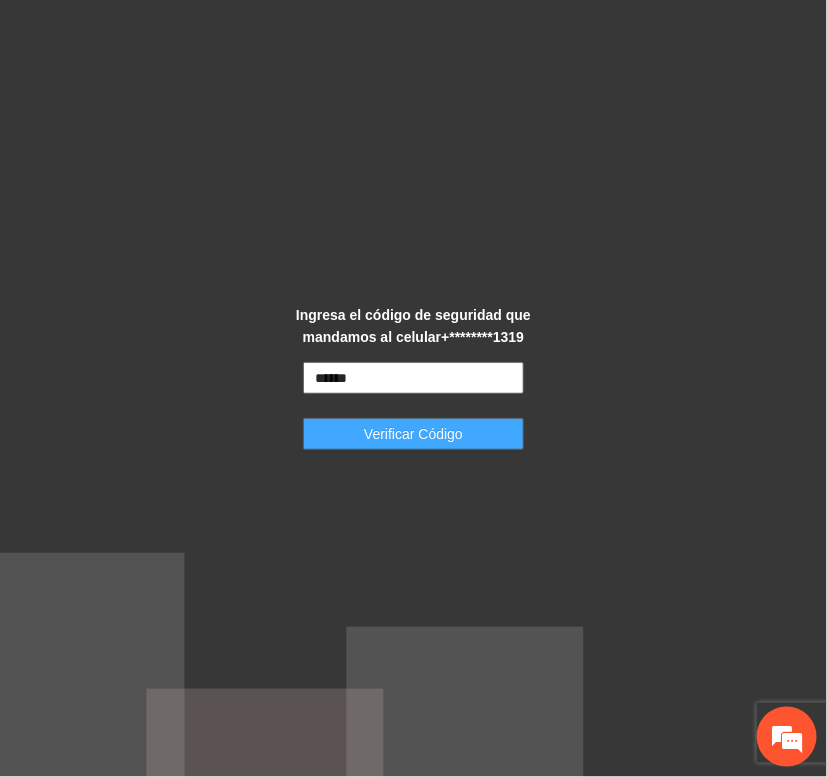 type on "******" 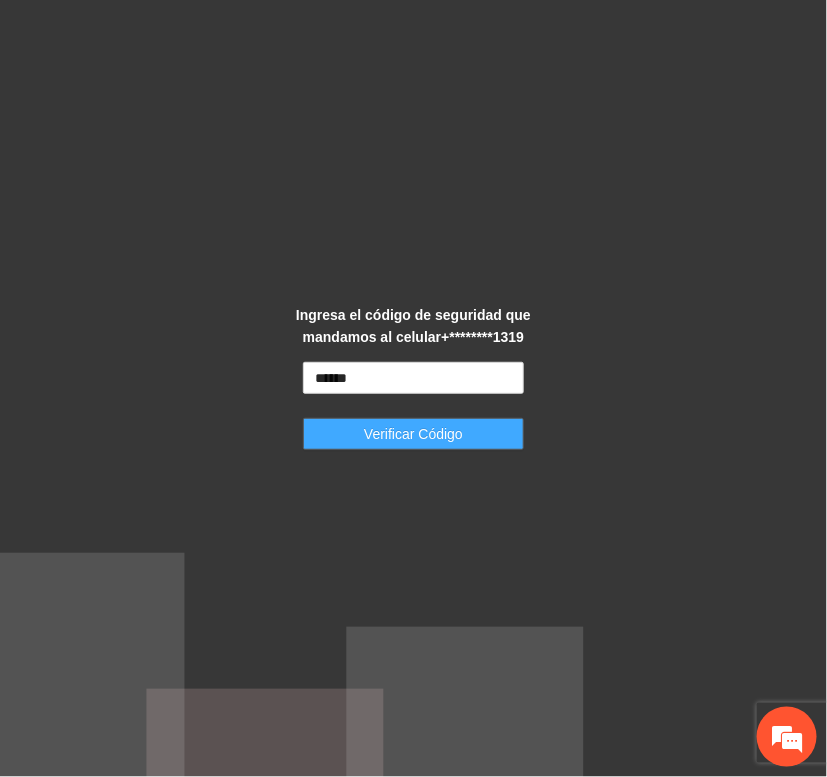 click on "Verificar Código" at bounding box center (413, 434) 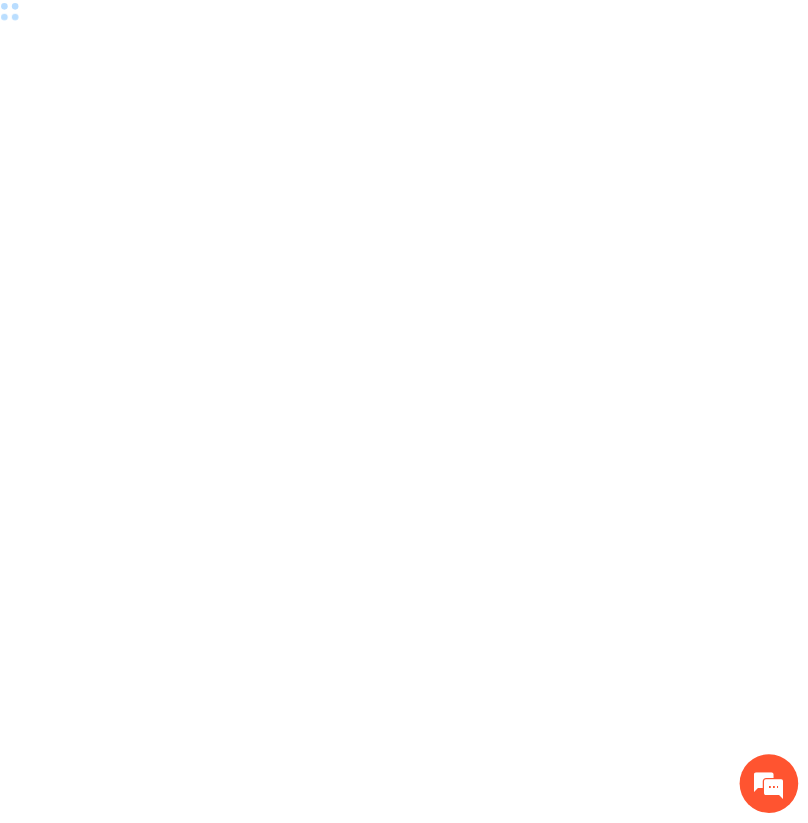 scroll, scrollTop: 0, scrollLeft: 0, axis: both 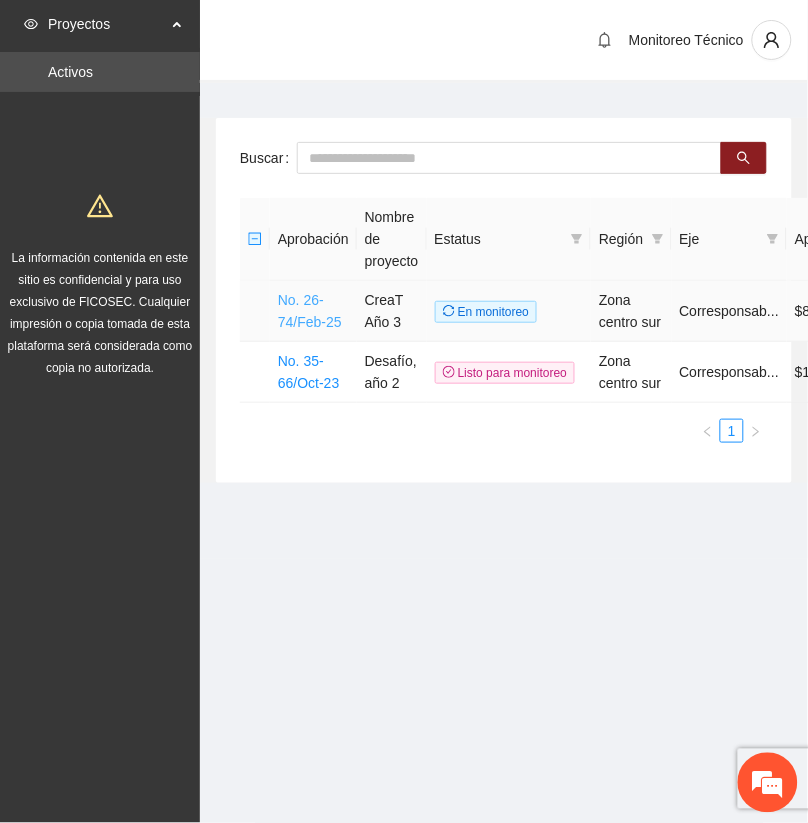 click on "No. 26-74/Feb-25" at bounding box center [310, 311] 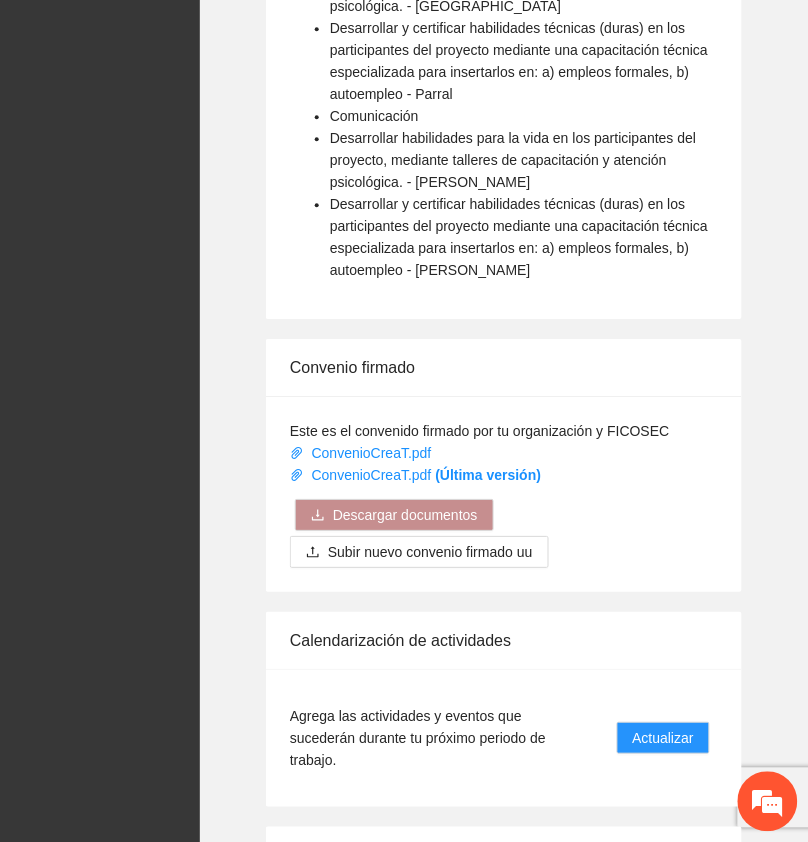 scroll, scrollTop: 1923, scrollLeft: 0, axis: vertical 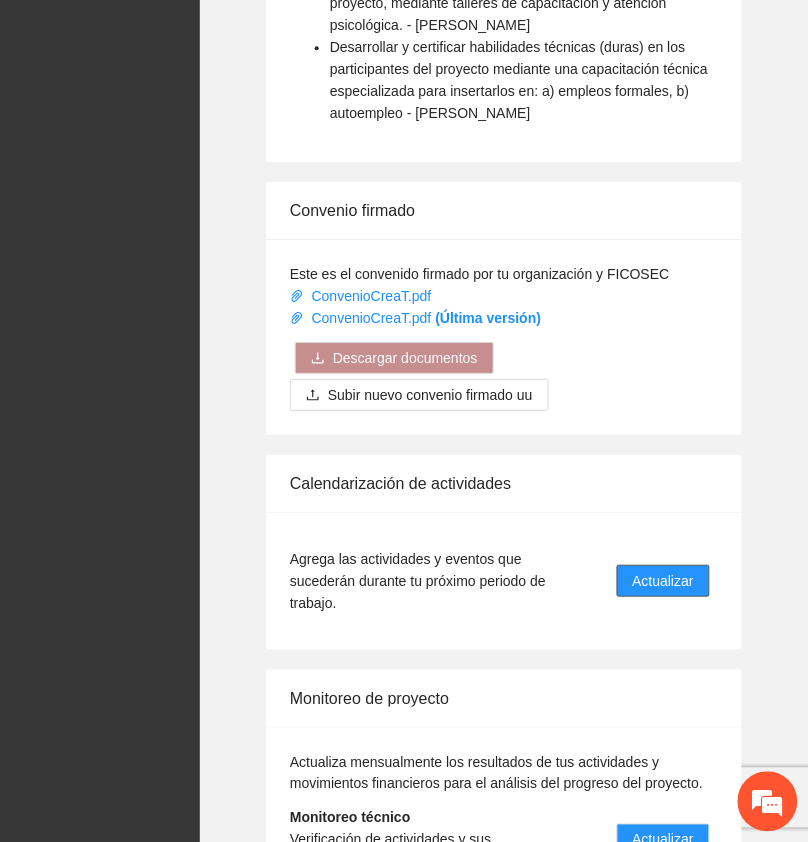 click on "Actualizar" at bounding box center [663, 581] 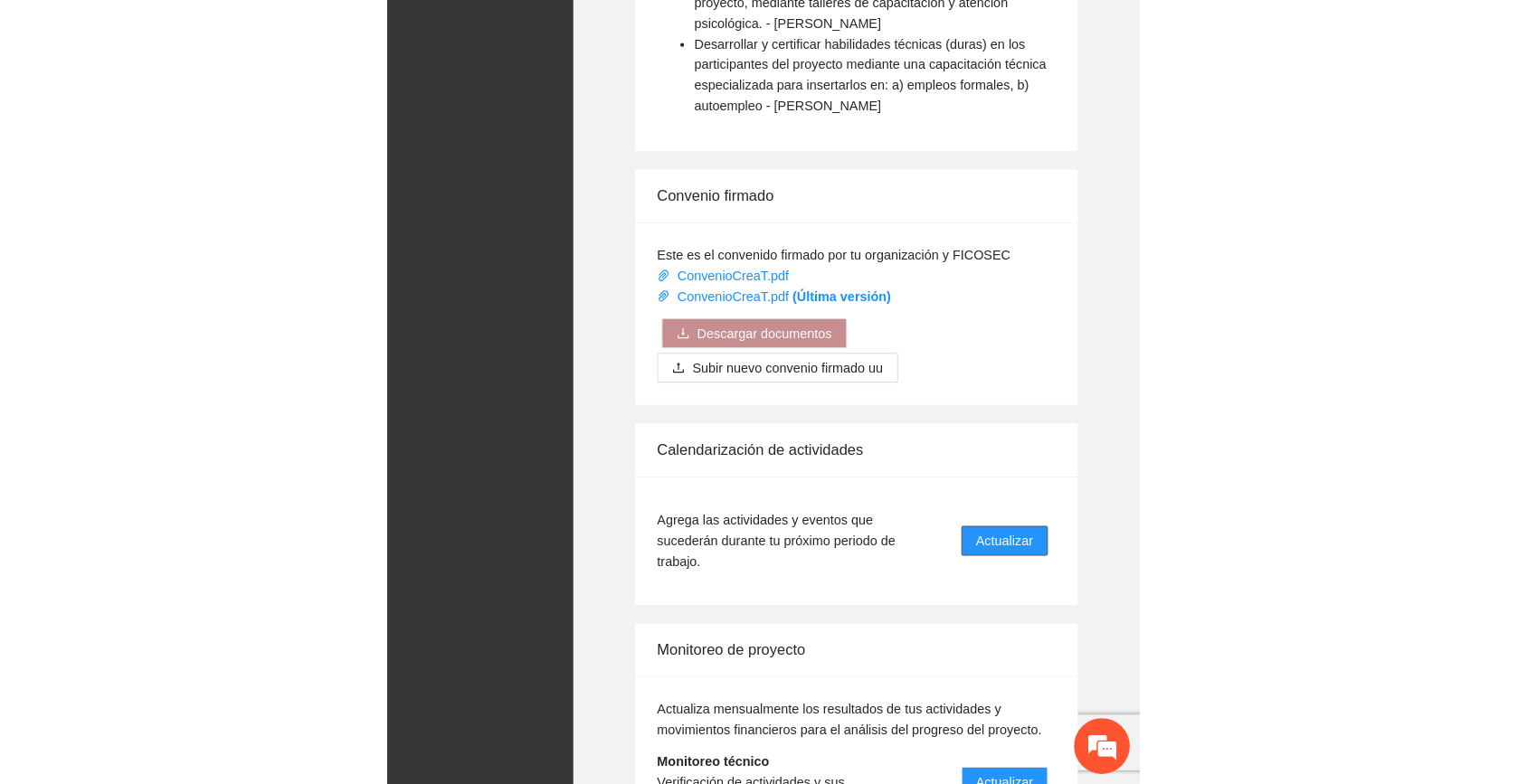 scroll, scrollTop: 970, scrollLeft: 0, axis: vertical 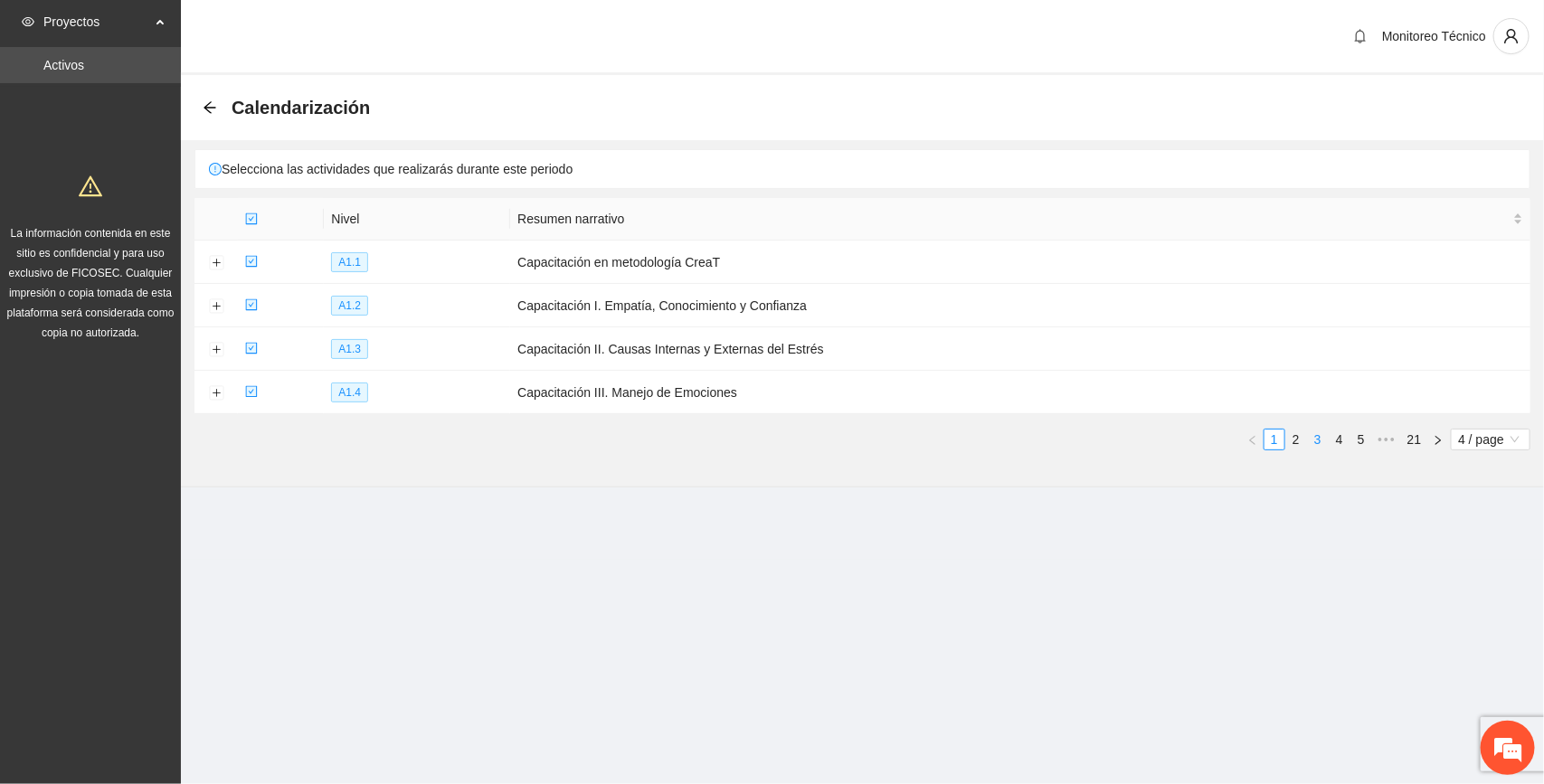 click on "3" at bounding box center [1318, 439] 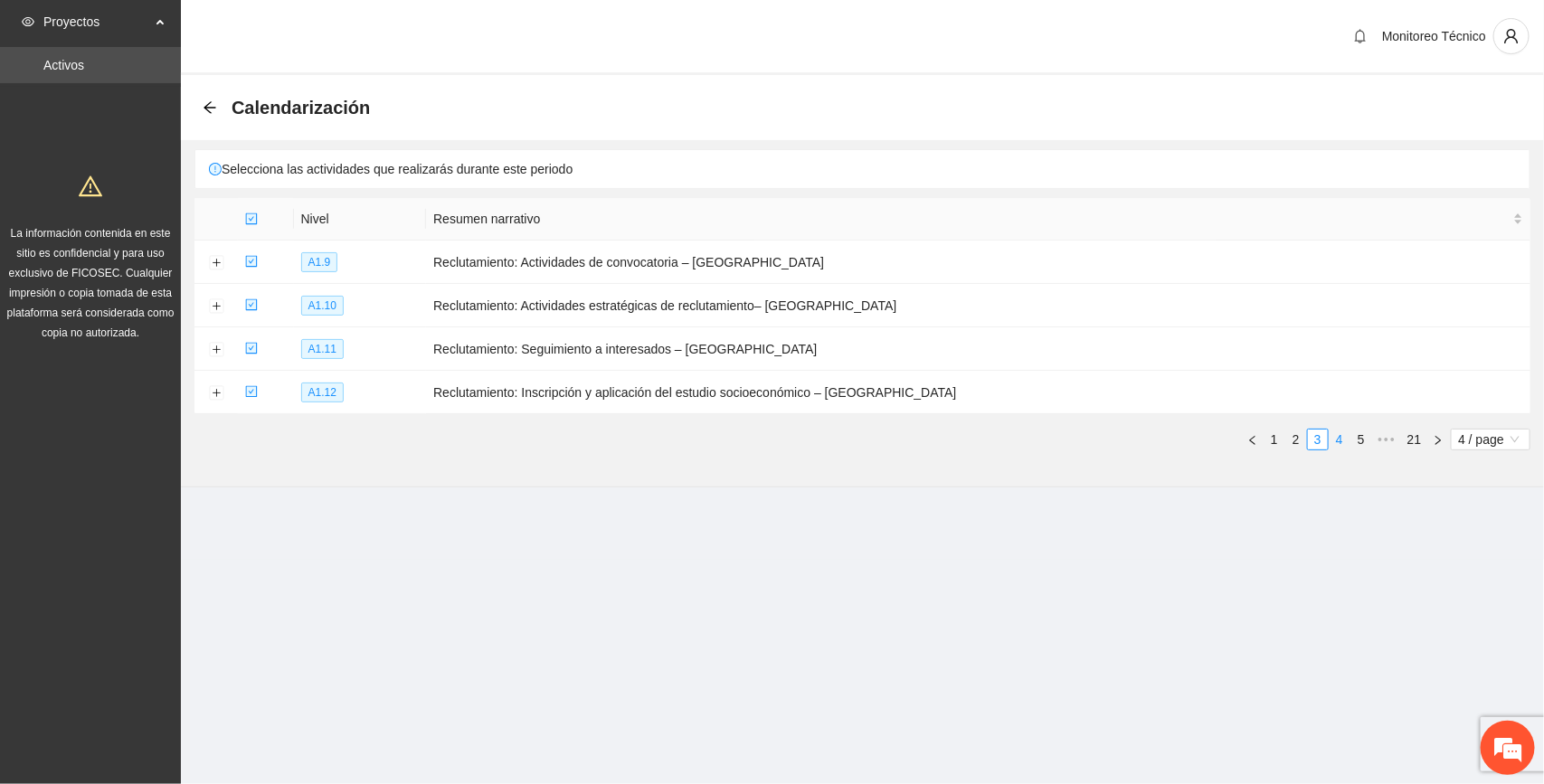 click on "4" at bounding box center [1340, 439] 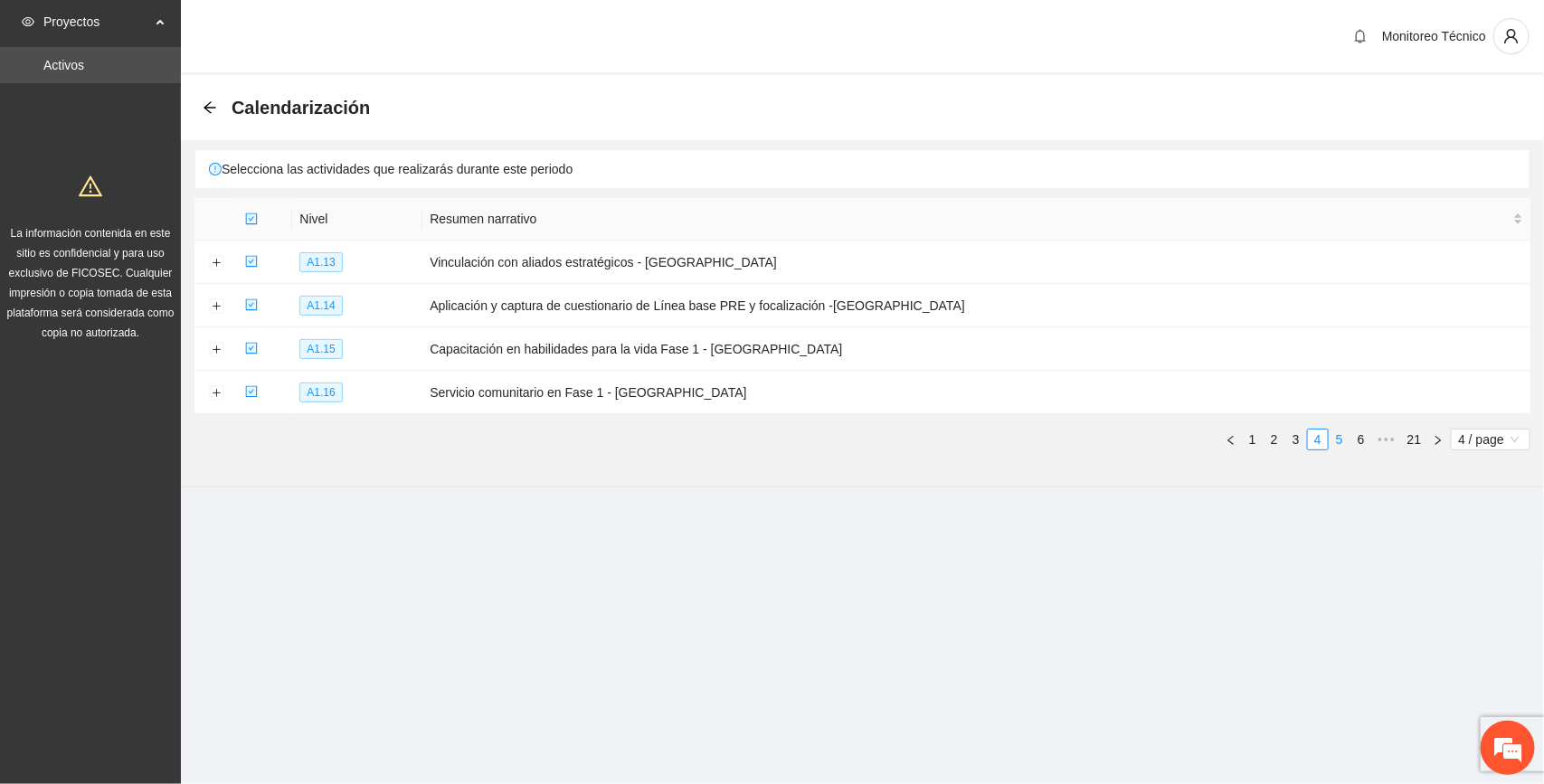 click on "5" at bounding box center [1340, 439] 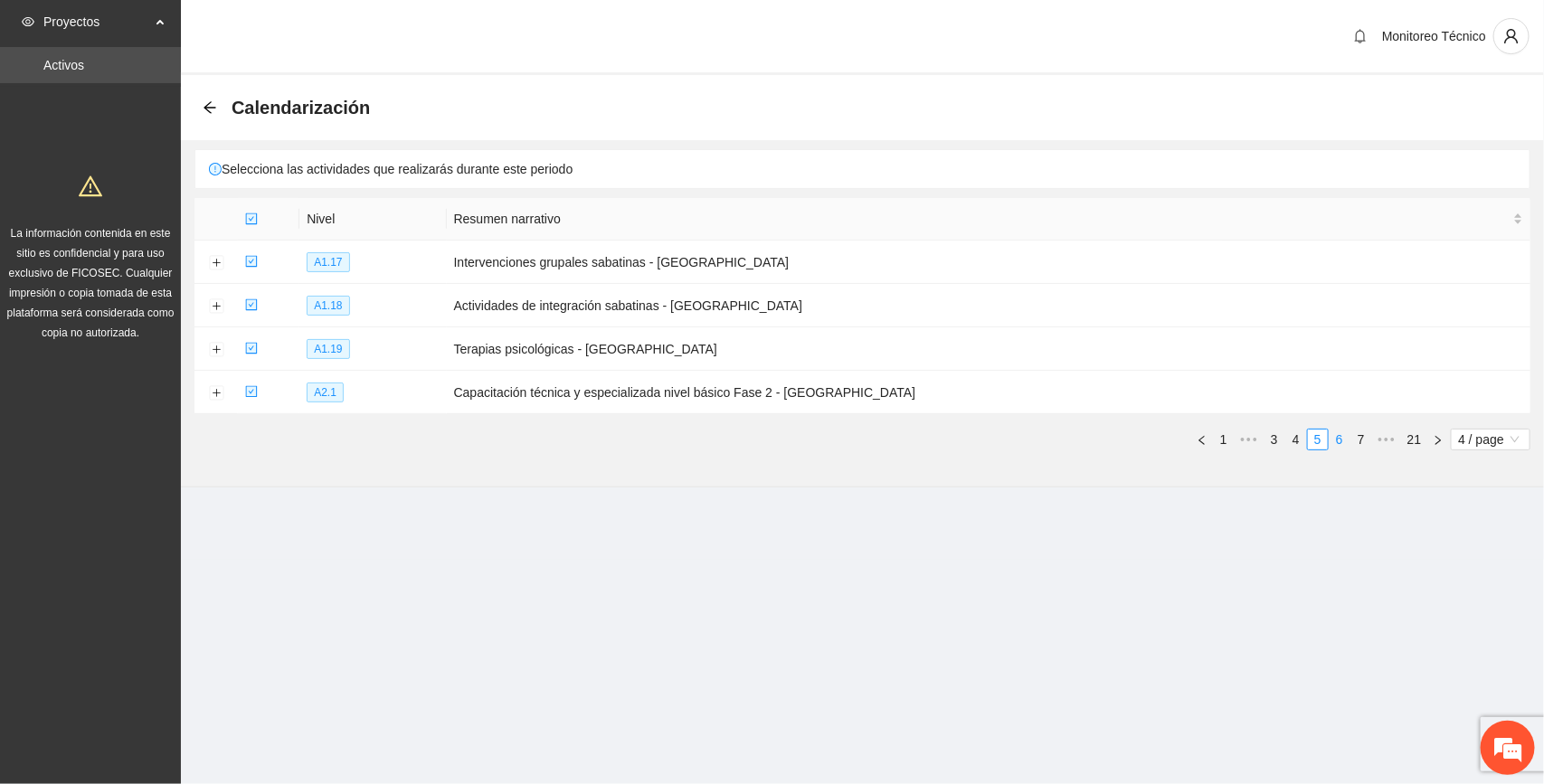 click on "6" at bounding box center (1340, 439) 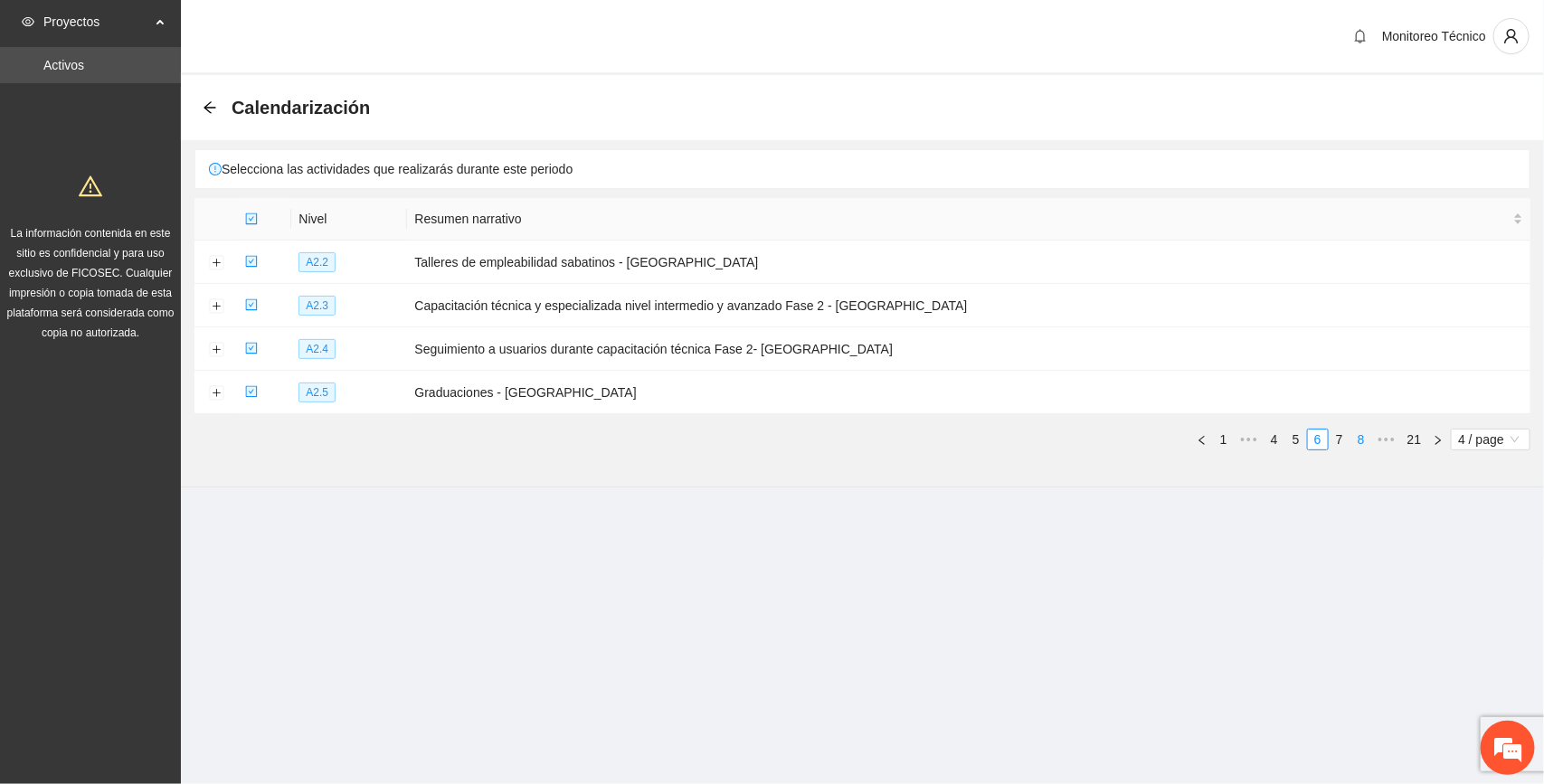 click on "8" at bounding box center (1361, 439) 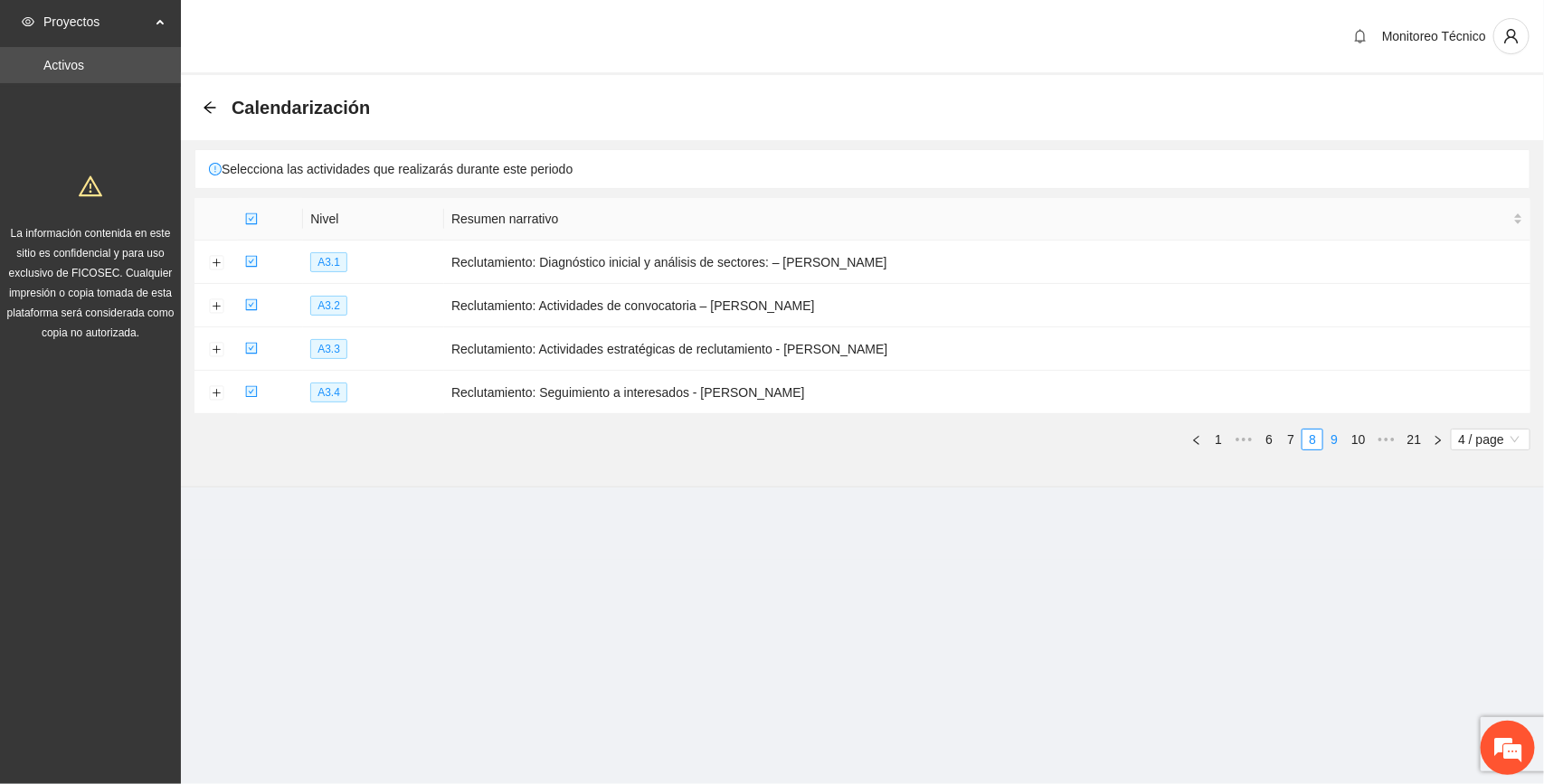 click on "9" at bounding box center [1334, 439] 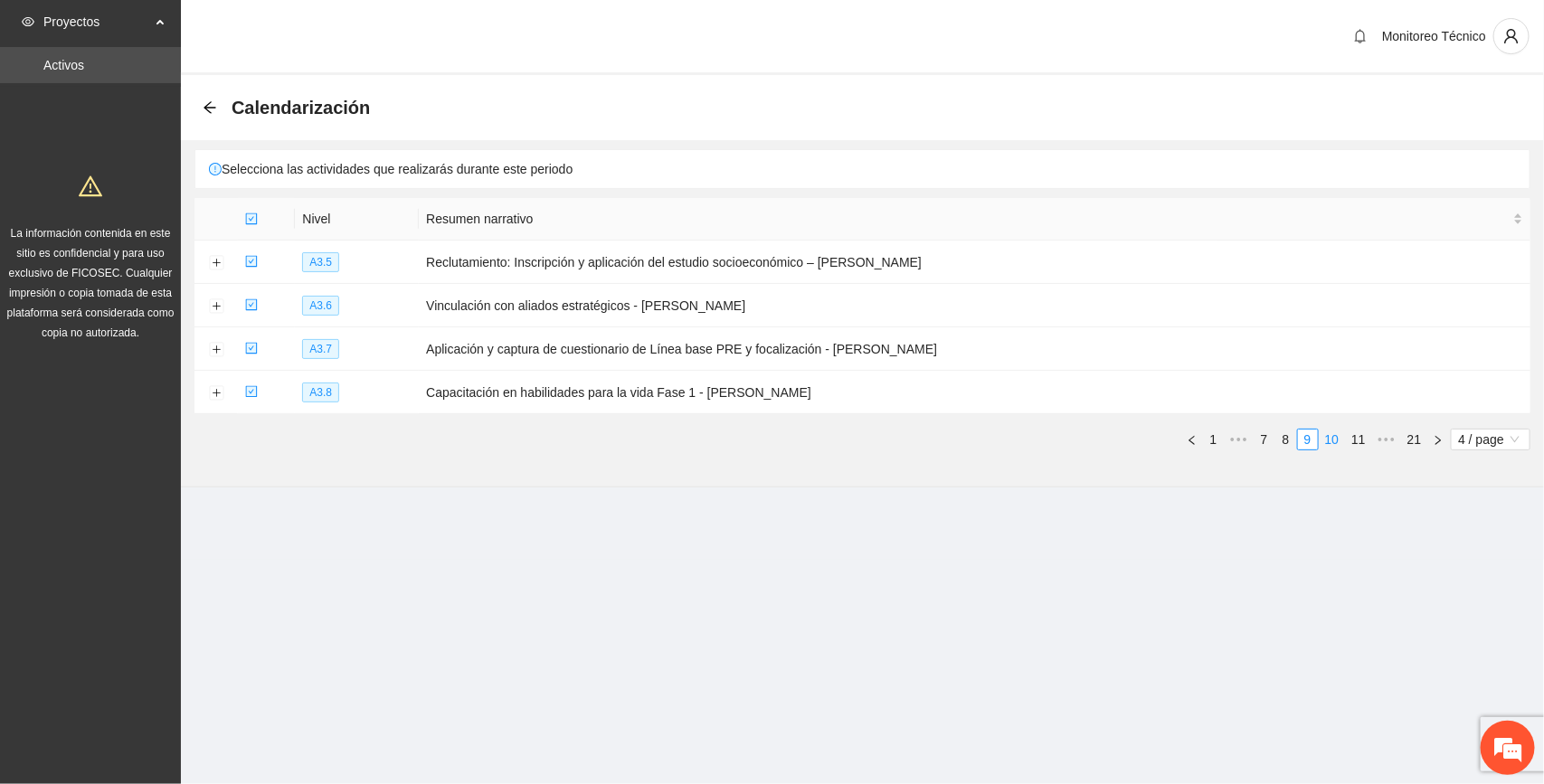 click on "10" at bounding box center (1332, 439) 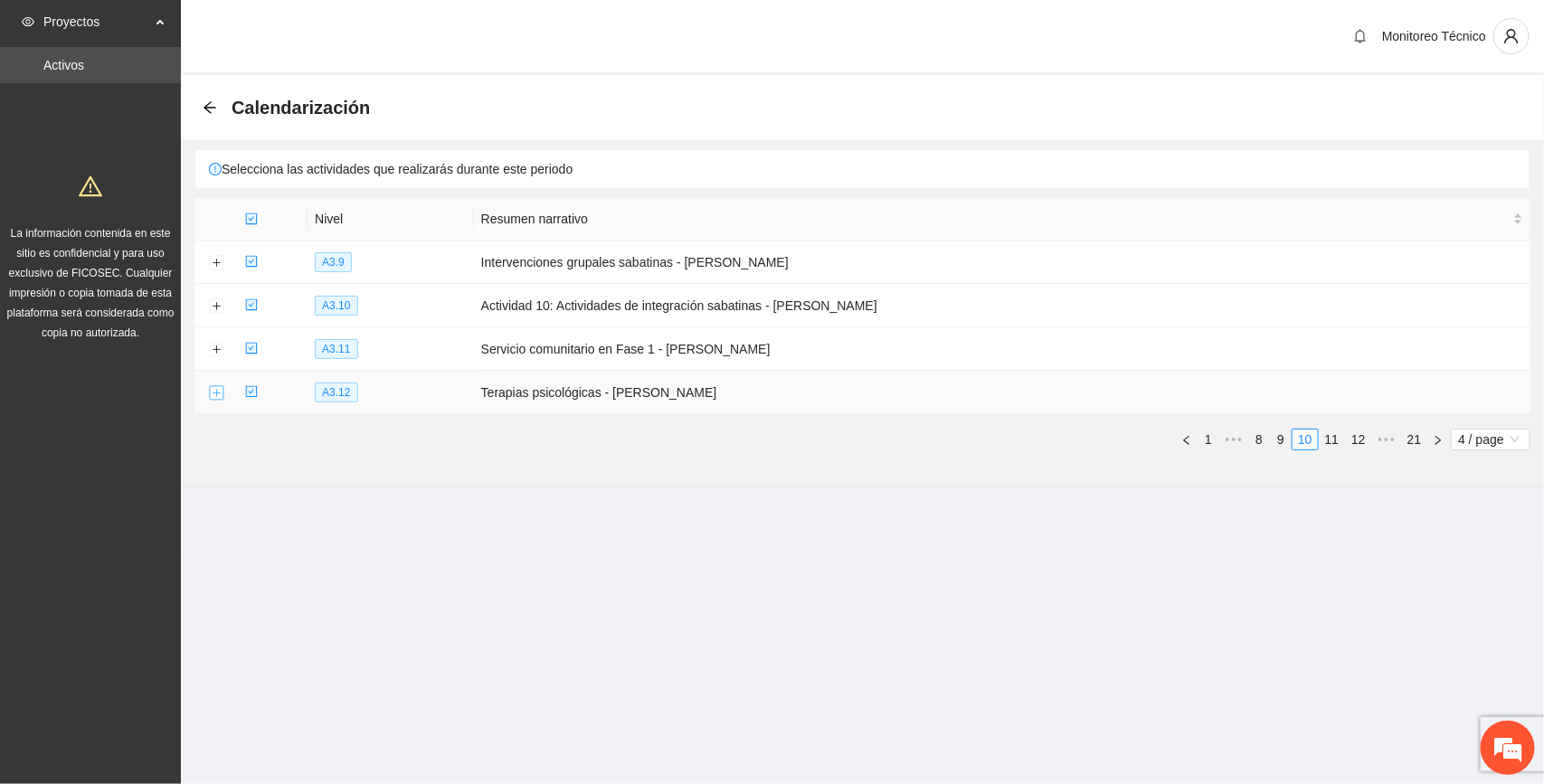 click at bounding box center [216, 393] 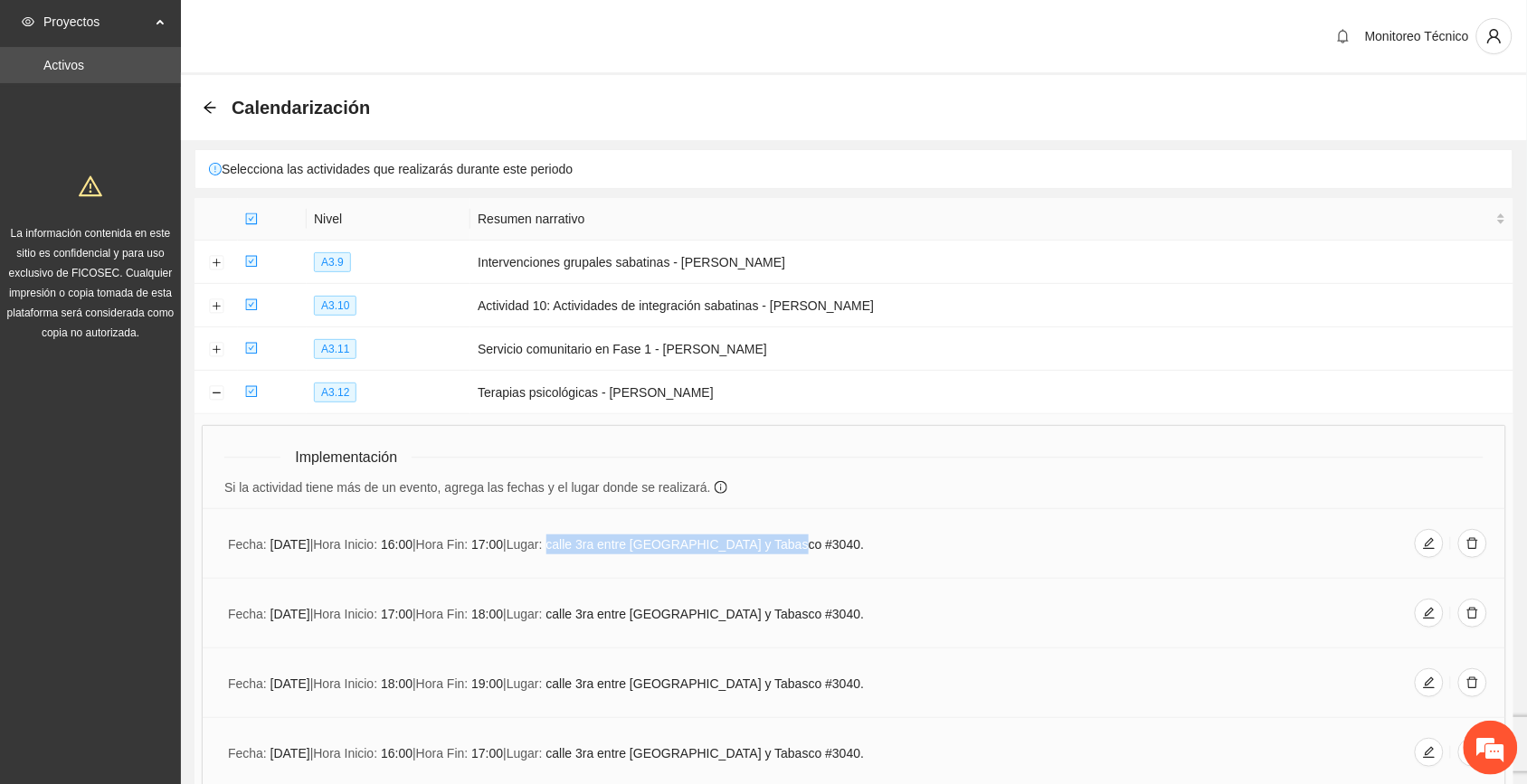 drag, startPoint x: 579, startPoint y: 541, endPoint x: 851, endPoint y: 553, distance: 272.2646 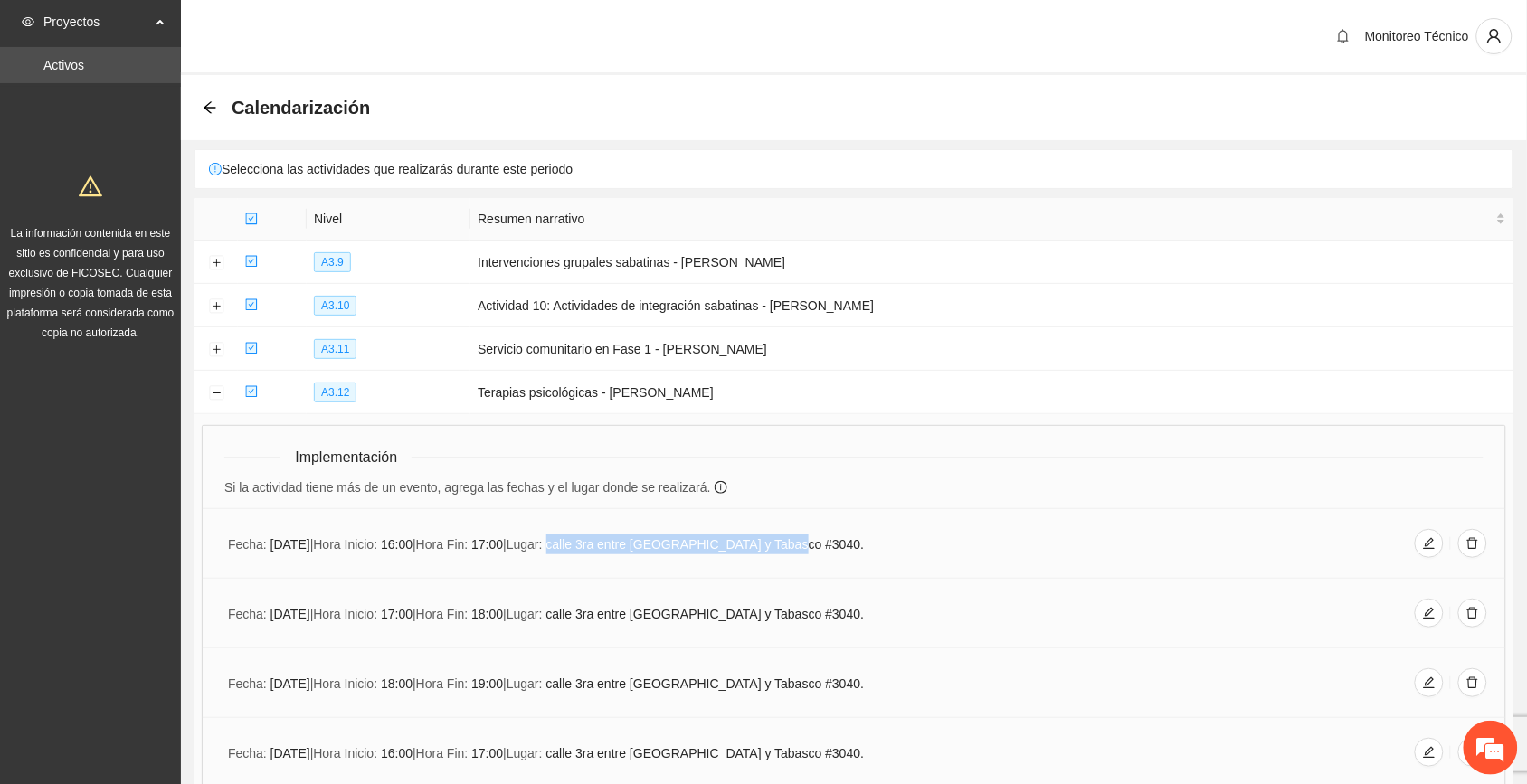 copy on "calle 3ra entre [GEOGRAPHIC_DATA] y Tabasco #3040." 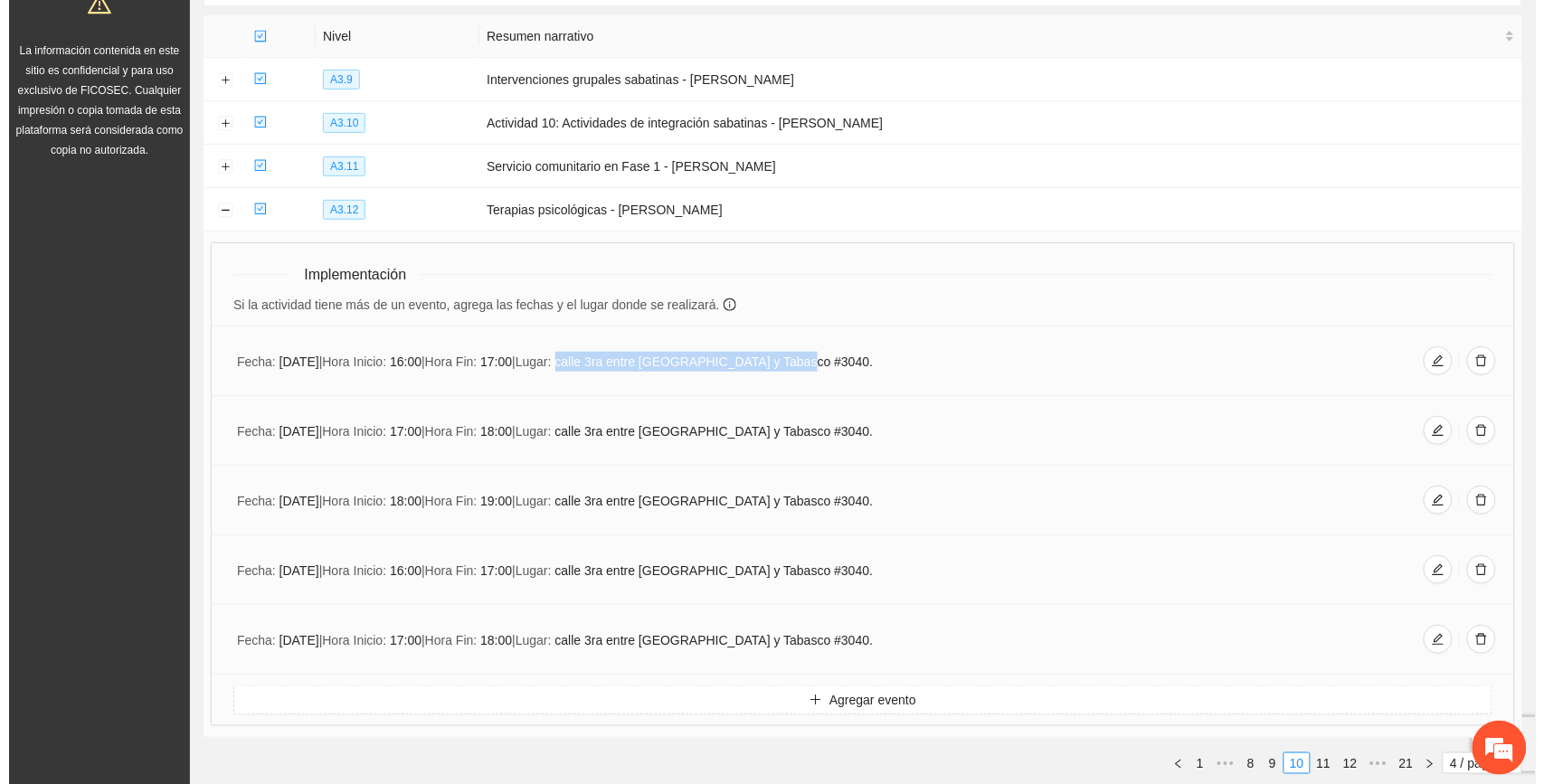 scroll, scrollTop: 282, scrollLeft: 0, axis: vertical 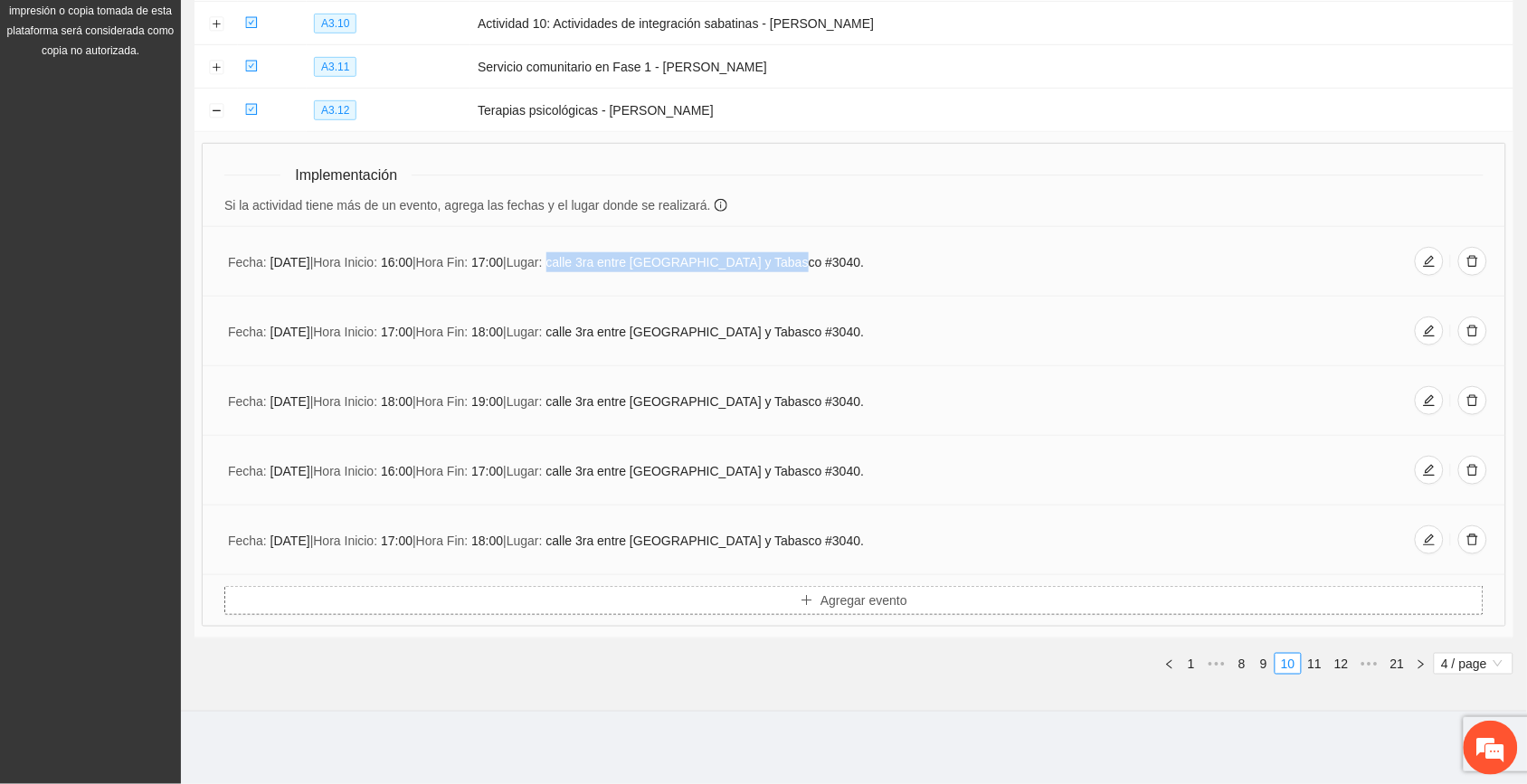 click on "Agregar evento" at bounding box center (854, 600) 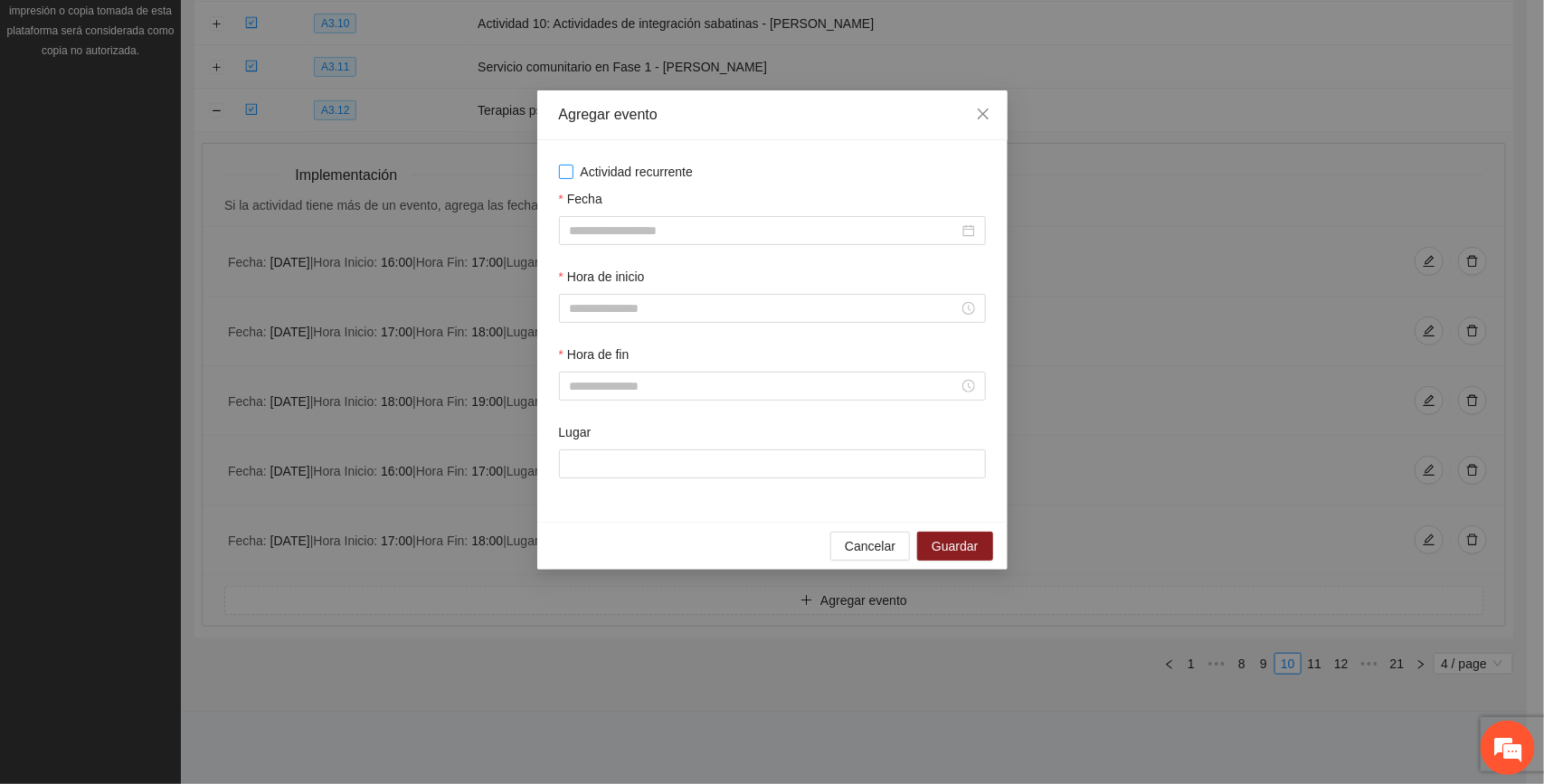 click on "Actividad recurrente" at bounding box center [637, 172] 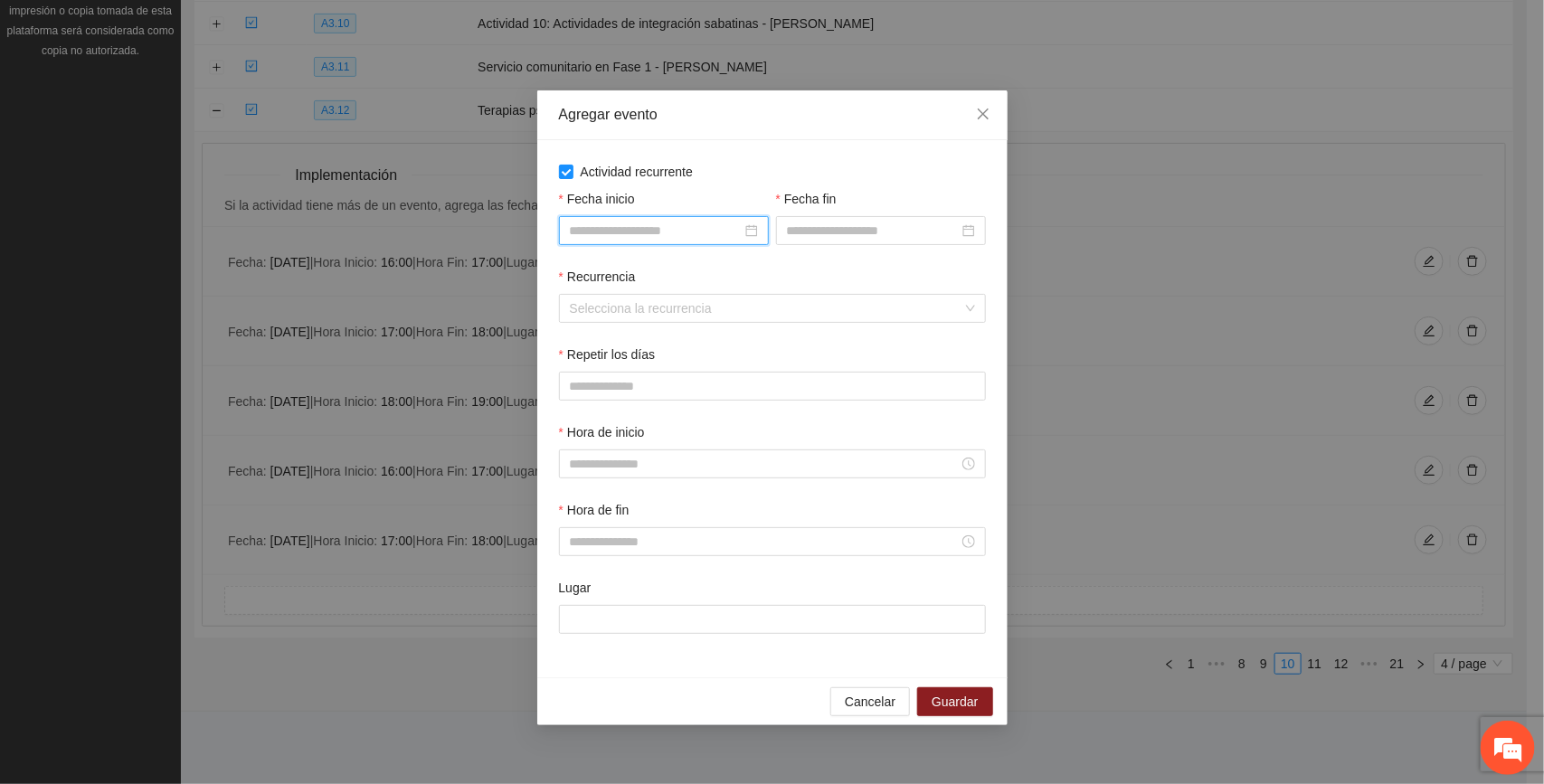 click on "Fecha inicio" at bounding box center [656, 231] 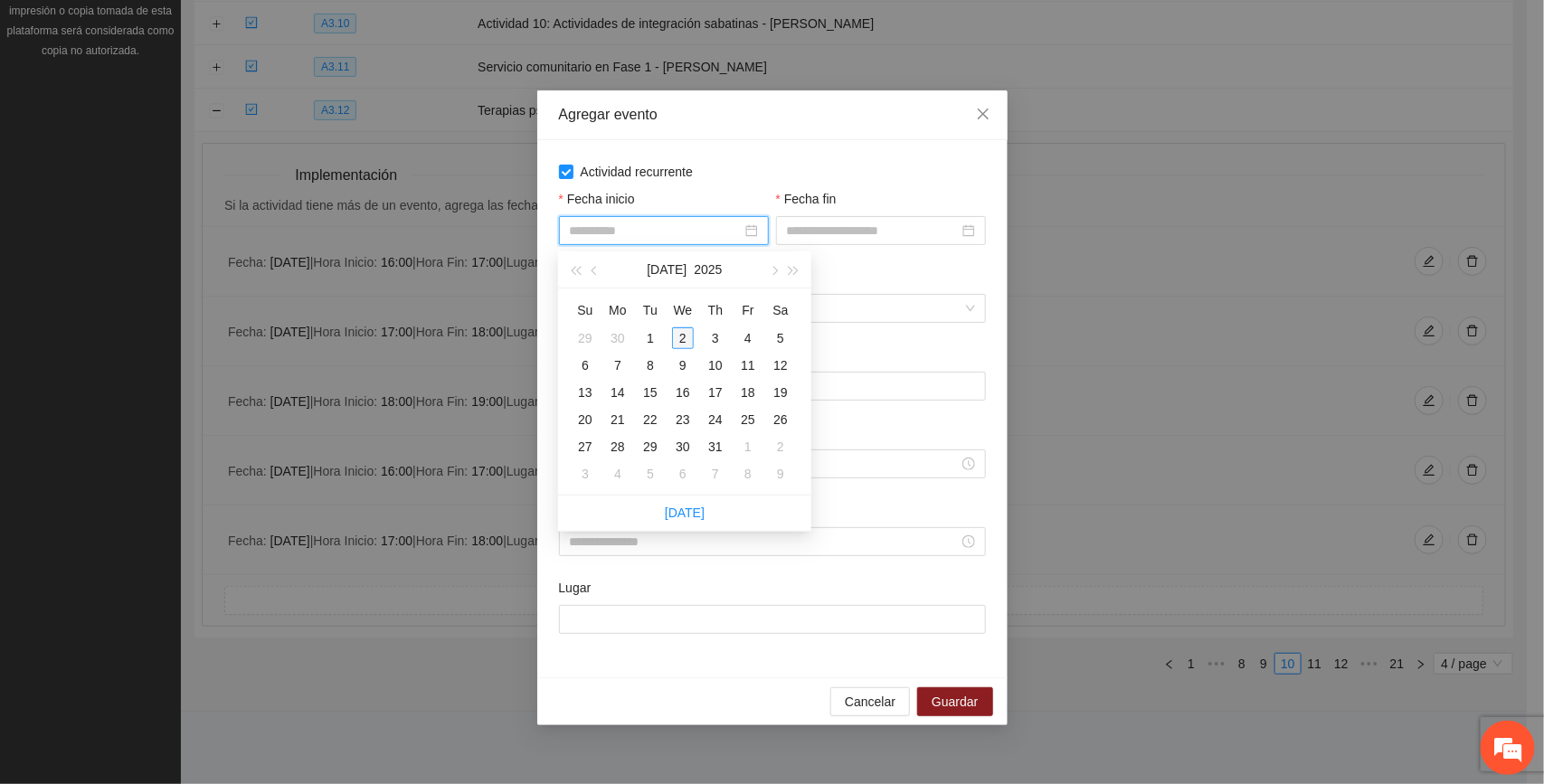 type on "**********" 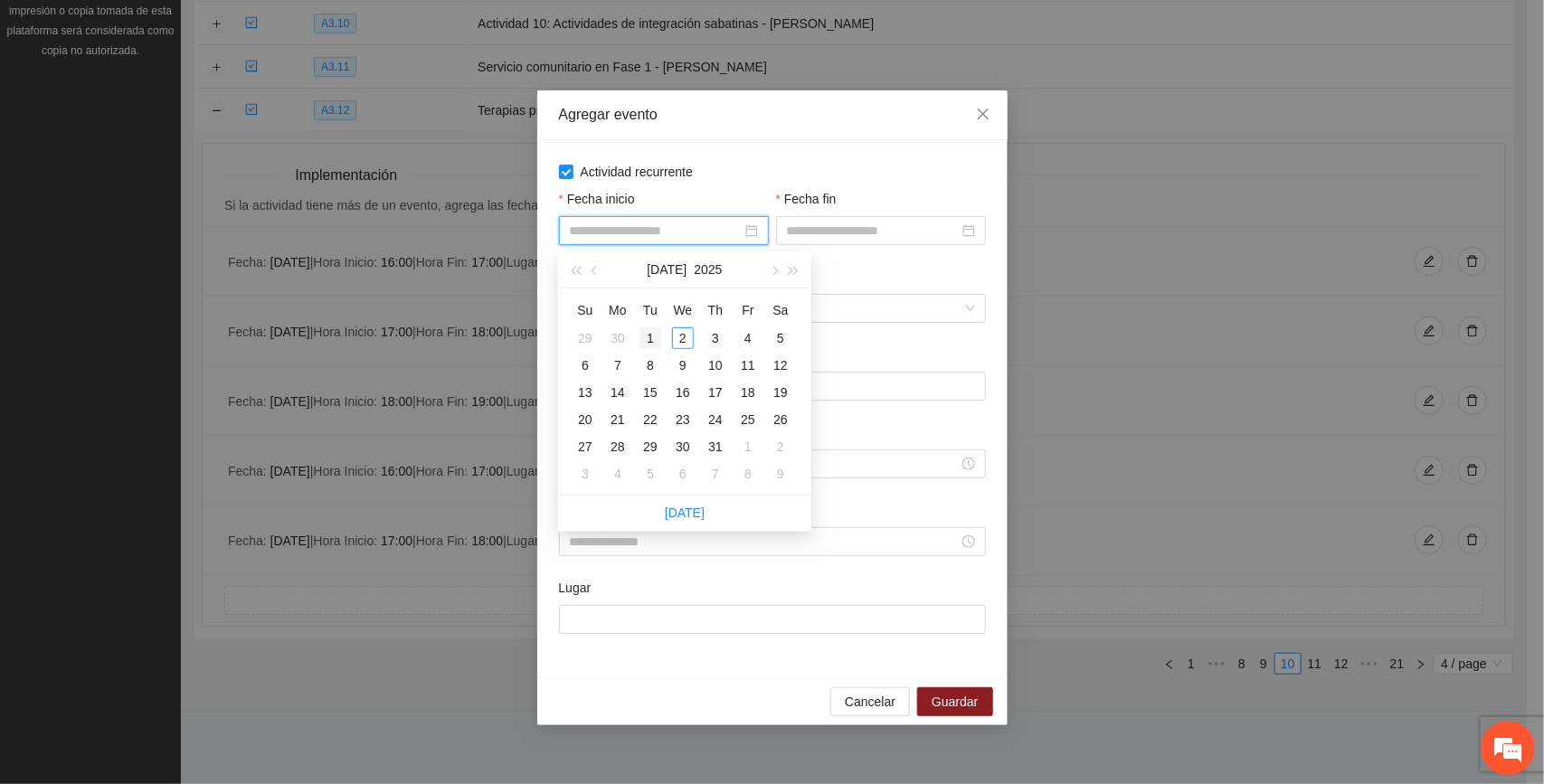 type on "**********" 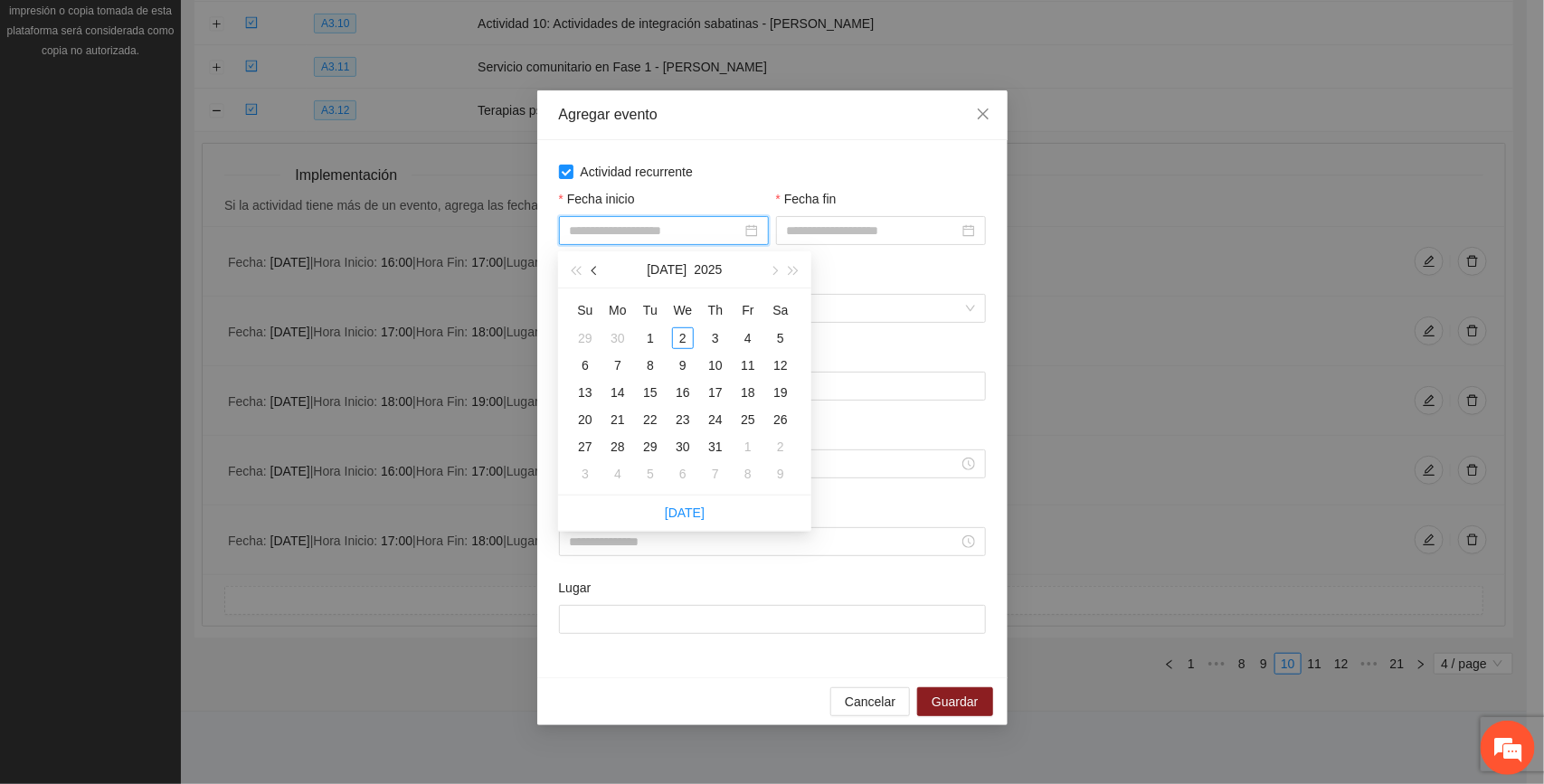 click at bounding box center (596, 270) 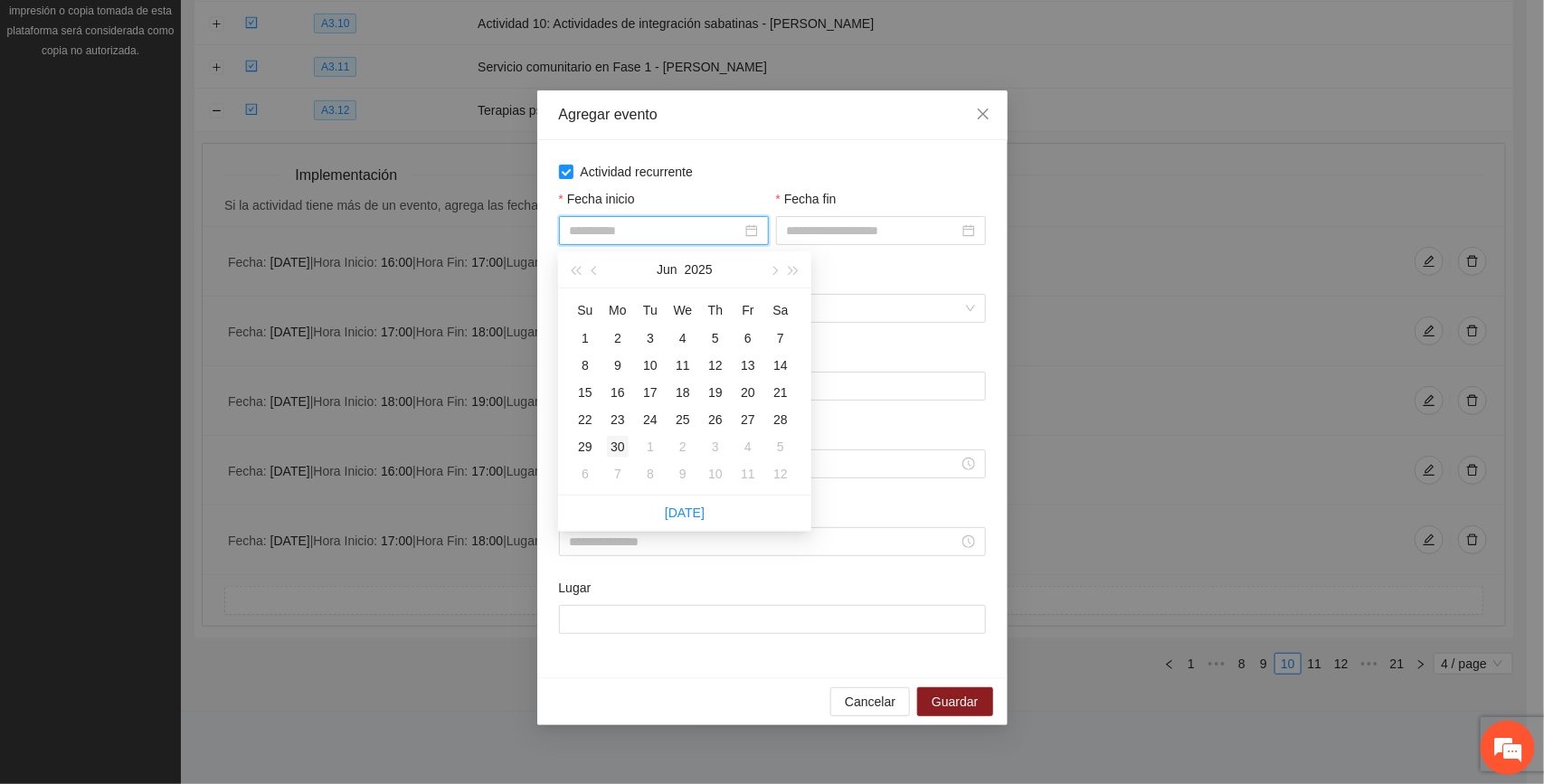type on "**********" 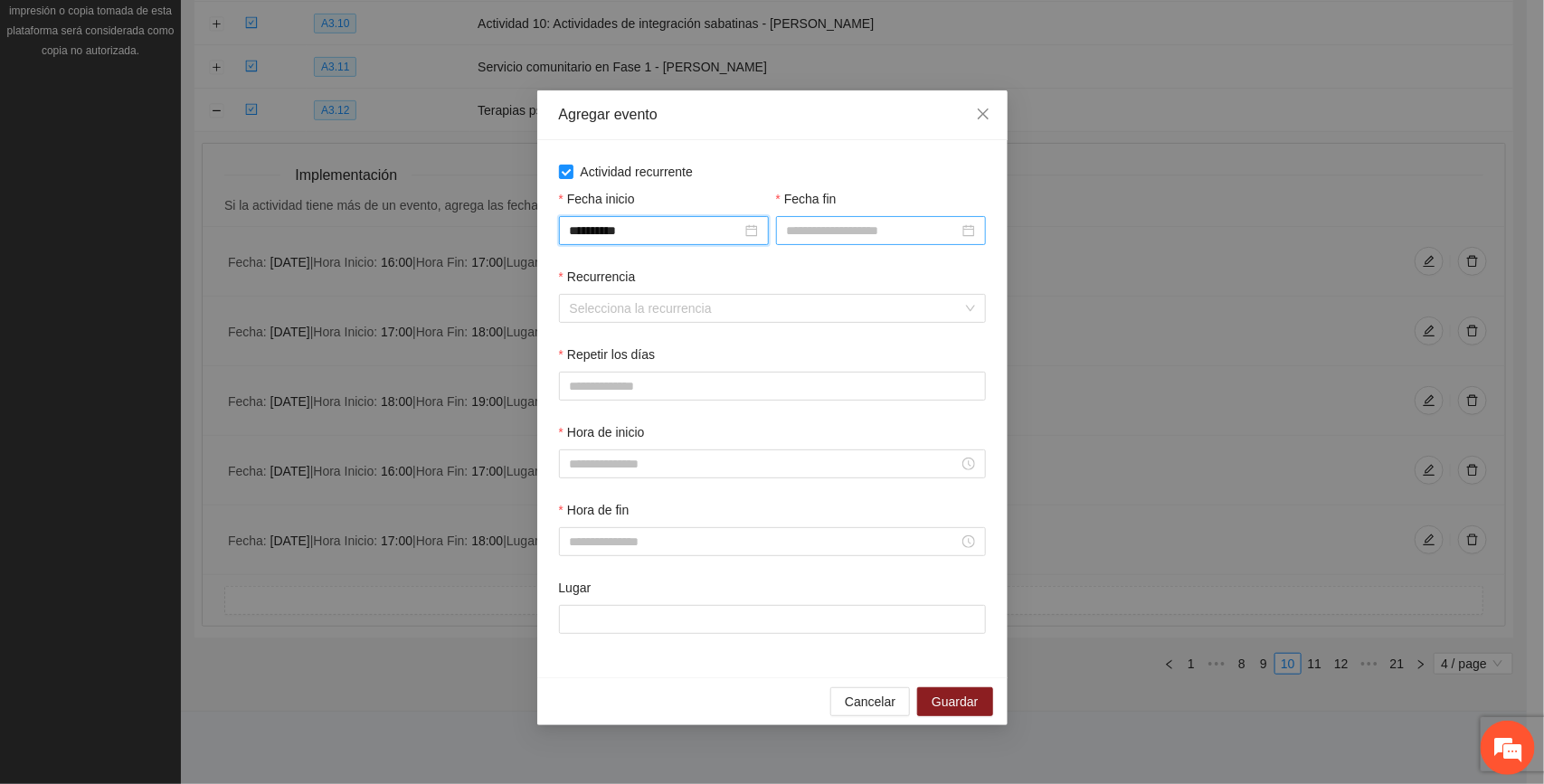 click on "Fecha fin" at bounding box center [873, 231] 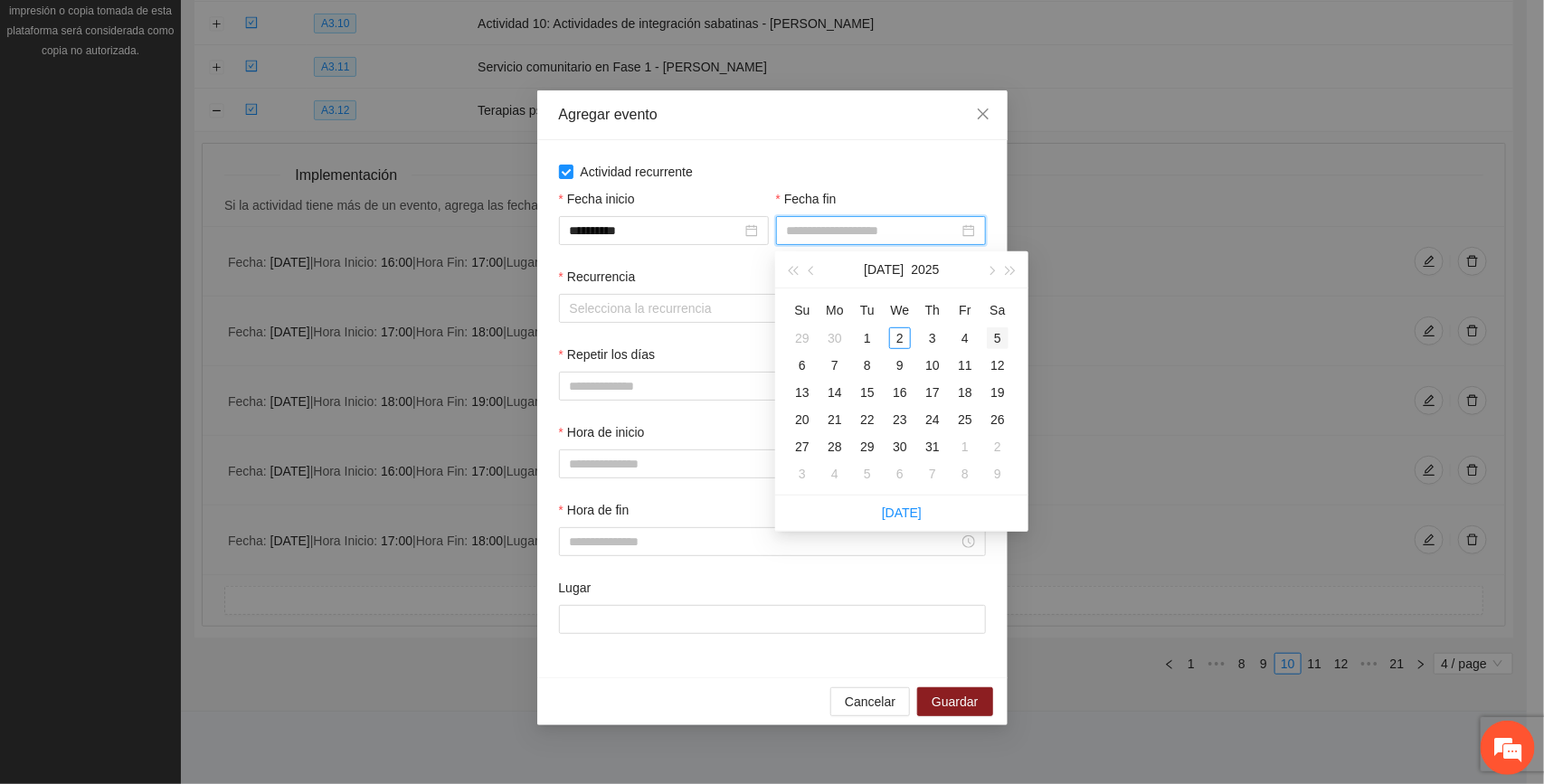 type on "**********" 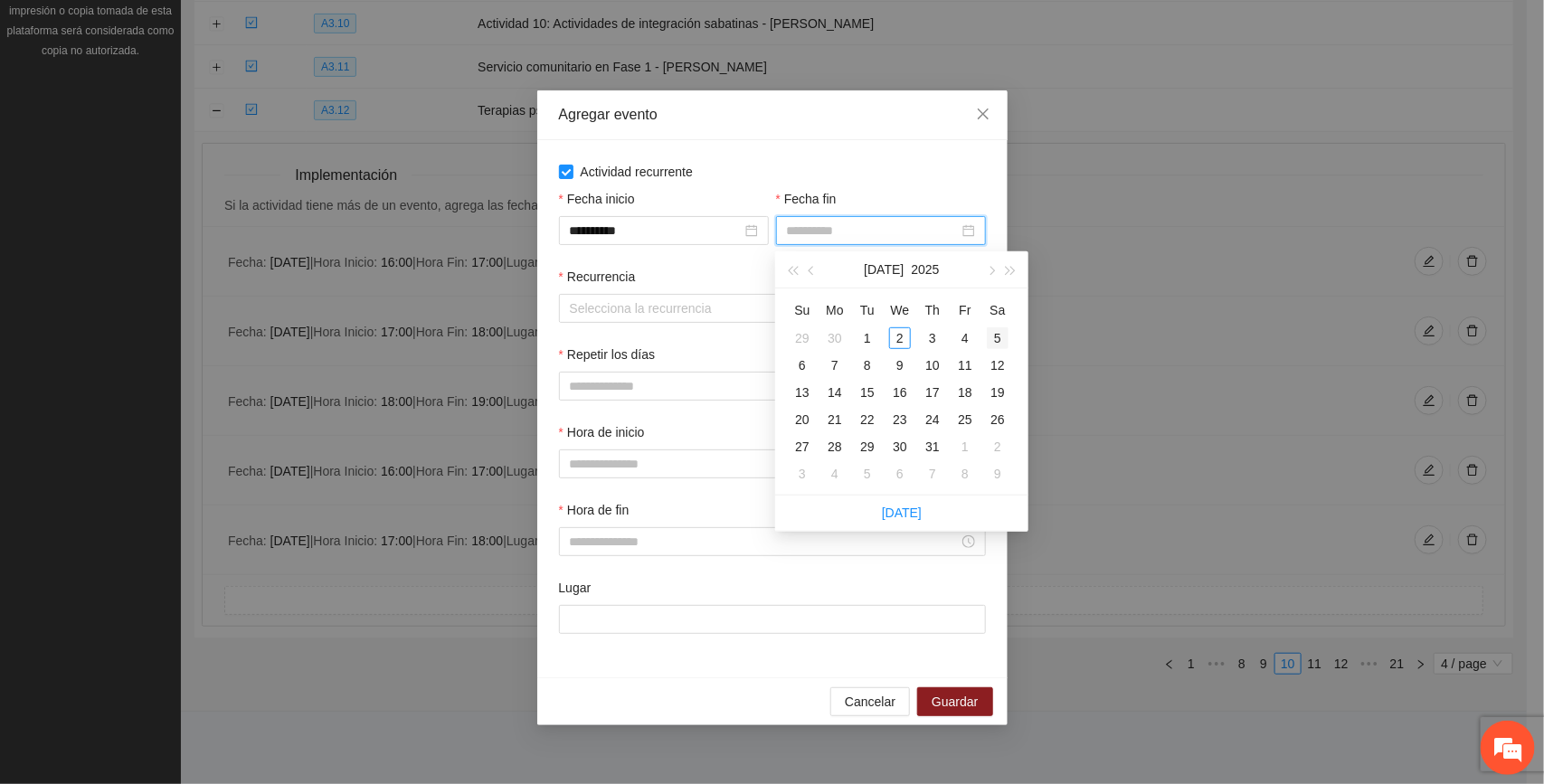 type on "**********" 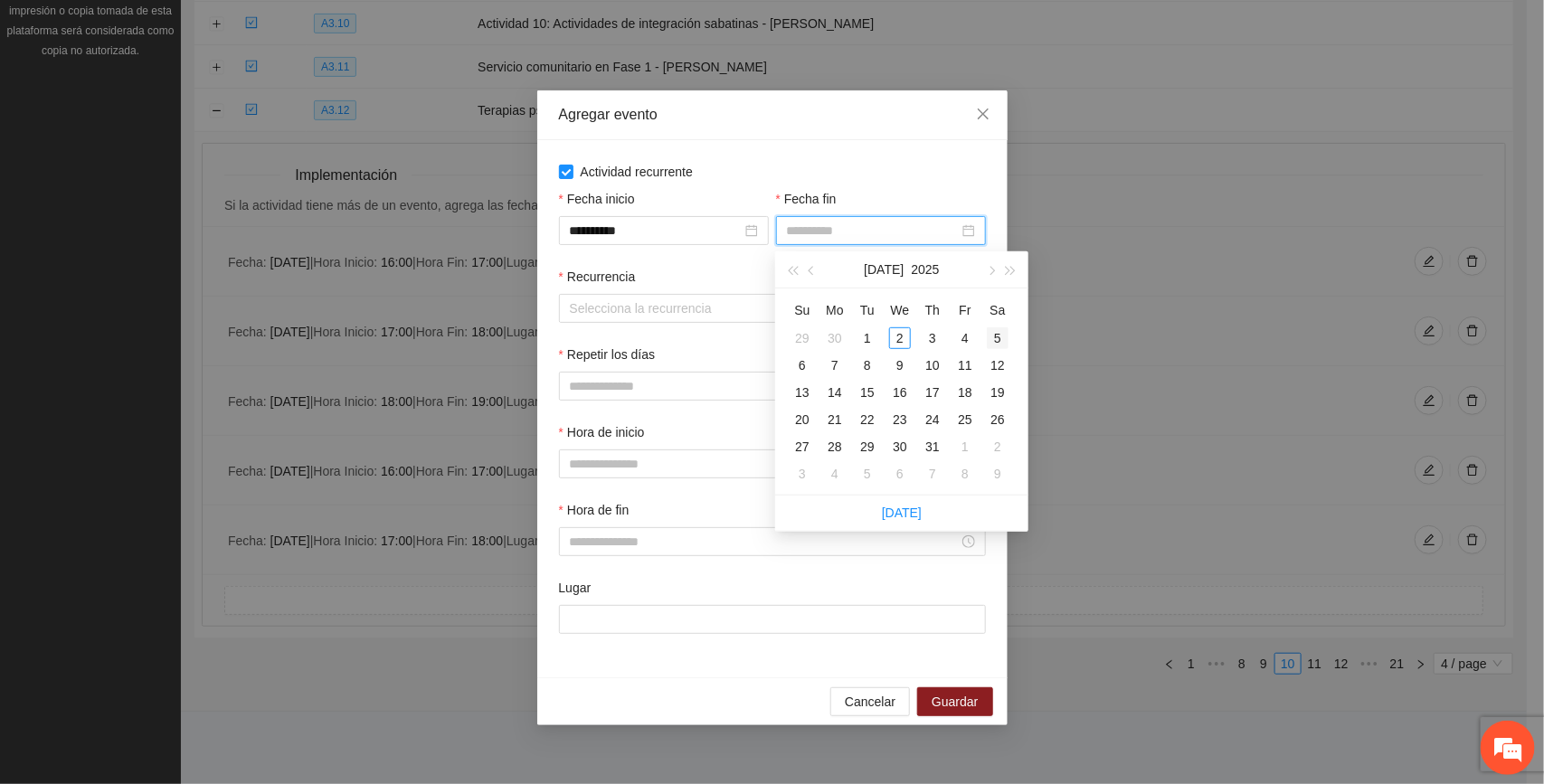 click on "5" at bounding box center (998, 338) 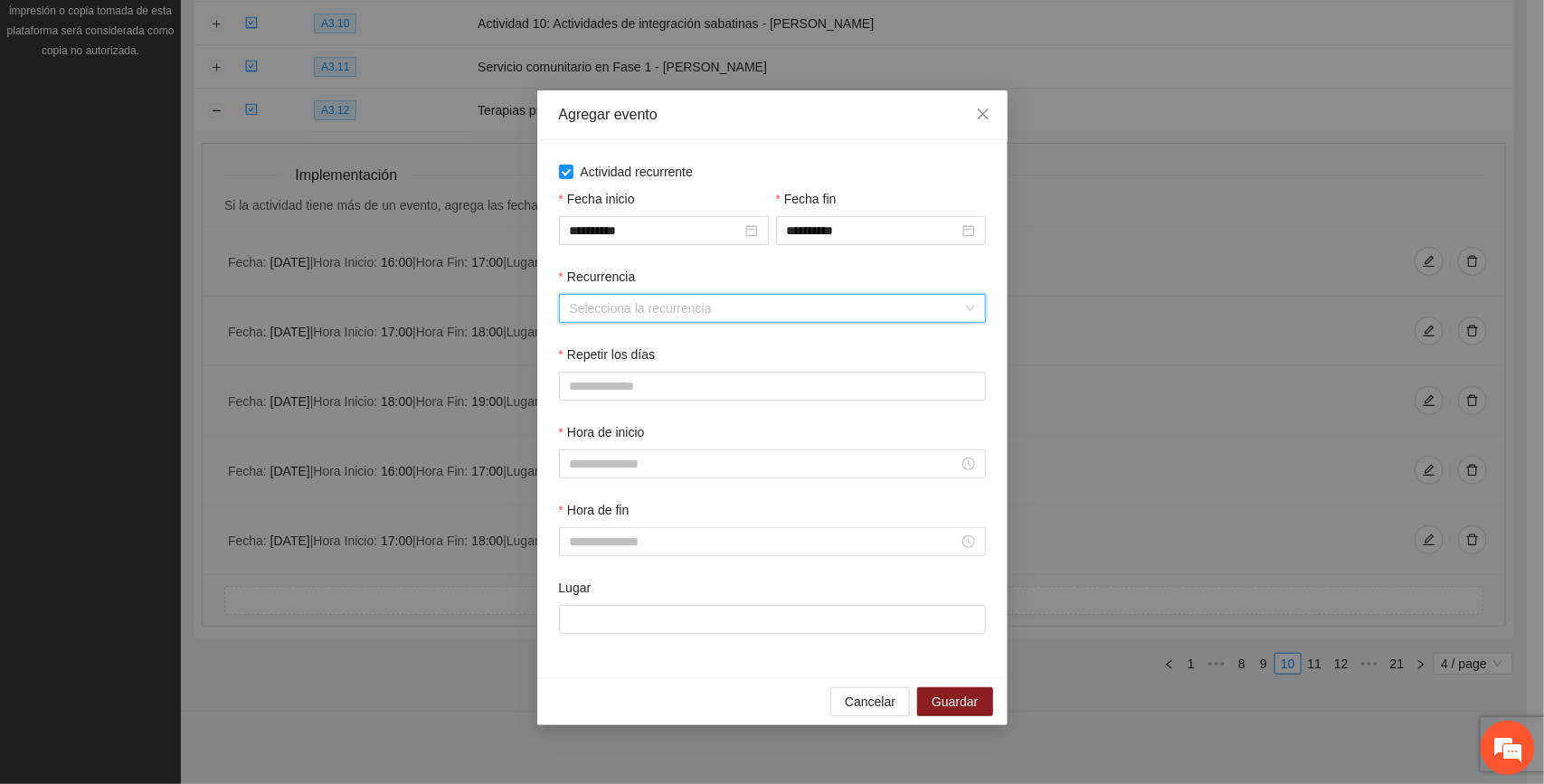 click on "Recurrencia" at bounding box center [766, 308] 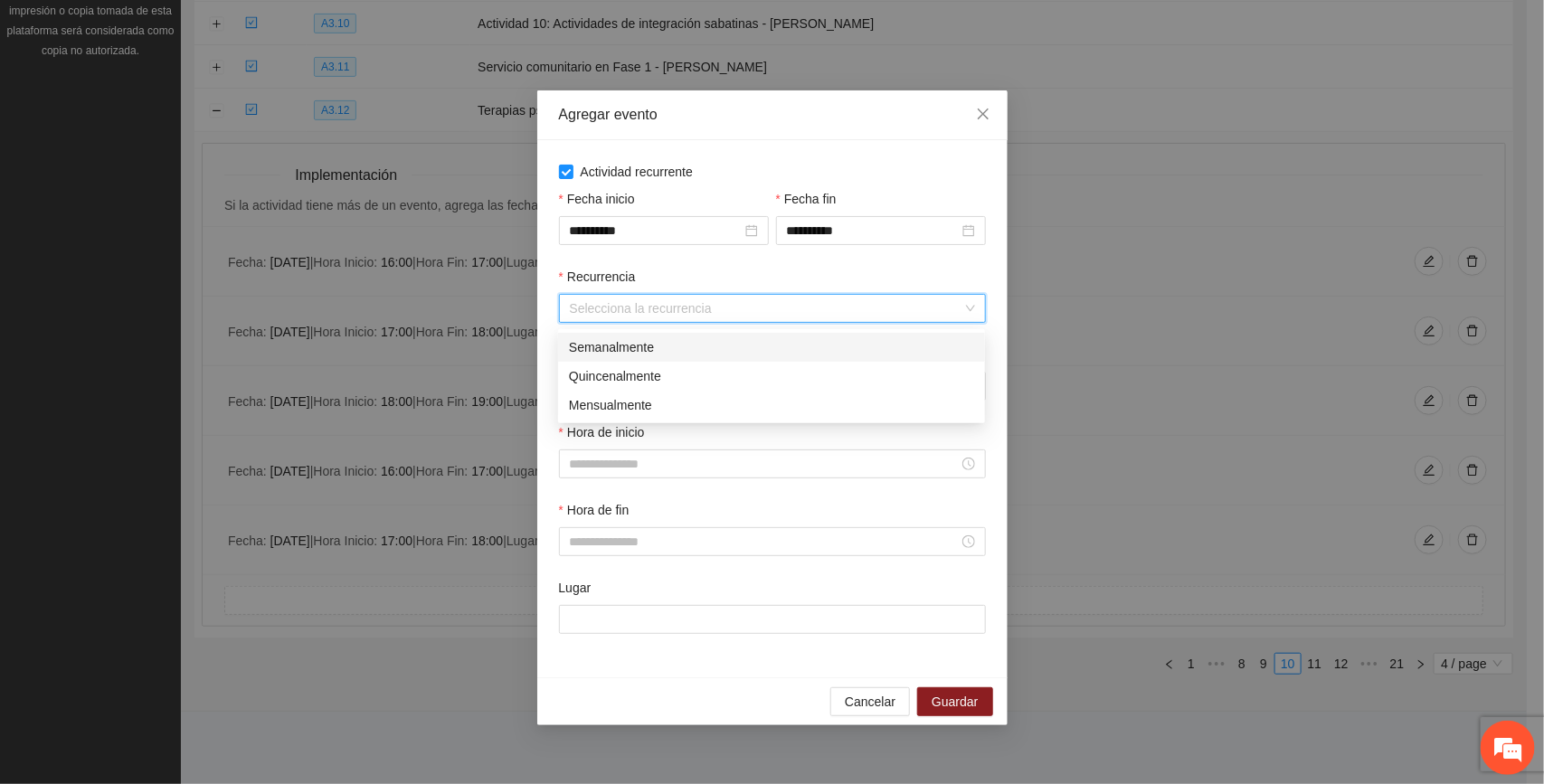 click on "Semanalmente" at bounding box center (772, 347) 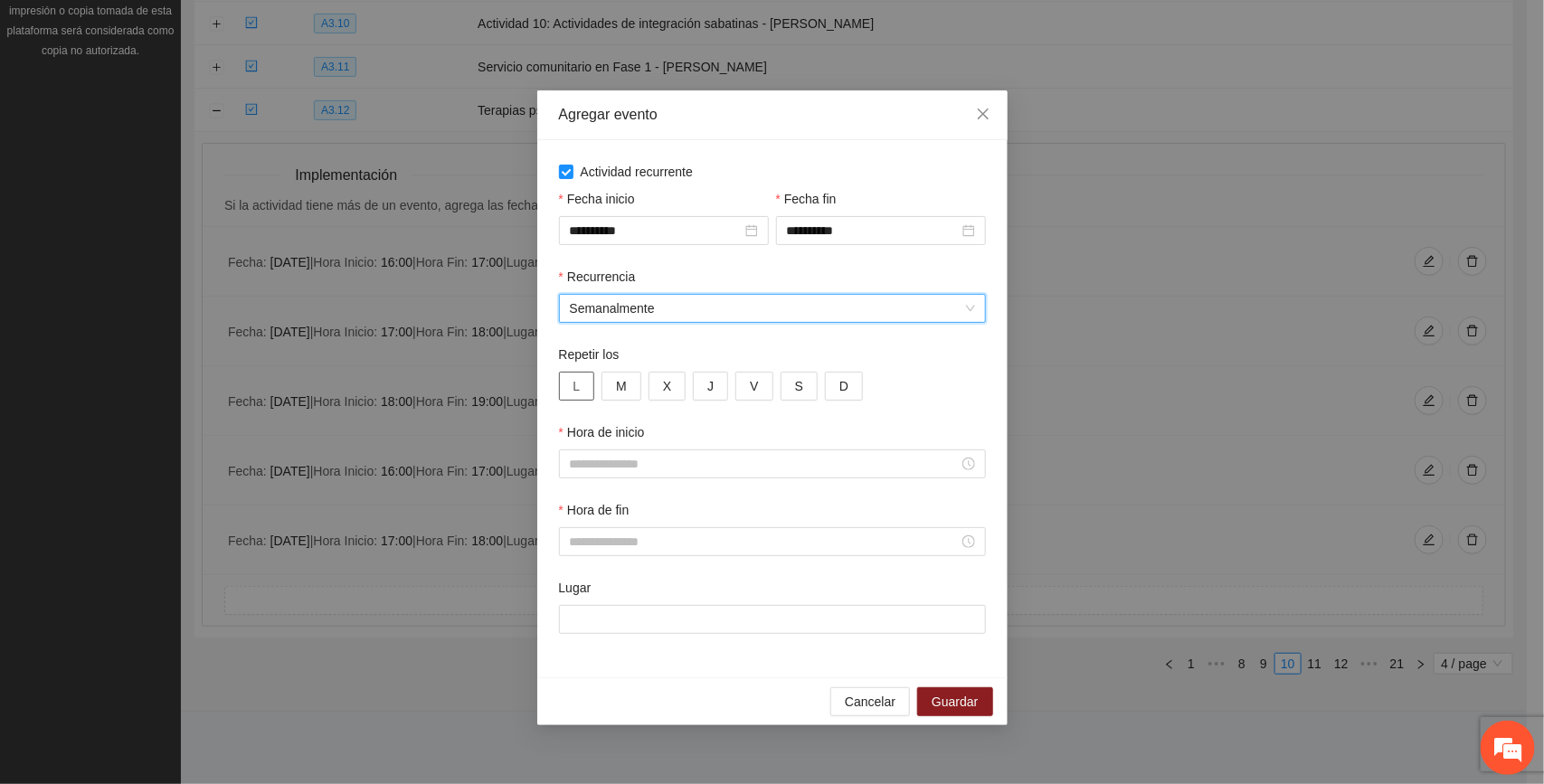 click on "L" at bounding box center (577, 386) 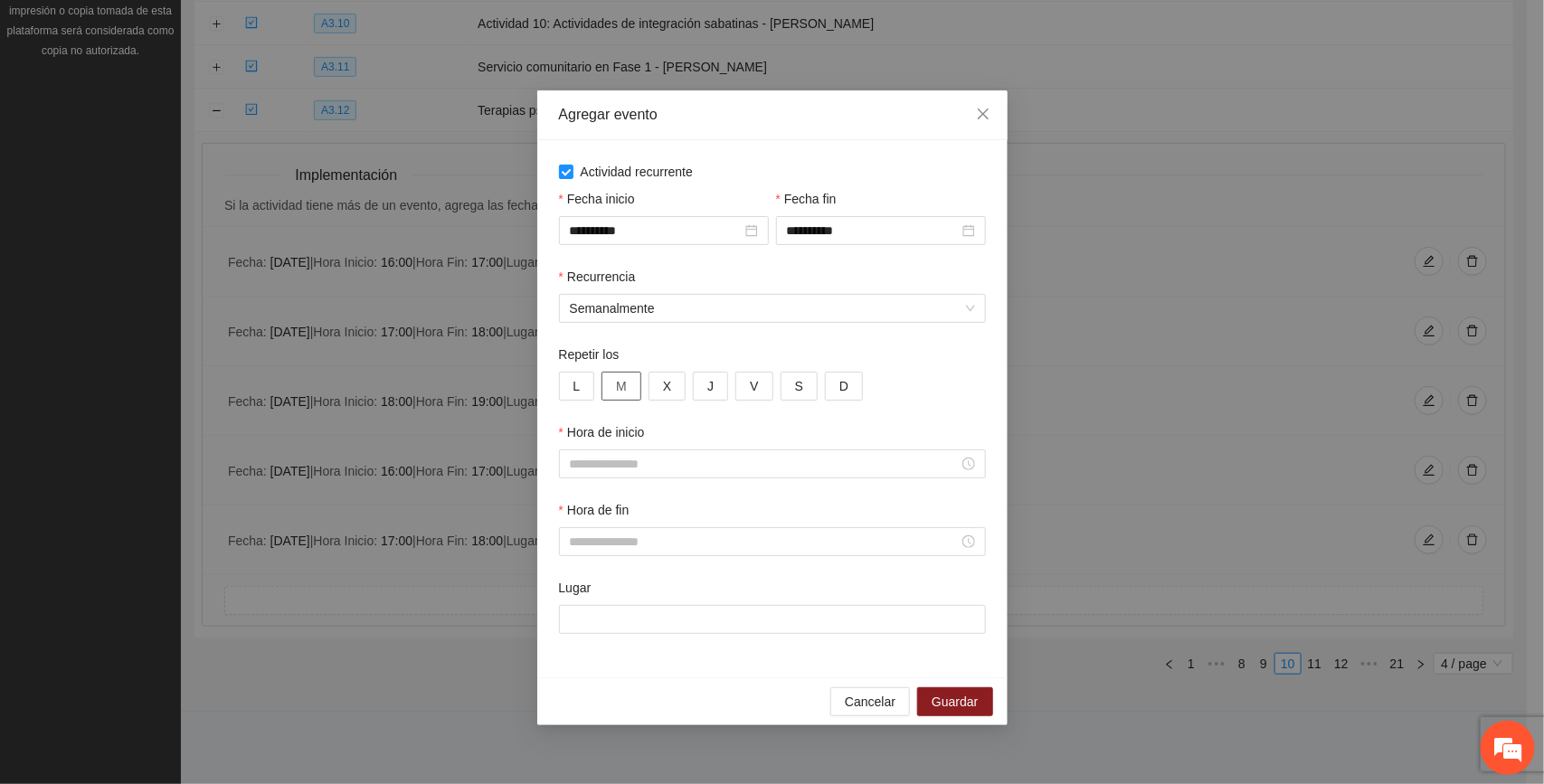 click on "M" at bounding box center [621, 386] 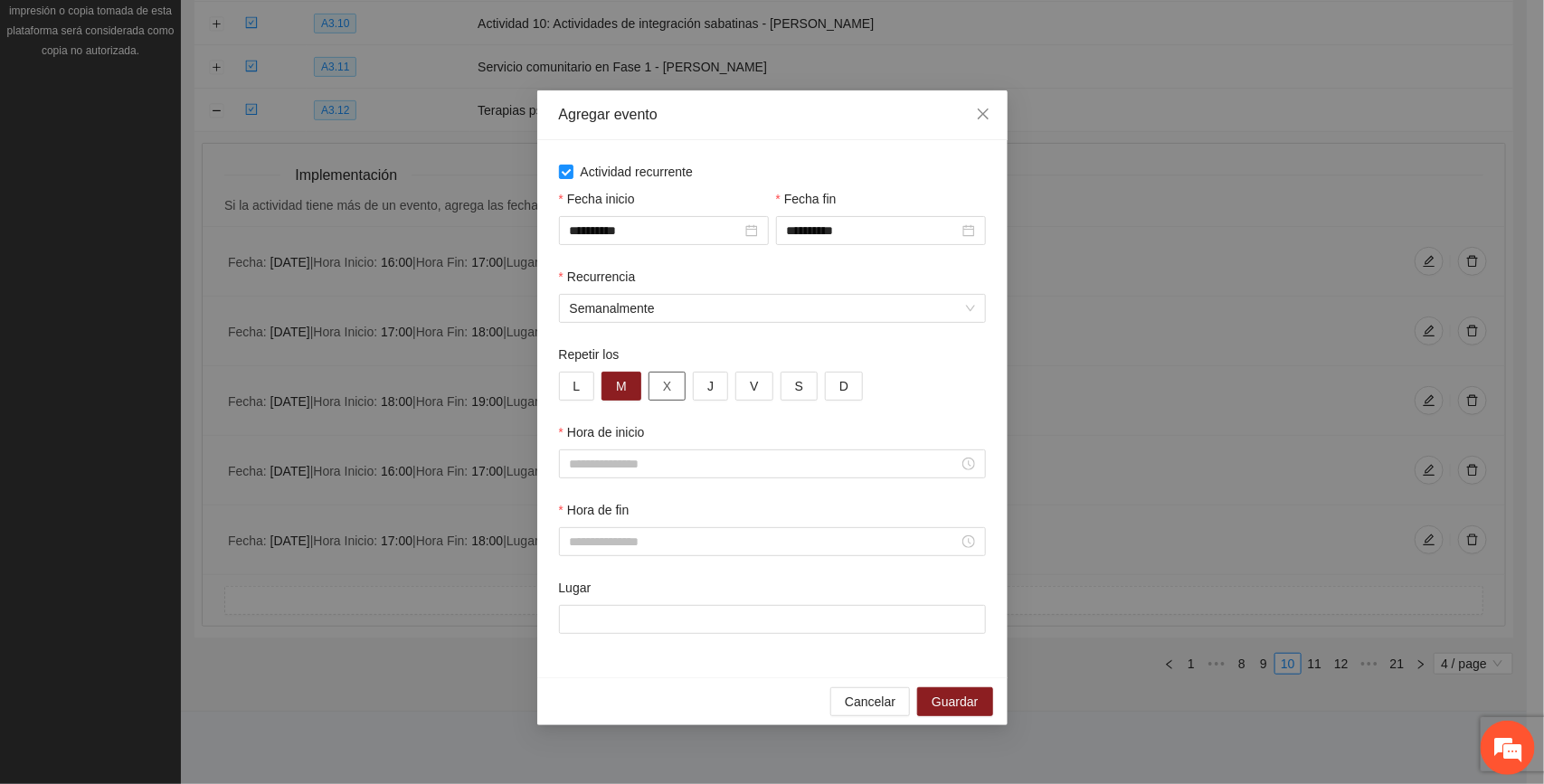 click on "X" at bounding box center (667, 386) 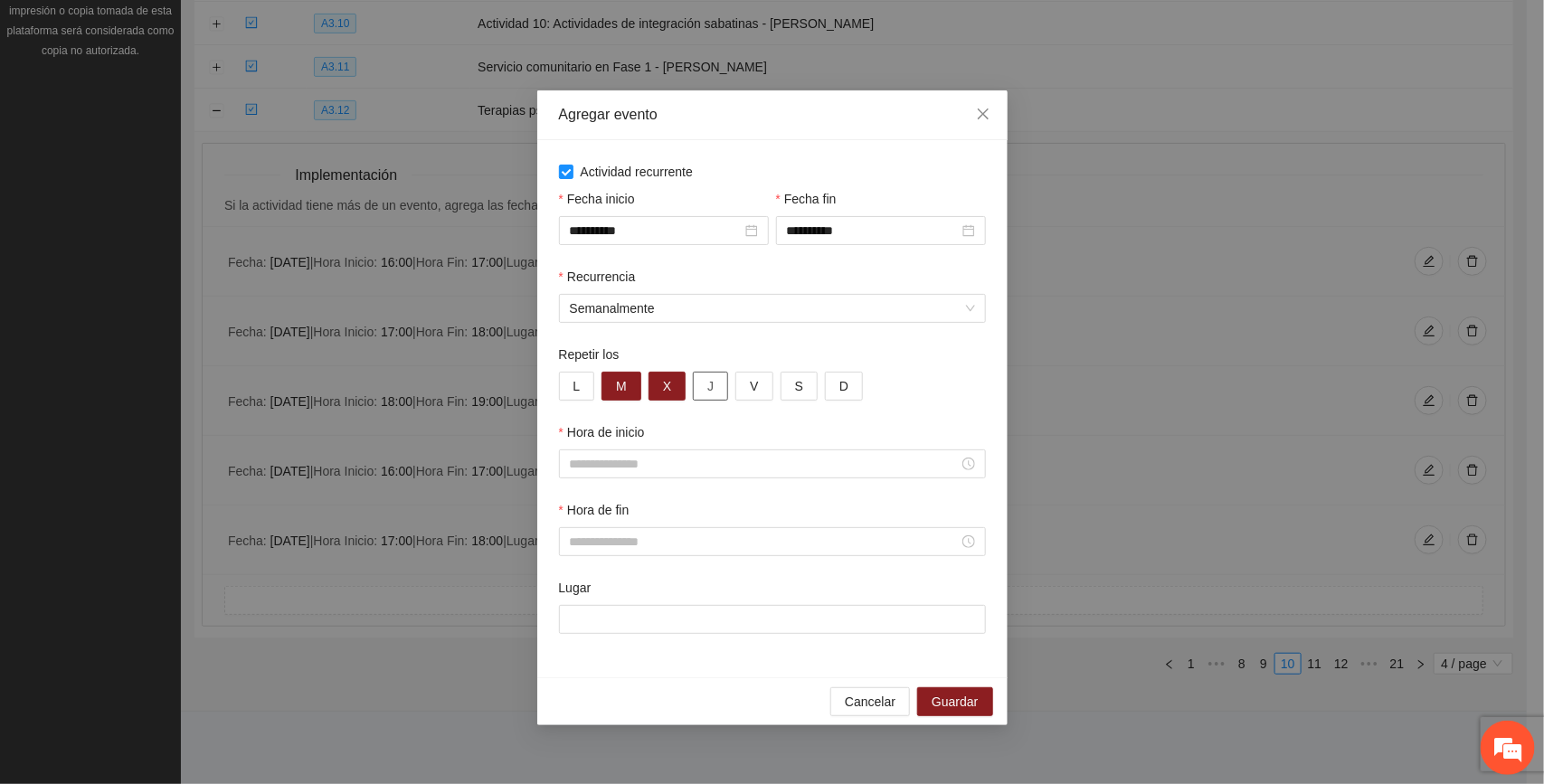 click on "J" at bounding box center (710, 386) 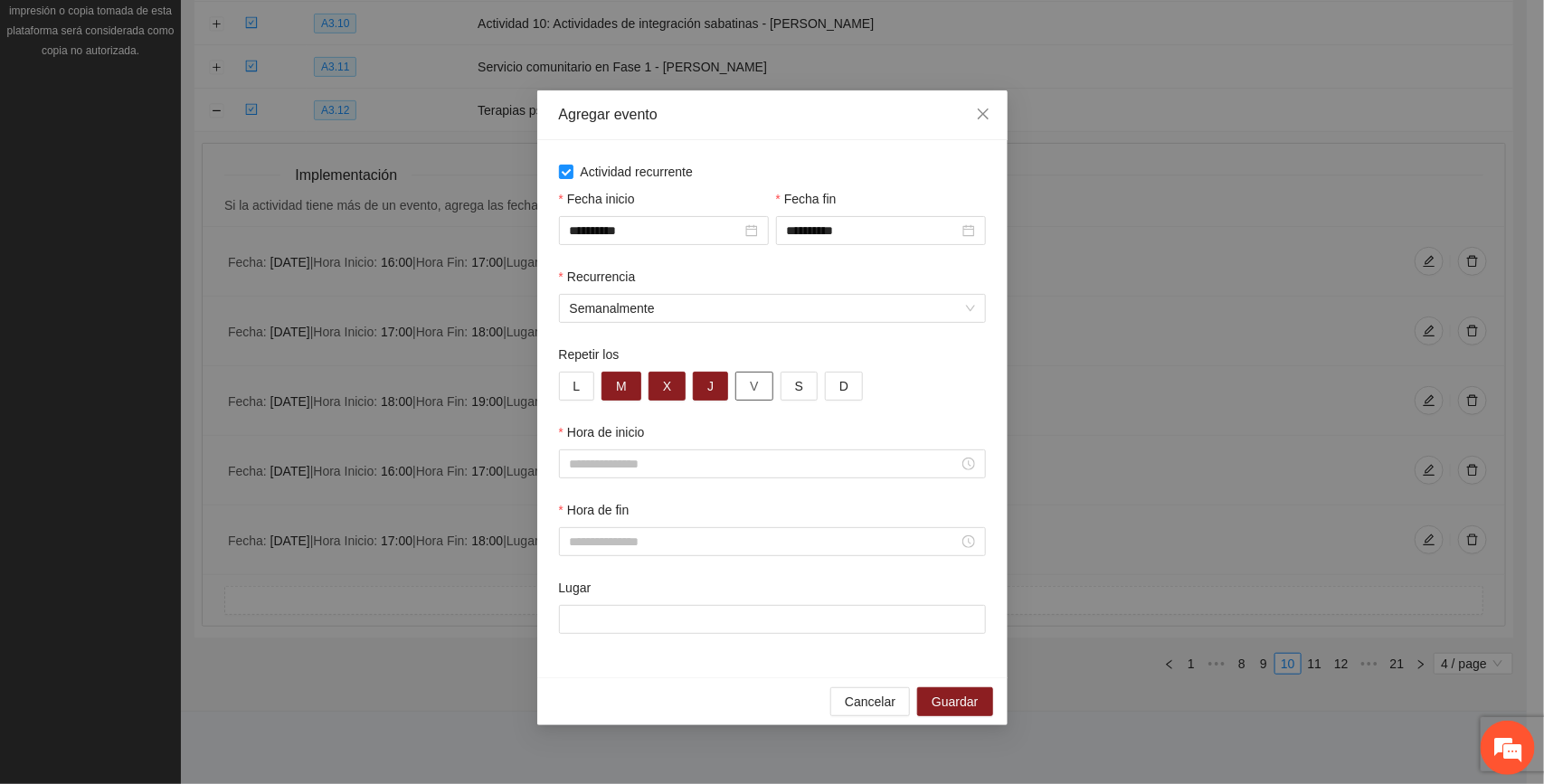 click on "V" at bounding box center [753, 386] 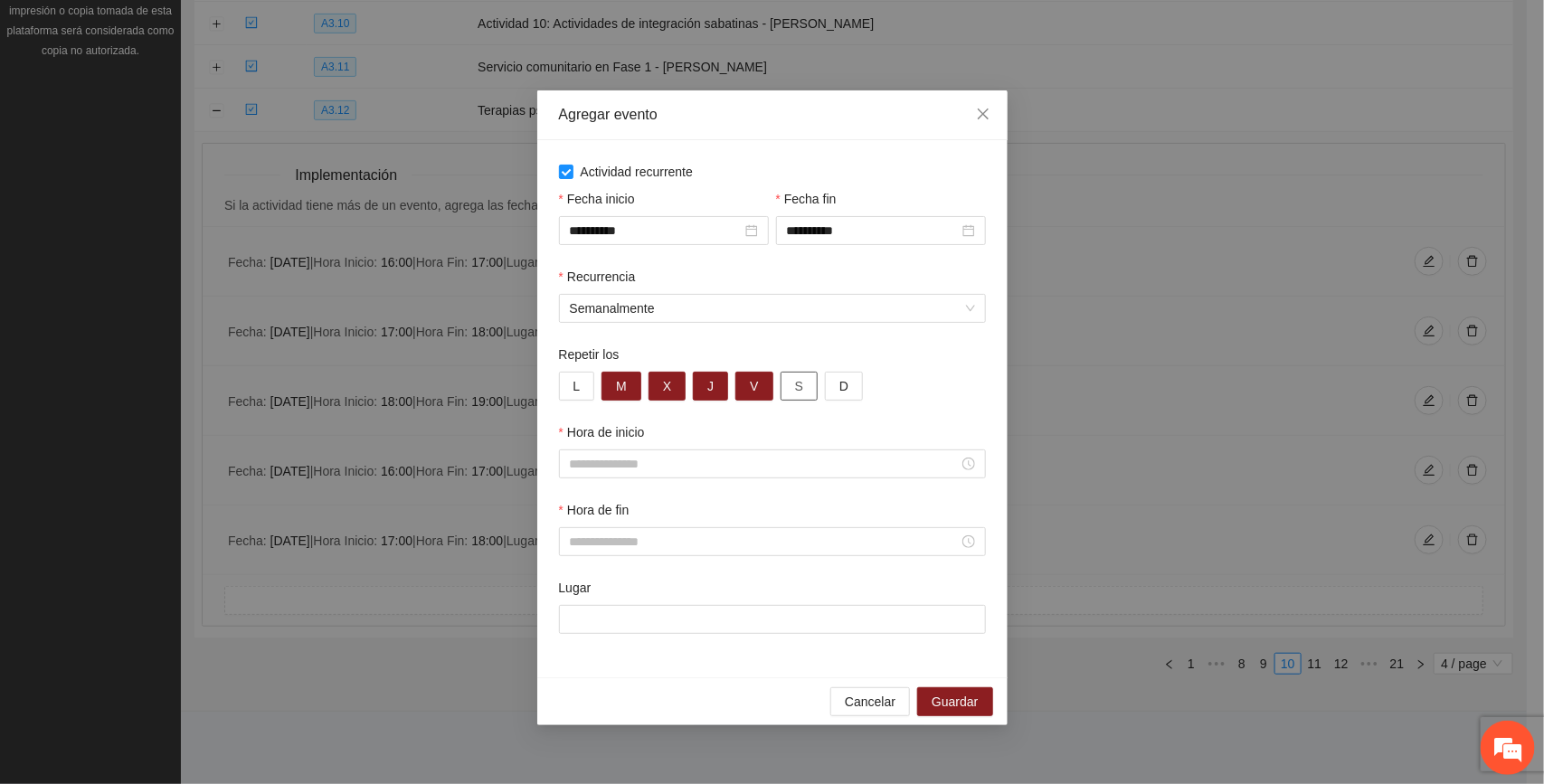 click on "S" at bounding box center (799, 386) 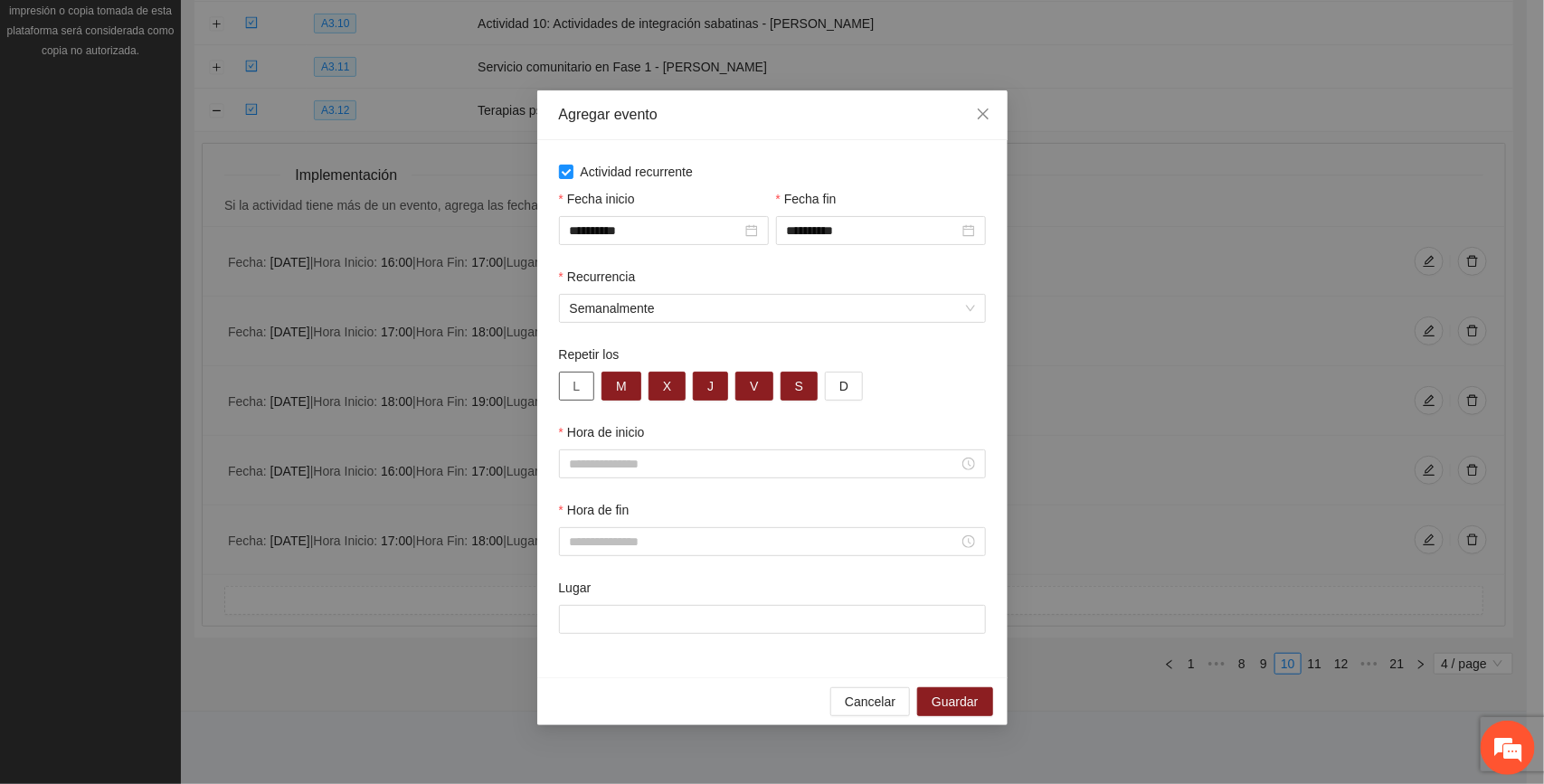 click on "L" at bounding box center (577, 386) 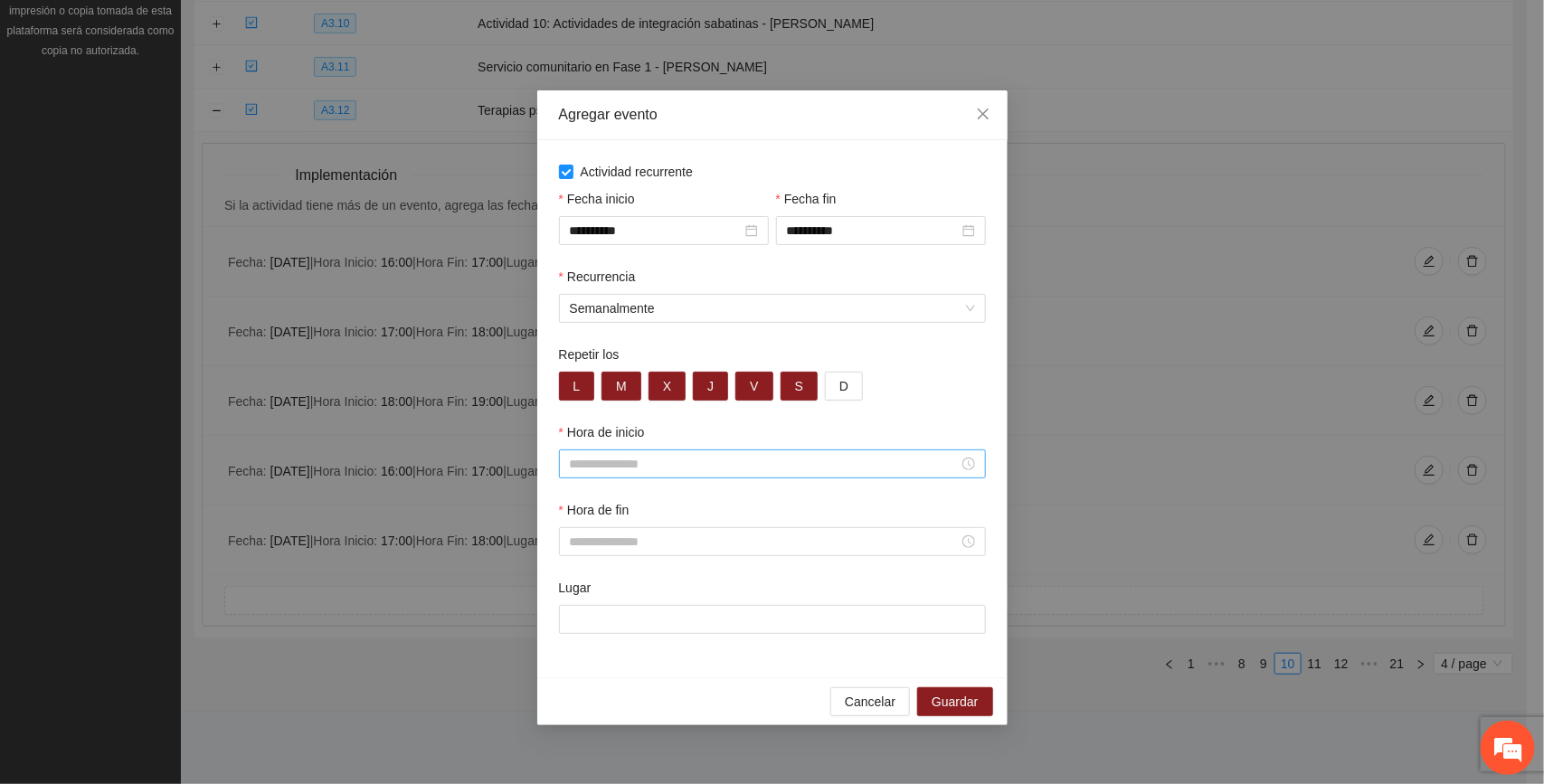 click on "Hora de inicio" at bounding box center (764, 464) 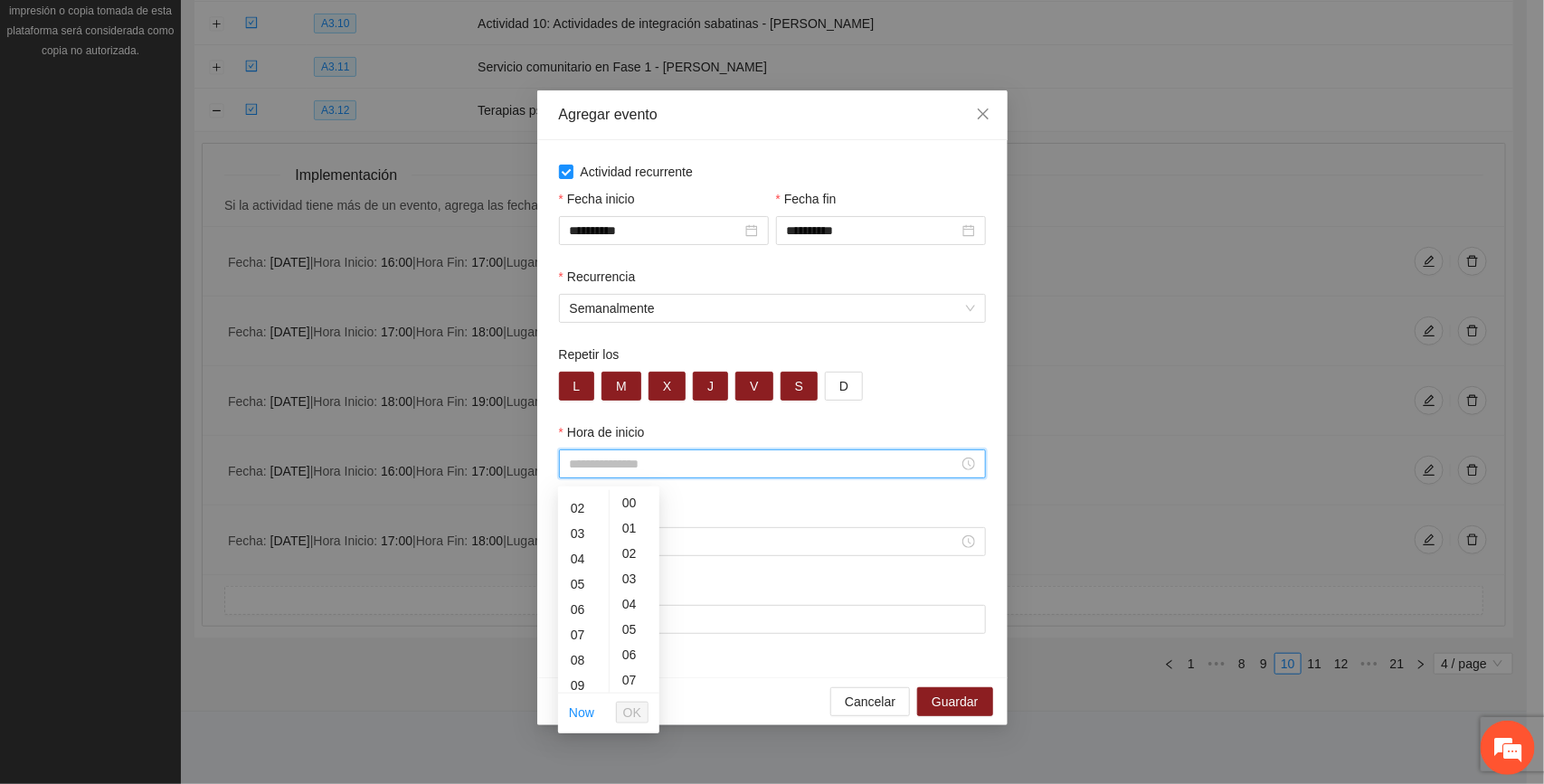 scroll, scrollTop: 256, scrollLeft: 0, axis: vertical 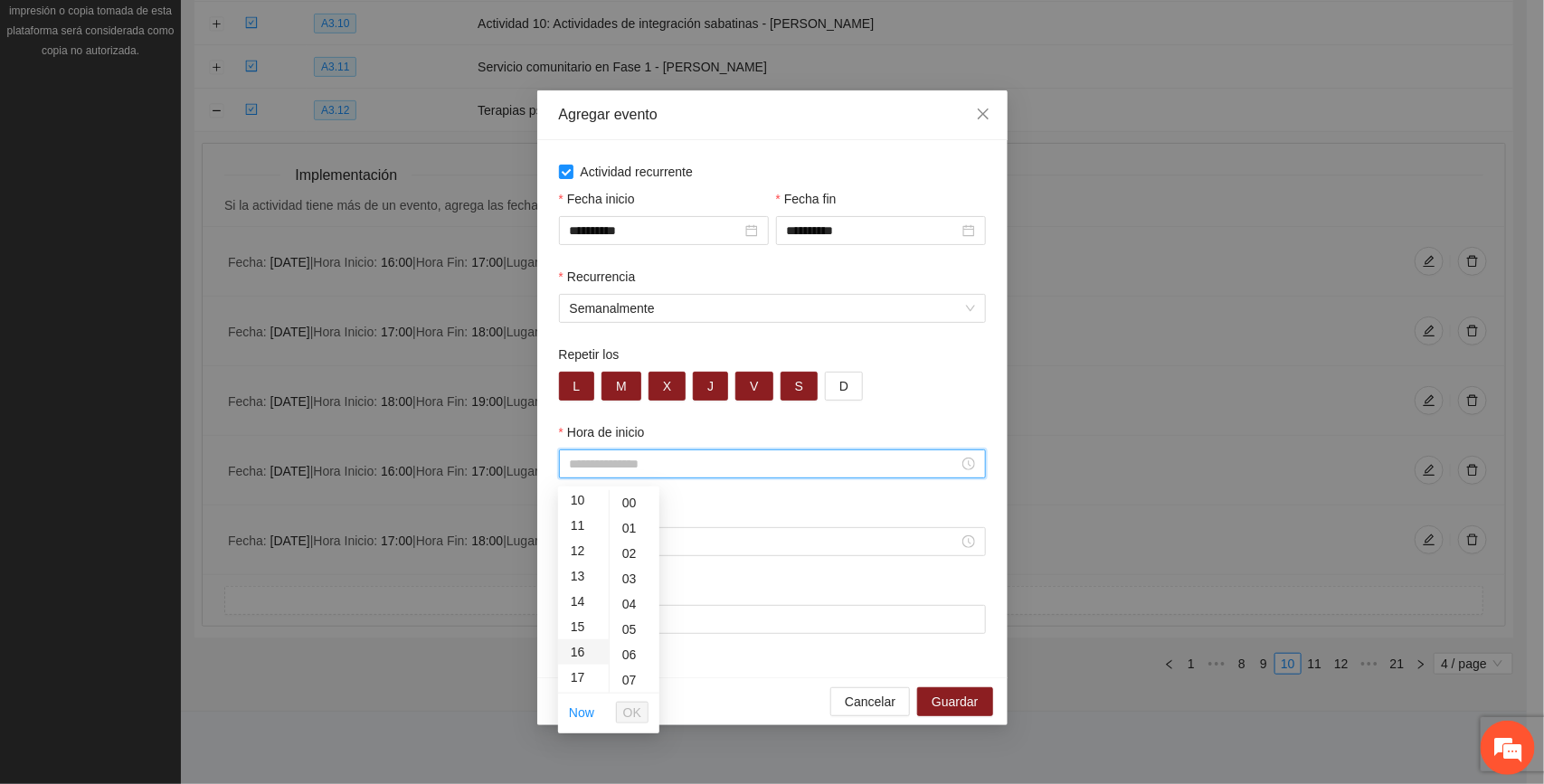 click on "16" at bounding box center (583, 652) 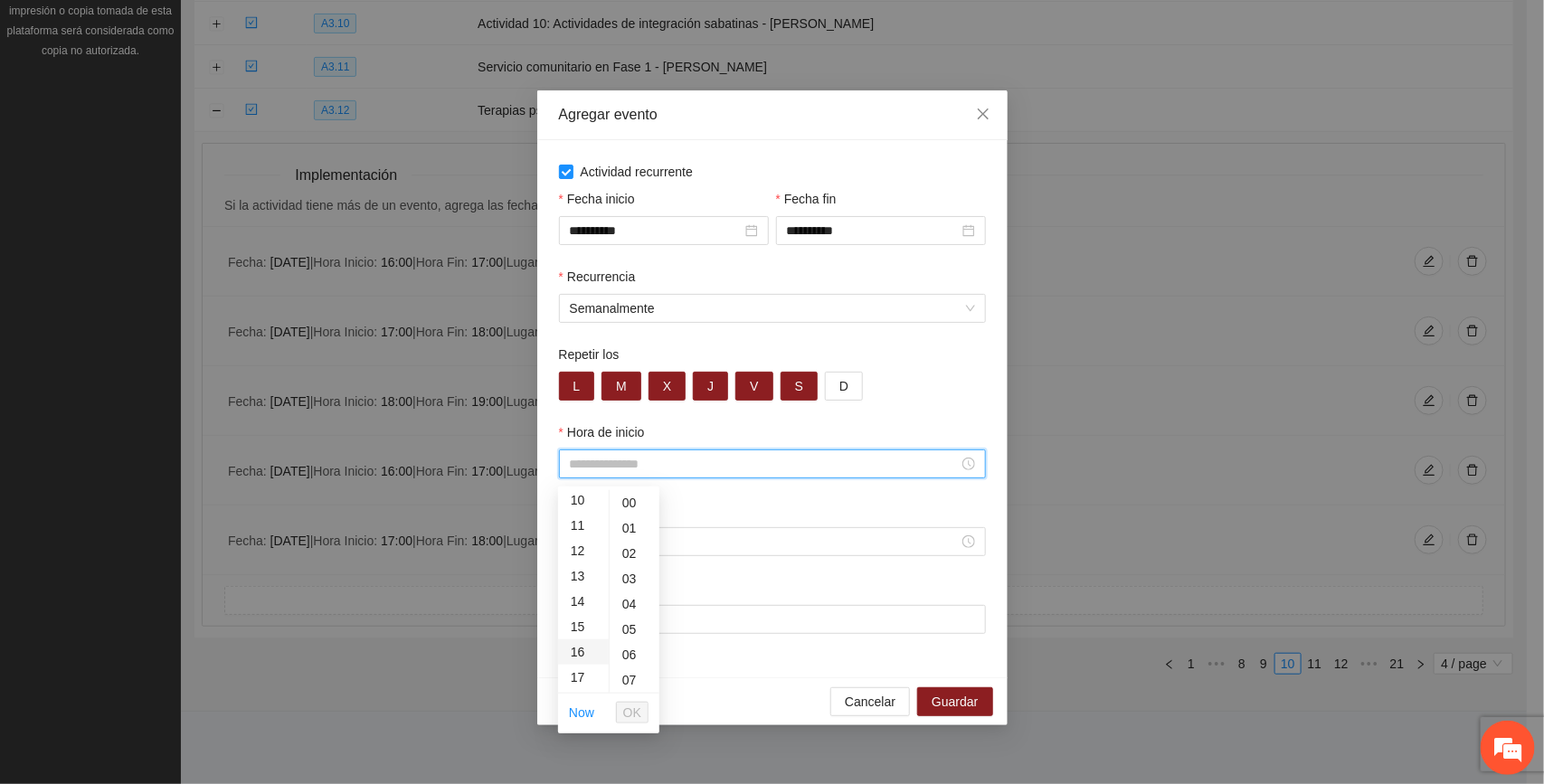 type on "*****" 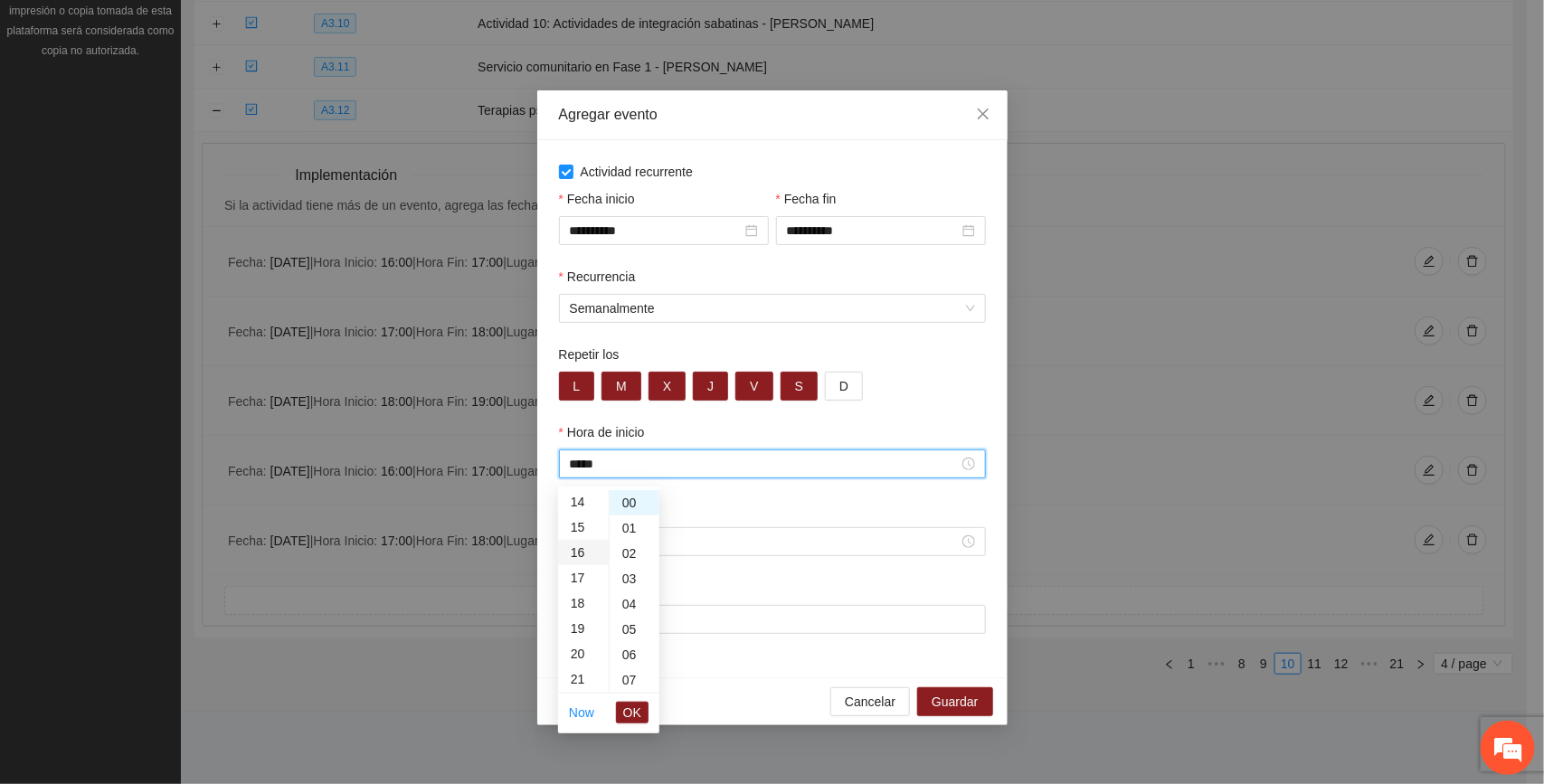 scroll, scrollTop: 404, scrollLeft: 0, axis: vertical 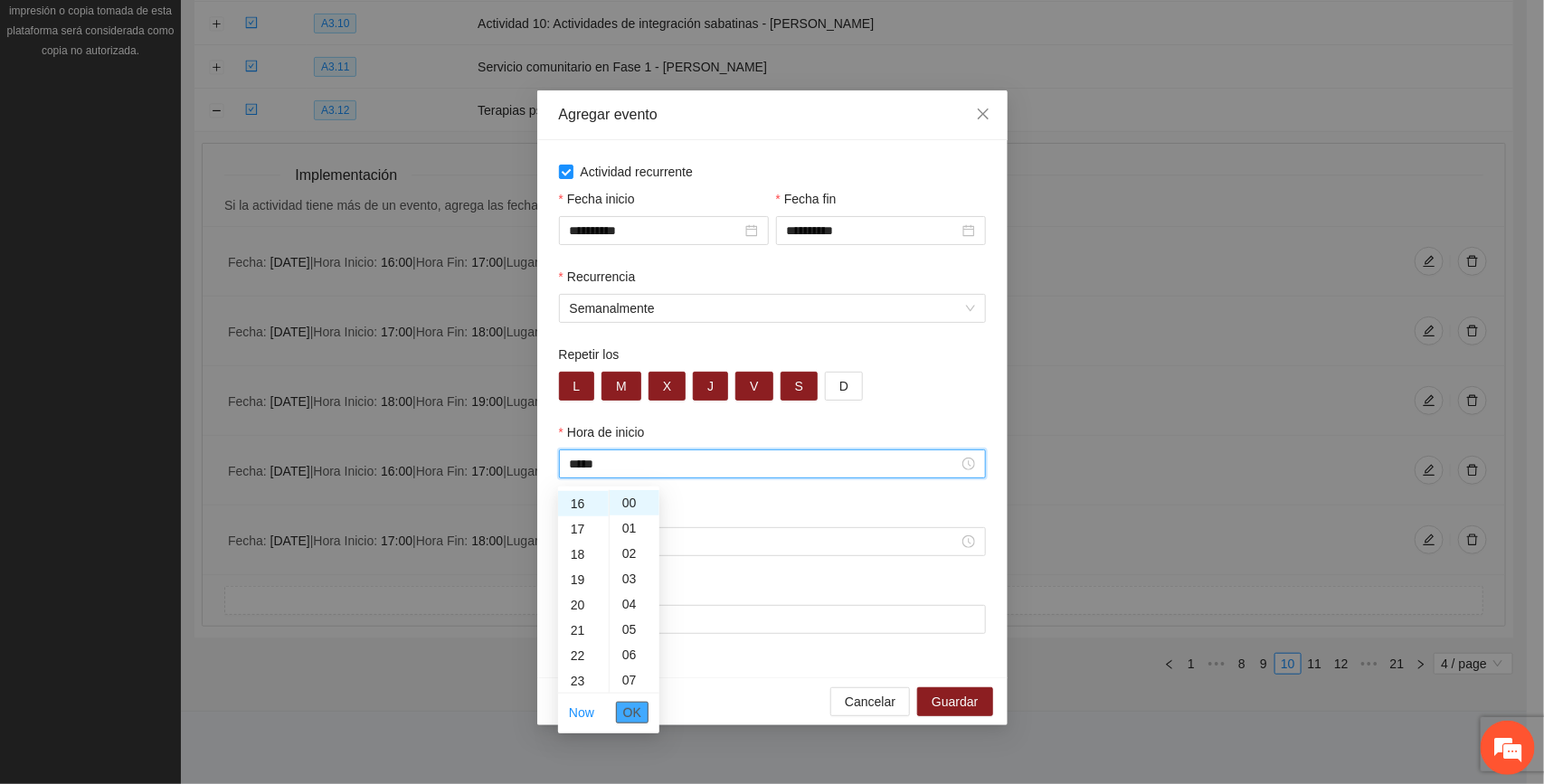 click on "OK" at bounding box center (632, 713) 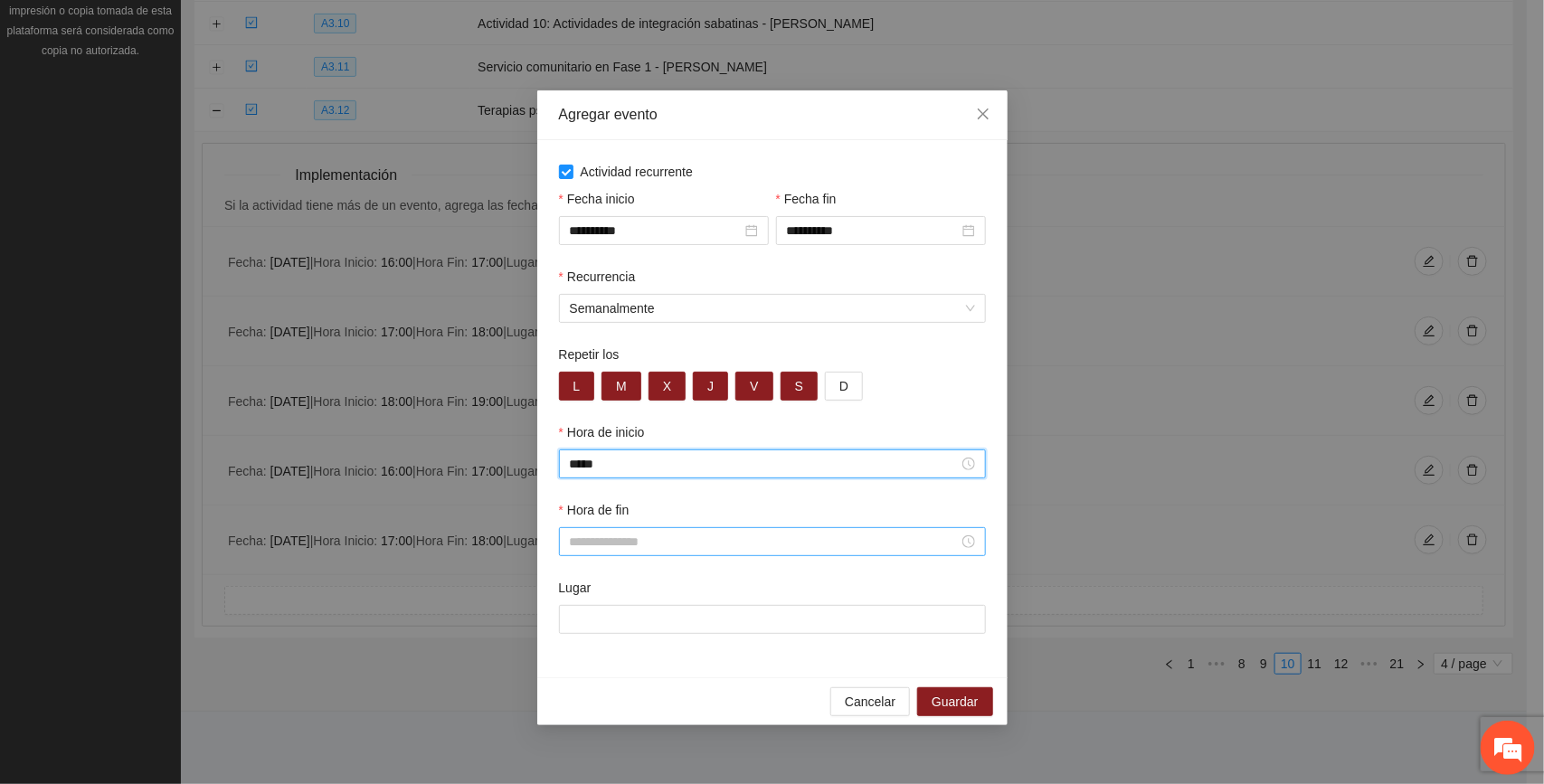 click on "Hora de fin" at bounding box center (764, 542) 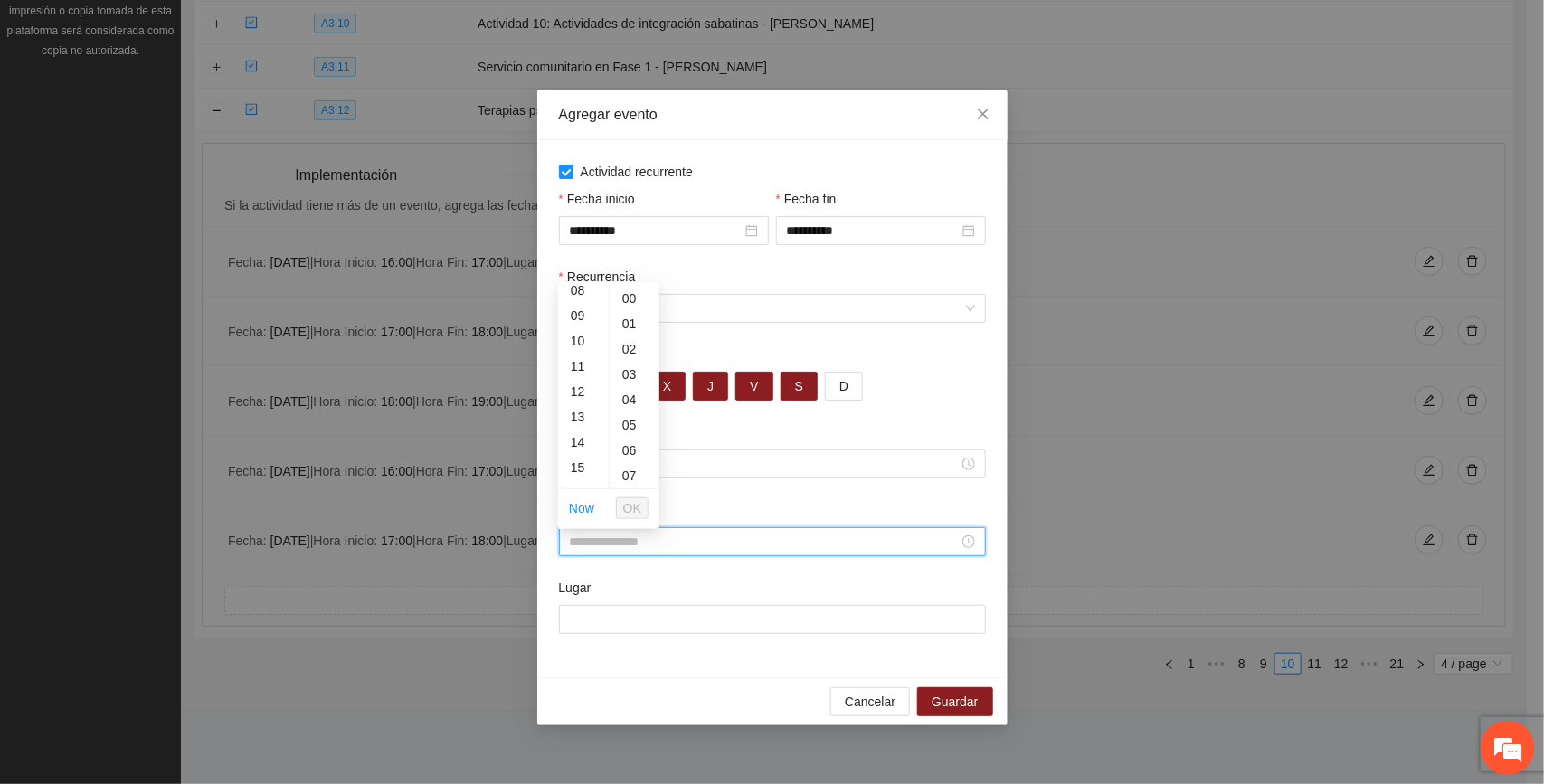 scroll, scrollTop: 256, scrollLeft: 0, axis: vertical 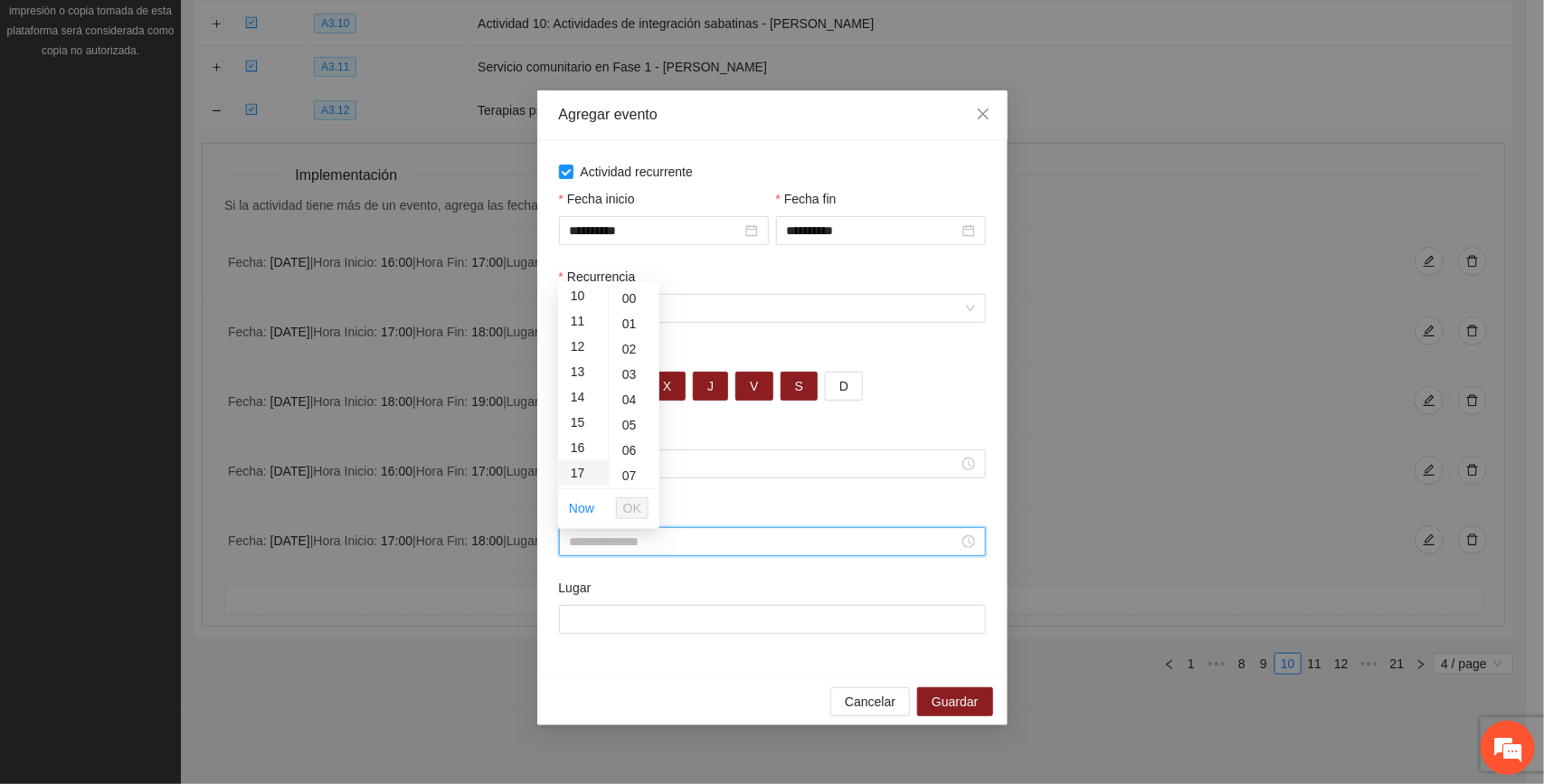click on "17" at bounding box center (583, 473) 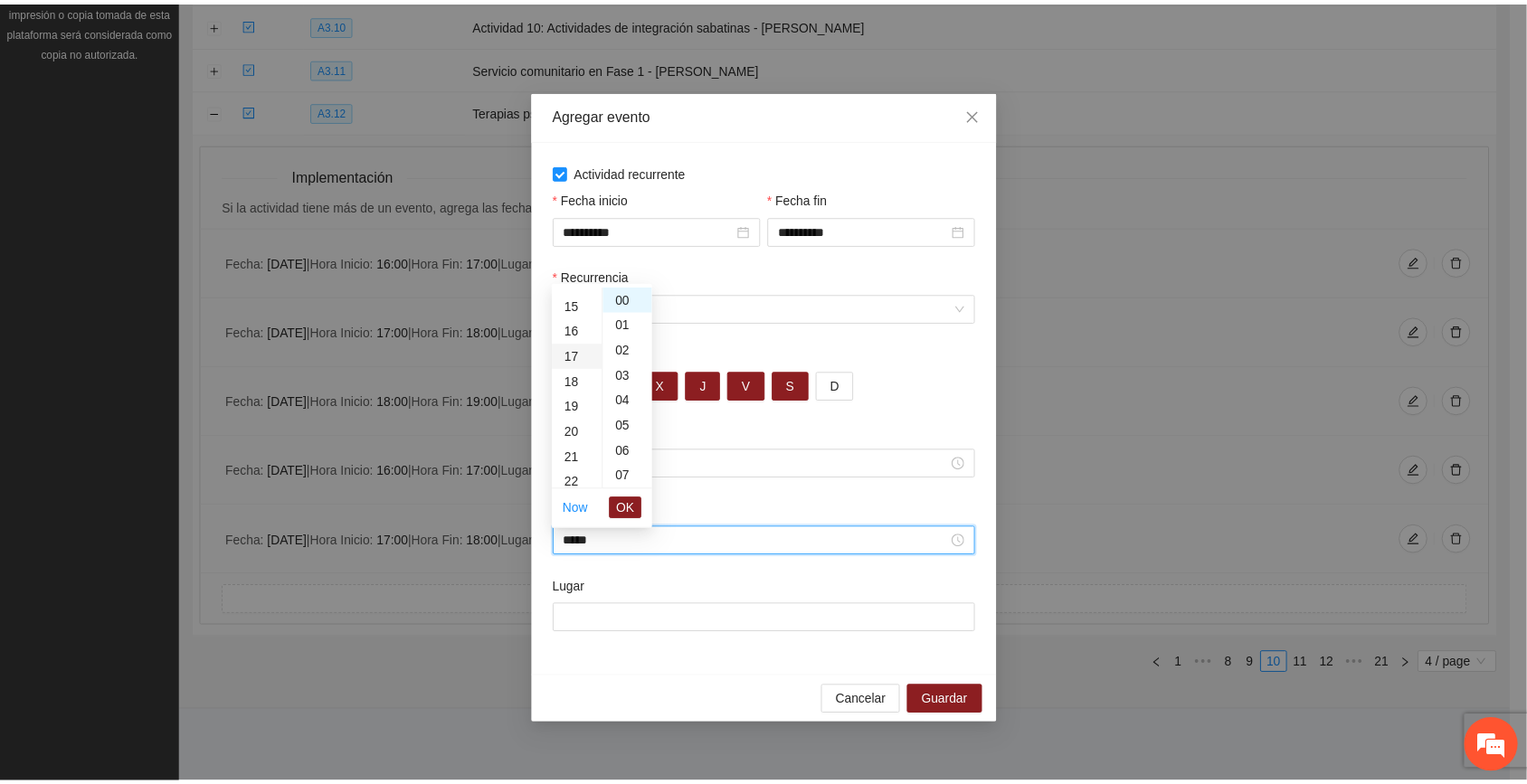 scroll, scrollTop: 430, scrollLeft: 0, axis: vertical 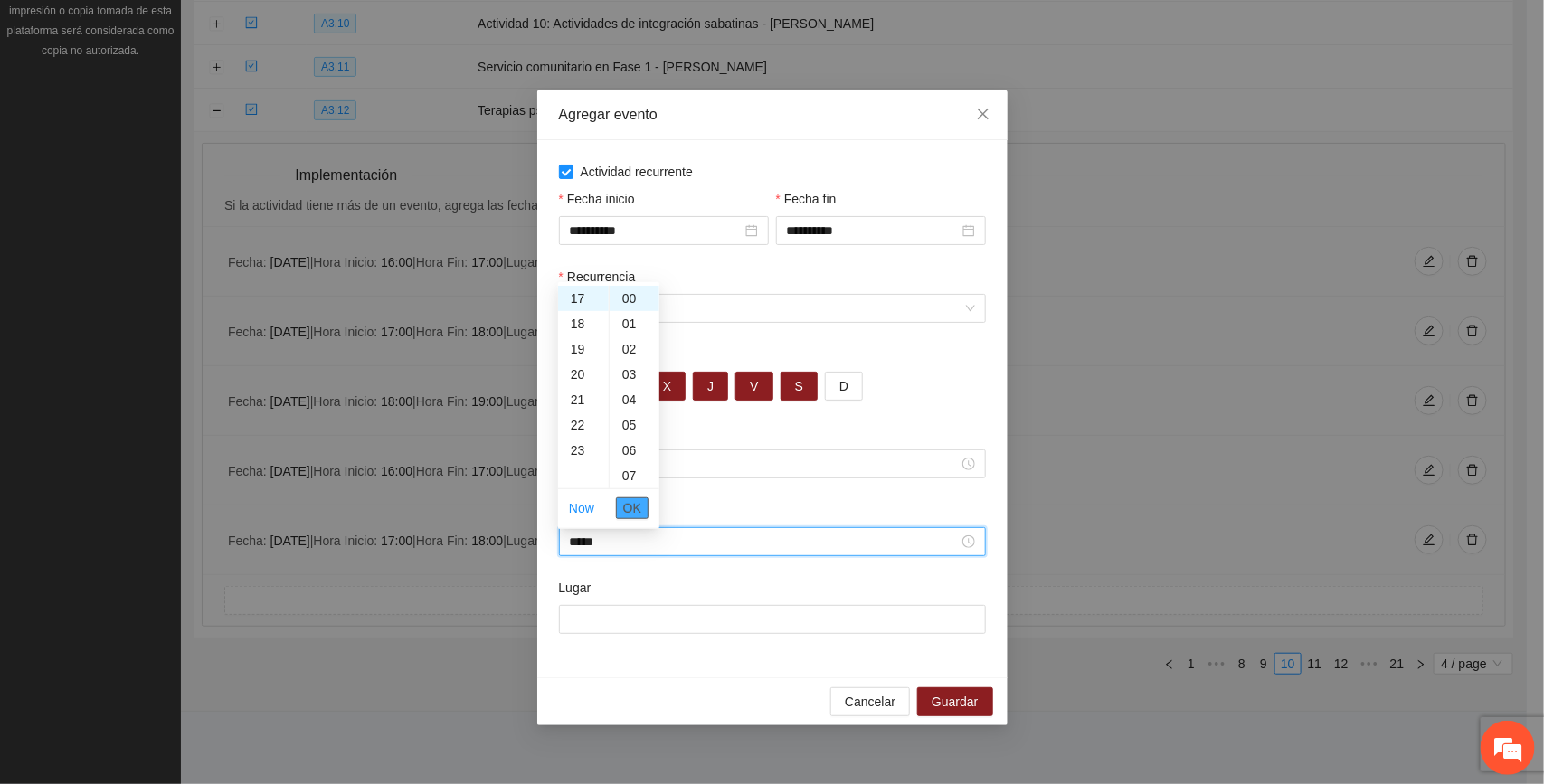 click on "OK" at bounding box center (632, 508) 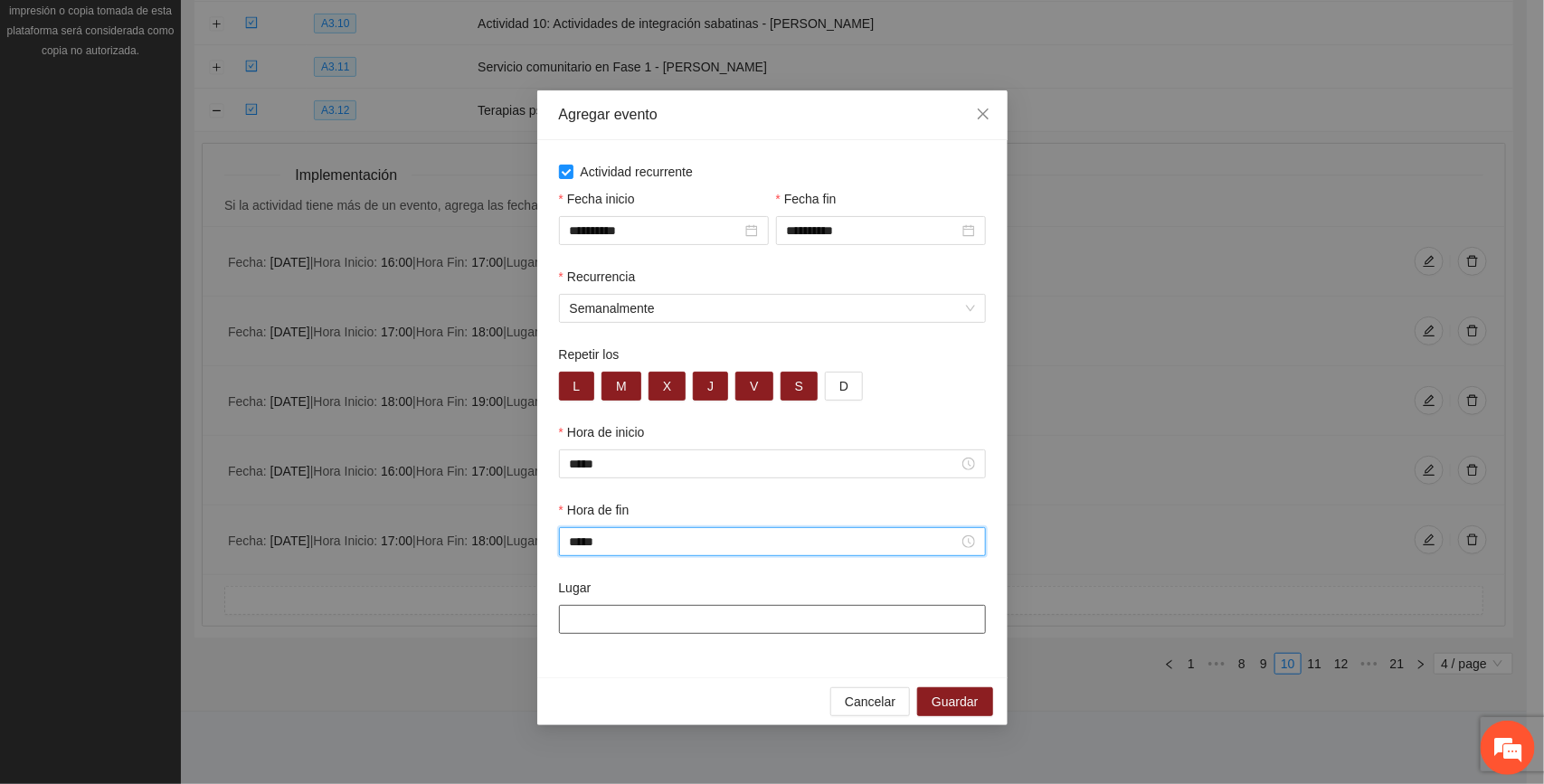 click on "Lugar" at bounding box center (772, 619) 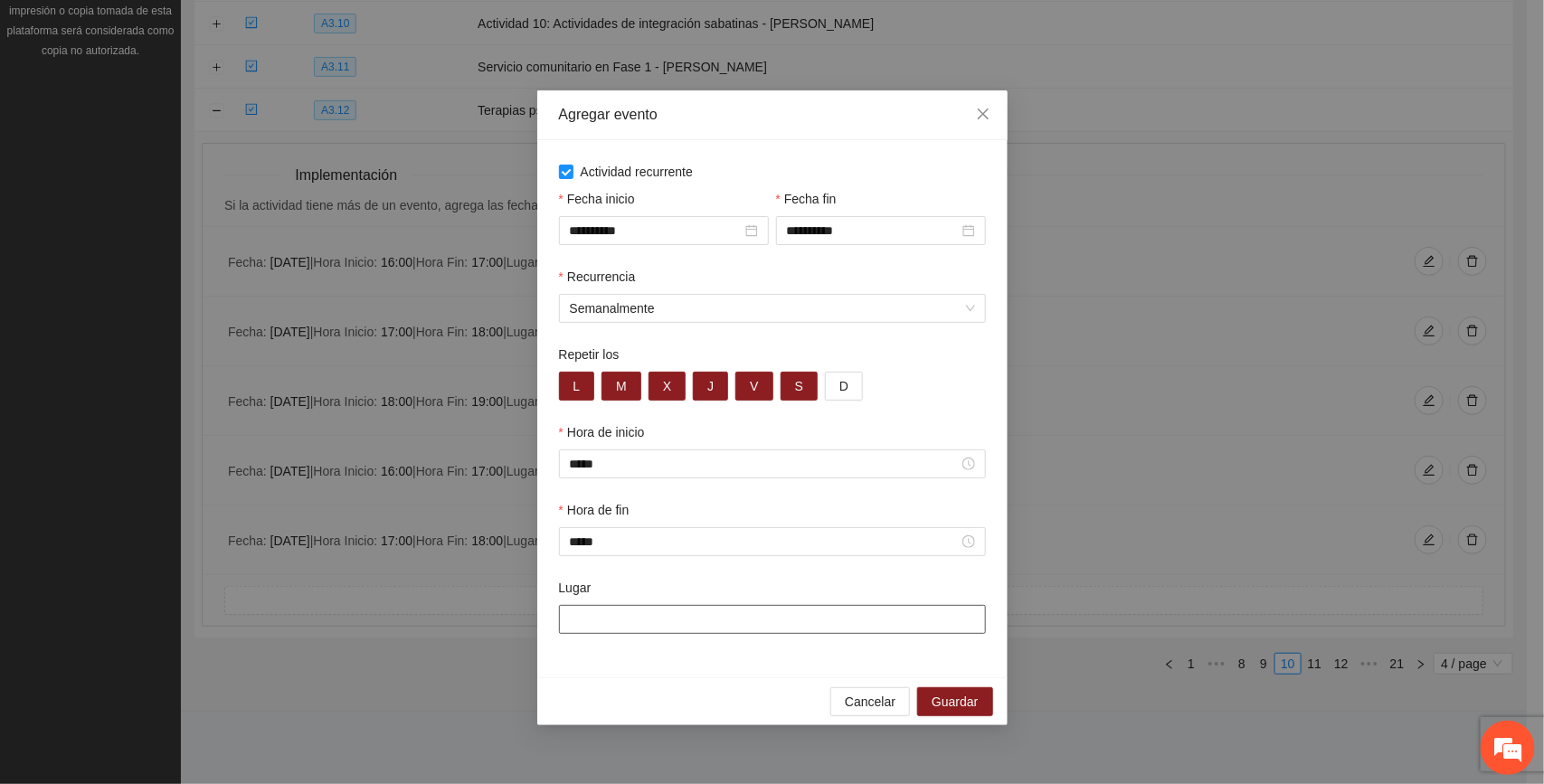 paste on "**********" 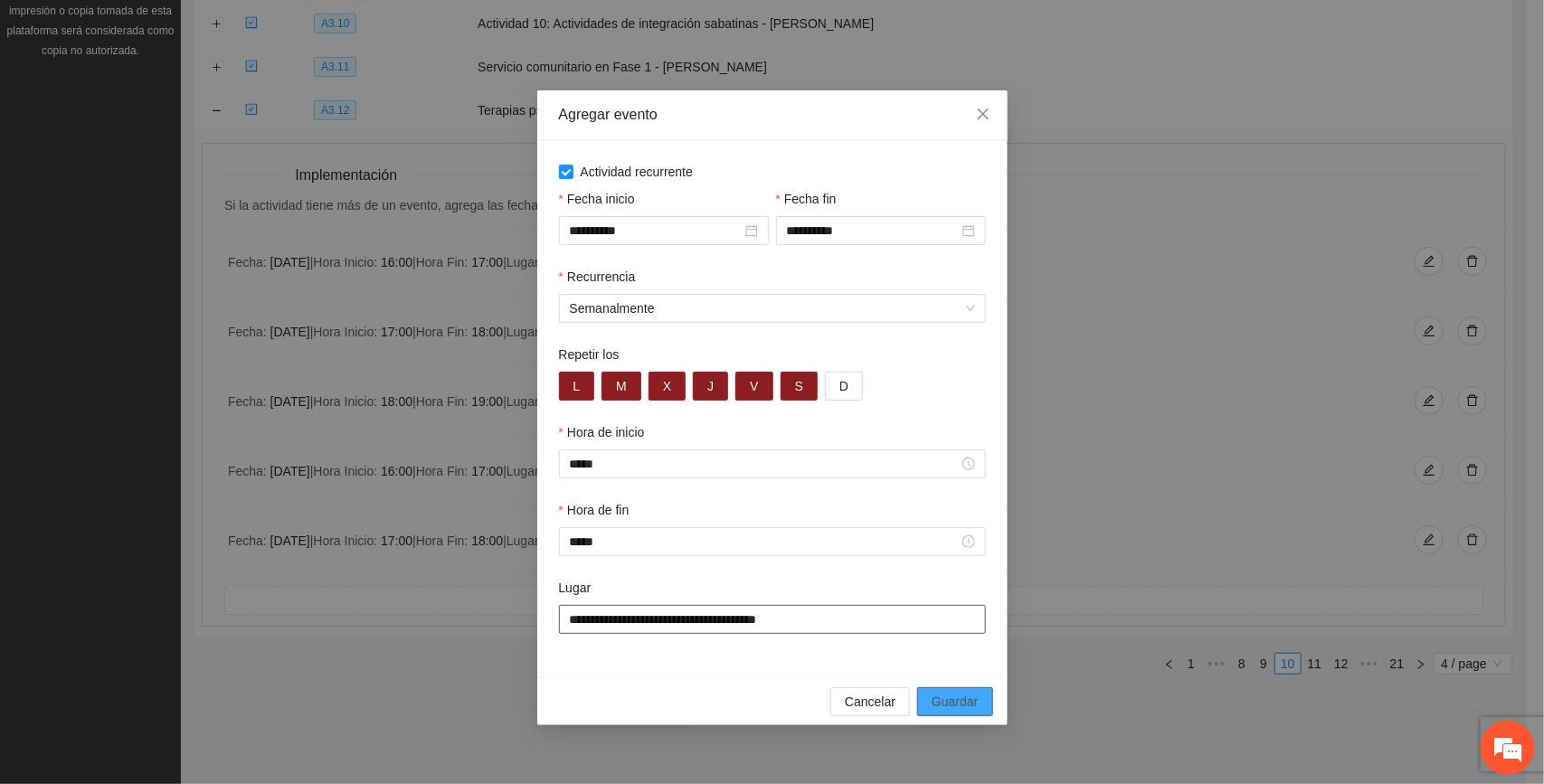 type on "**********" 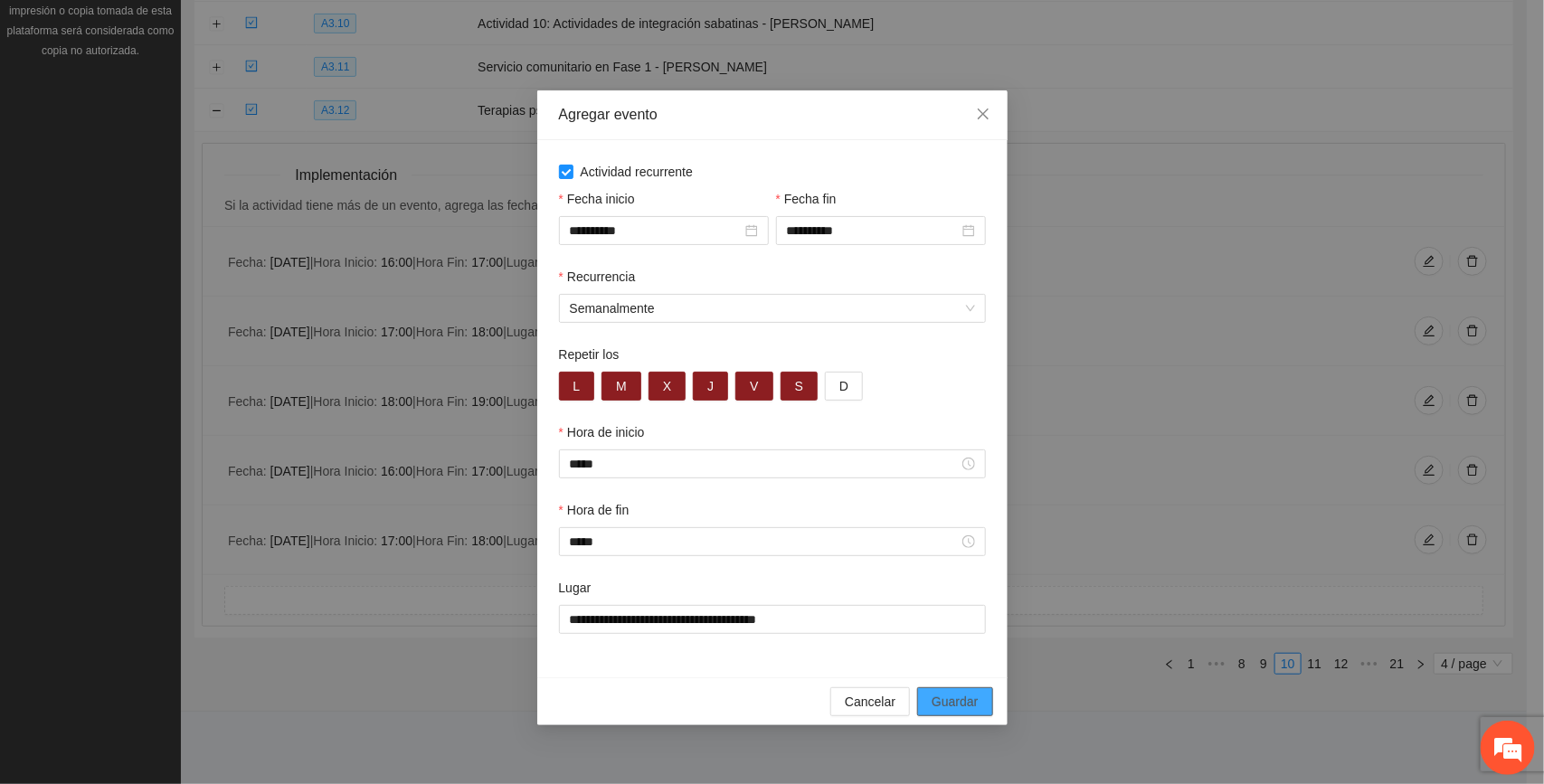click on "Guardar" at bounding box center [954, 702] 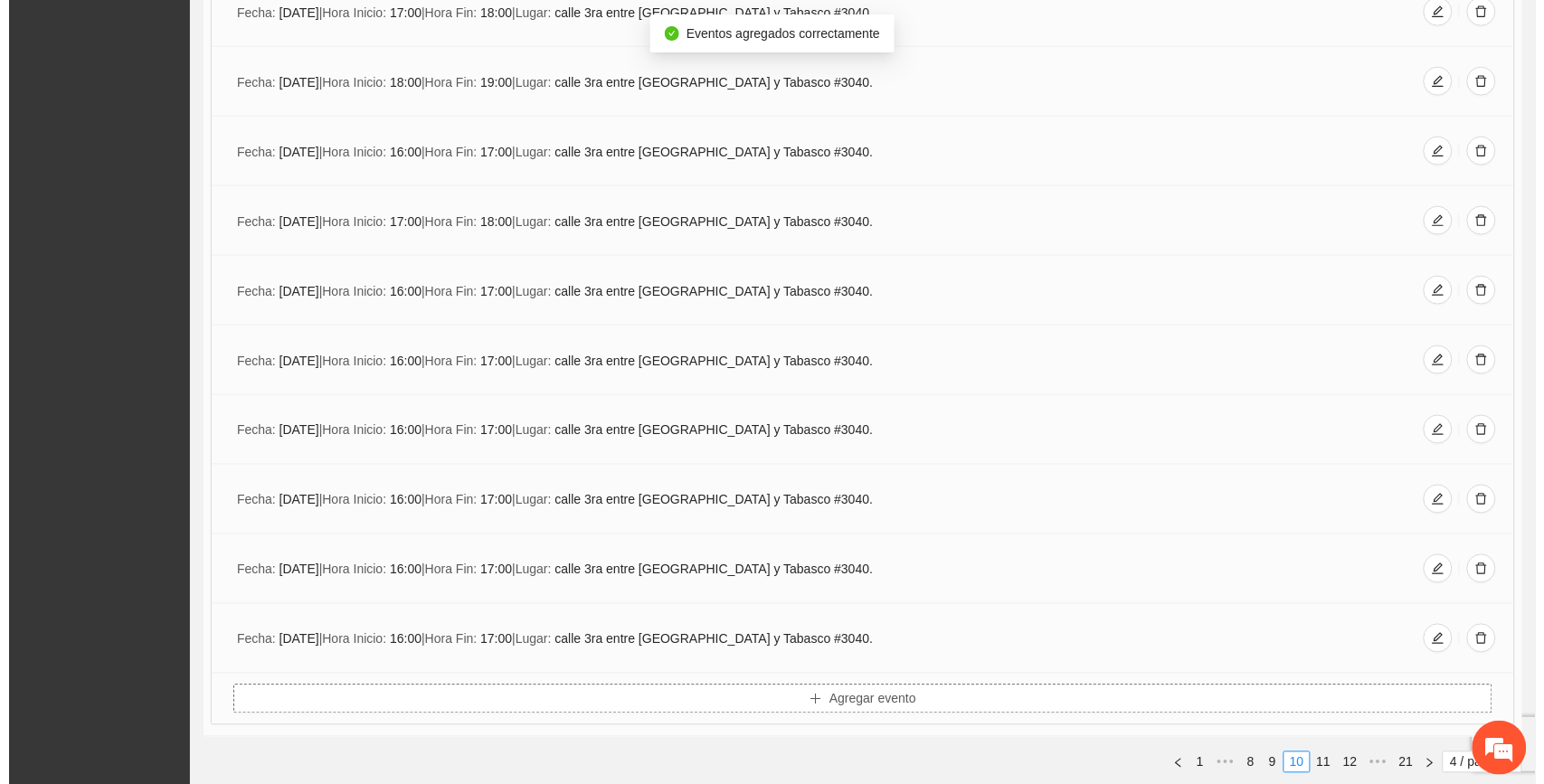 scroll, scrollTop: 702, scrollLeft: 0, axis: vertical 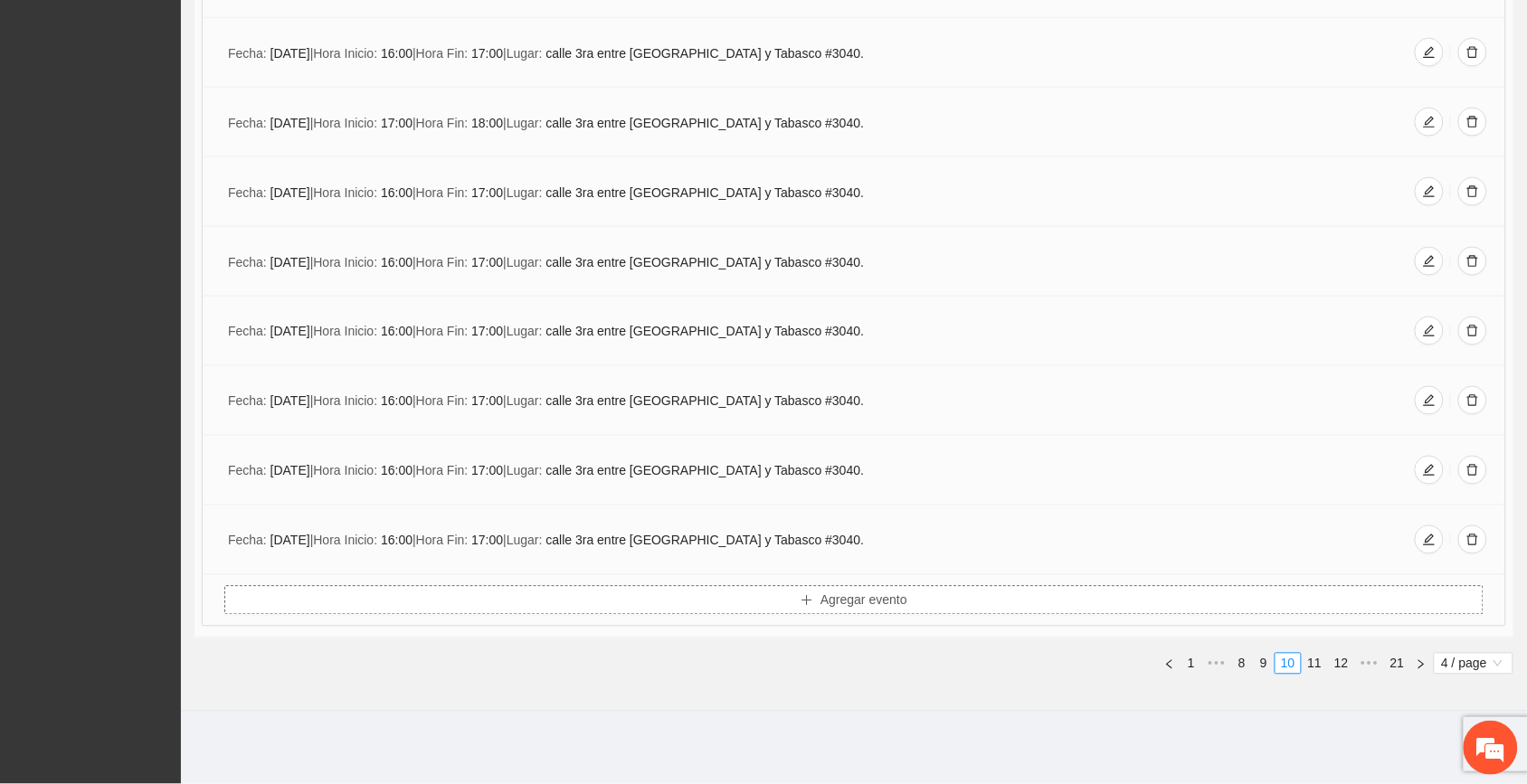 click on "Agregar evento" at bounding box center [864, 600] 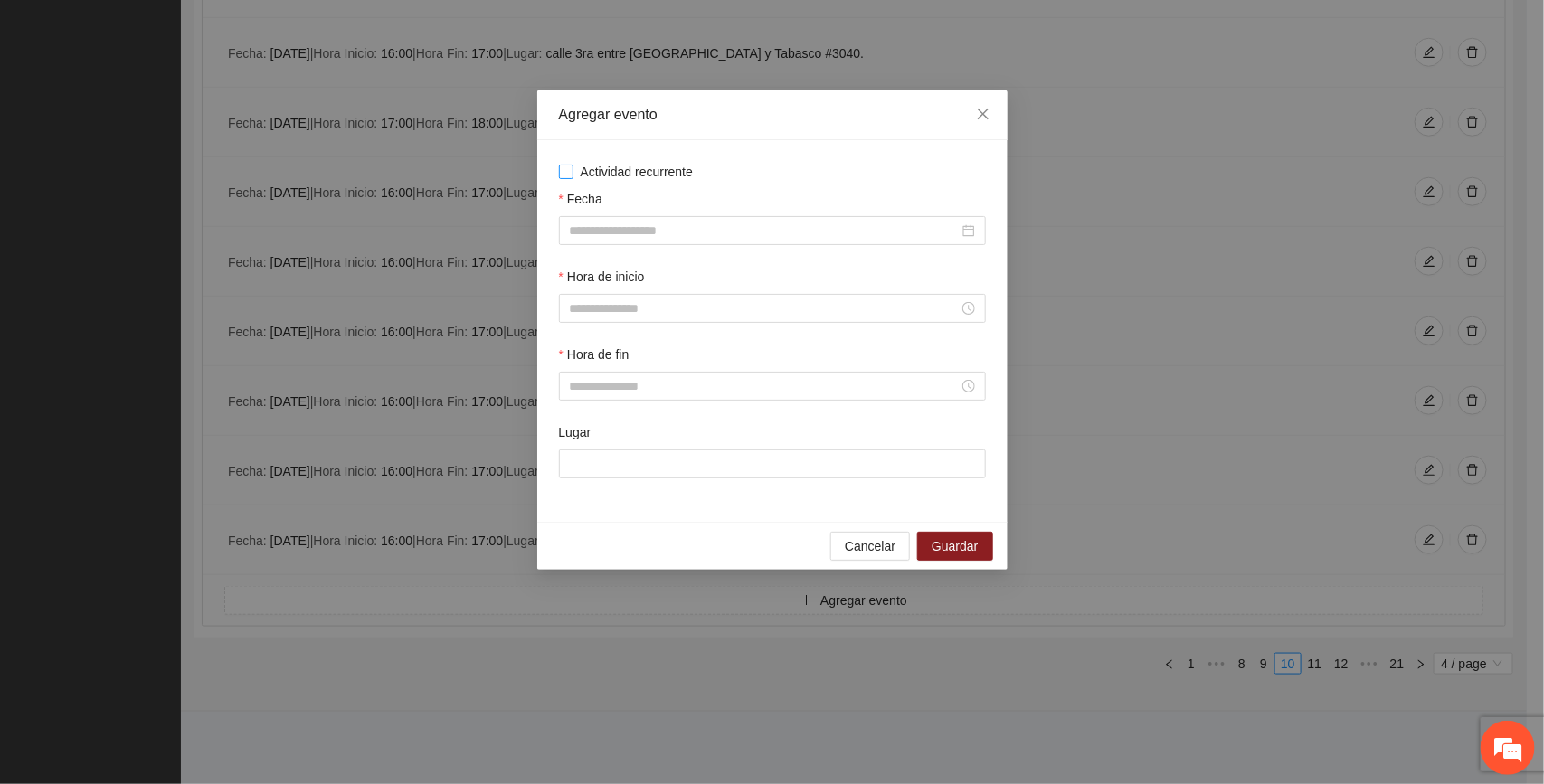 click on "Actividad recurrente" at bounding box center (637, 172) 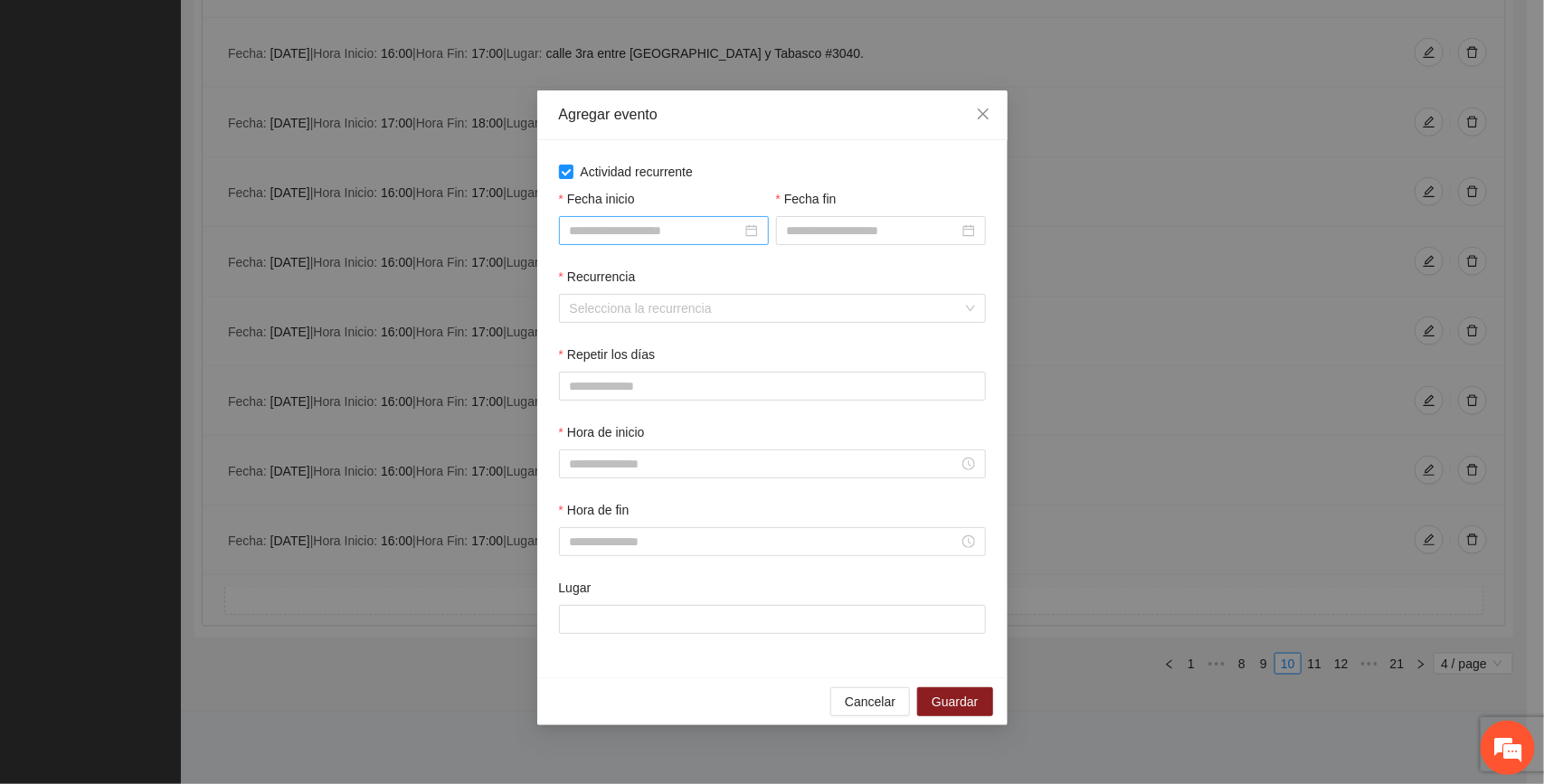 click on "Fecha inicio" at bounding box center (656, 231) 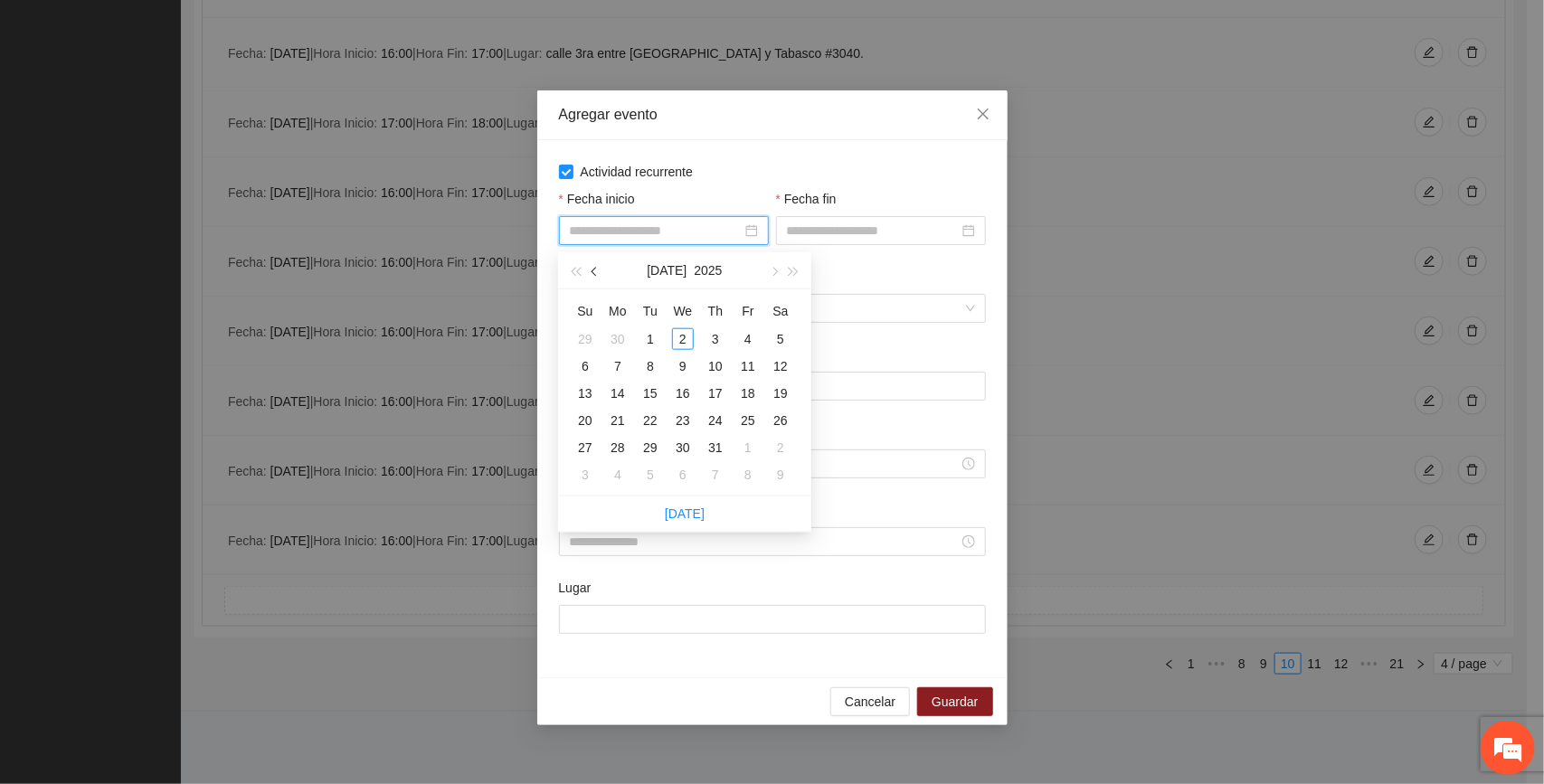 click at bounding box center [595, 270] 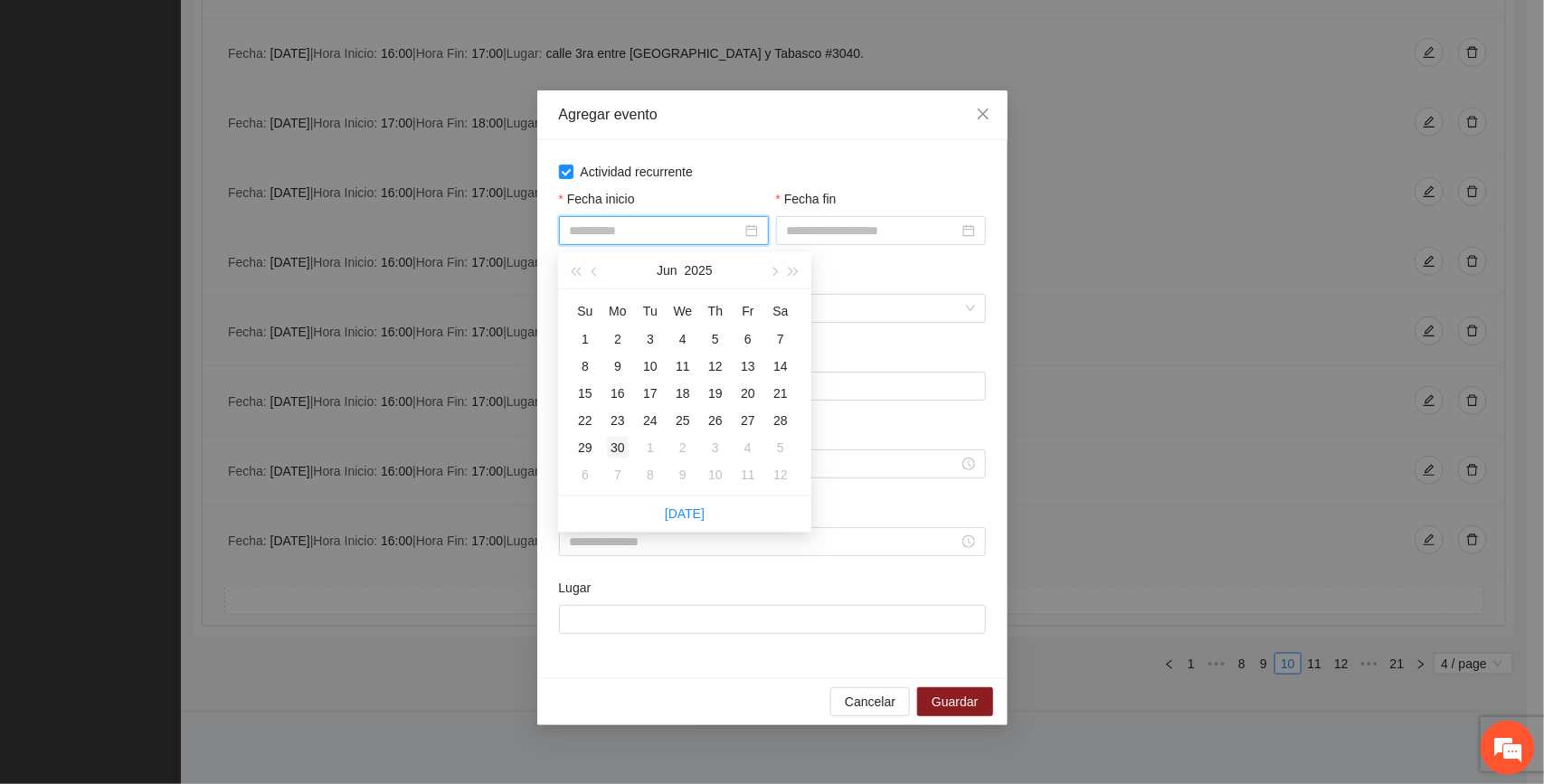 type on "**********" 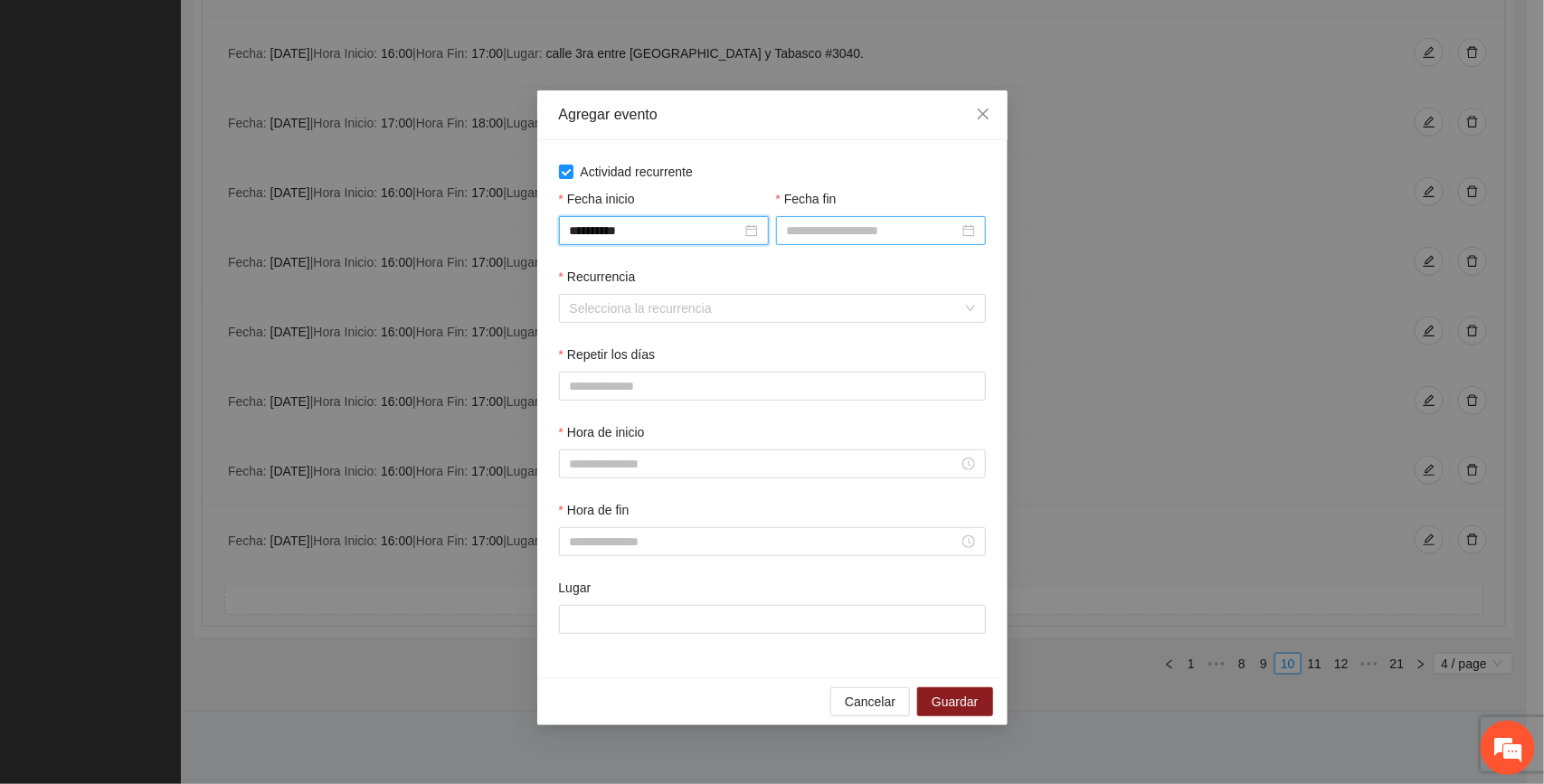 click on "Fecha fin" at bounding box center (873, 231) 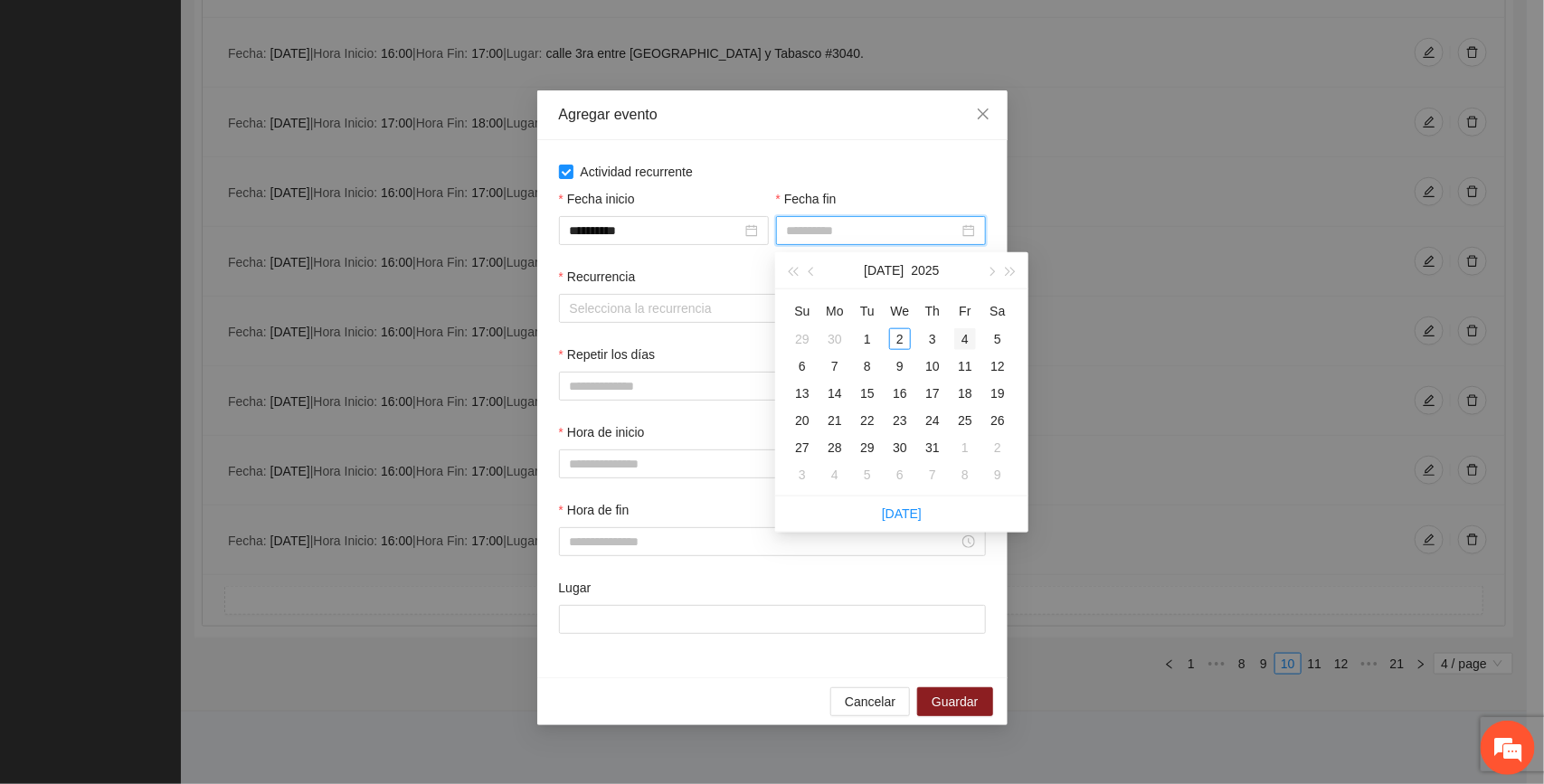 type on "**********" 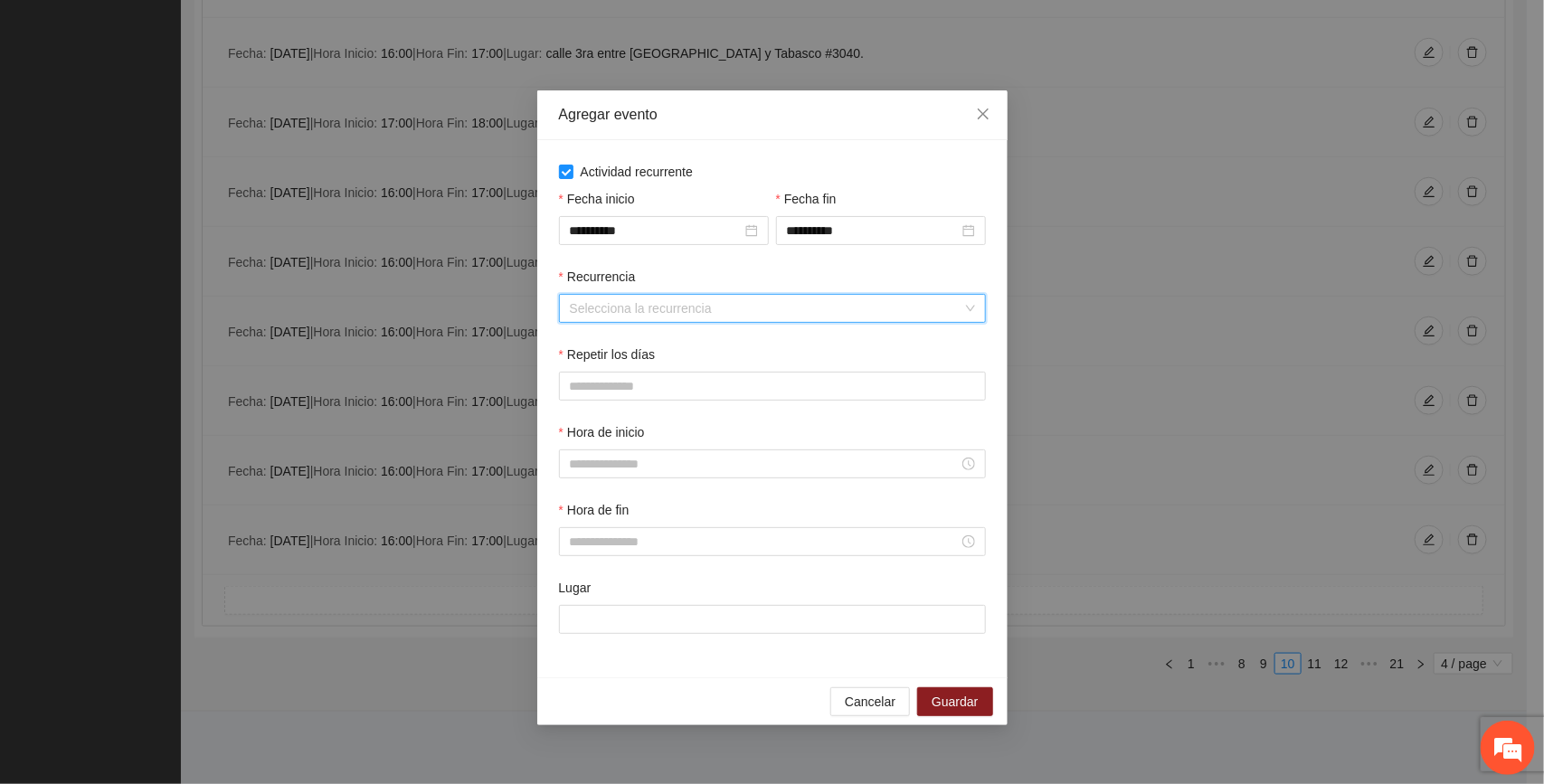 click on "Recurrencia" at bounding box center [766, 308] 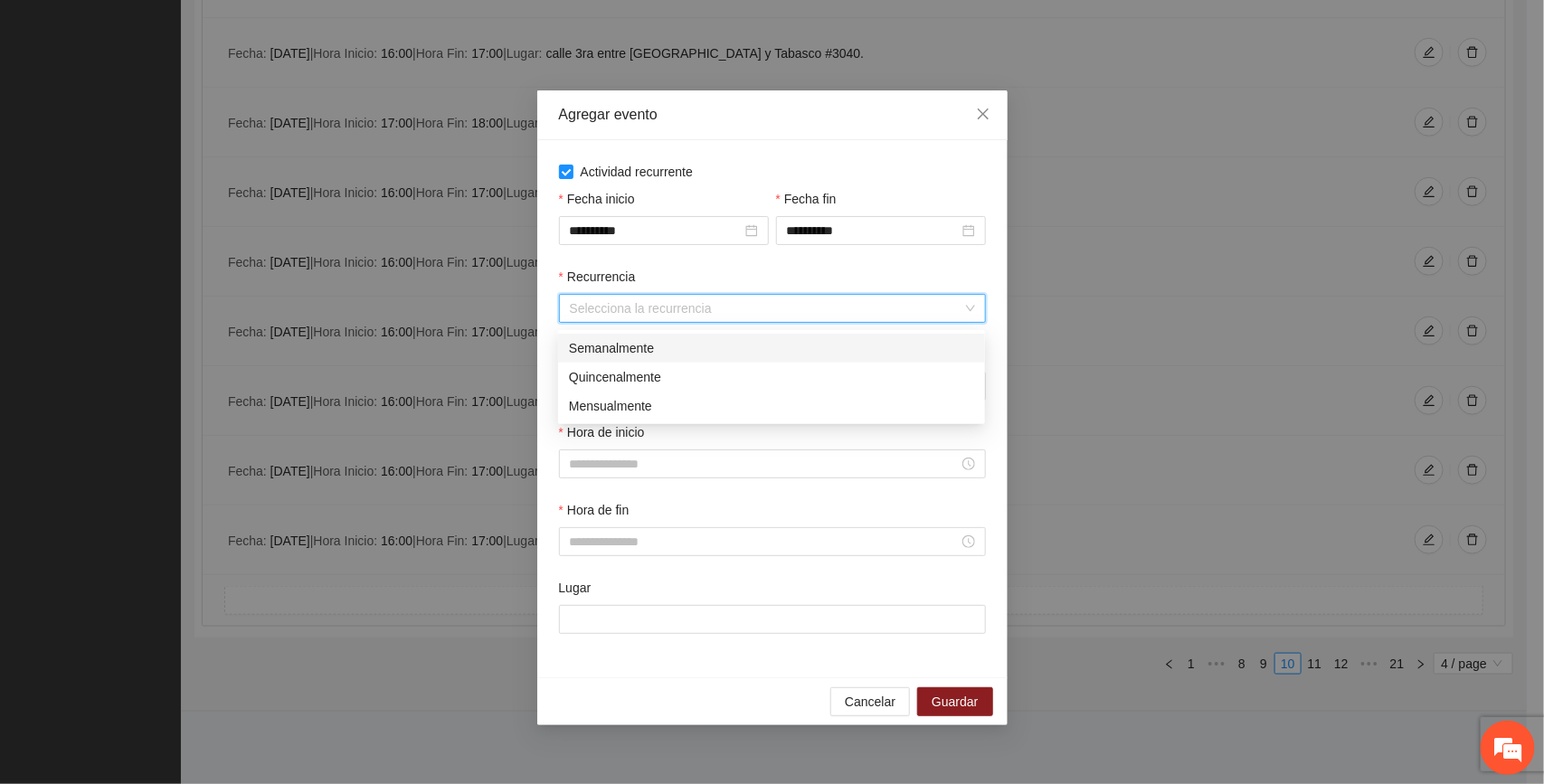 click on "Semanalmente" at bounding box center (772, 348) 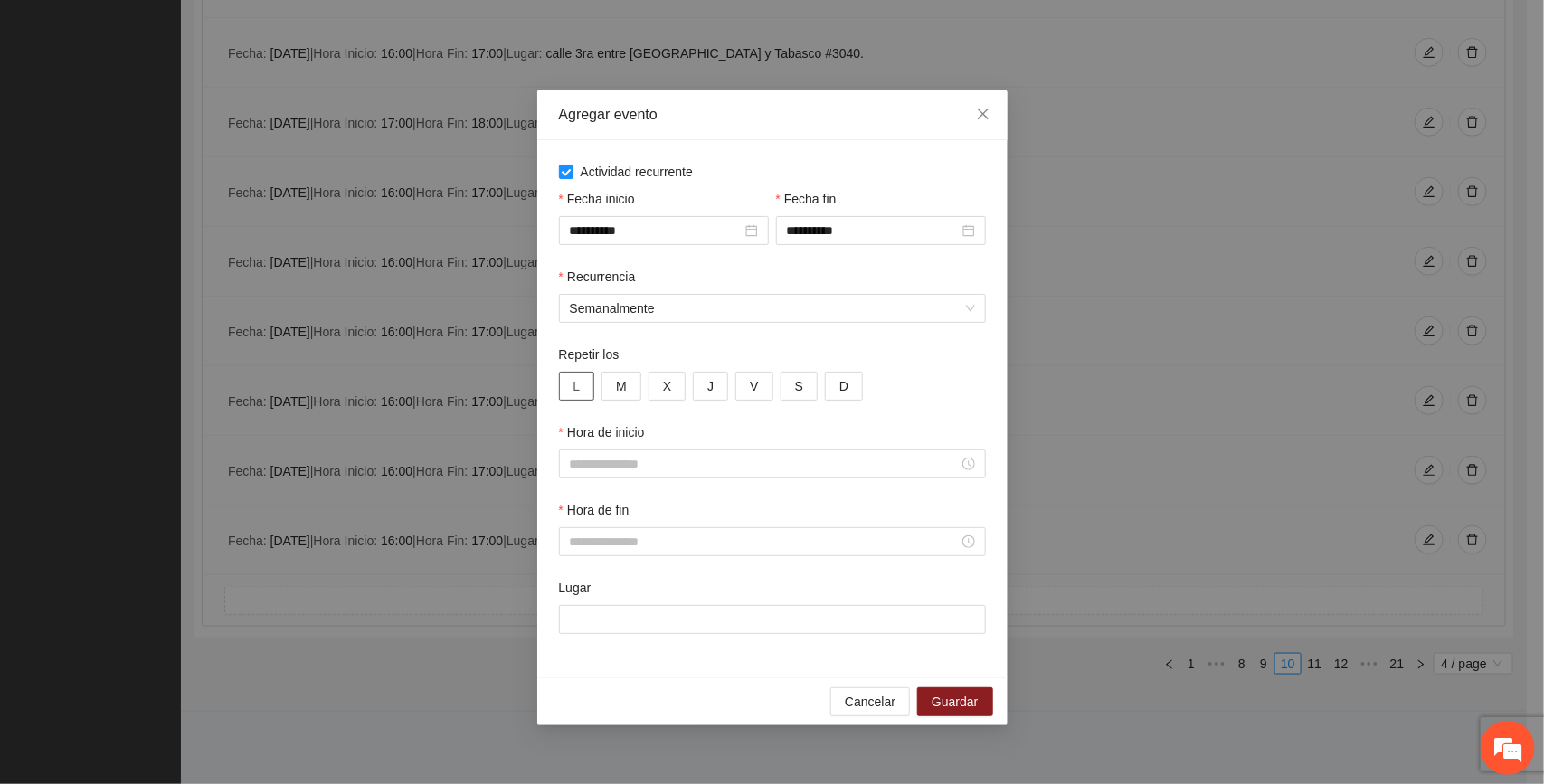 click on "L" at bounding box center [577, 386] 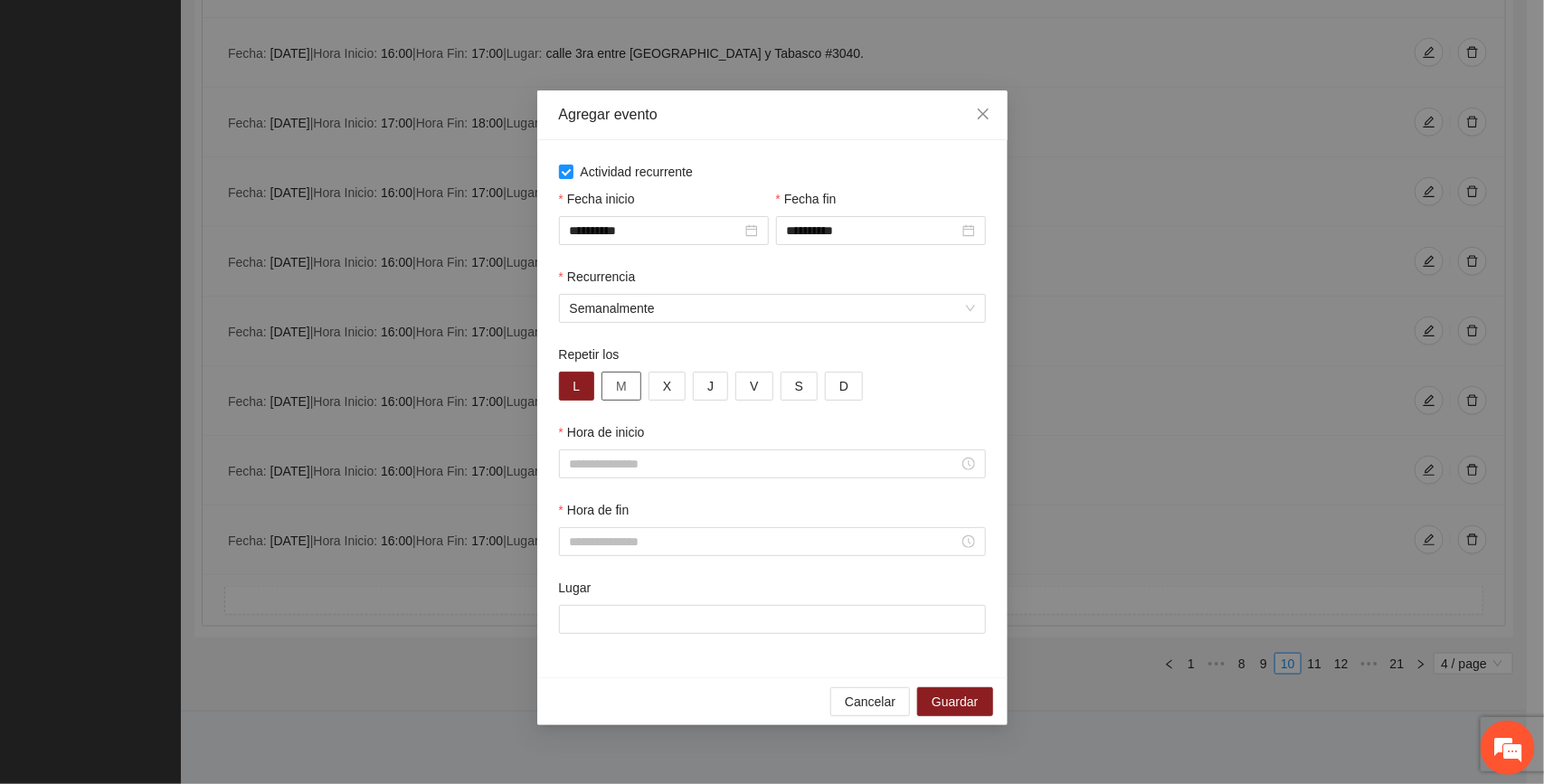 click on "M" at bounding box center (621, 386) 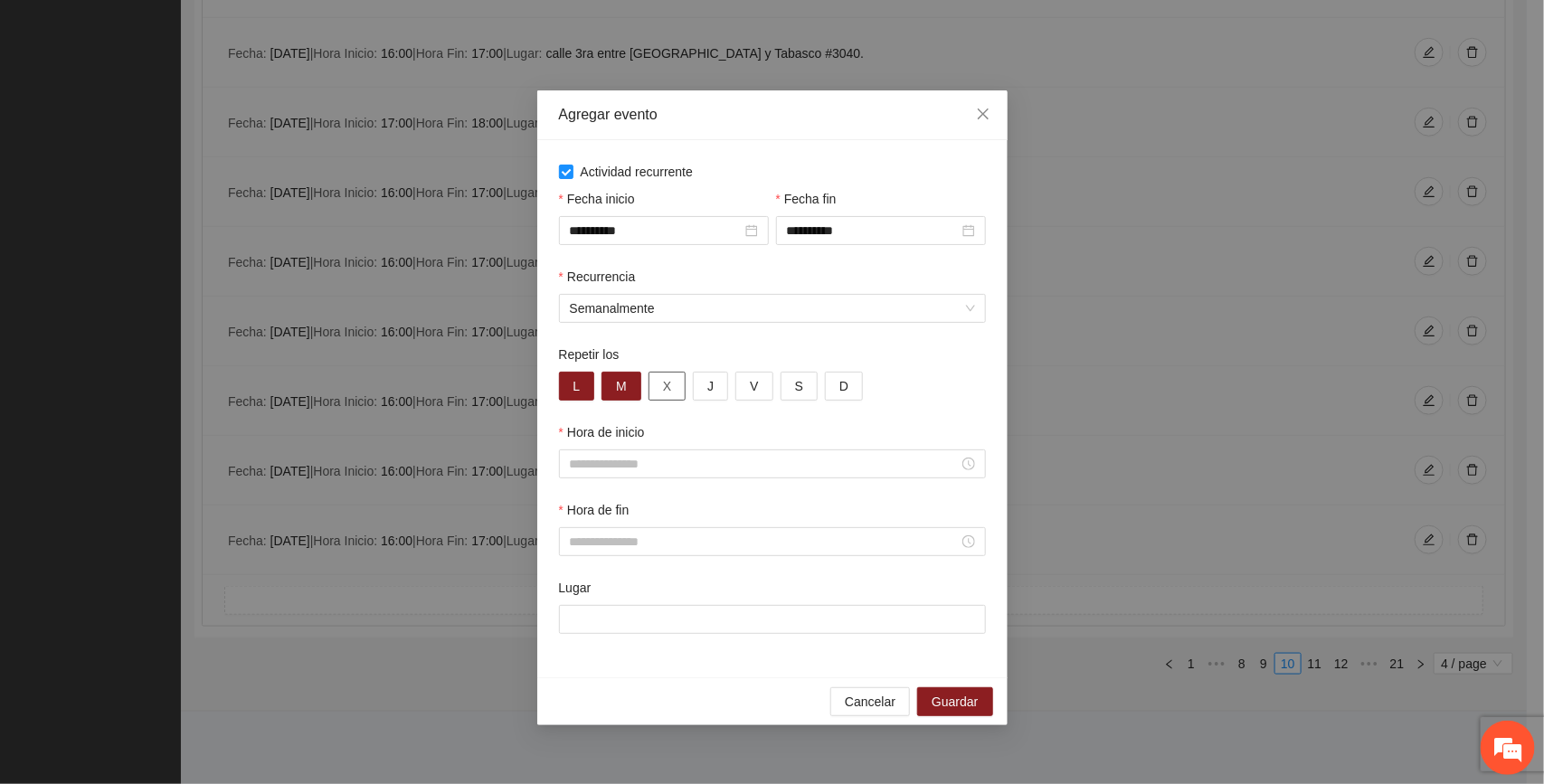 click on "X" at bounding box center (667, 386) 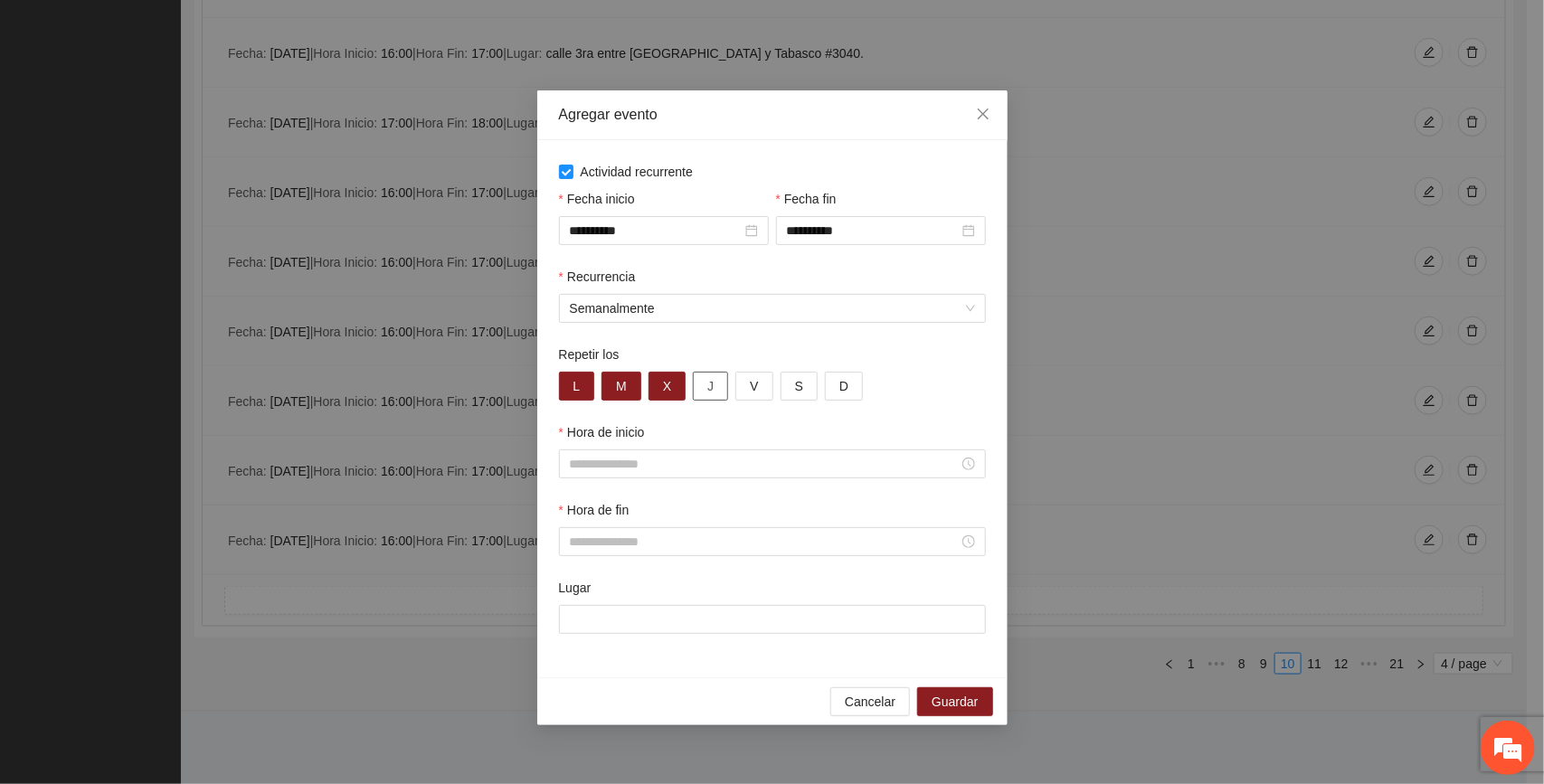 click on "J" at bounding box center (710, 386) 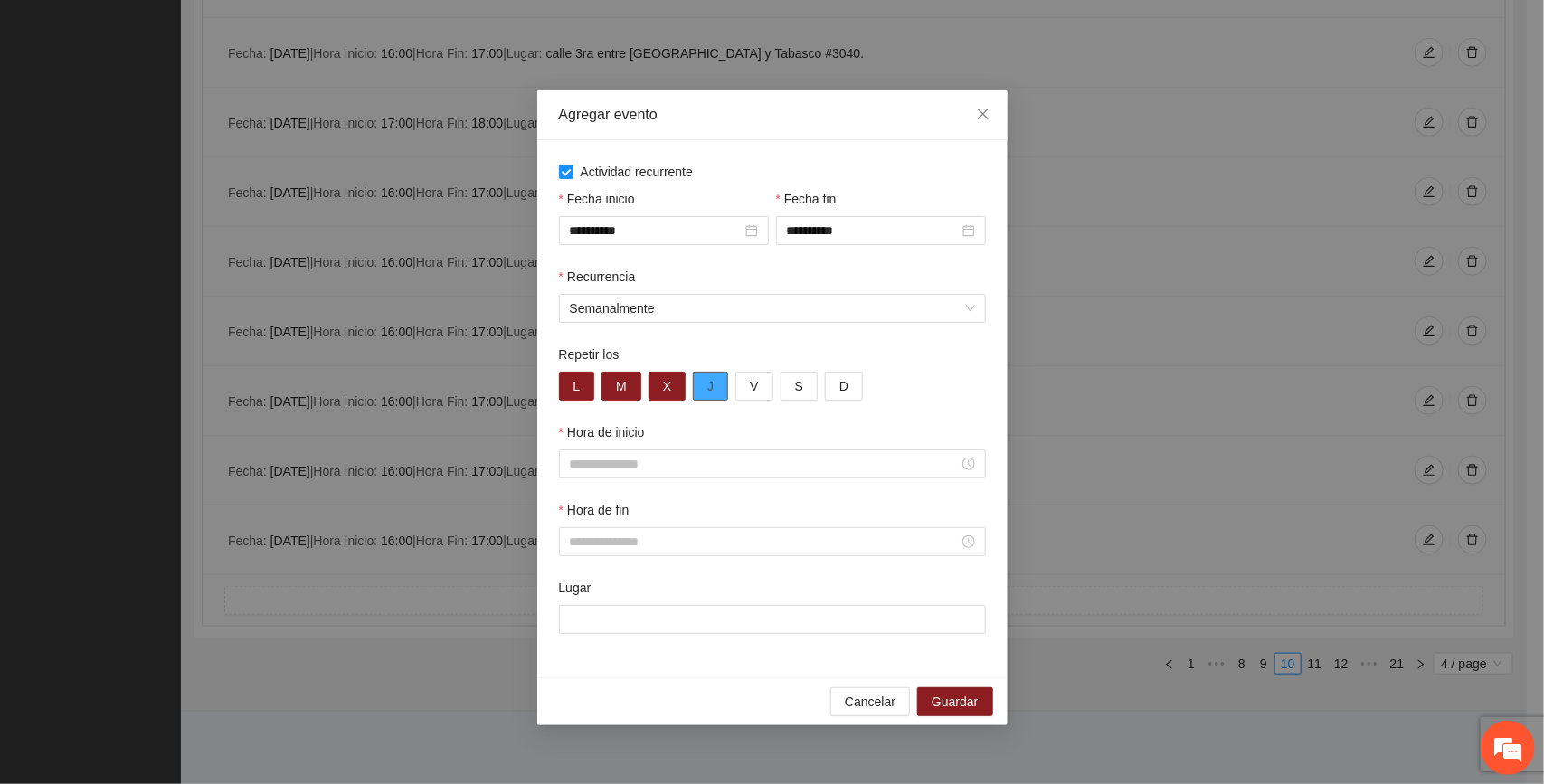 click on "J" at bounding box center (710, 386) 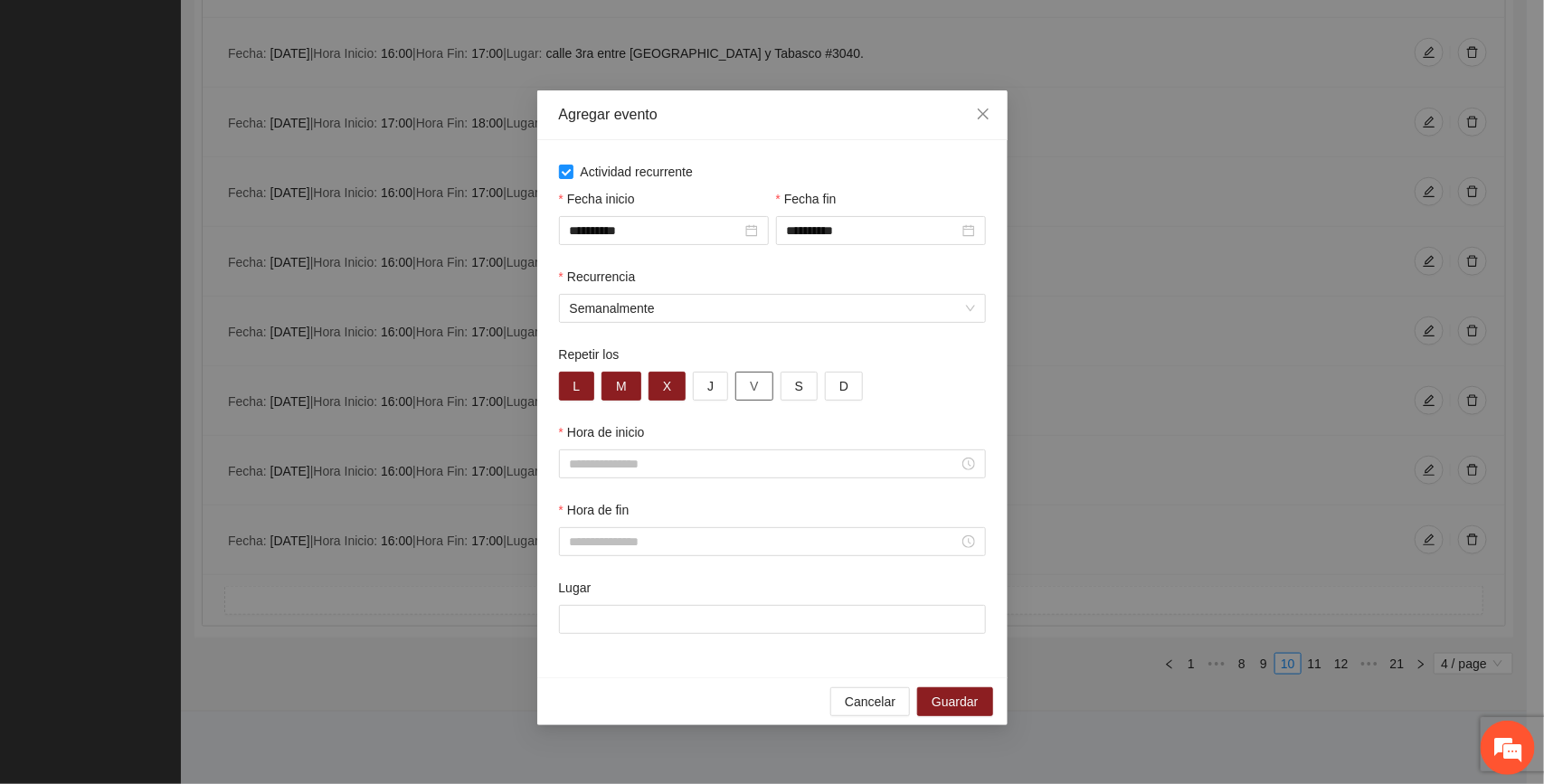 click on "V" at bounding box center (753, 386) 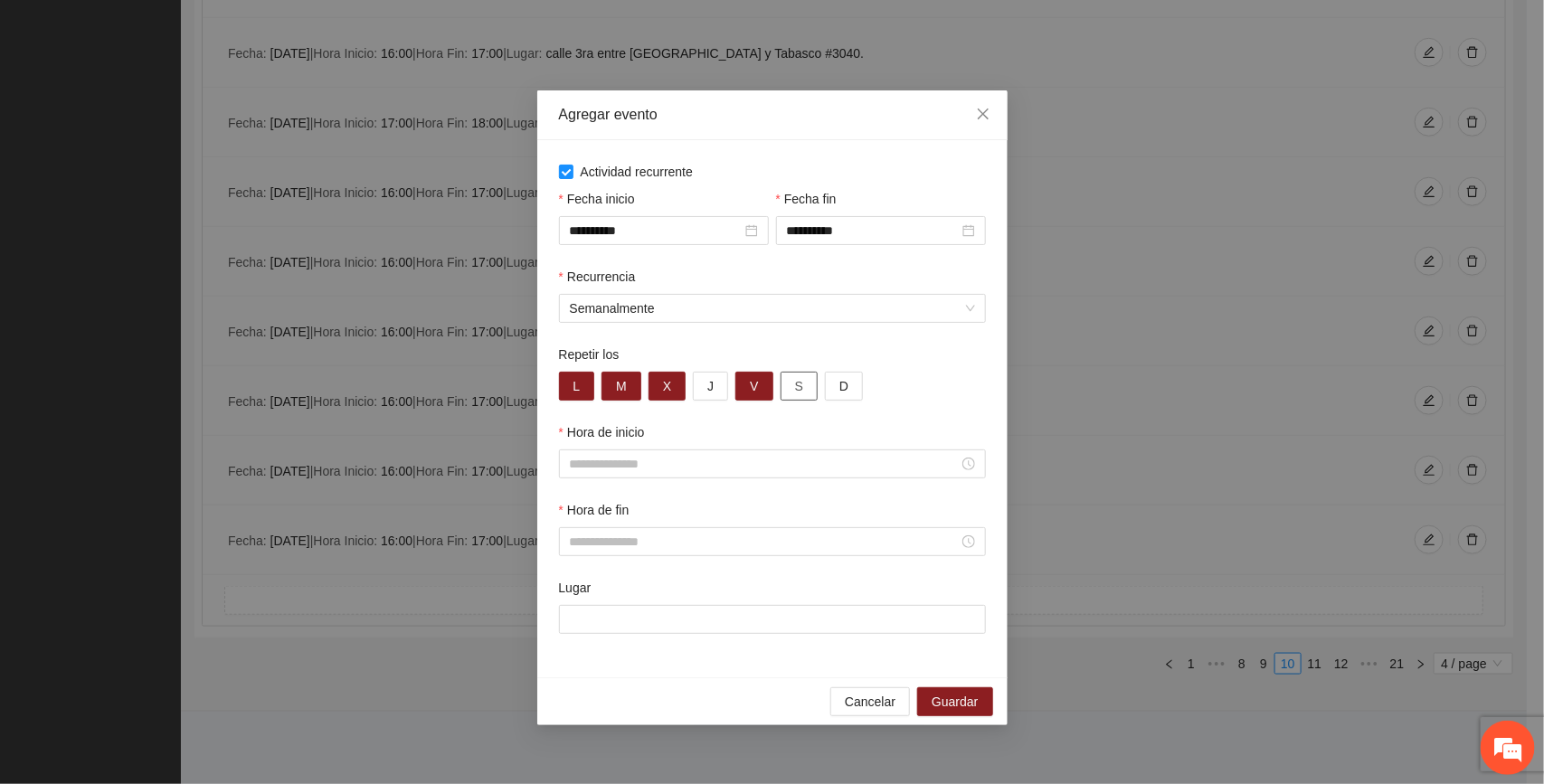 click on "S" at bounding box center [799, 386] 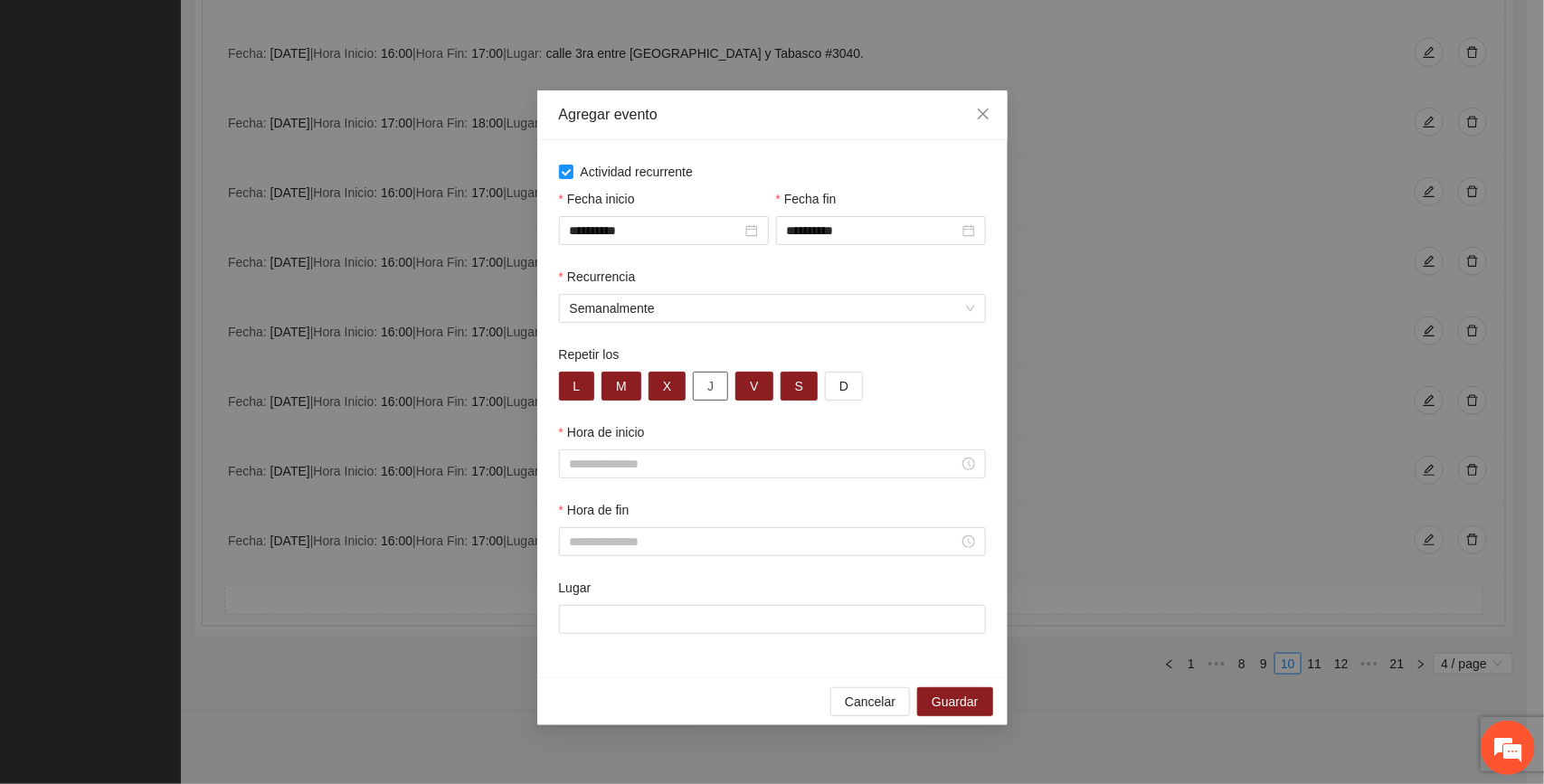 click on "J" at bounding box center (710, 386) 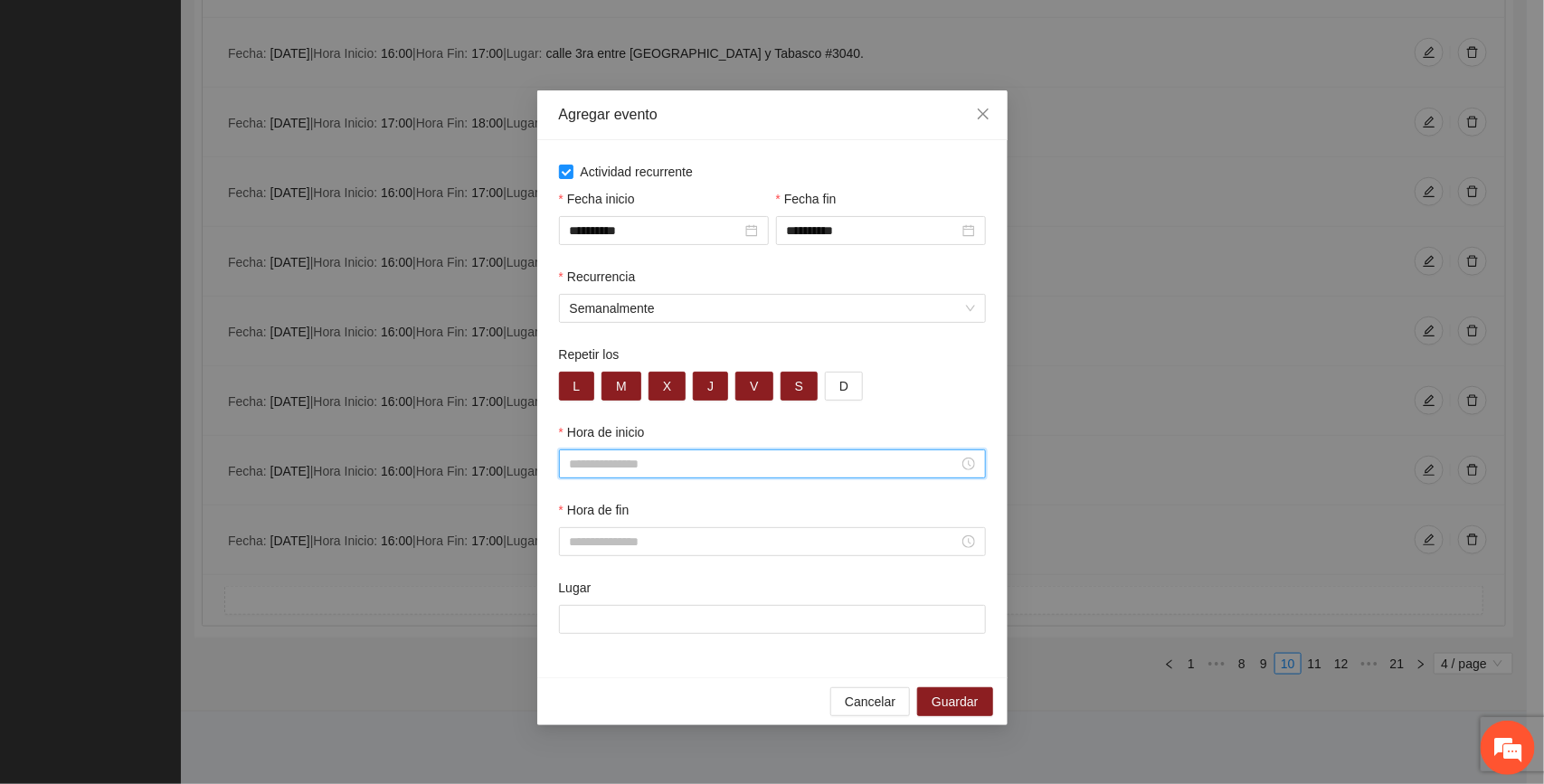 click on "Hora de inicio" at bounding box center [764, 464] 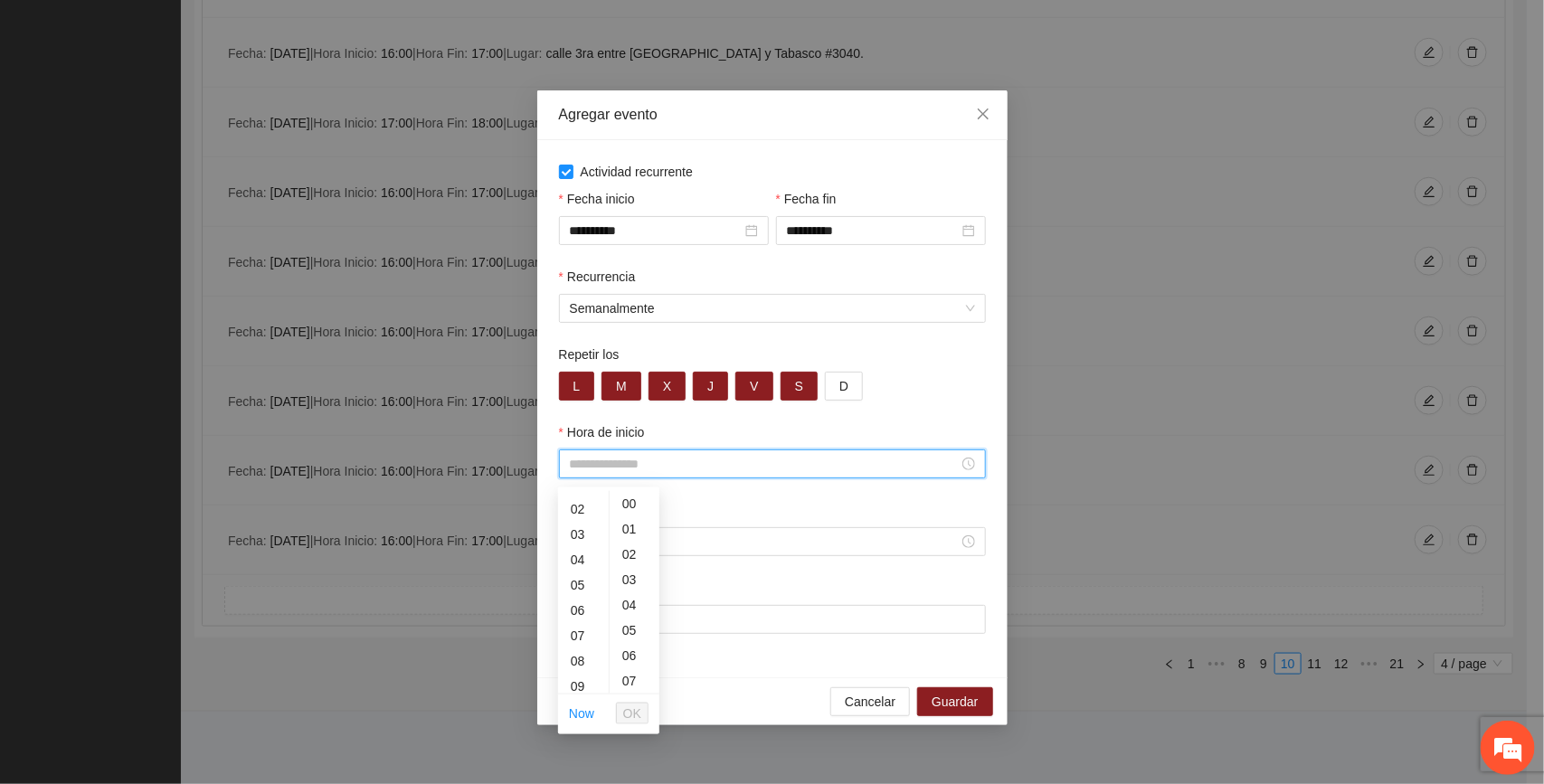 scroll, scrollTop: 256, scrollLeft: 0, axis: vertical 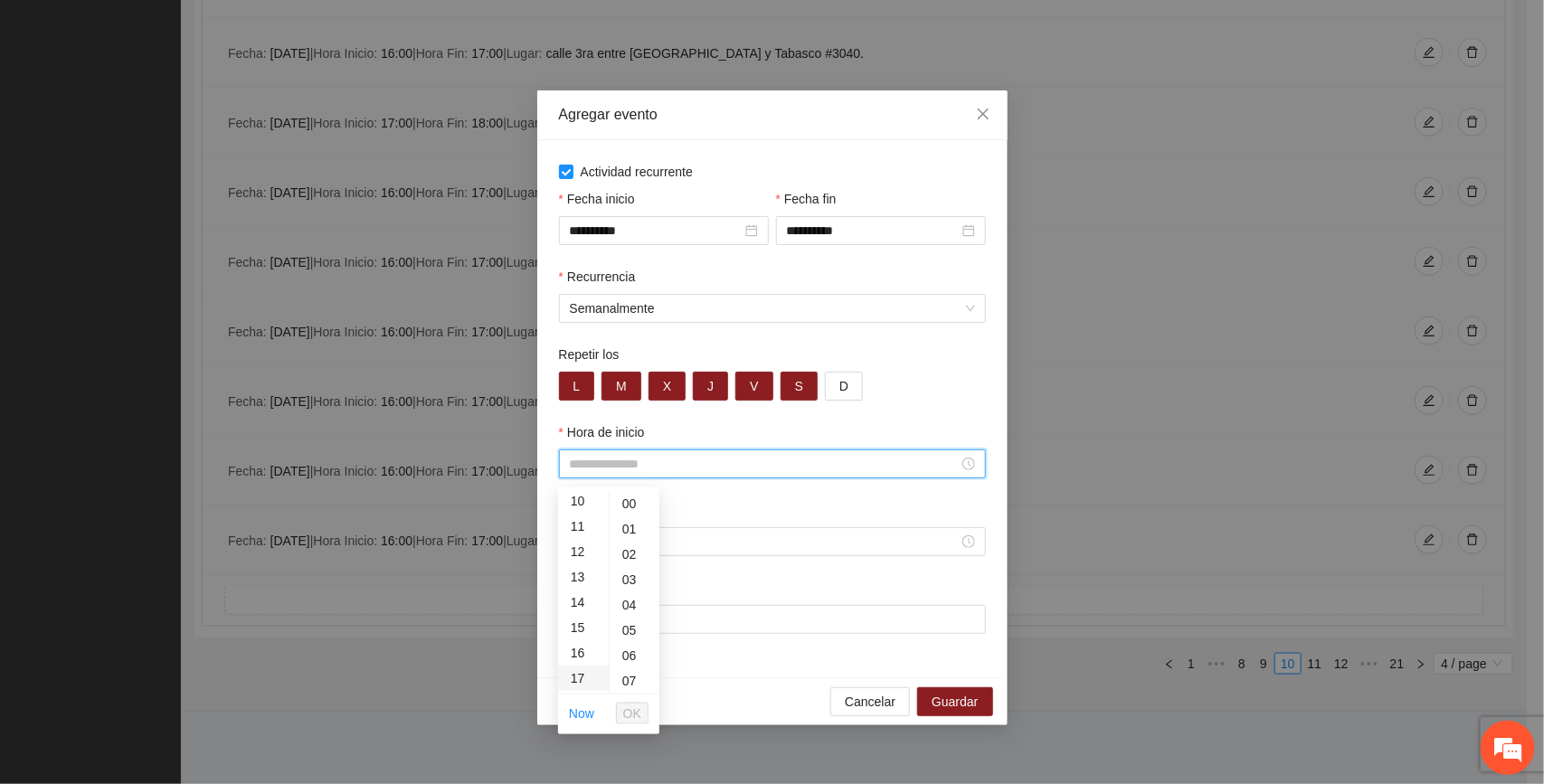 click on "17" at bounding box center (583, 678) 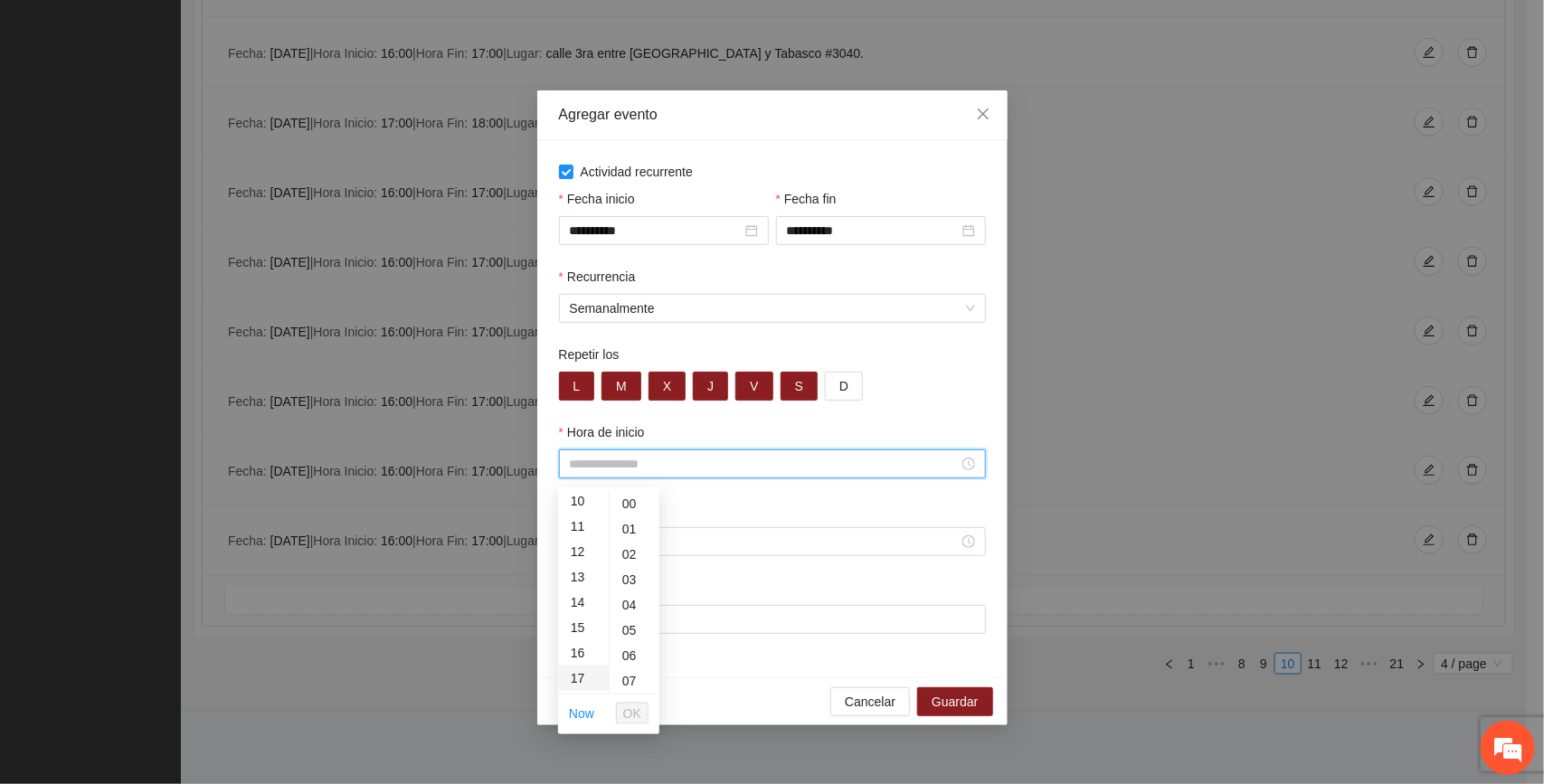 type on "*****" 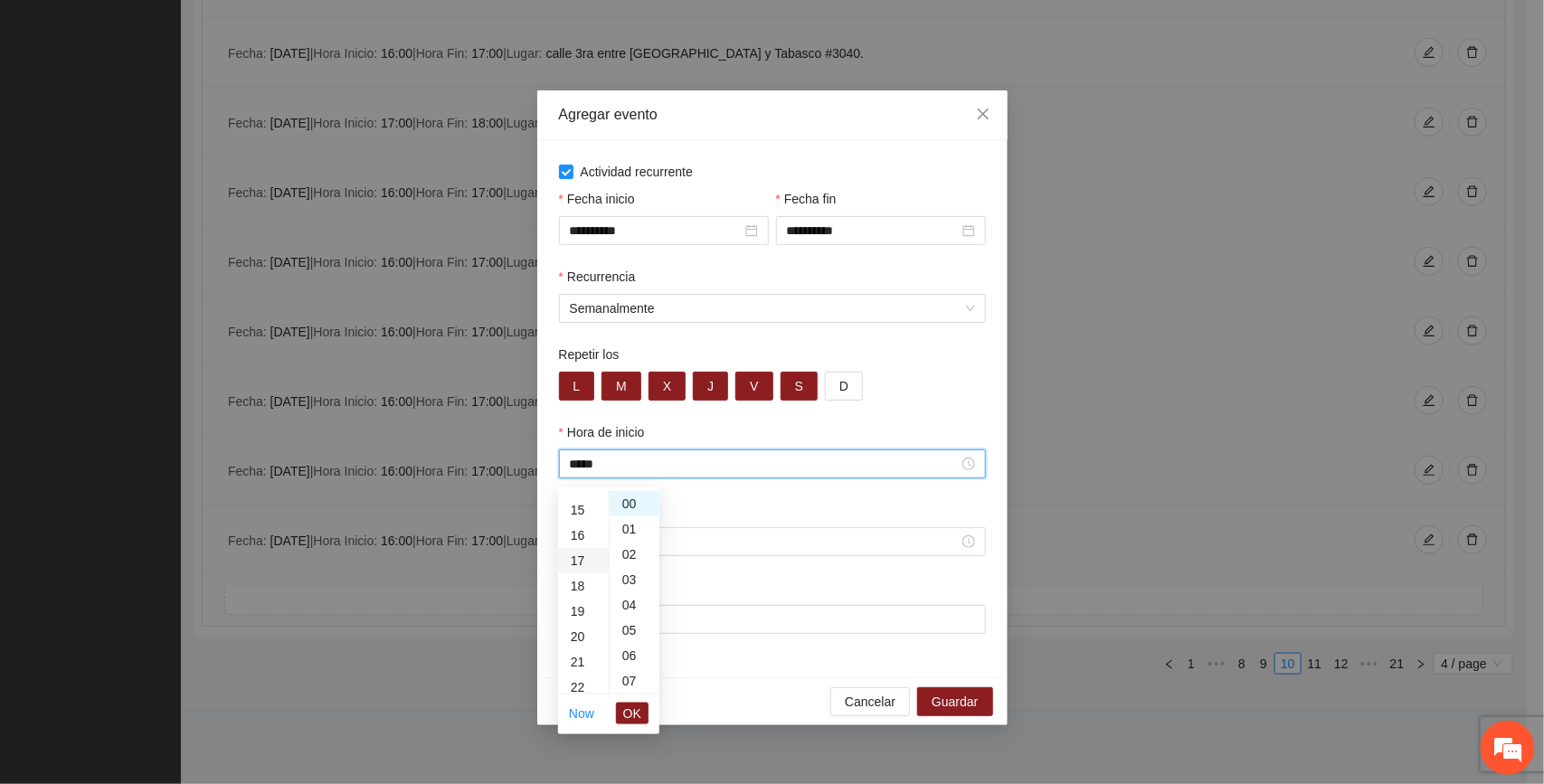 scroll, scrollTop: 430, scrollLeft: 0, axis: vertical 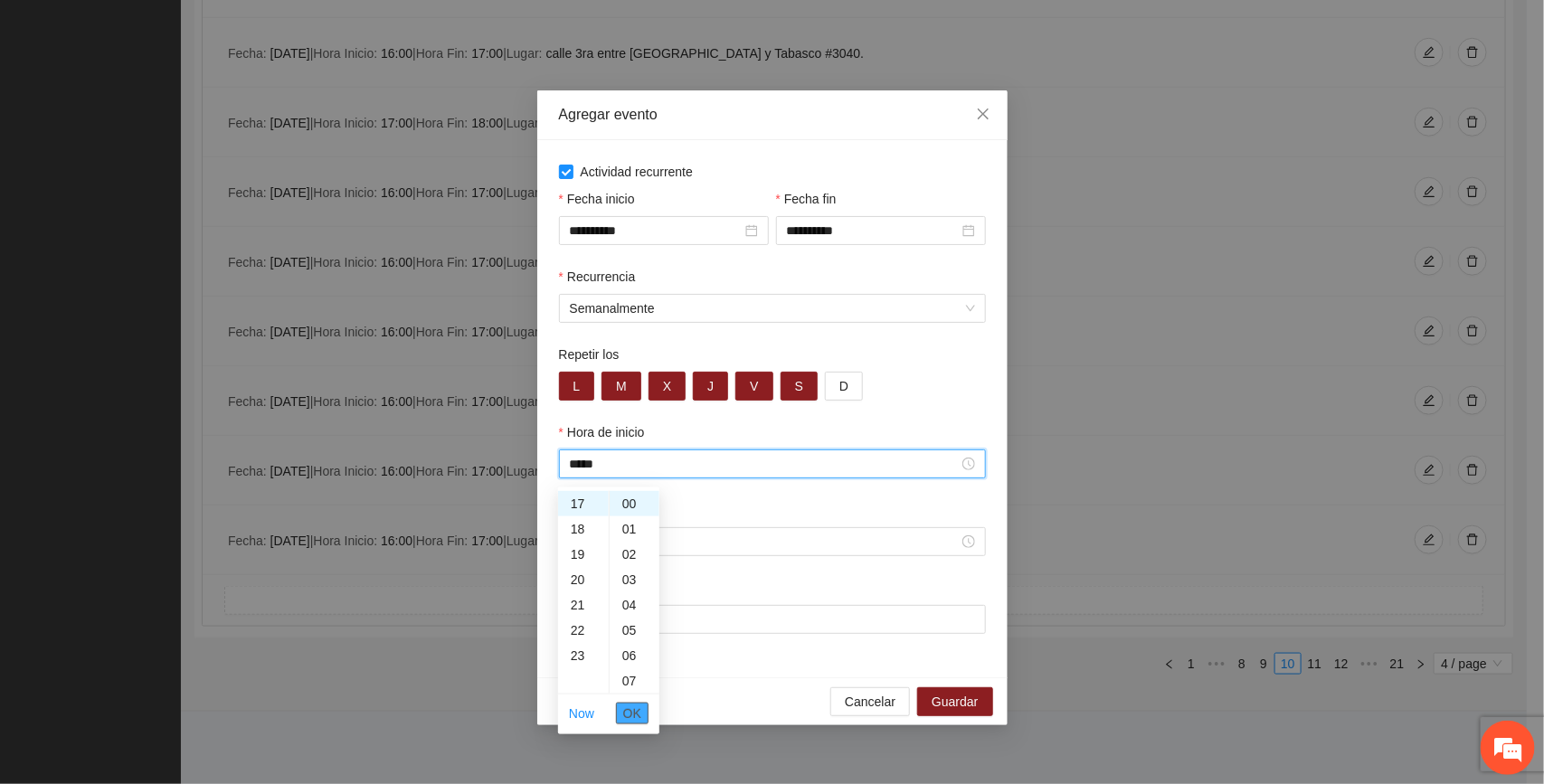 click on "OK" at bounding box center [632, 713] 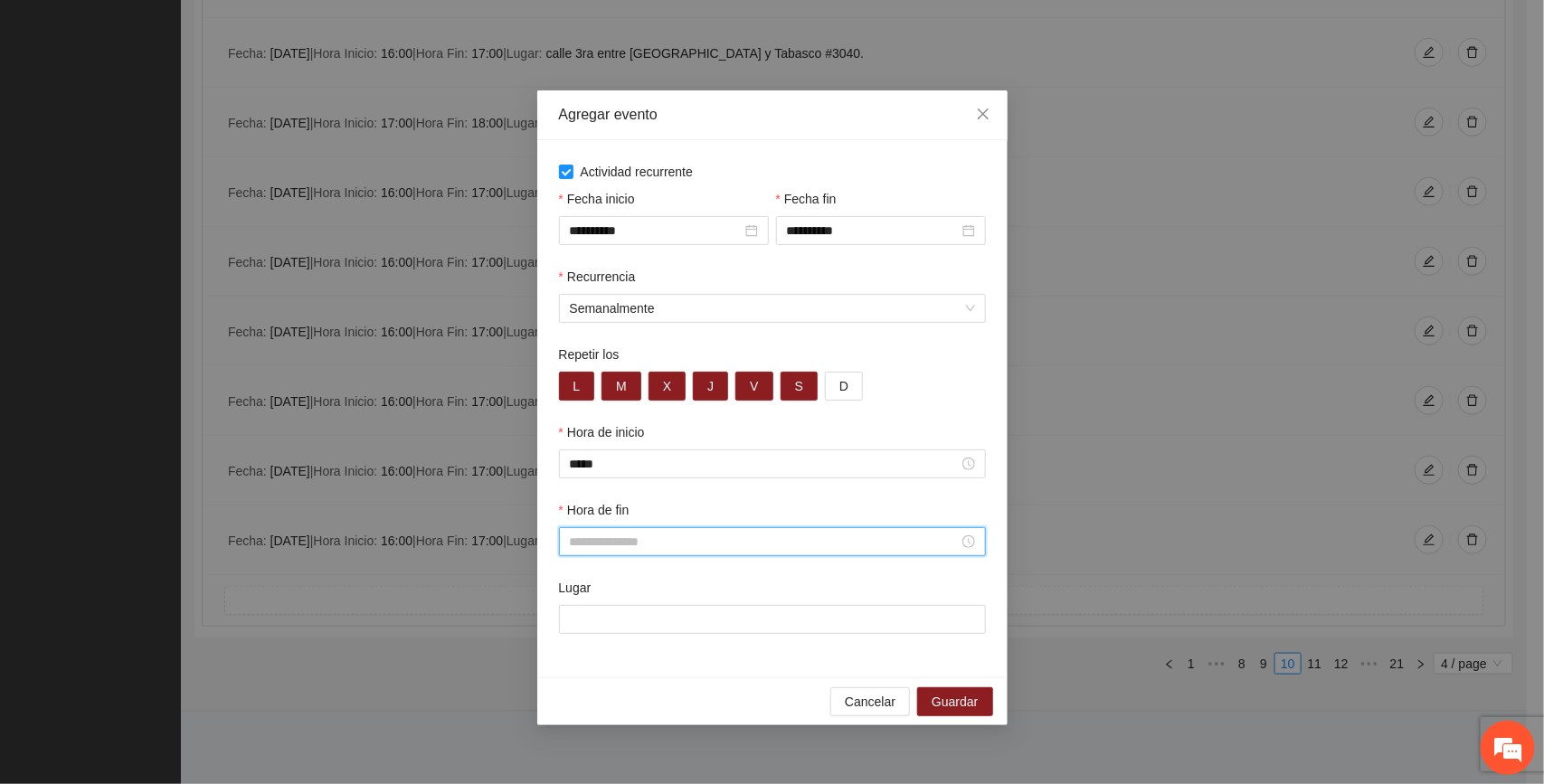 click on "Hora de fin" at bounding box center [764, 542] 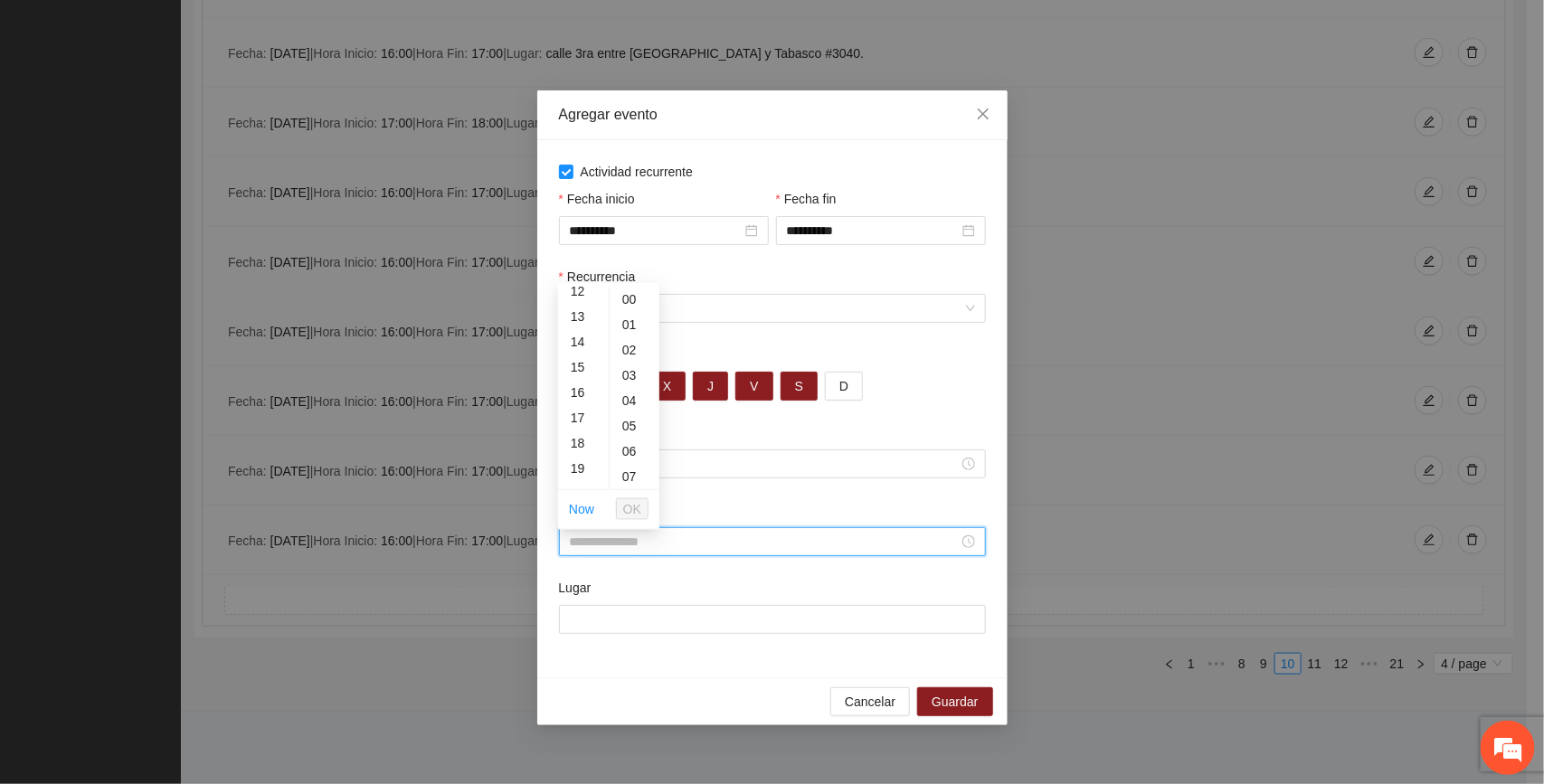 scroll, scrollTop: 331, scrollLeft: 0, axis: vertical 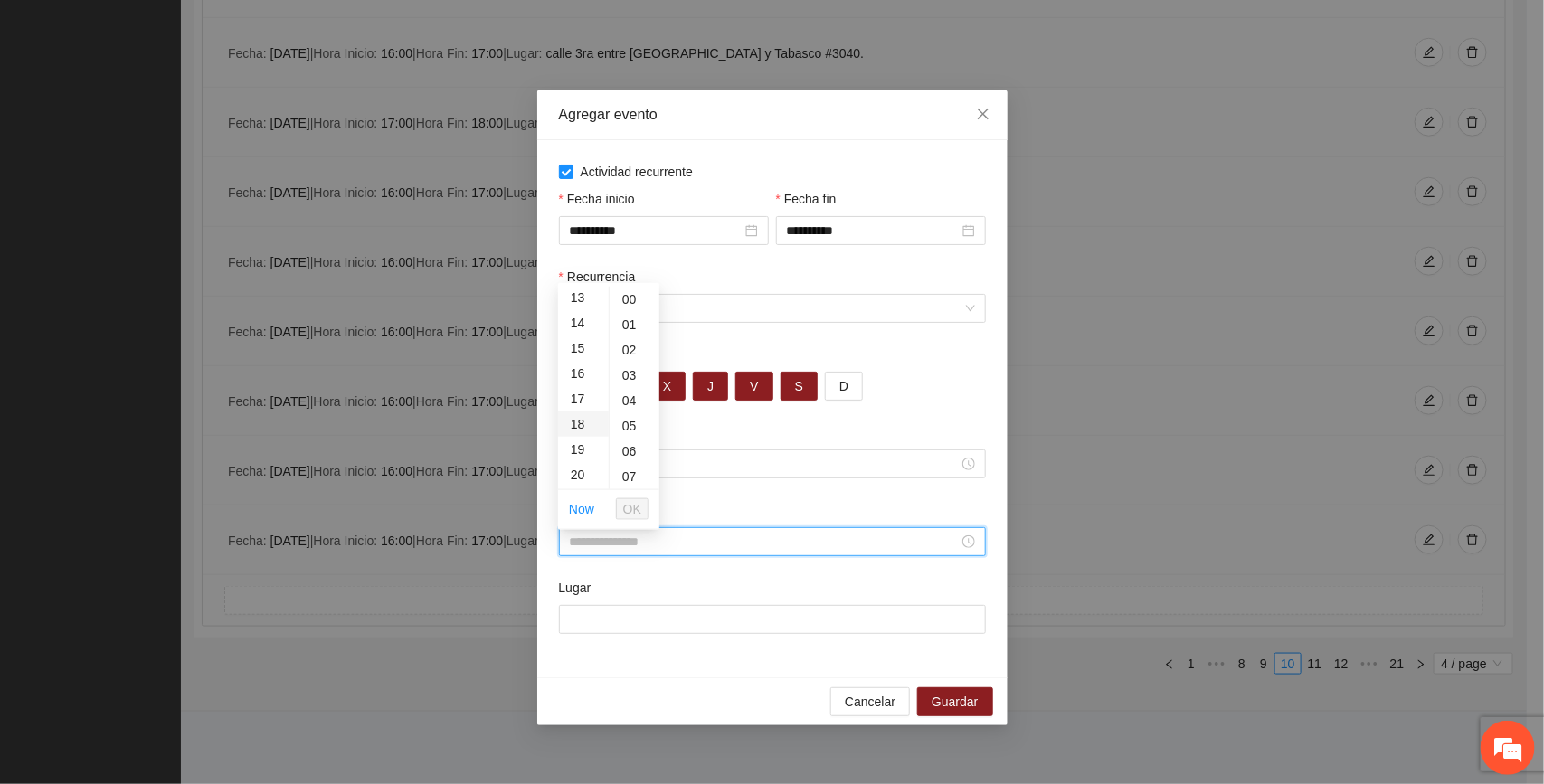 click on "18" at bounding box center (583, 424) 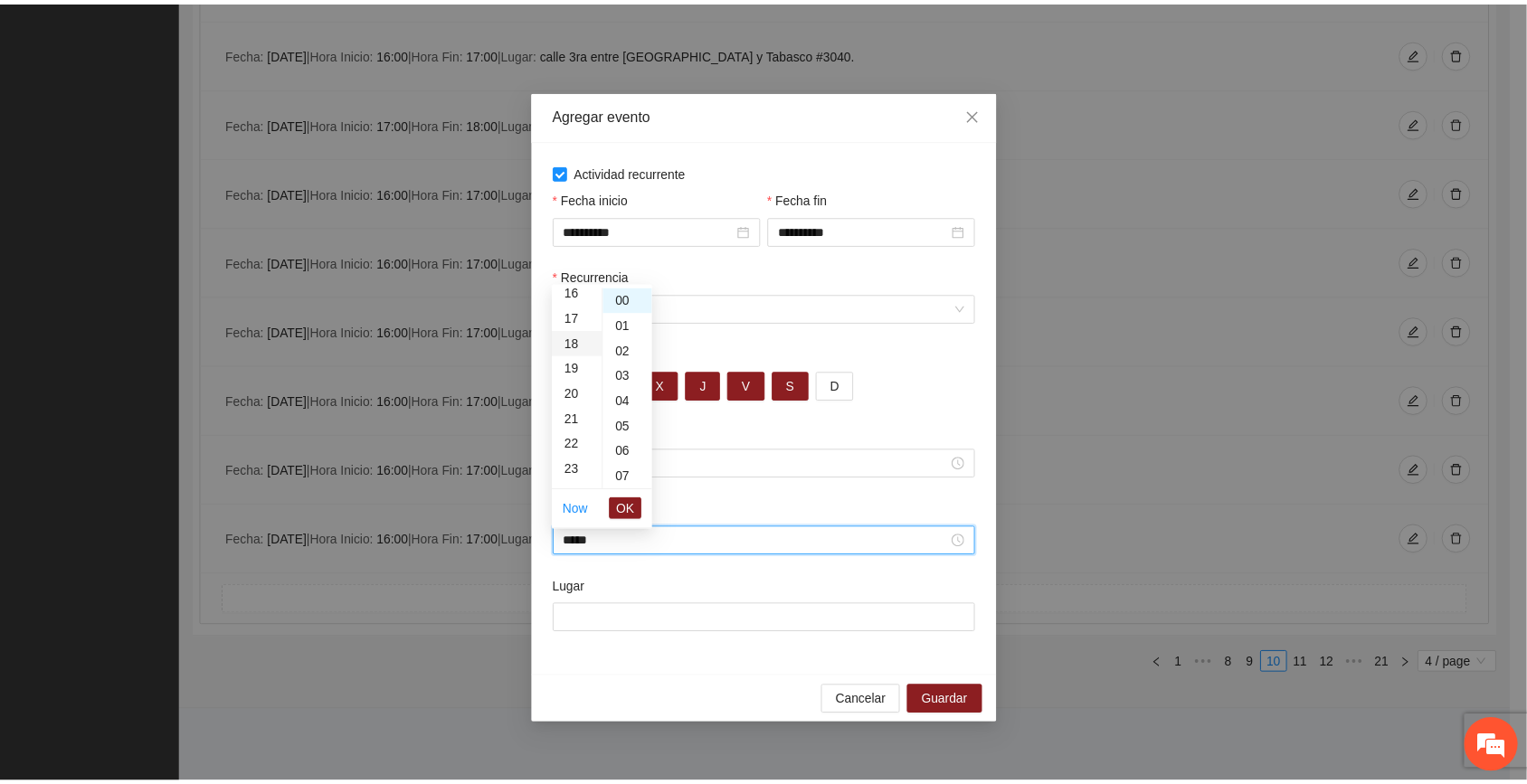scroll, scrollTop: 455, scrollLeft: 0, axis: vertical 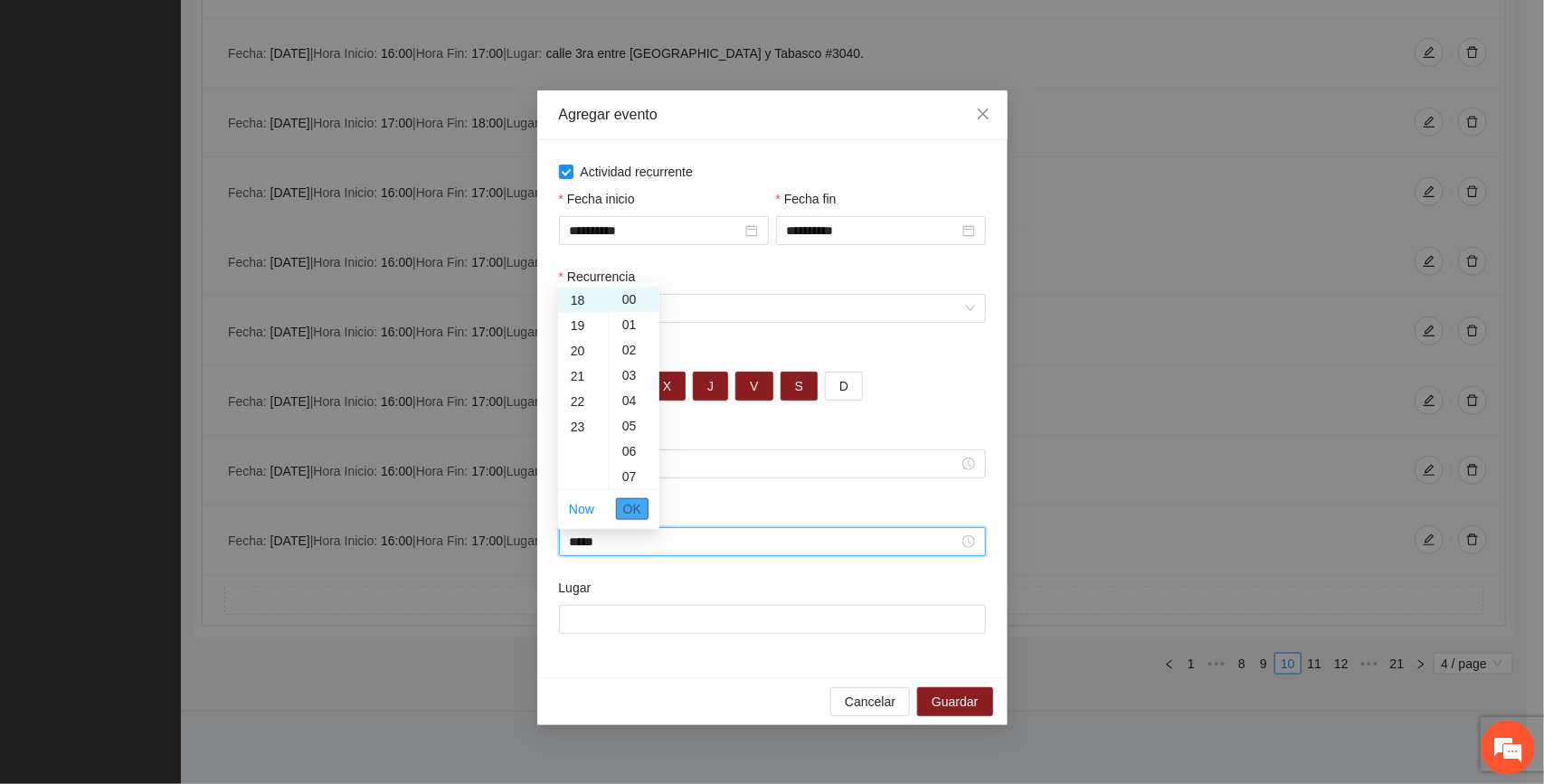 click on "OK" at bounding box center [632, 509] 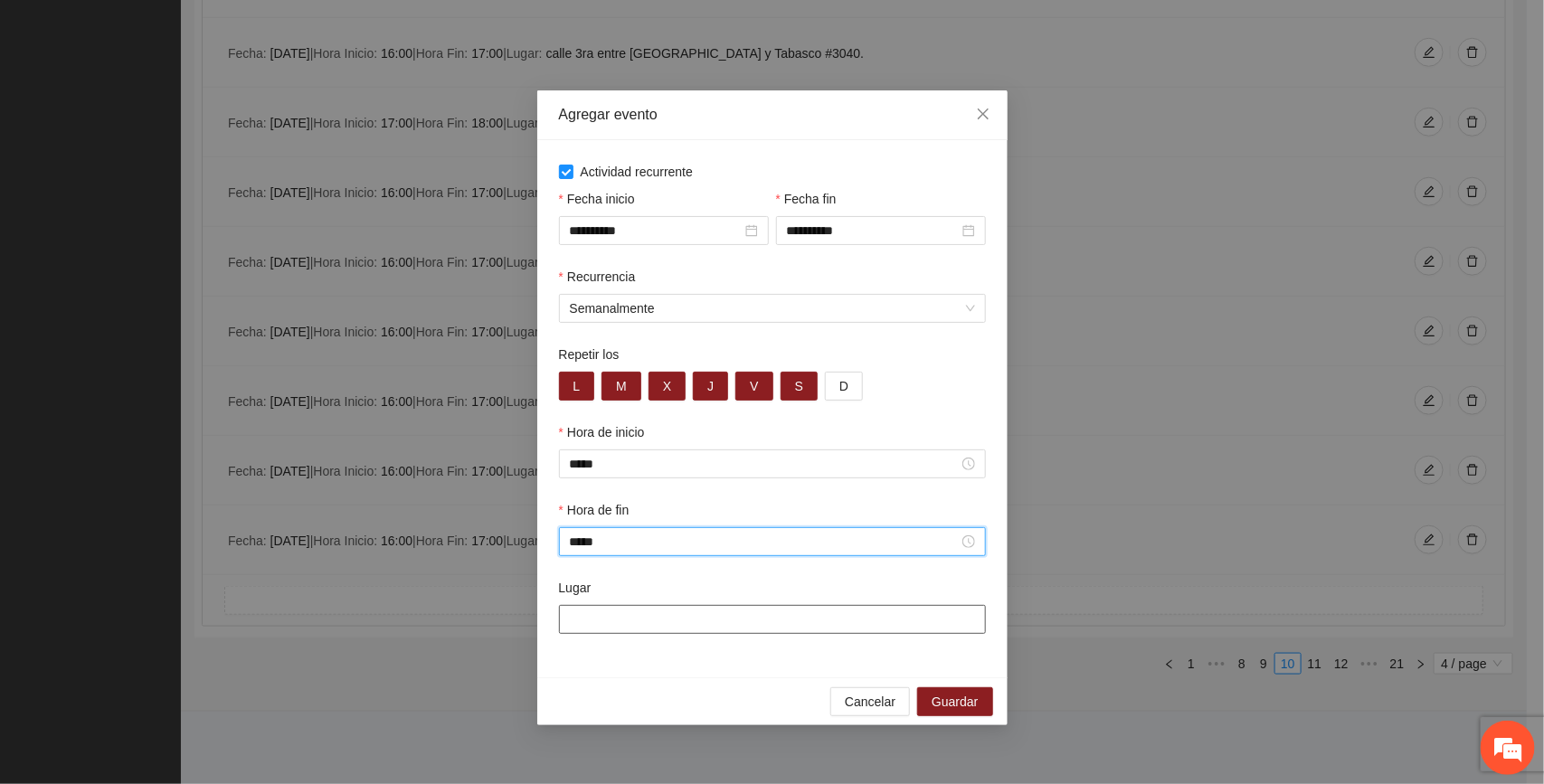 click on "Lugar" at bounding box center [772, 619] 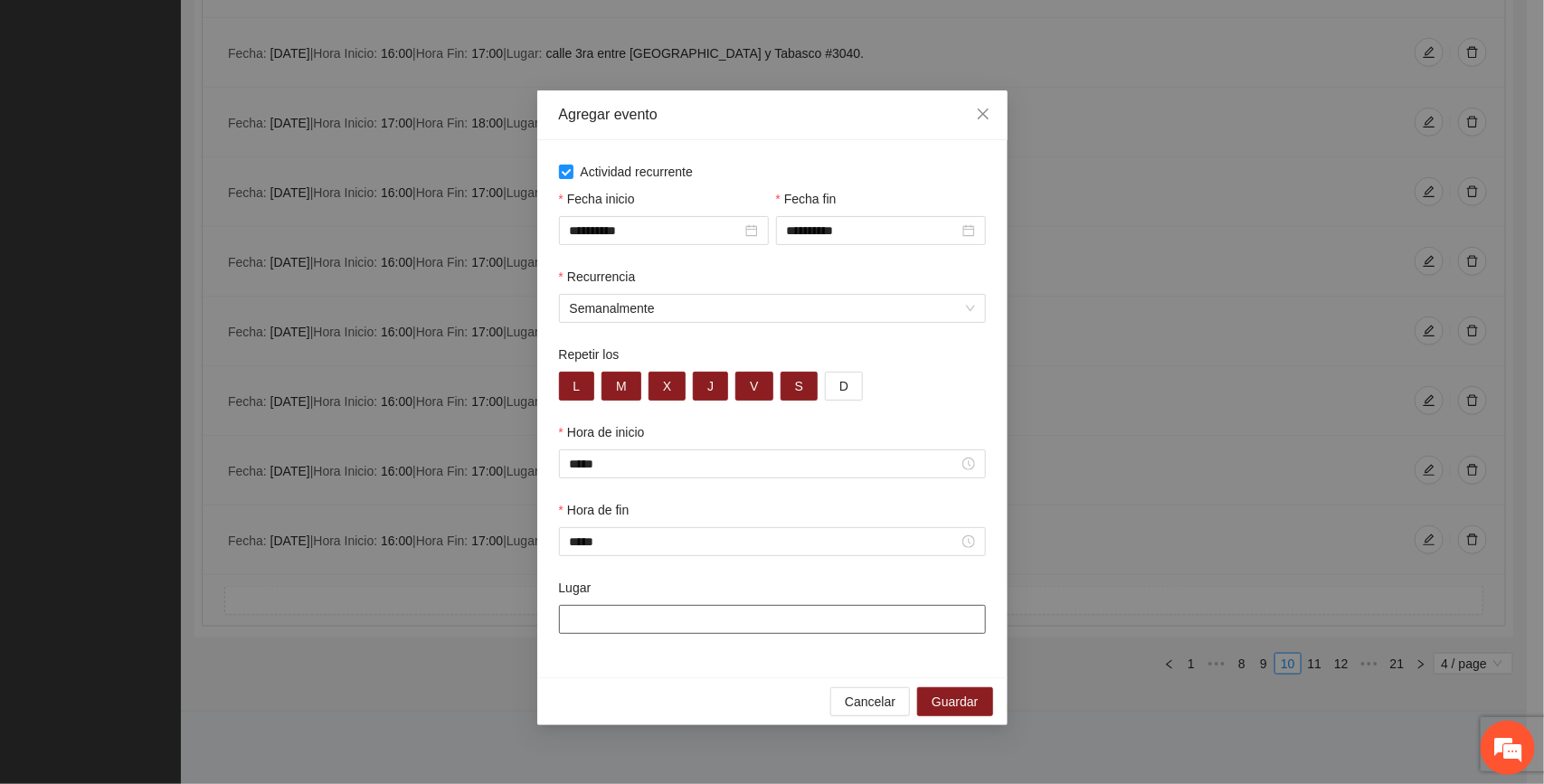 paste on "**********" 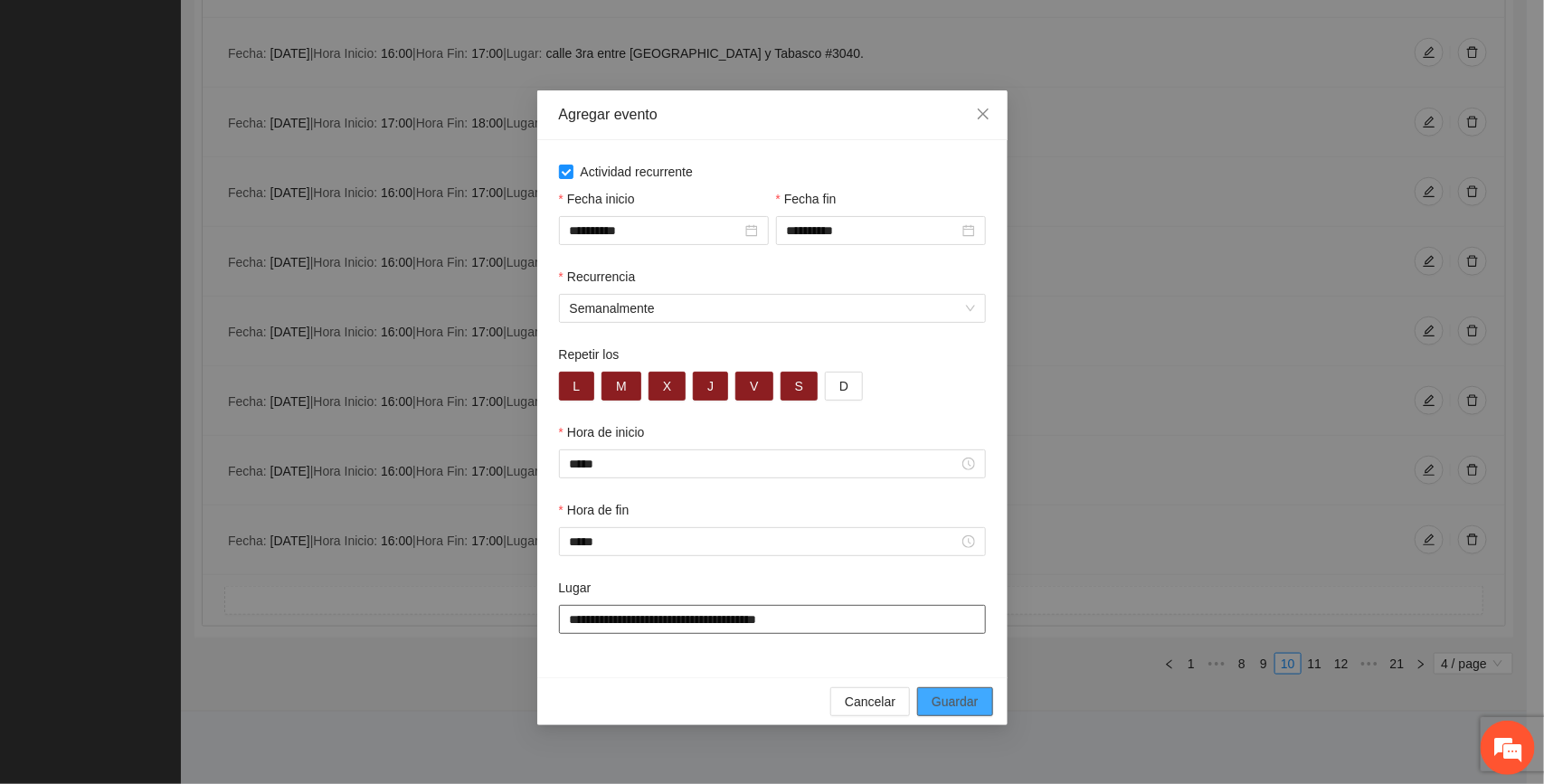 type on "**********" 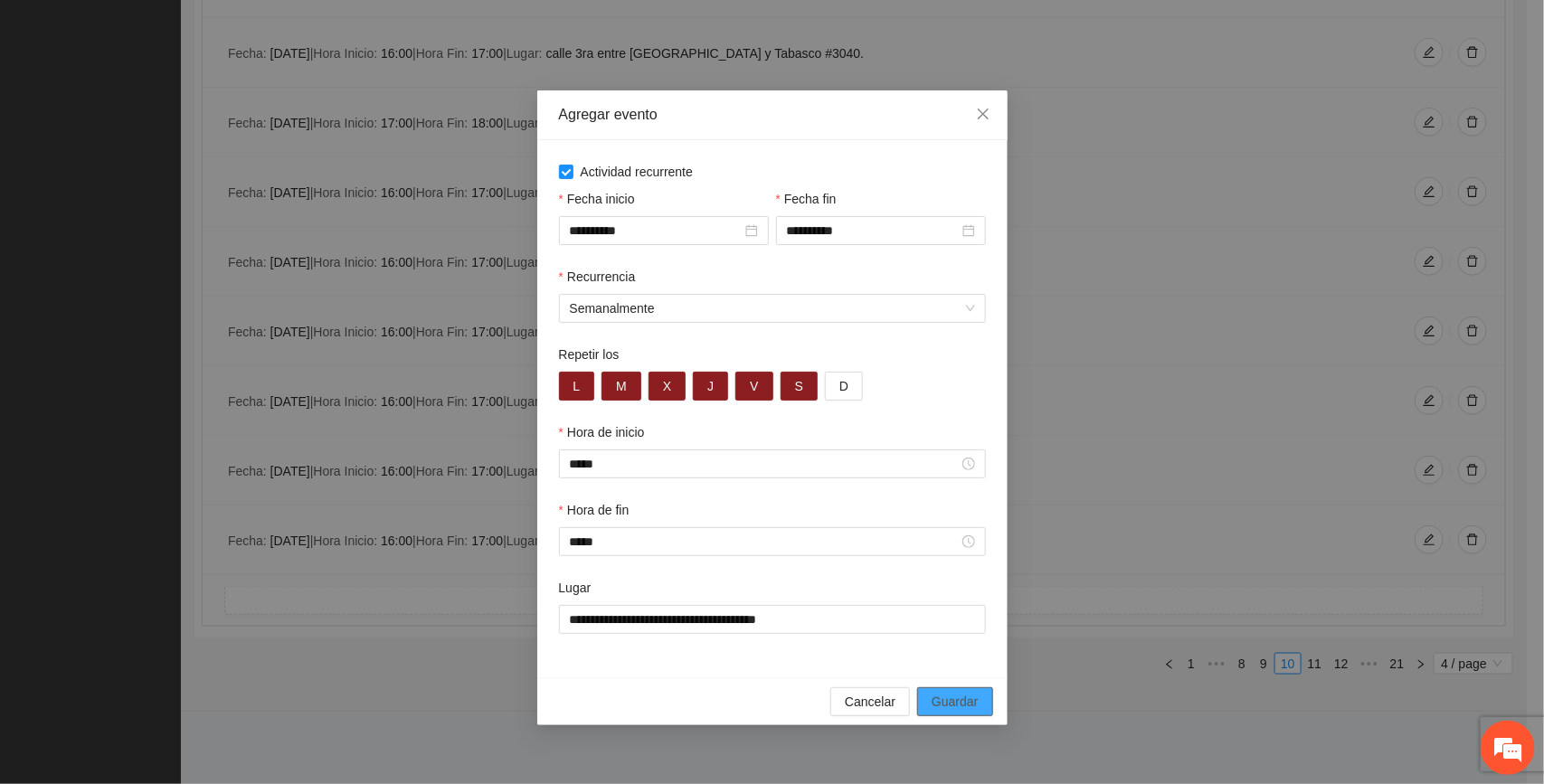 click on "Guardar" at bounding box center (954, 702) 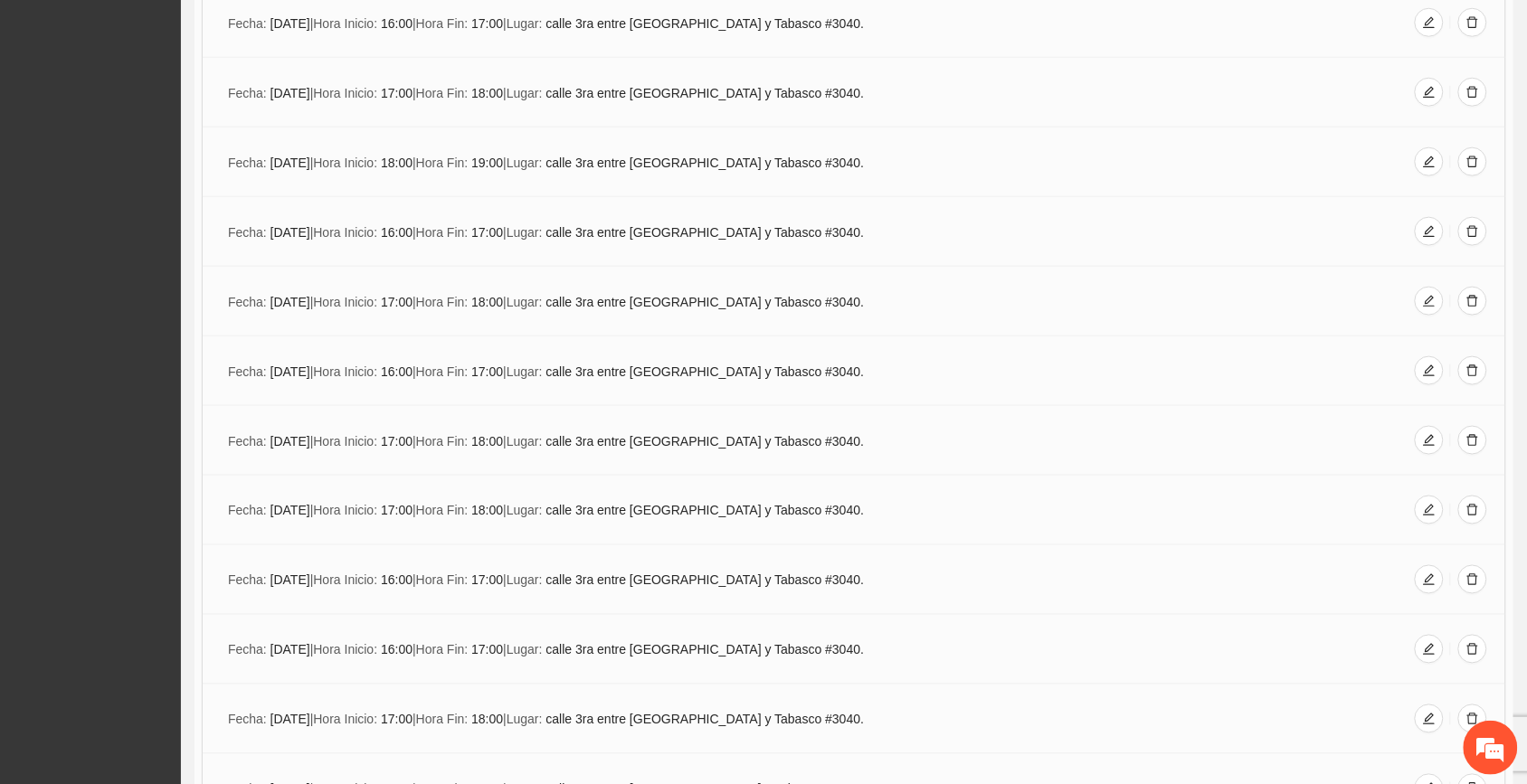 scroll, scrollTop: 515, scrollLeft: 0, axis: vertical 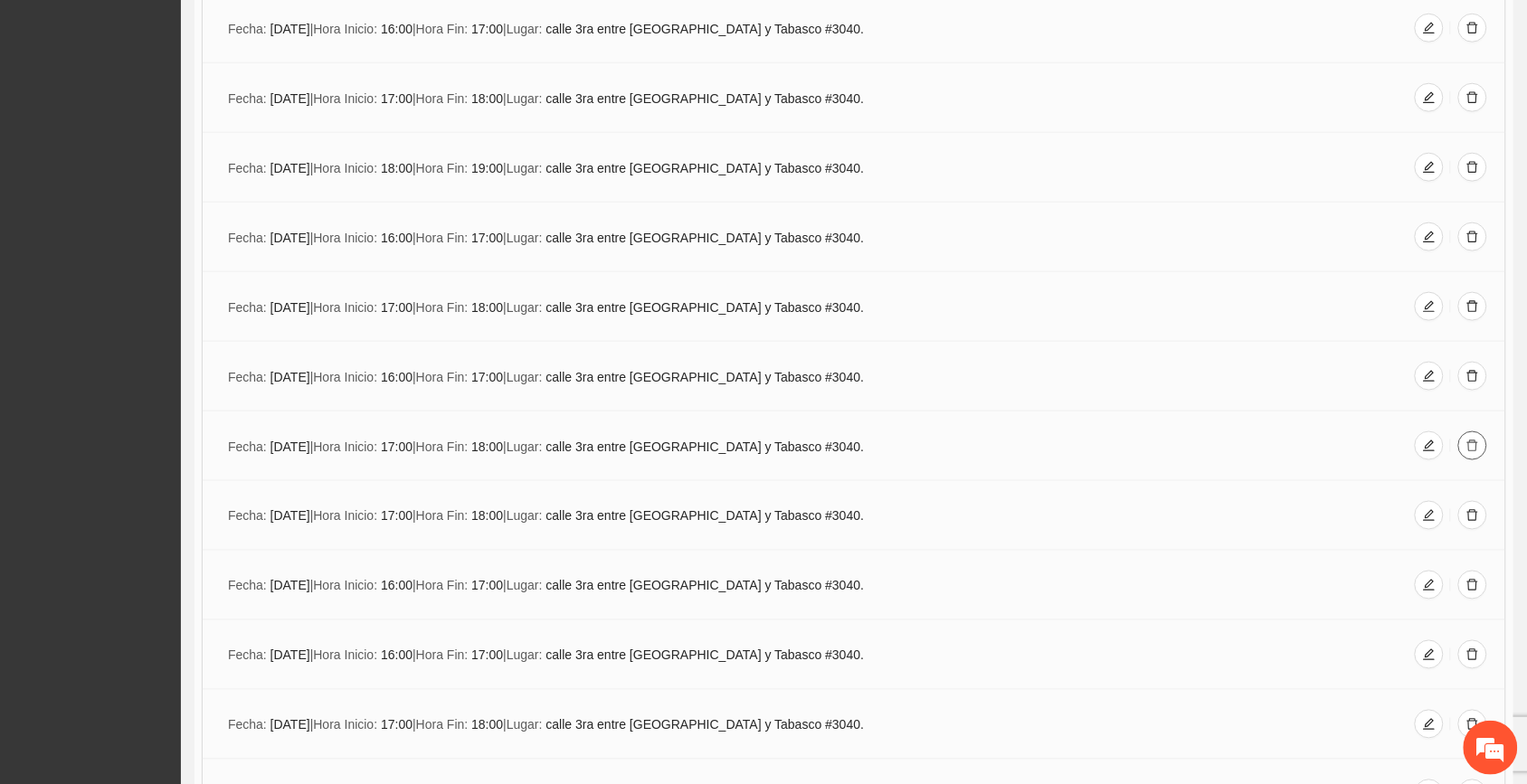 click 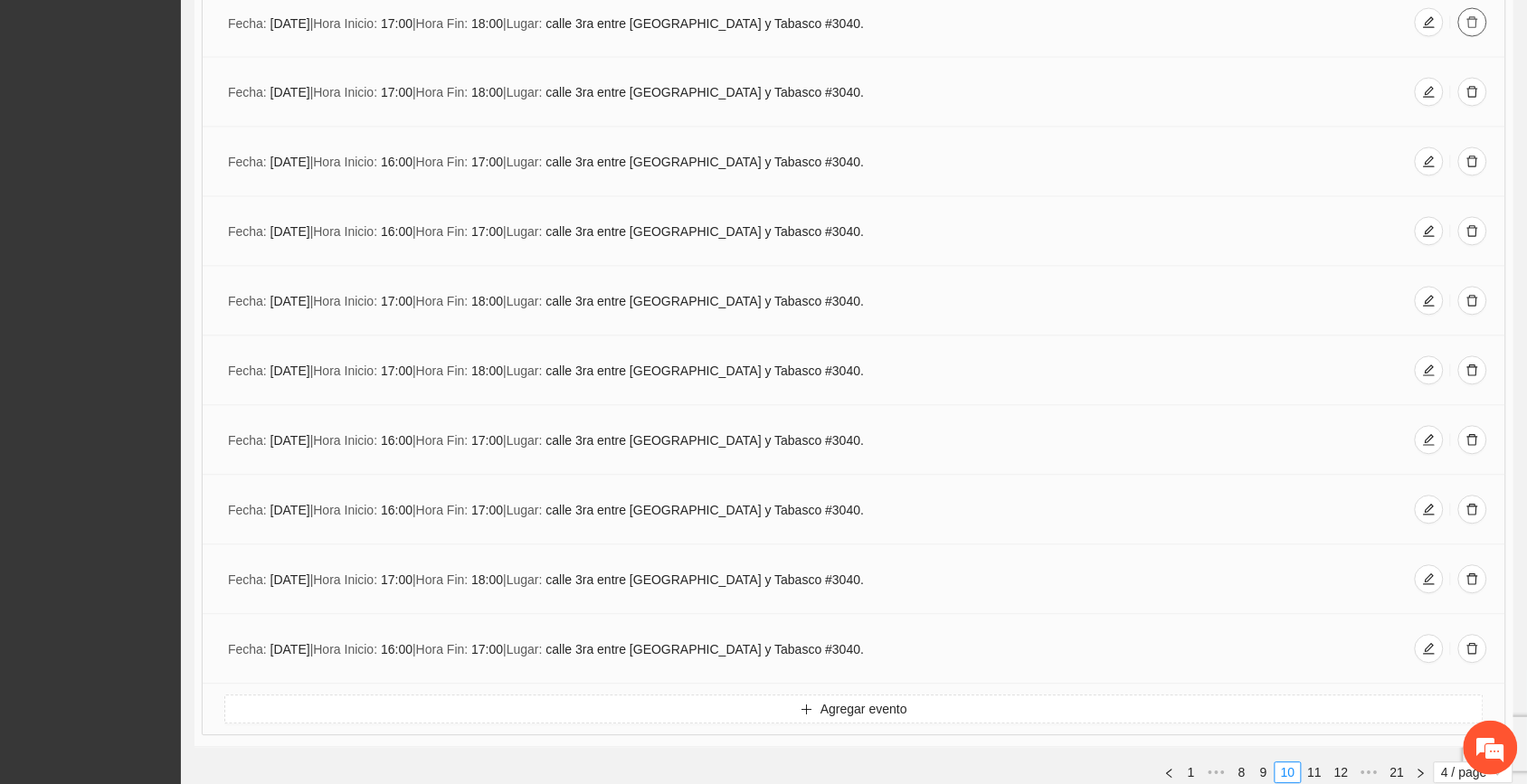 scroll, scrollTop: 1051, scrollLeft: 0, axis: vertical 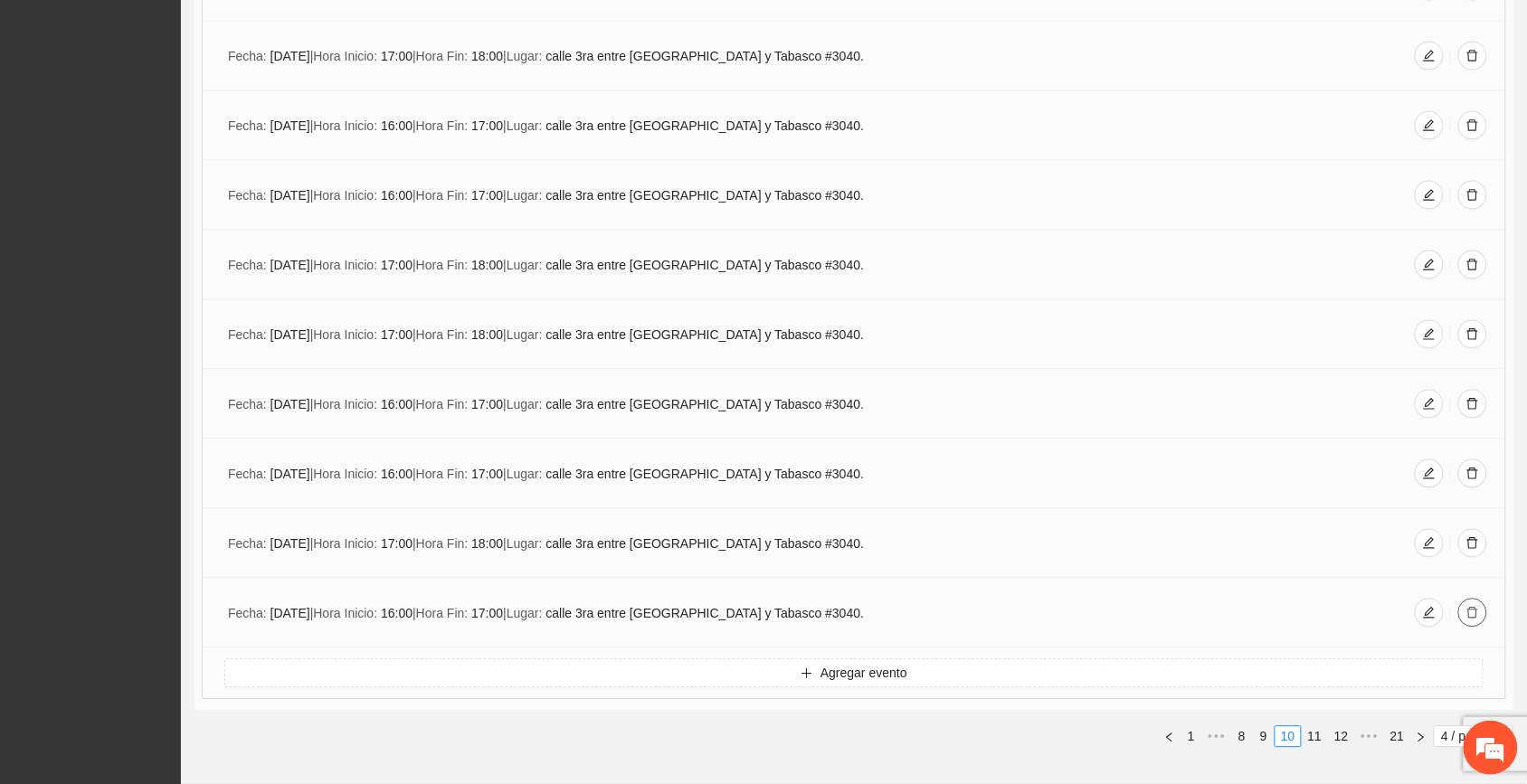 click 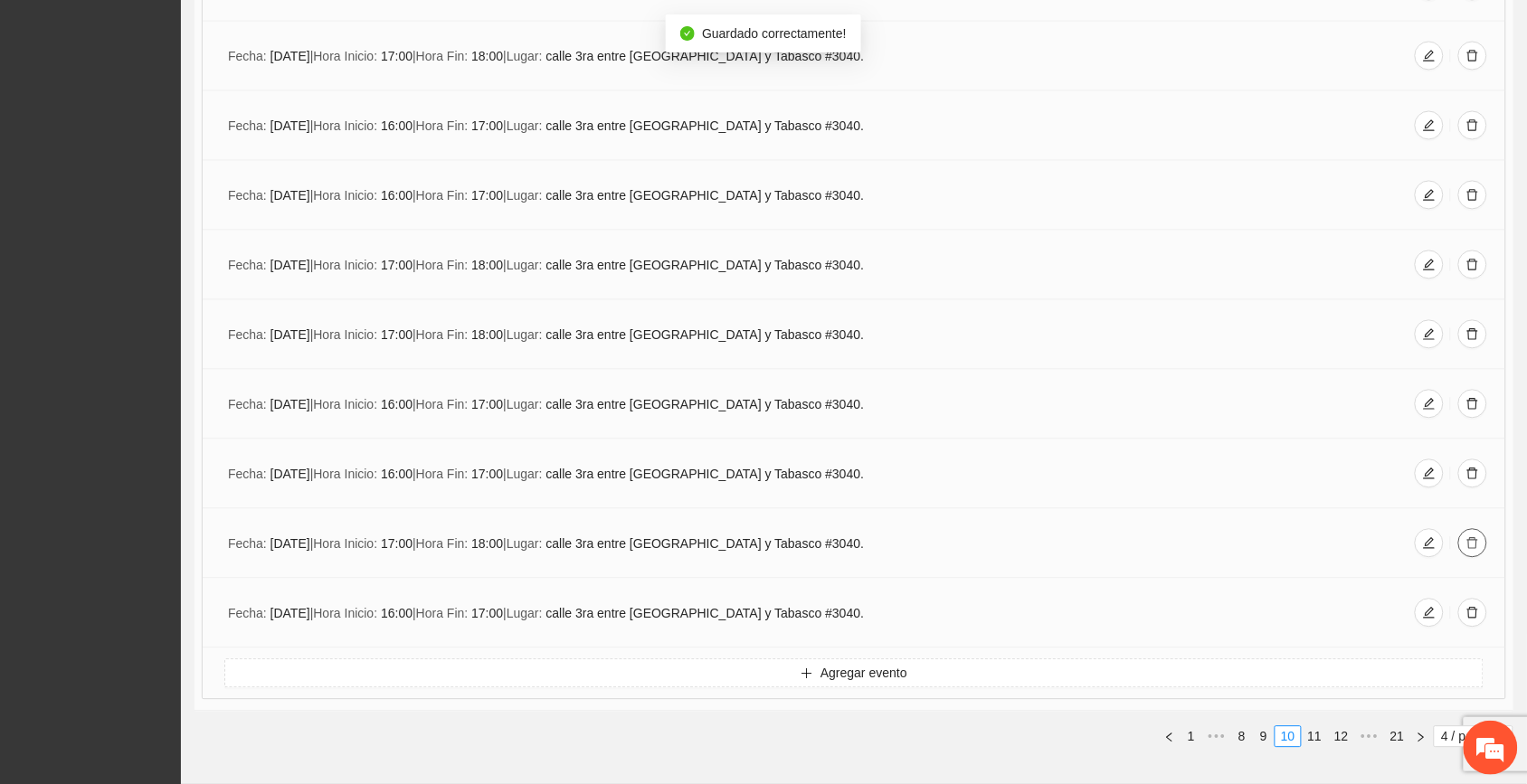 click 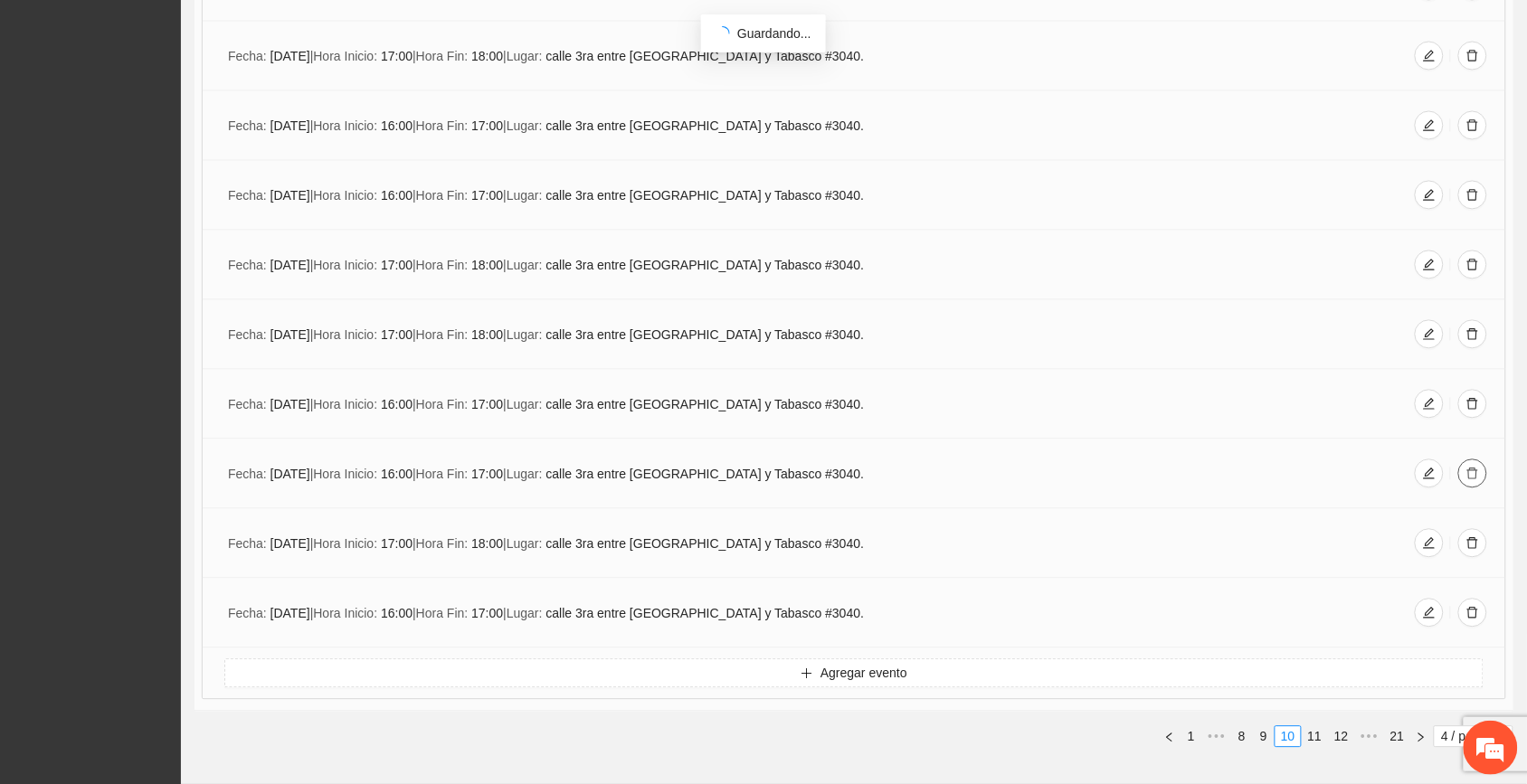 click 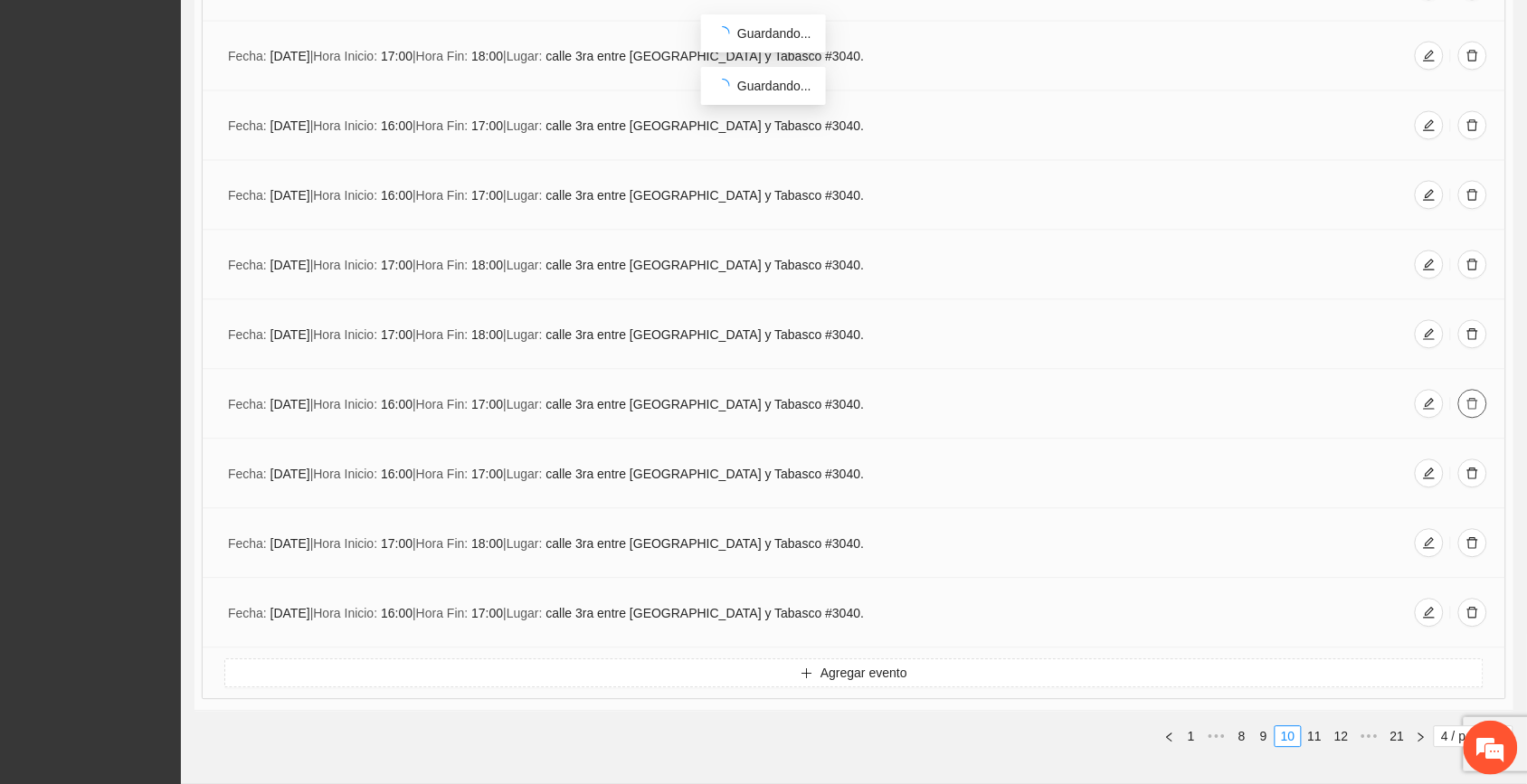 click 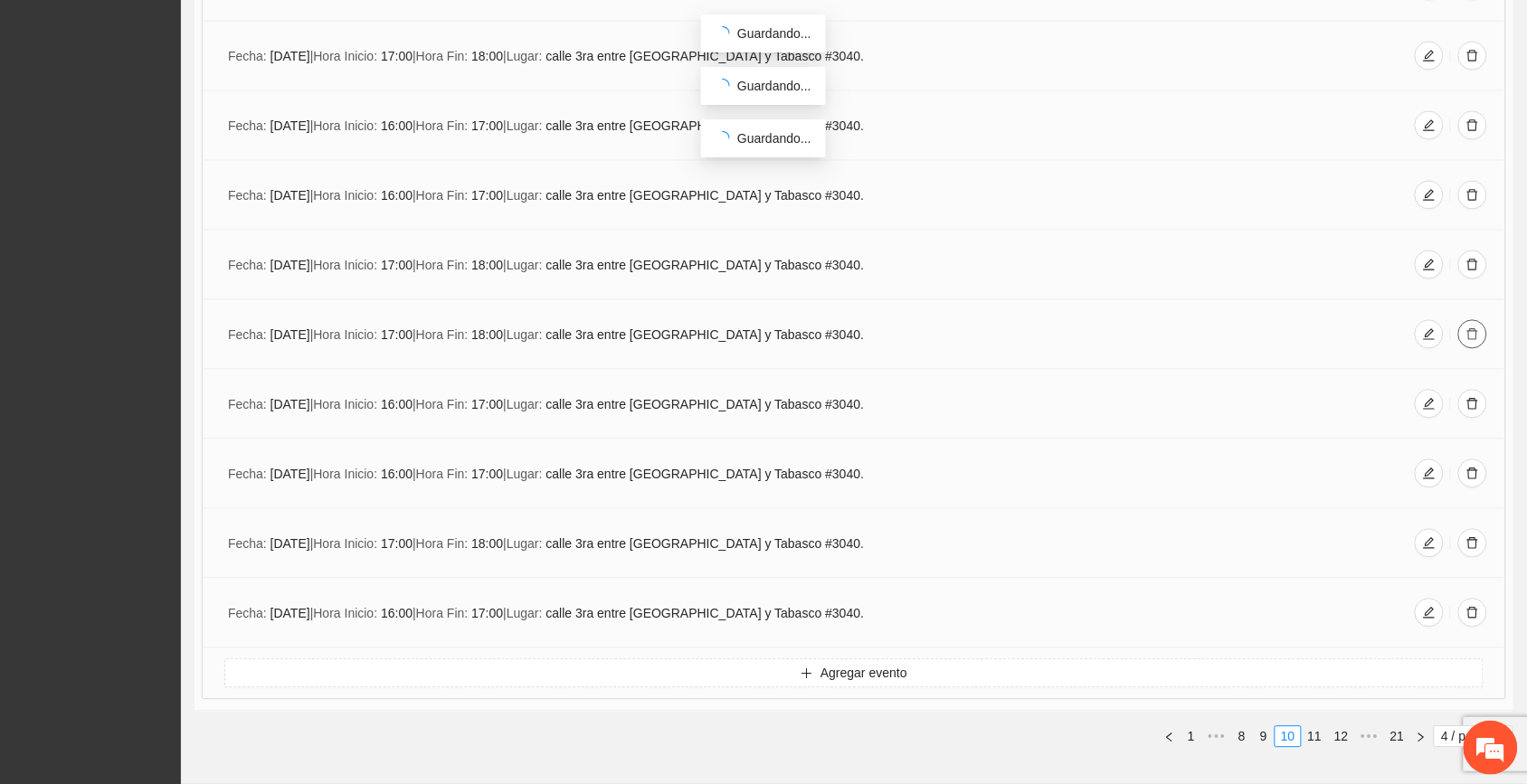 click 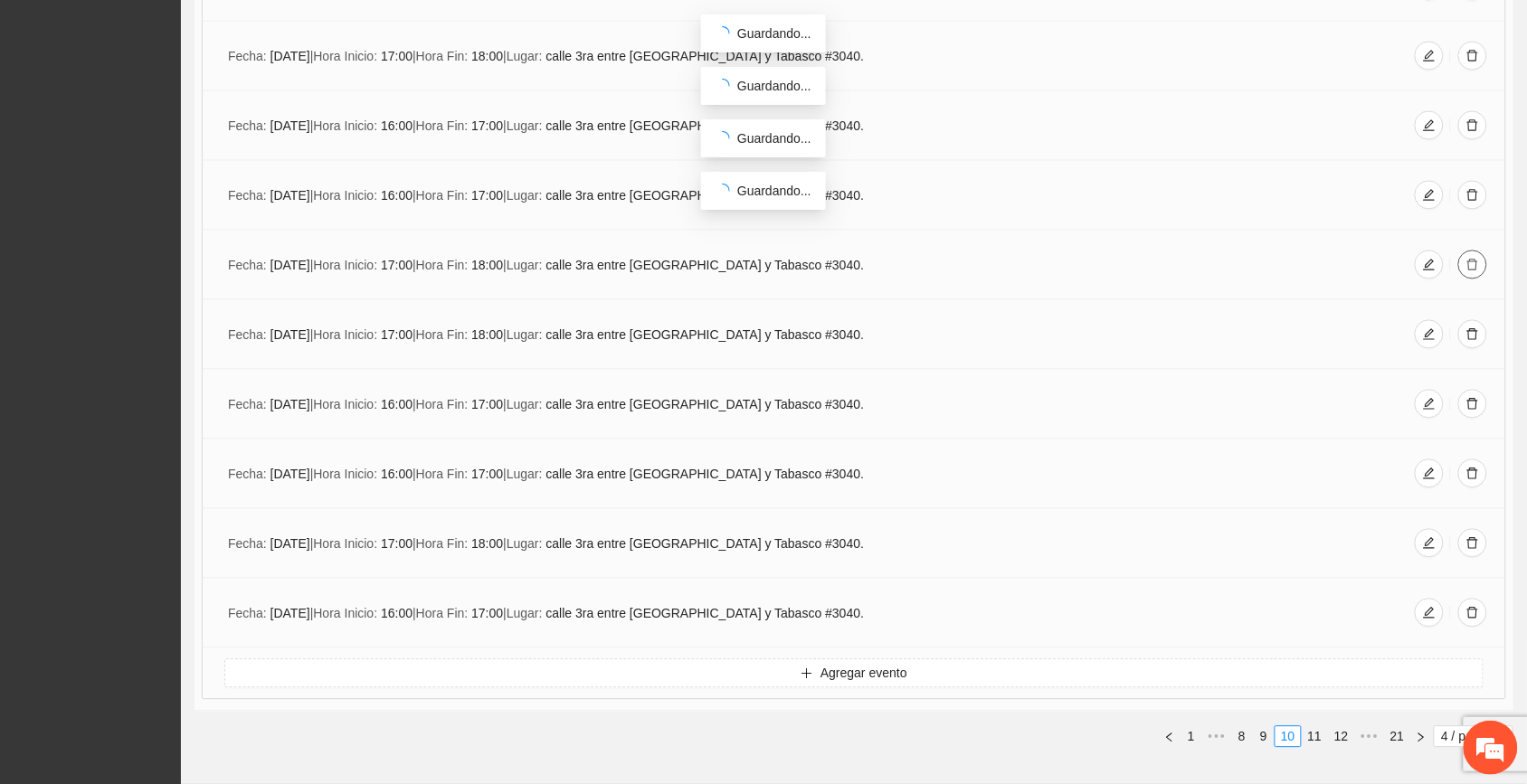 click 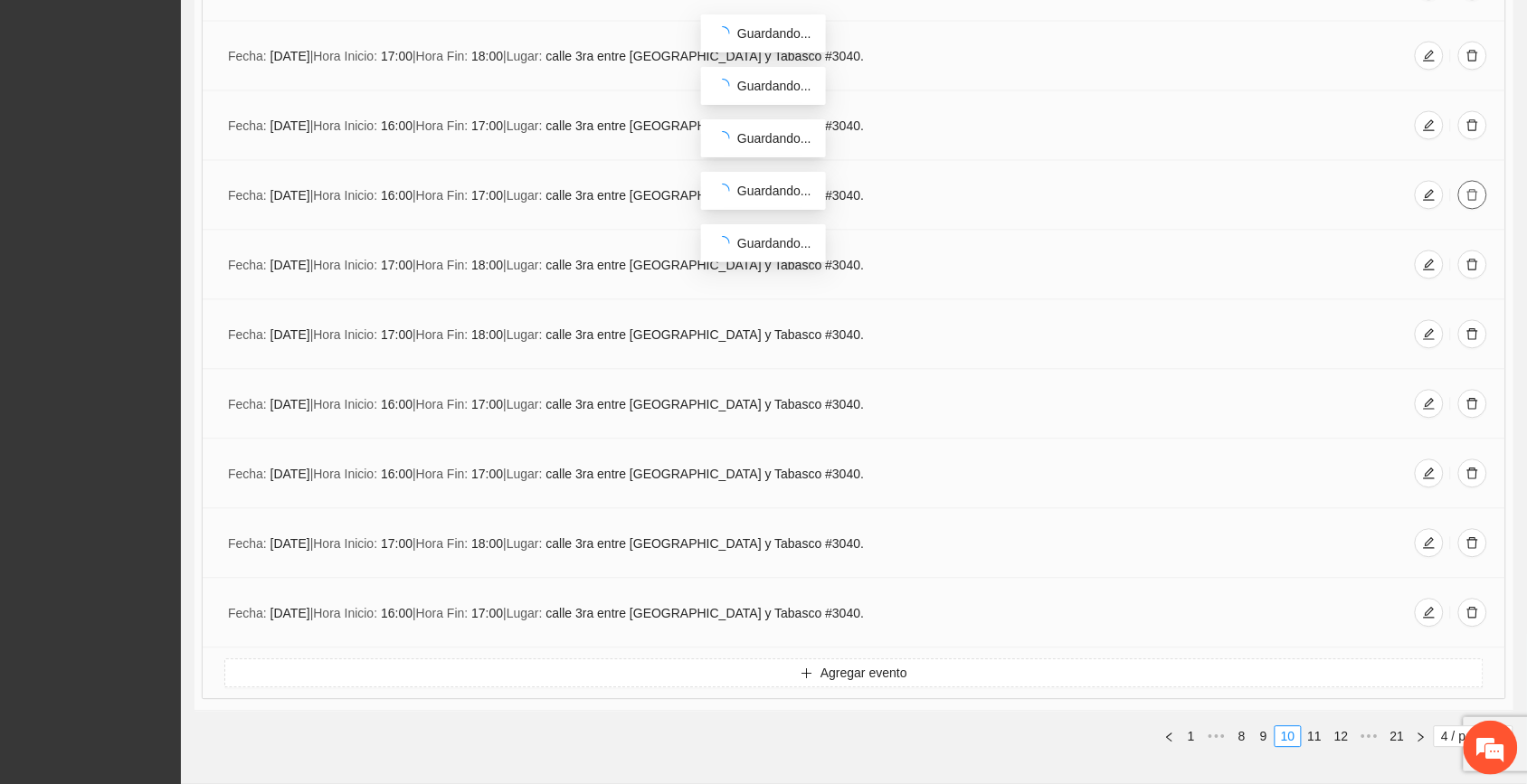 click 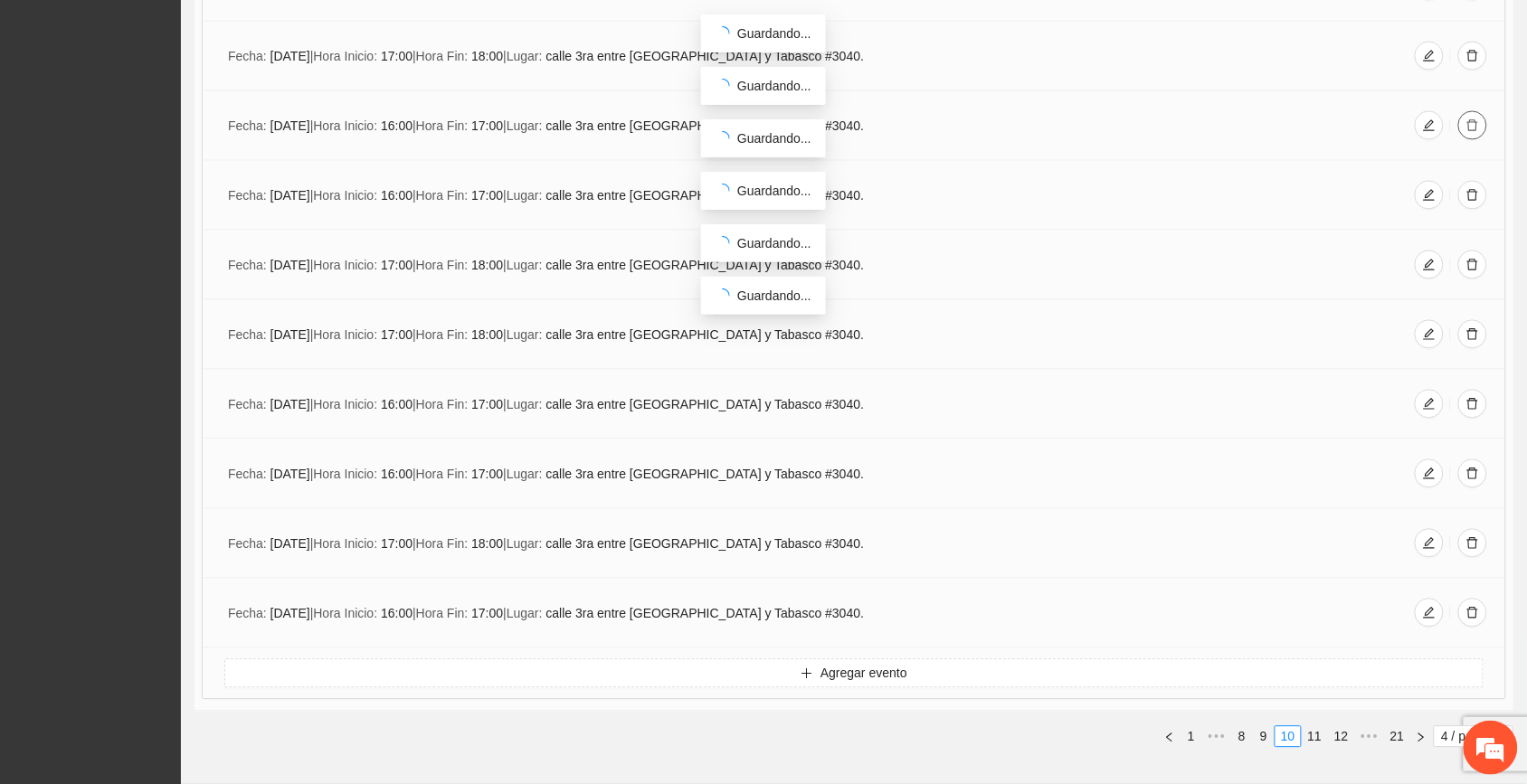 click at bounding box center [1473, 126] 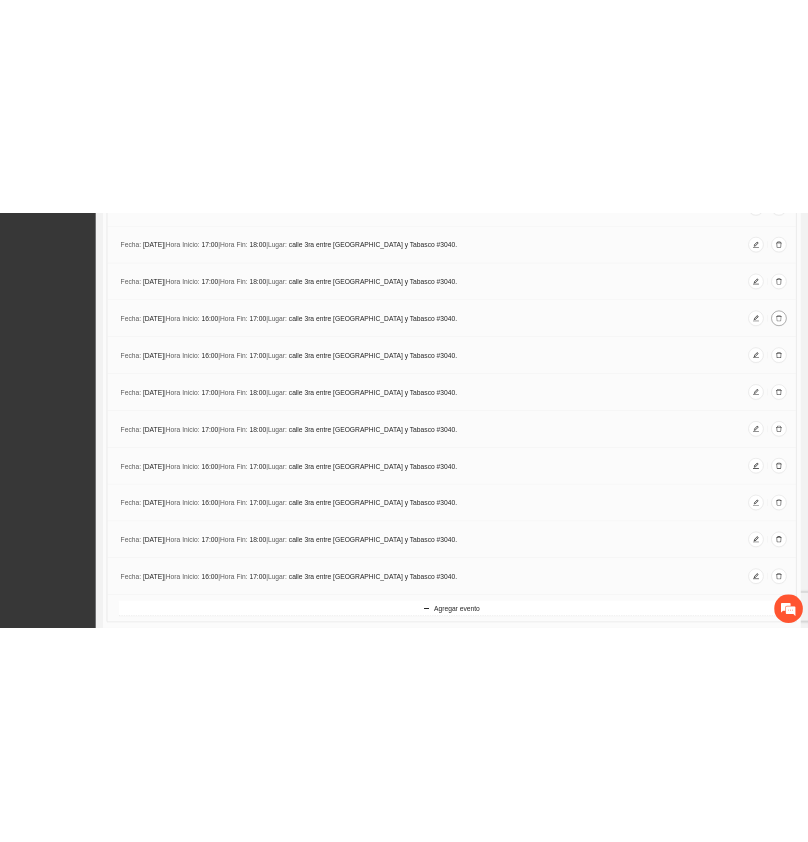 scroll, scrollTop: 1002, scrollLeft: 0, axis: vertical 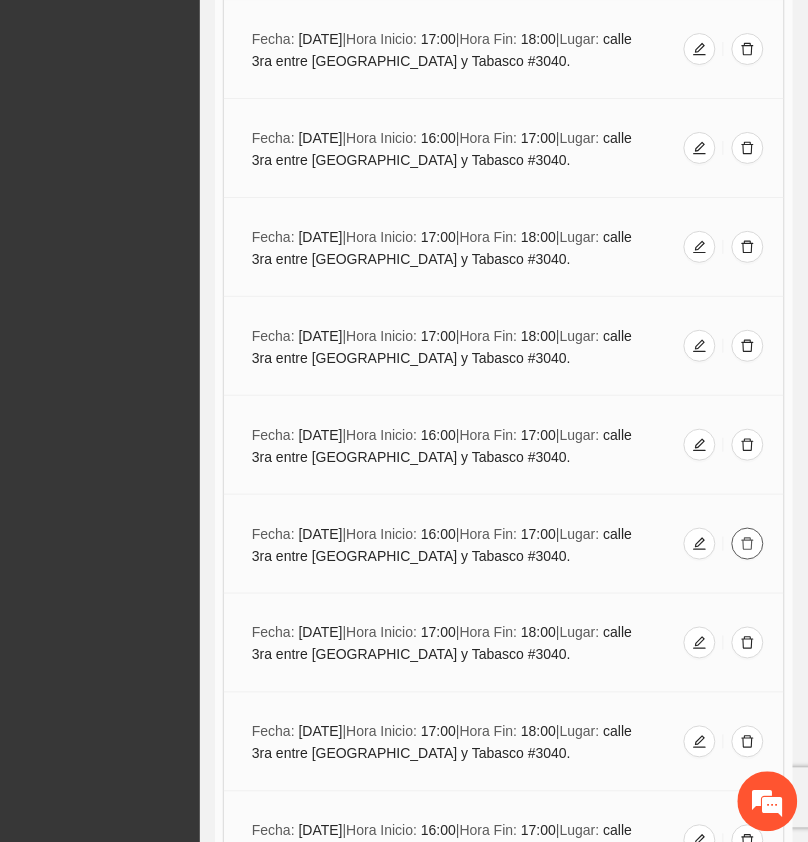 click 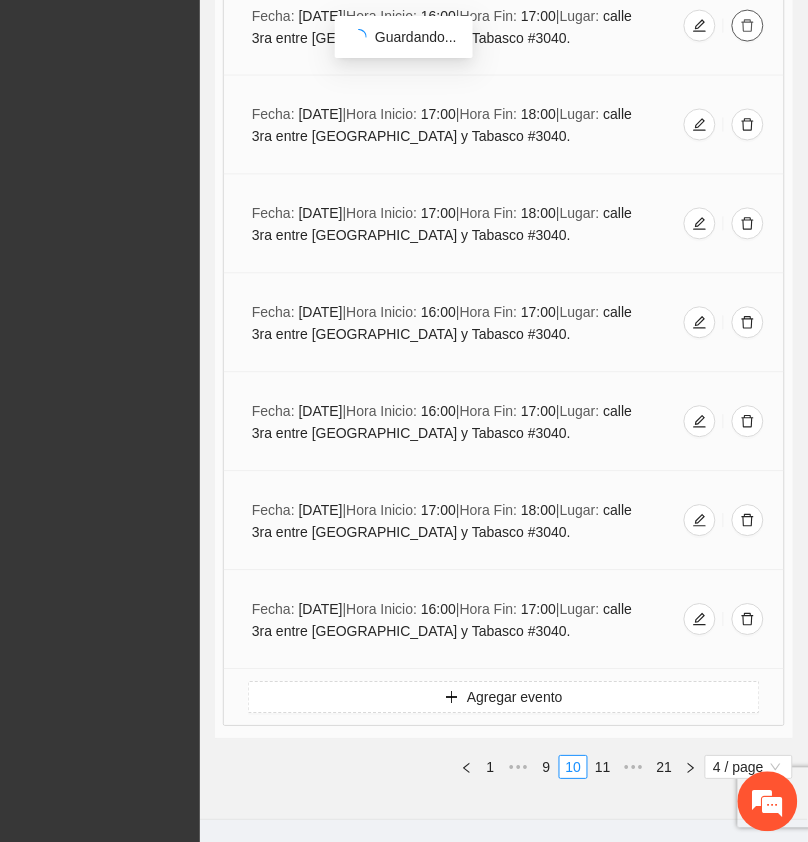 scroll, scrollTop: 1582, scrollLeft: 0, axis: vertical 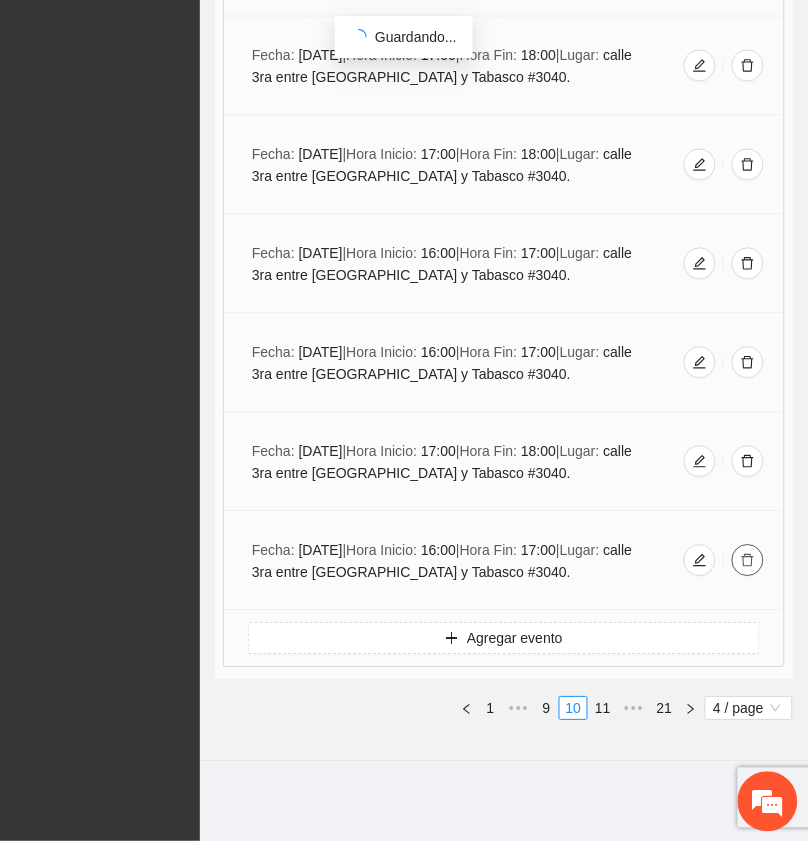 click 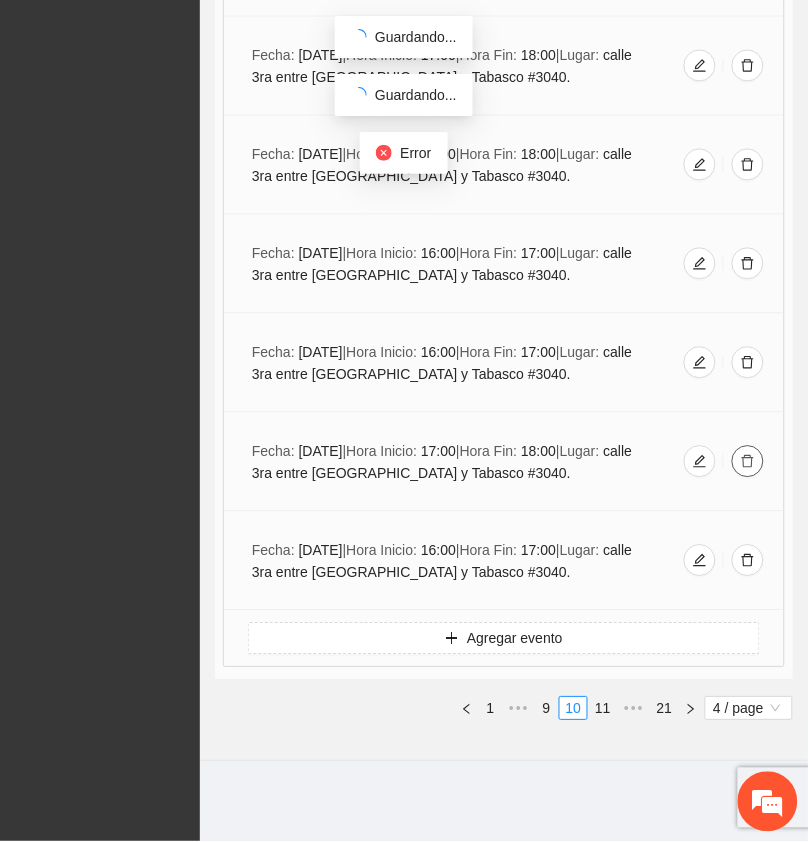 click 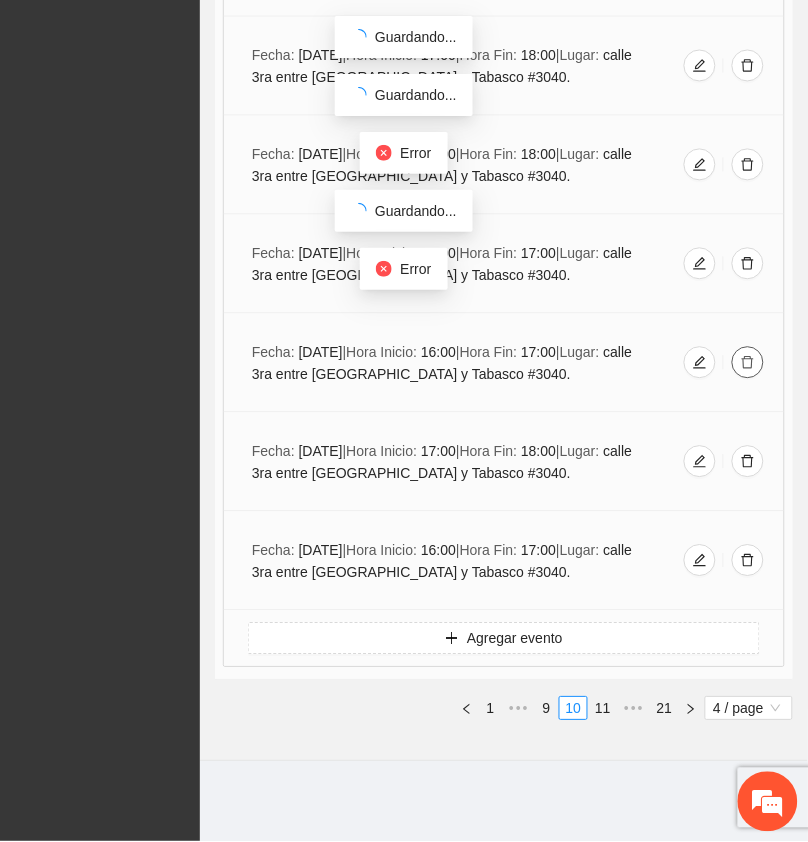 click 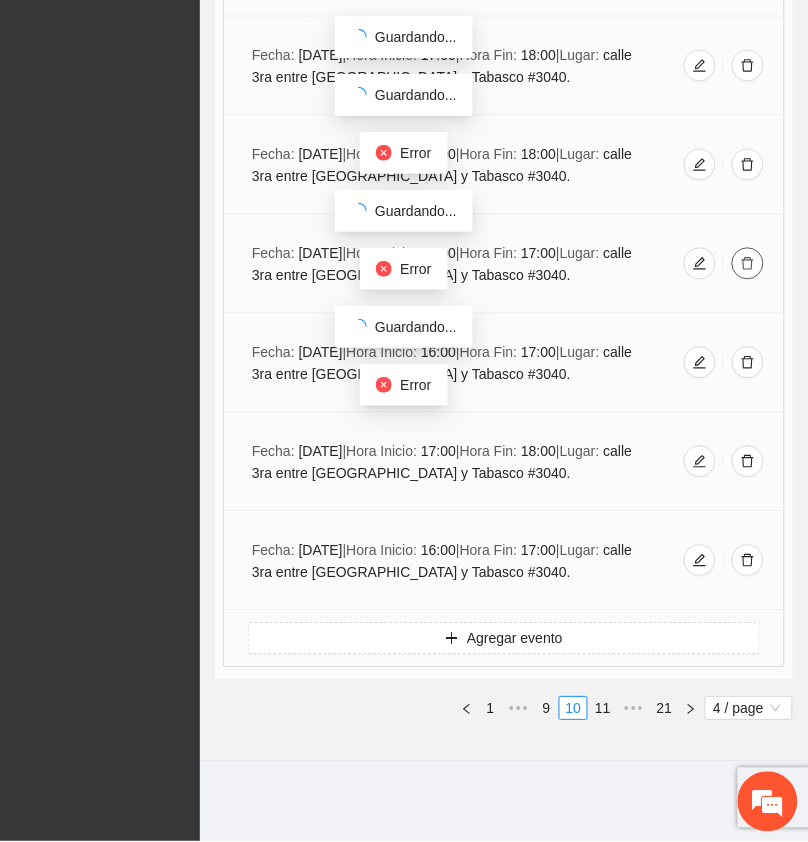 click 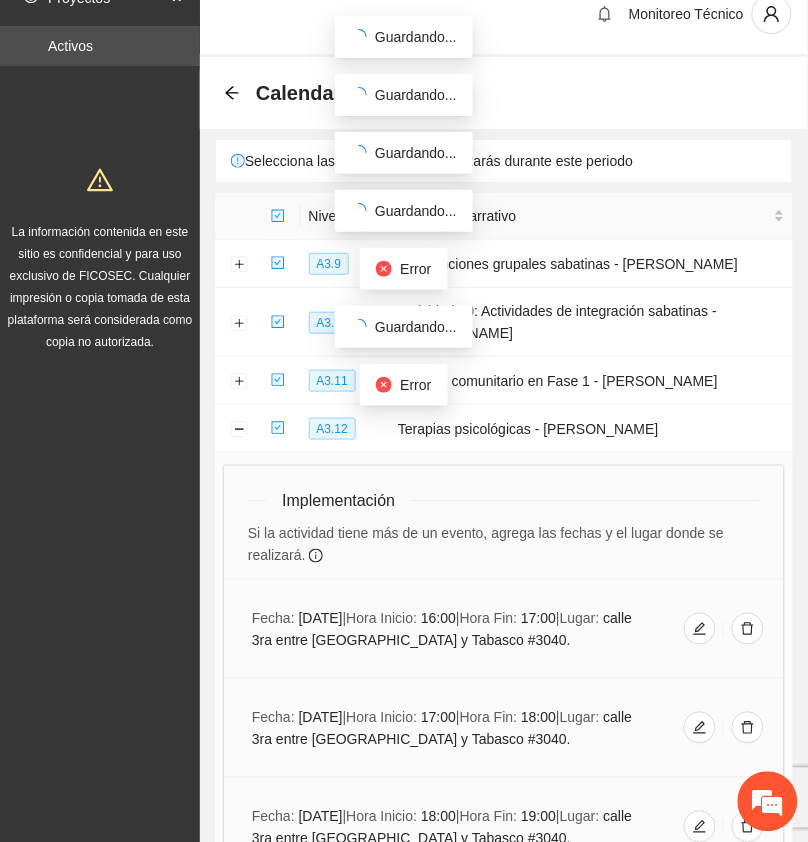 scroll, scrollTop: 0, scrollLeft: 0, axis: both 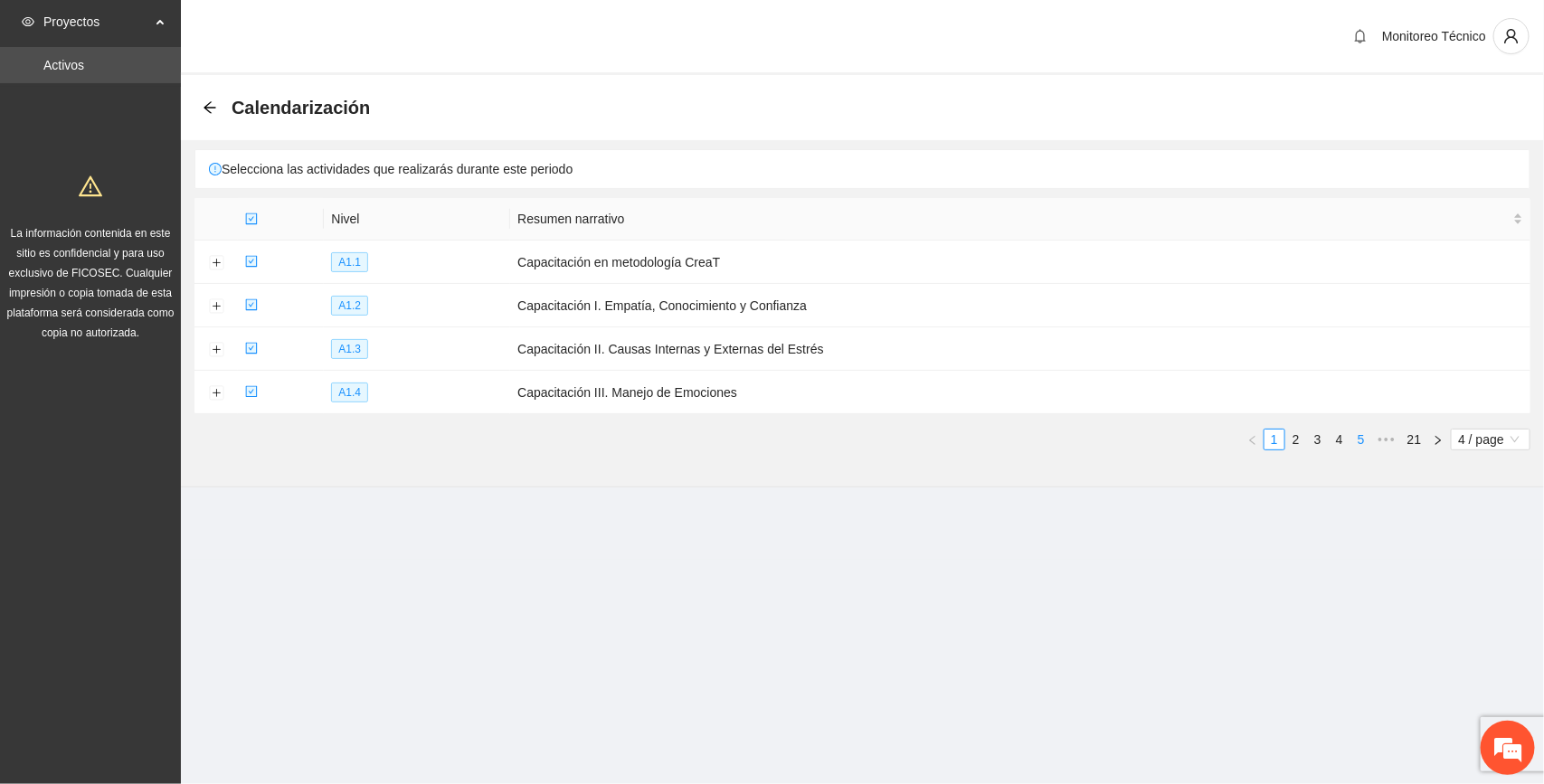 click on "5" at bounding box center [1361, 439] 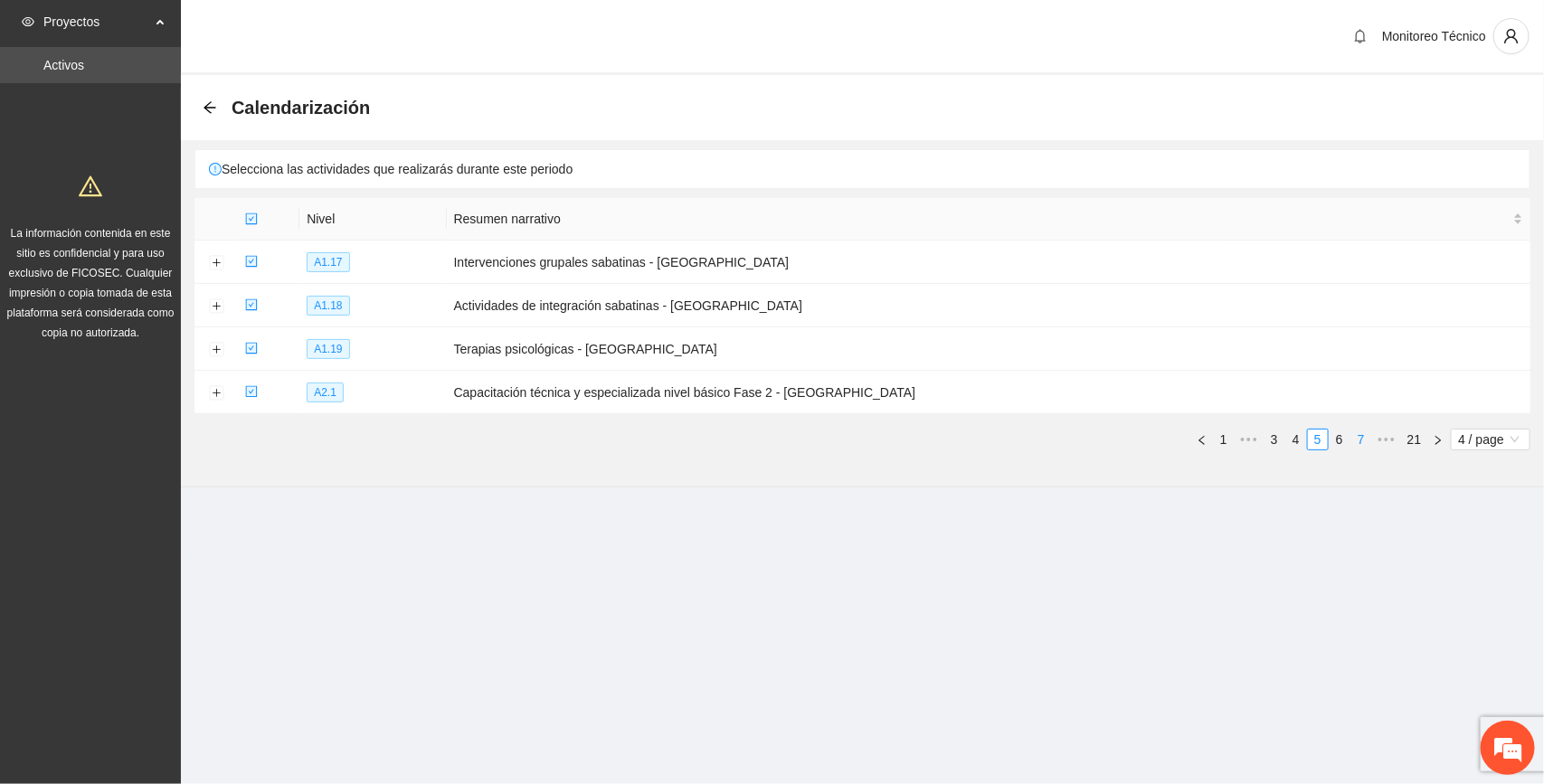 click on "7" at bounding box center (1361, 439) 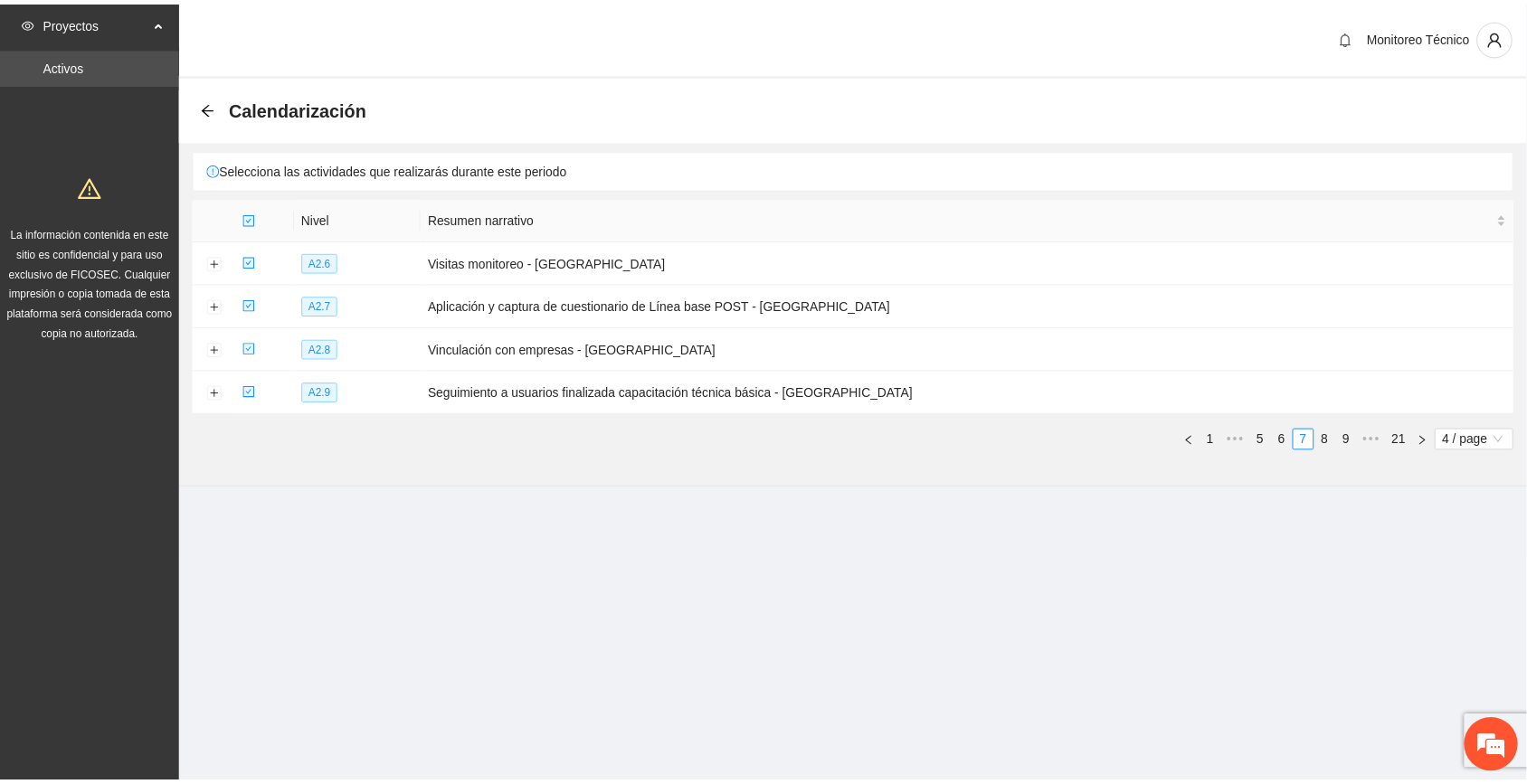 scroll, scrollTop: 0, scrollLeft: 0, axis: both 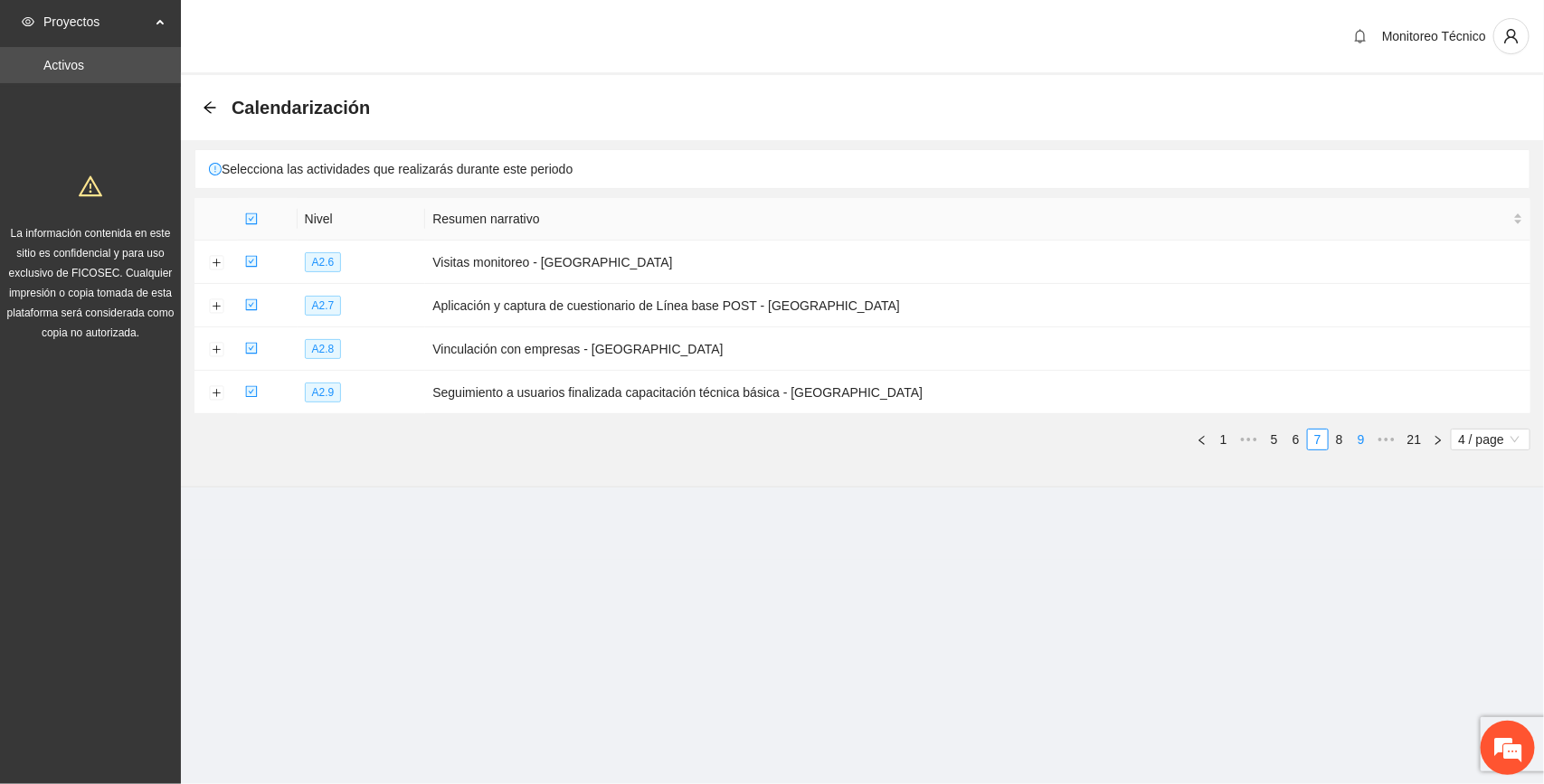 click on "9" at bounding box center [1361, 439] 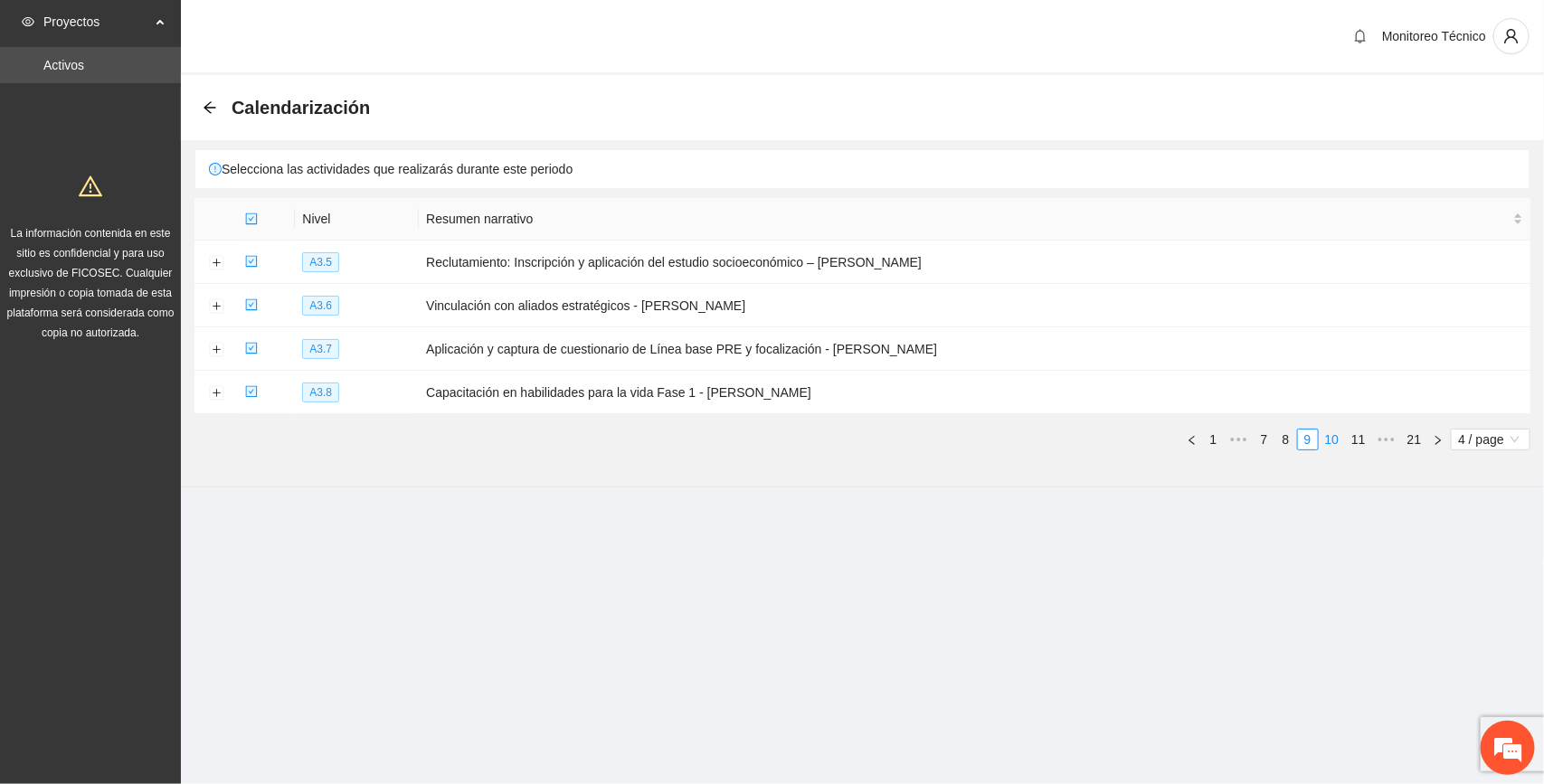 click on "10" at bounding box center [1332, 439] 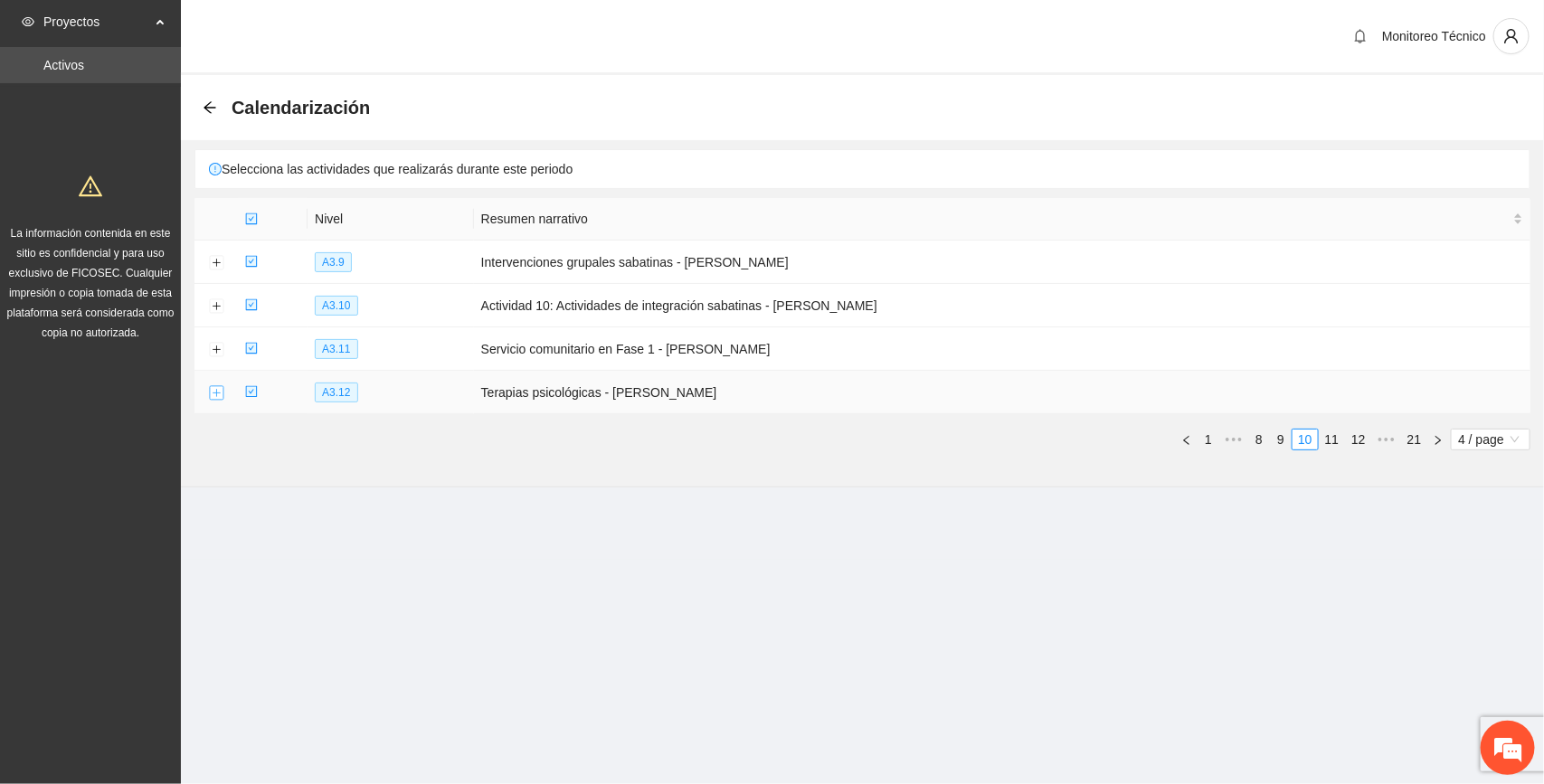 click at bounding box center [216, 393] 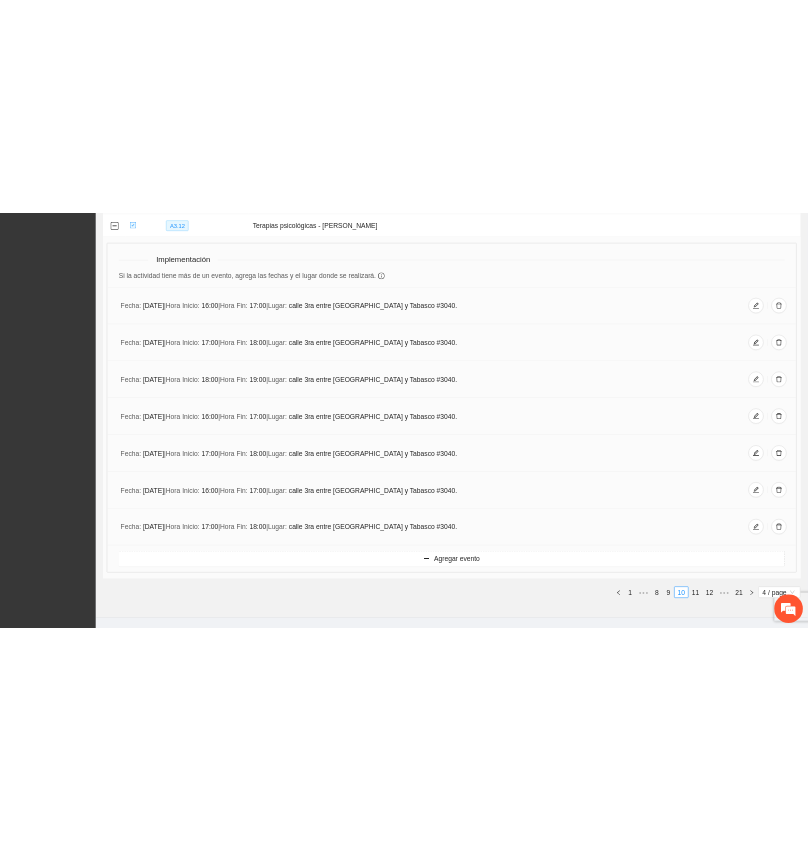 scroll, scrollTop: 467, scrollLeft: 0, axis: vertical 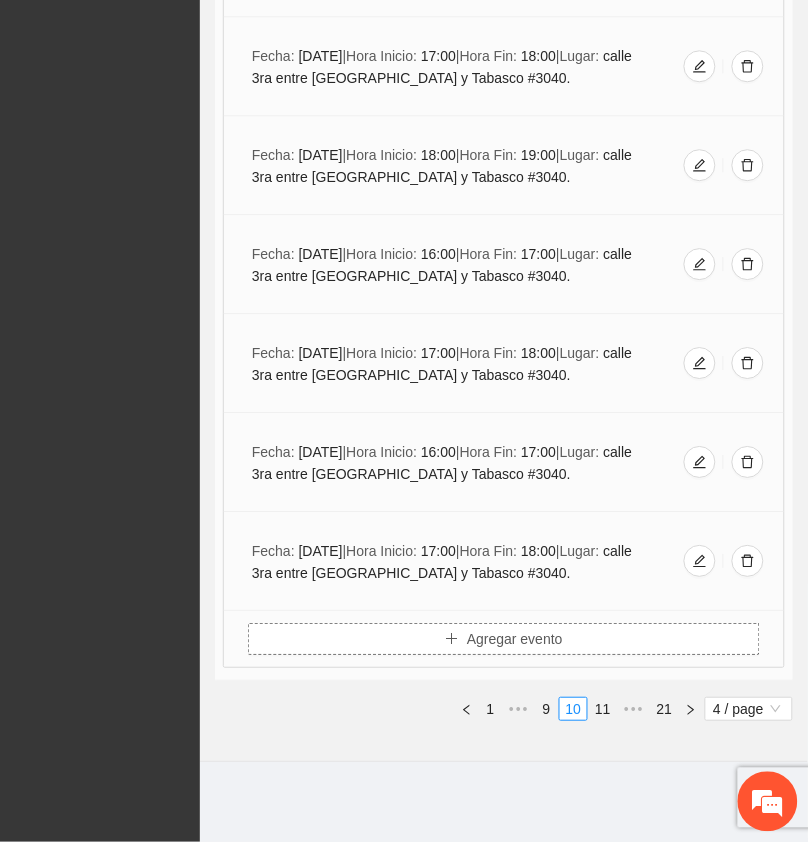 click on "Agregar evento" at bounding box center [515, 639] 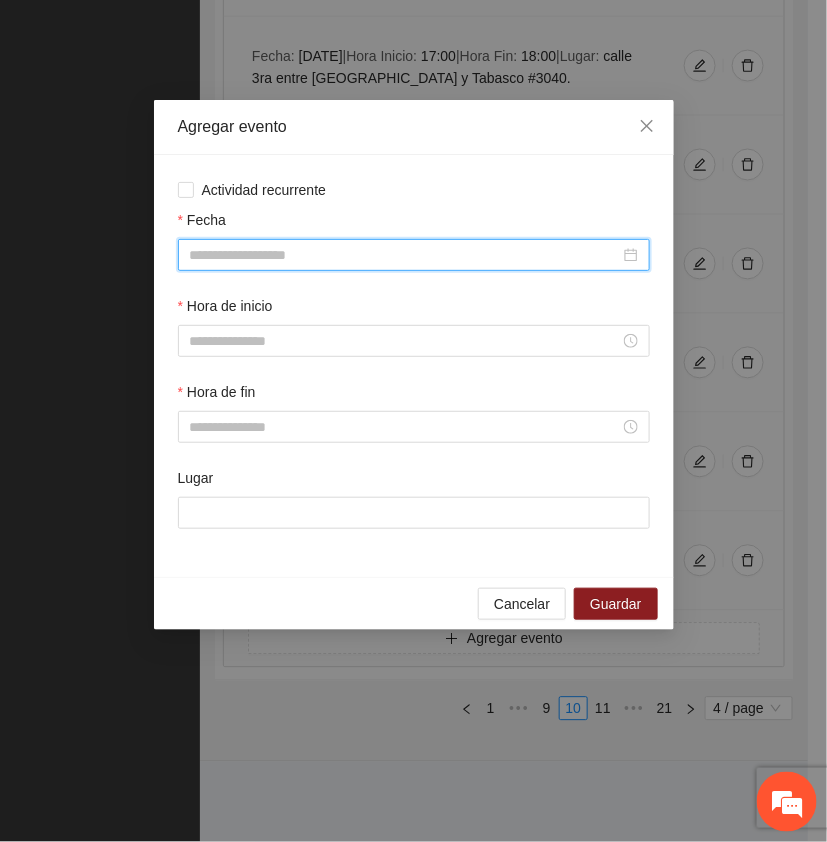 click on "Fecha" at bounding box center [405, 255] 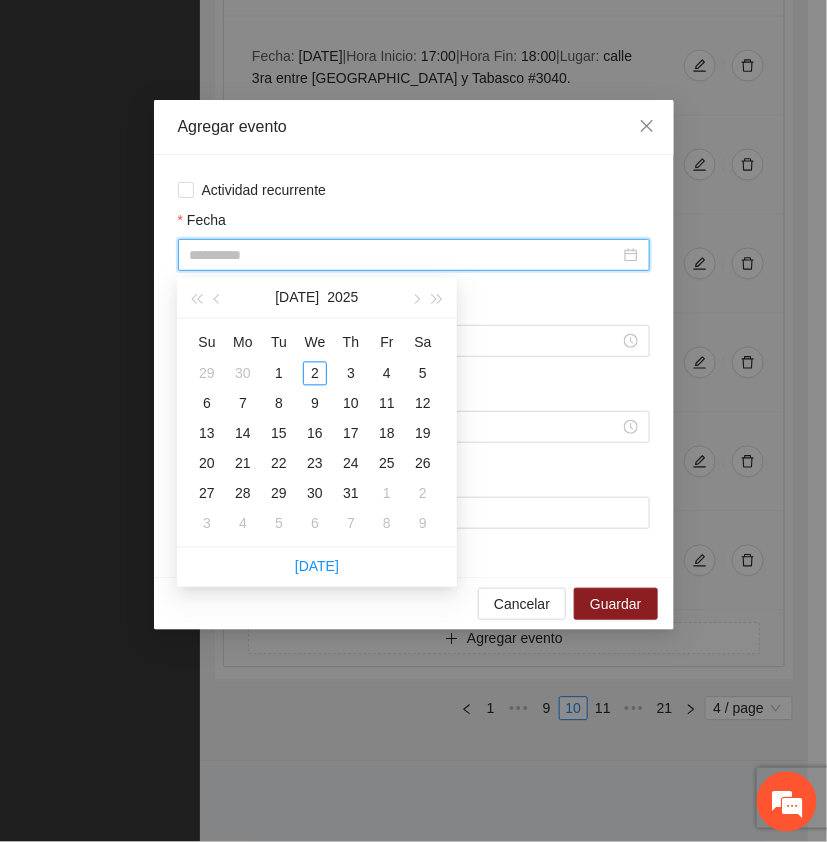 type on "**********" 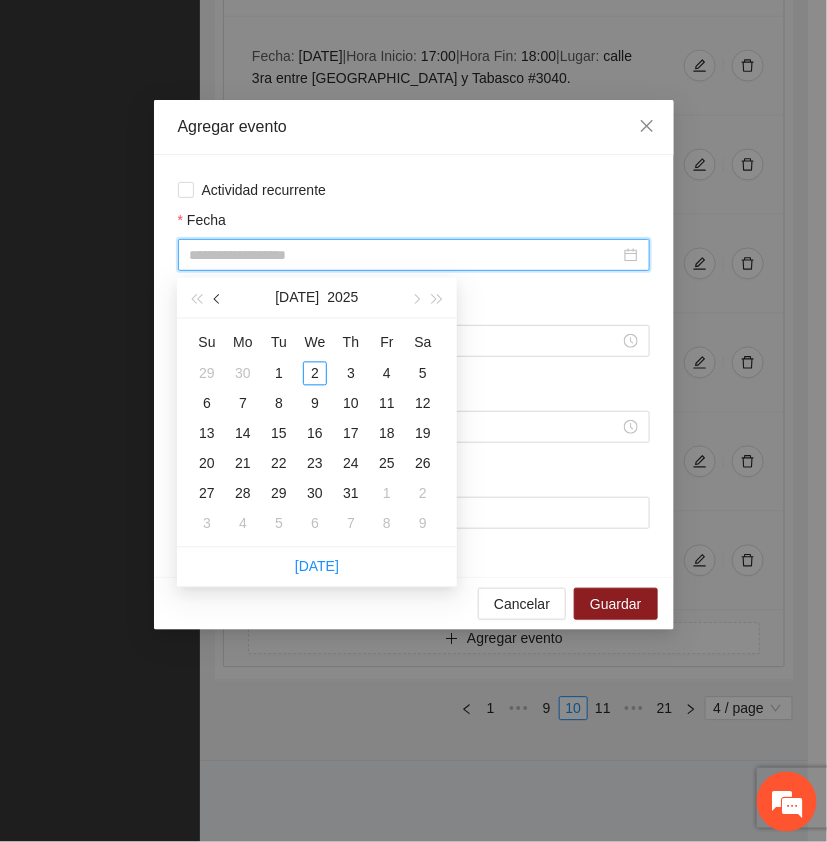 click at bounding box center (218, 298) 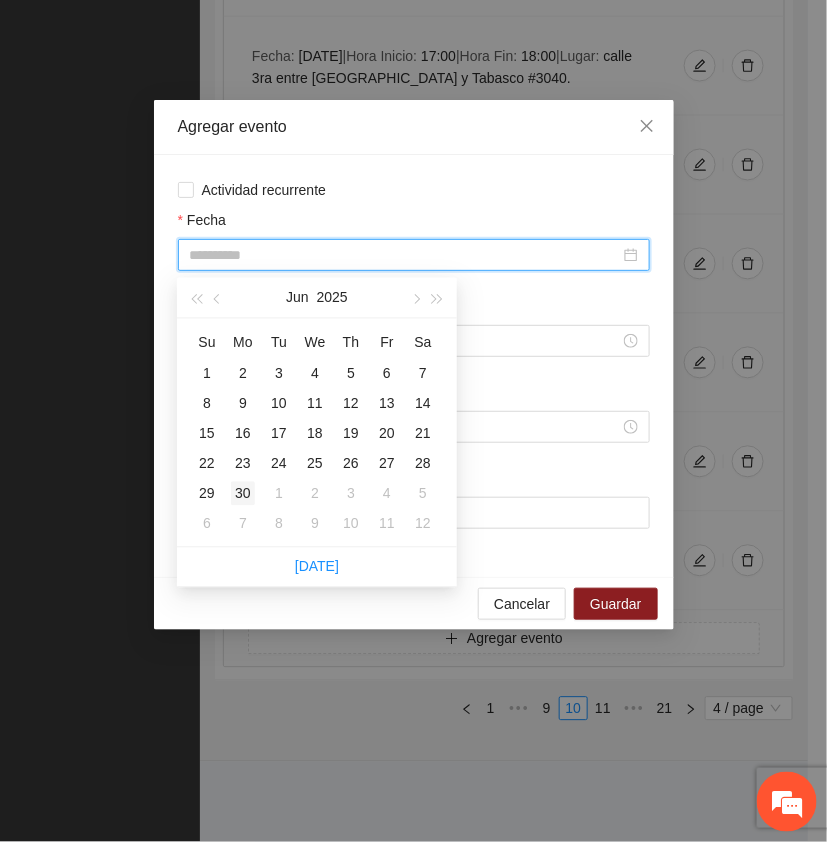 type on "**********" 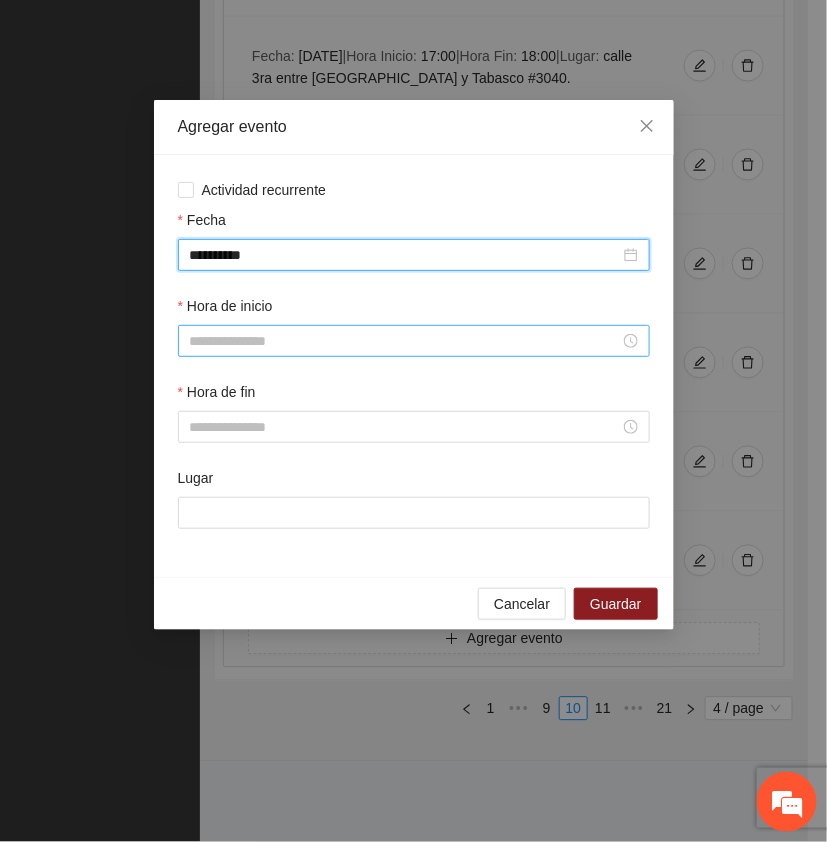 click on "Hora de inicio" at bounding box center (405, 341) 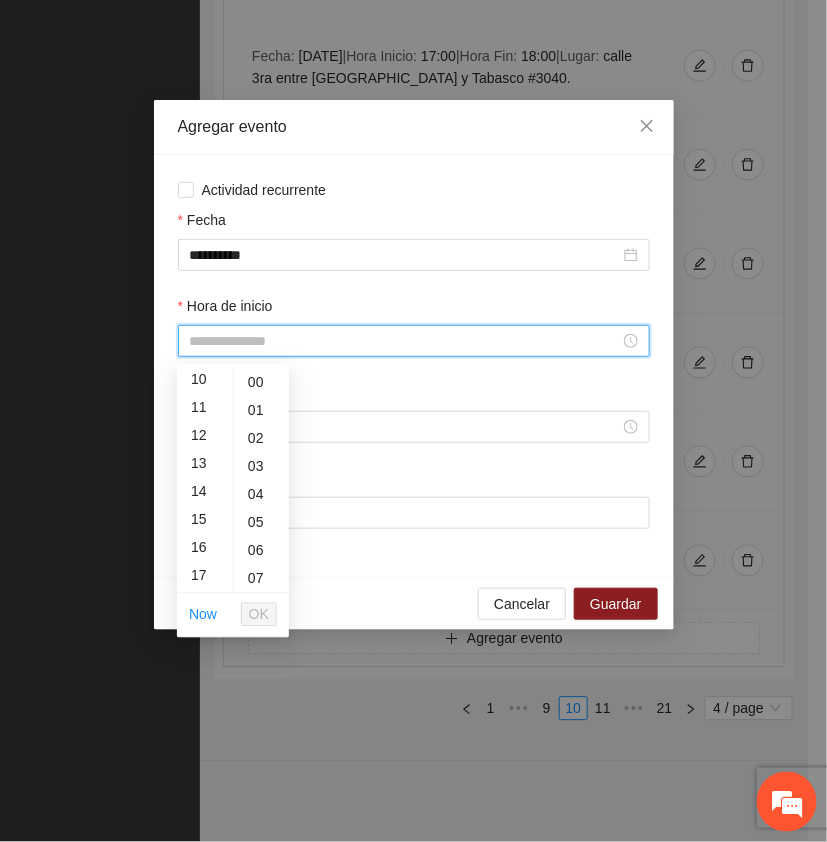 scroll, scrollTop: 316, scrollLeft: 0, axis: vertical 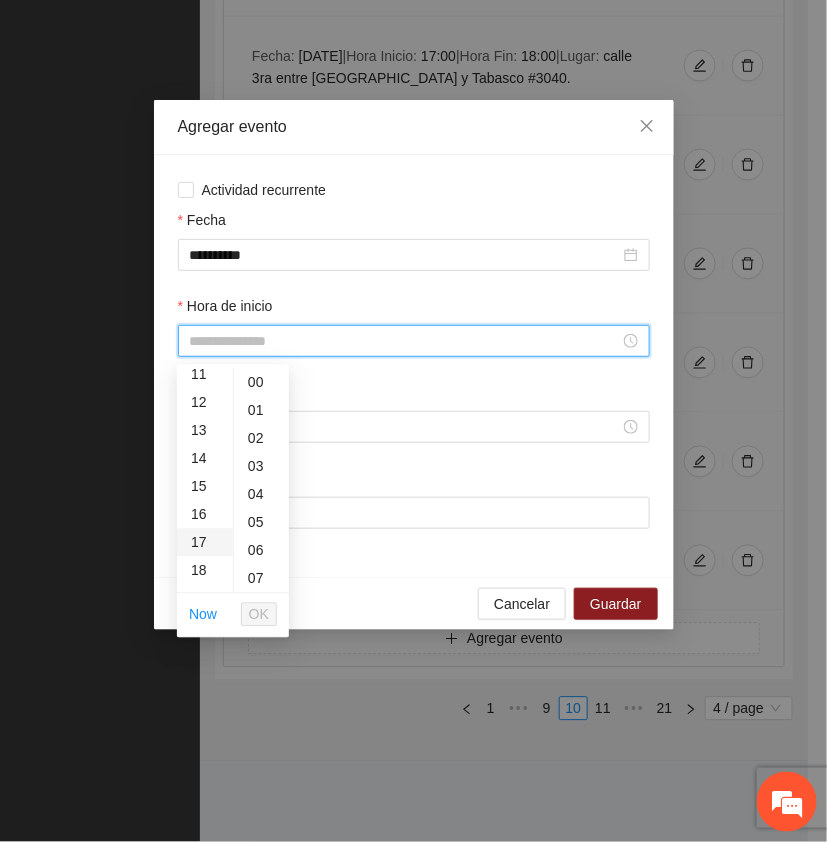 click on "17" at bounding box center [205, 543] 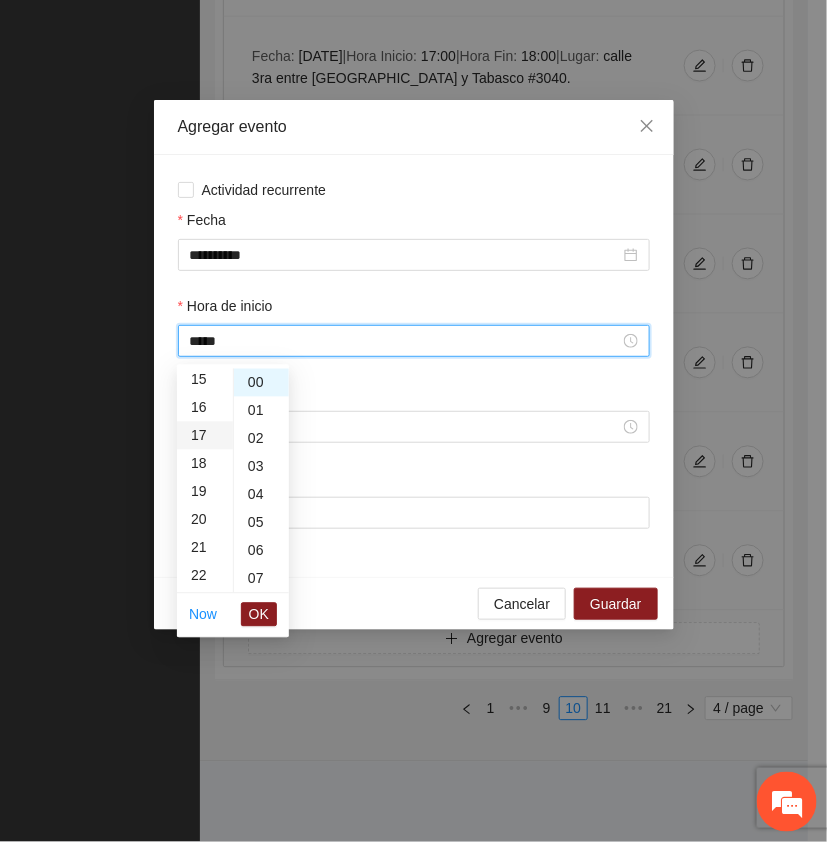 scroll, scrollTop: 476, scrollLeft: 0, axis: vertical 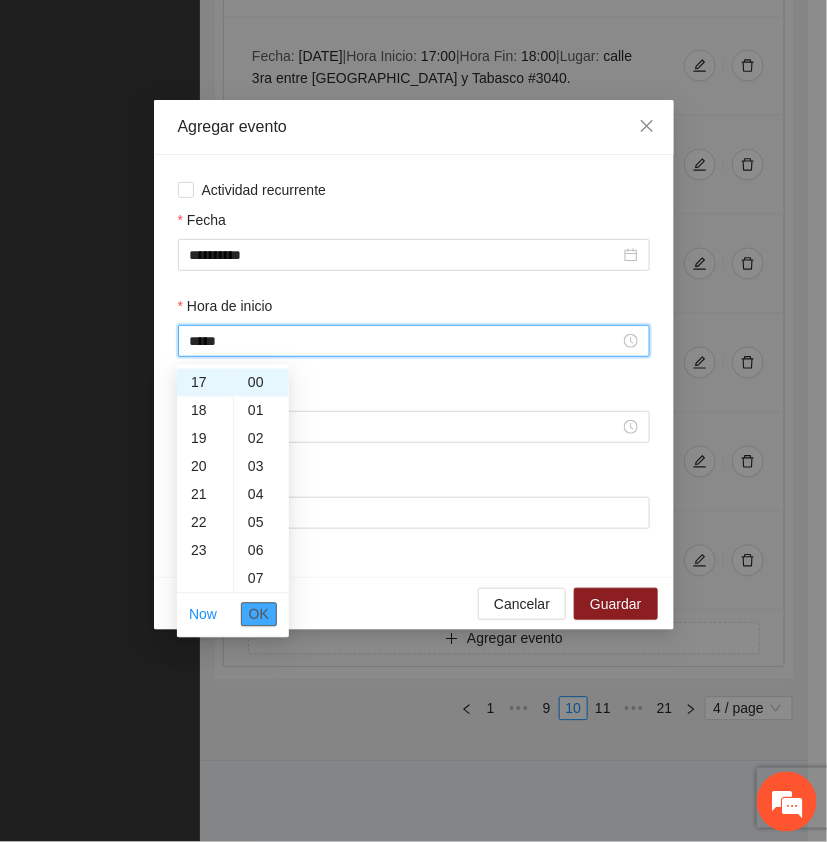 click on "OK" at bounding box center [259, 615] 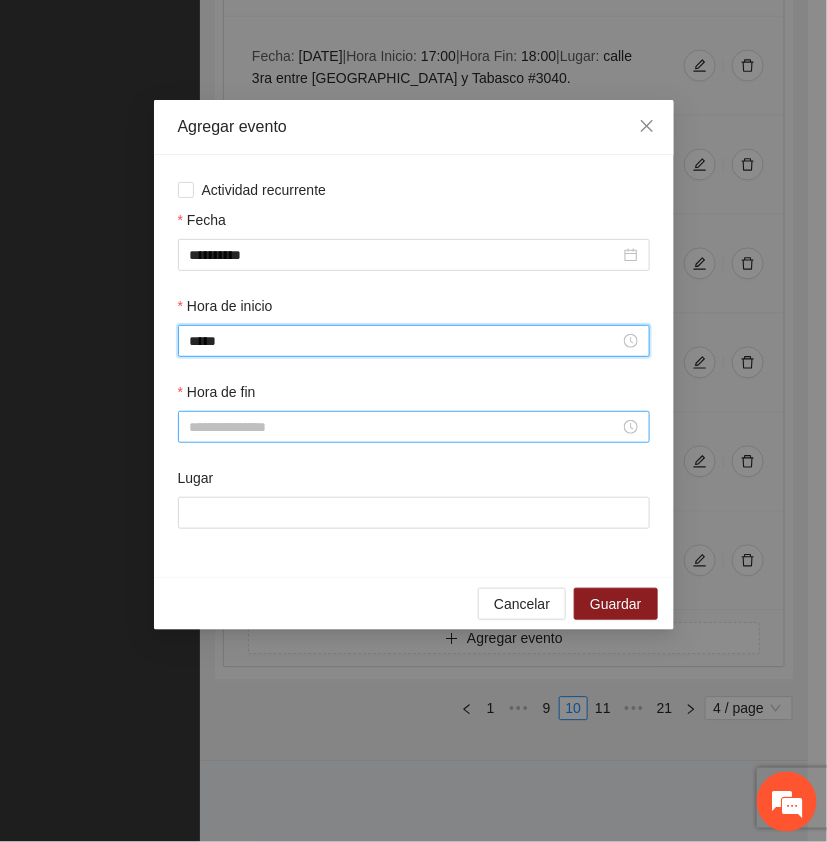 click at bounding box center (414, 427) 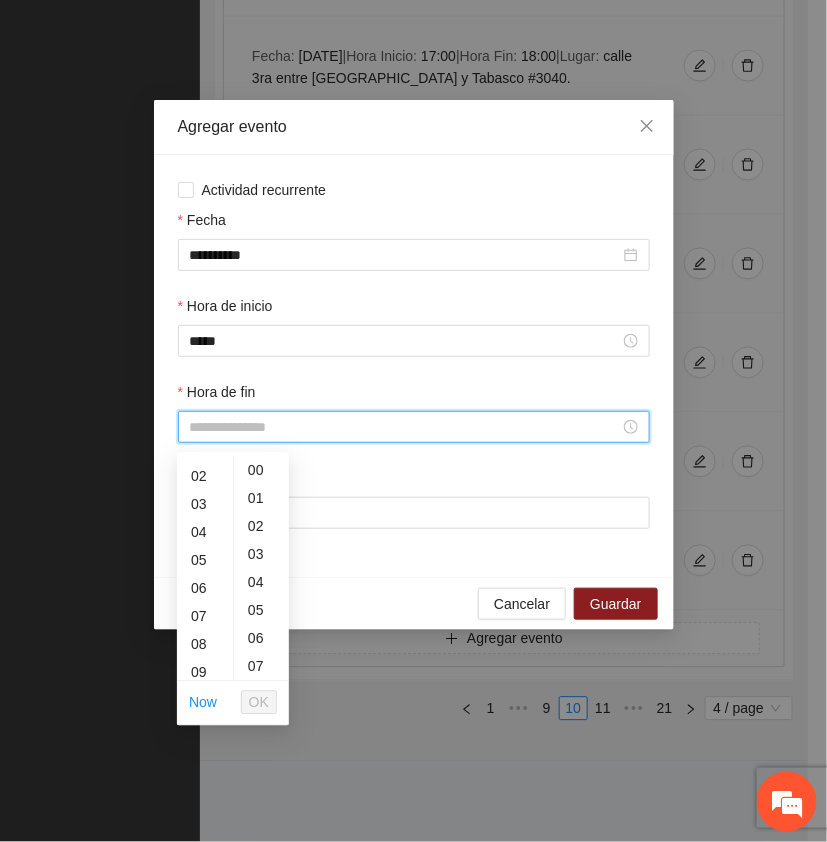 scroll, scrollTop: 200, scrollLeft: 0, axis: vertical 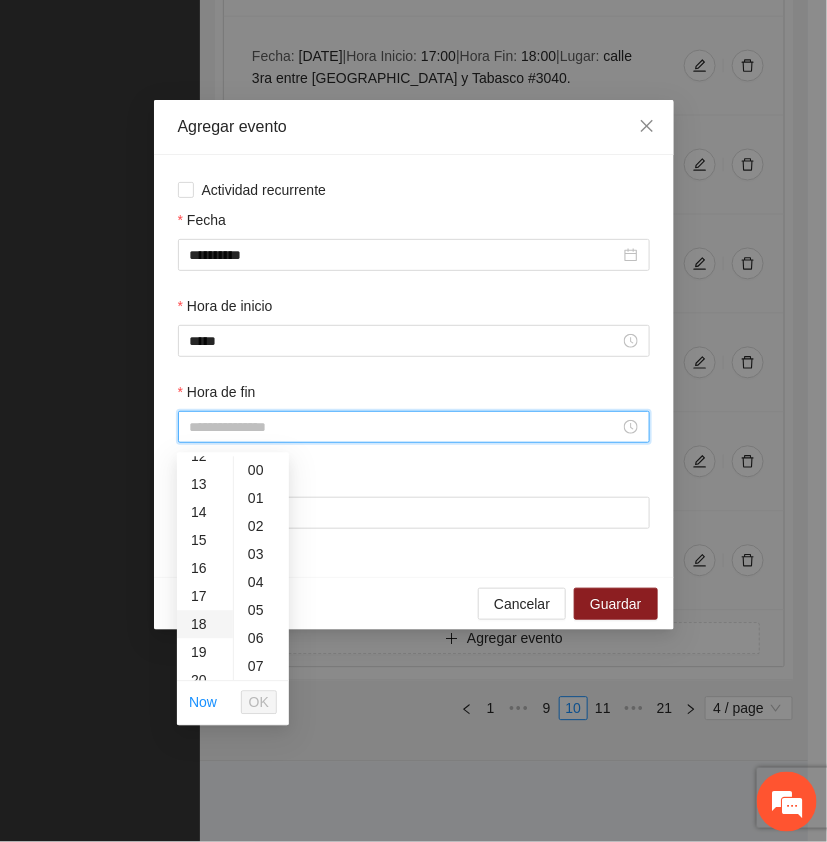 click on "18" at bounding box center [205, 625] 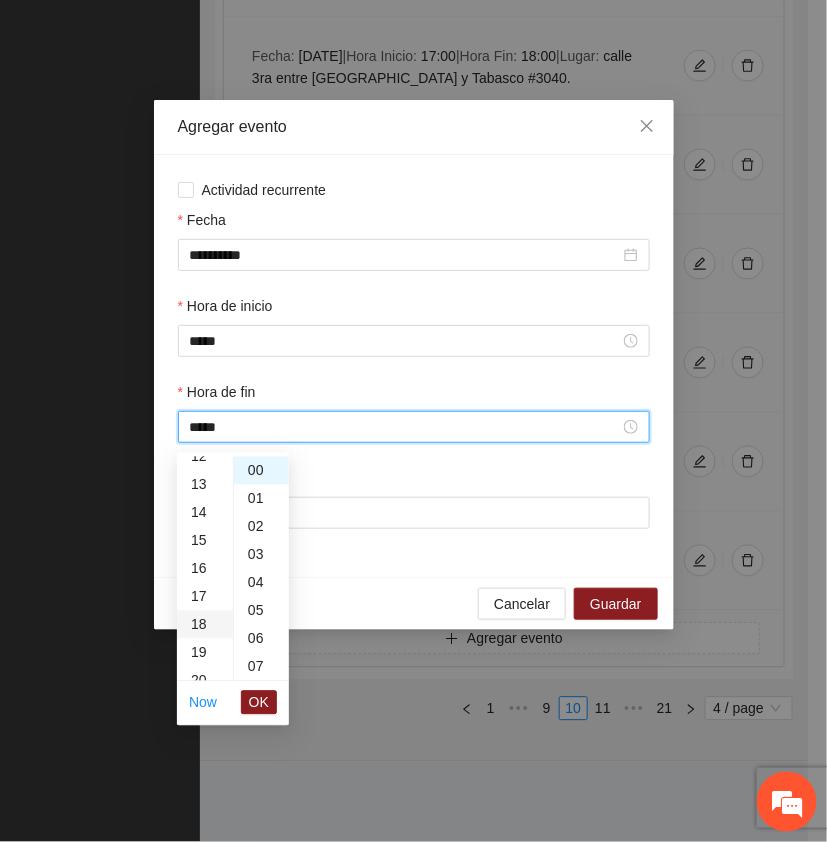scroll, scrollTop: 503, scrollLeft: 0, axis: vertical 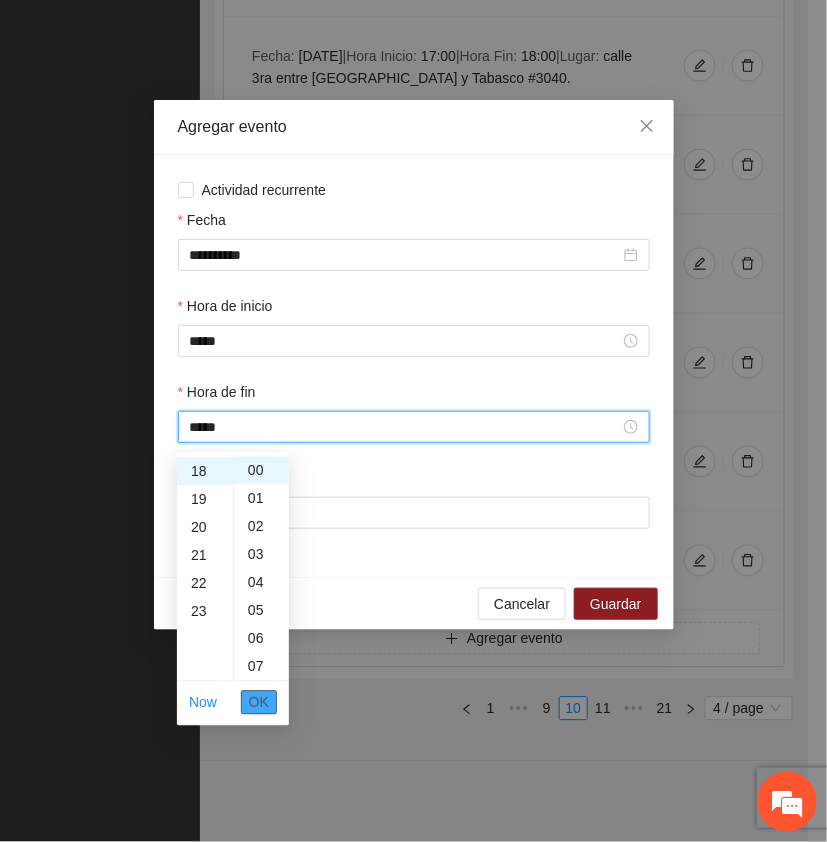 click on "OK" at bounding box center [259, 703] 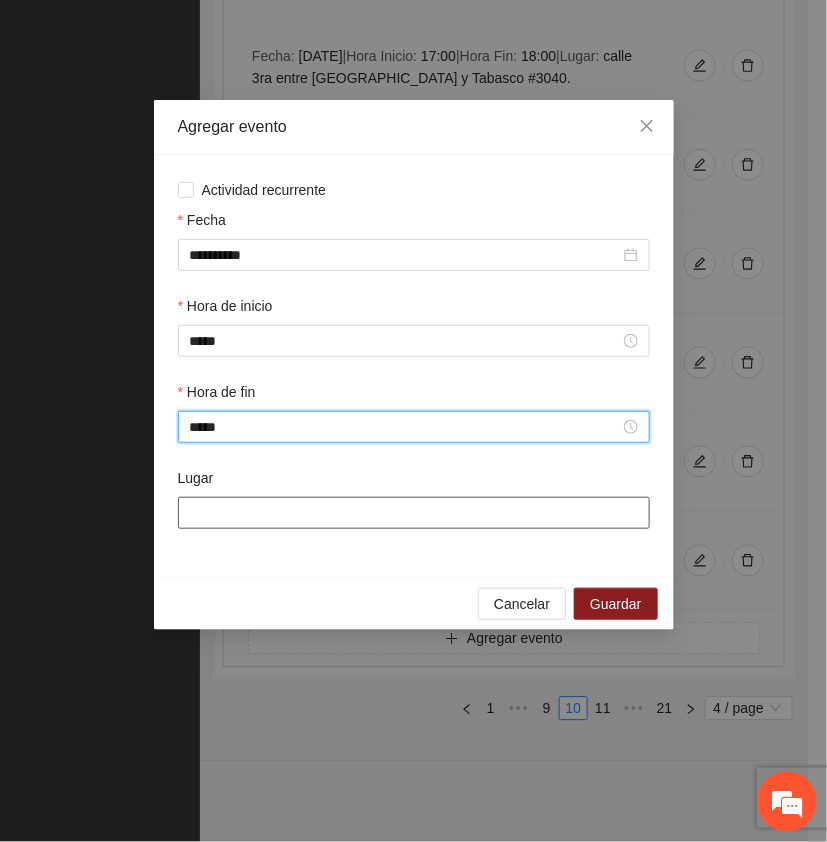click on "Lugar" at bounding box center (414, 513) 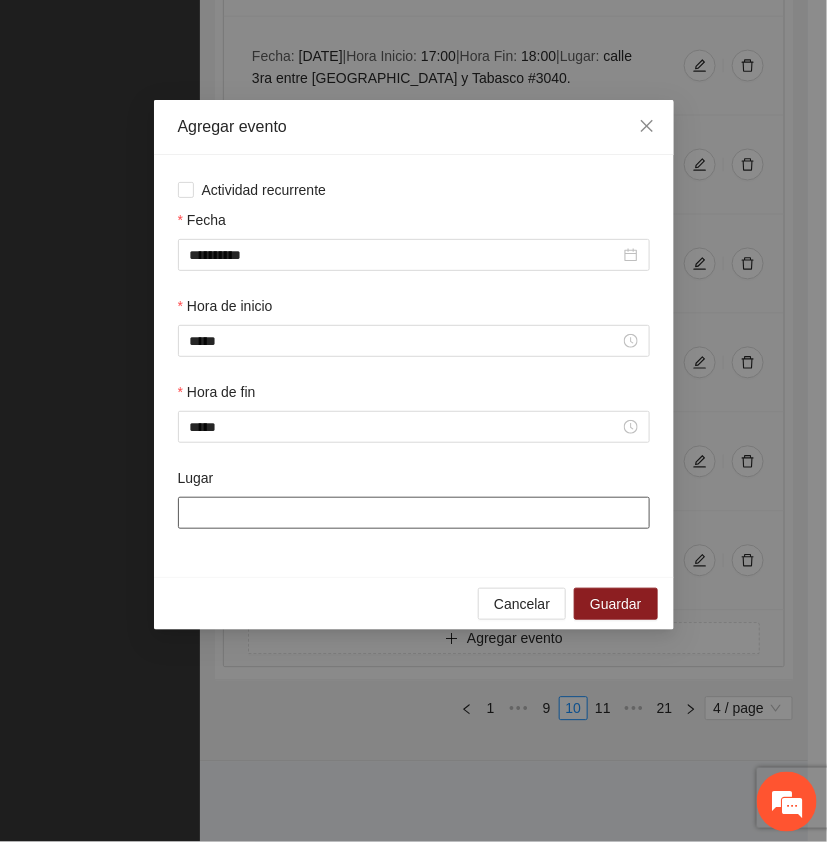 paste on "**********" 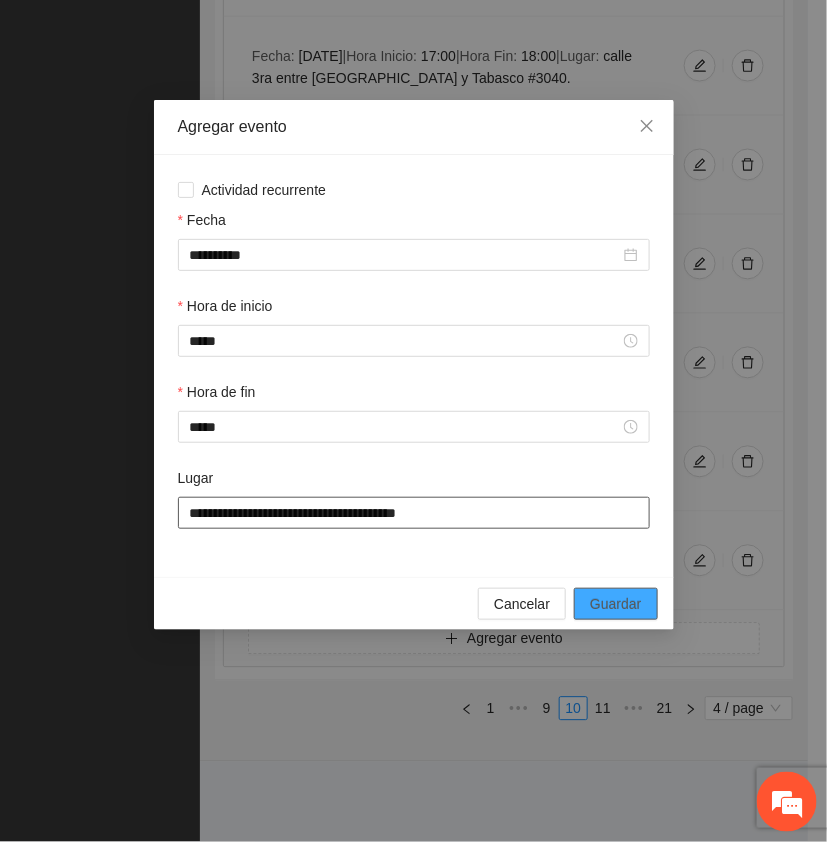 type on "**********" 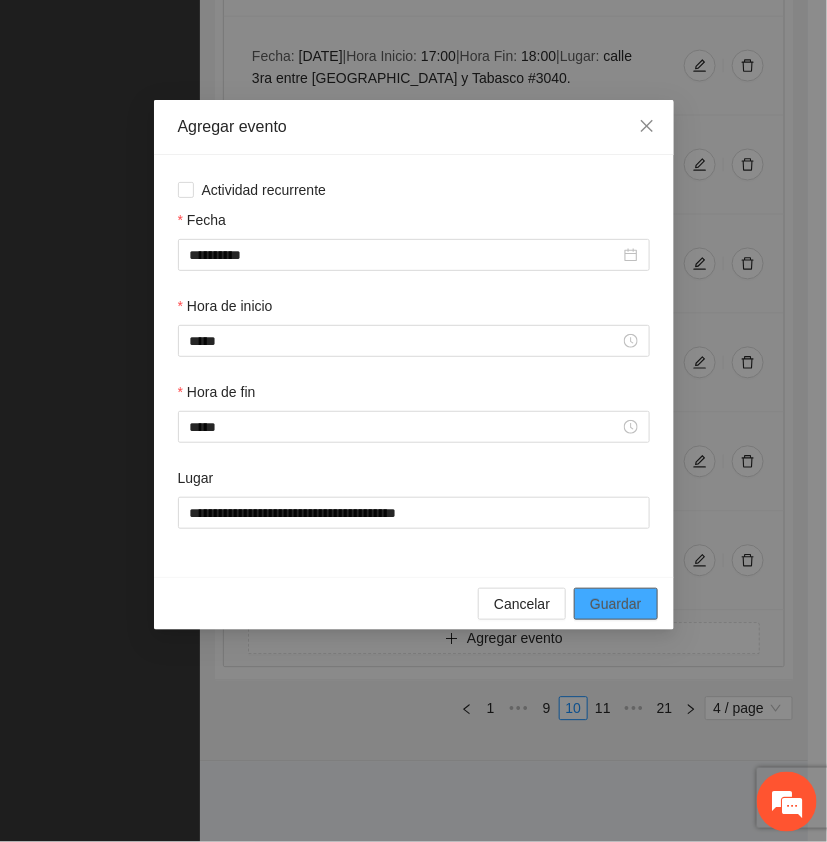 click on "Guardar" at bounding box center (615, 604) 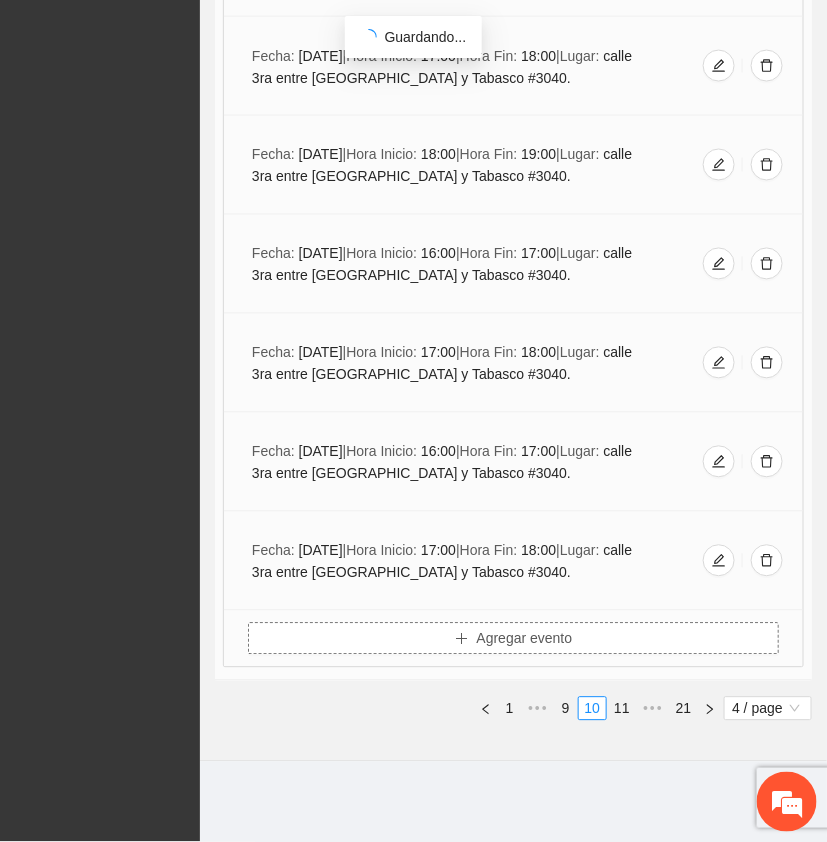 scroll, scrollTop: 668, scrollLeft: 0, axis: vertical 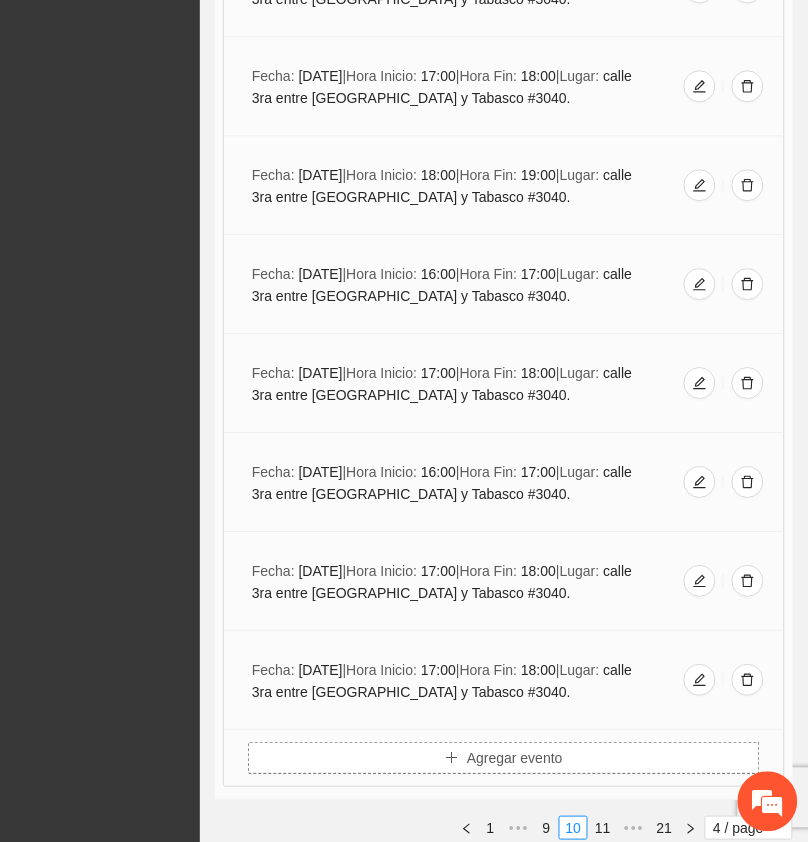 click on "Agregar evento" at bounding box center (515, 758) 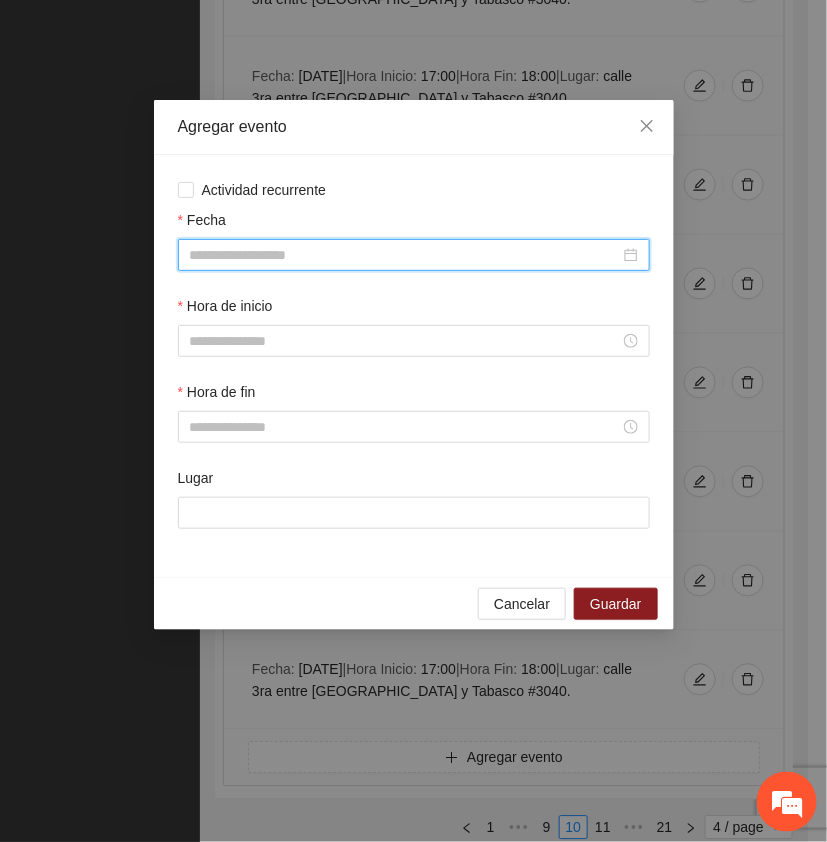 click on "Fecha" at bounding box center [405, 255] 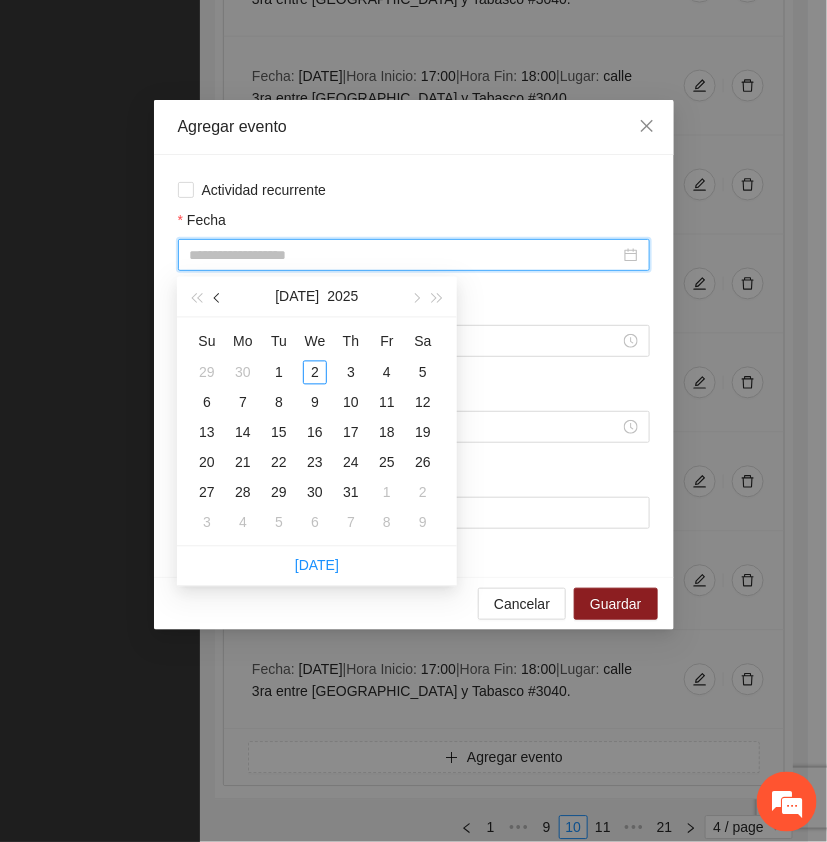 click at bounding box center [218, 297] 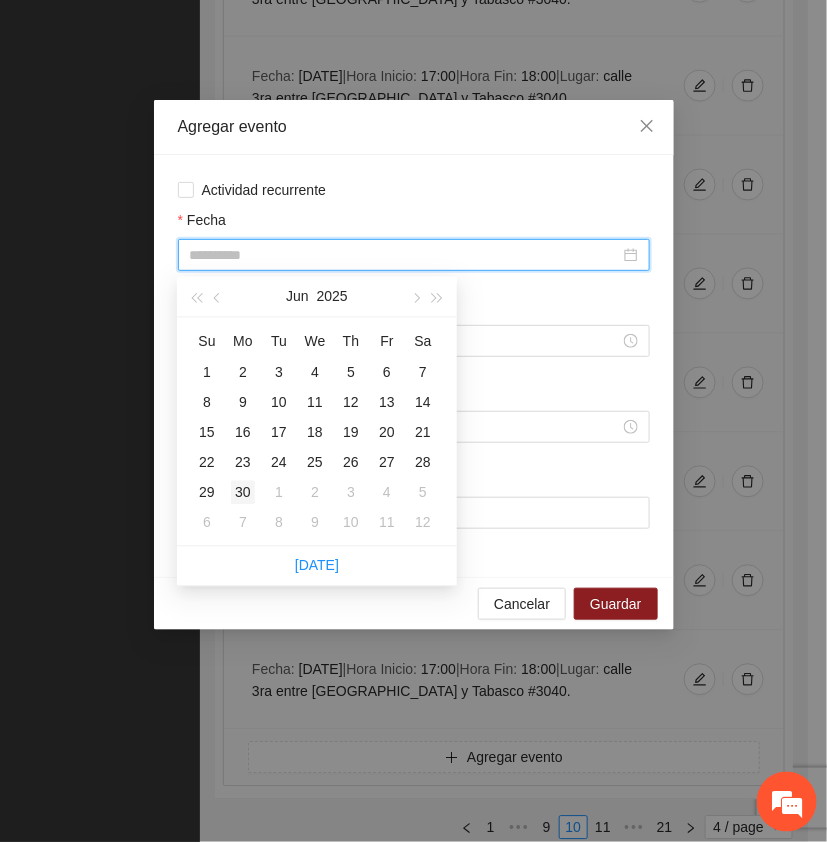 type on "**********" 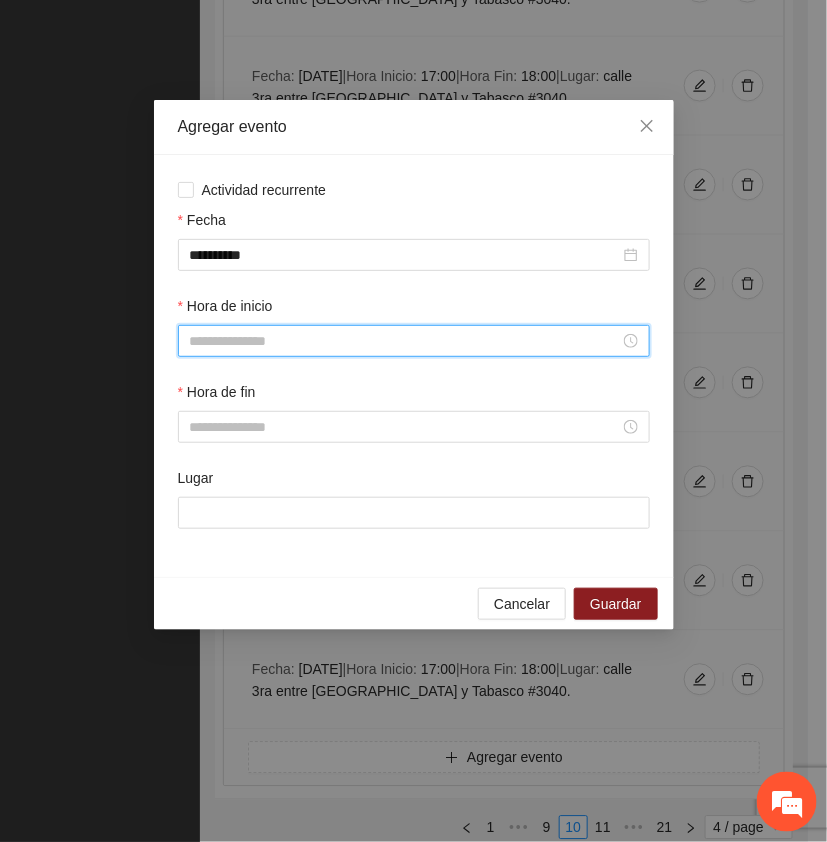 click on "Hora de inicio" at bounding box center (405, 341) 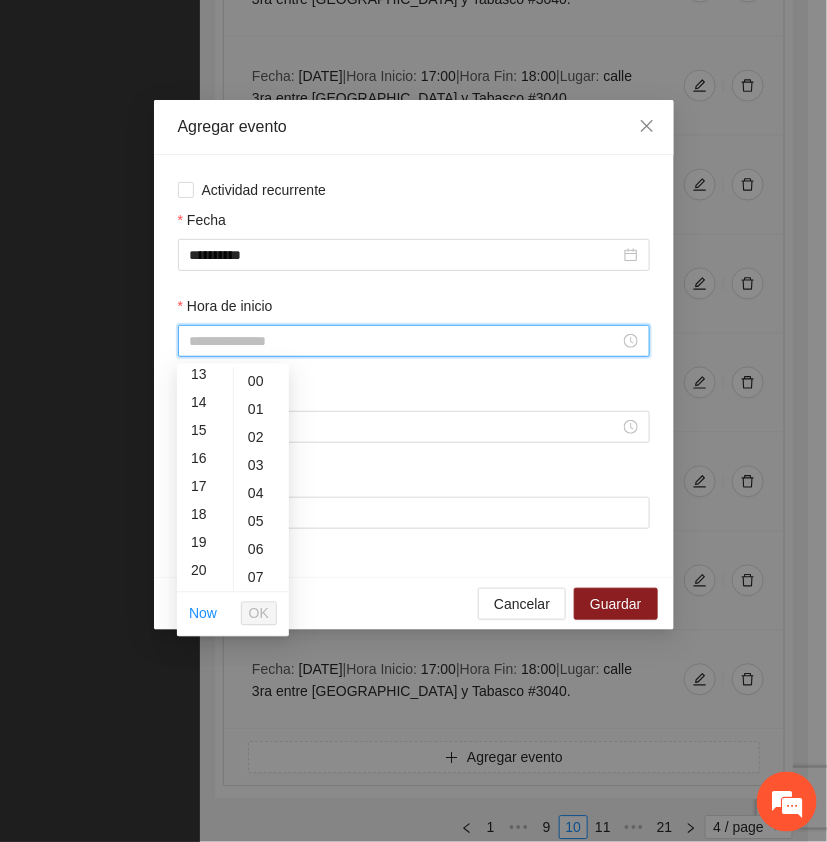 scroll, scrollTop: 383, scrollLeft: 0, axis: vertical 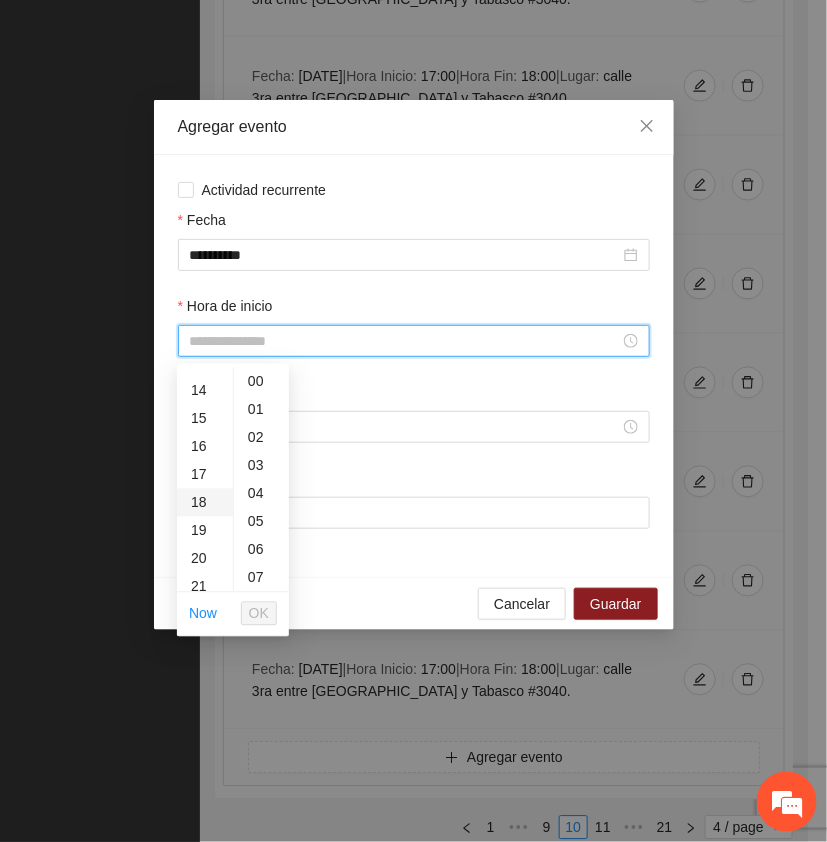 click on "18" at bounding box center [205, 503] 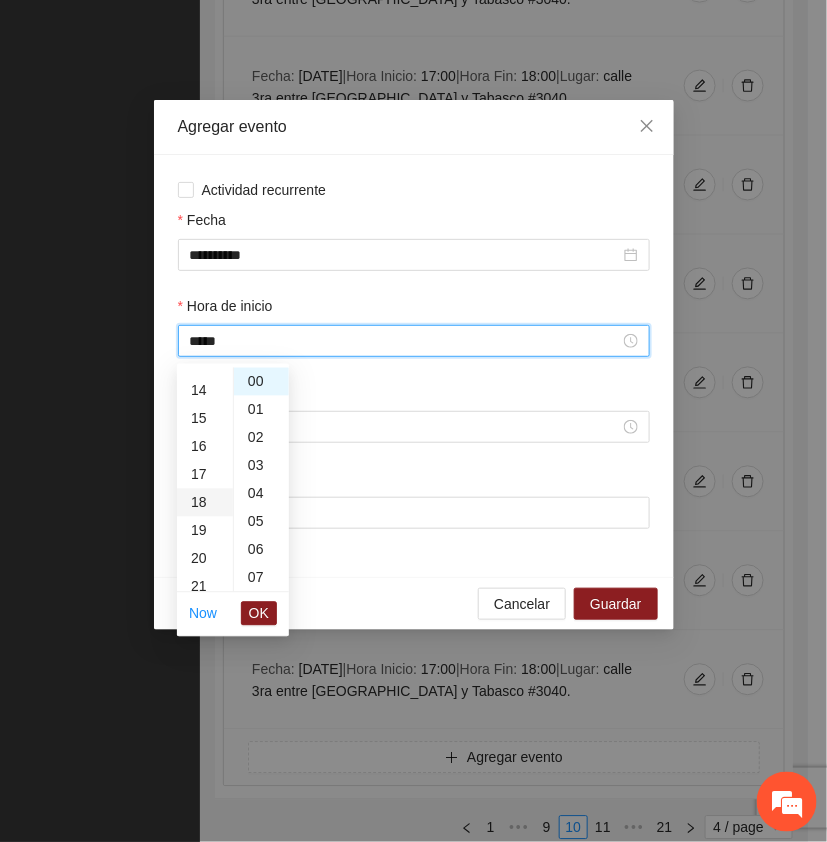 scroll, scrollTop: 503, scrollLeft: 0, axis: vertical 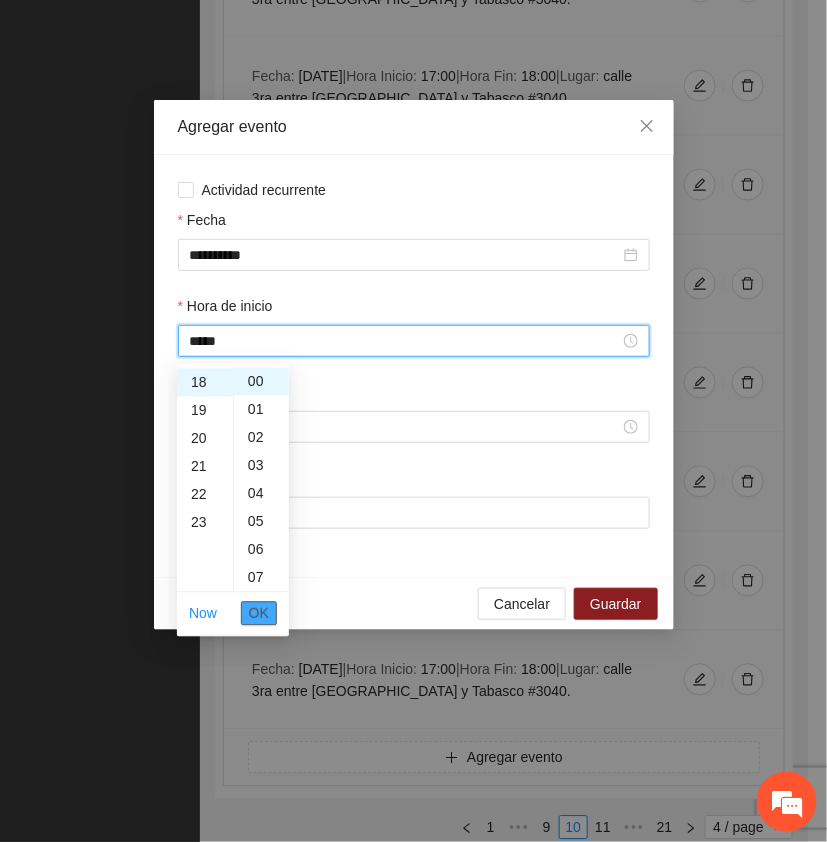 click on "OK" at bounding box center [259, 614] 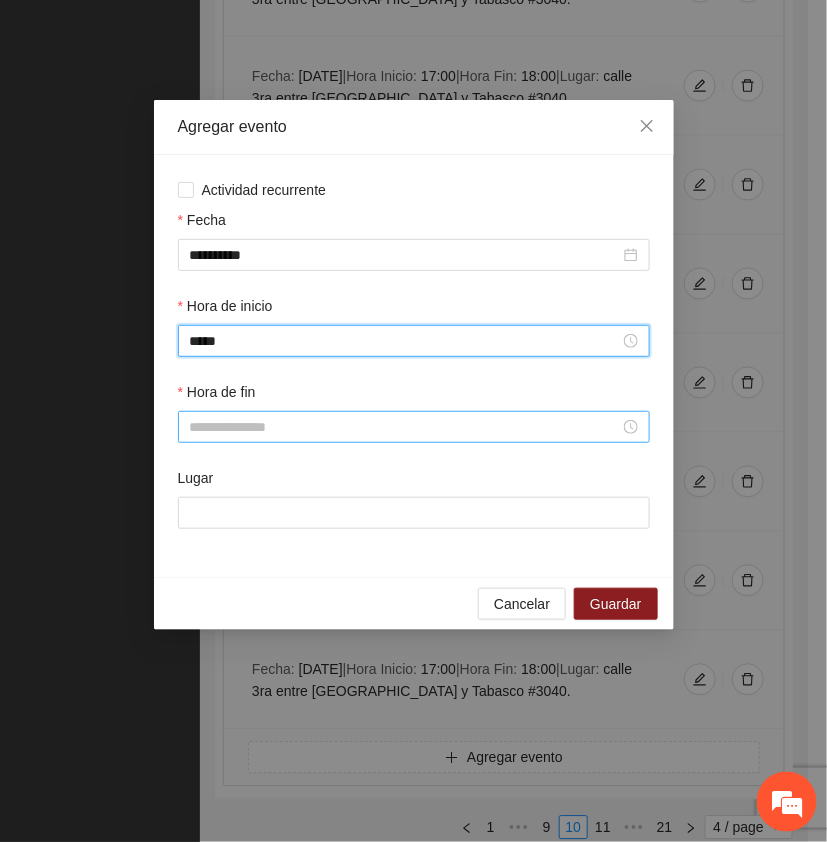 click on "Hora de fin" at bounding box center (405, 427) 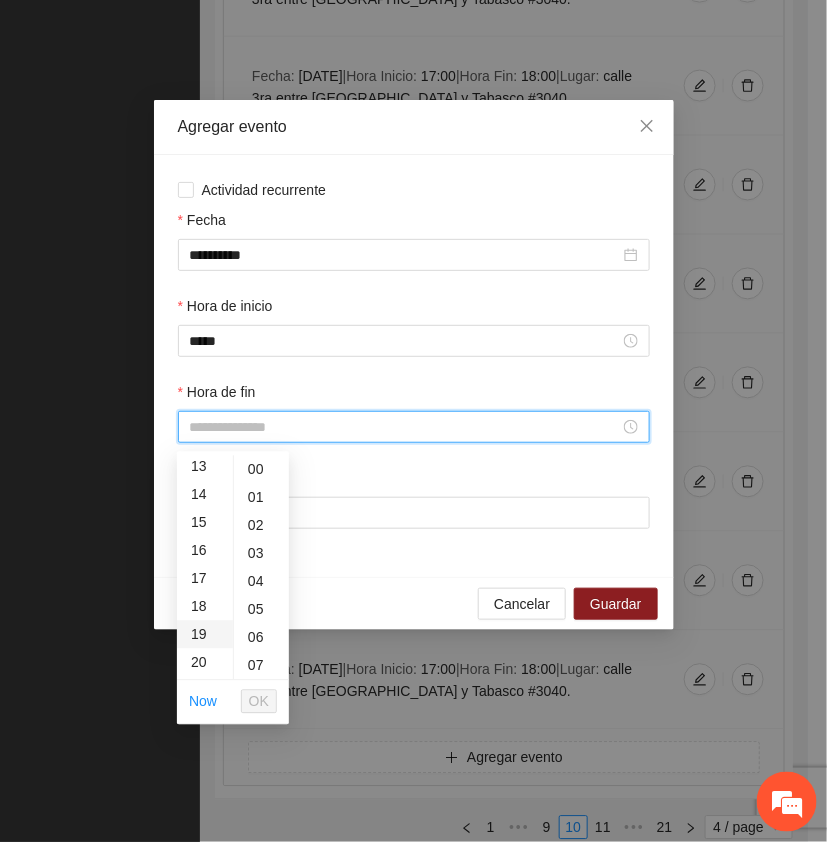 click on "19" at bounding box center [205, 635] 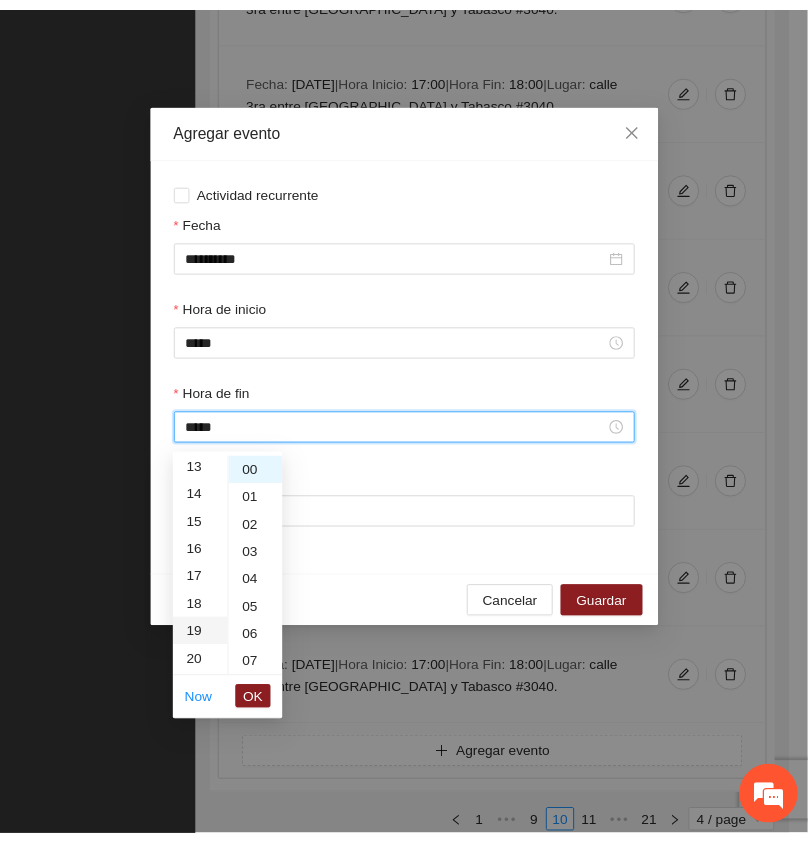 scroll, scrollTop: 532, scrollLeft: 0, axis: vertical 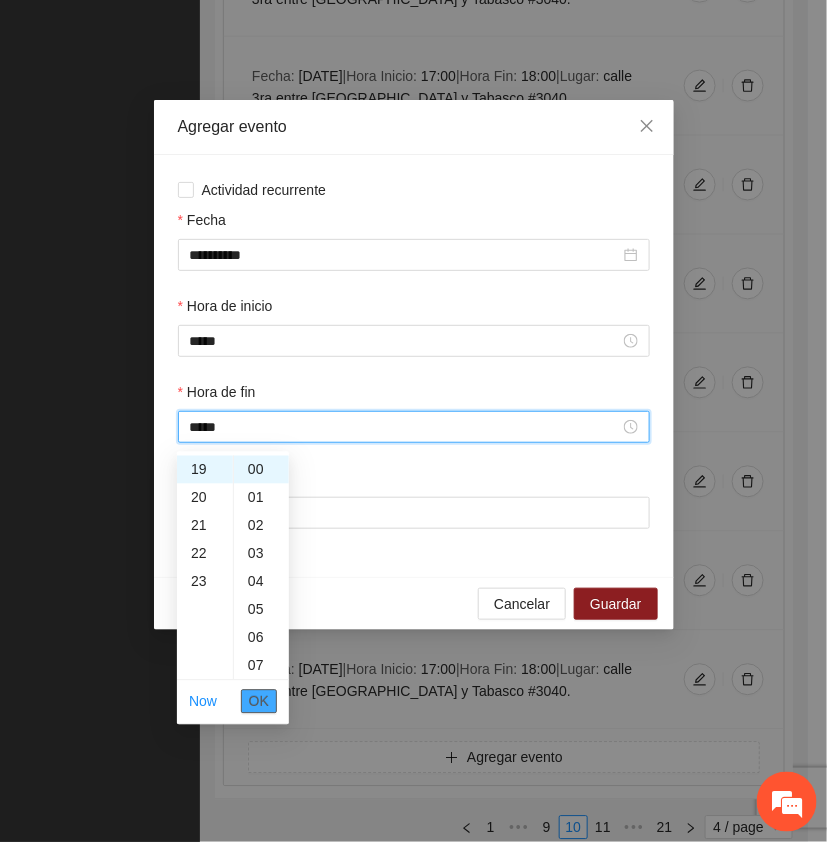 click on "OK" at bounding box center [259, 702] 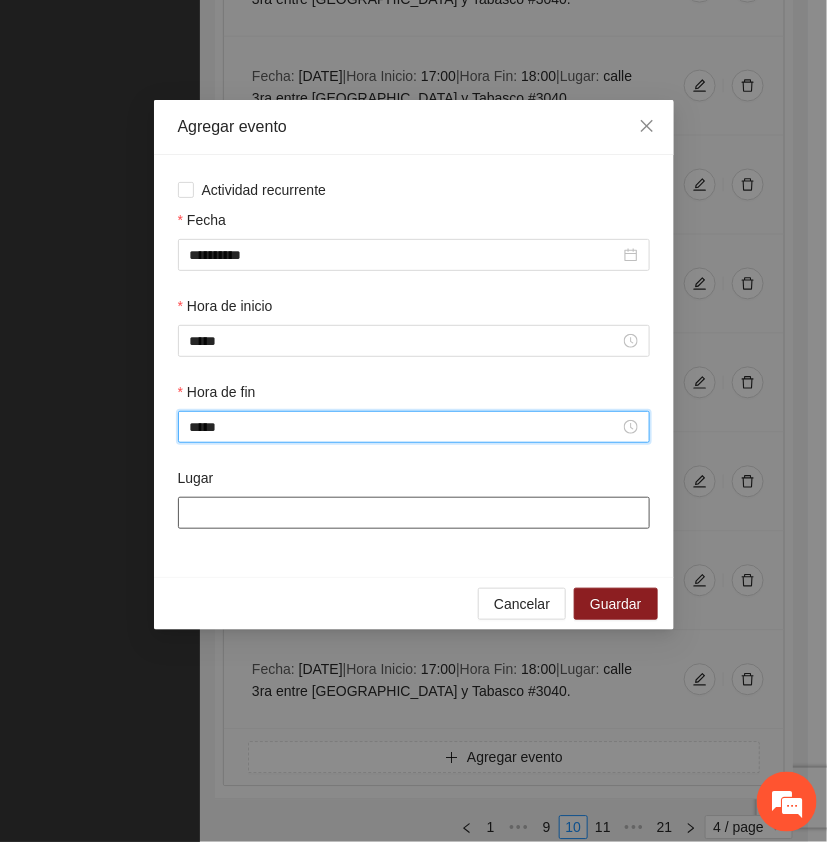click on "Lugar" at bounding box center (414, 513) 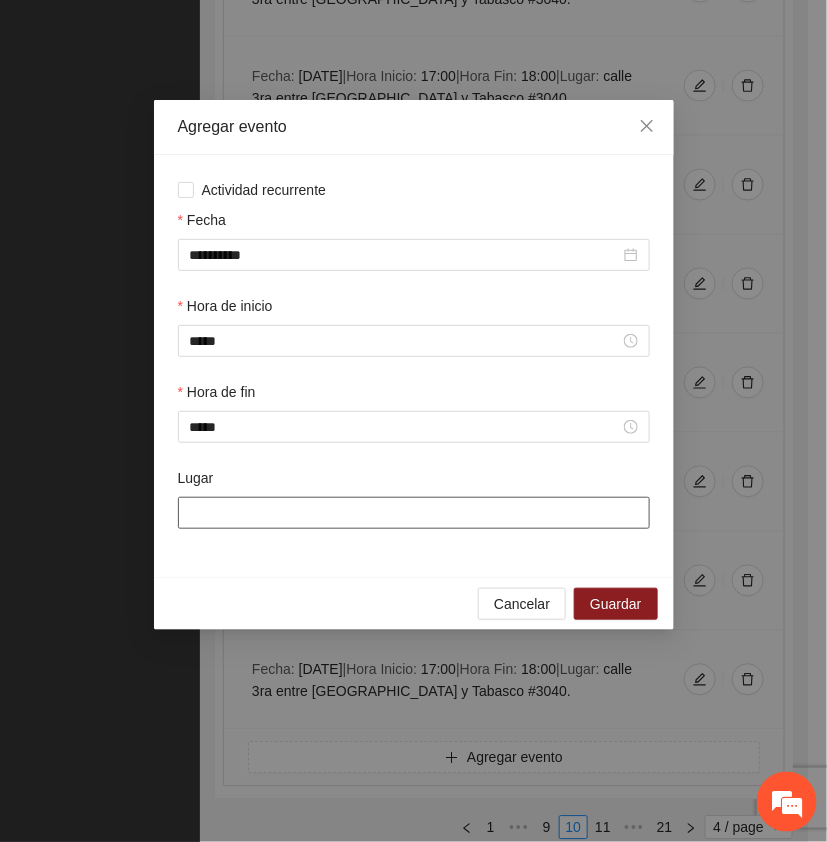 paste on "**********" 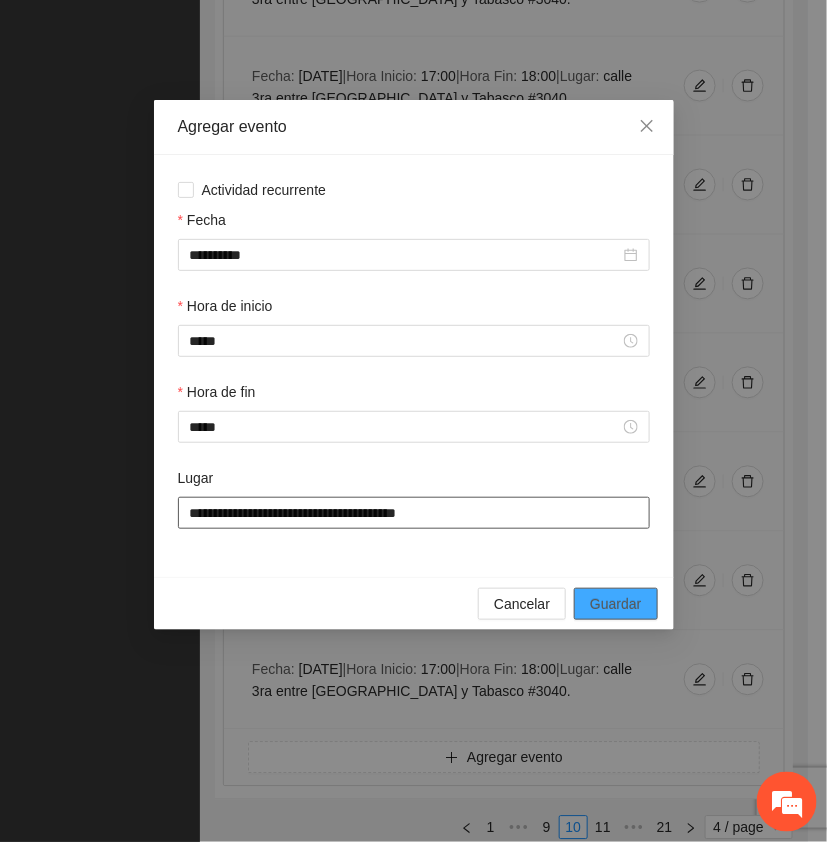type on "**********" 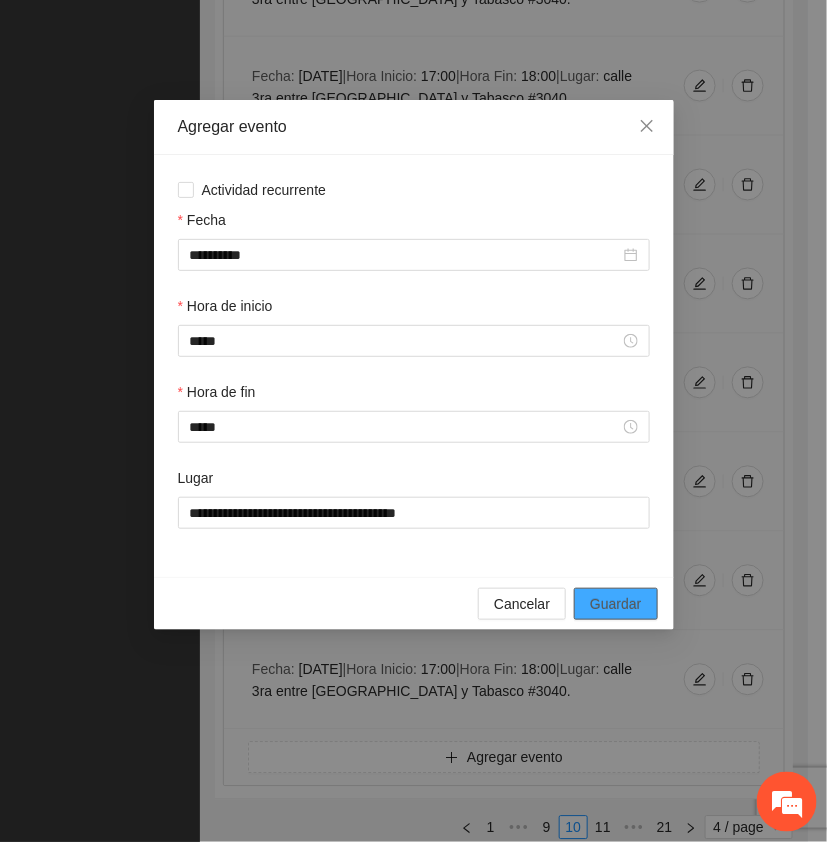 click on "Guardar" at bounding box center [615, 604] 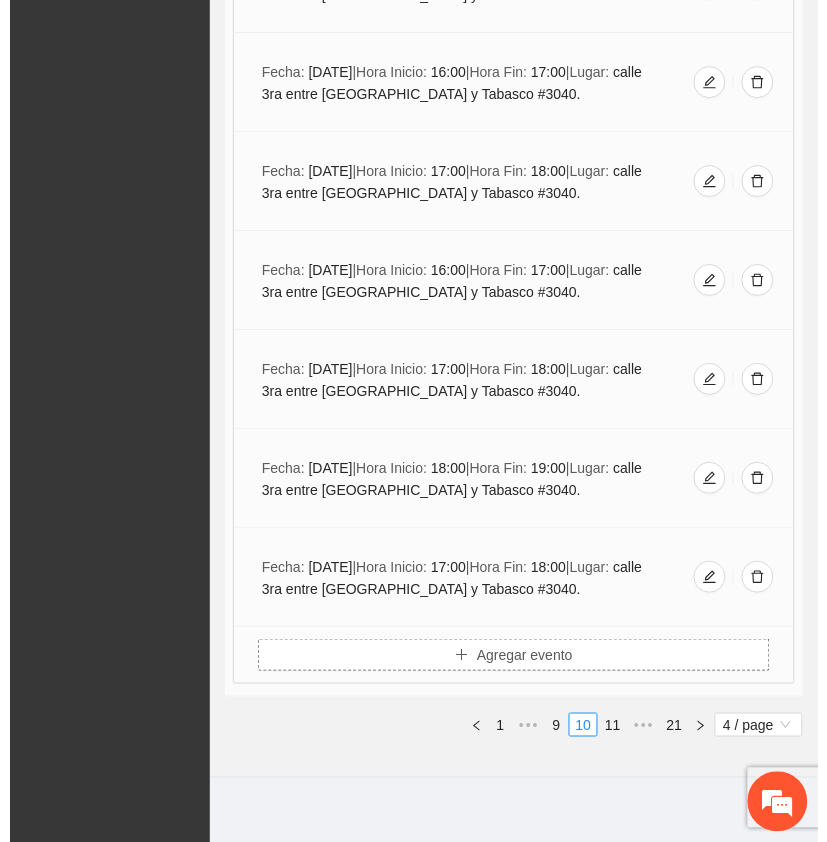 scroll, scrollTop: 887, scrollLeft: 0, axis: vertical 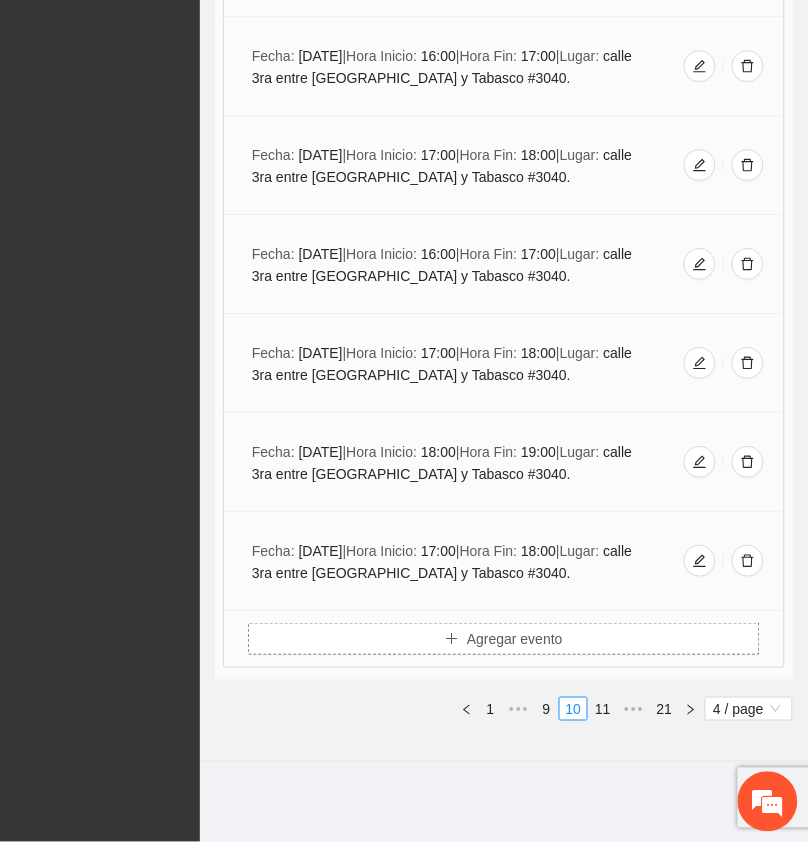 click on "Agregar evento" at bounding box center [515, 639] 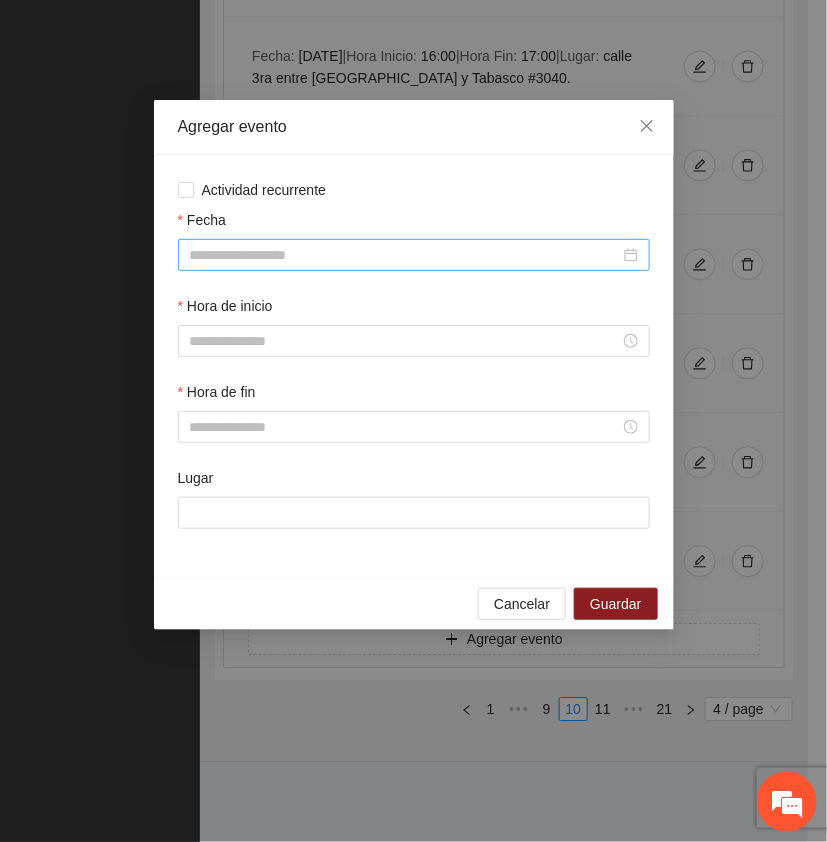 click on "Fecha" at bounding box center (405, 255) 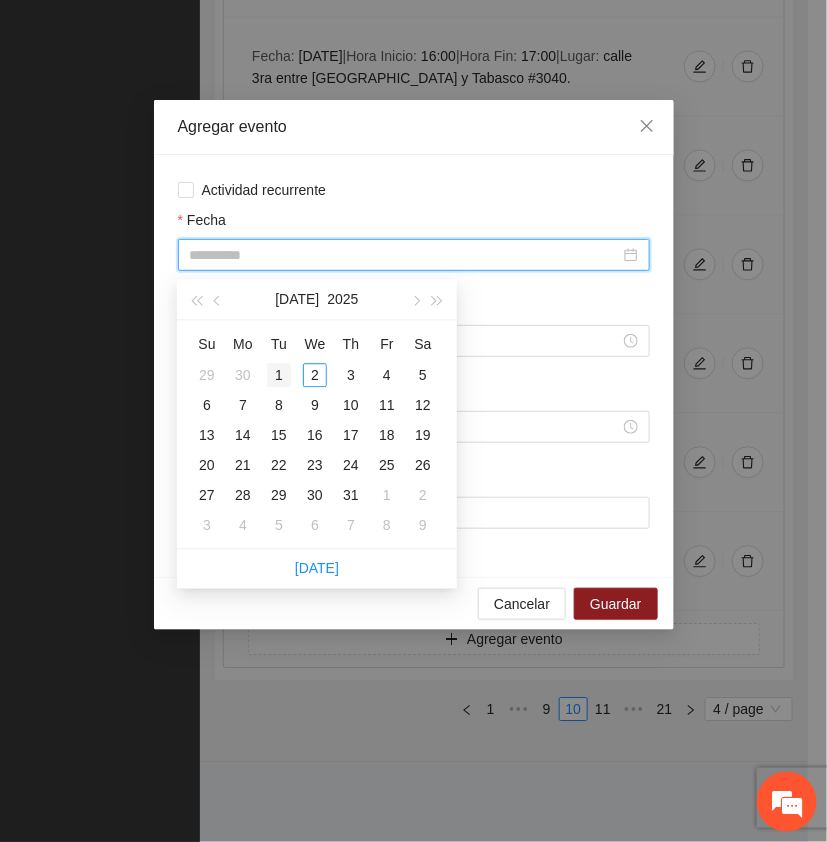 type on "**********" 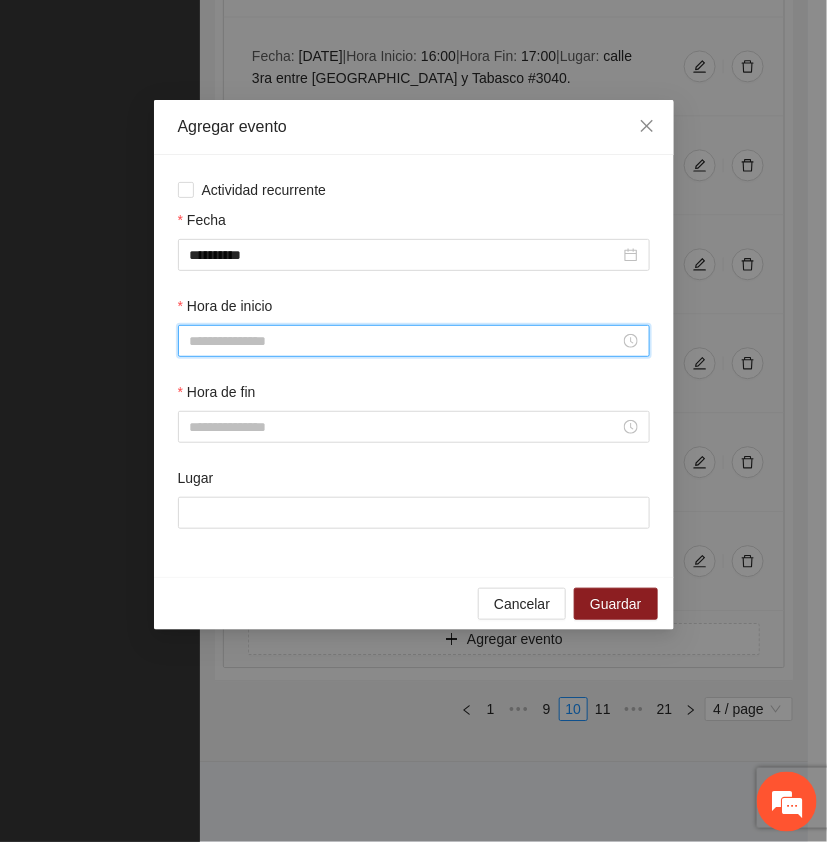click on "Hora de inicio" at bounding box center [405, 341] 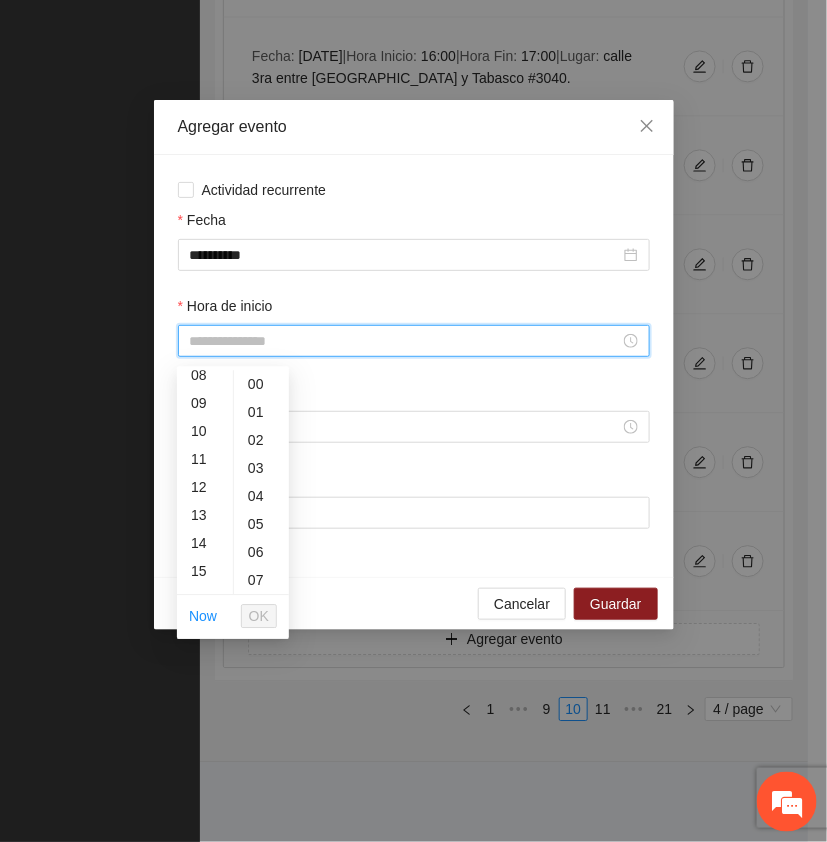scroll, scrollTop: 283, scrollLeft: 0, axis: vertical 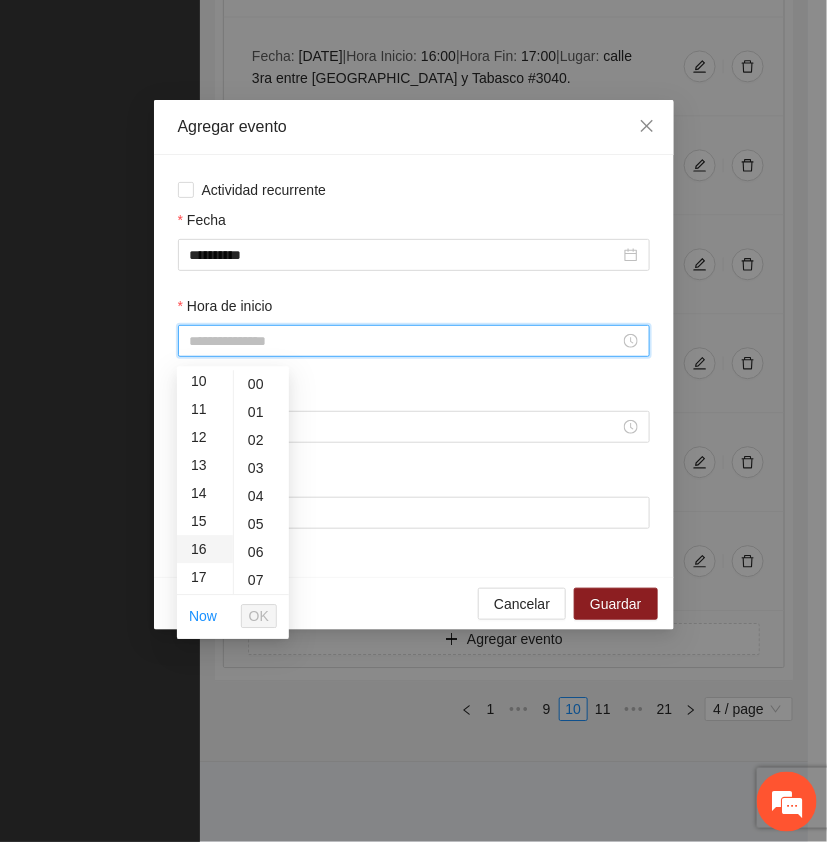 click on "16" at bounding box center [205, 549] 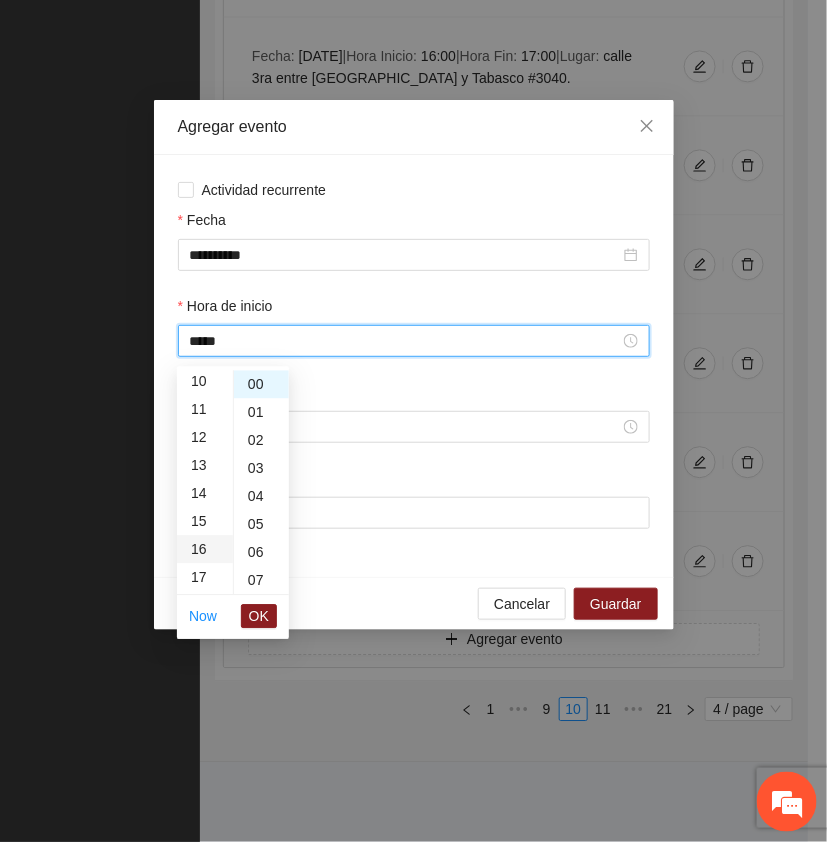 scroll, scrollTop: 447, scrollLeft: 0, axis: vertical 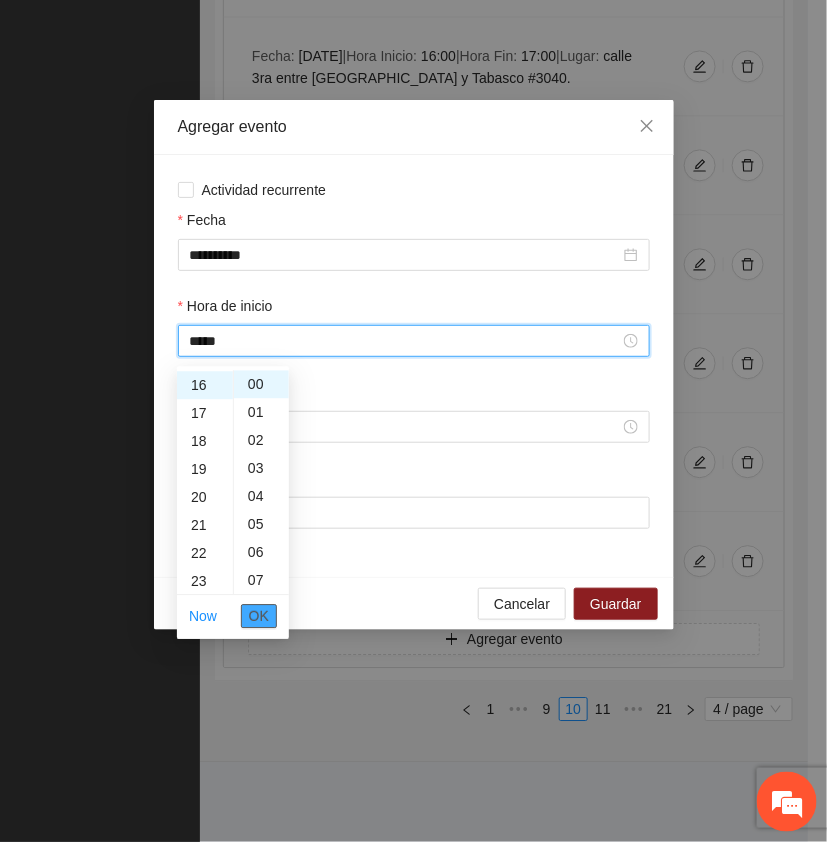 click on "OK" at bounding box center [259, 616] 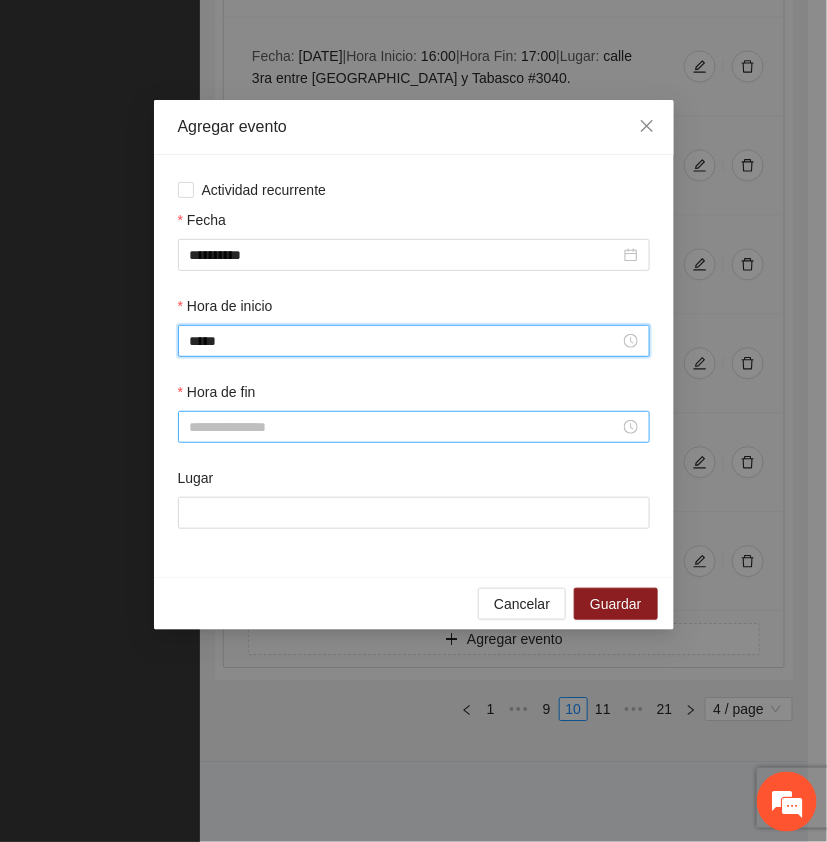 click on "Hora de fin" at bounding box center (405, 427) 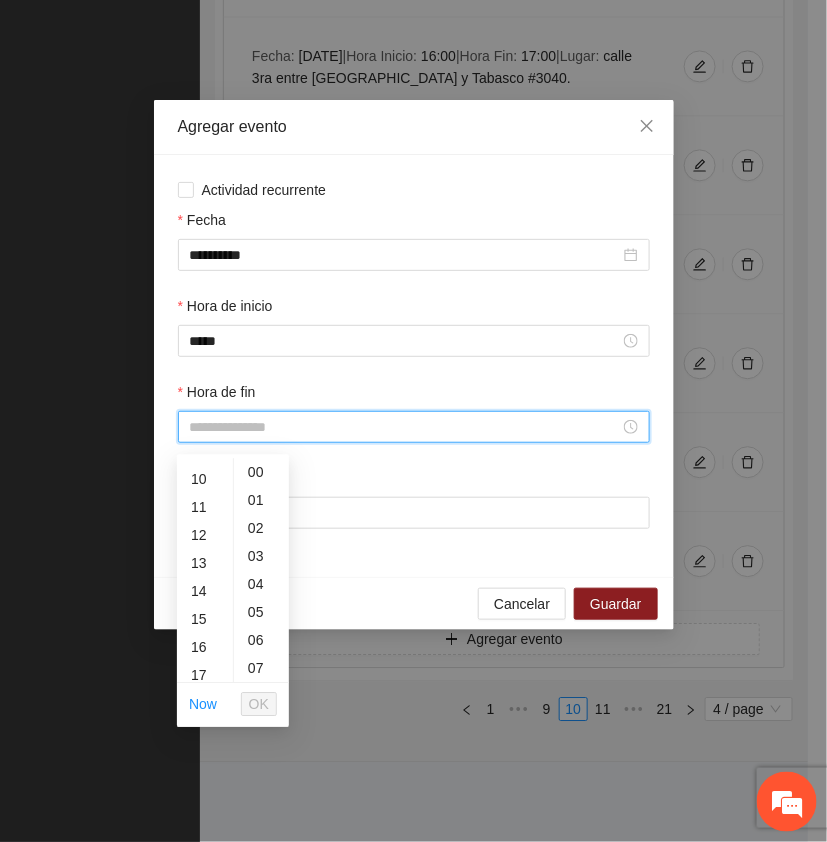 scroll, scrollTop: 300, scrollLeft: 0, axis: vertical 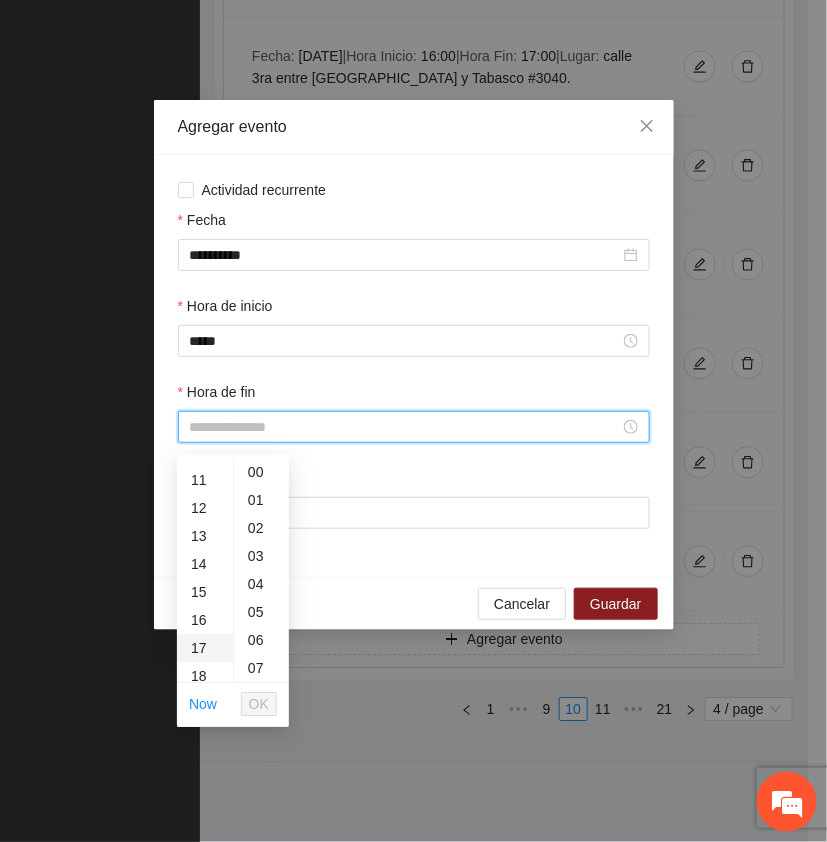 click on "17" at bounding box center [205, 648] 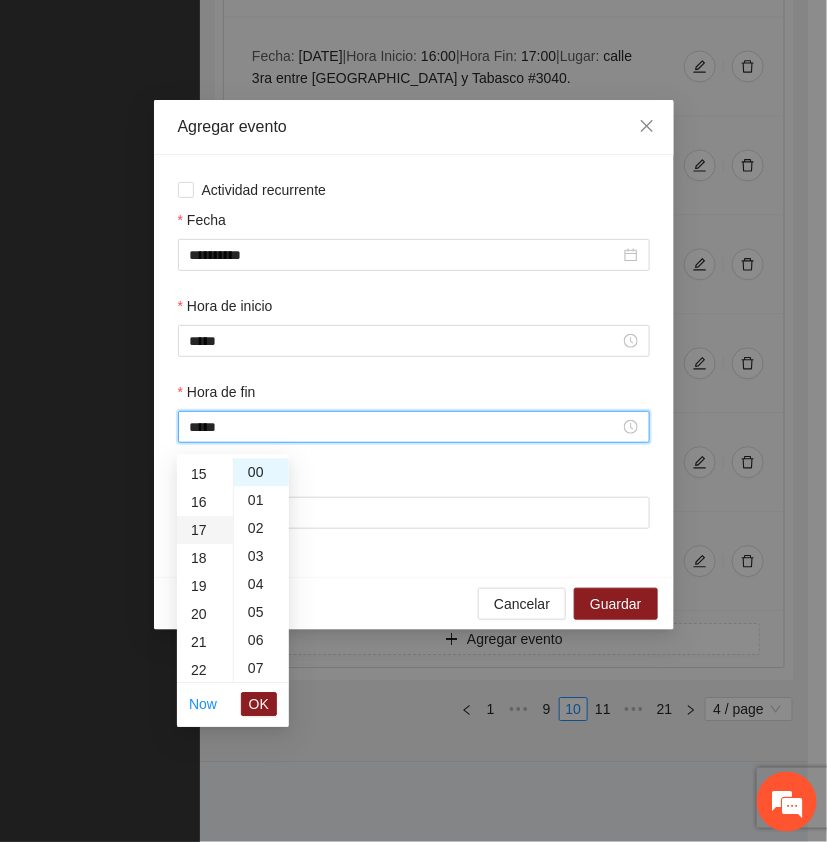 scroll, scrollTop: 476, scrollLeft: 0, axis: vertical 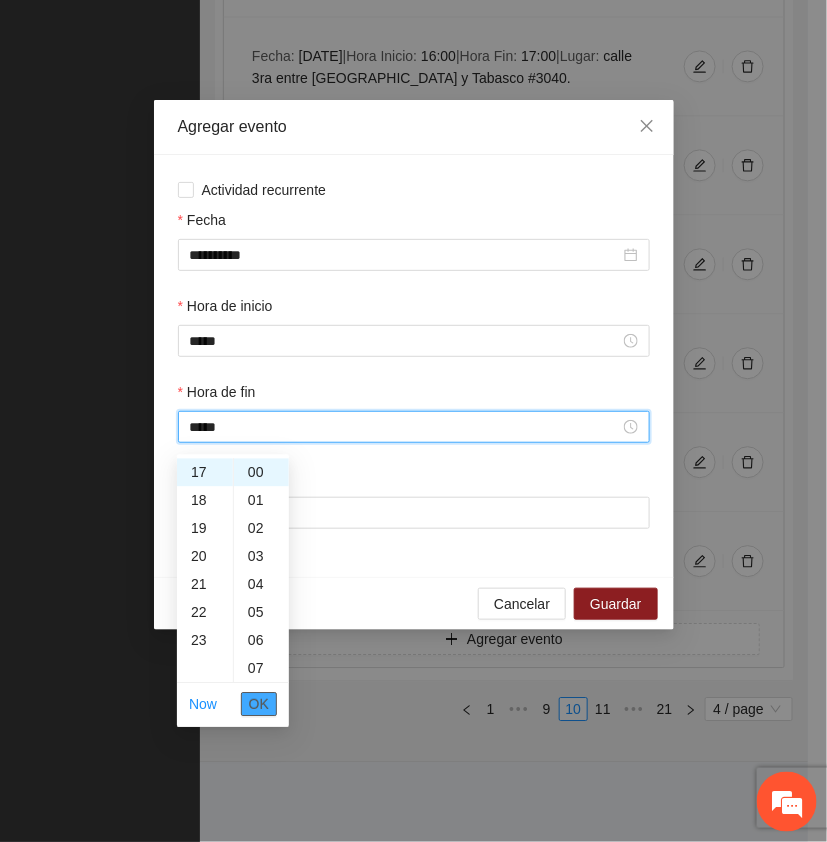 click on "OK" at bounding box center (259, 704) 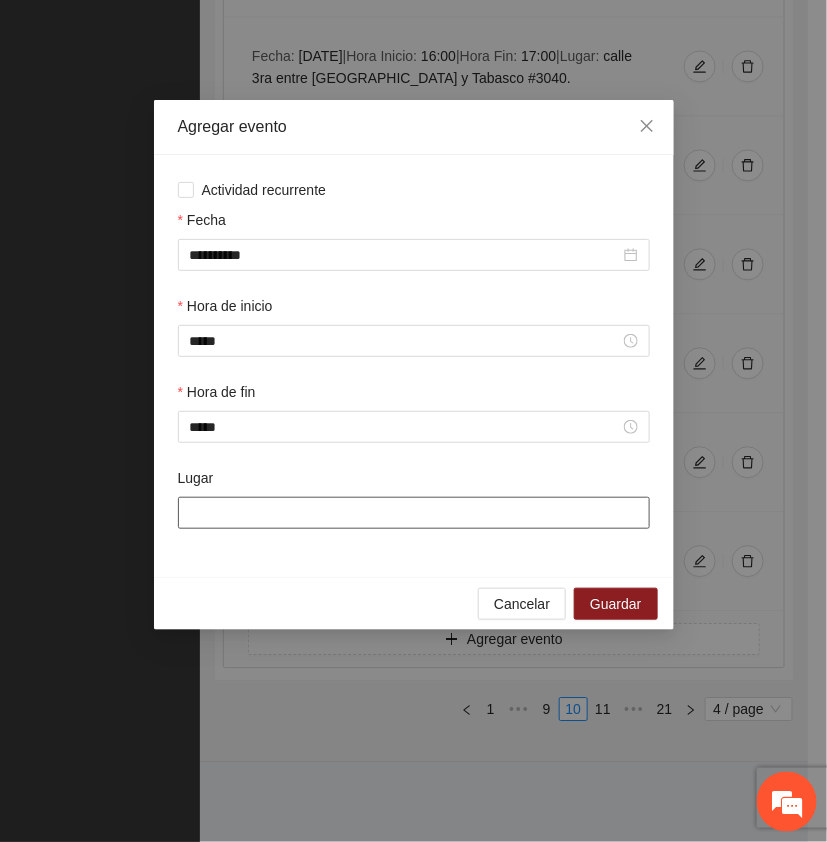 click on "Lugar" at bounding box center [414, 513] 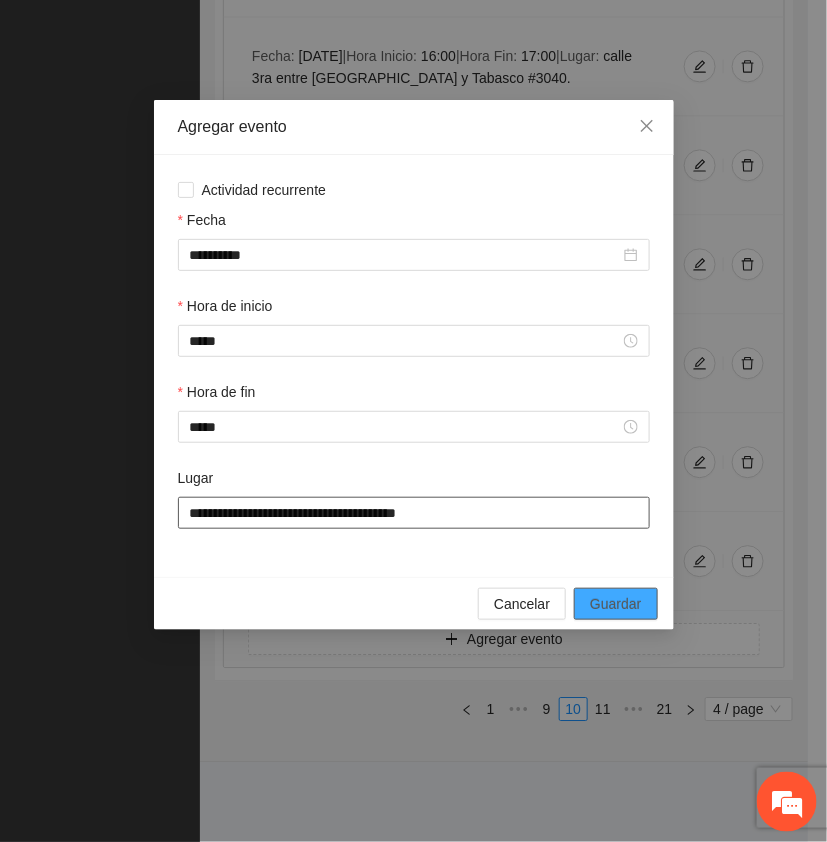 type on "**********" 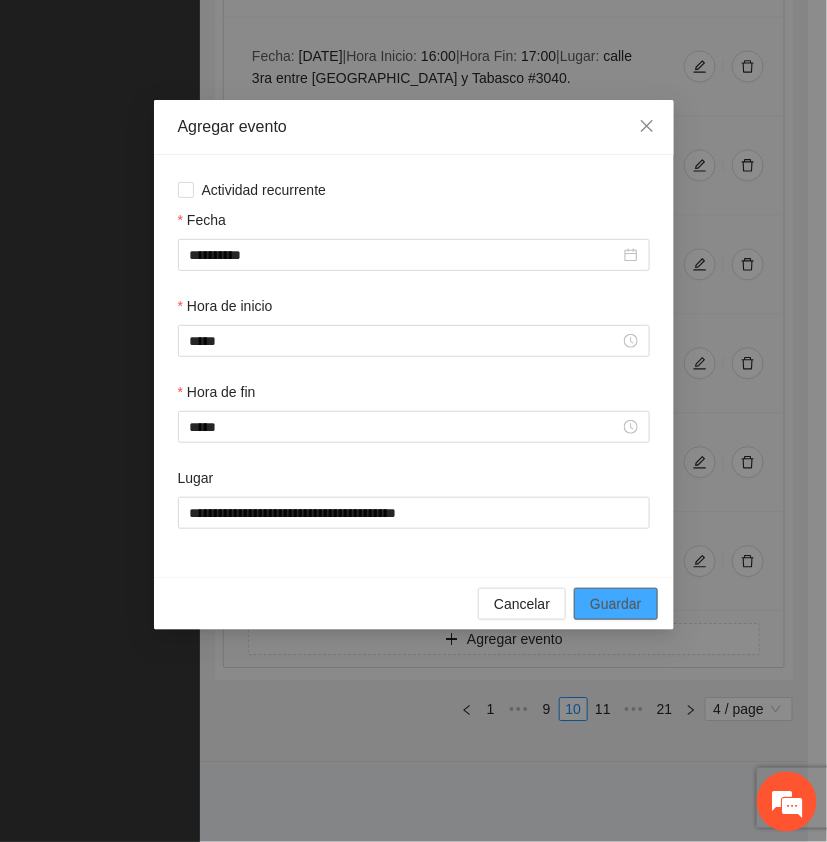 click on "Guardar" at bounding box center [615, 604] 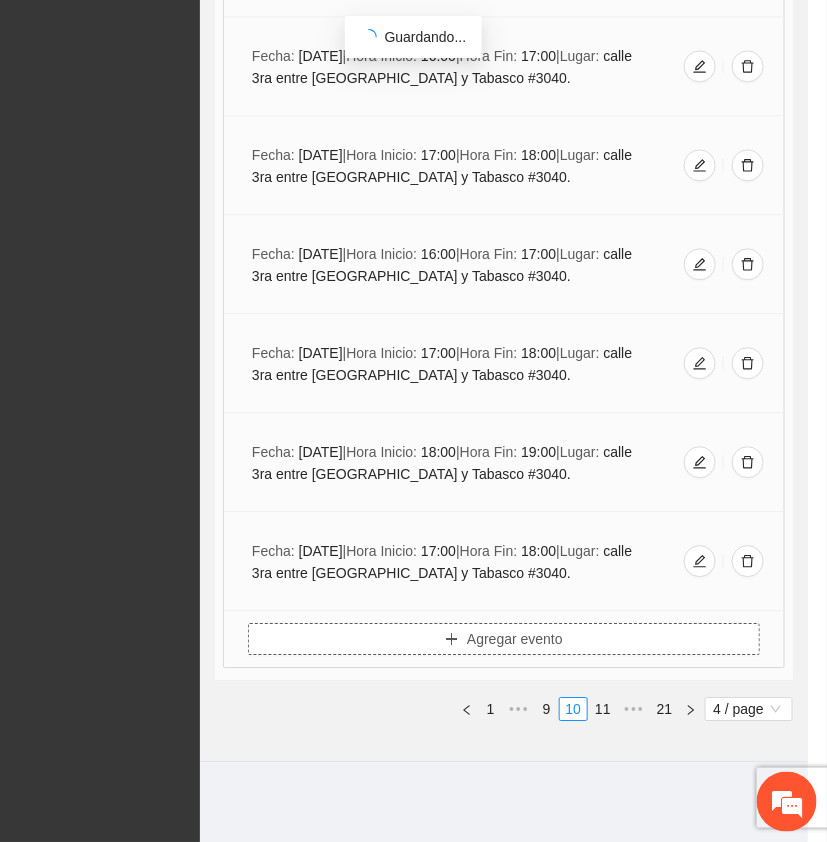 scroll, scrollTop: 866, scrollLeft: 0, axis: vertical 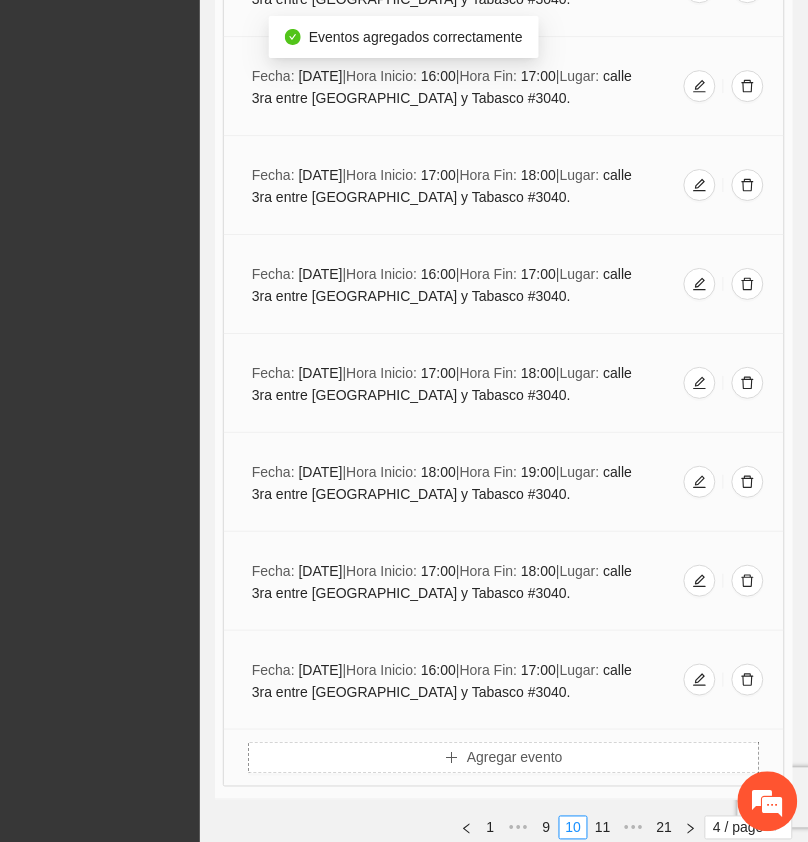 click on "Agregar evento" at bounding box center (515, 758) 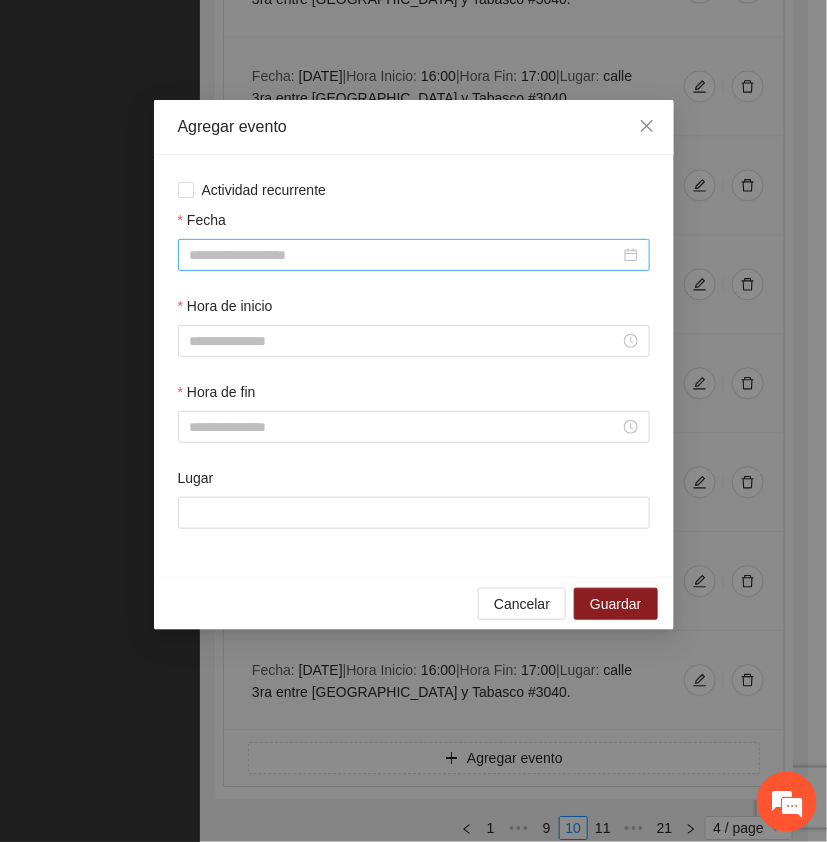 click on "Fecha" at bounding box center (405, 255) 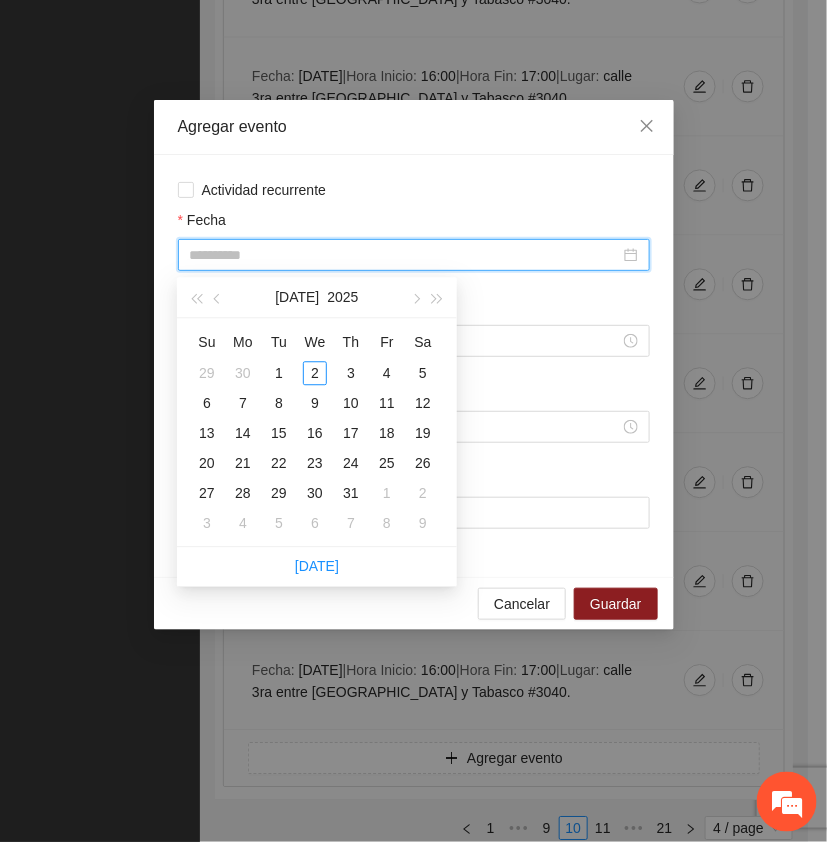 type on "**********" 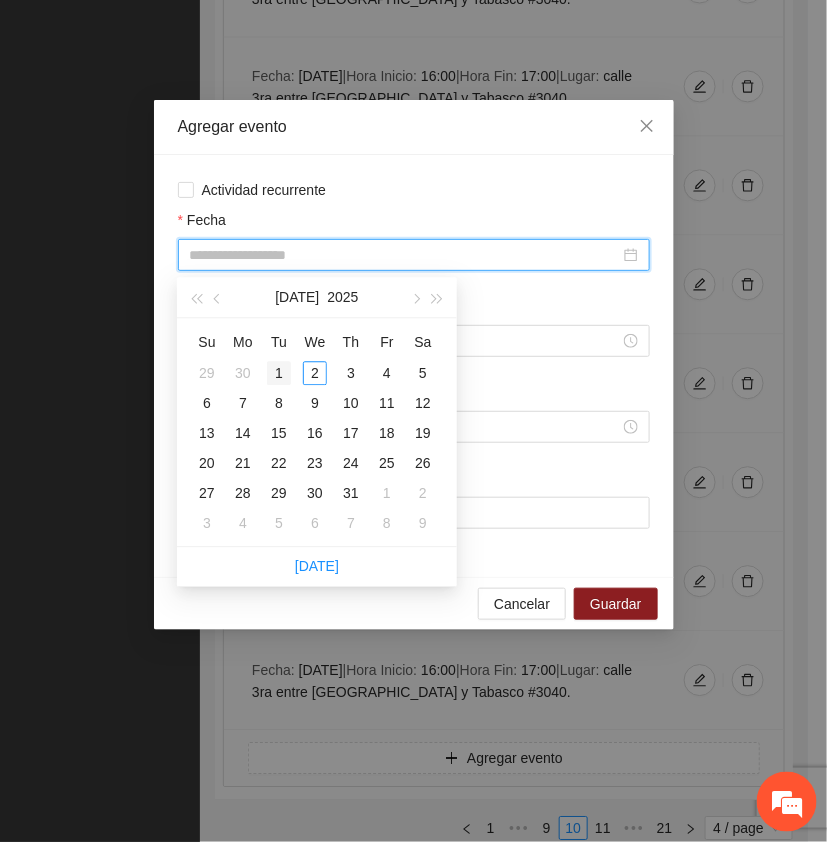 type on "**********" 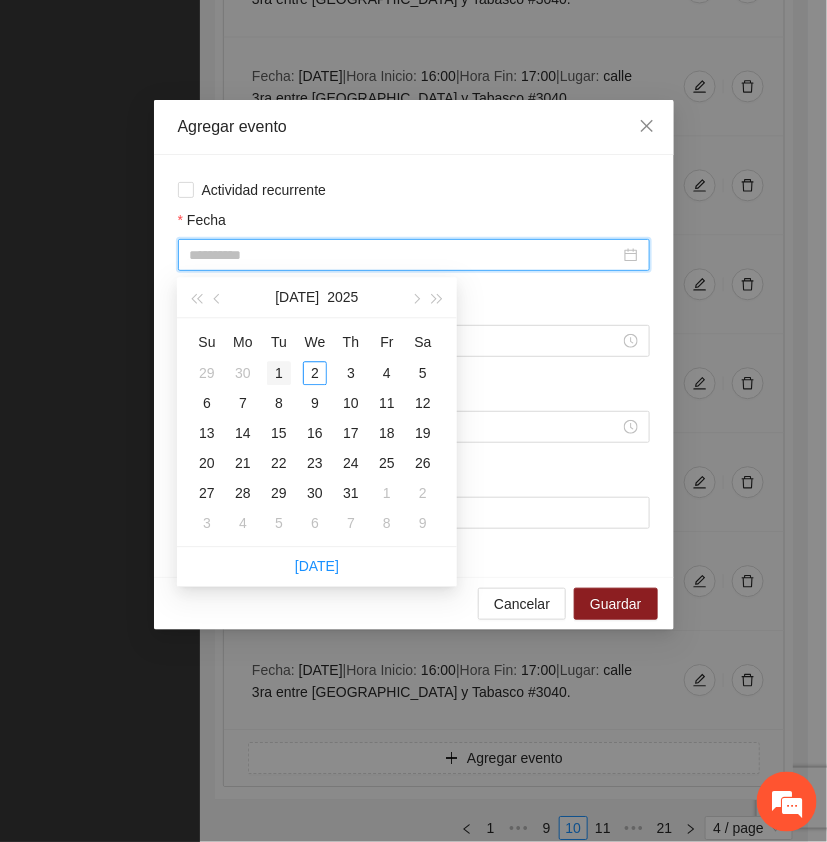 click on "1" at bounding box center [279, 373] 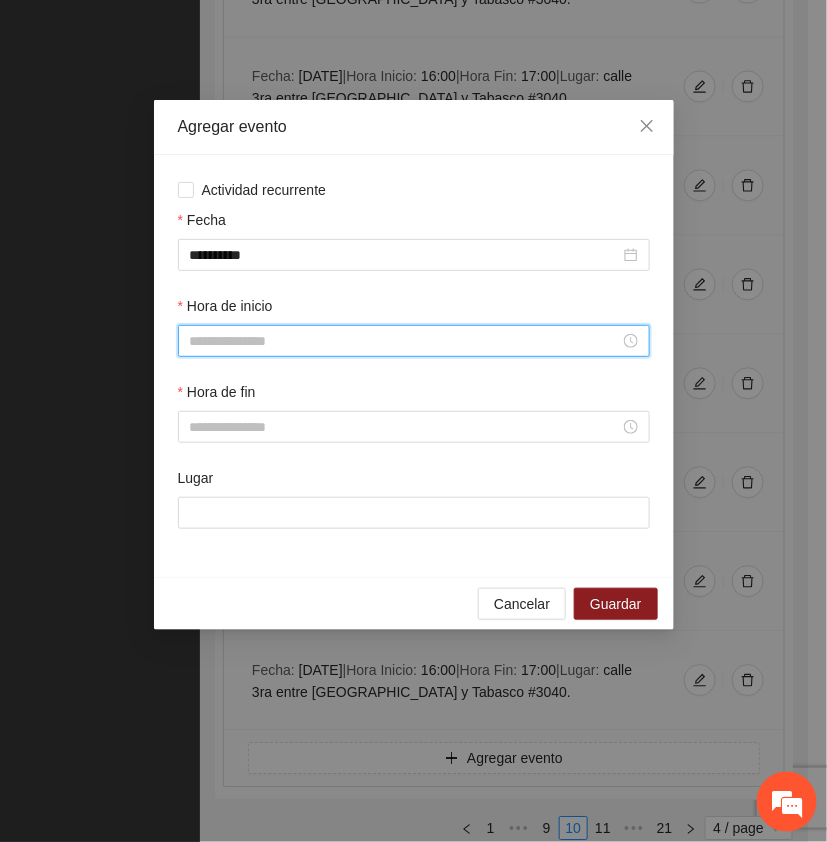 click on "Hora de inicio" at bounding box center [405, 341] 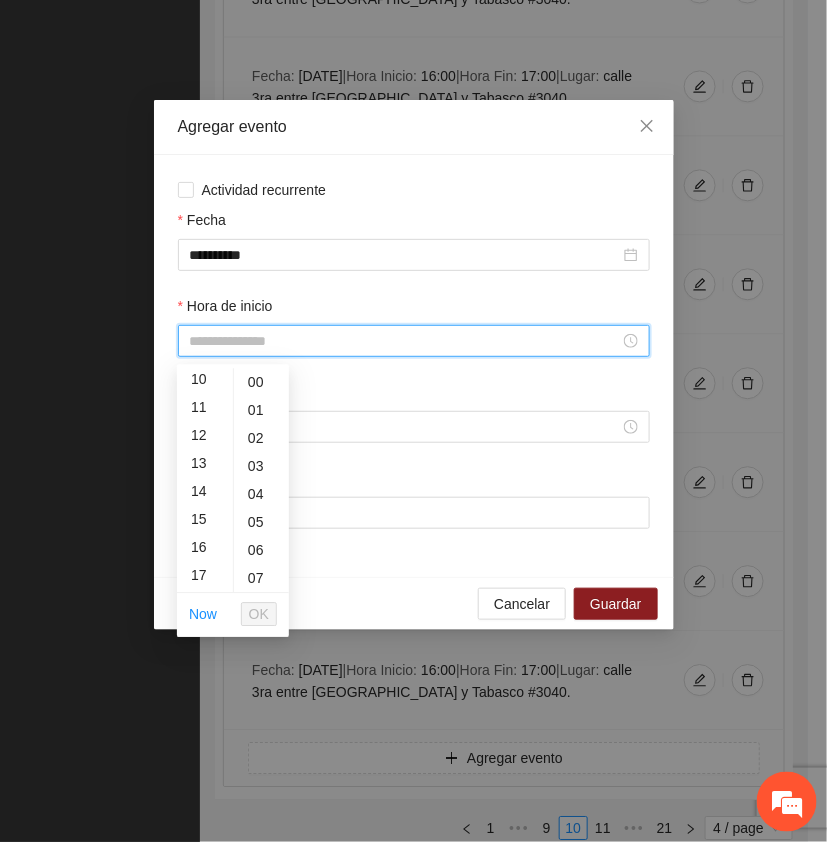 scroll, scrollTop: 300, scrollLeft: 0, axis: vertical 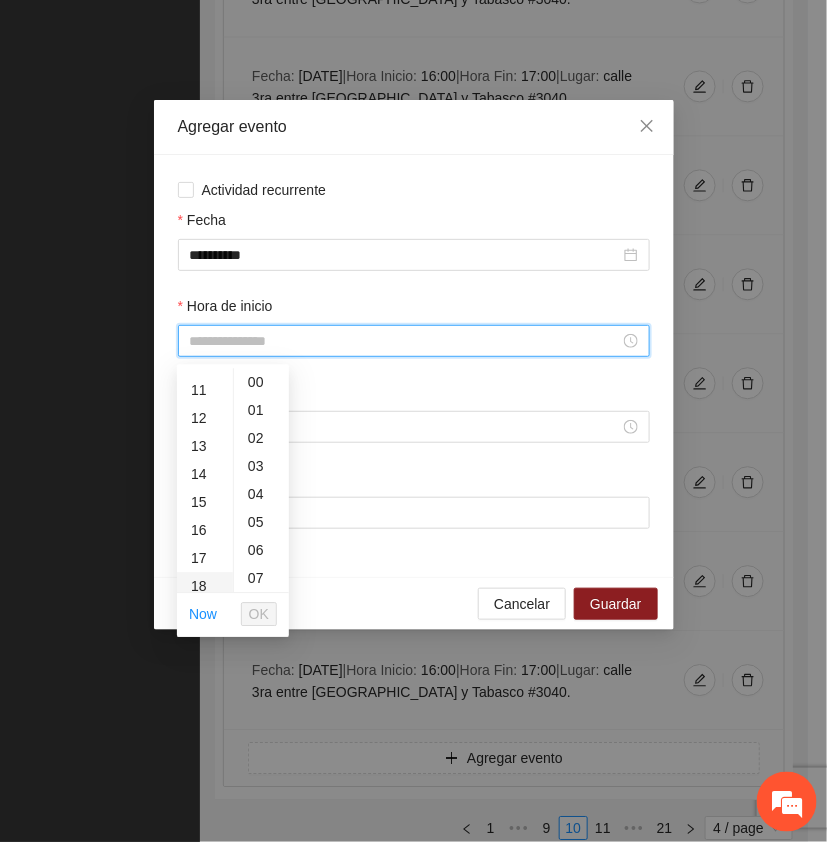 click on "18" at bounding box center (205, 586) 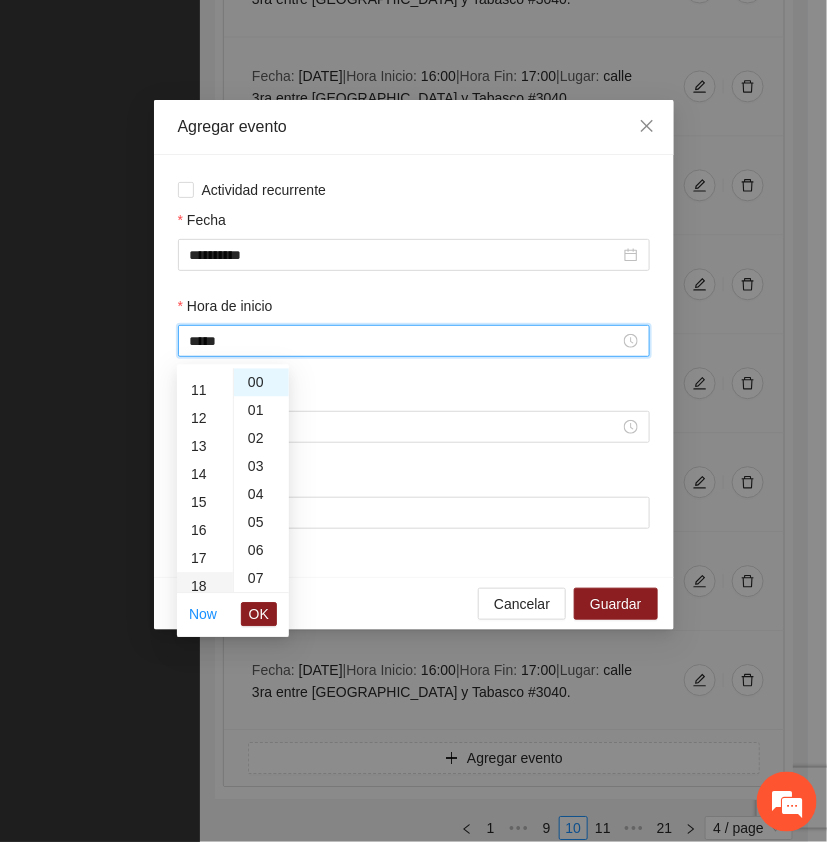 scroll, scrollTop: 503, scrollLeft: 0, axis: vertical 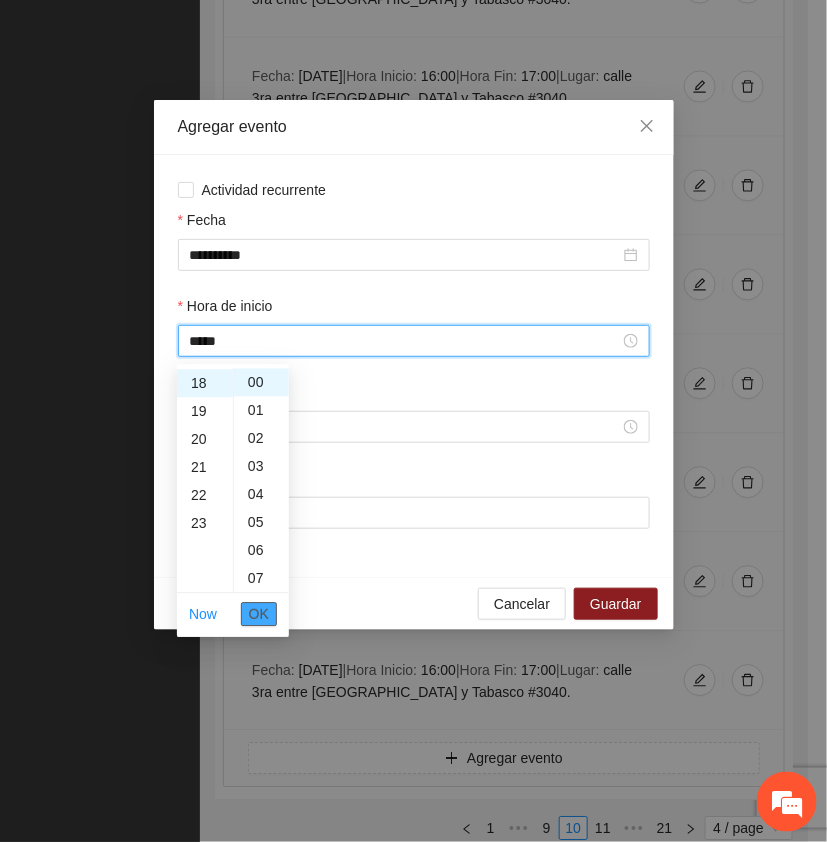 click on "OK" at bounding box center [259, 614] 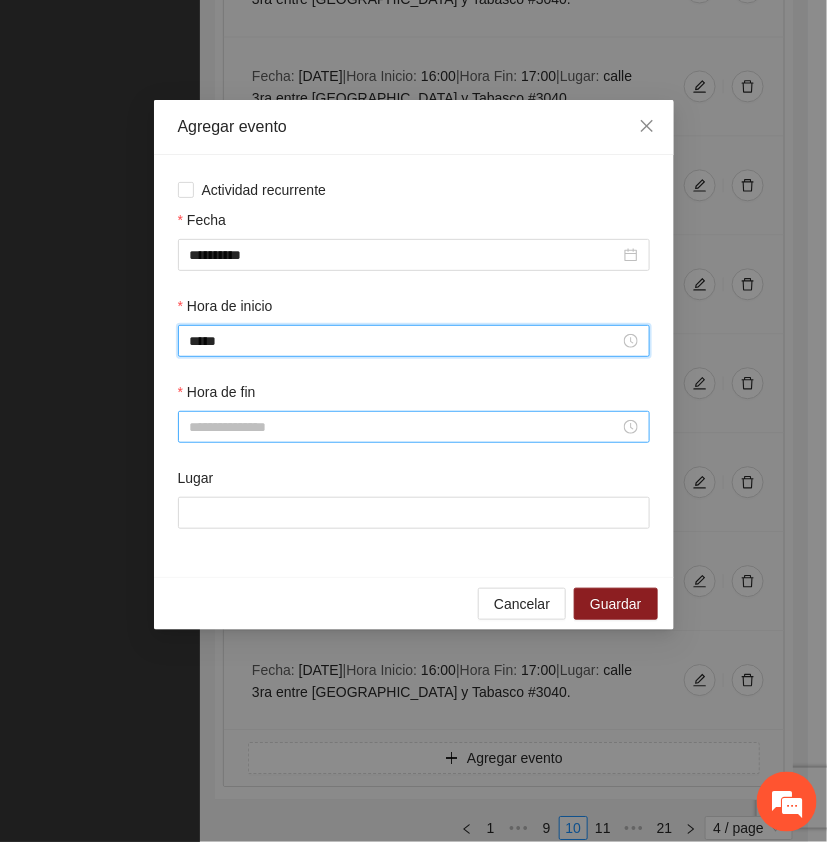 click on "Hora de fin" at bounding box center [405, 427] 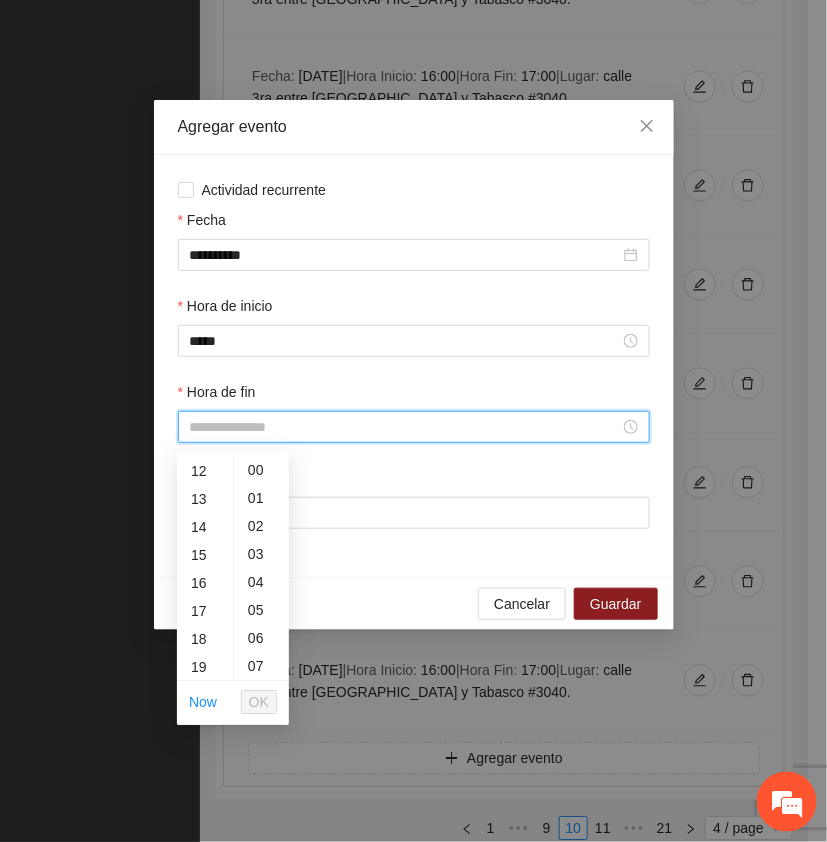 scroll, scrollTop: 350, scrollLeft: 0, axis: vertical 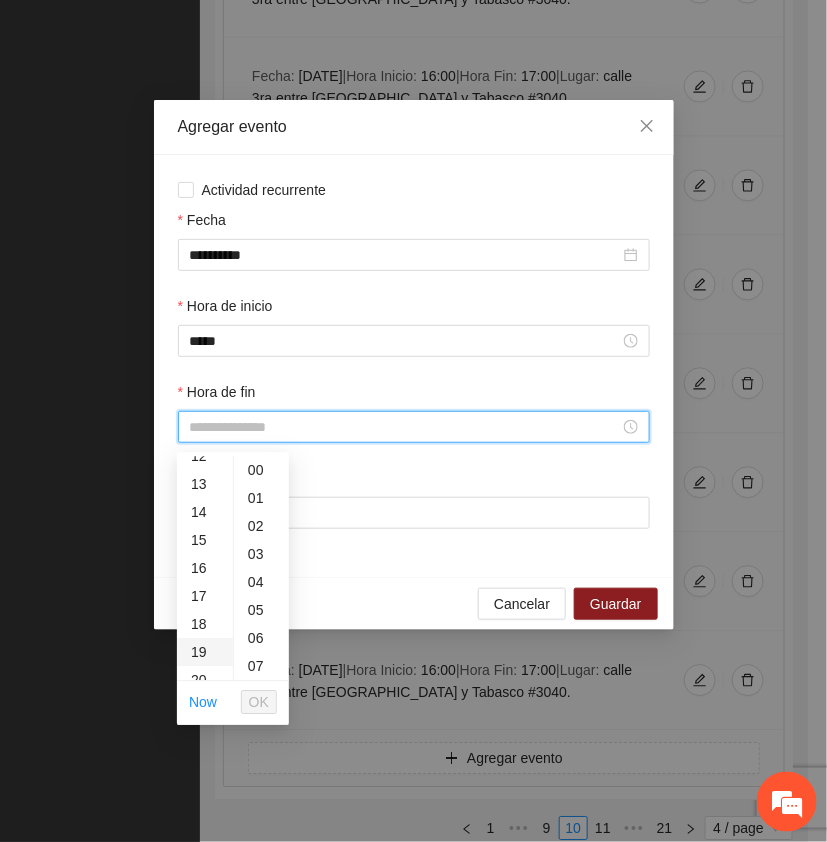 click on "19" at bounding box center [205, 652] 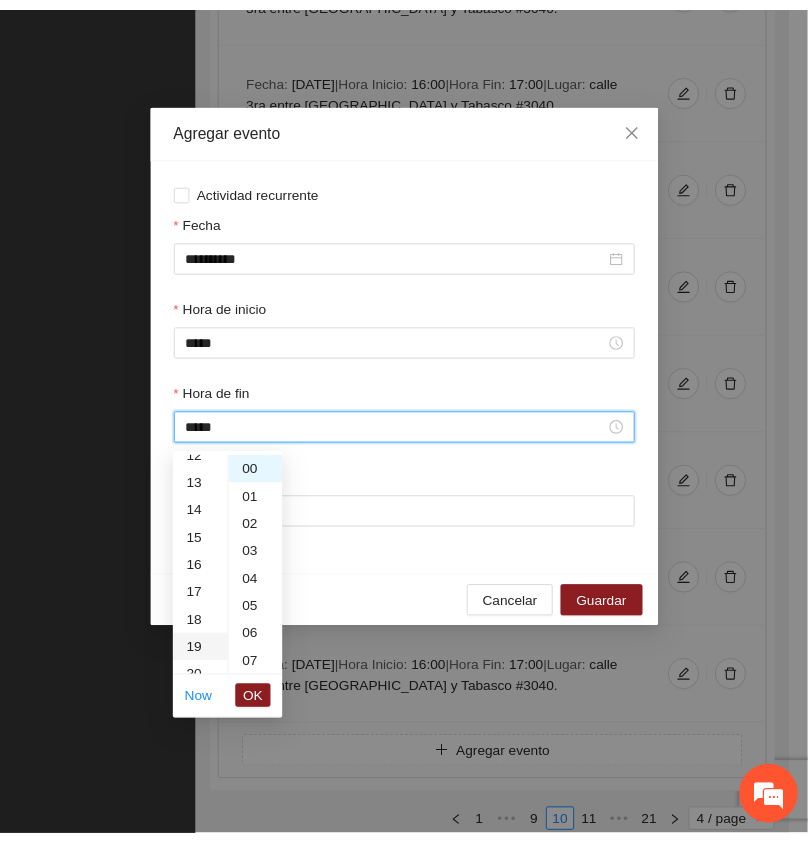 scroll, scrollTop: 532, scrollLeft: 0, axis: vertical 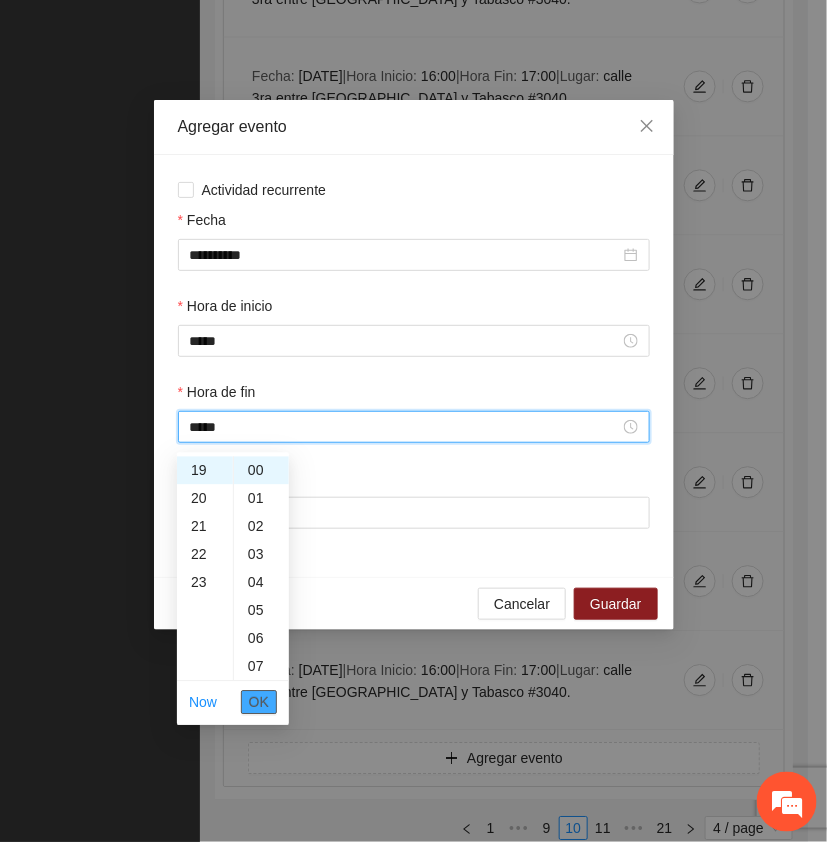 click on "OK" at bounding box center (259, 702) 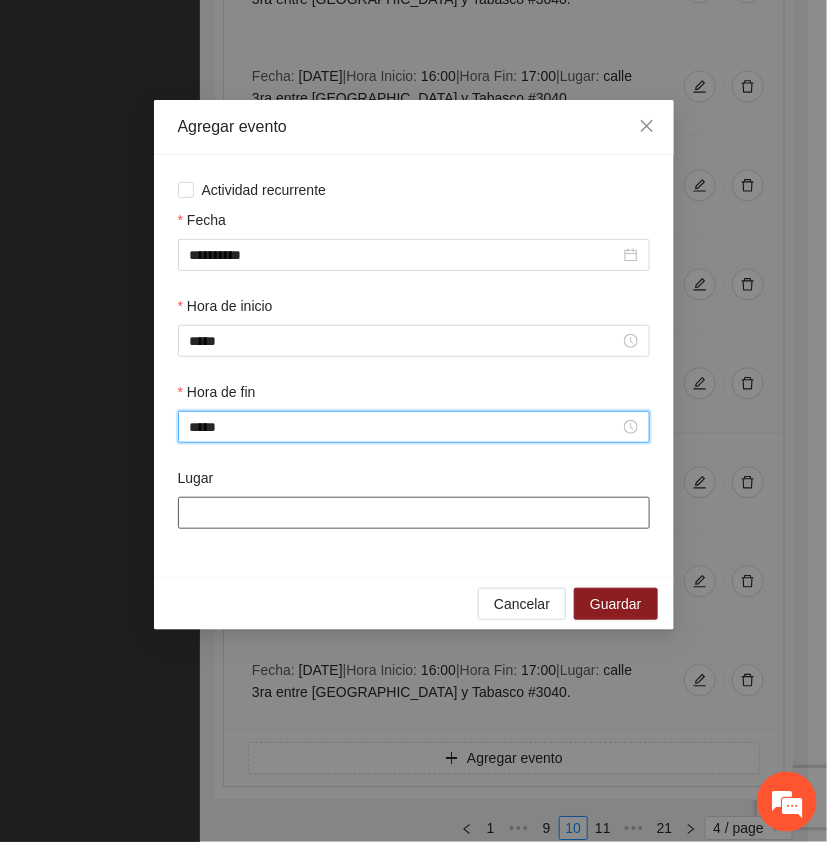 click on "Lugar" at bounding box center (414, 513) 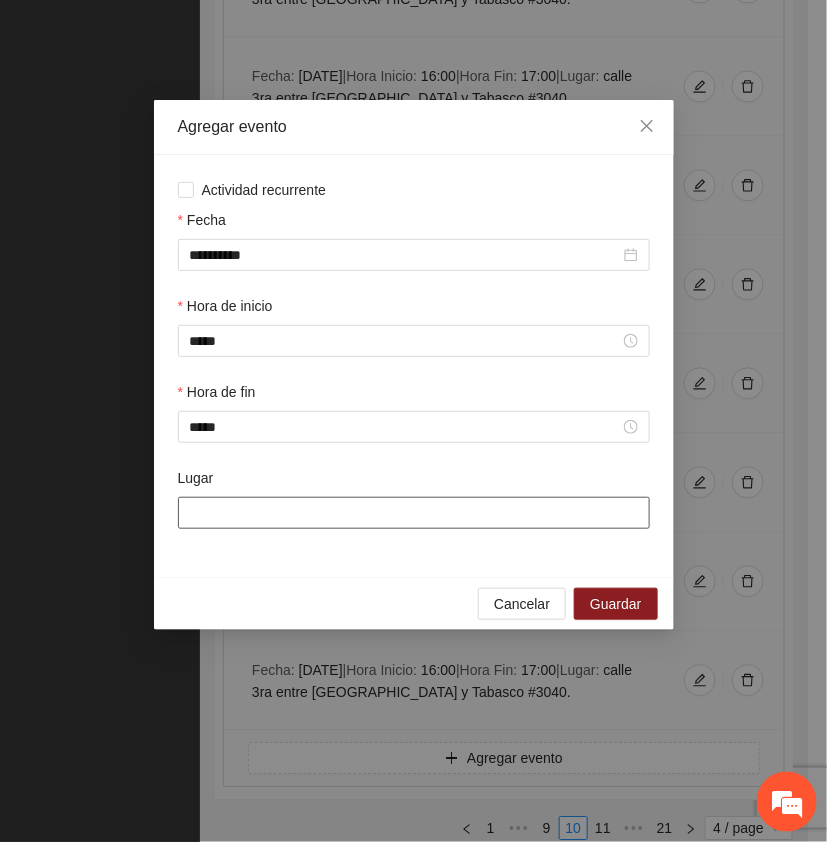 paste on "**********" 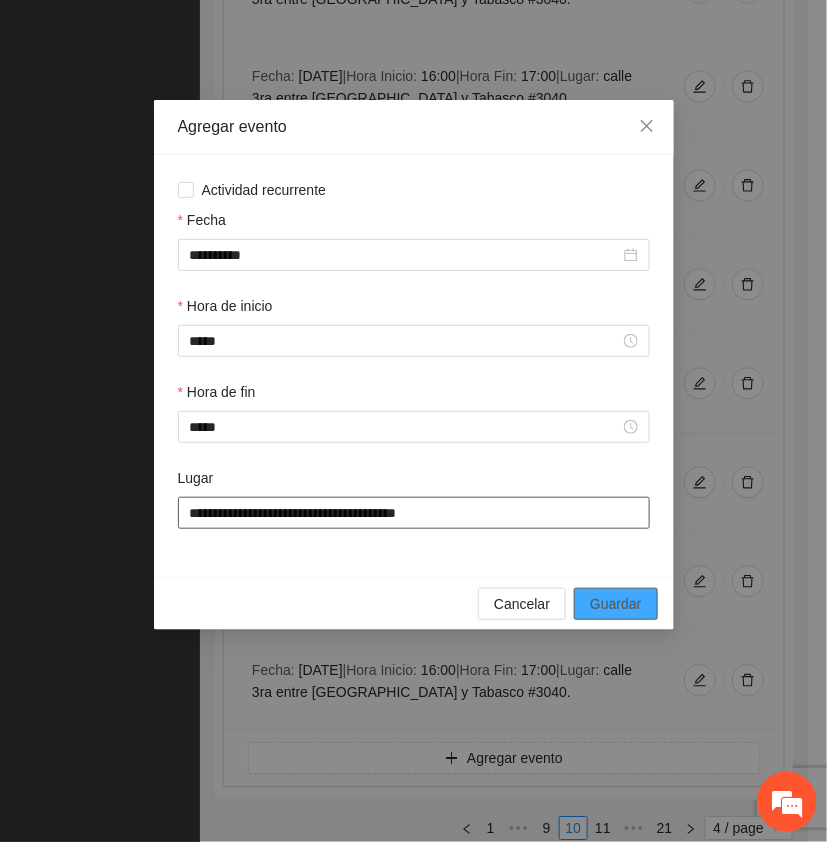 type on "**********" 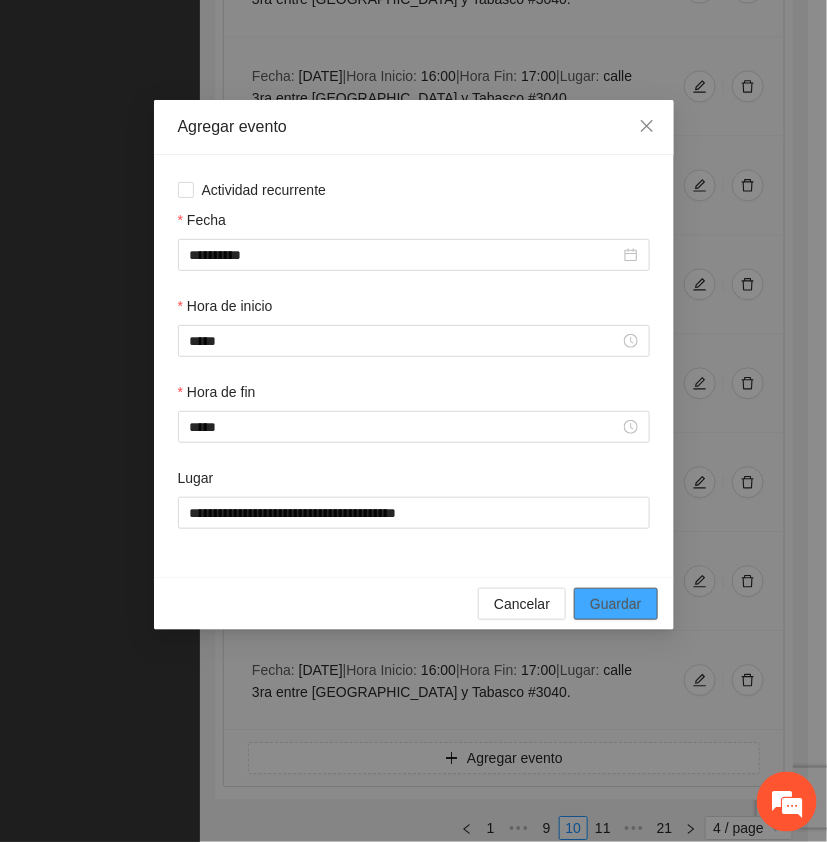 click on "Guardar" at bounding box center [615, 604] 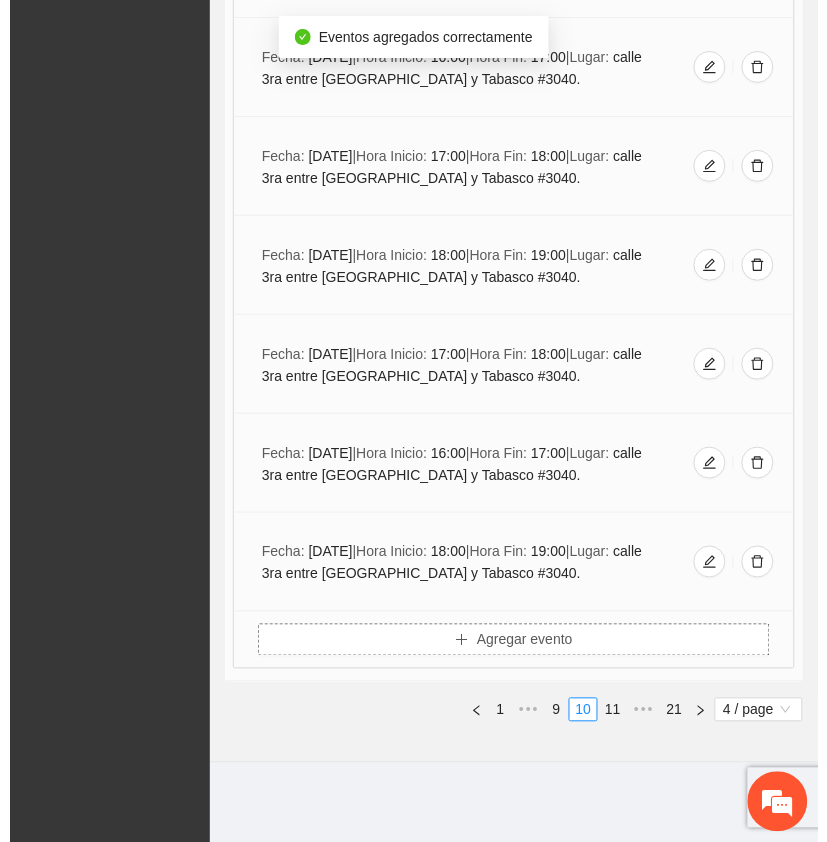 scroll, scrollTop: 1086, scrollLeft: 0, axis: vertical 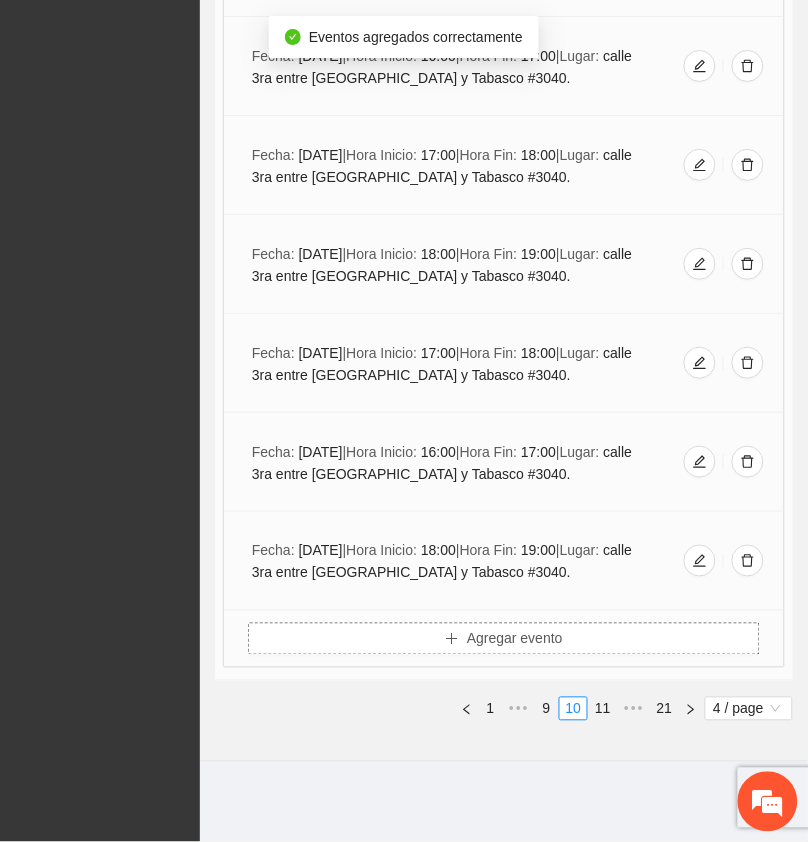 click on "Agregar evento" at bounding box center [504, 639] 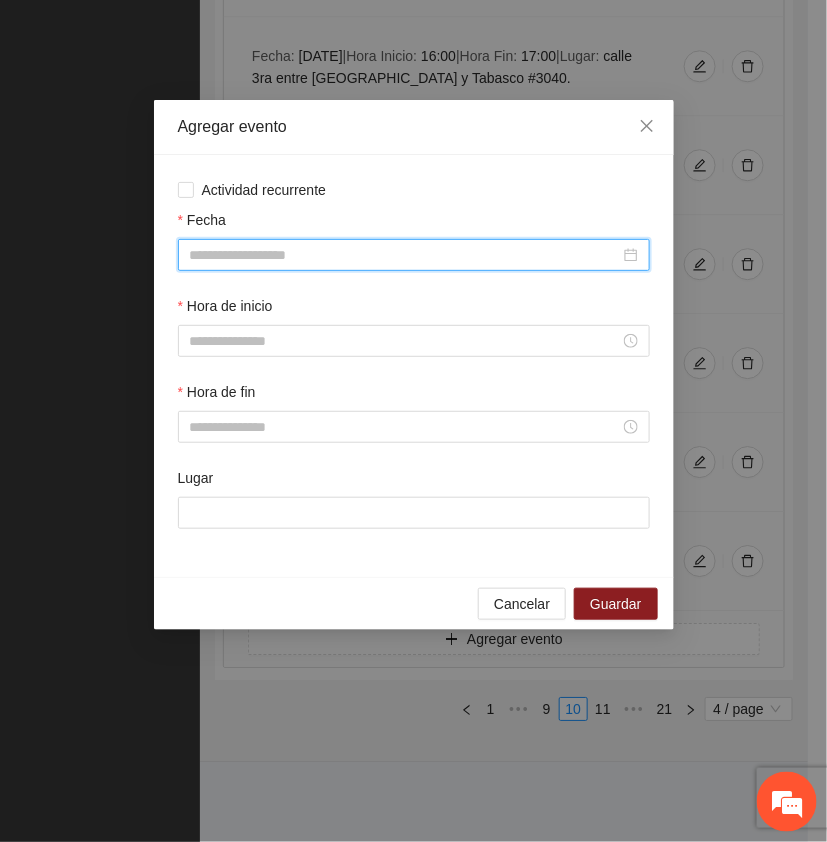 click on "Fecha" at bounding box center [405, 255] 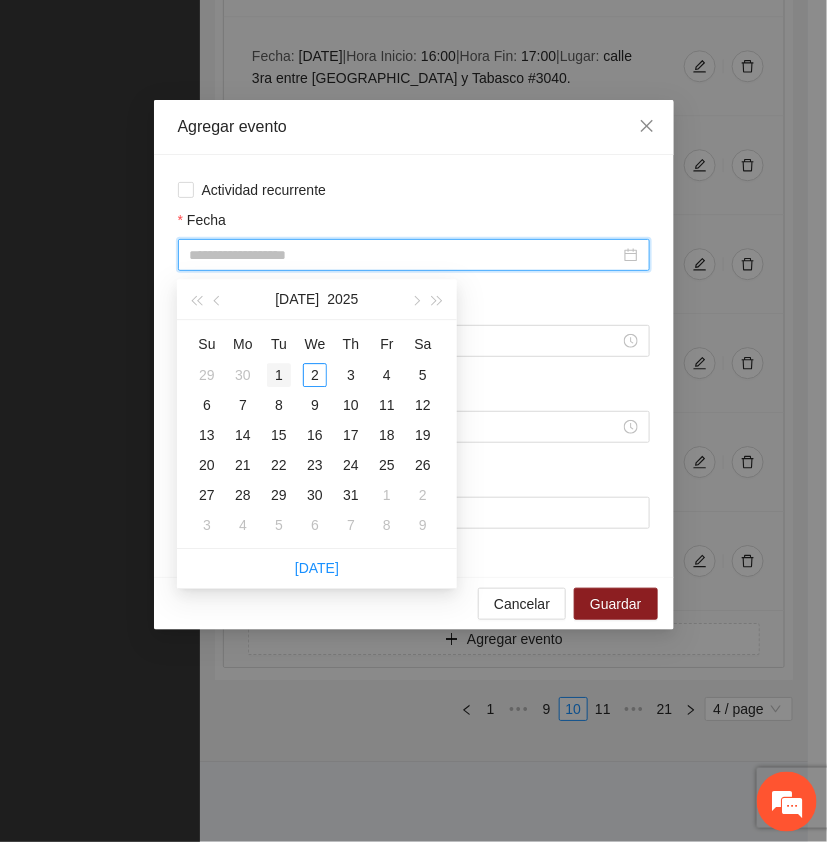type on "**********" 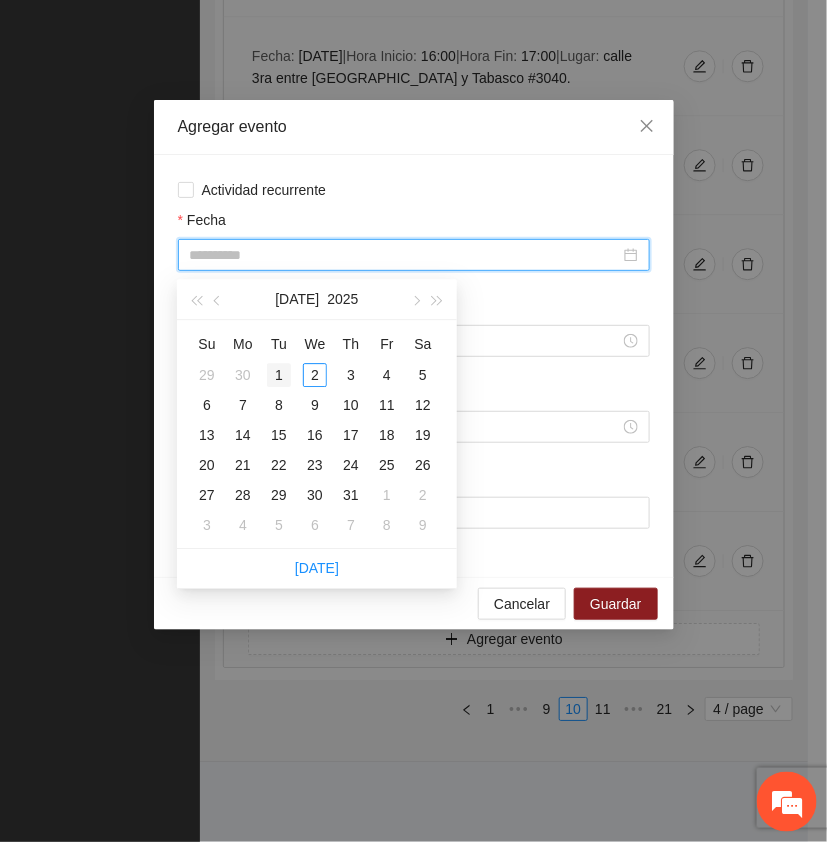 click on "1" at bounding box center (279, 375) 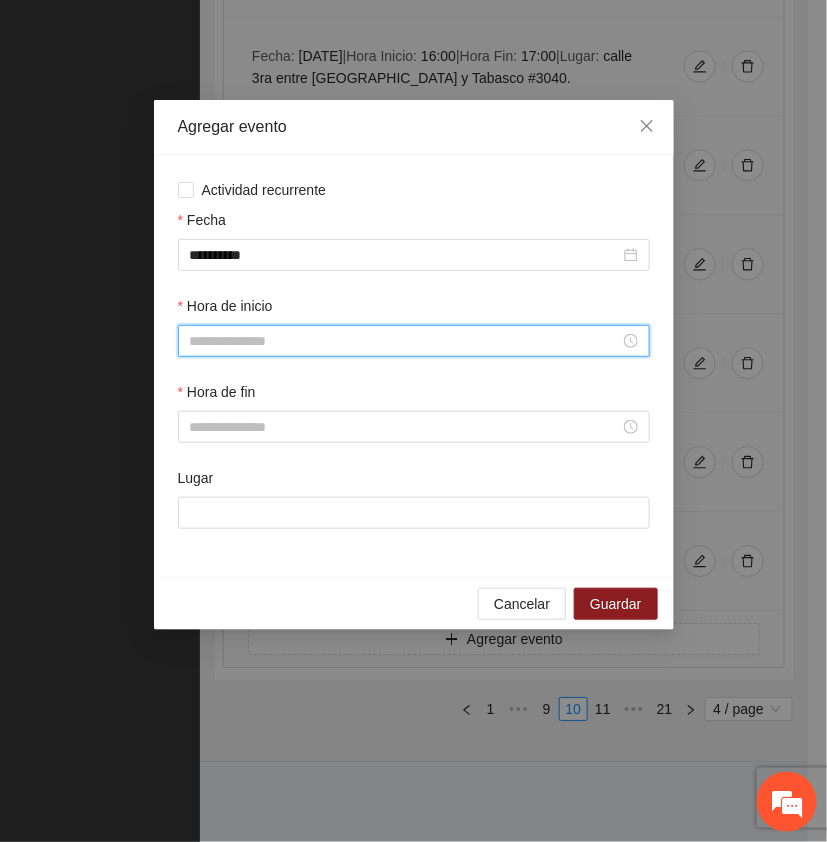 click on "Hora de inicio" at bounding box center (405, 341) 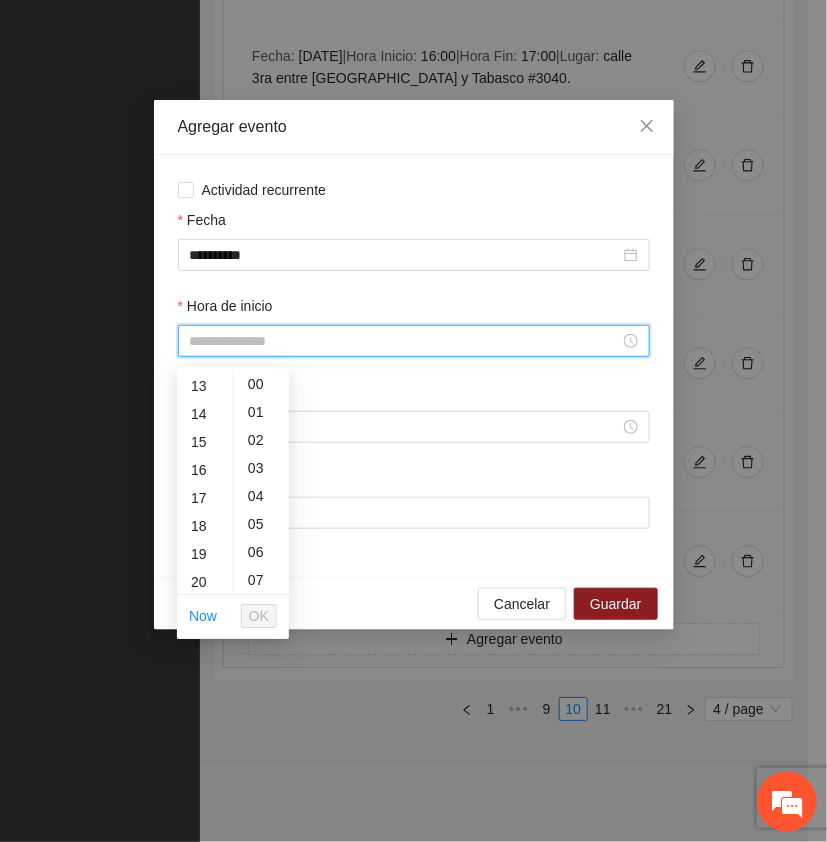 scroll, scrollTop: 383, scrollLeft: 0, axis: vertical 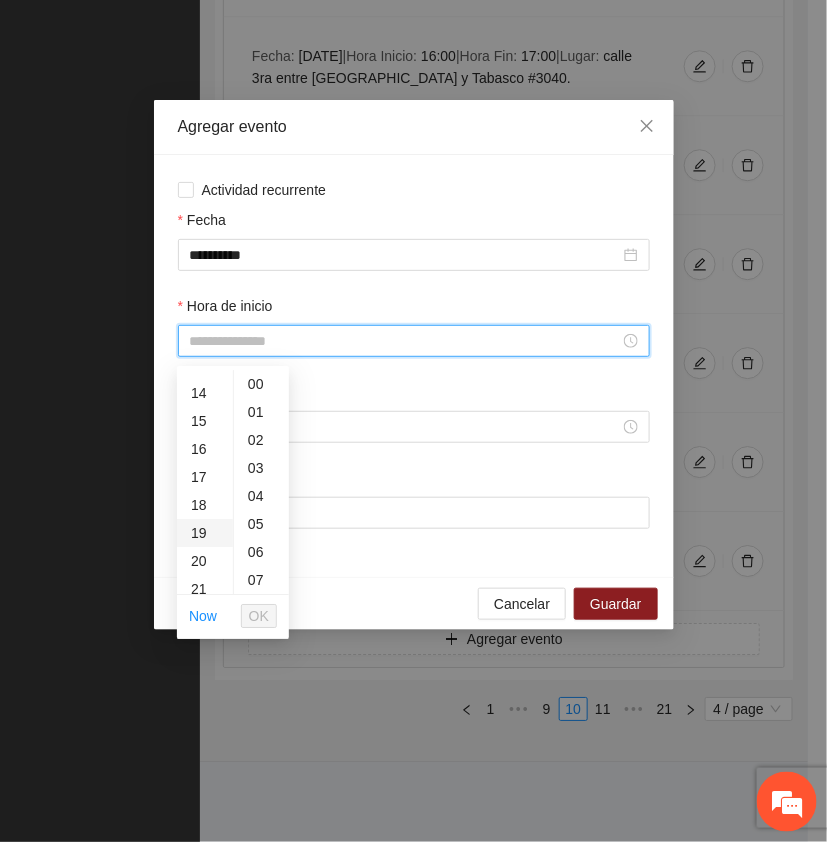 click on "19" at bounding box center (205, 533) 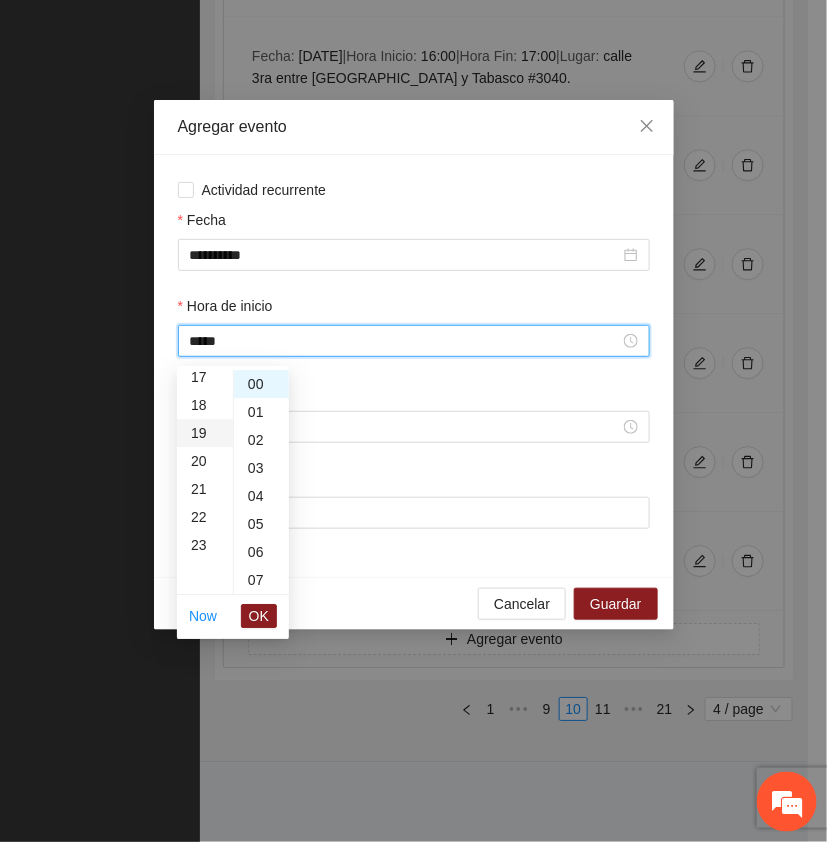 scroll, scrollTop: 532, scrollLeft: 0, axis: vertical 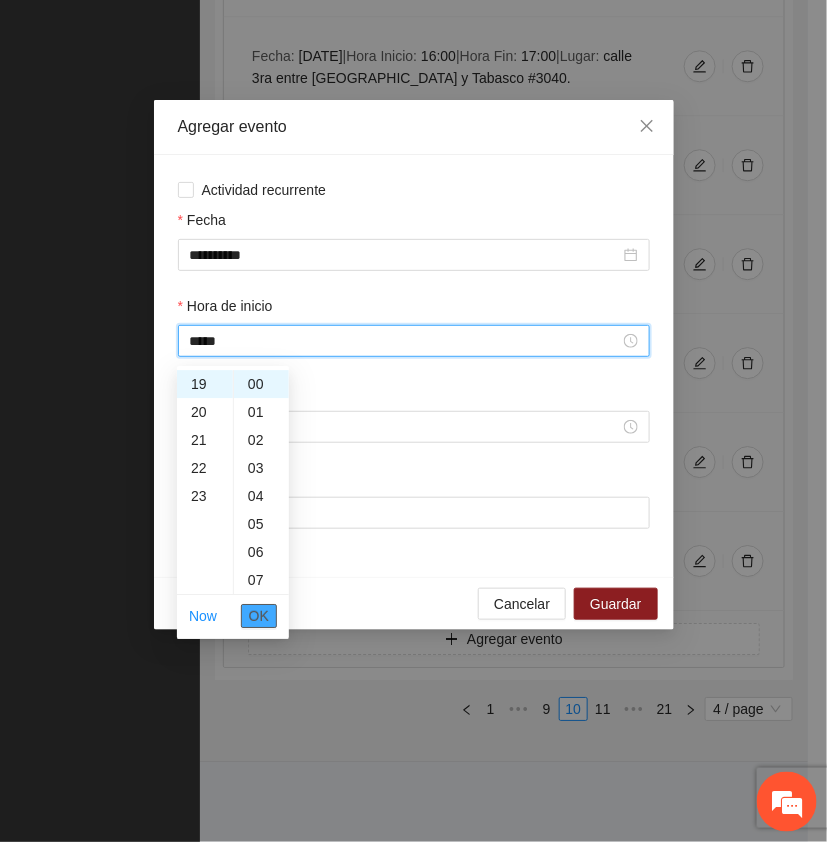 click on "OK" at bounding box center (259, 616) 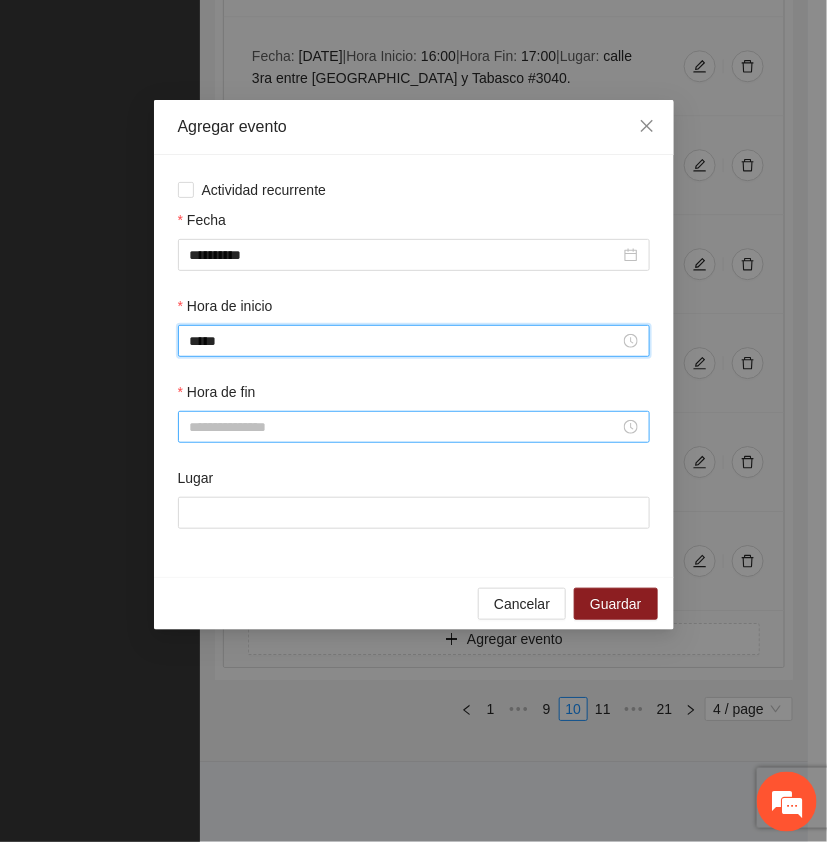 click on "Hora de fin" at bounding box center (405, 427) 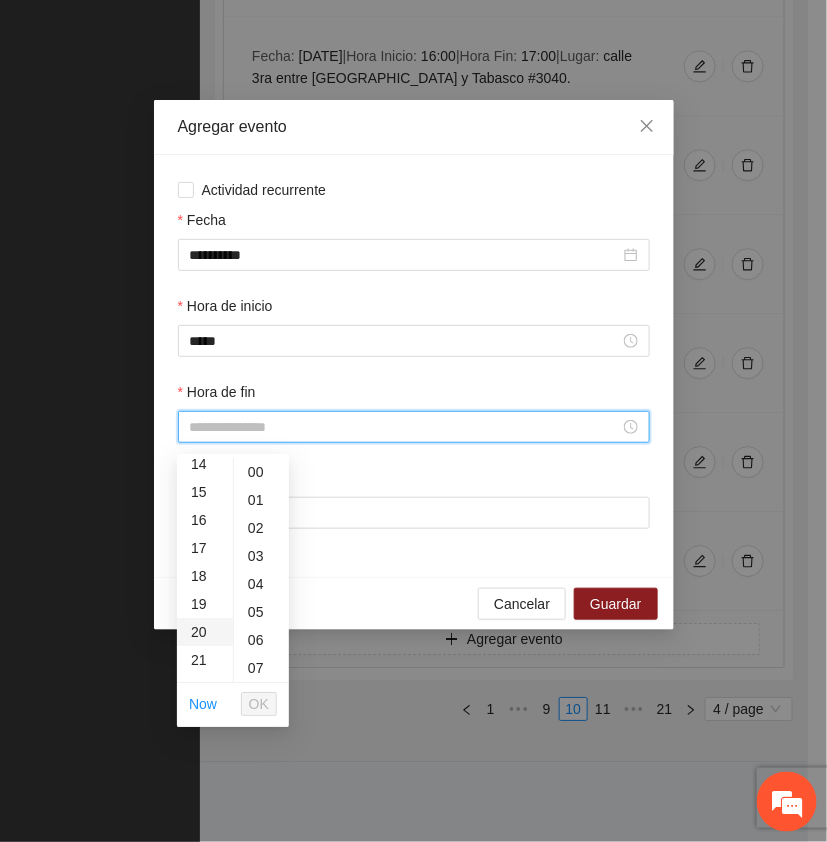 click on "20" at bounding box center [205, 632] 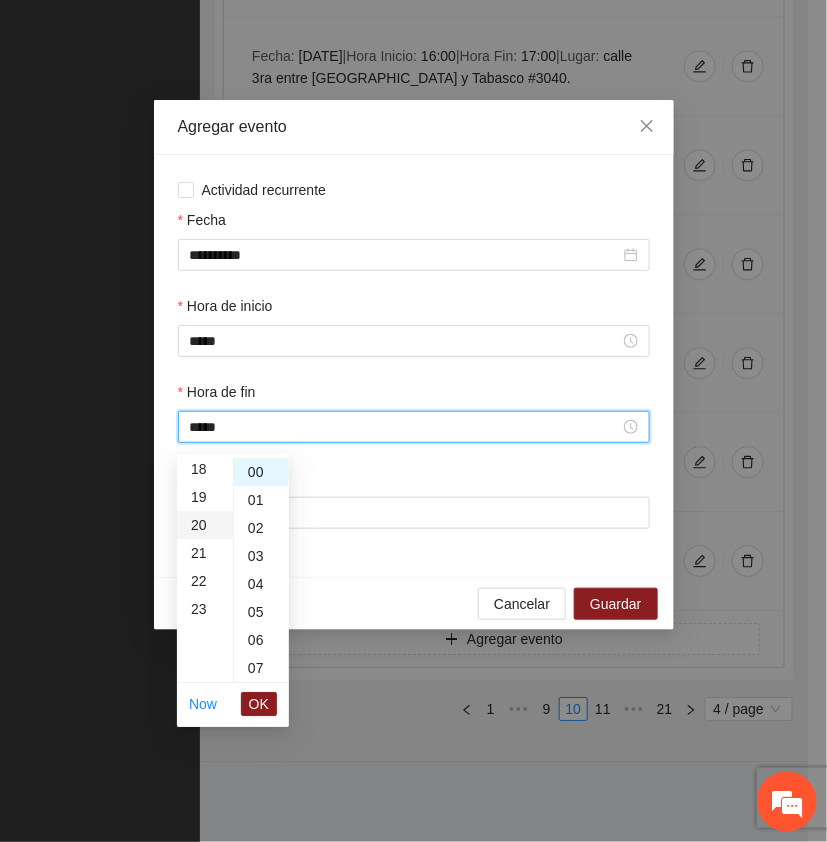 scroll, scrollTop: 560, scrollLeft: 0, axis: vertical 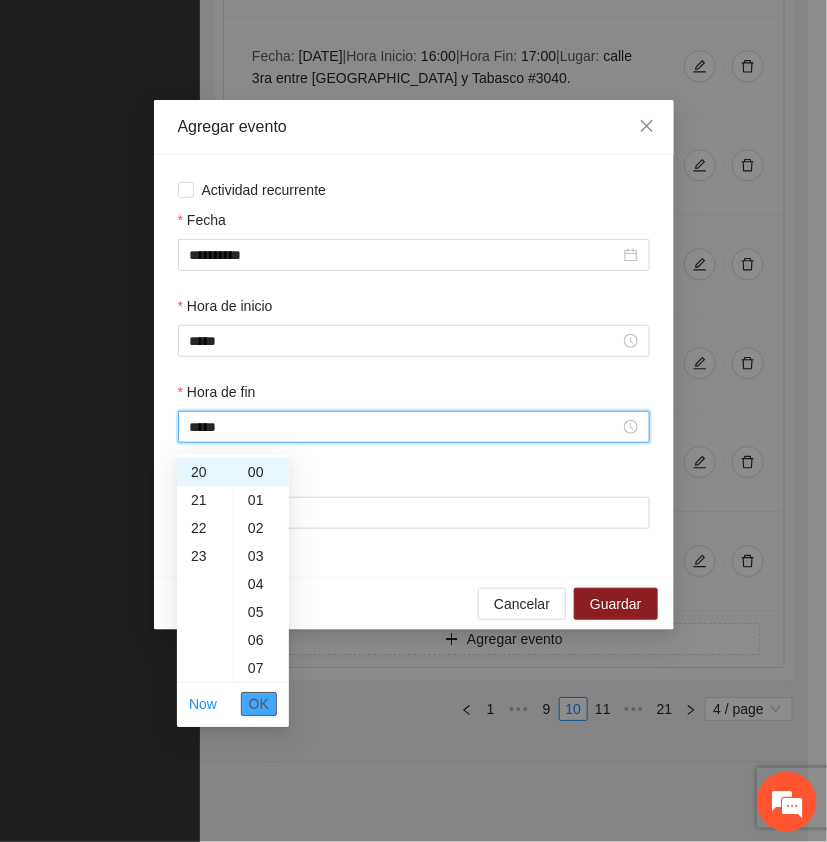 click on "OK" at bounding box center [259, 704] 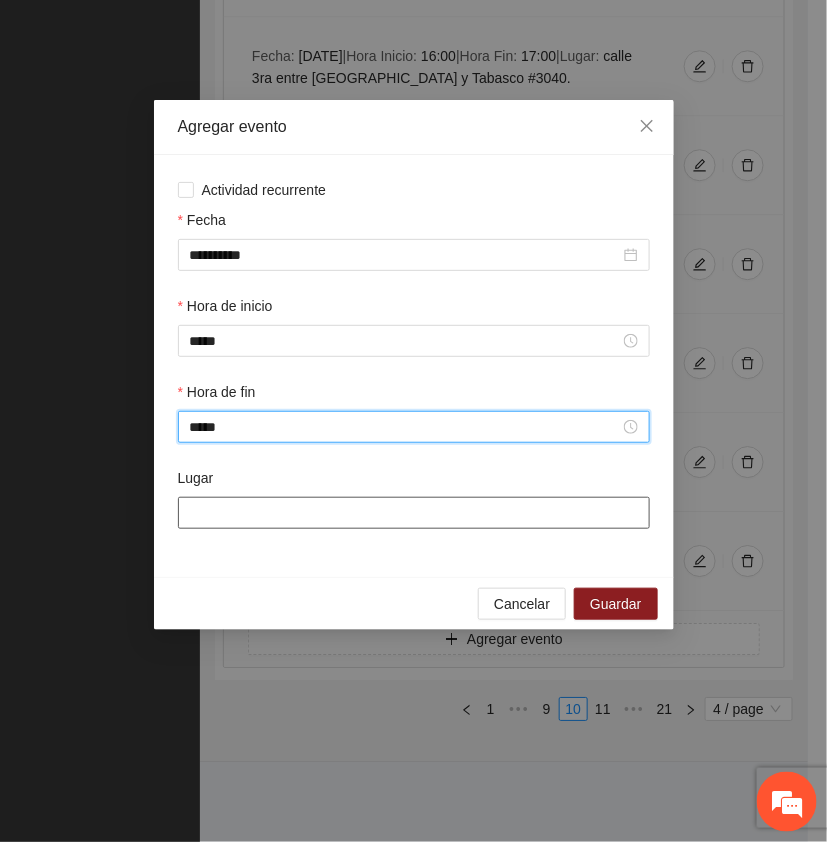 click on "Lugar" at bounding box center [414, 513] 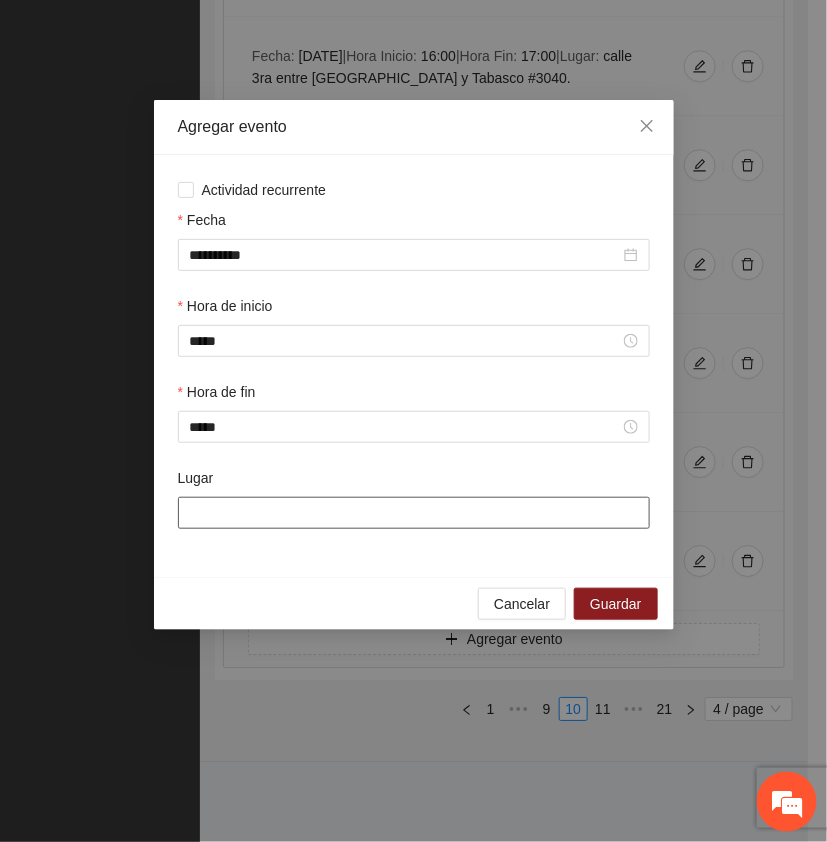 paste on "**********" 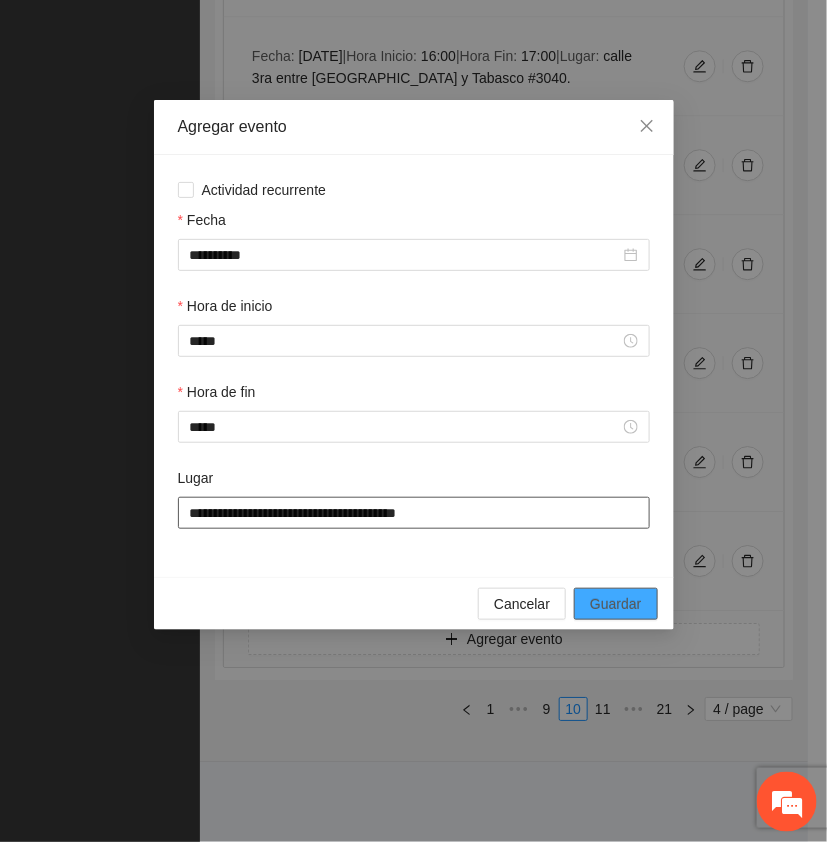 type on "**********" 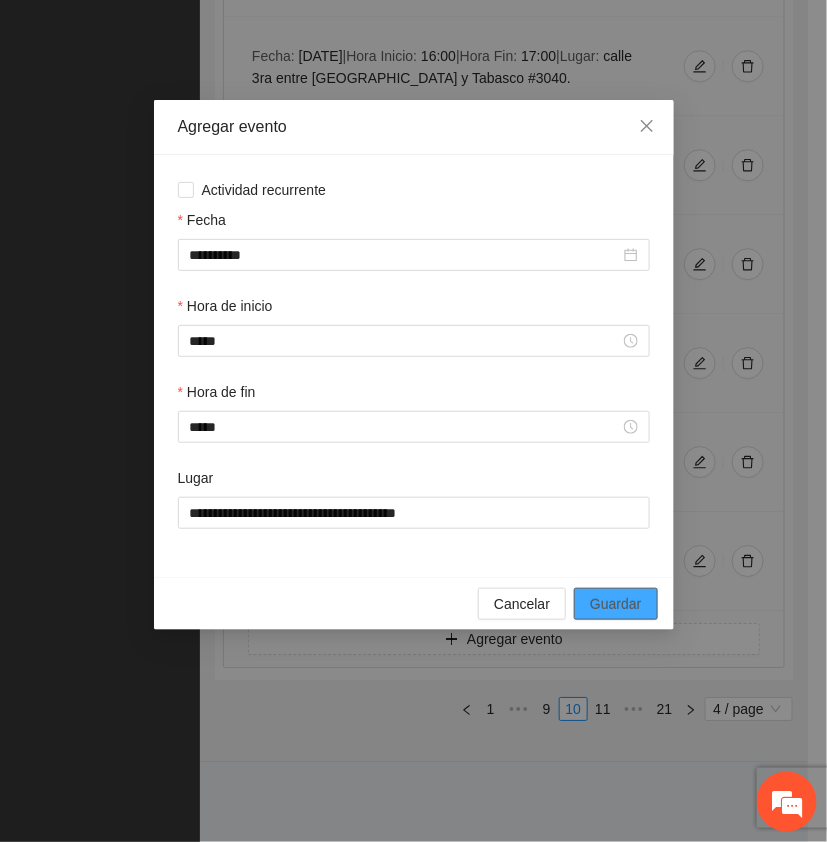 click on "Guardar" at bounding box center [615, 604] 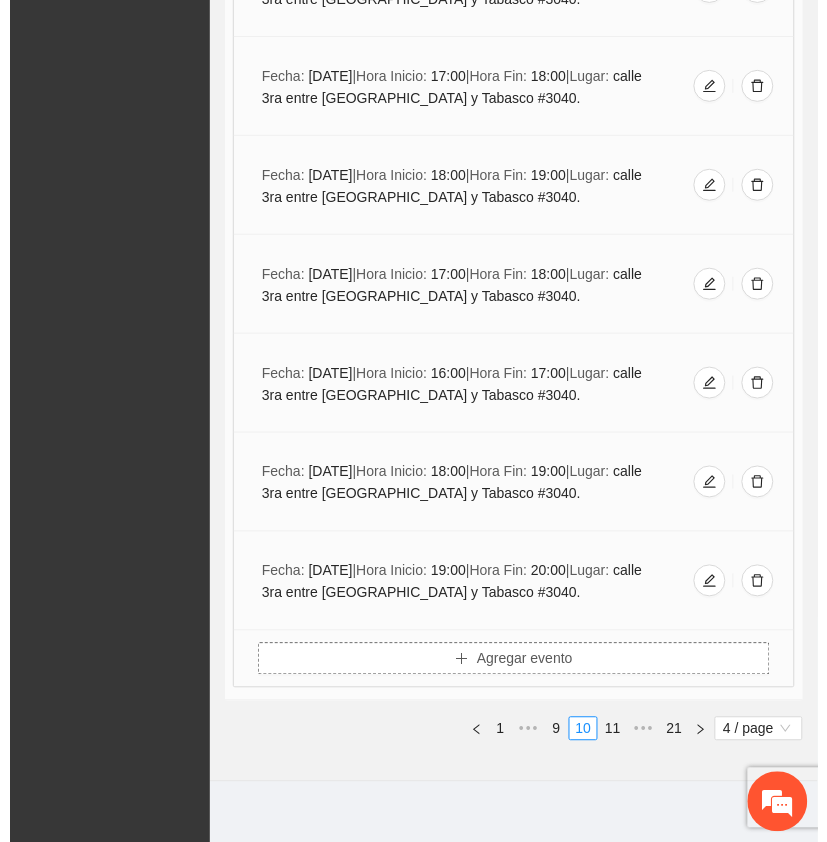 scroll, scrollTop: 1186, scrollLeft: 0, axis: vertical 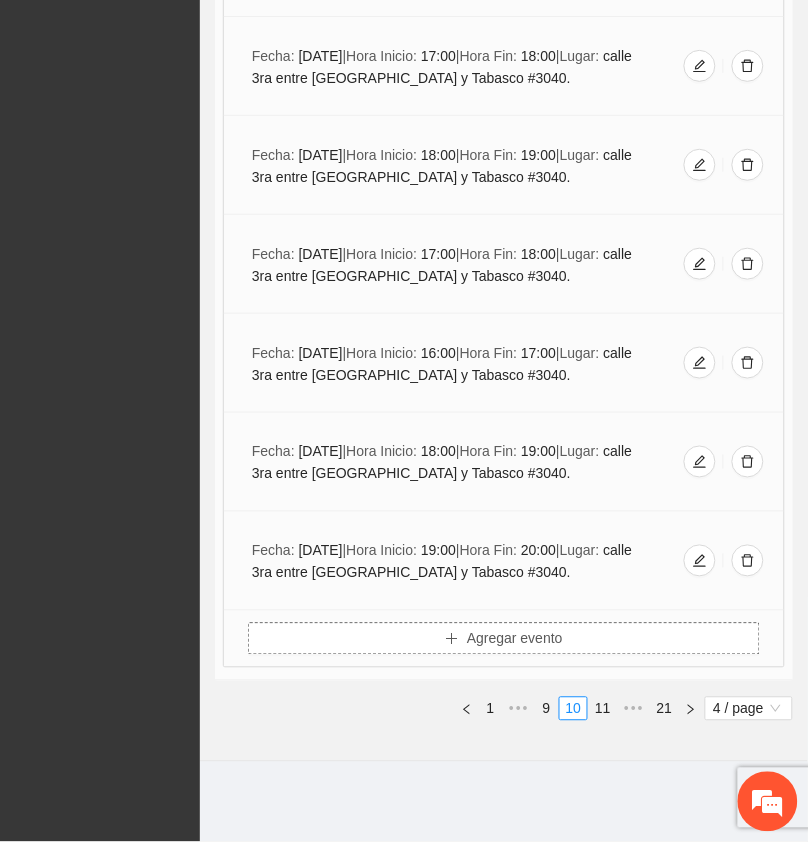 click on "Agregar evento" at bounding box center [515, 639] 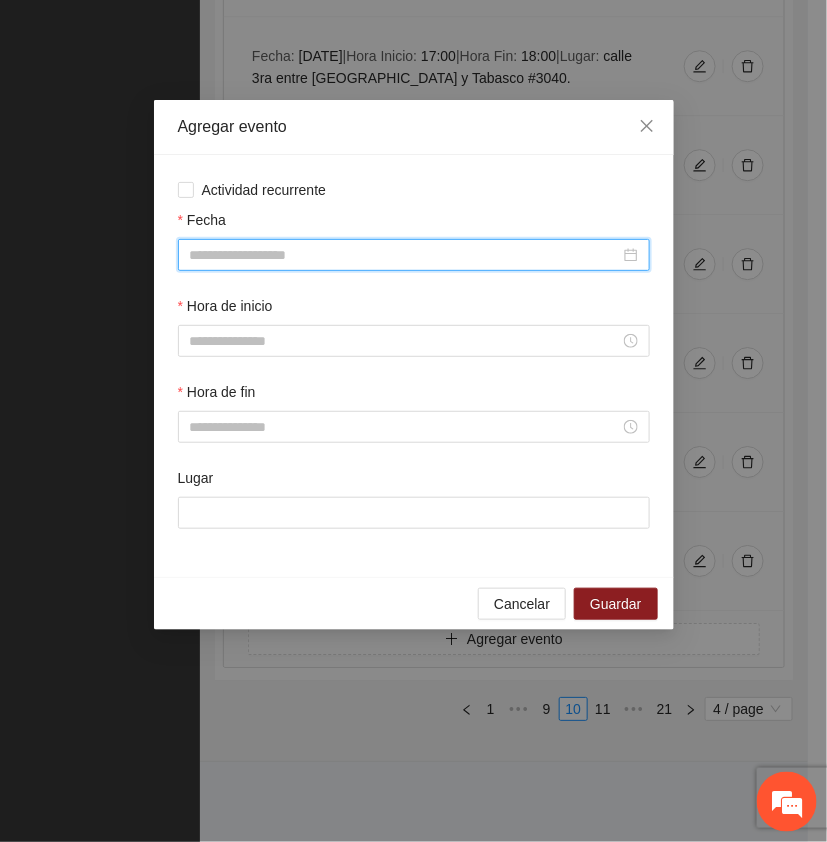 click on "Fecha" at bounding box center [405, 255] 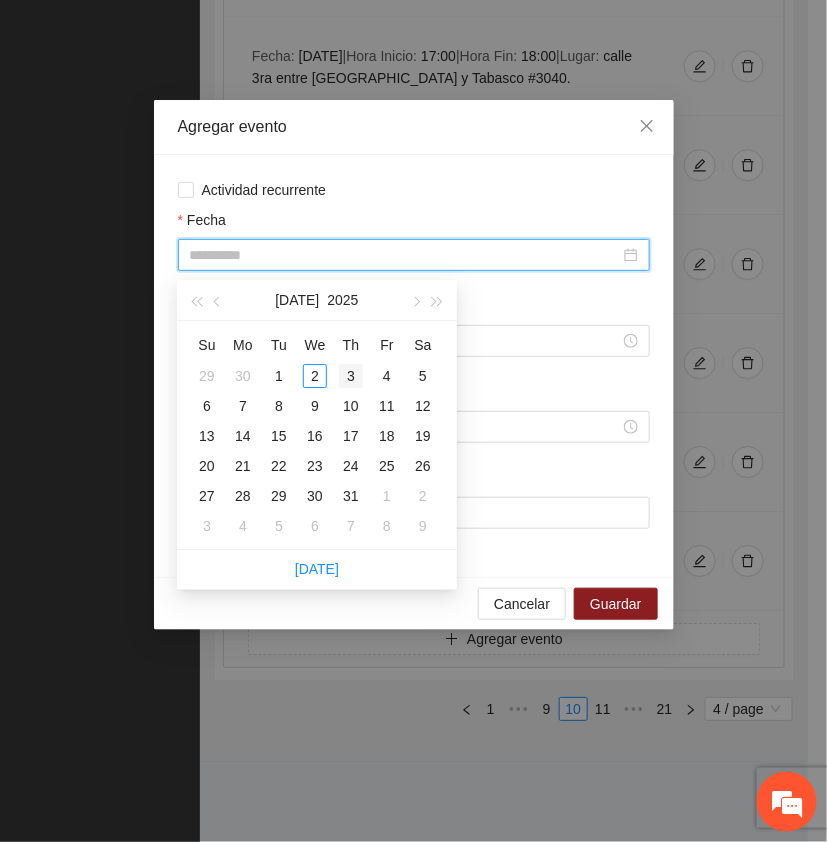 type on "**********" 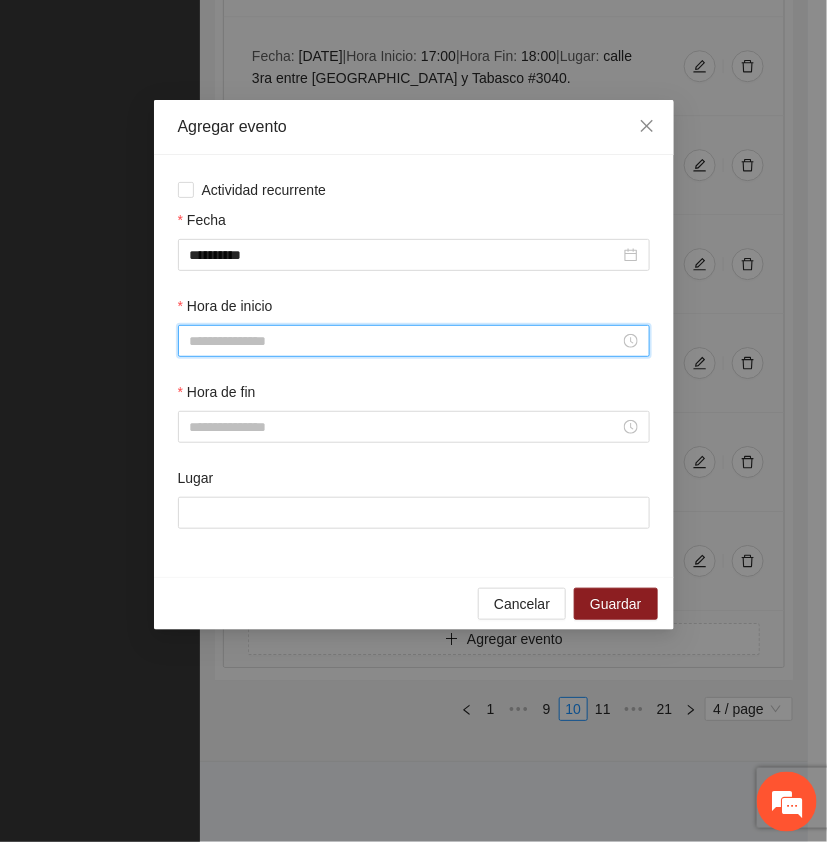 click on "Hora de inicio" at bounding box center [405, 341] 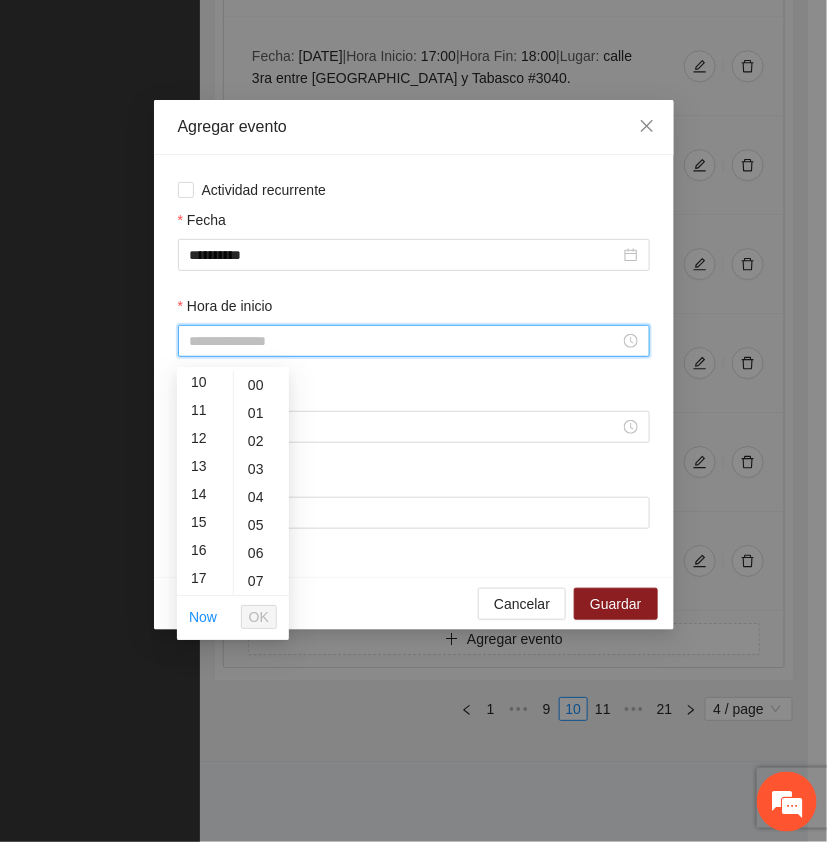 scroll, scrollTop: 317, scrollLeft: 0, axis: vertical 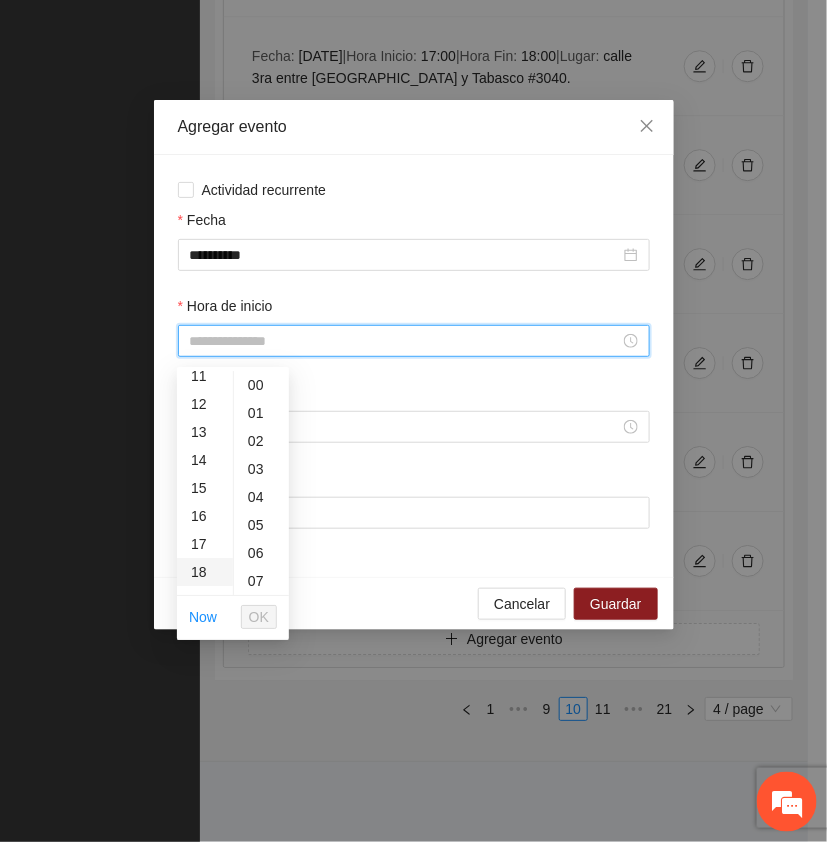 click on "18" at bounding box center [205, 572] 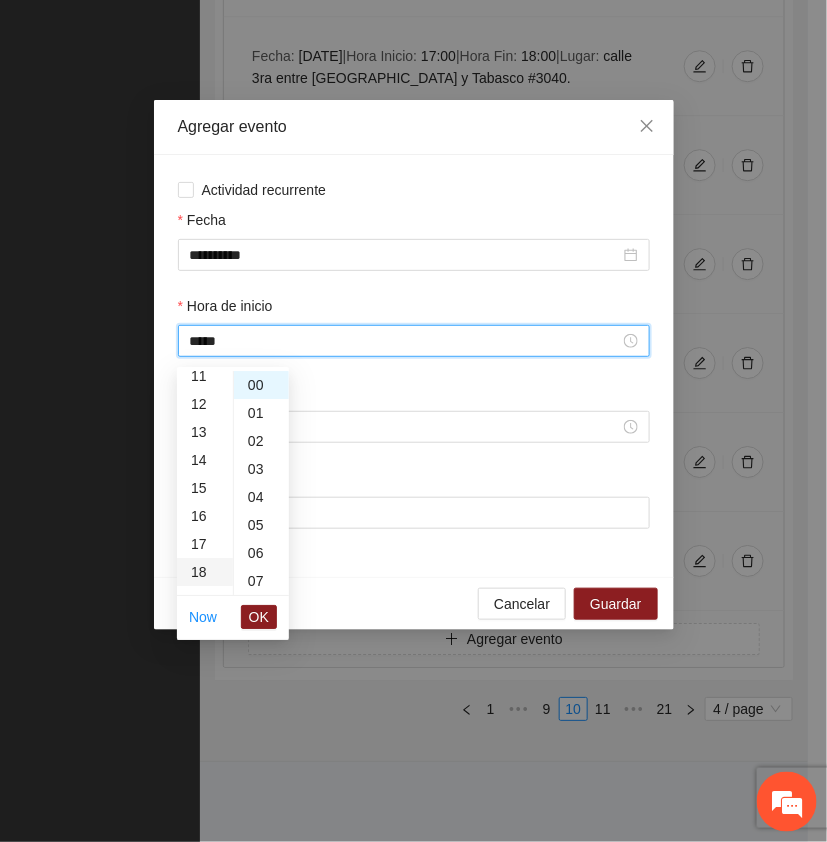 scroll, scrollTop: 503, scrollLeft: 0, axis: vertical 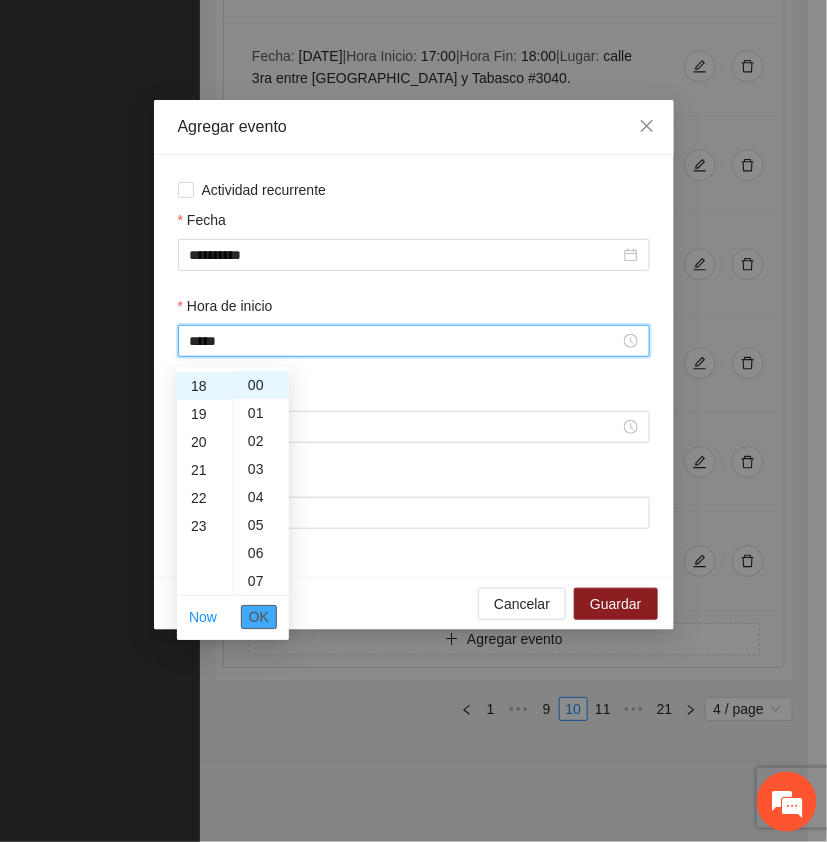click on "OK" at bounding box center (259, 617) 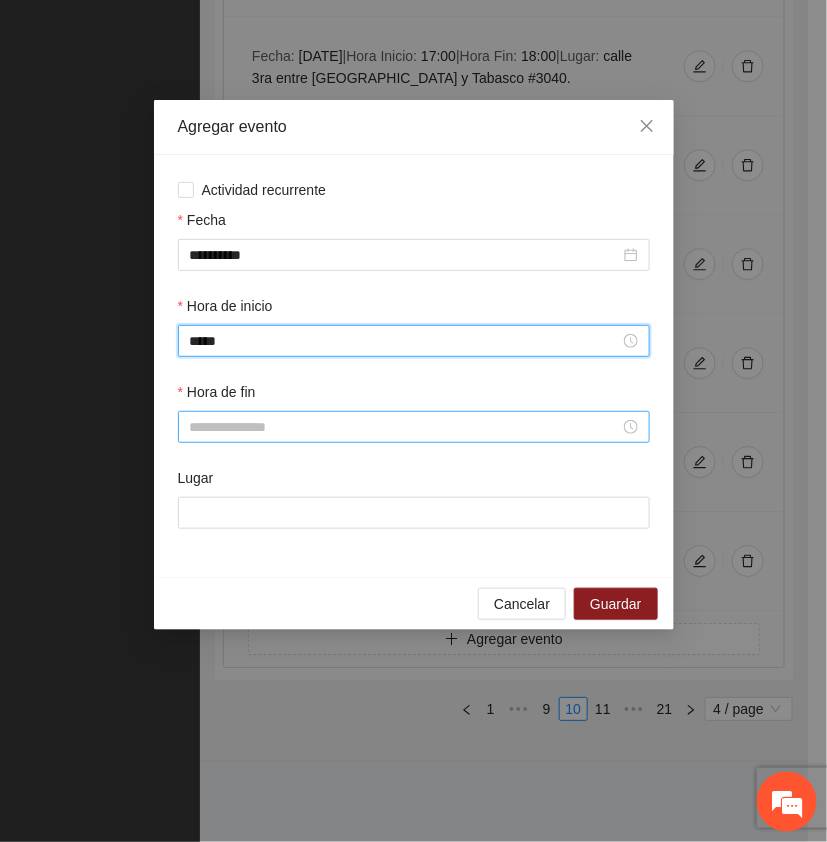 click on "Hora de fin" at bounding box center [405, 427] 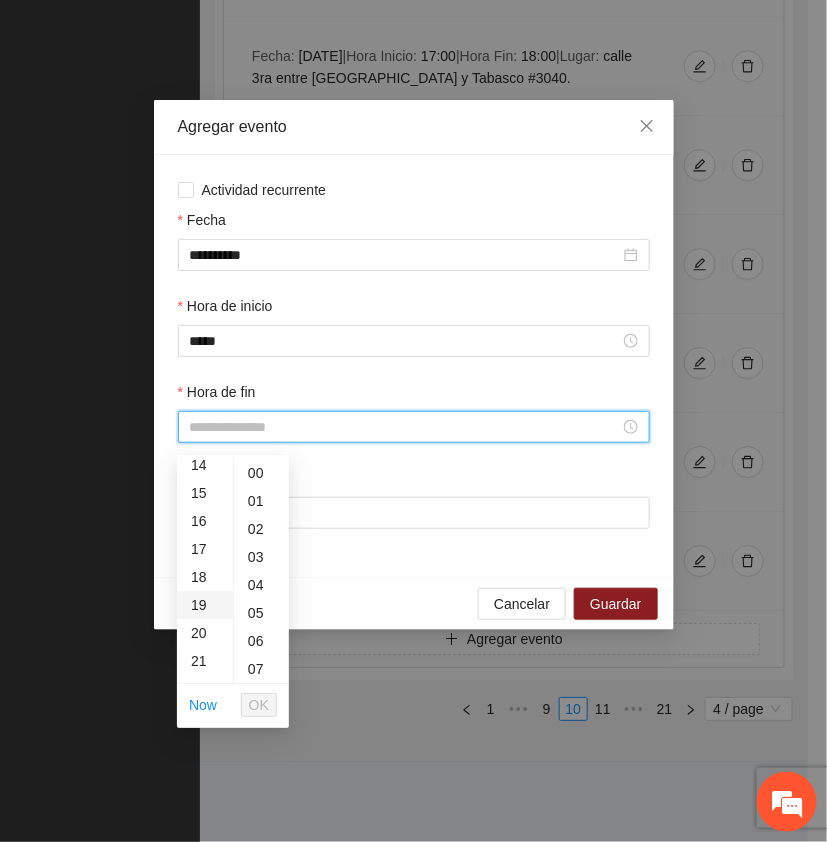click on "19" at bounding box center (205, 605) 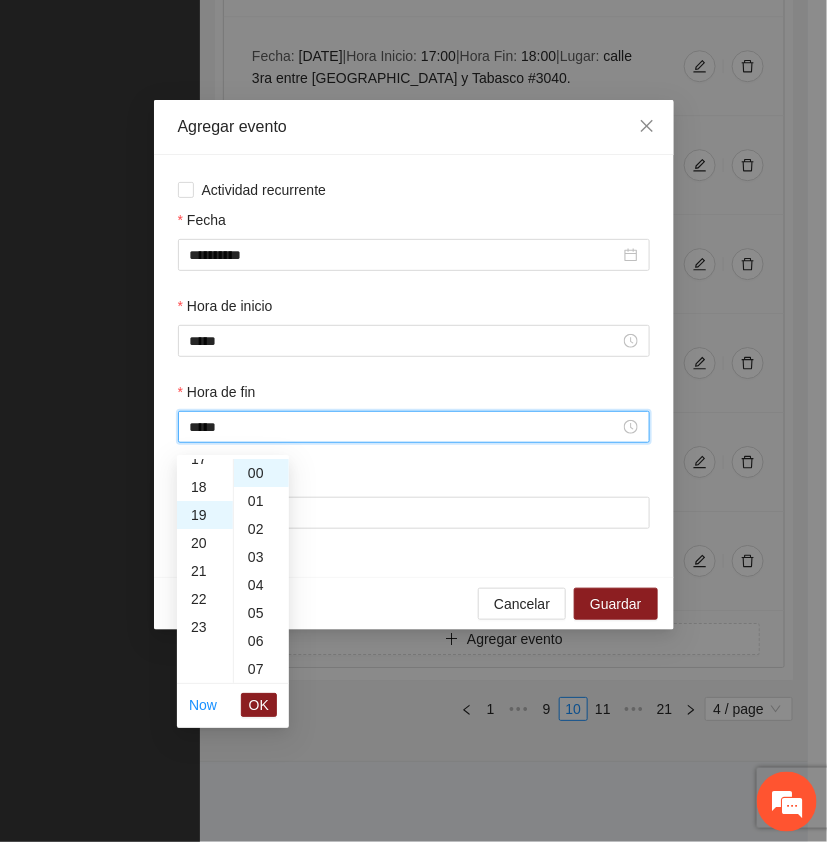 scroll, scrollTop: 532, scrollLeft: 0, axis: vertical 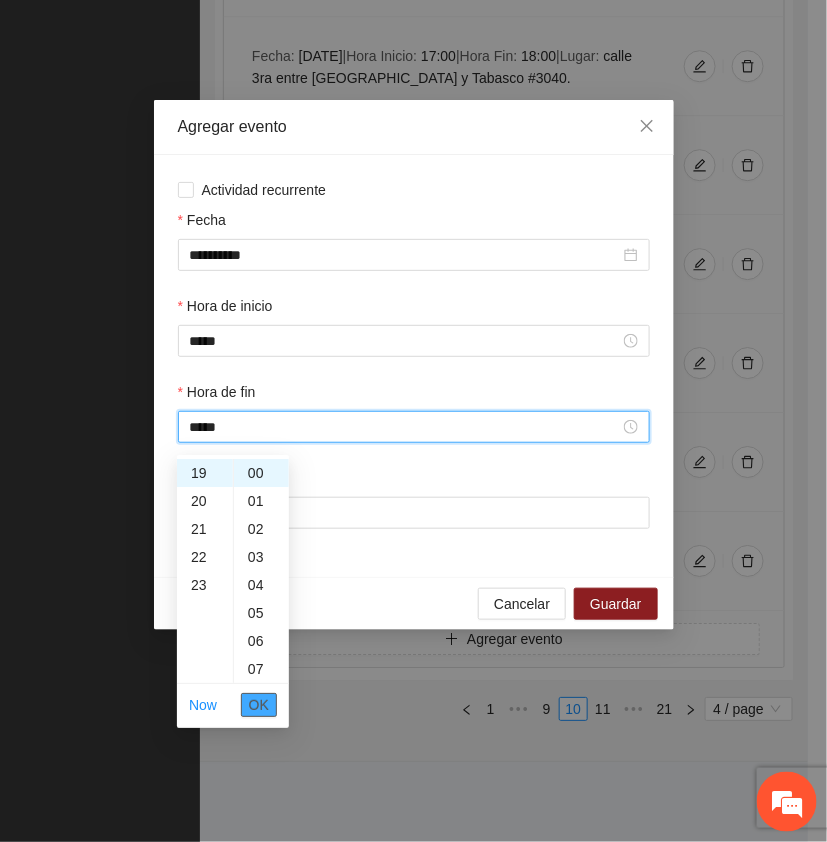 click on "OK" at bounding box center [259, 705] 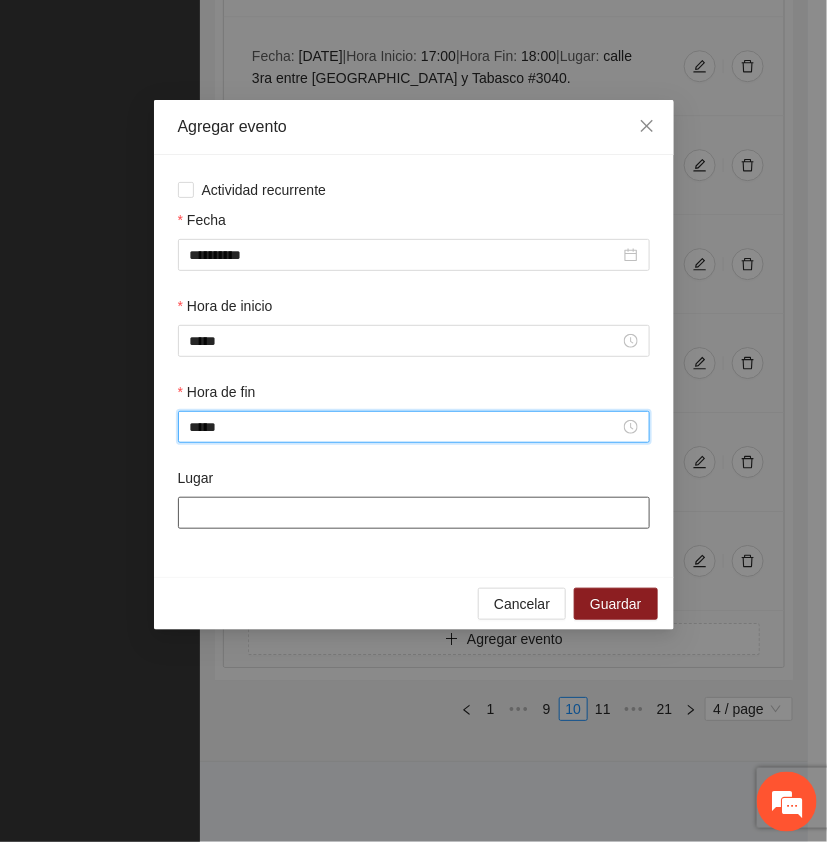 click on "Lugar" at bounding box center [414, 513] 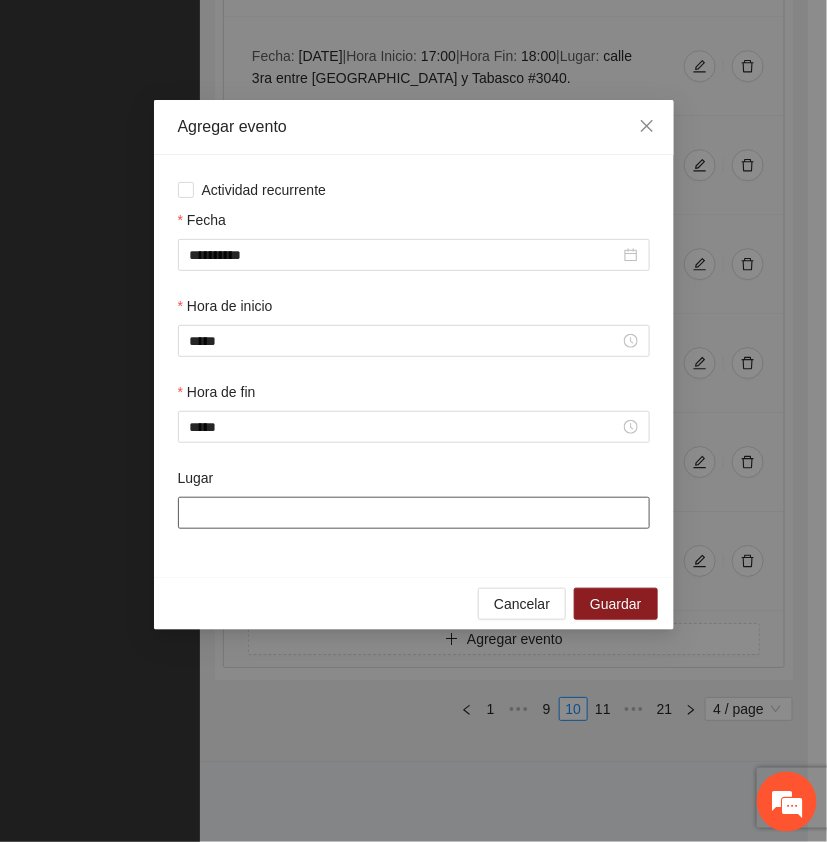 paste on "**********" 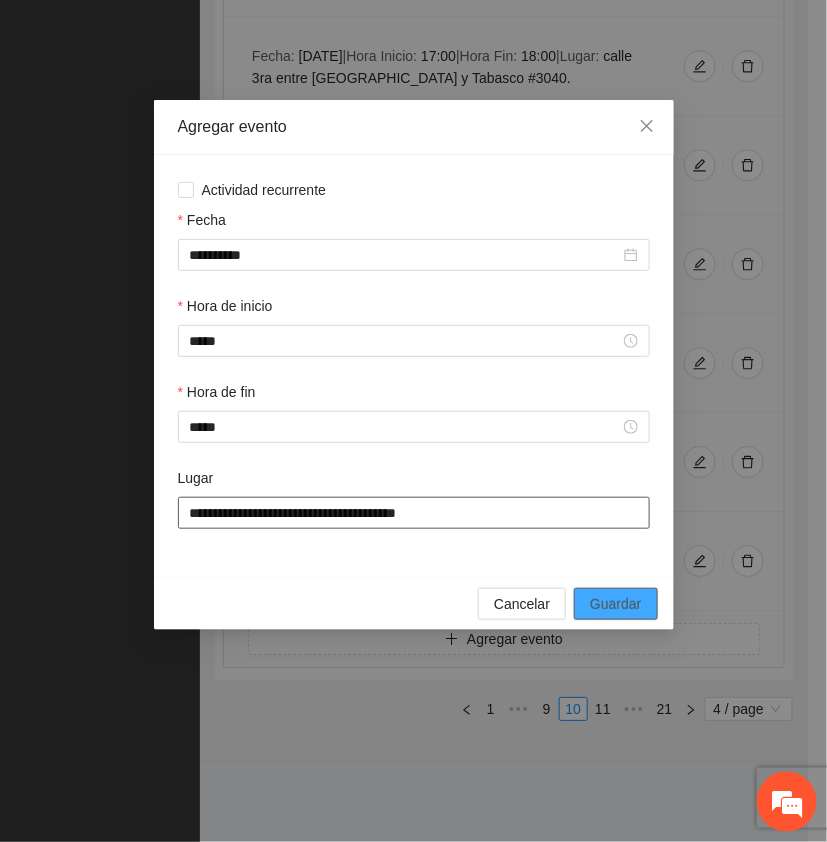 type on "**********" 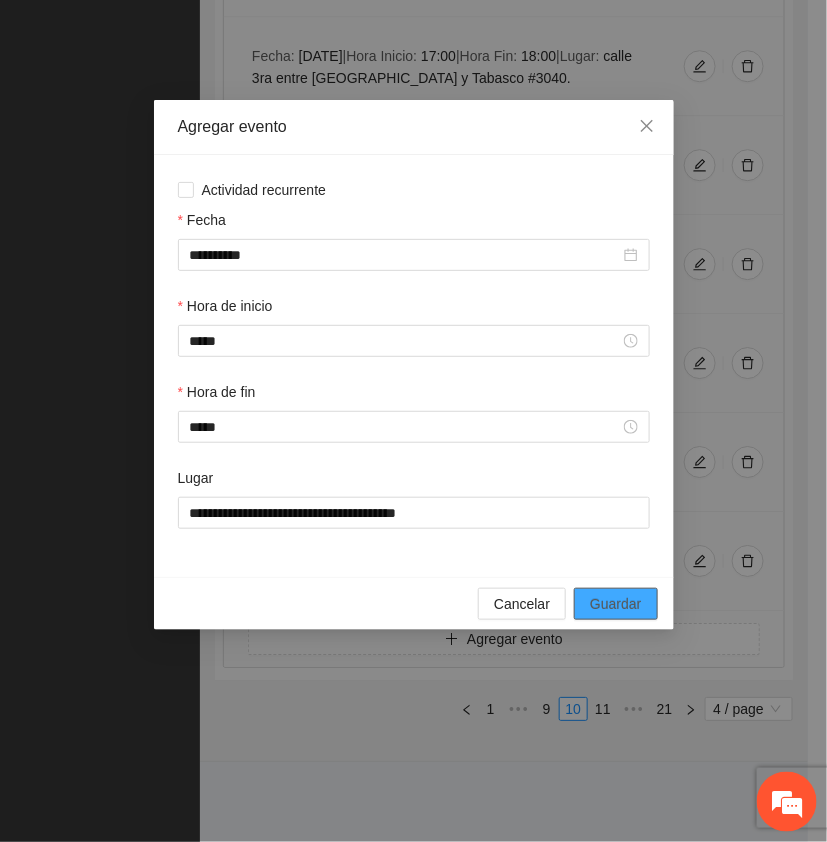 click on "Guardar" at bounding box center (615, 604) 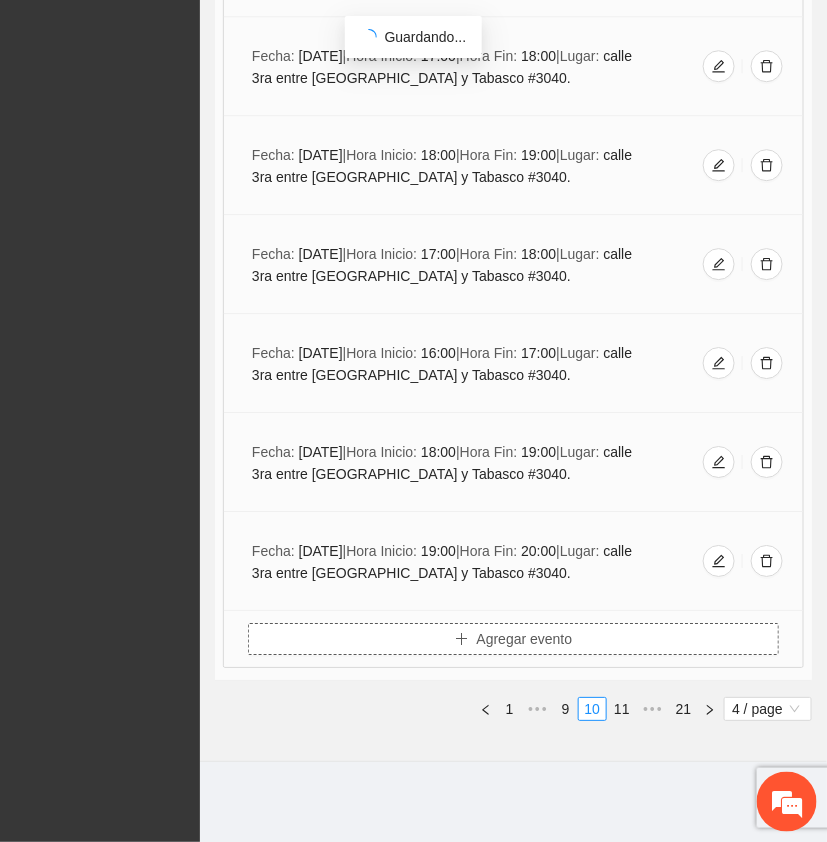 scroll, scrollTop: 1163, scrollLeft: 0, axis: vertical 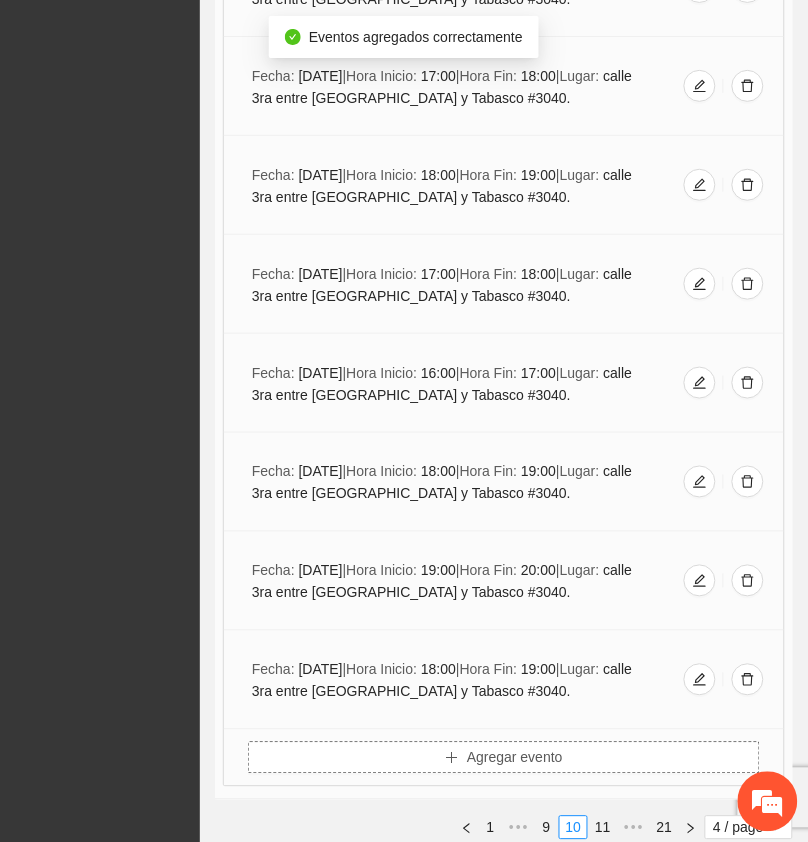 click on "Agregar evento" at bounding box center [515, 758] 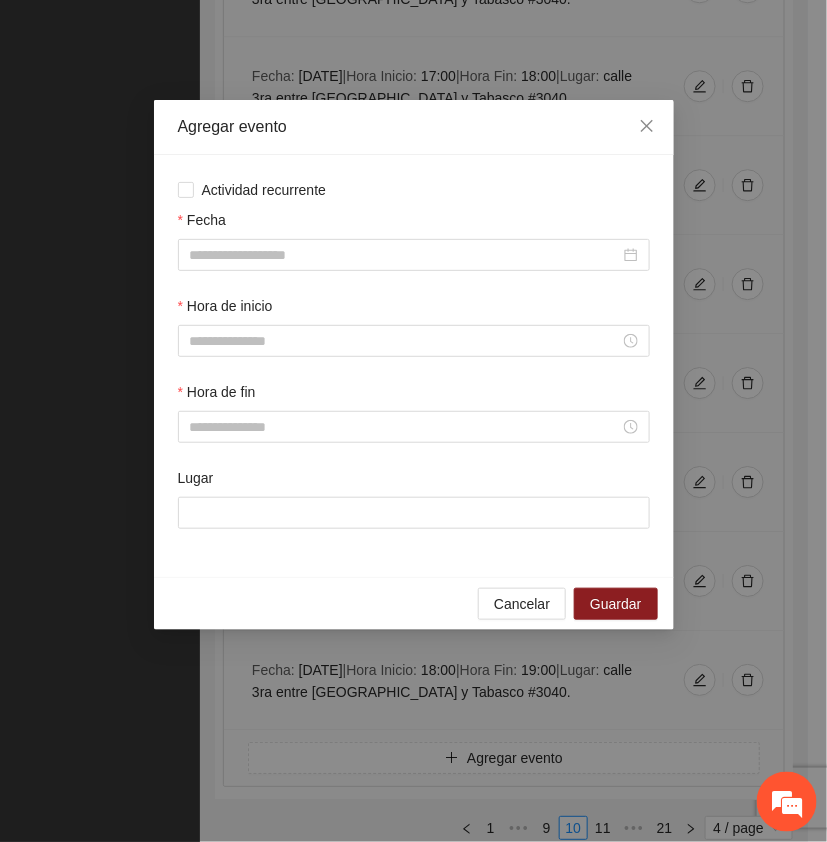 click on "Fecha" at bounding box center [414, 224] 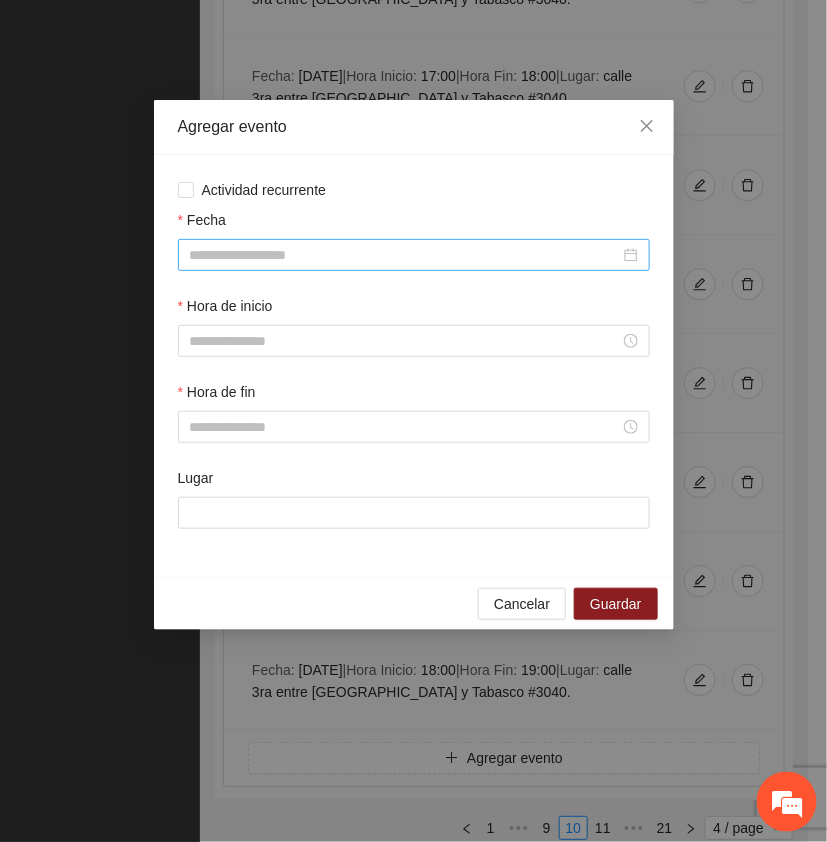 click on "Fecha" at bounding box center [405, 255] 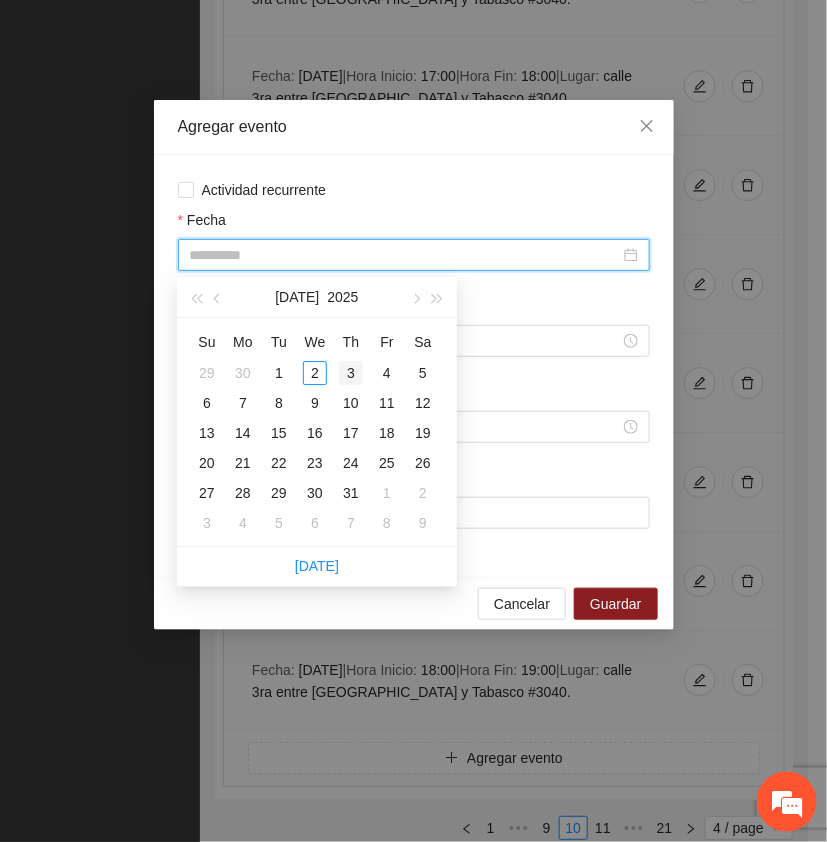 type on "**********" 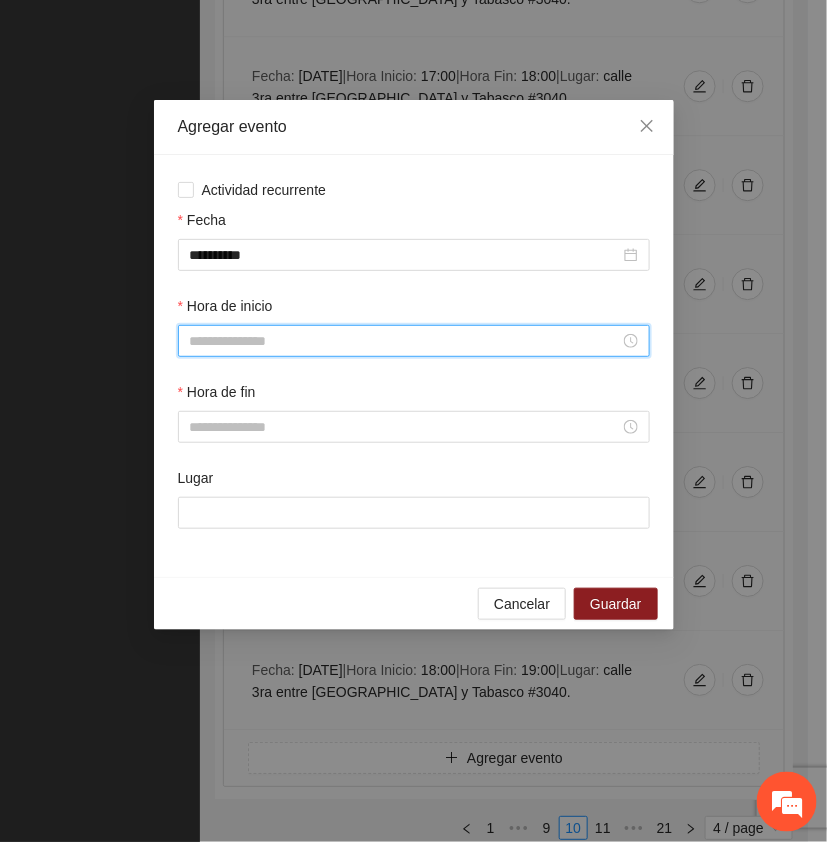 click on "Hora de inicio" at bounding box center [405, 341] 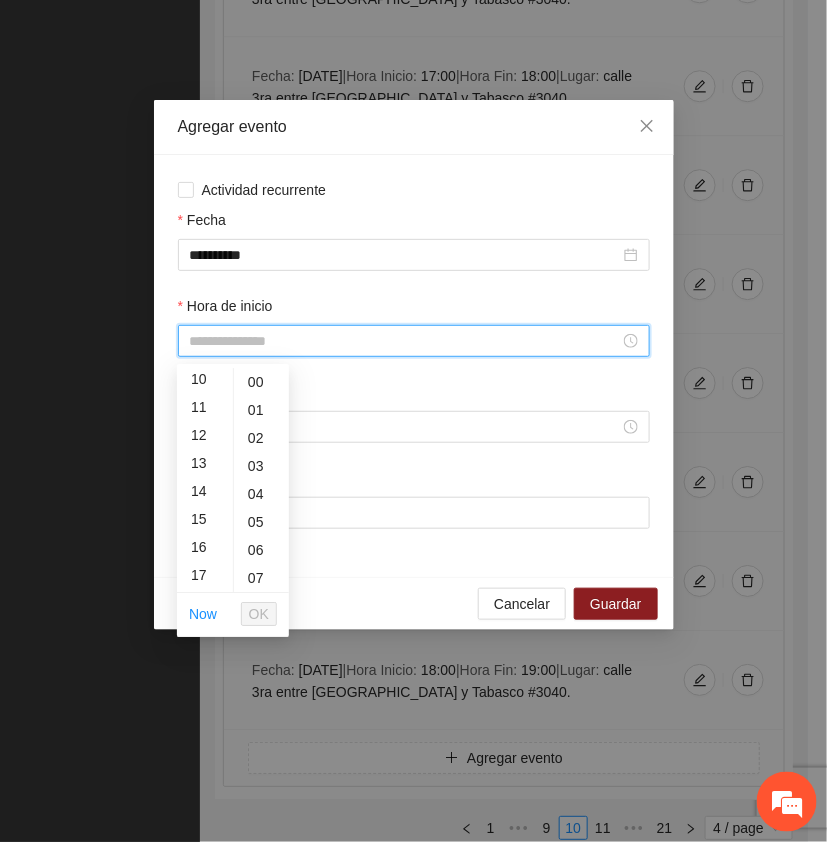 scroll, scrollTop: 333, scrollLeft: 0, axis: vertical 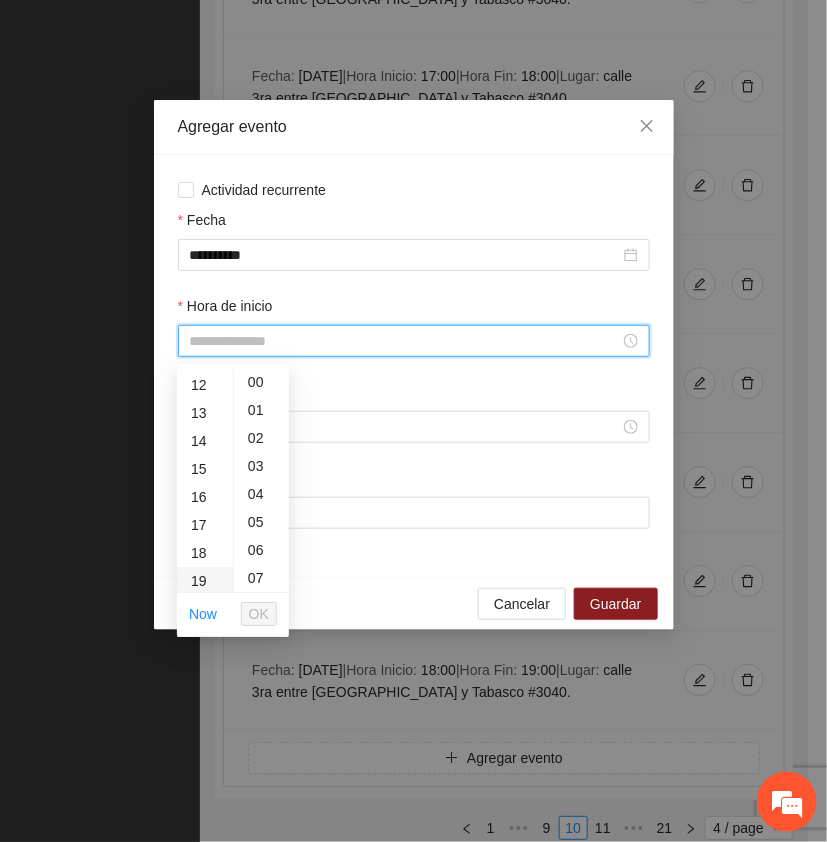 click on "19" at bounding box center (205, 581) 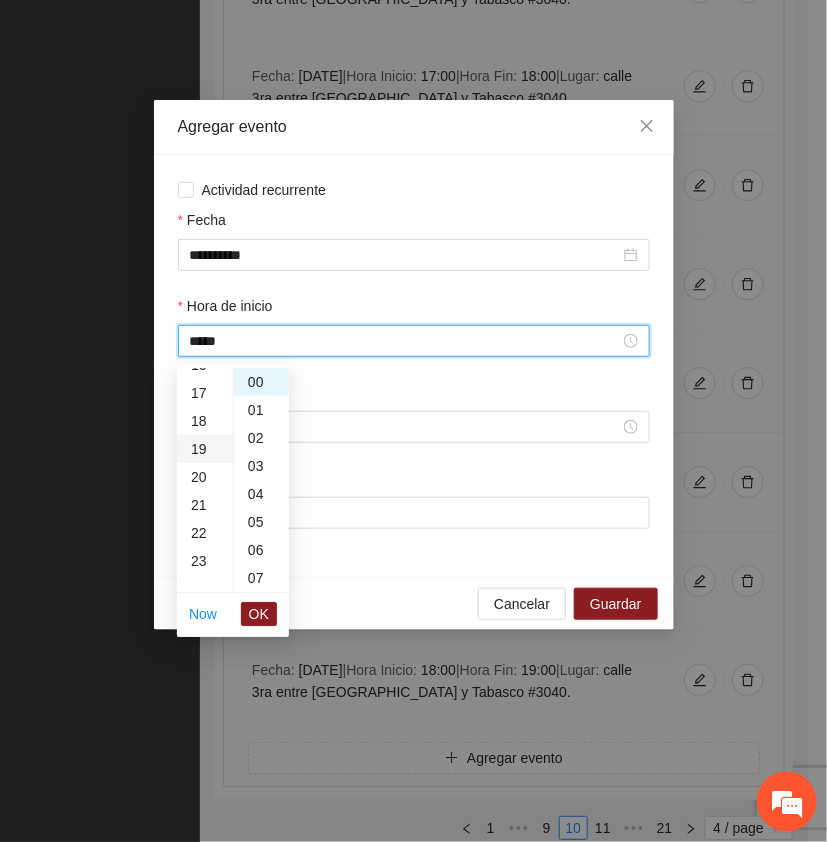 scroll, scrollTop: 532, scrollLeft: 0, axis: vertical 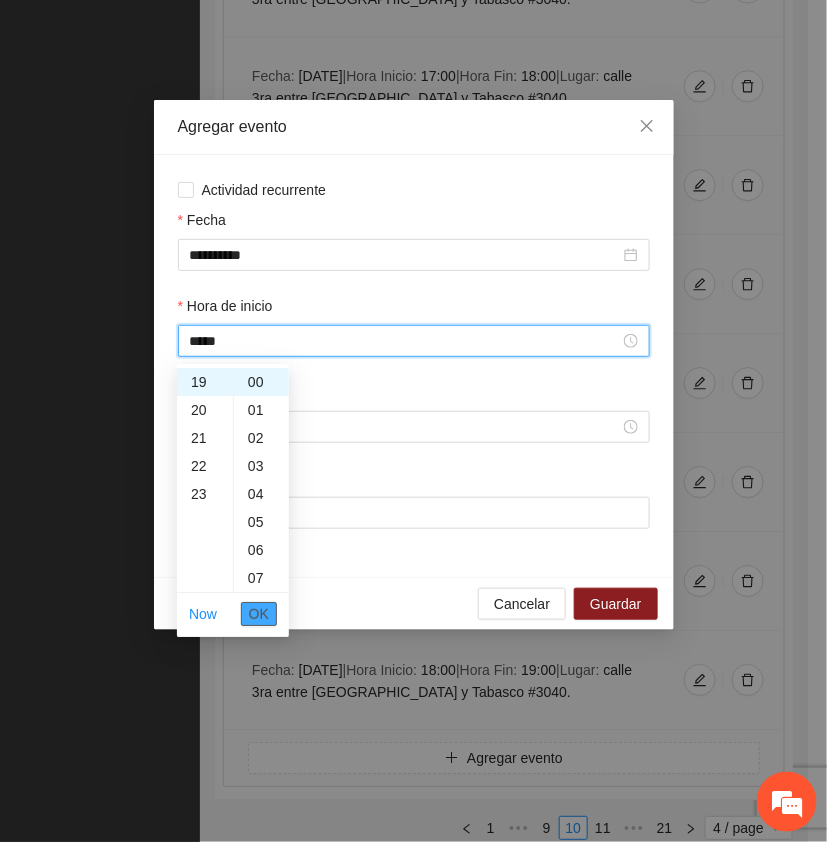 click on "OK" at bounding box center (259, 614) 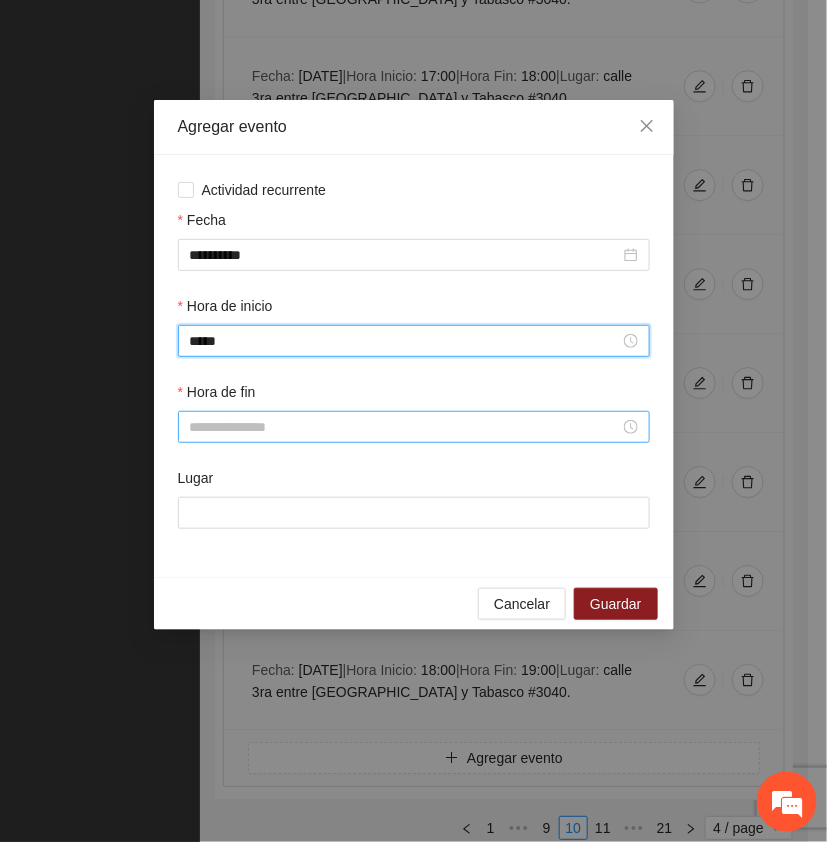 click on "Hora de fin" at bounding box center (405, 427) 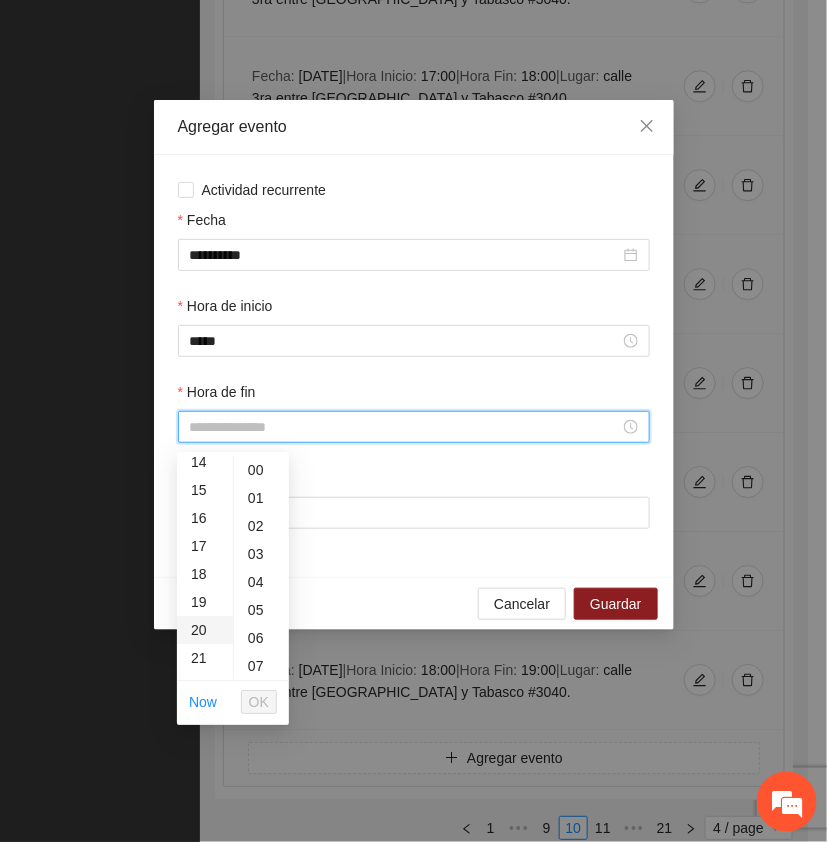 click on "20" at bounding box center (205, 630) 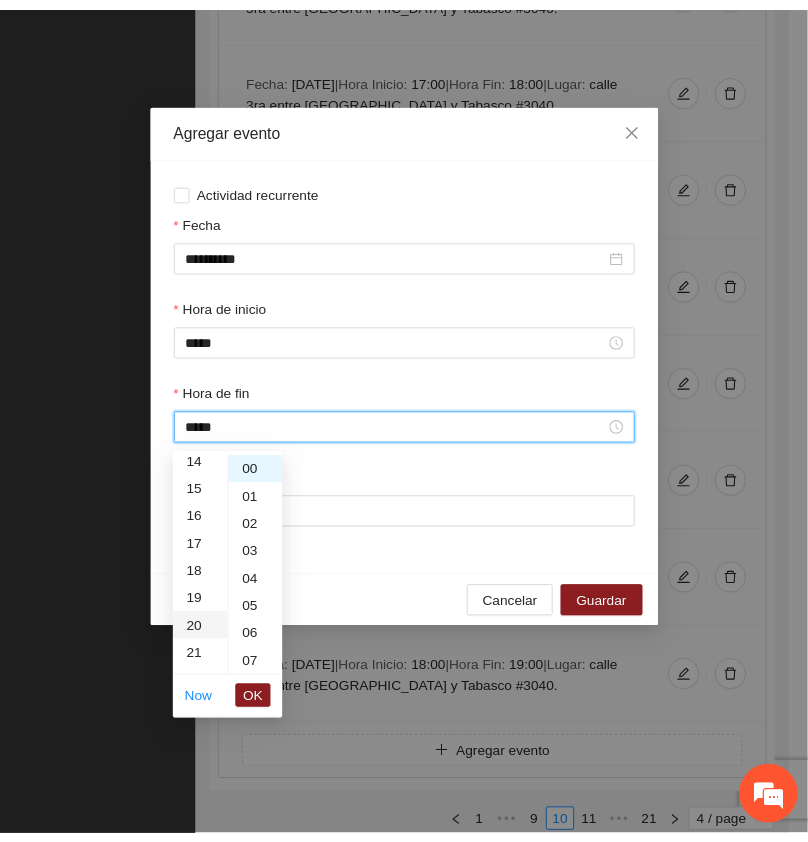 scroll, scrollTop: 560, scrollLeft: 0, axis: vertical 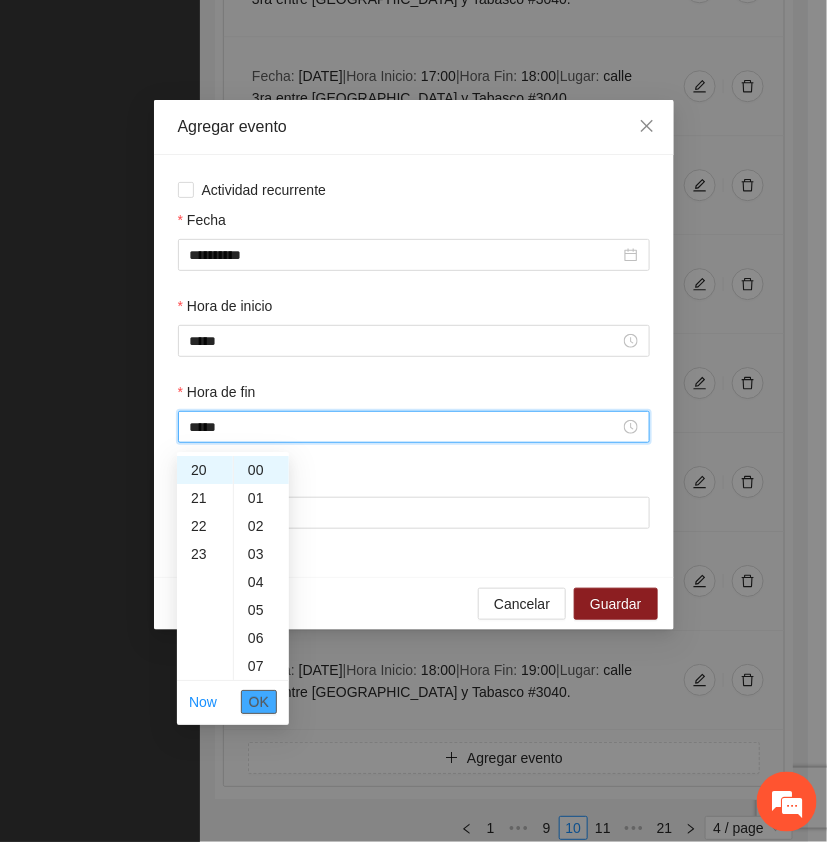 click on "OK" at bounding box center [259, 702] 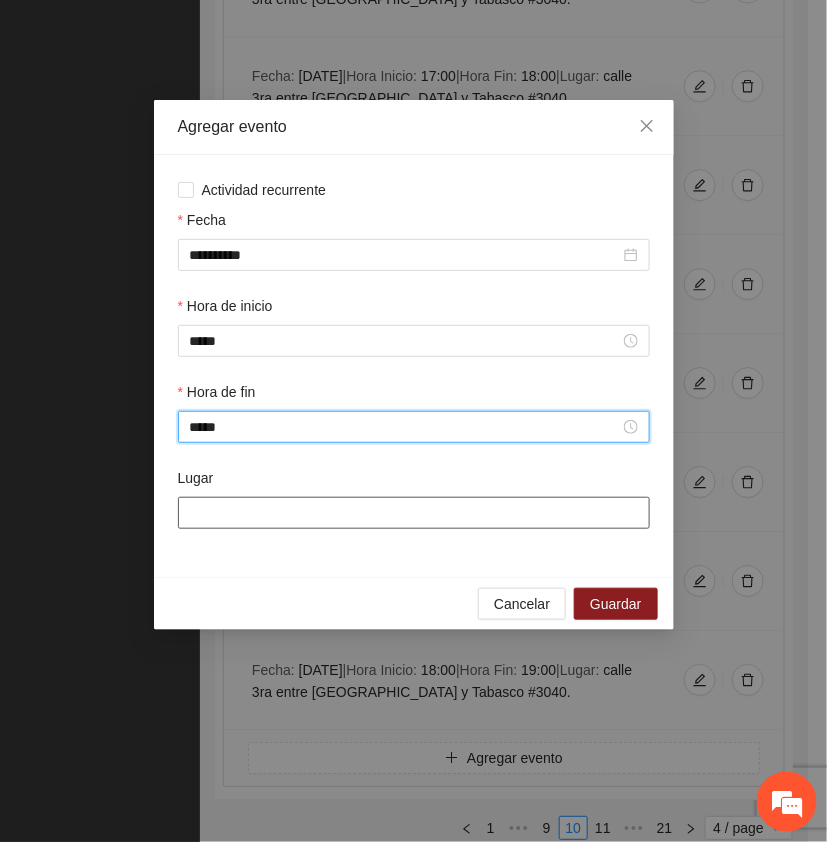 click on "Lugar" at bounding box center (414, 513) 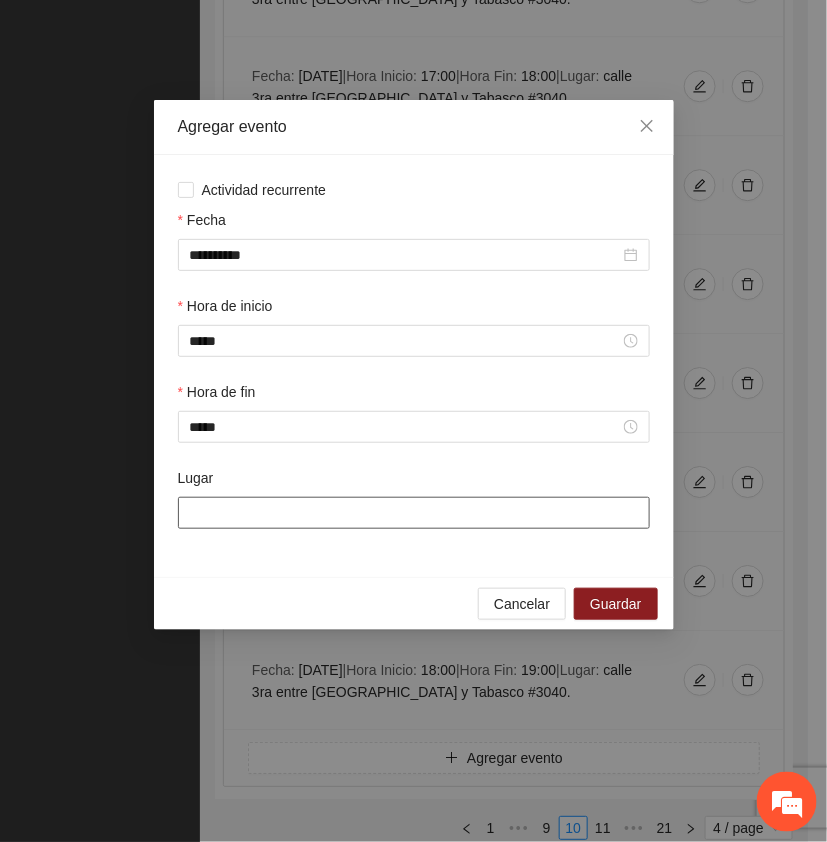 paste on "**********" 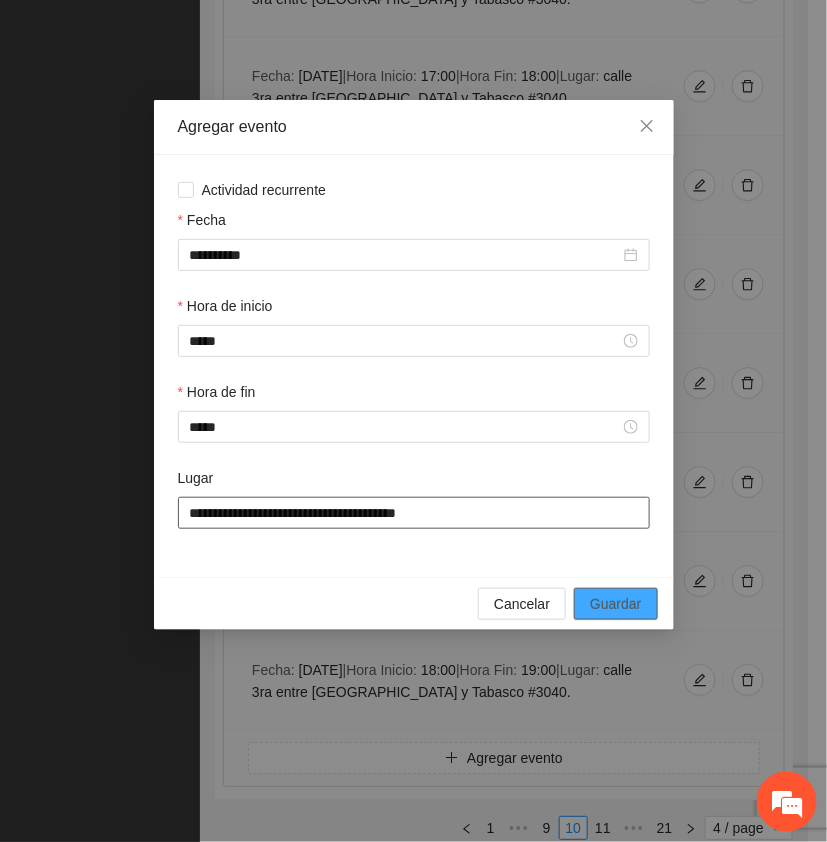 type on "**********" 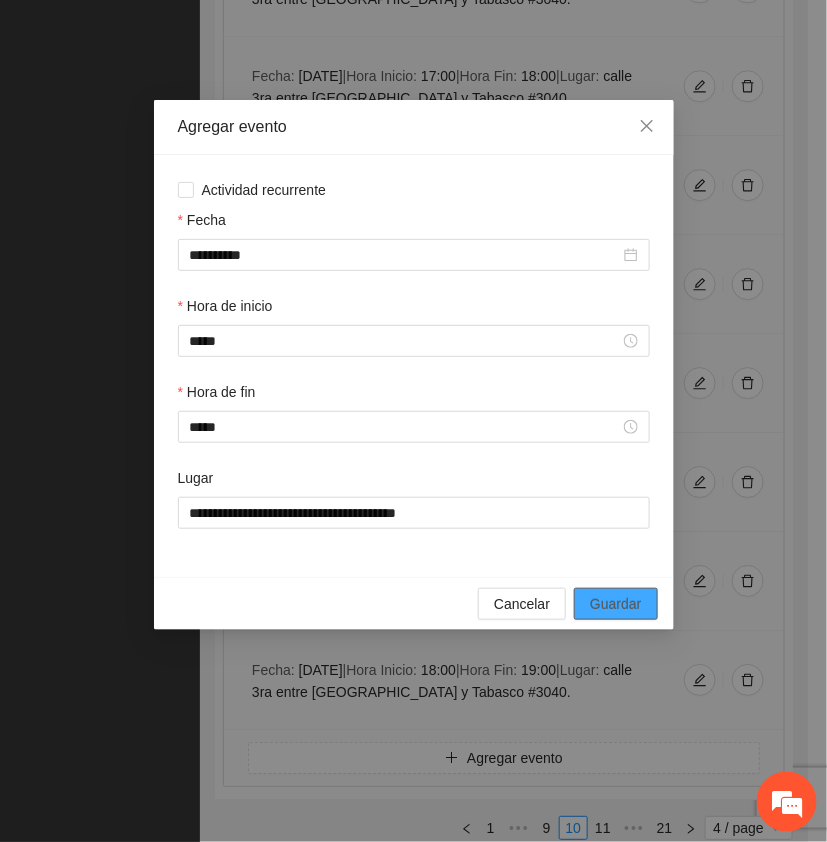 click on "Guardar" at bounding box center [615, 604] 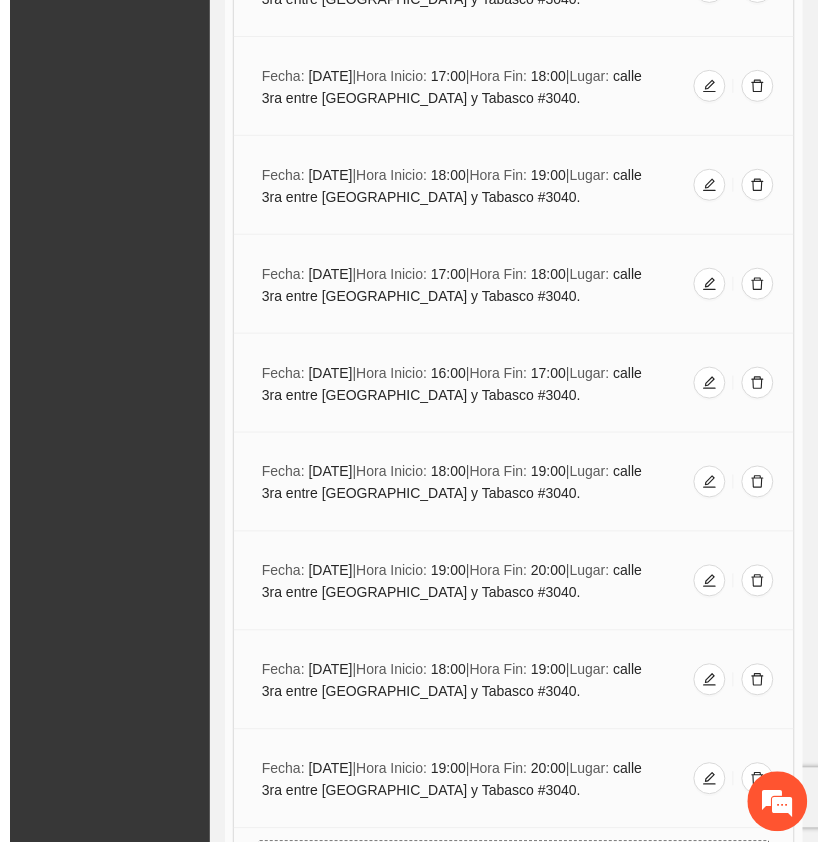 scroll, scrollTop: 1383, scrollLeft: 0, axis: vertical 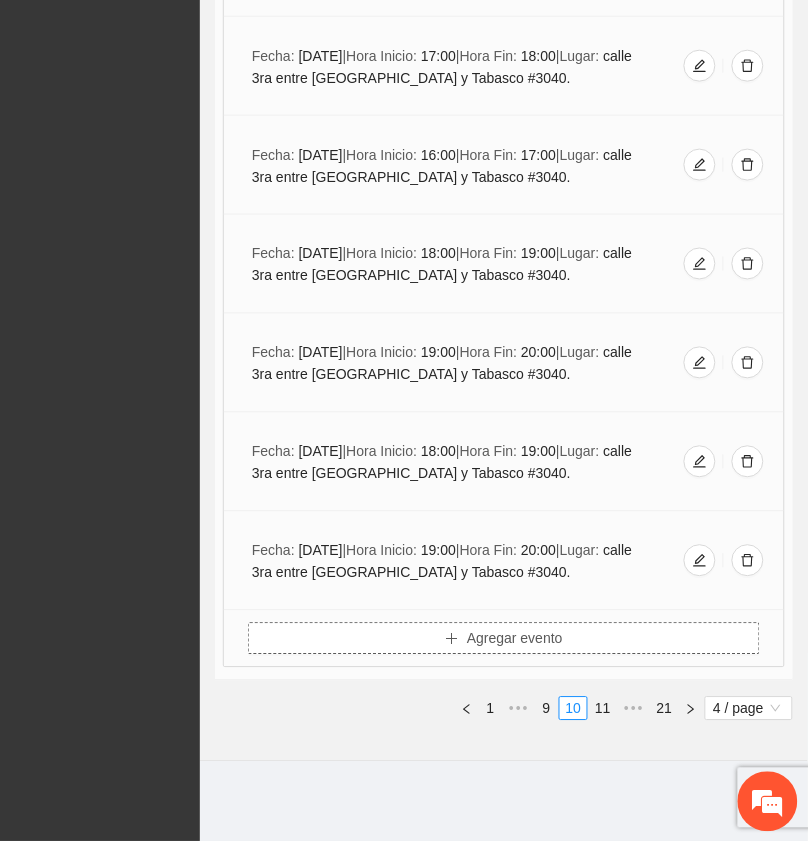 click on "Agregar evento" at bounding box center (515, 639) 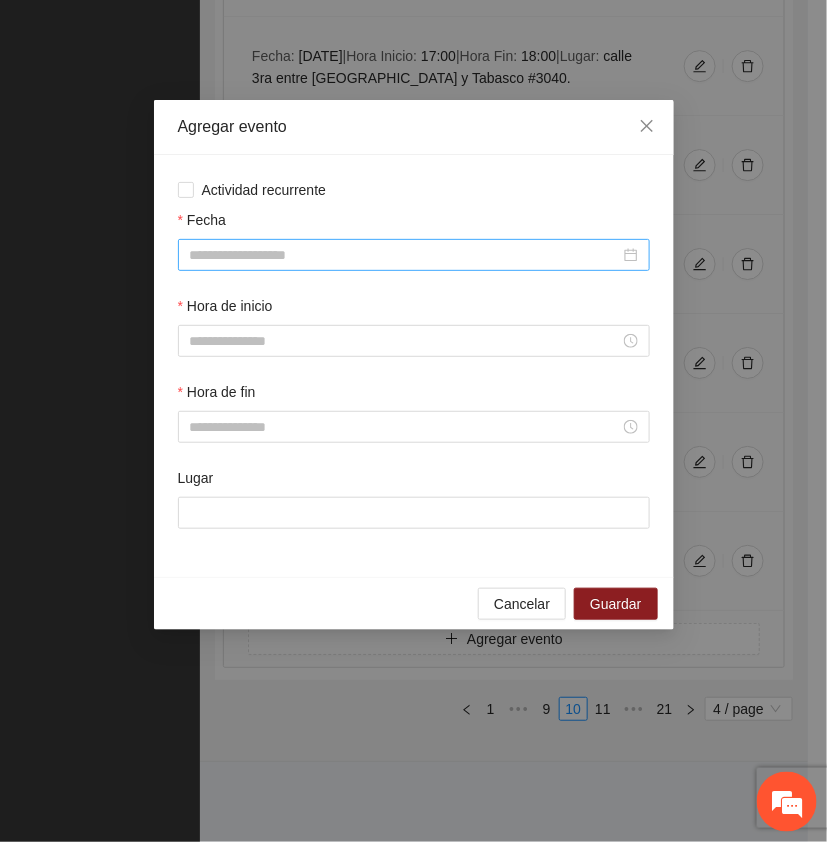 click on "Fecha" at bounding box center [405, 255] 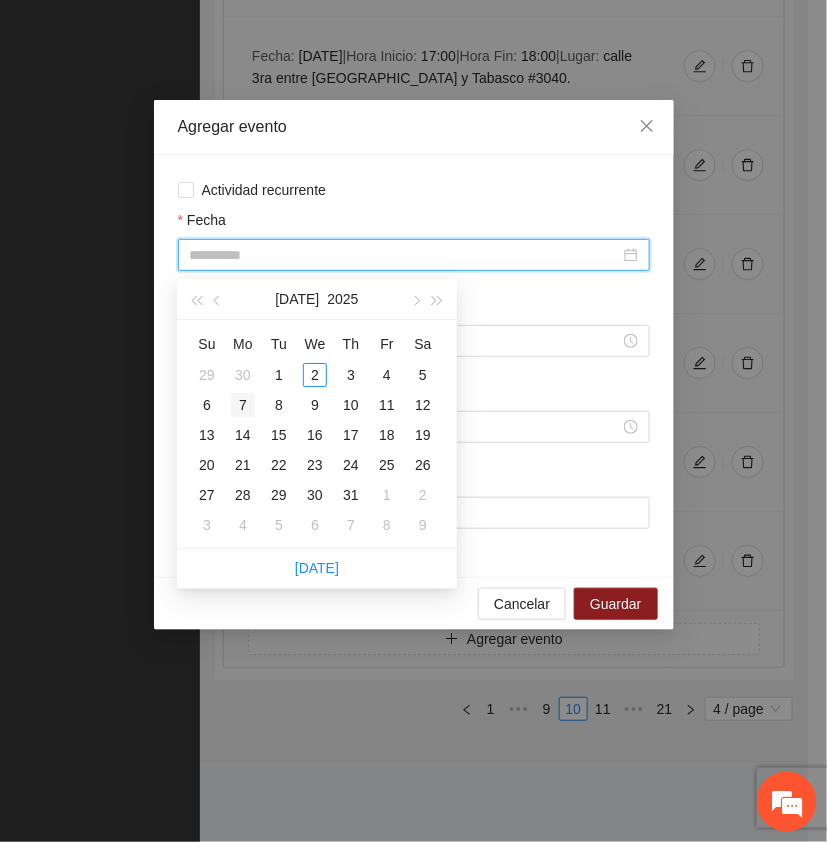 type on "**********" 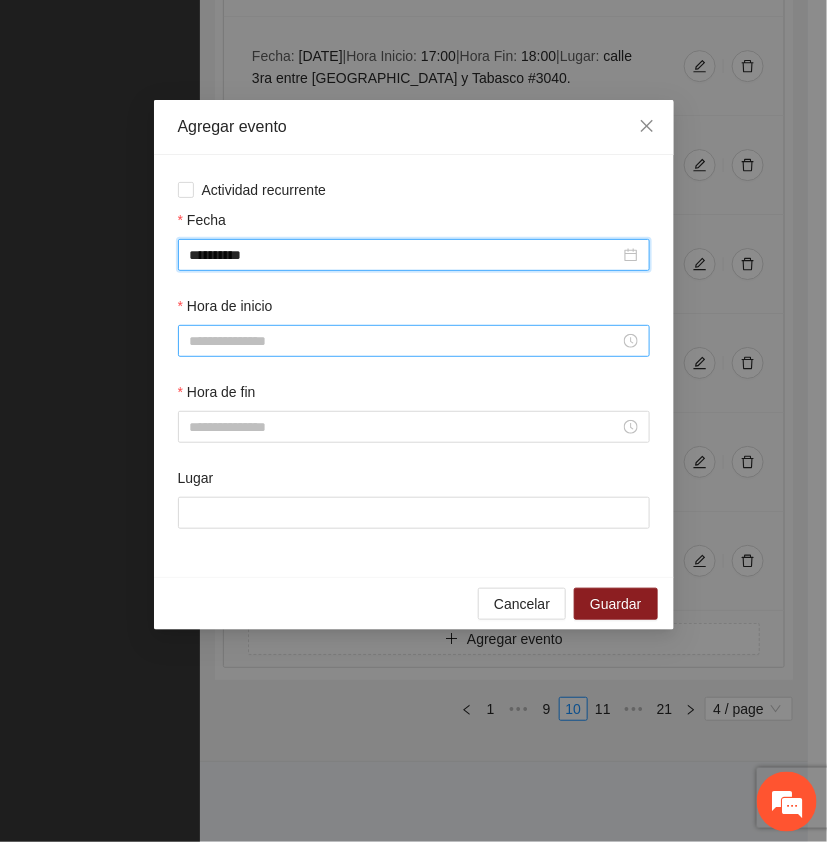 click on "Hora de inicio" at bounding box center (405, 341) 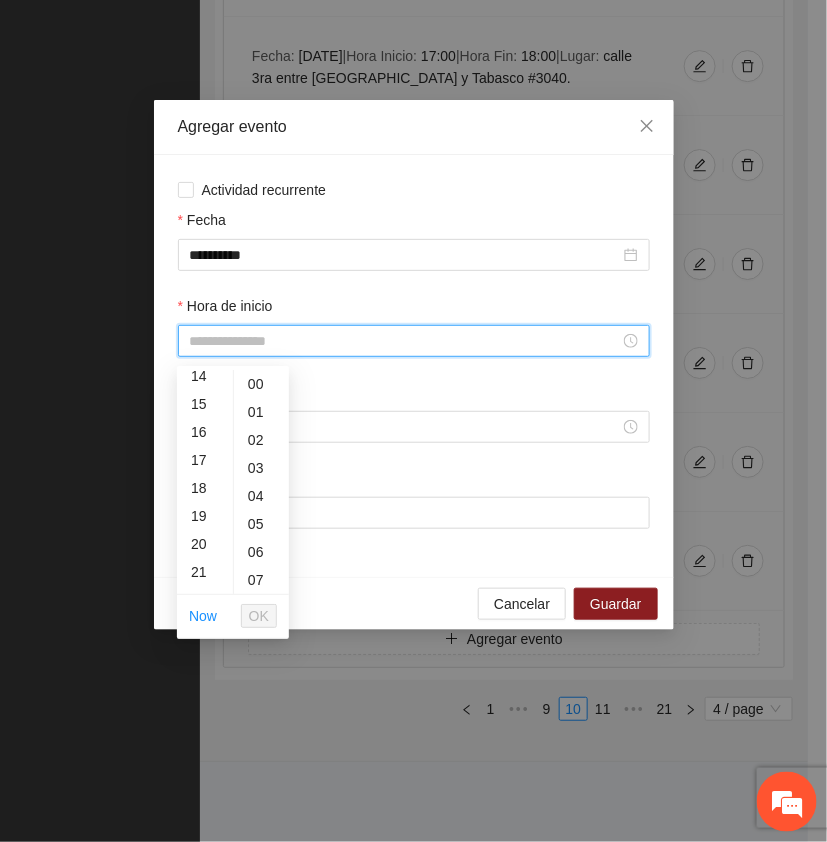 scroll, scrollTop: 416, scrollLeft: 0, axis: vertical 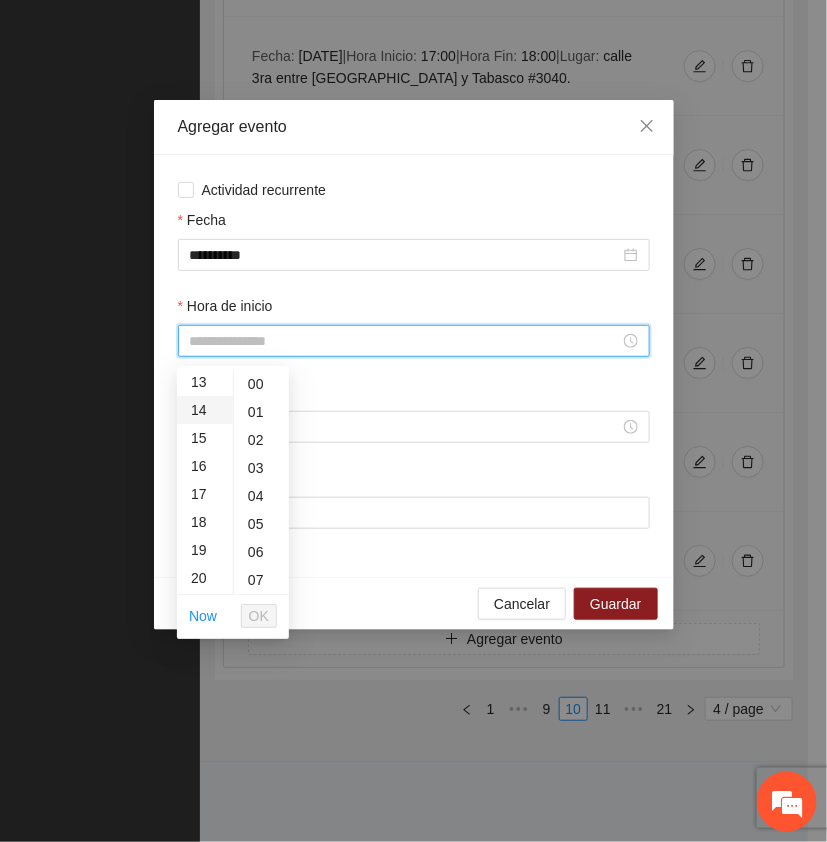 click on "14" at bounding box center [205, 410] 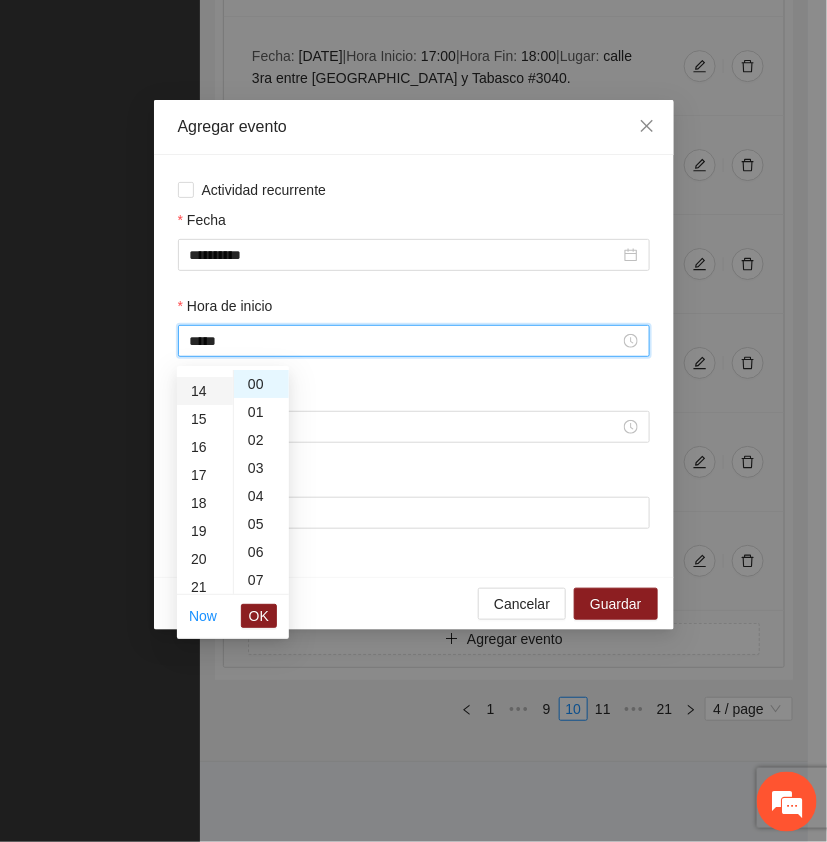 scroll, scrollTop: 392, scrollLeft: 0, axis: vertical 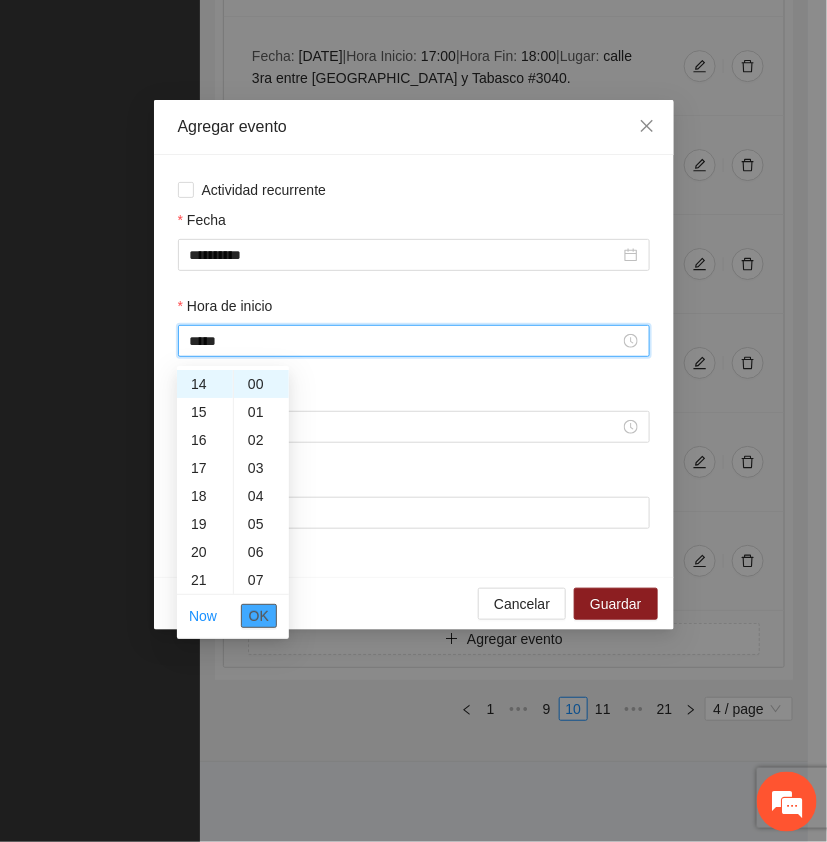 click on "OK" at bounding box center (259, 616) 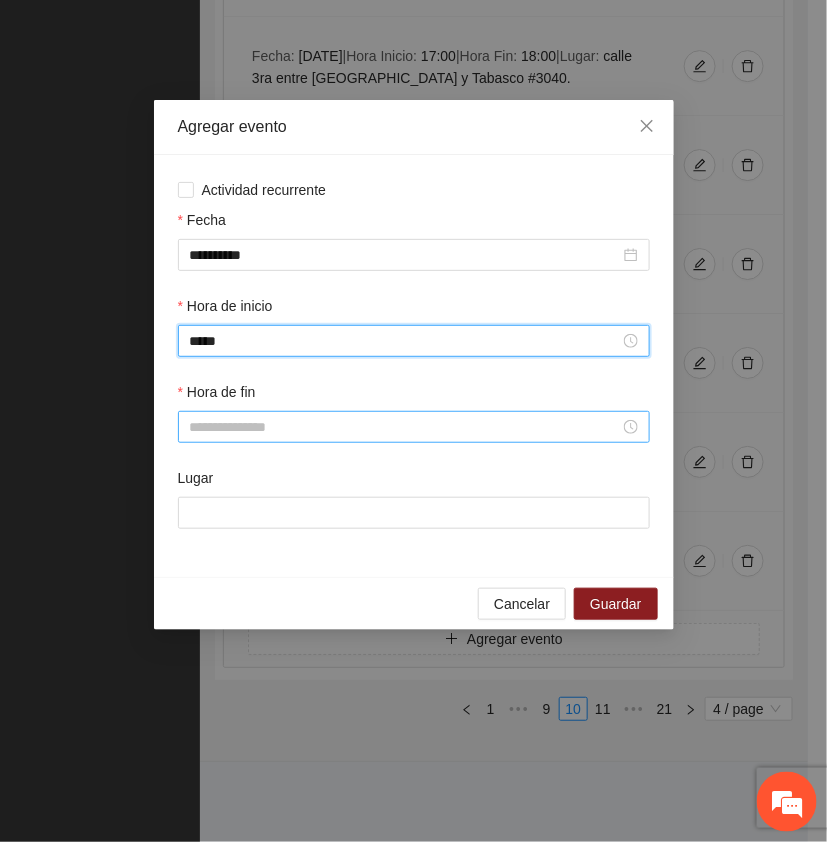 click on "Hora de fin" at bounding box center [405, 427] 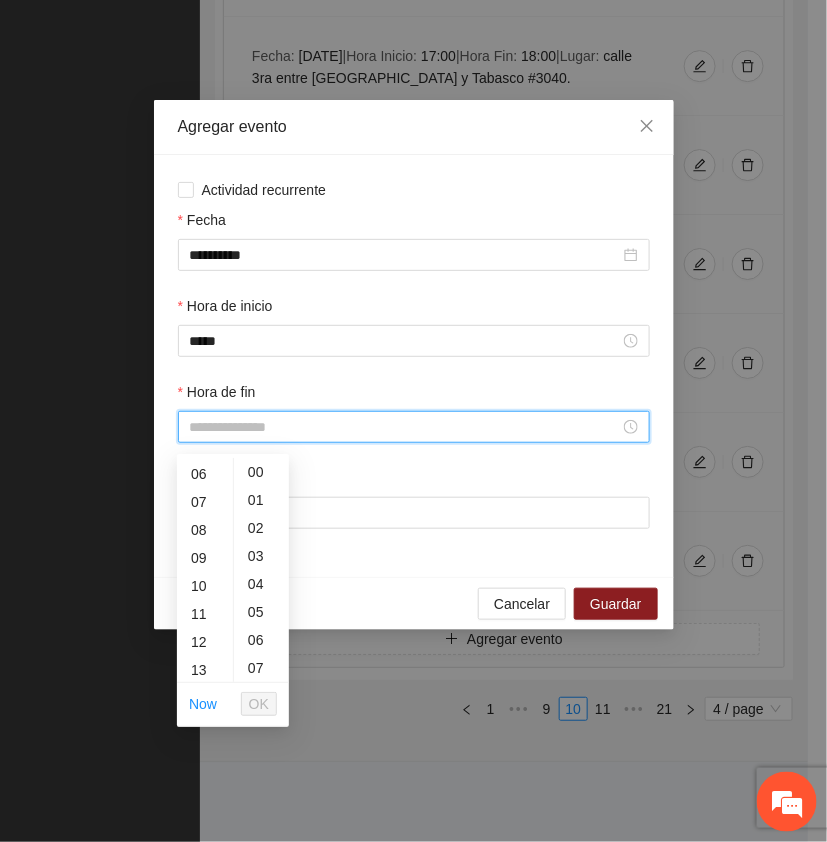 scroll, scrollTop: 283, scrollLeft: 0, axis: vertical 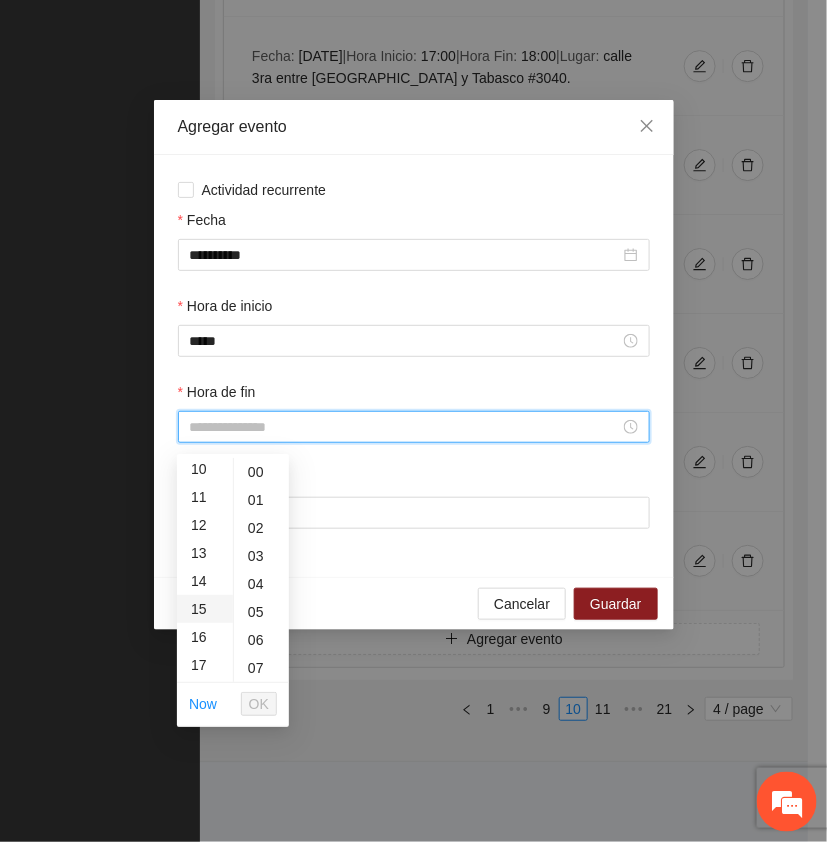 click on "15" at bounding box center [205, 609] 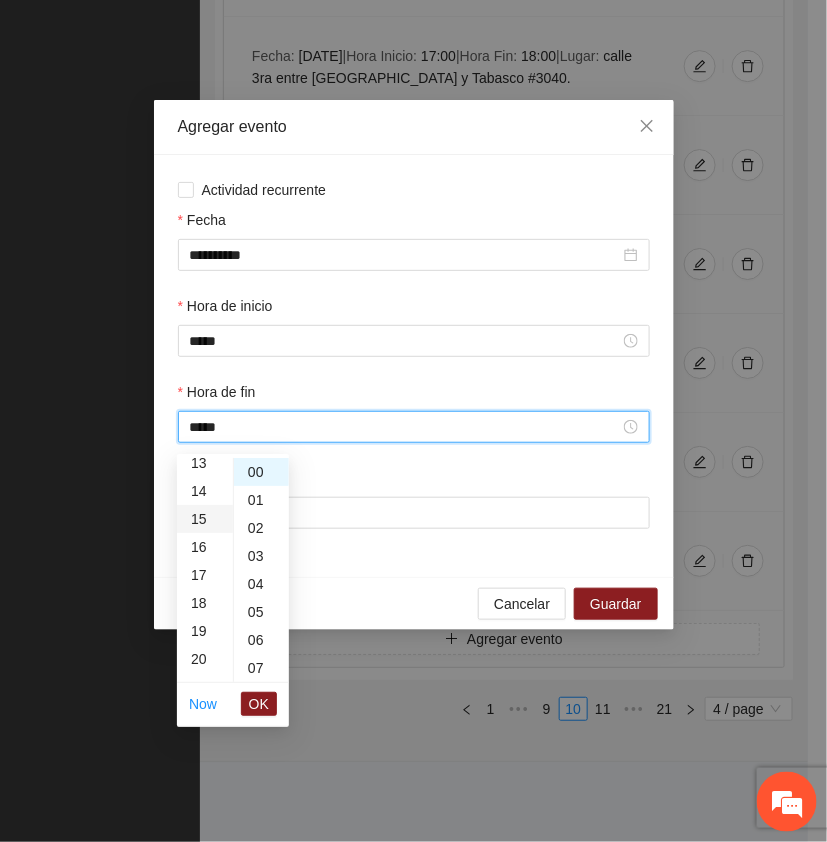 scroll, scrollTop: 420, scrollLeft: 0, axis: vertical 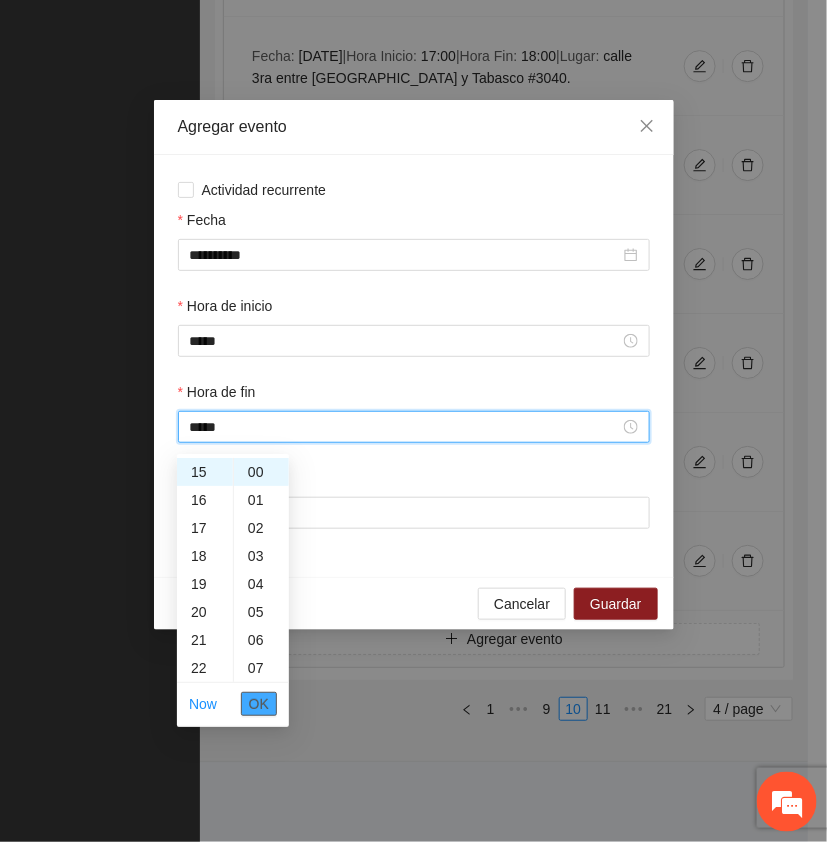 click on "OK" at bounding box center [259, 704] 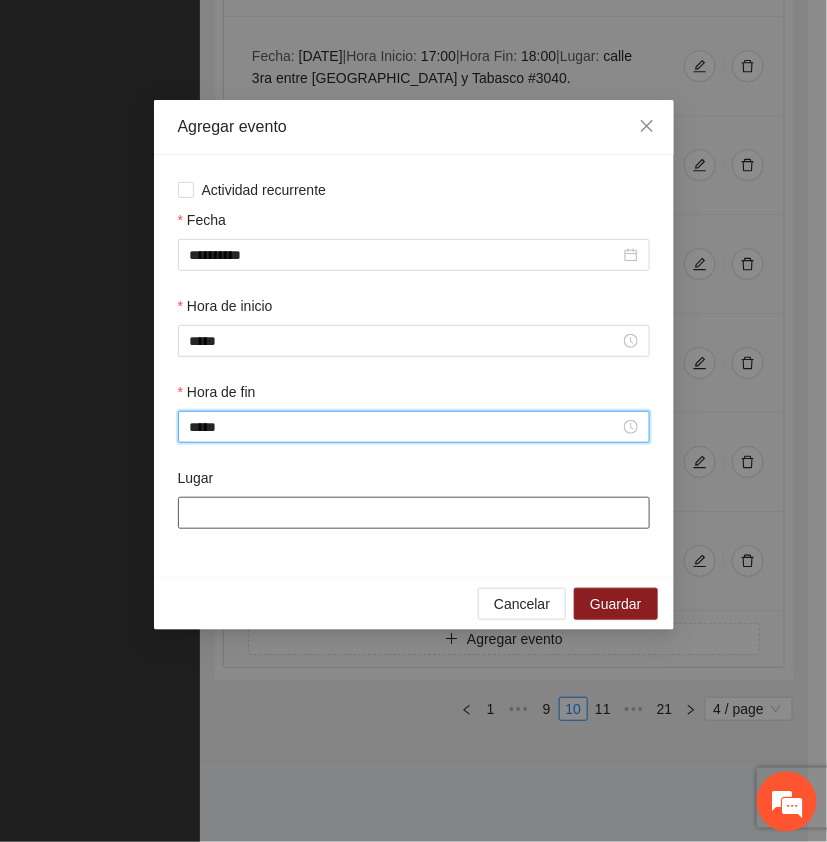 click on "Lugar" at bounding box center (414, 513) 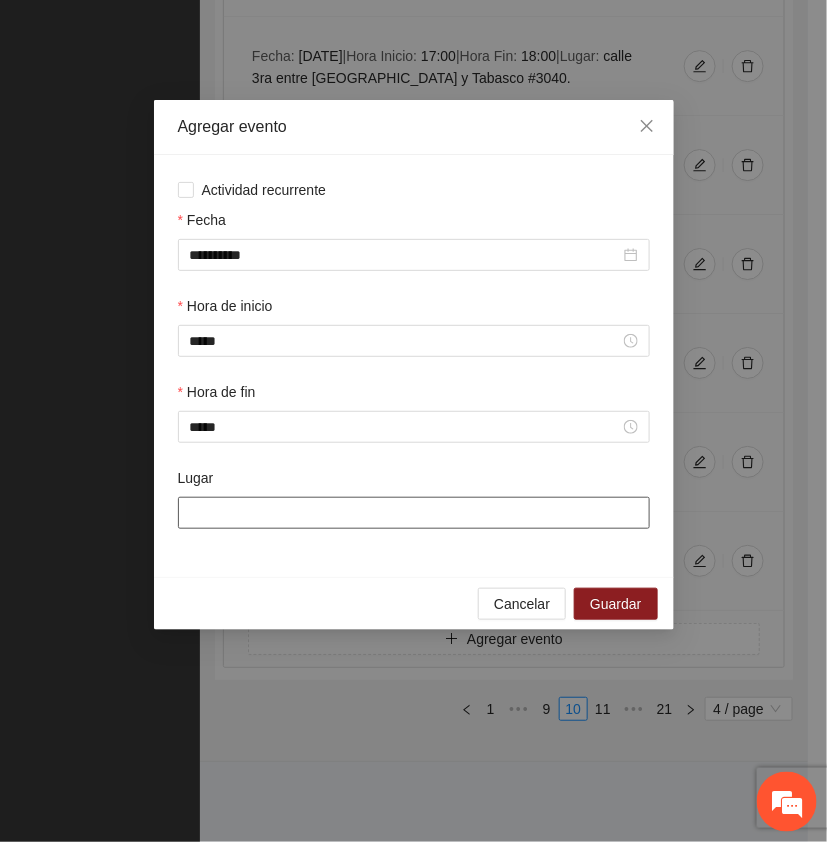 paste on "**********" 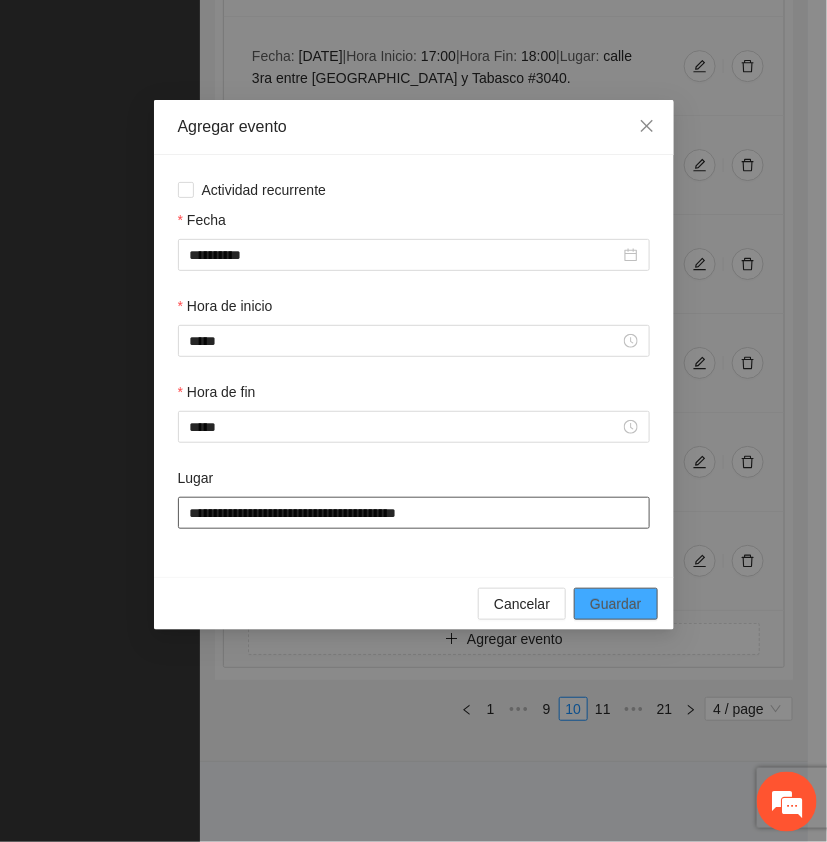 type on "**********" 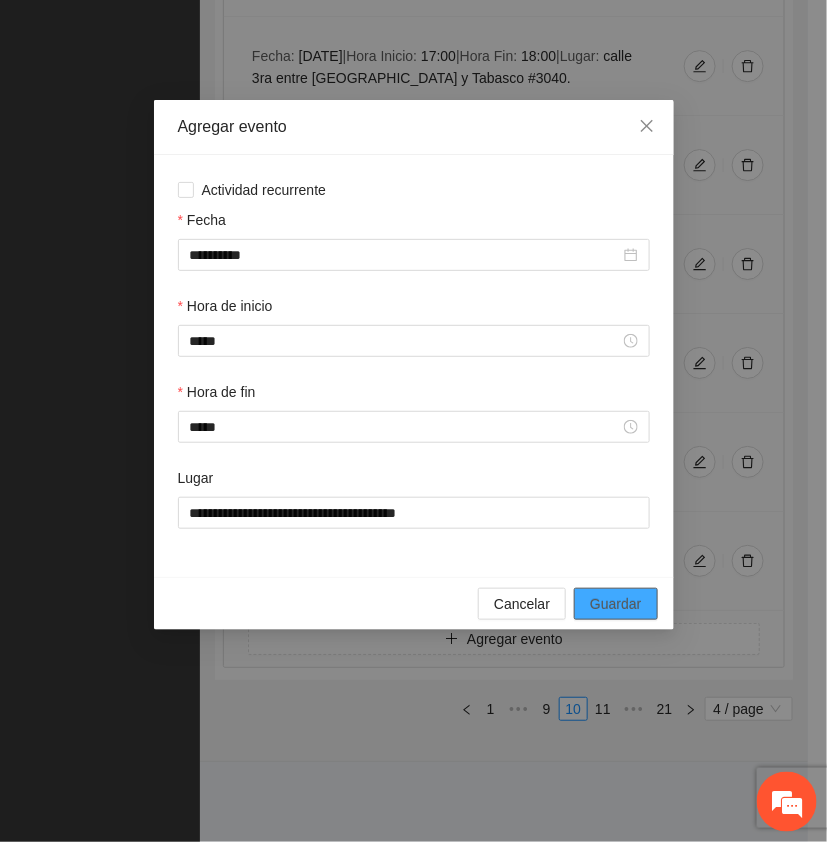 click on "Guardar" at bounding box center [615, 604] 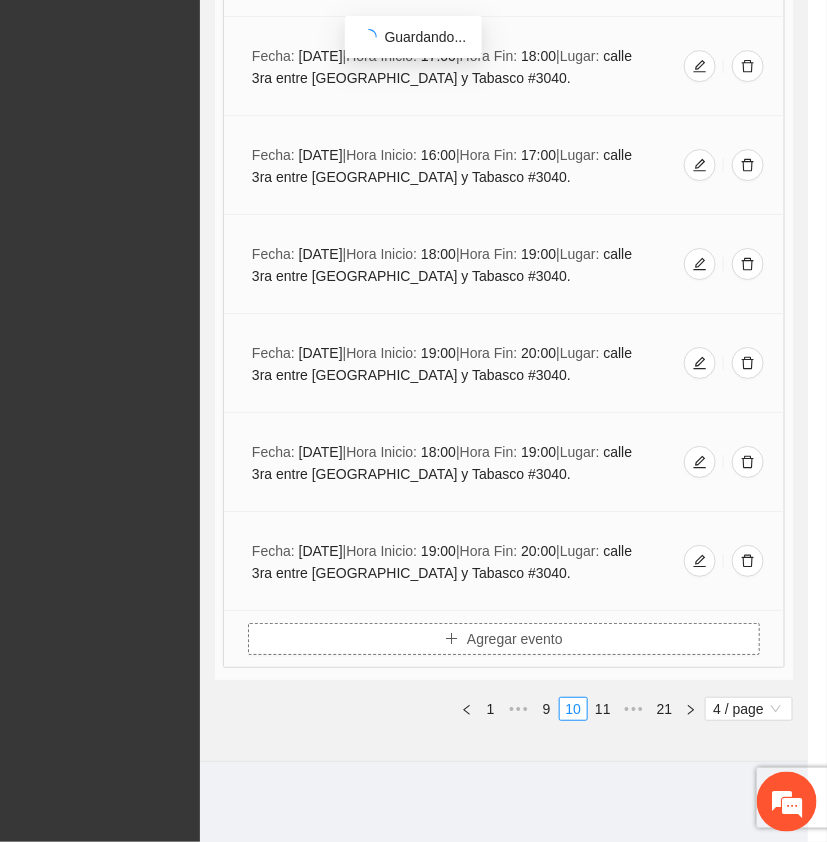 scroll, scrollTop: 1362, scrollLeft: 0, axis: vertical 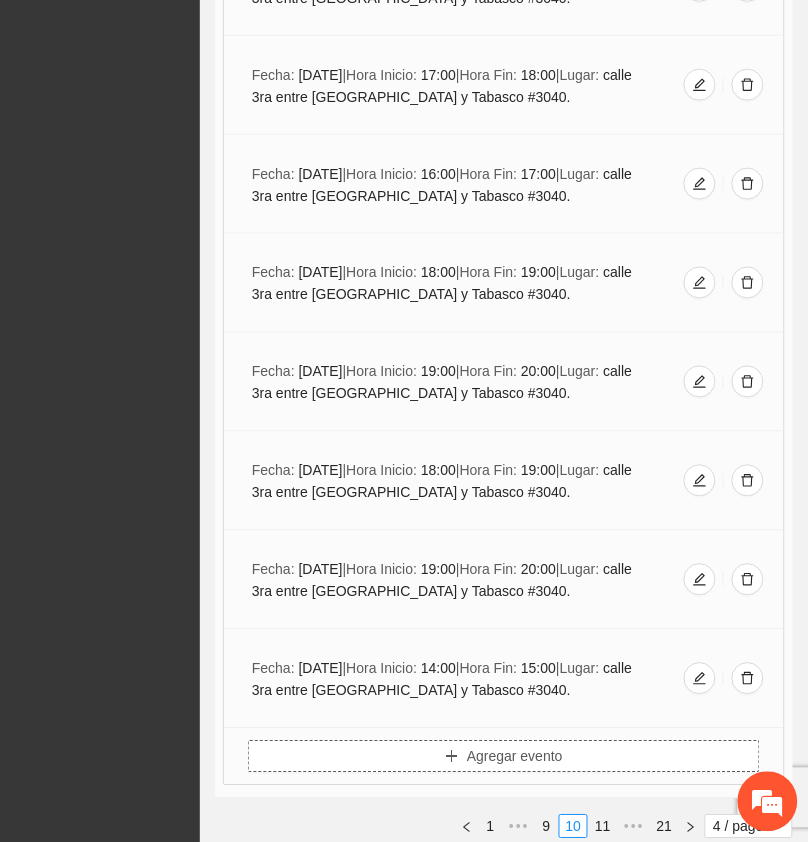 click on "Agregar evento" at bounding box center [515, 757] 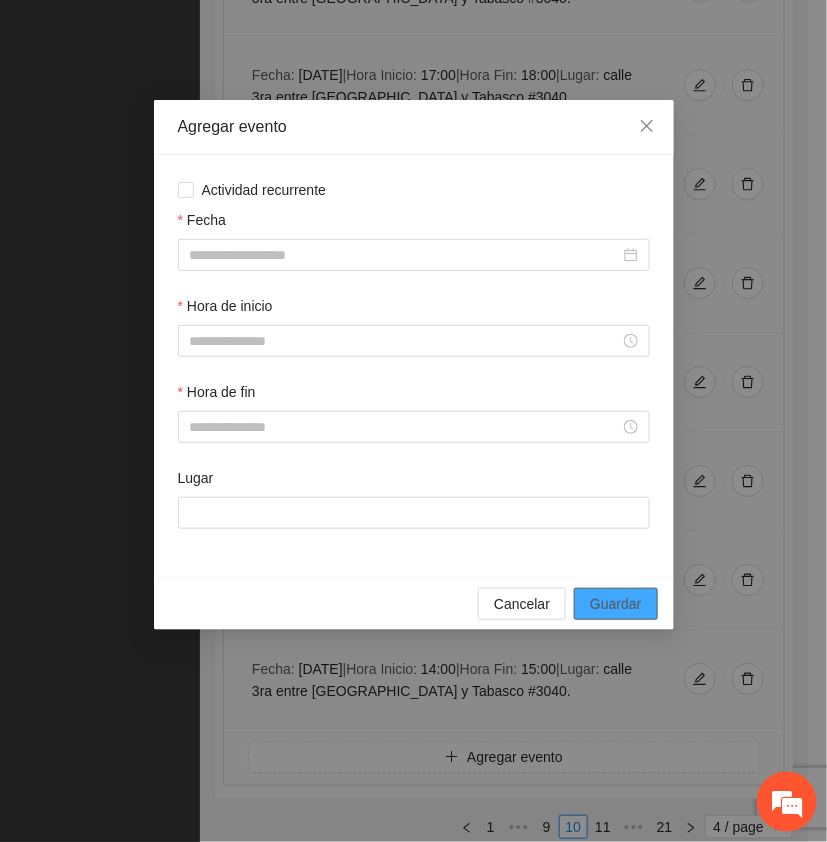 click on "Guardar" at bounding box center (615, 604) 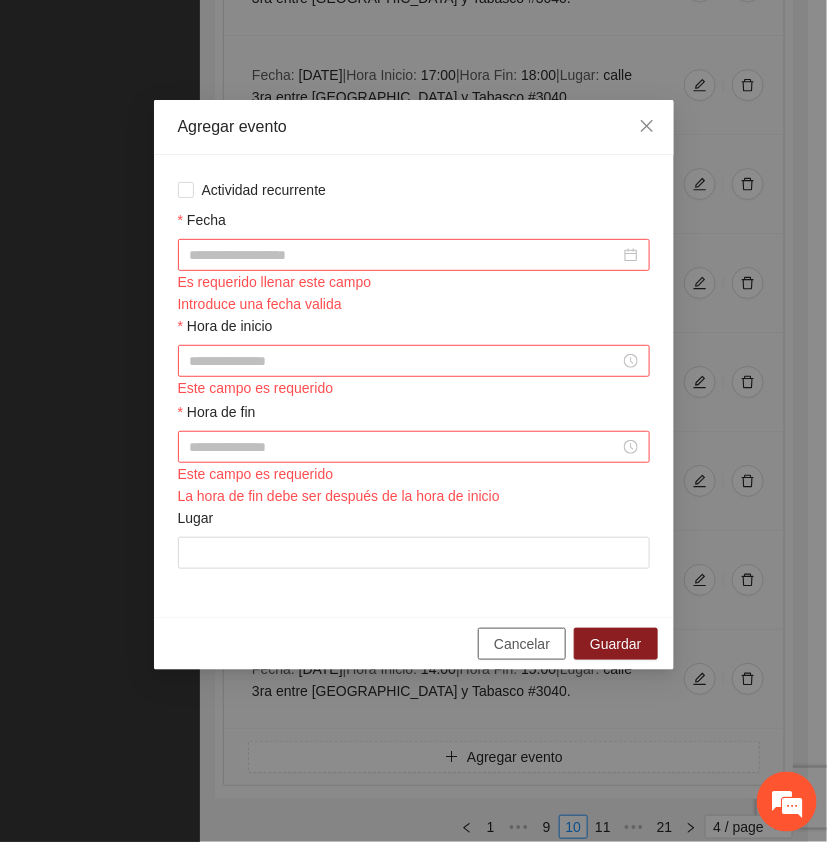 click on "Cancelar" at bounding box center [522, 644] 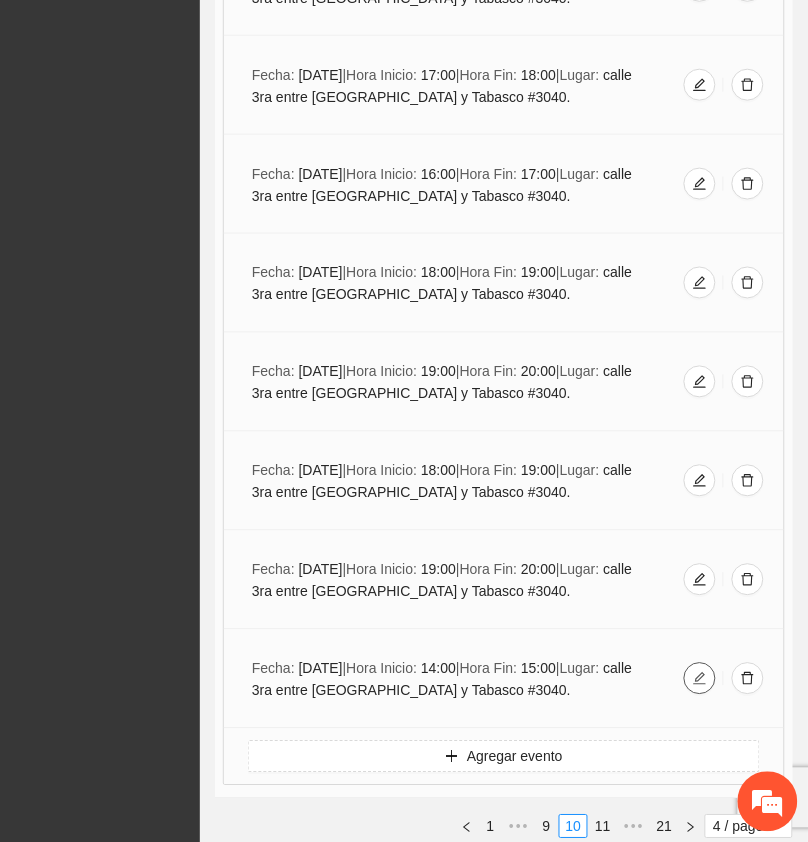 click 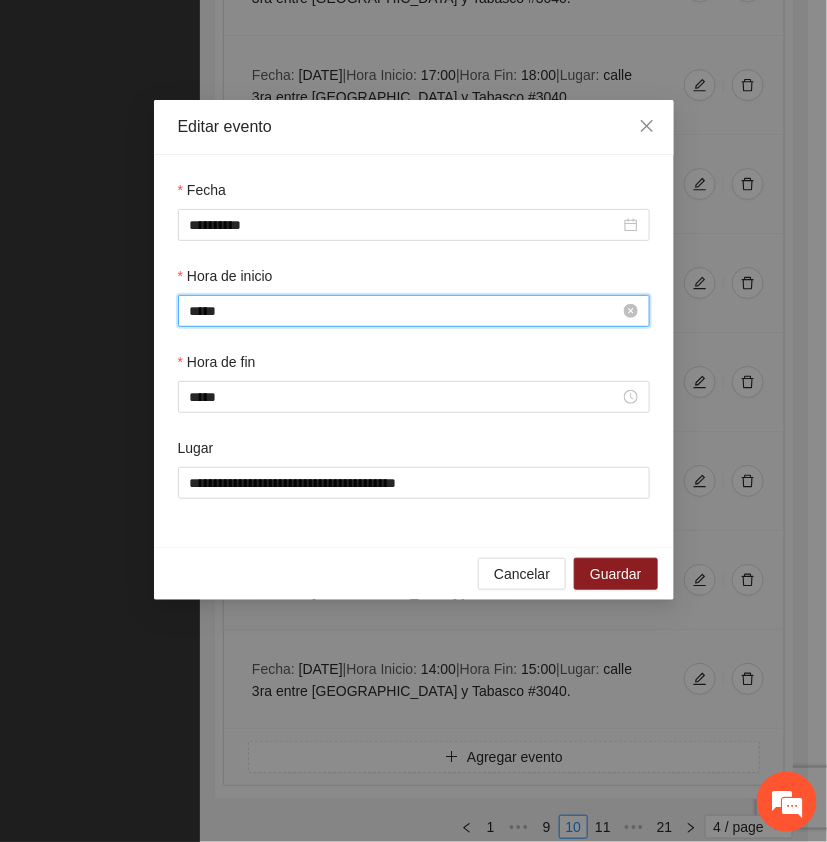 click on "*****" at bounding box center (405, 311) 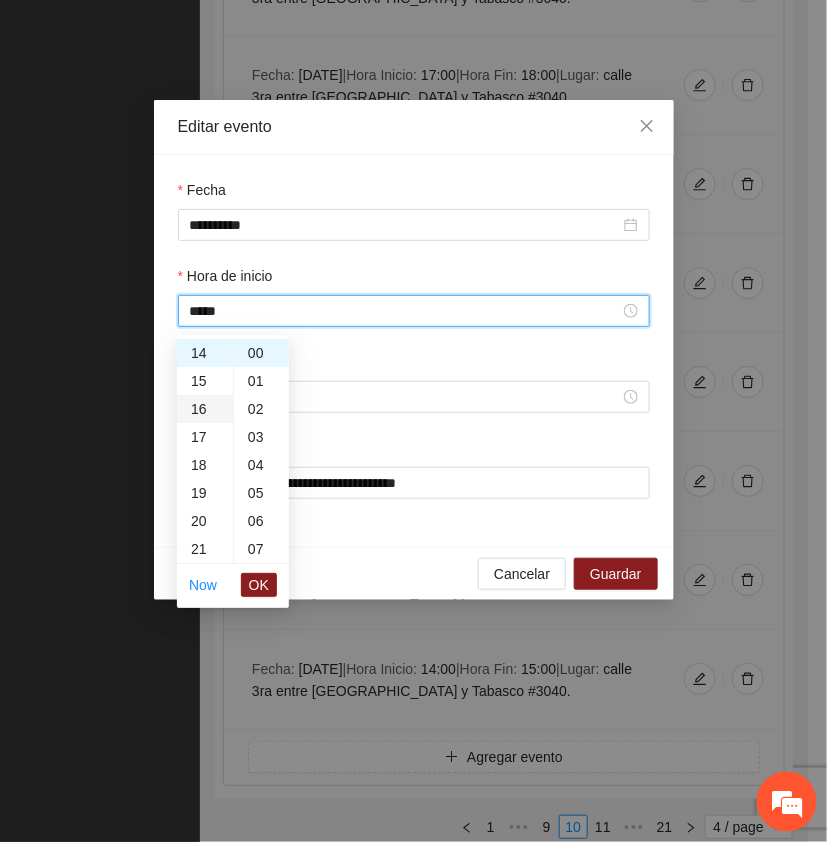 click on "16" at bounding box center [205, 409] 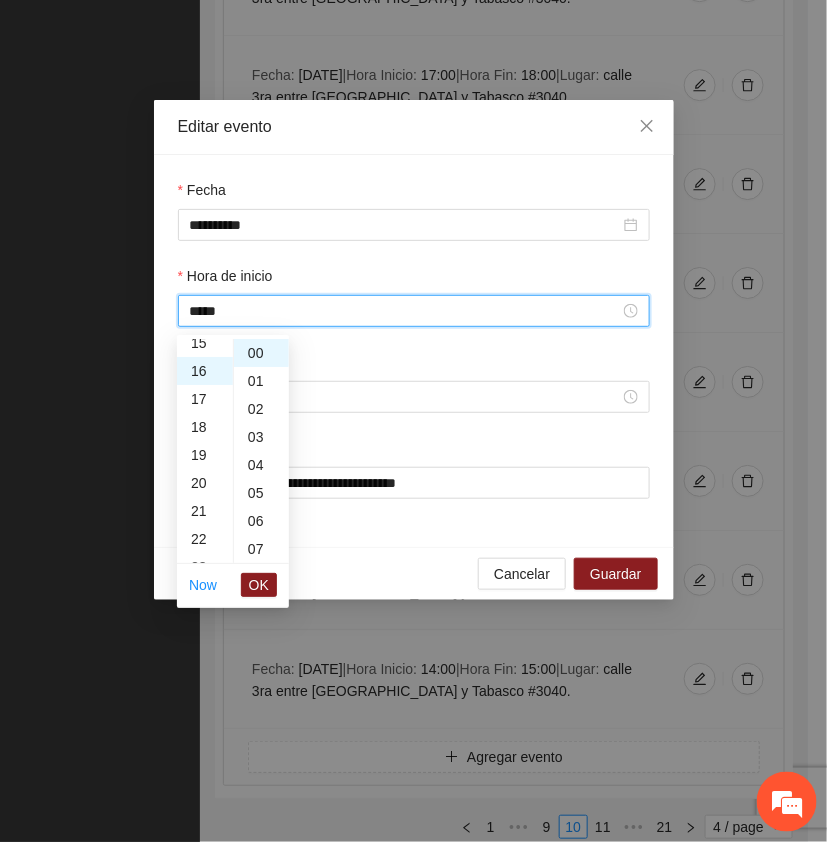 scroll, scrollTop: 447, scrollLeft: 0, axis: vertical 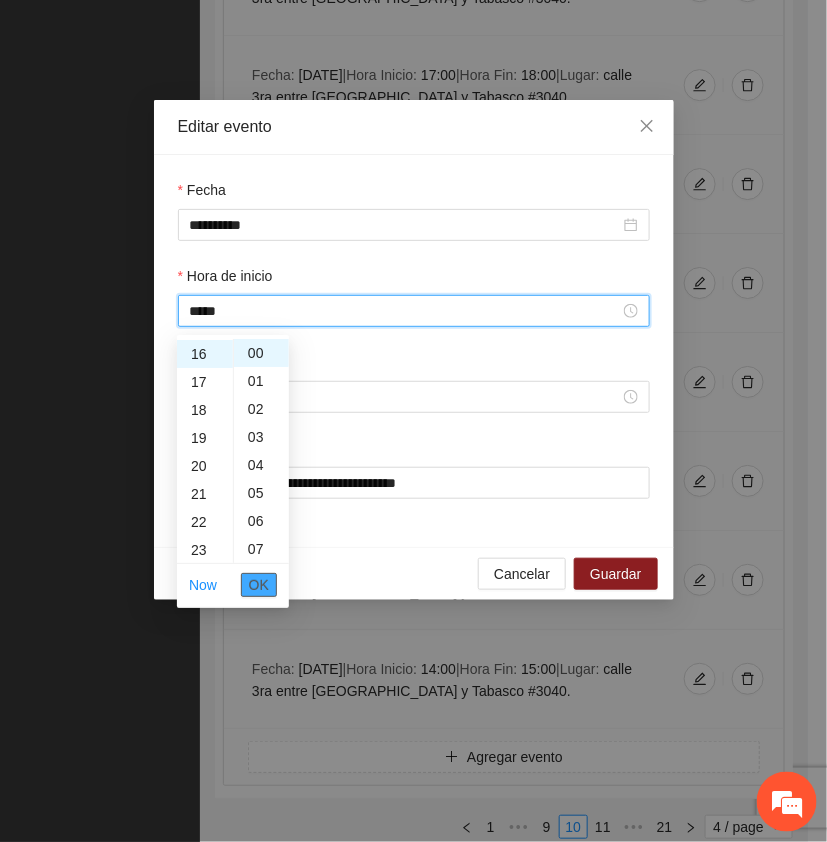 click on "OK" at bounding box center (259, 585) 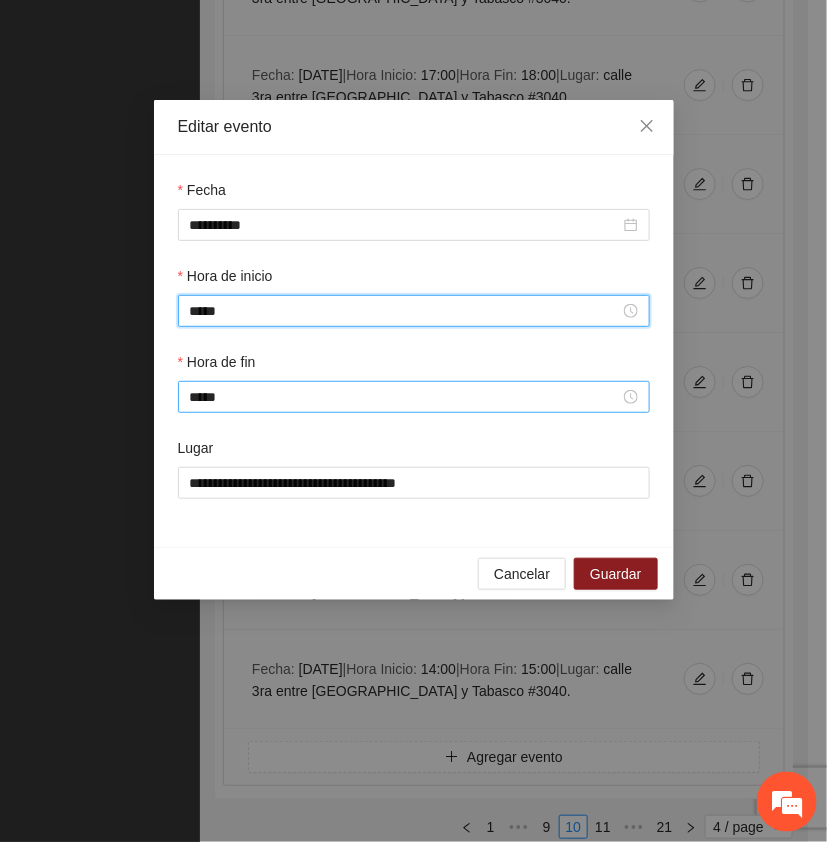 click on "*****" at bounding box center [414, 397] 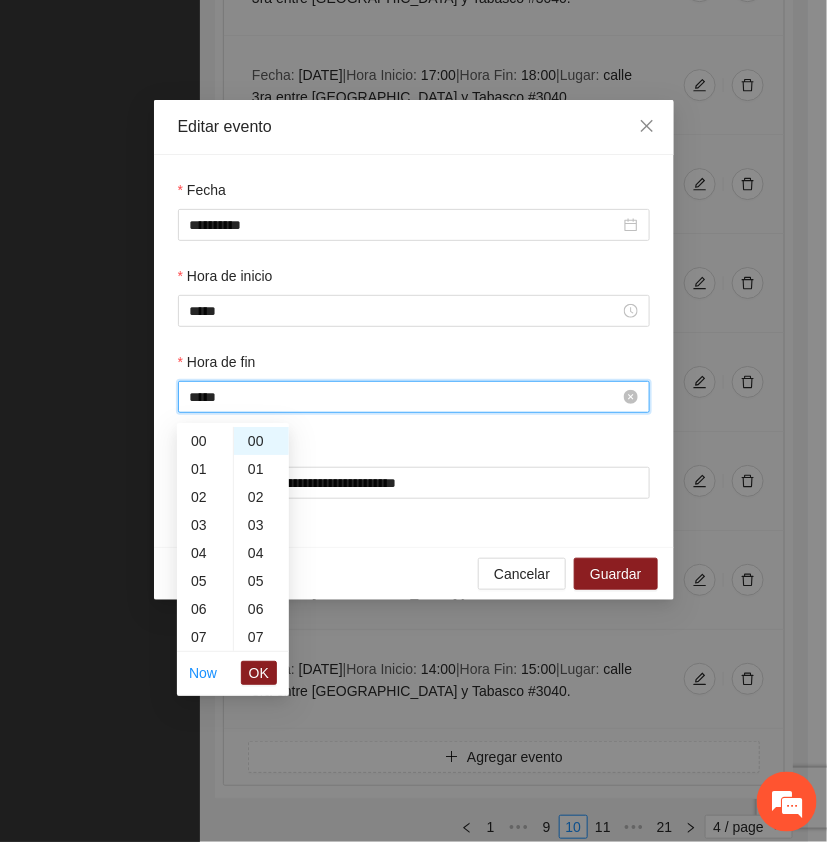 scroll, scrollTop: 420, scrollLeft: 0, axis: vertical 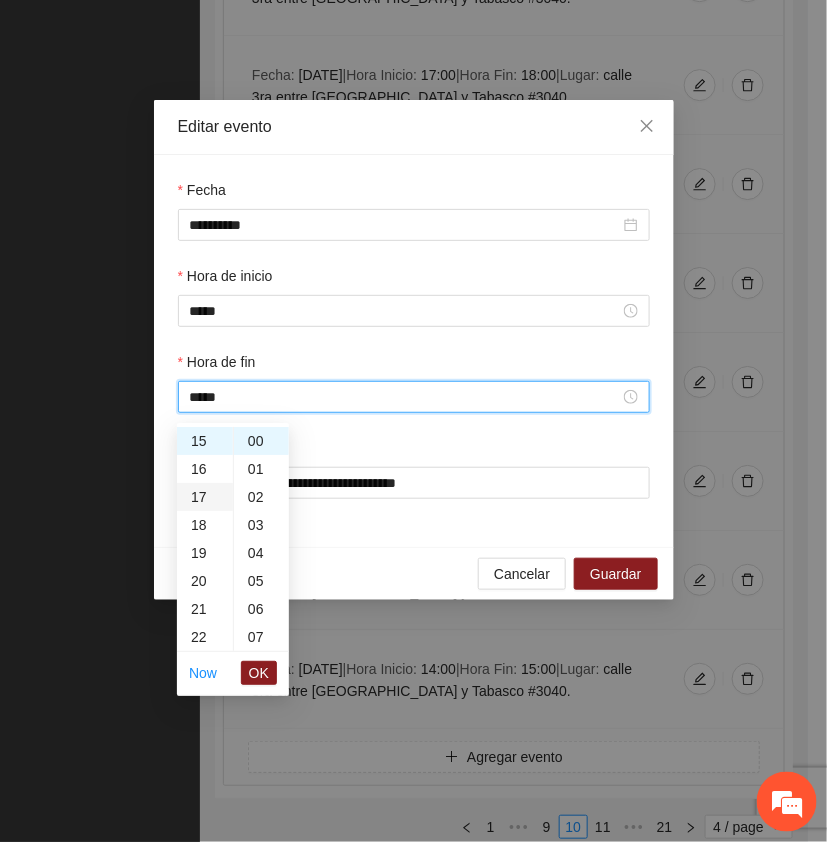 click on "17" at bounding box center (205, 497) 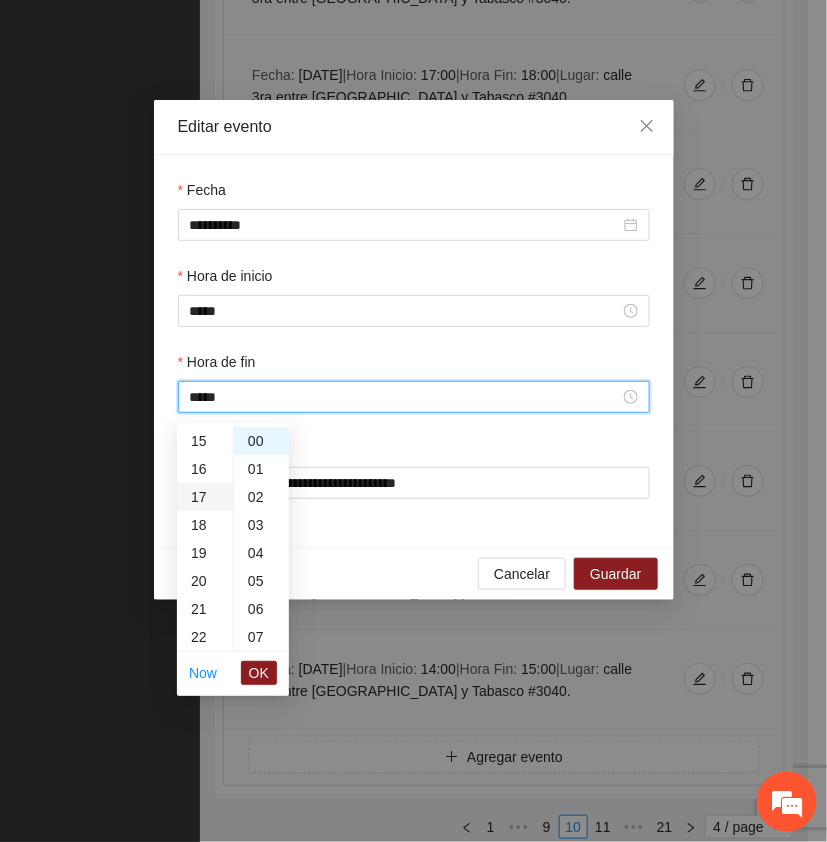 scroll, scrollTop: 476, scrollLeft: 0, axis: vertical 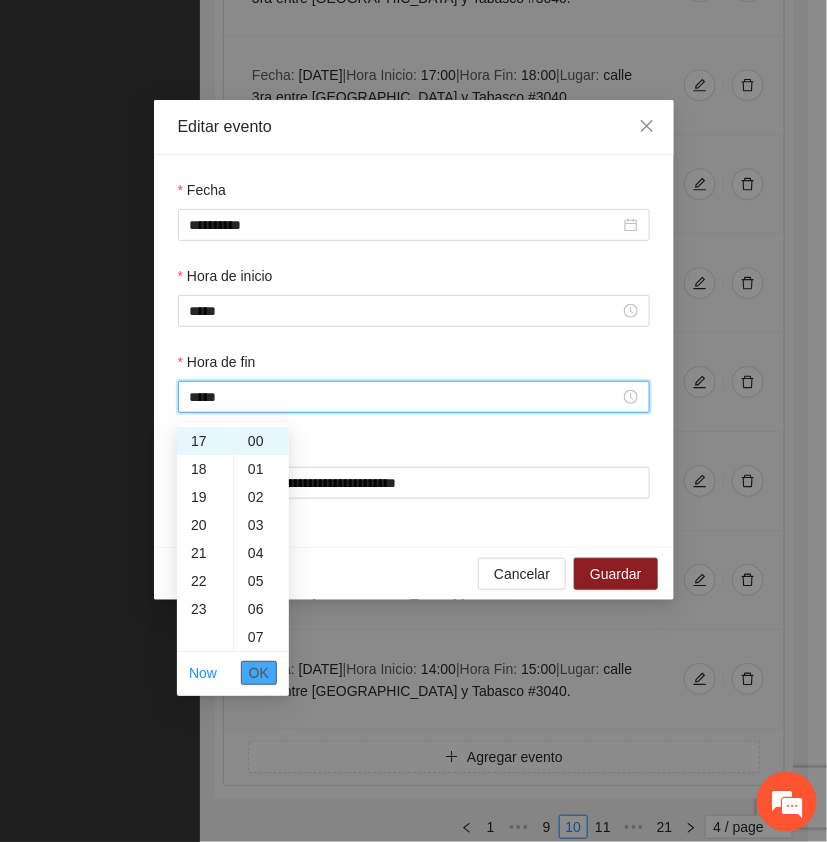 click on "OK" at bounding box center [259, 673] 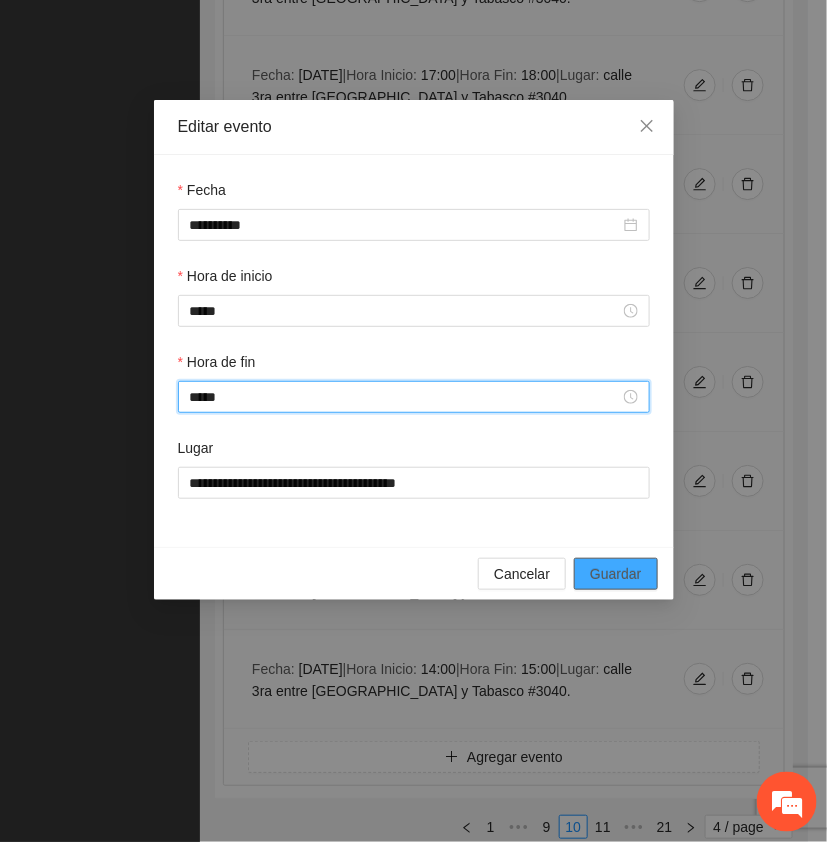 click on "Guardar" at bounding box center (615, 574) 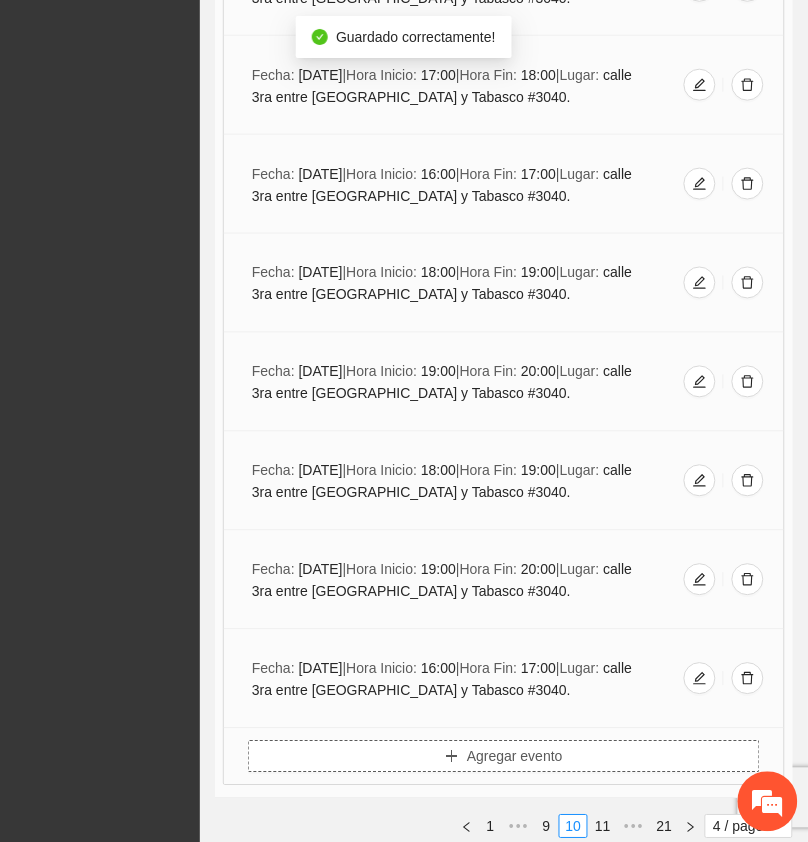 click on "Agregar evento" at bounding box center [515, 757] 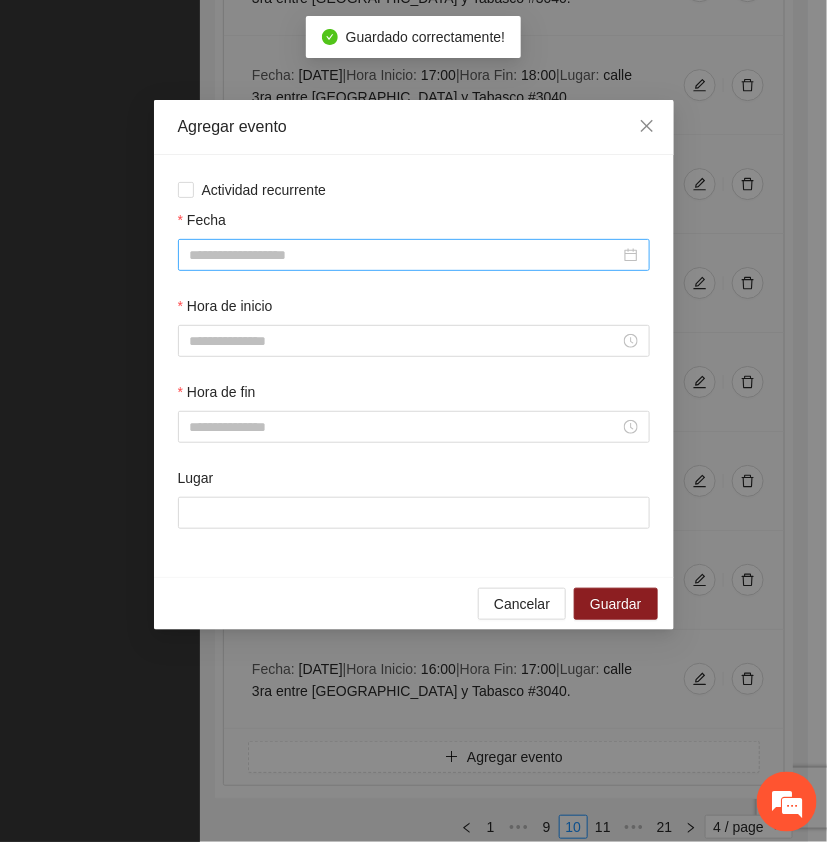 click on "Fecha" at bounding box center [405, 255] 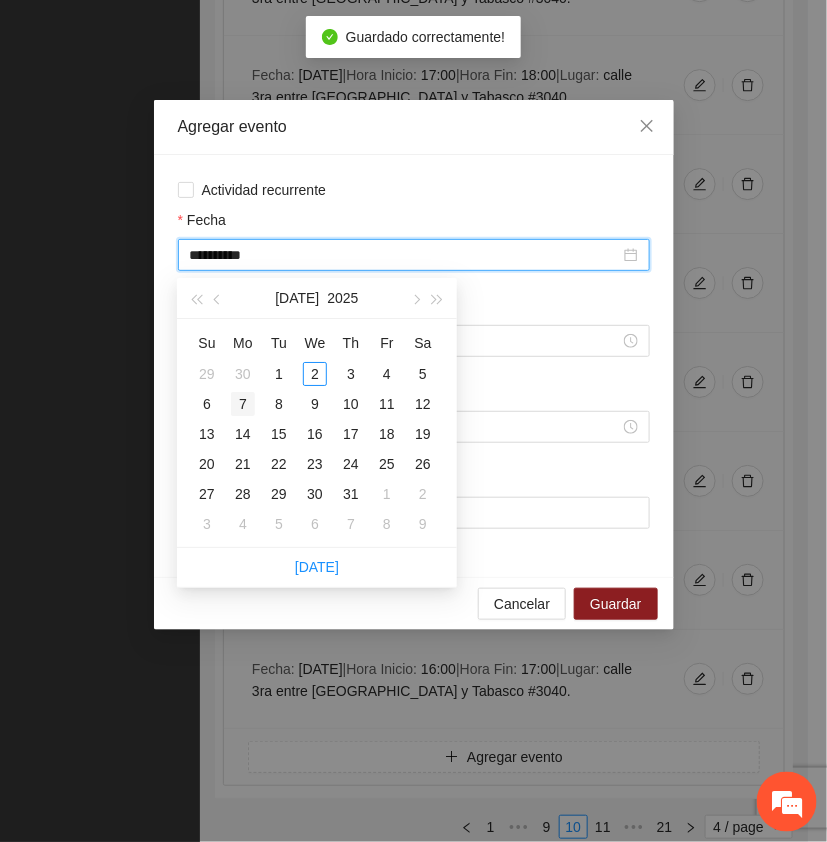 type on "**********" 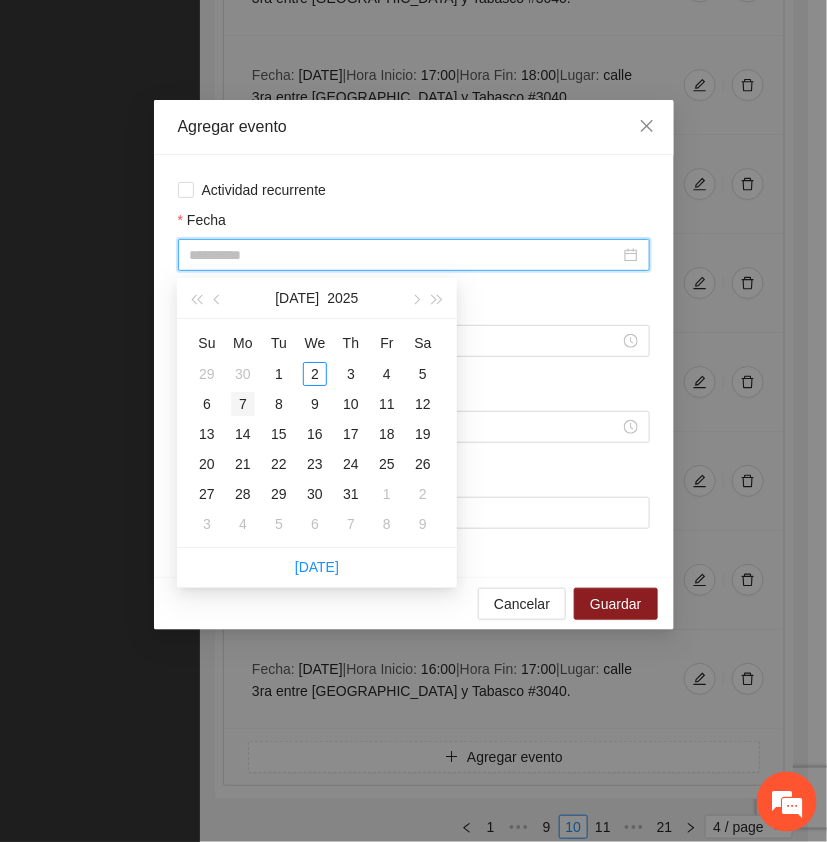 click on "7" at bounding box center (243, 404) 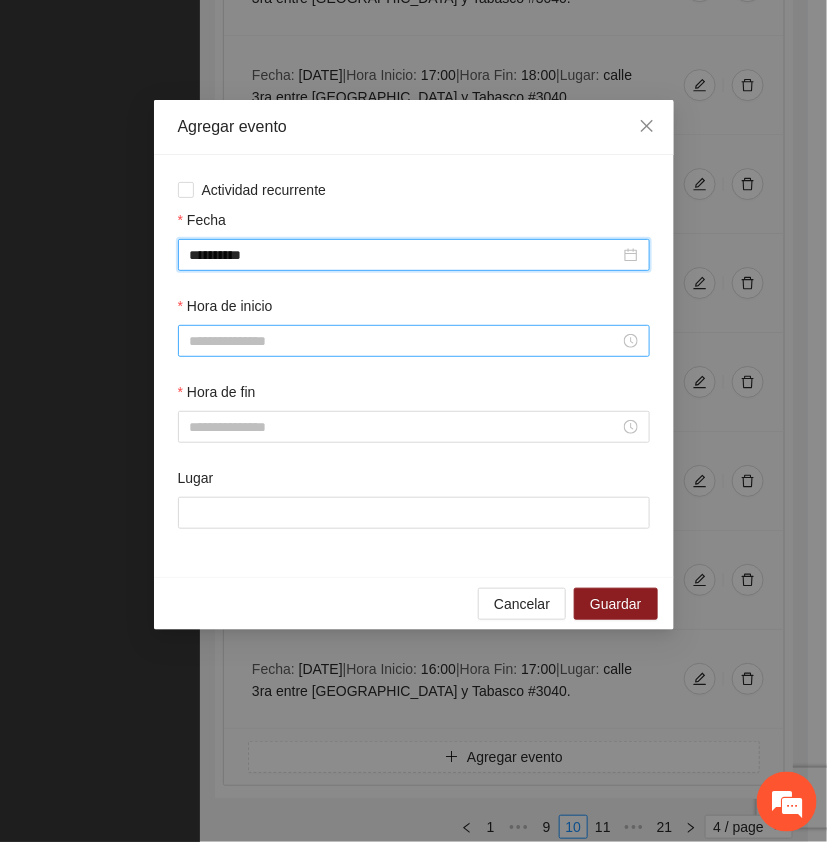 click on "Hora de inicio" at bounding box center (405, 341) 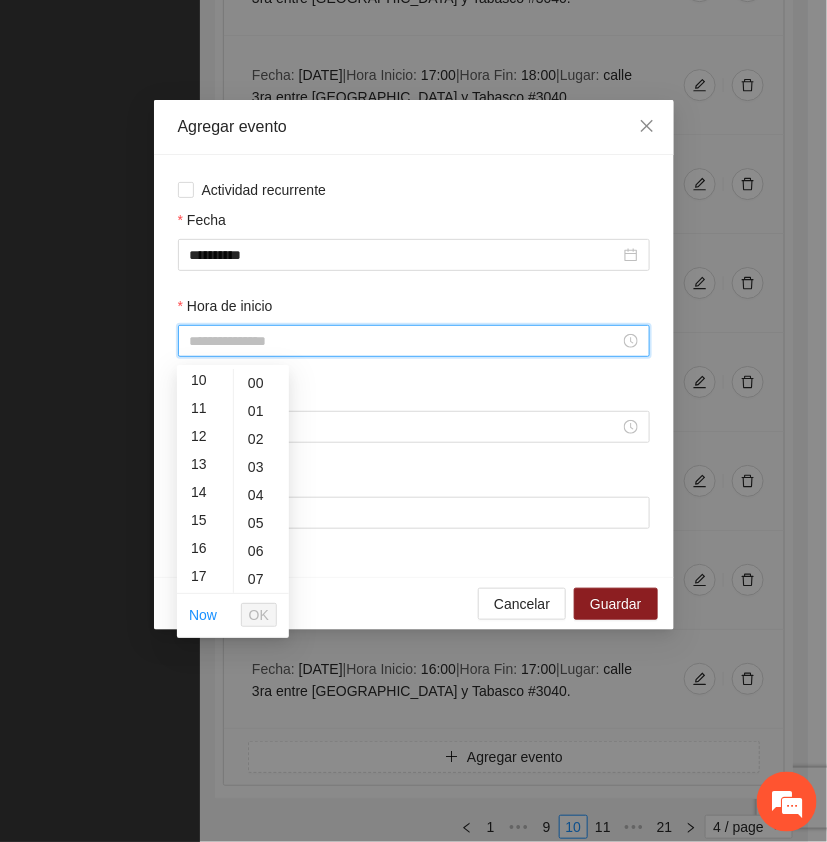 scroll, scrollTop: 316, scrollLeft: 0, axis: vertical 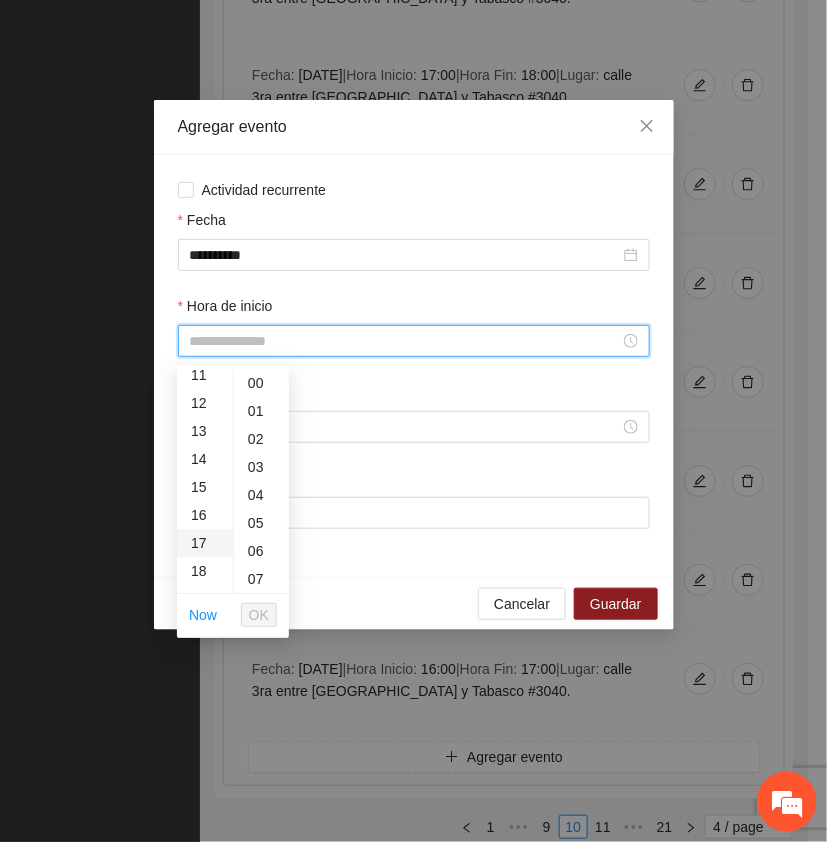 click on "17" at bounding box center (205, 543) 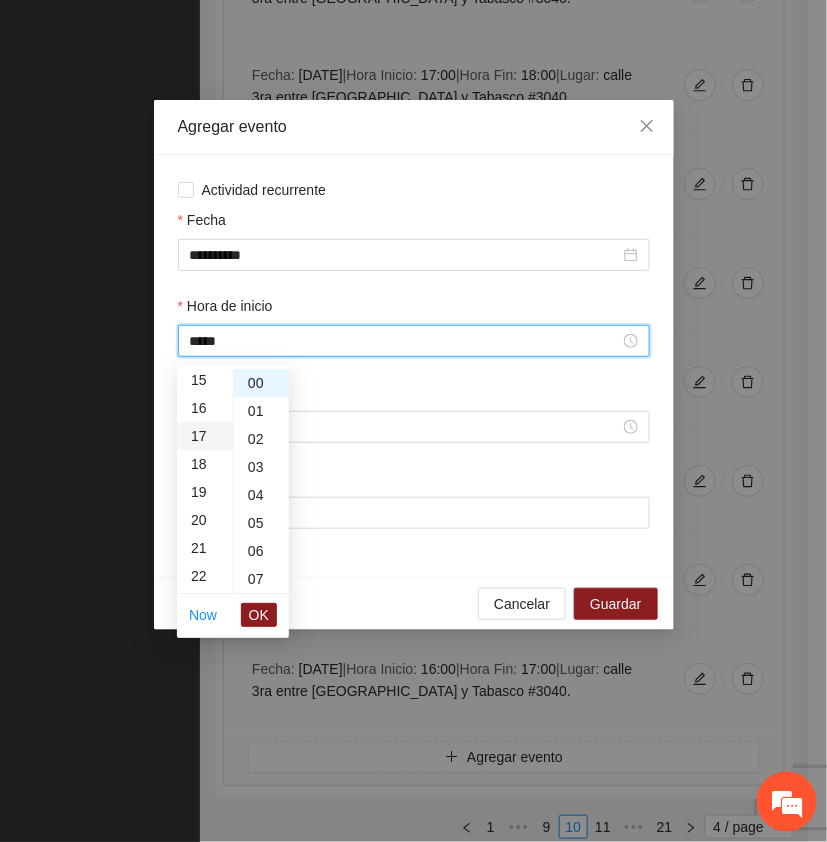 scroll, scrollTop: 476, scrollLeft: 0, axis: vertical 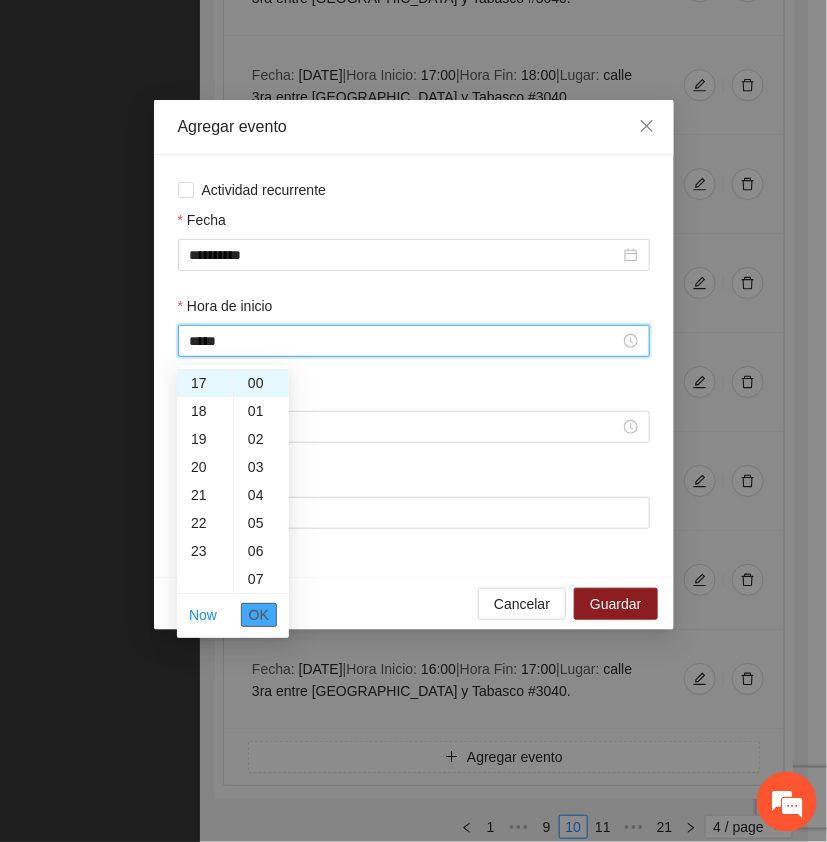 click on "OK" at bounding box center [259, 615] 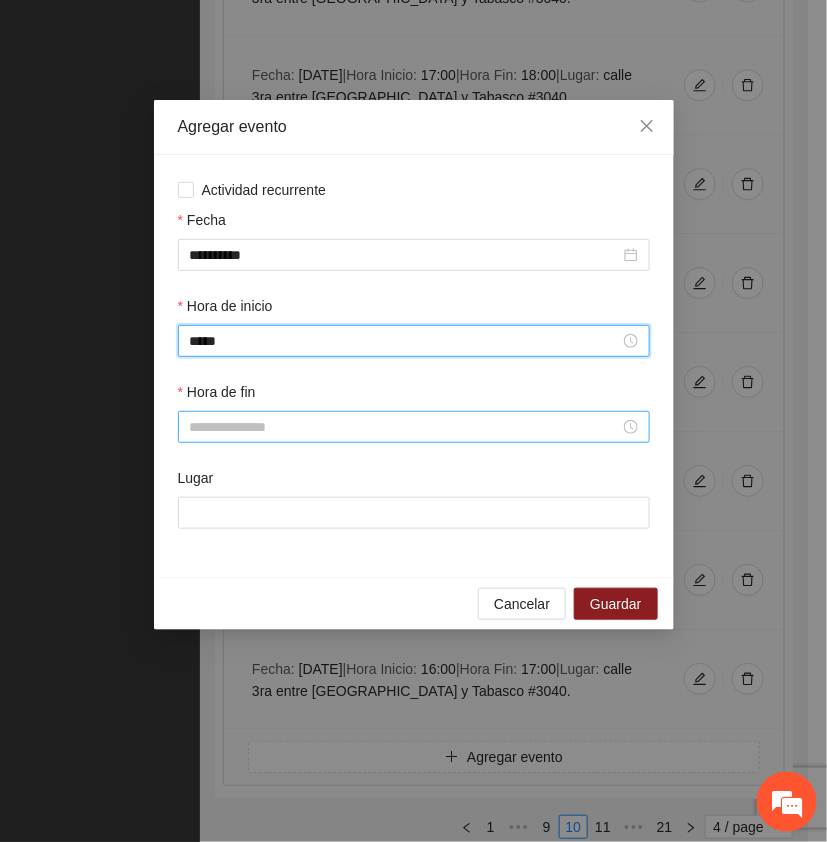 click on "Hora de fin" at bounding box center [405, 427] 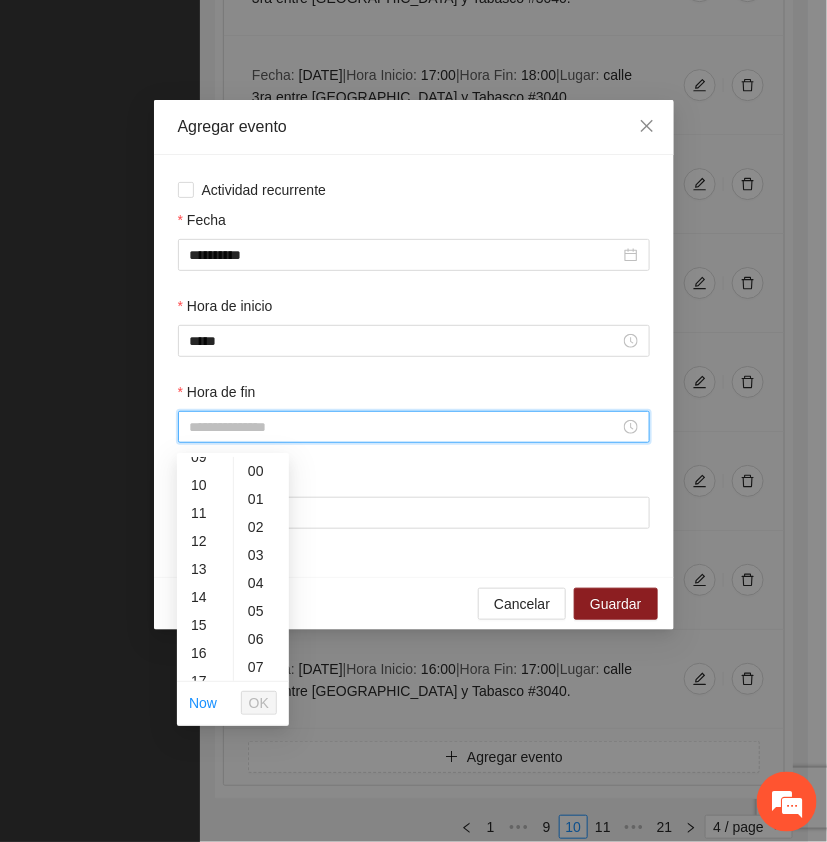scroll, scrollTop: 317, scrollLeft: 0, axis: vertical 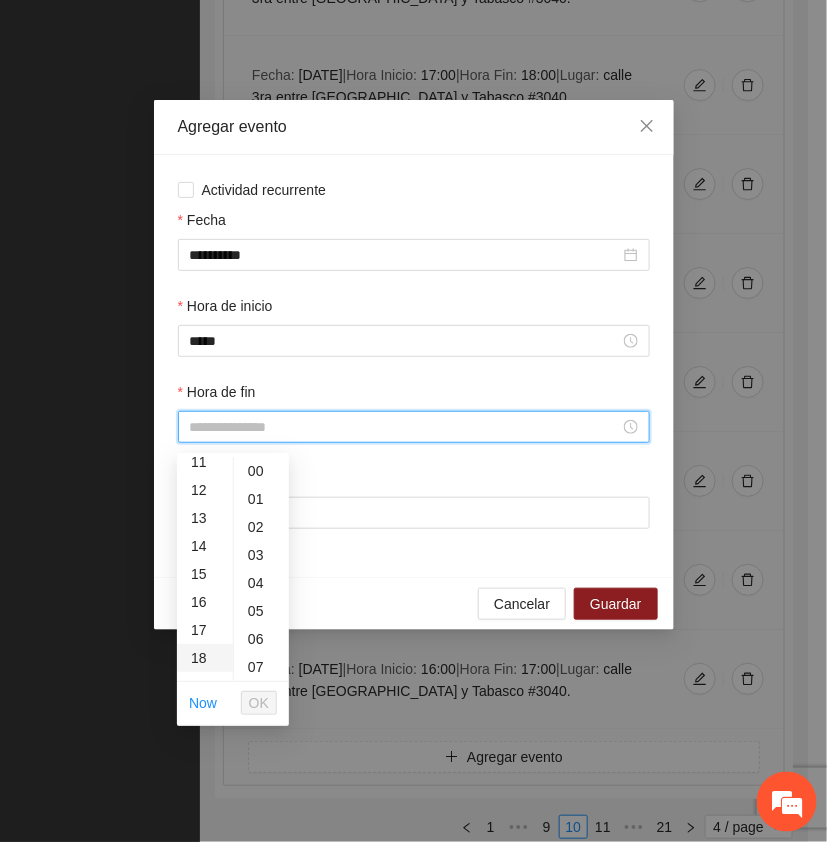 click on "18" at bounding box center (205, 658) 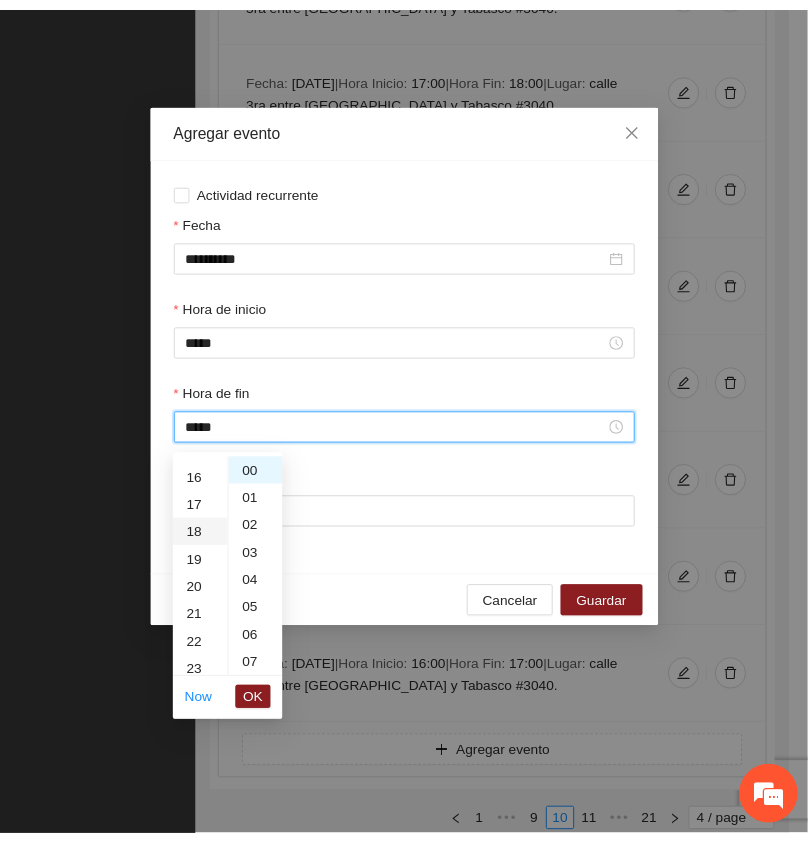scroll, scrollTop: 503, scrollLeft: 0, axis: vertical 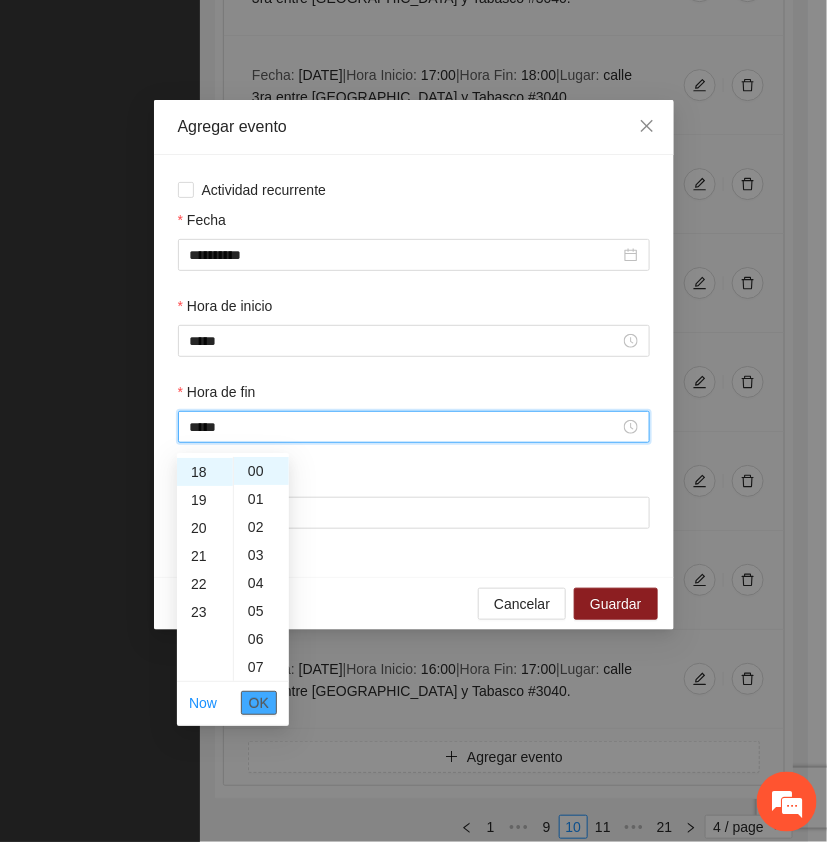 click on "OK" at bounding box center (259, 703) 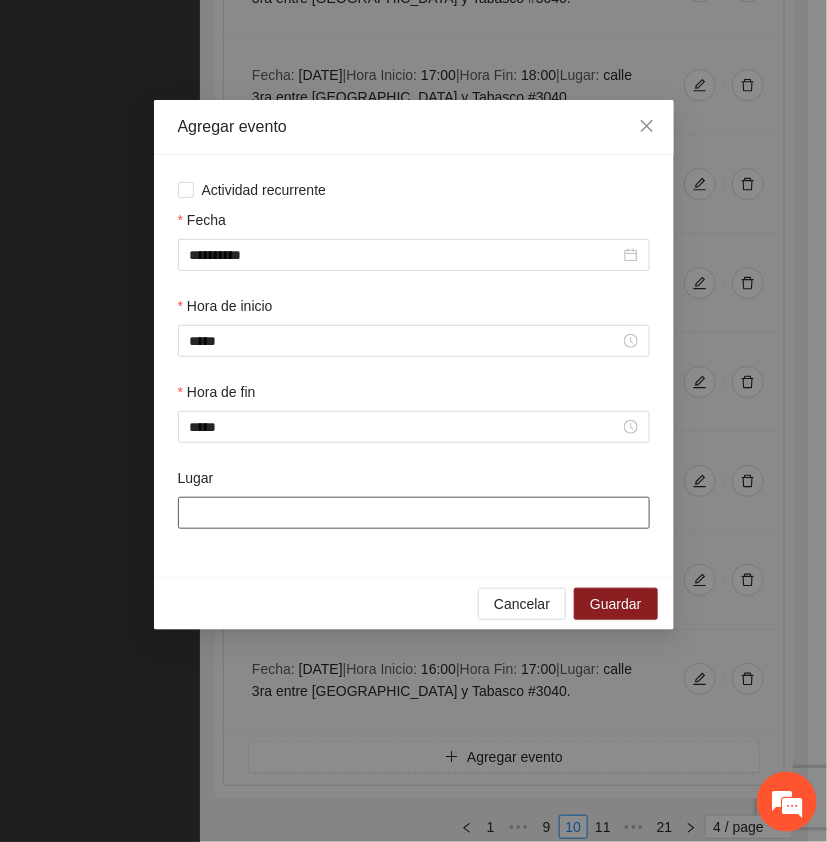 click on "Lugar" at bounding box center [414, 513] 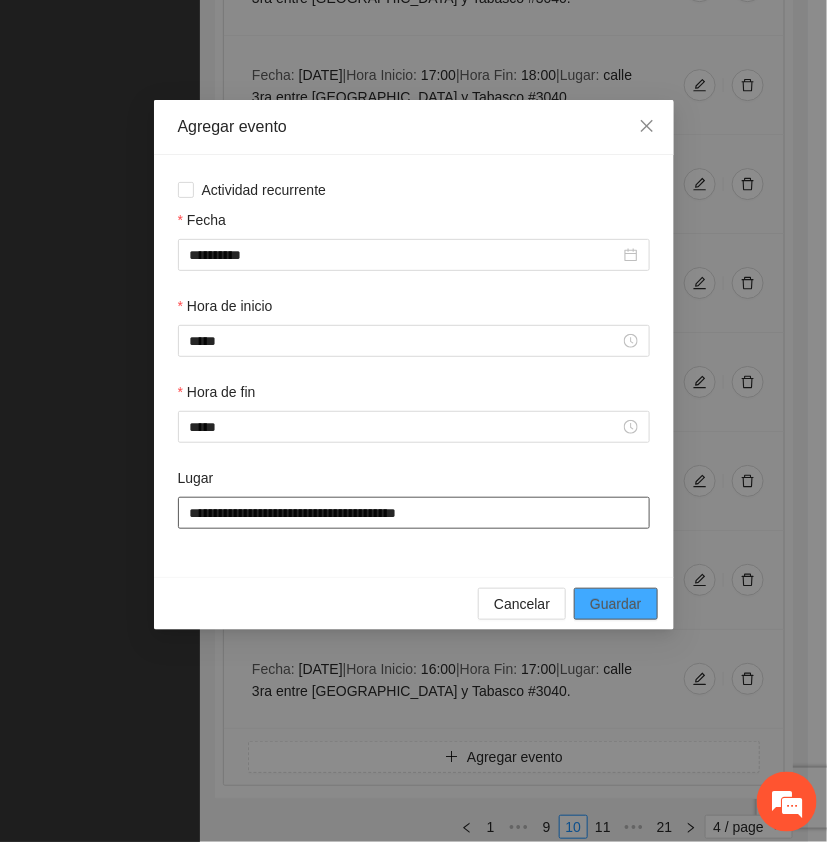 type on "**********" 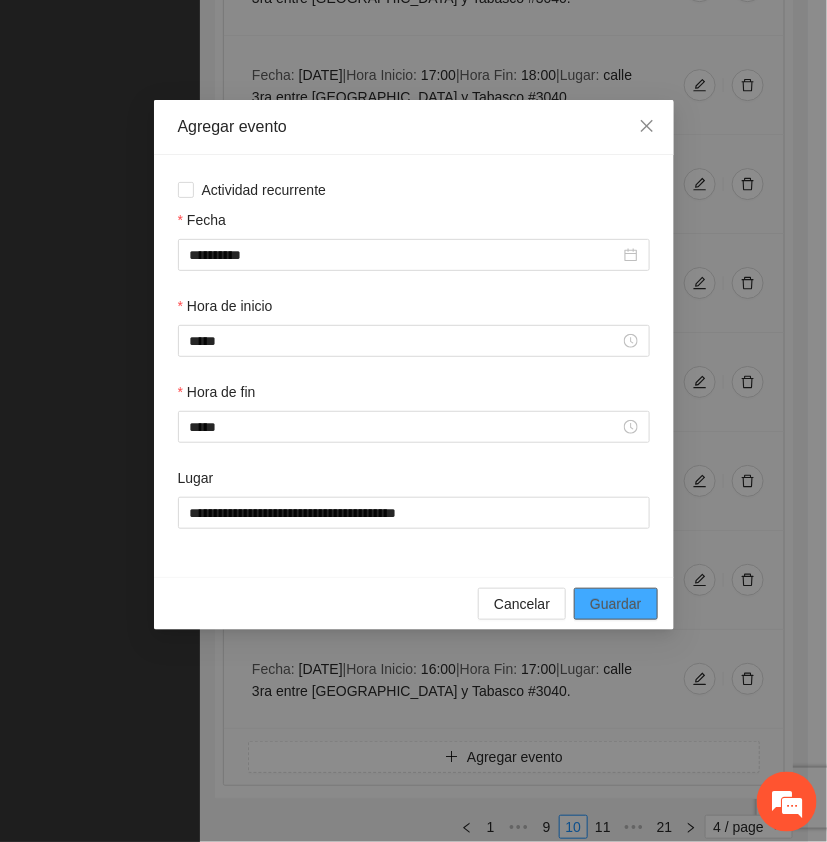 click on "Guardar" at bounding box center (615, 604) 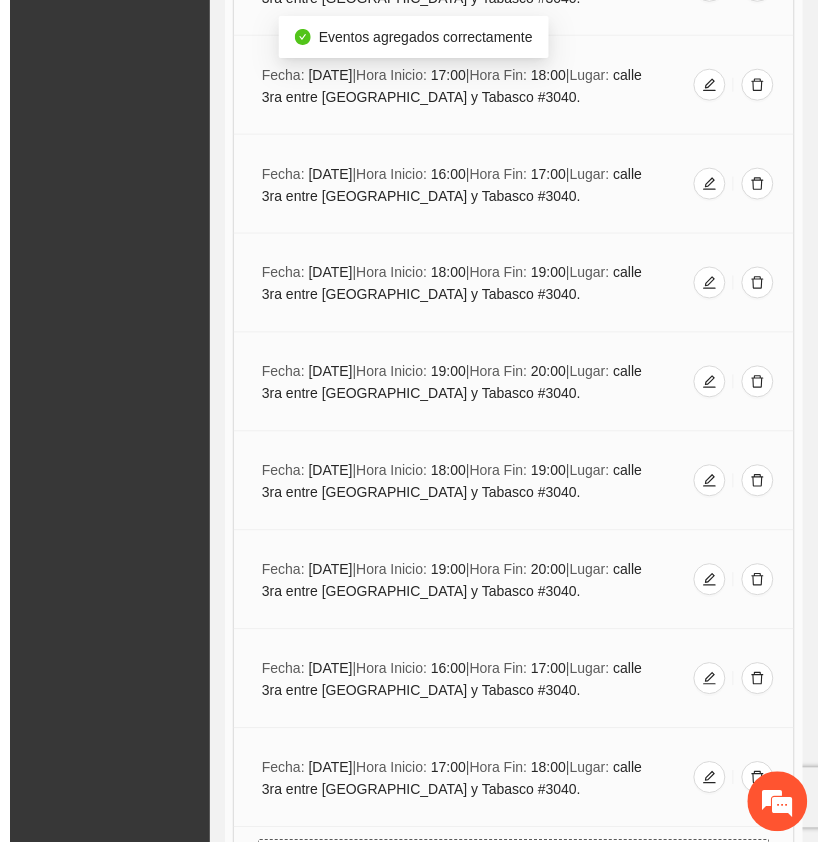 scroll, scrollTop: 1582, scrollLeft: 0, axis: vertical 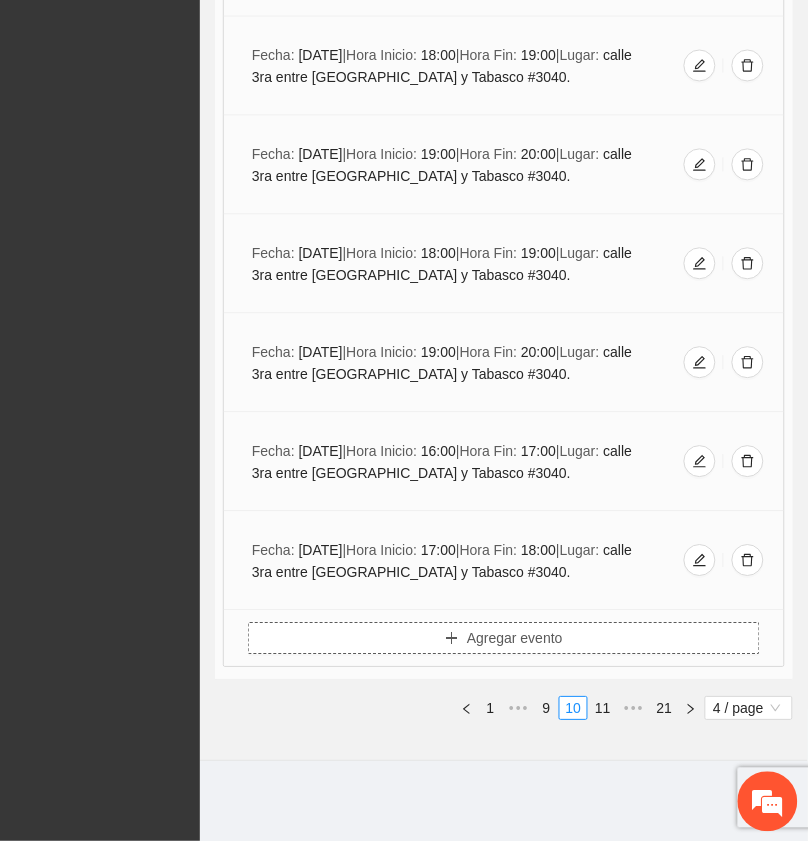 click on "Agregar evento" at bounding box center [515, 639] 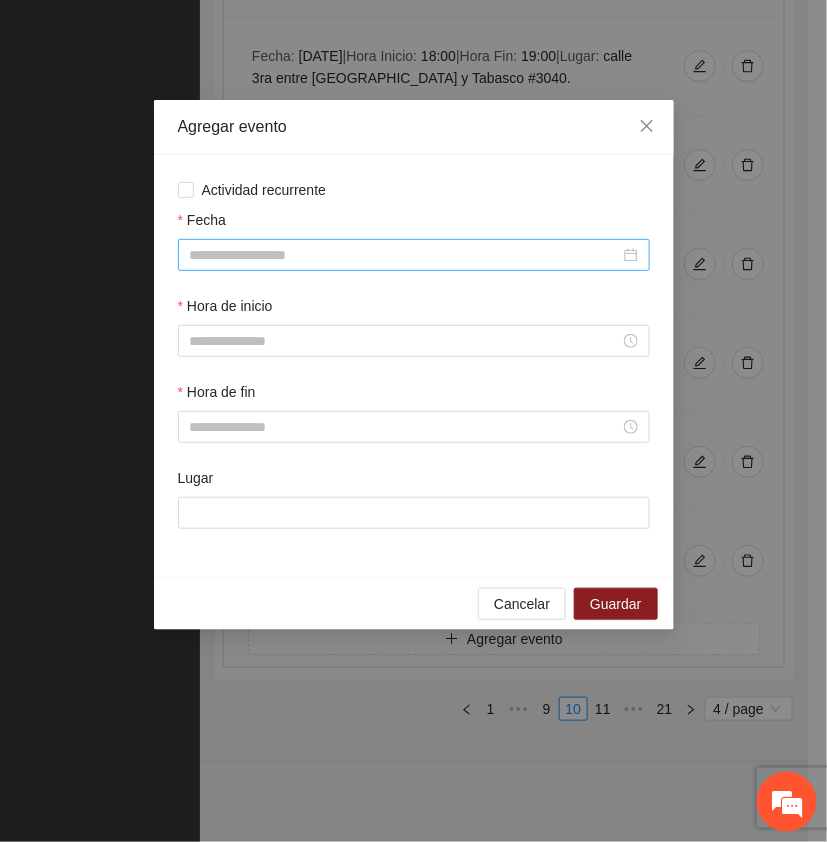 click on "Fecha" at bounding box center (405, 255) 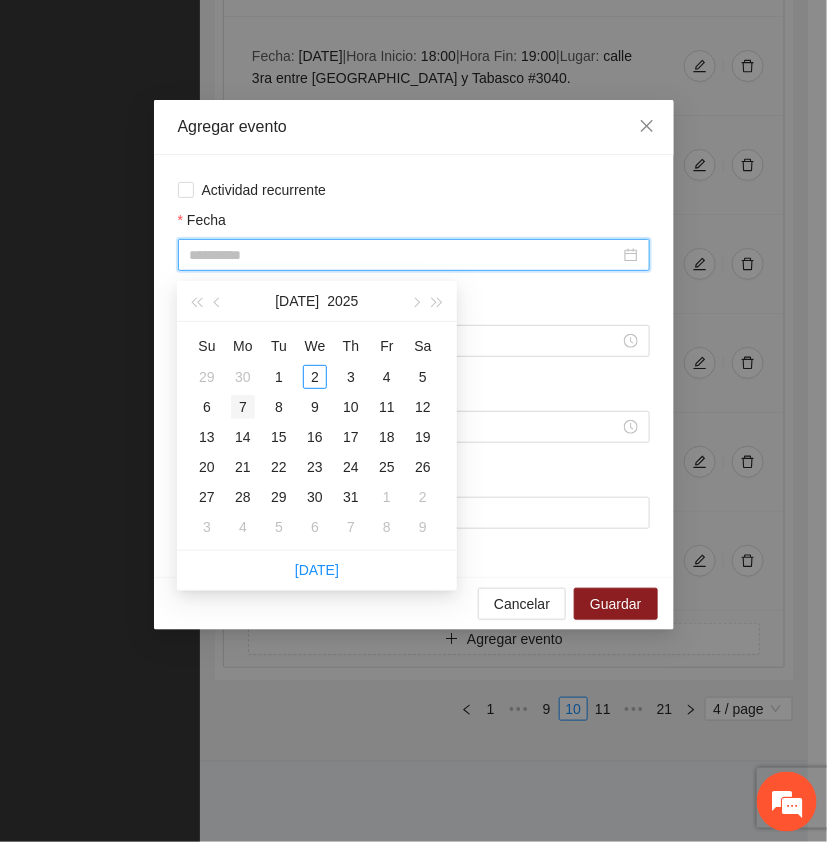 type on "**********" 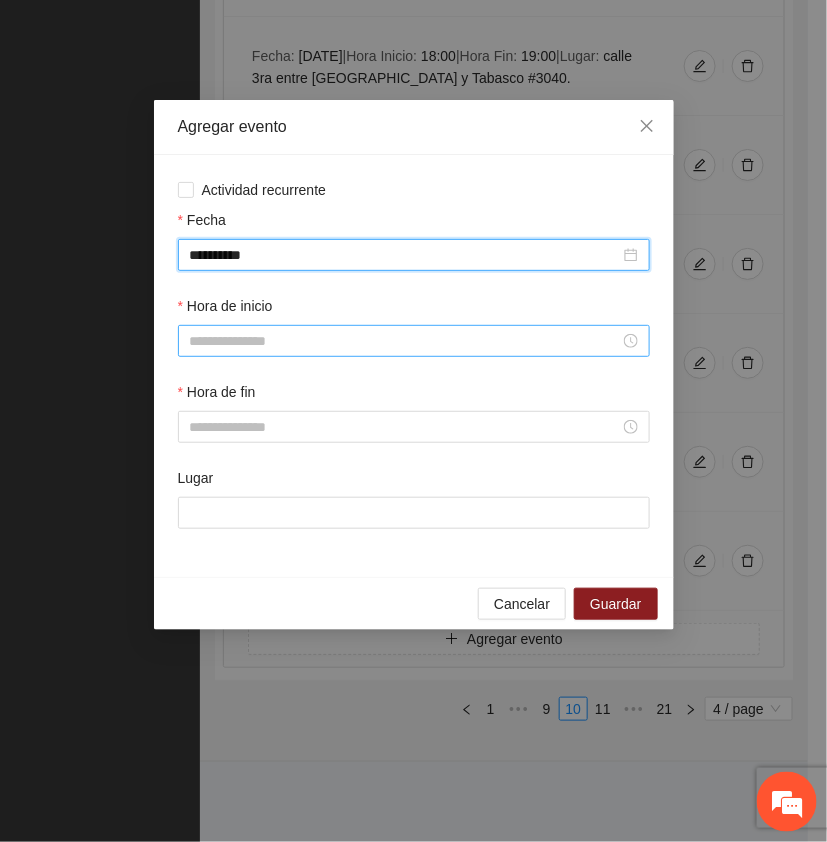 click on "Hora de inicio" at bounding box center (405, 341) 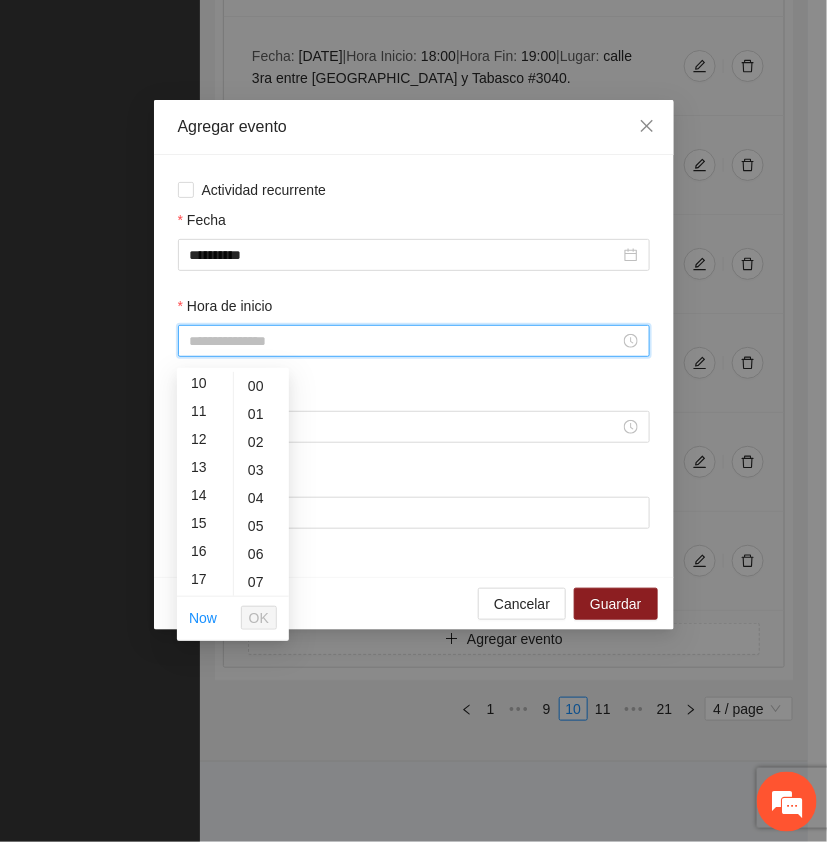 scroll, scrollTop: 317, scrollLeft: 0, axis: vertical 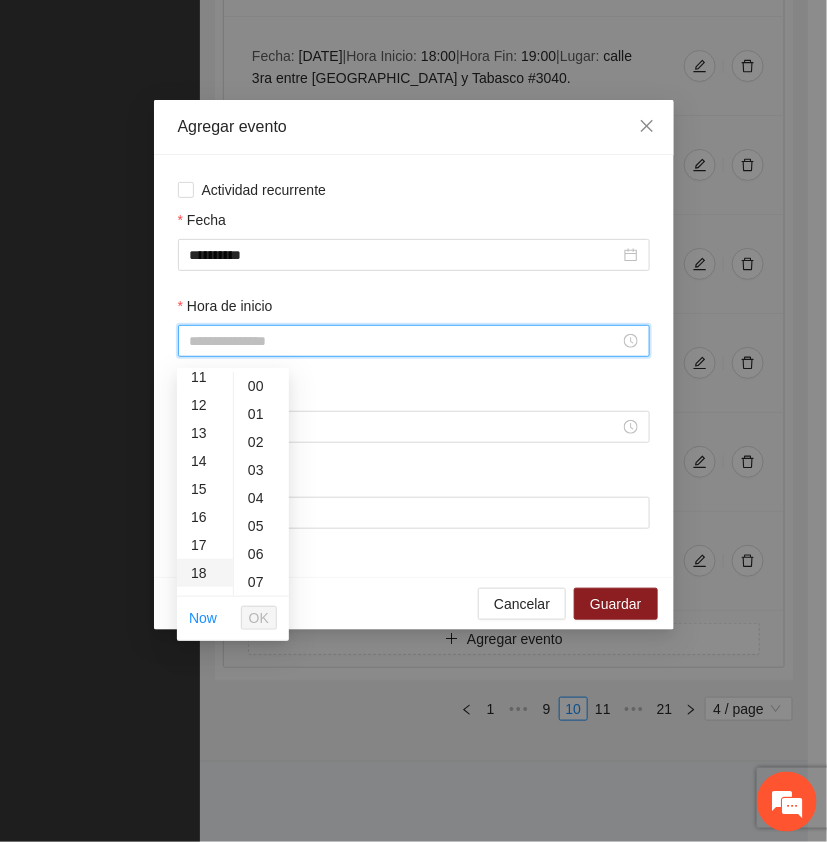 click on "18" at bounding box center (205, 573) 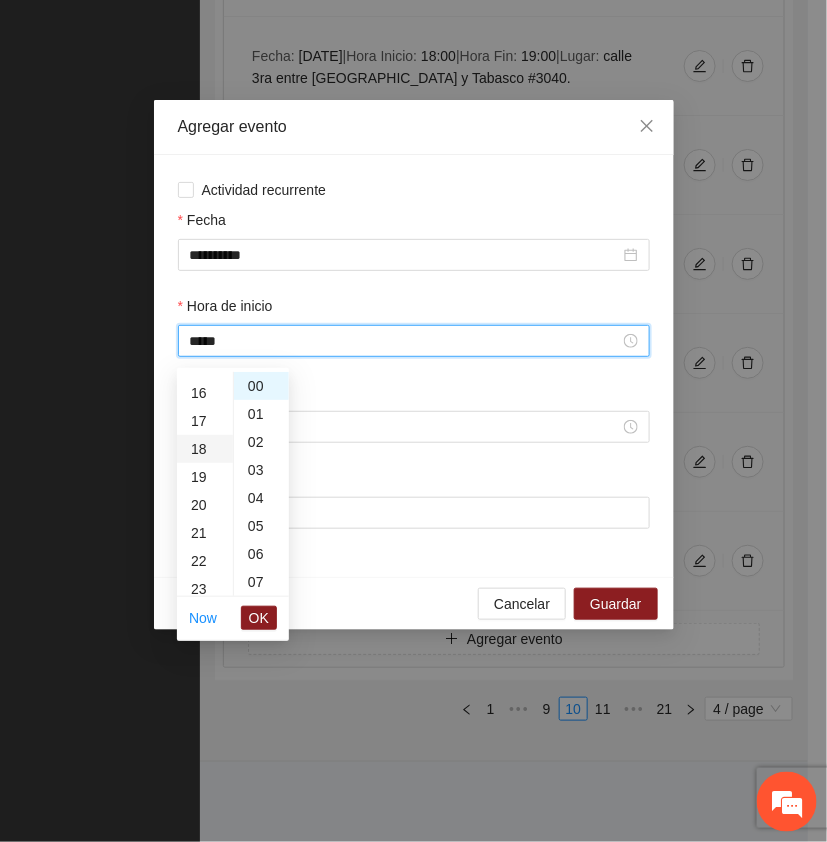 scroll, scrollTop: 503, scrollLeft: 0, axis: vertical 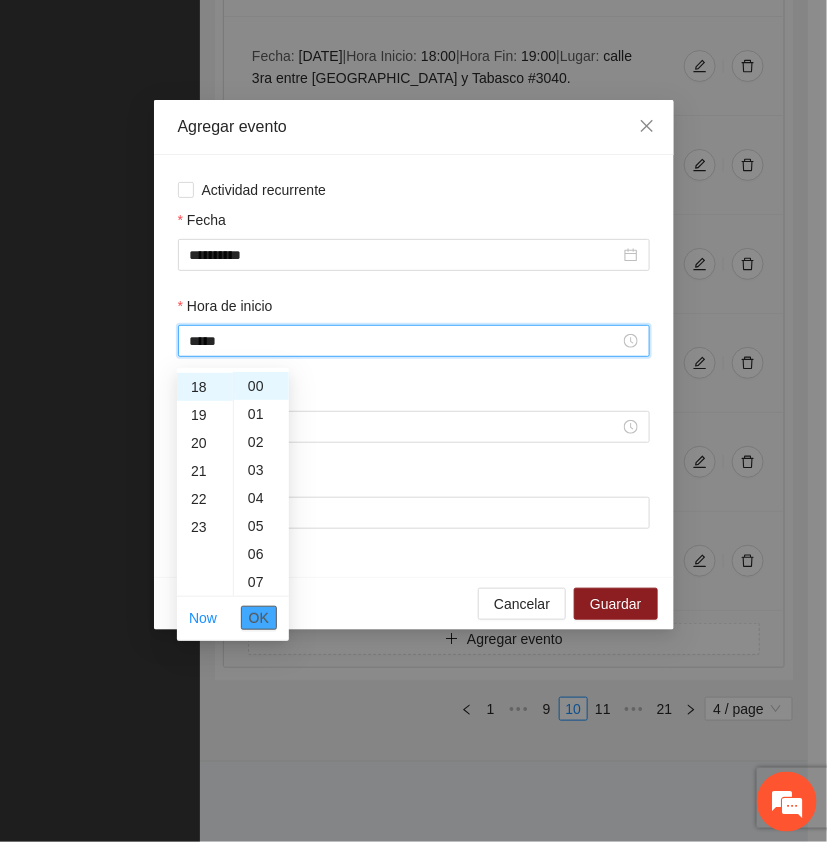 click on "OK" at bounding box center (259, 618) 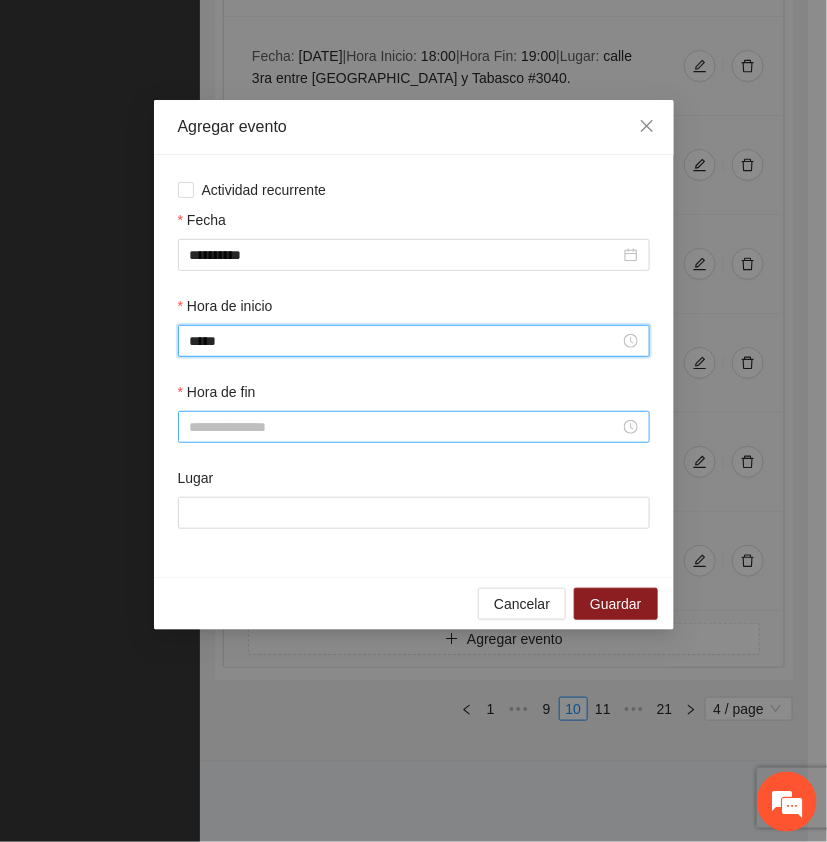 click on "Hora de fin" at bounding box center (405, 427) 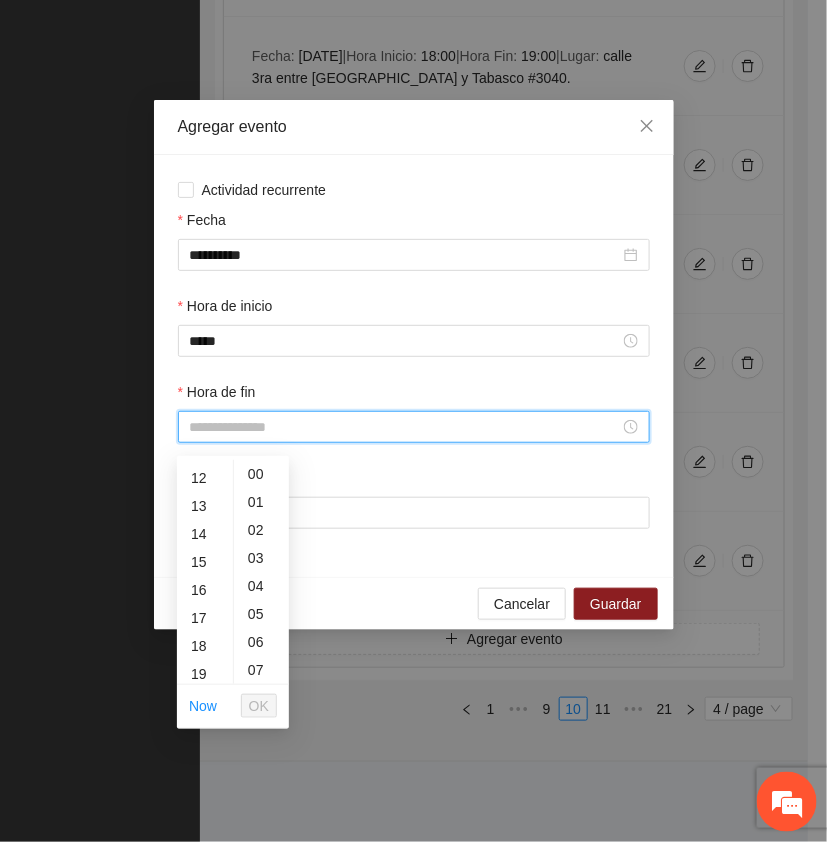 scroll, scrollTop: 348, scrollLeft: 0, axis: vertical 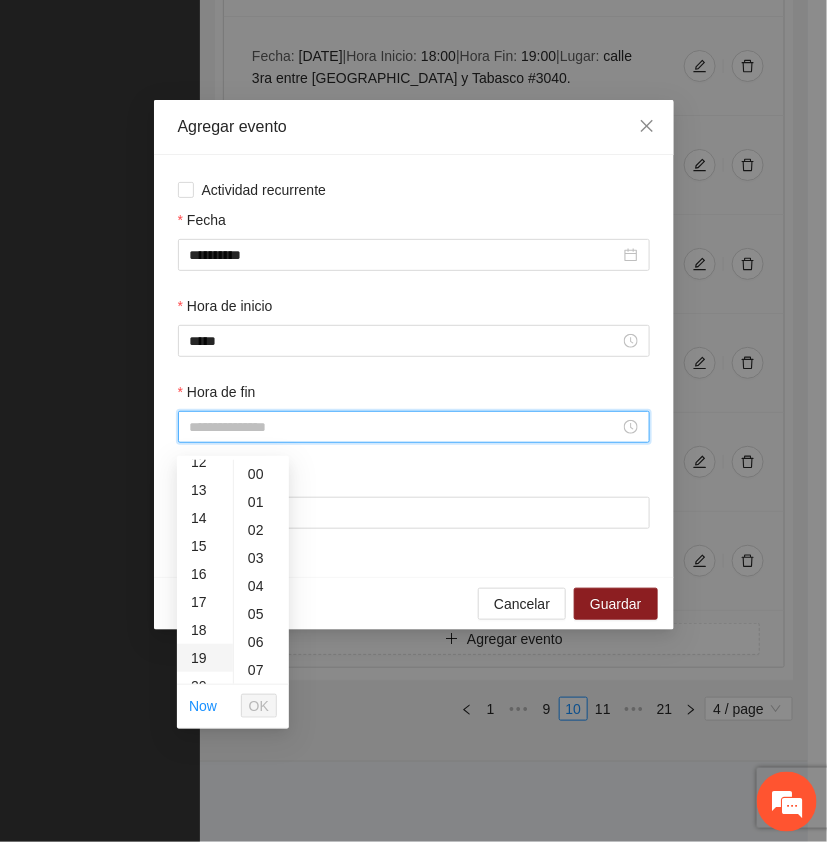 click on "19" at bounding box center (205, 658) 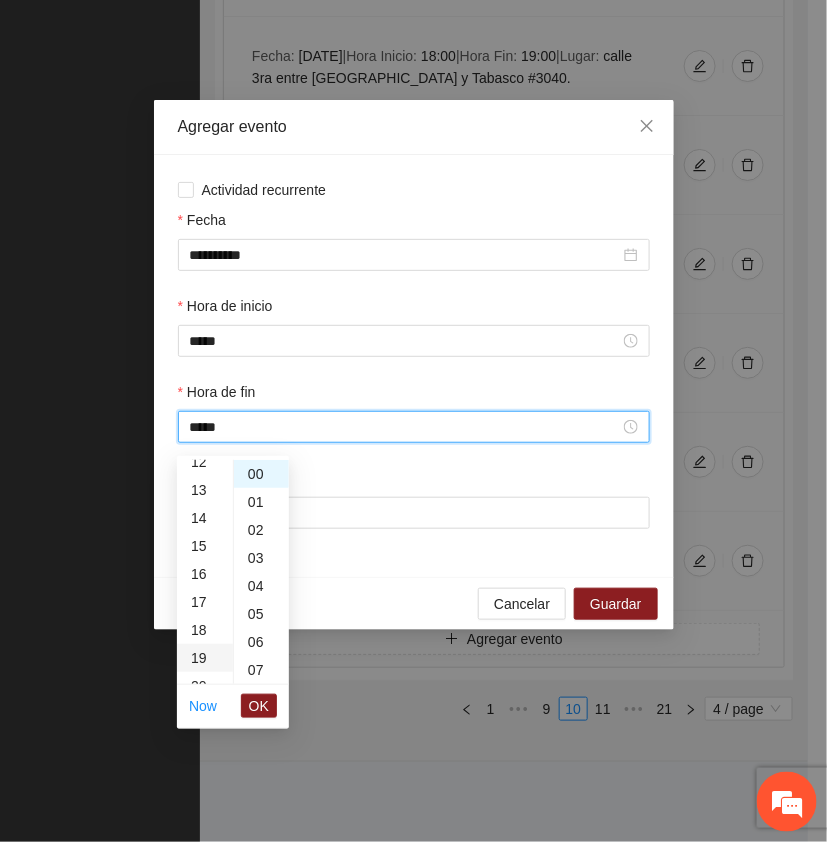 scroll, scrollTop: 532, scrollLeft: 0, axis: vertical 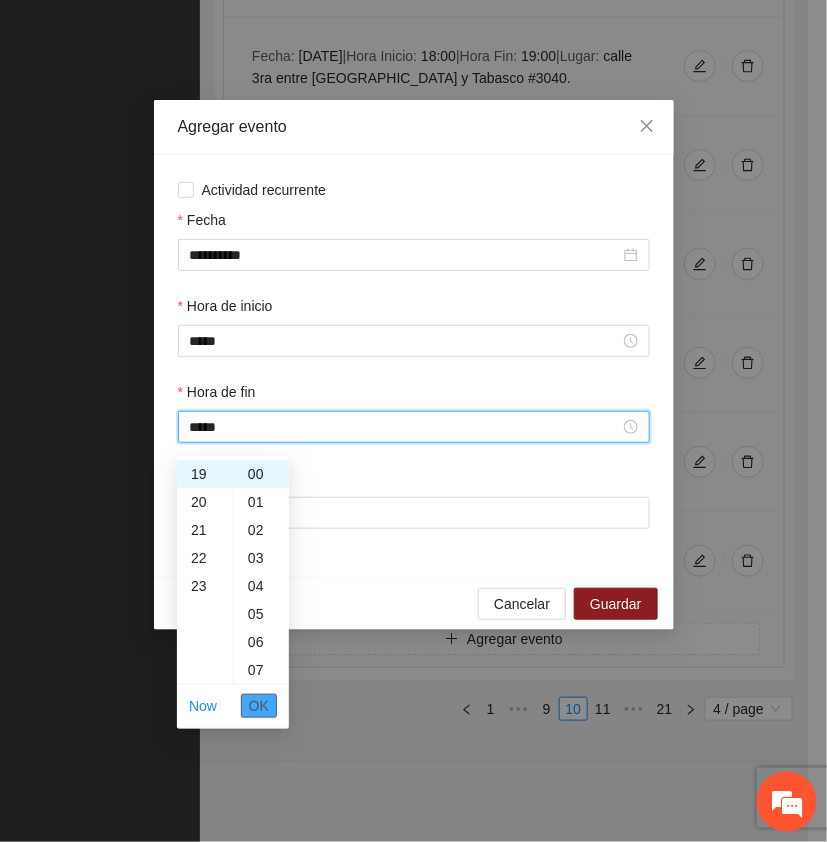 click on "OK" at bounding box center [259, 706] 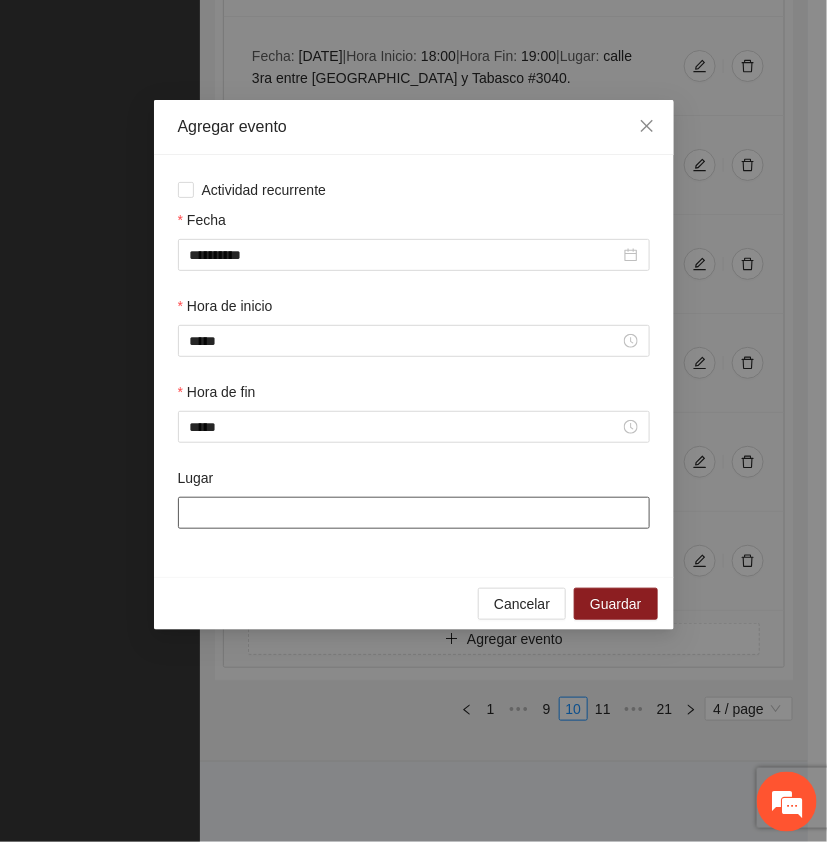 click on "Lugar" at bounding box center [414, 513] 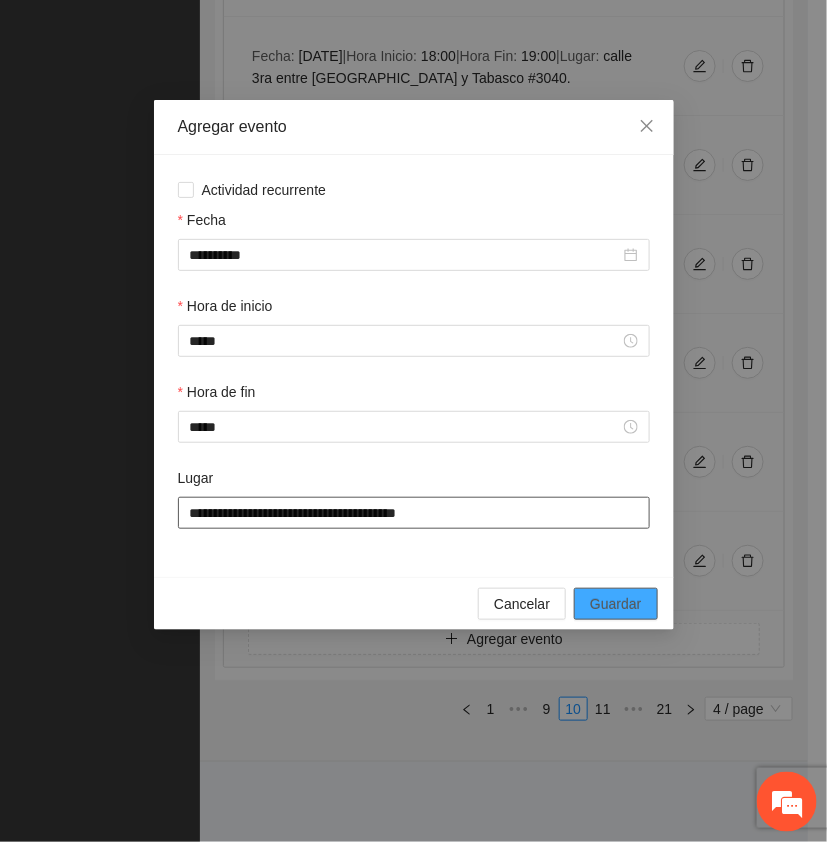 type on "**********" 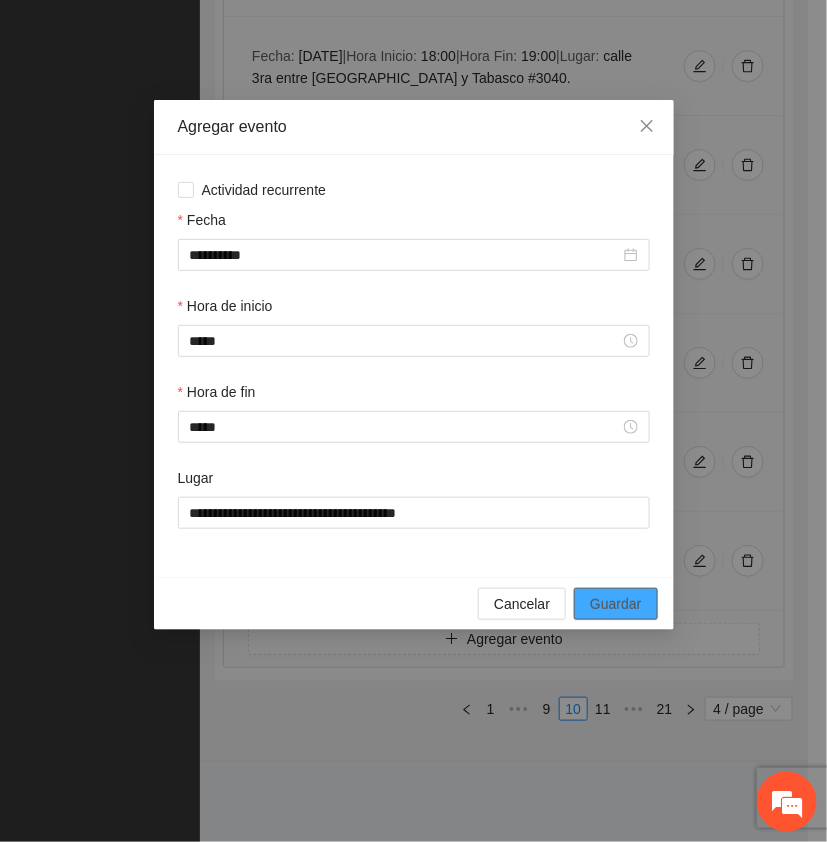 click on "Guardar" at bounding box center [615, 604] 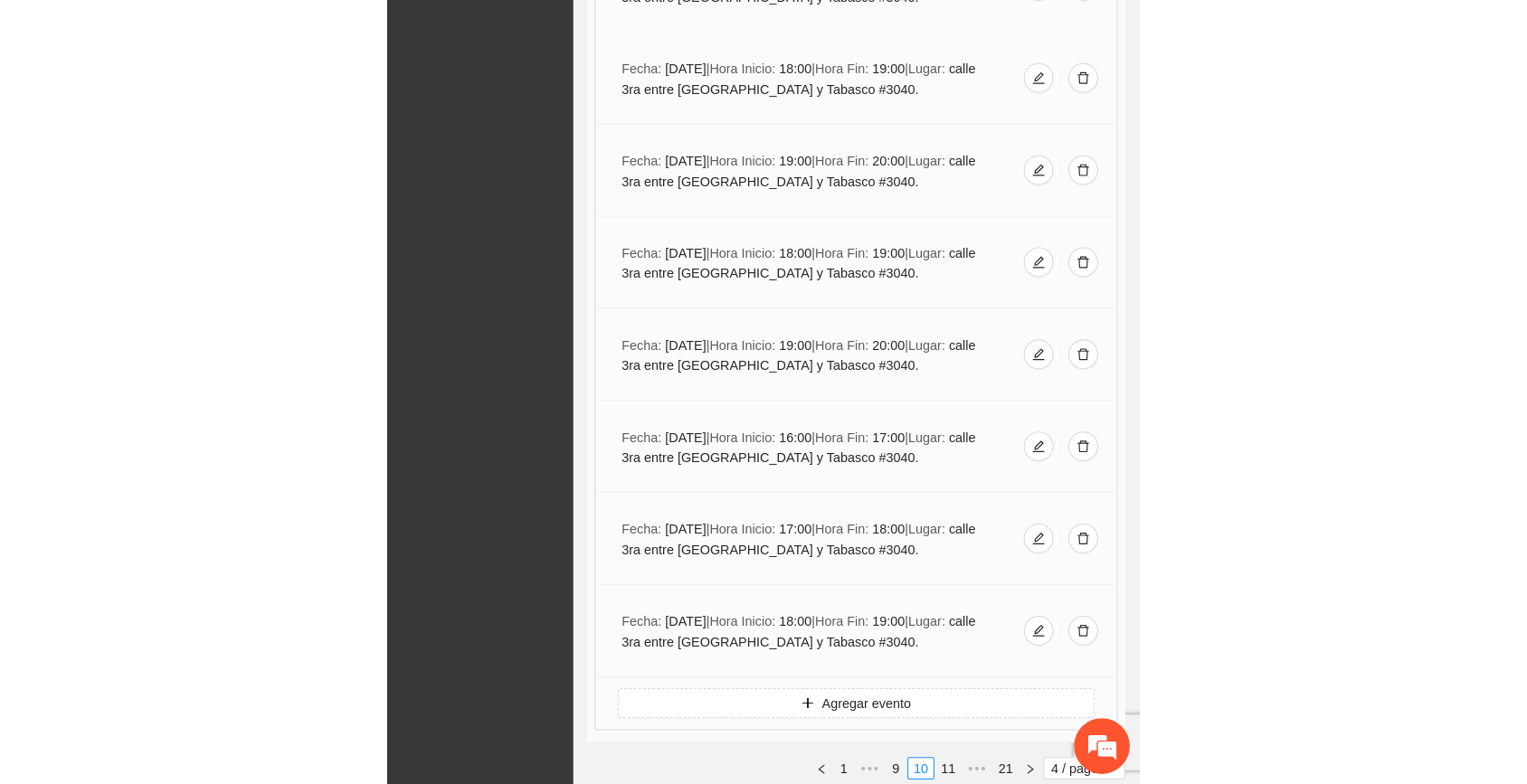 scroll, scrollTop: 1119, scrollLeft: 0, axis: vertical 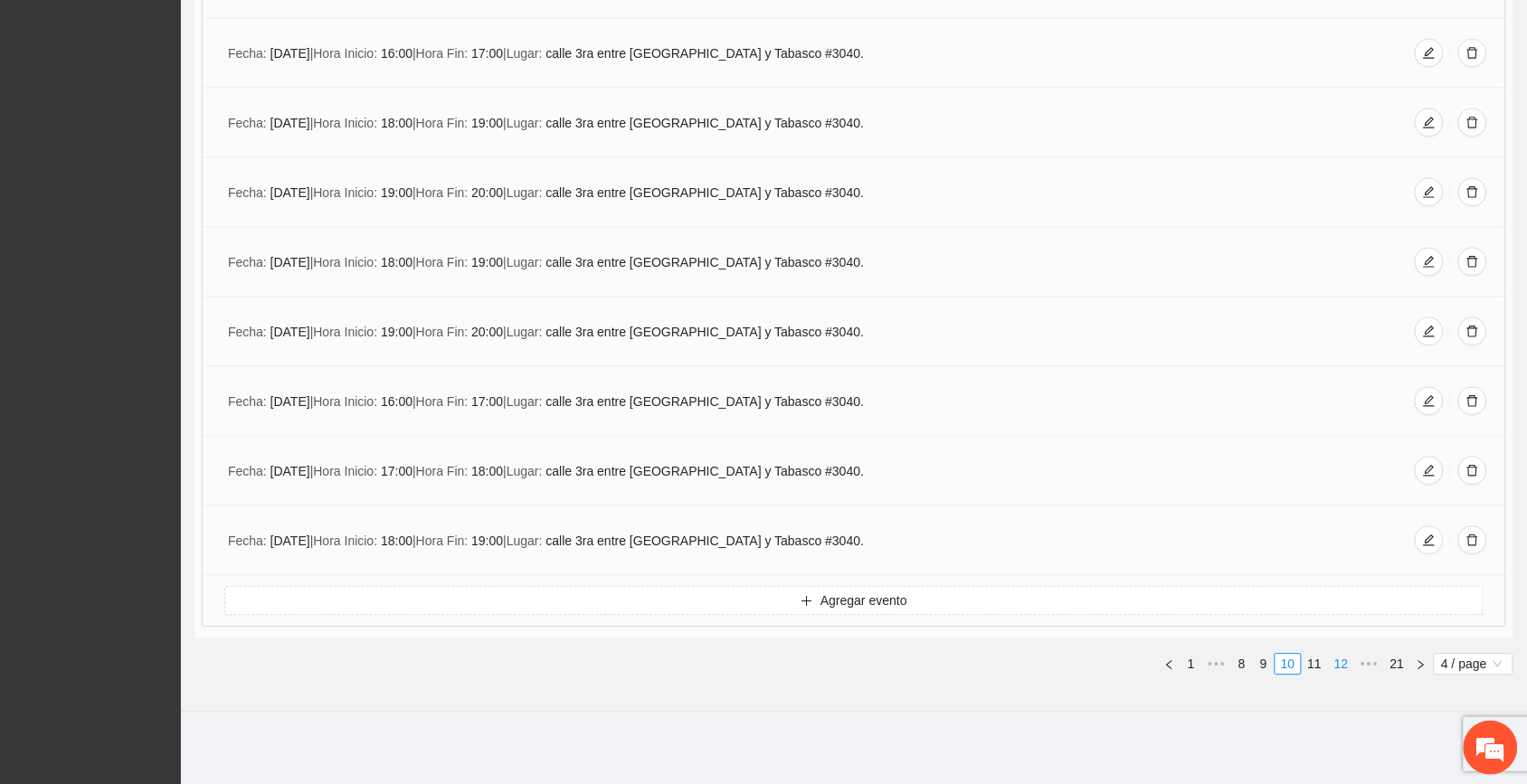 click on "12" at bounding box center (1342, 664) 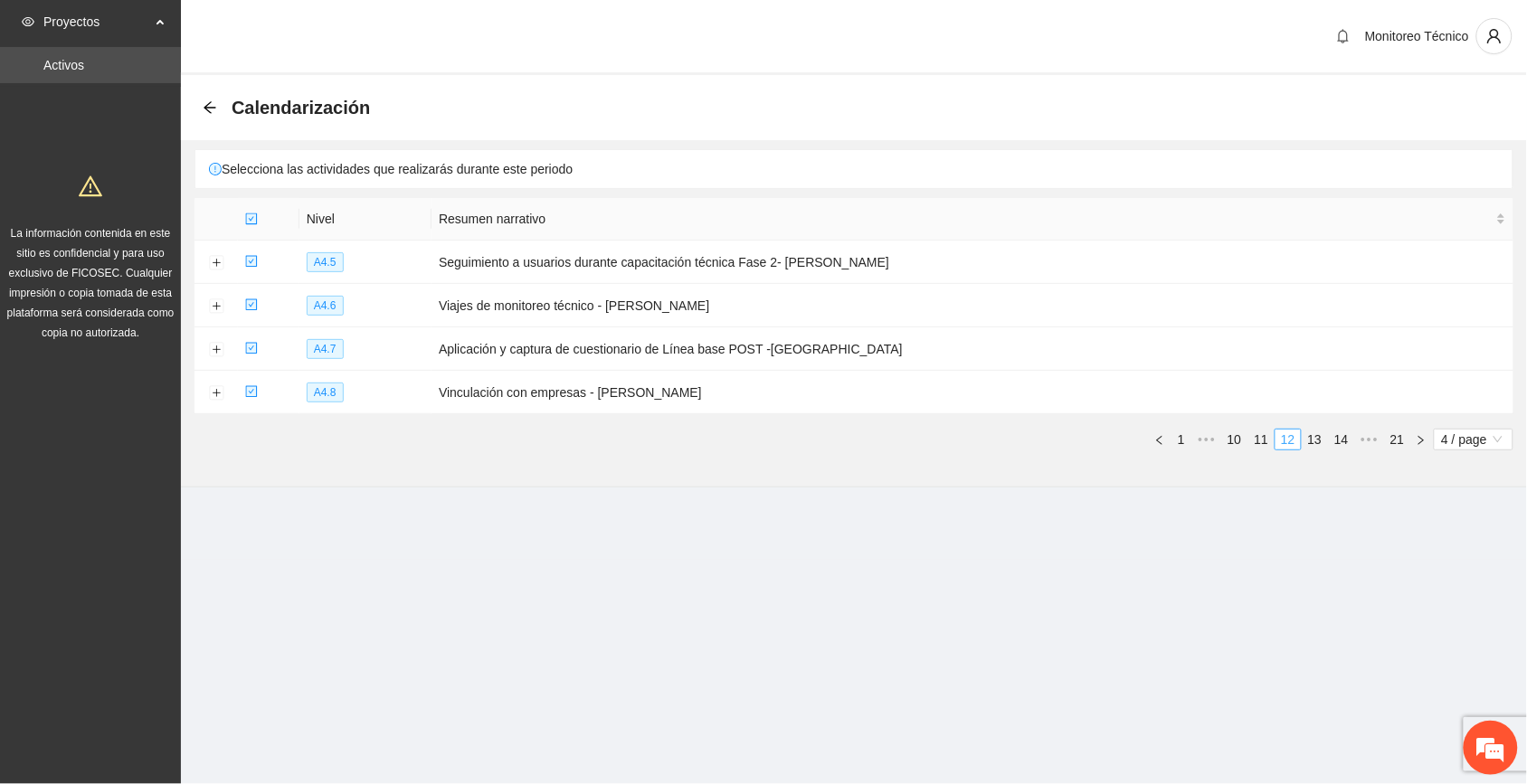 scroll, scrollTop: 0, scrollLeft: 0, axis: both 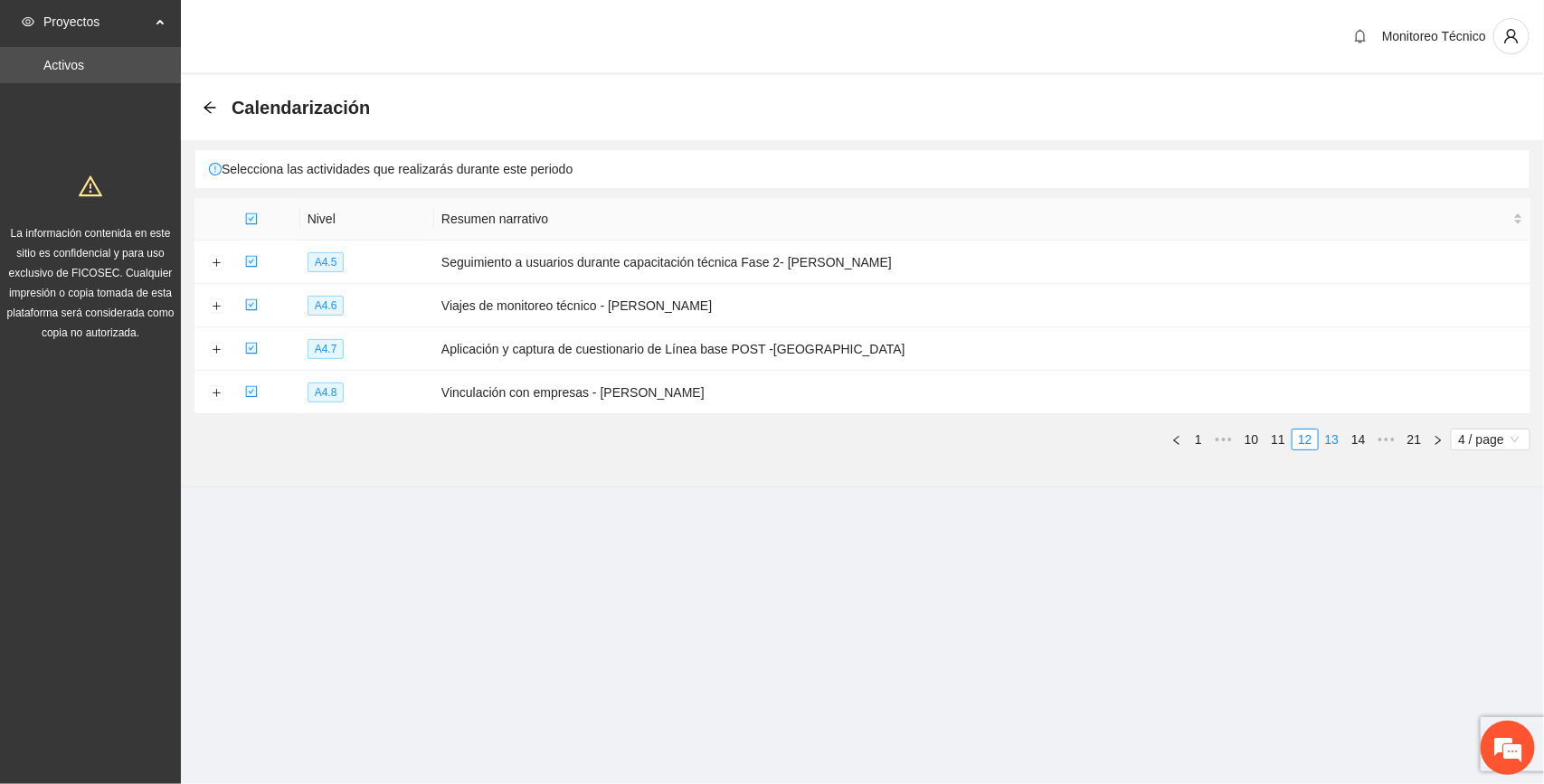 click on "13" at bounding box center [1332, 439] 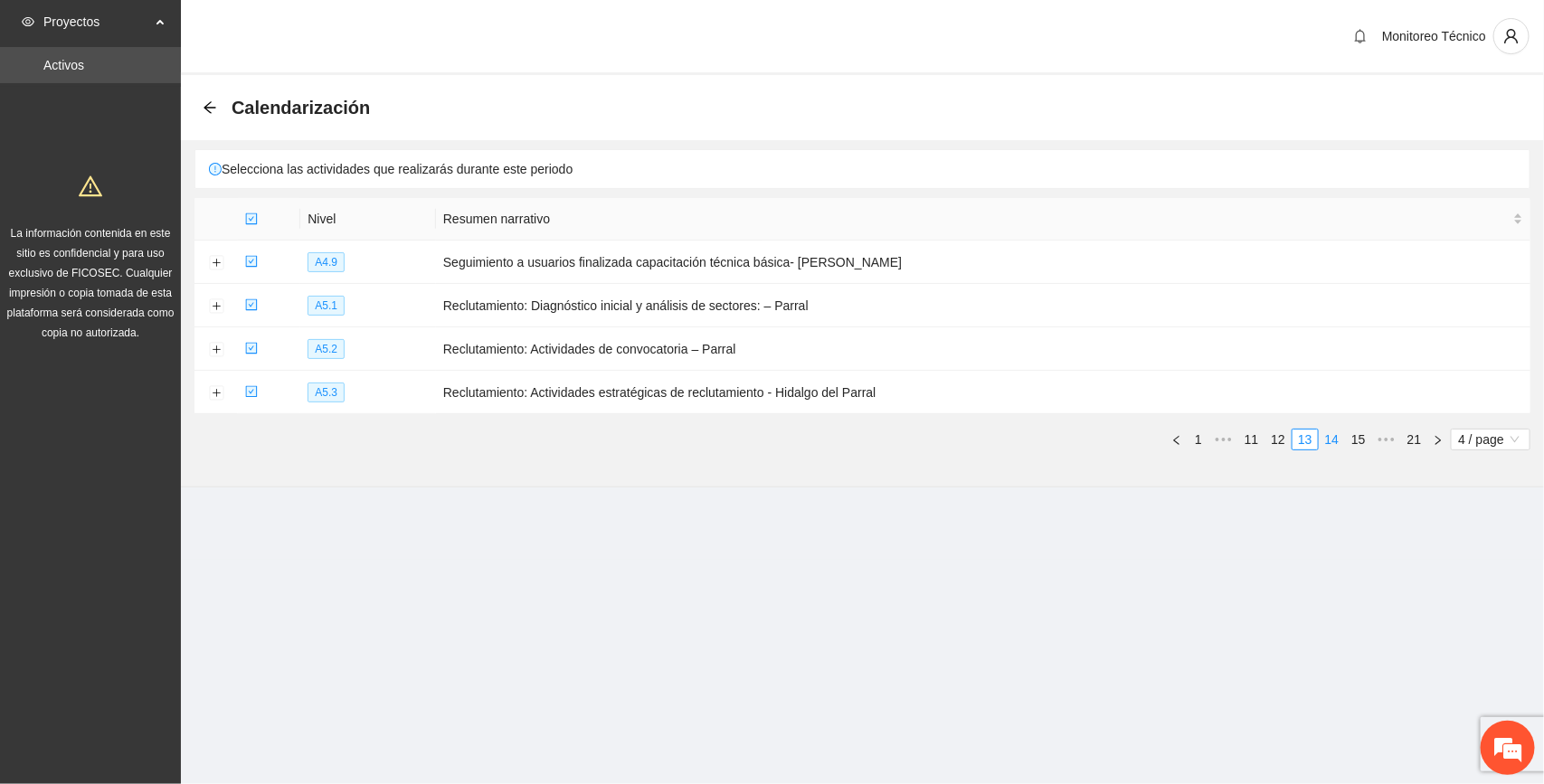 click on "14" at bounding box center (1332, 439) 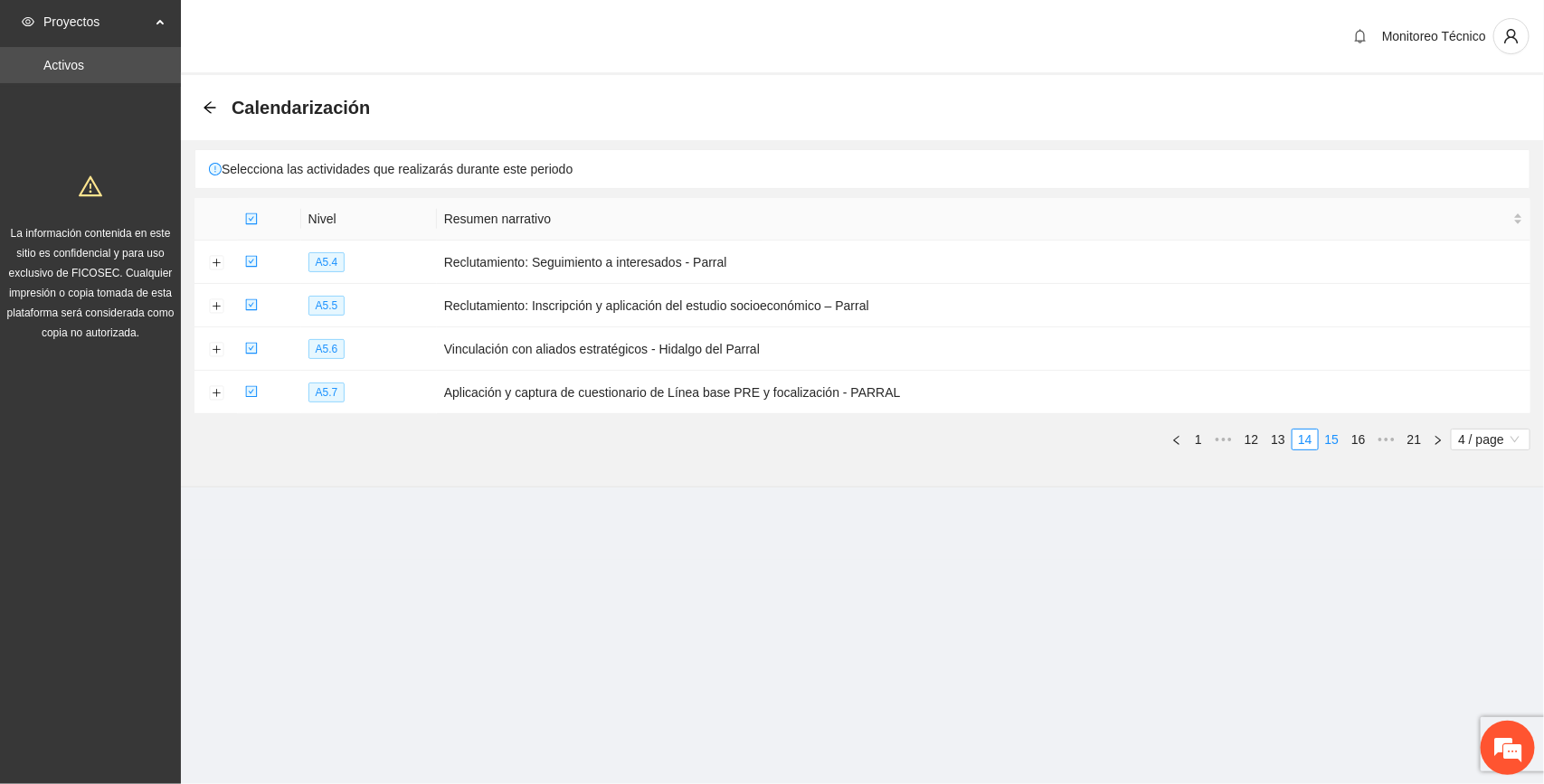 click on "15" at bounding box center [1332, 439] 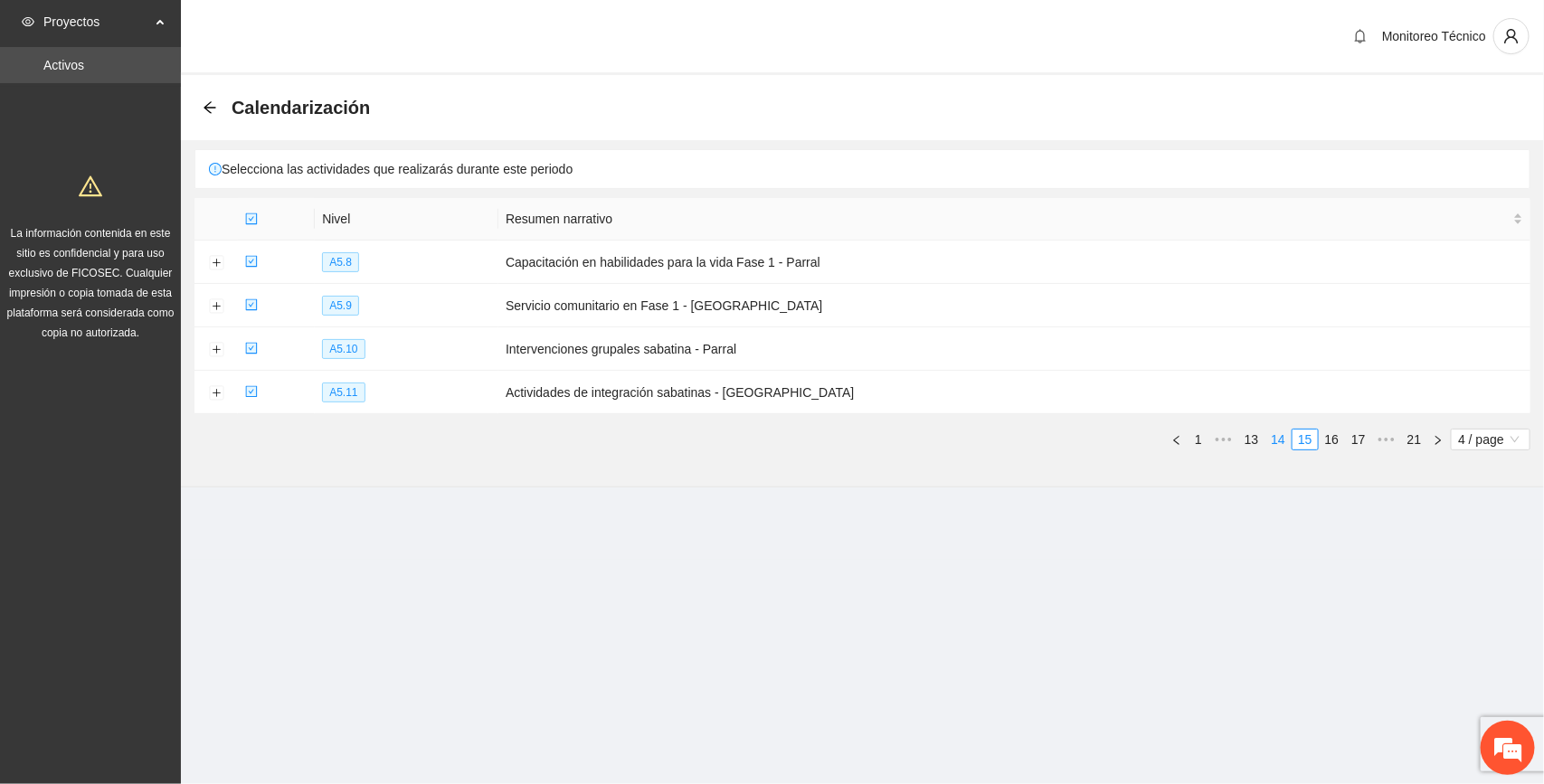click on "14" at bounding box center (1279, 439) 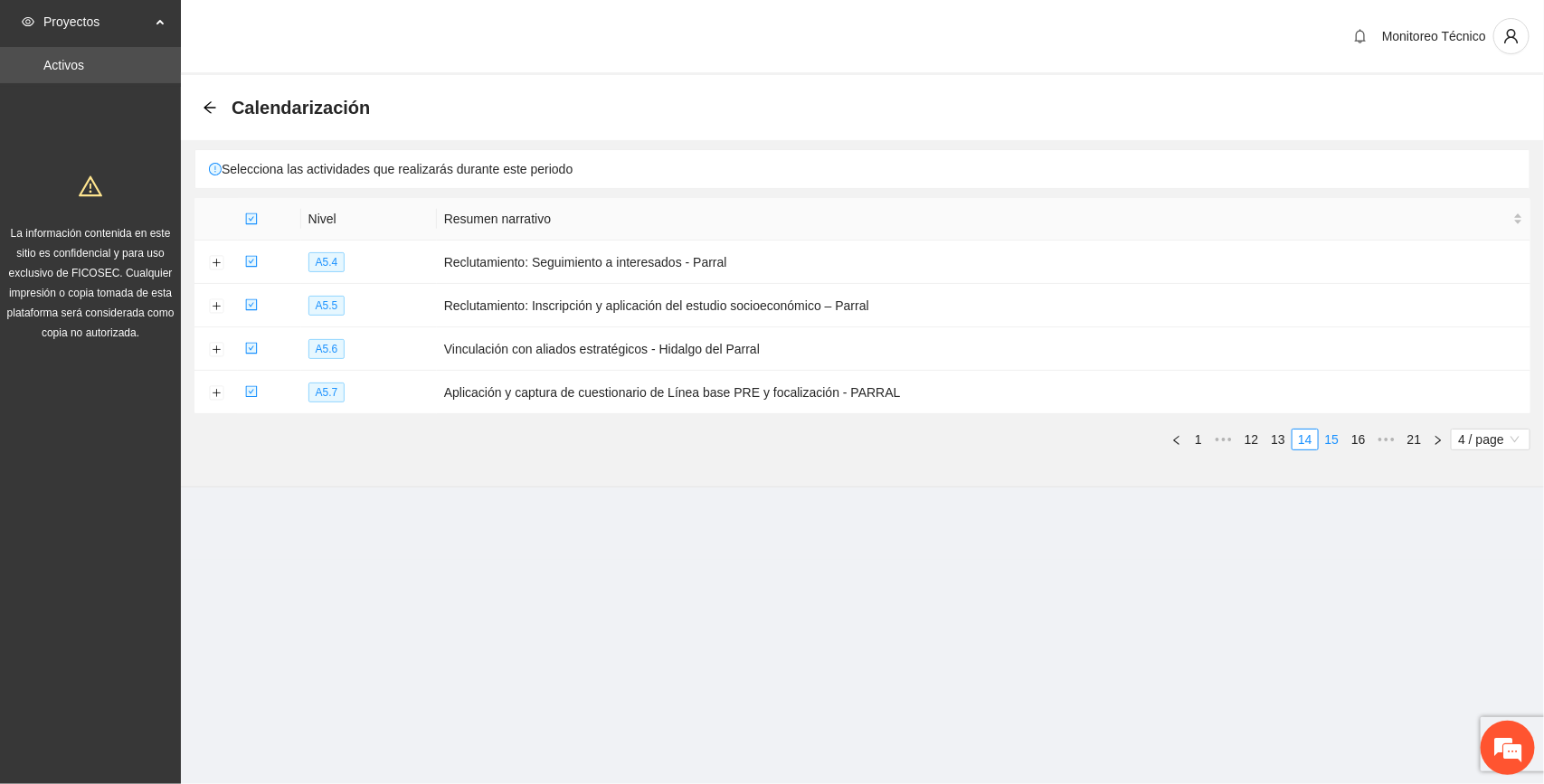 click on "15" at bounding box center (1332, 439) 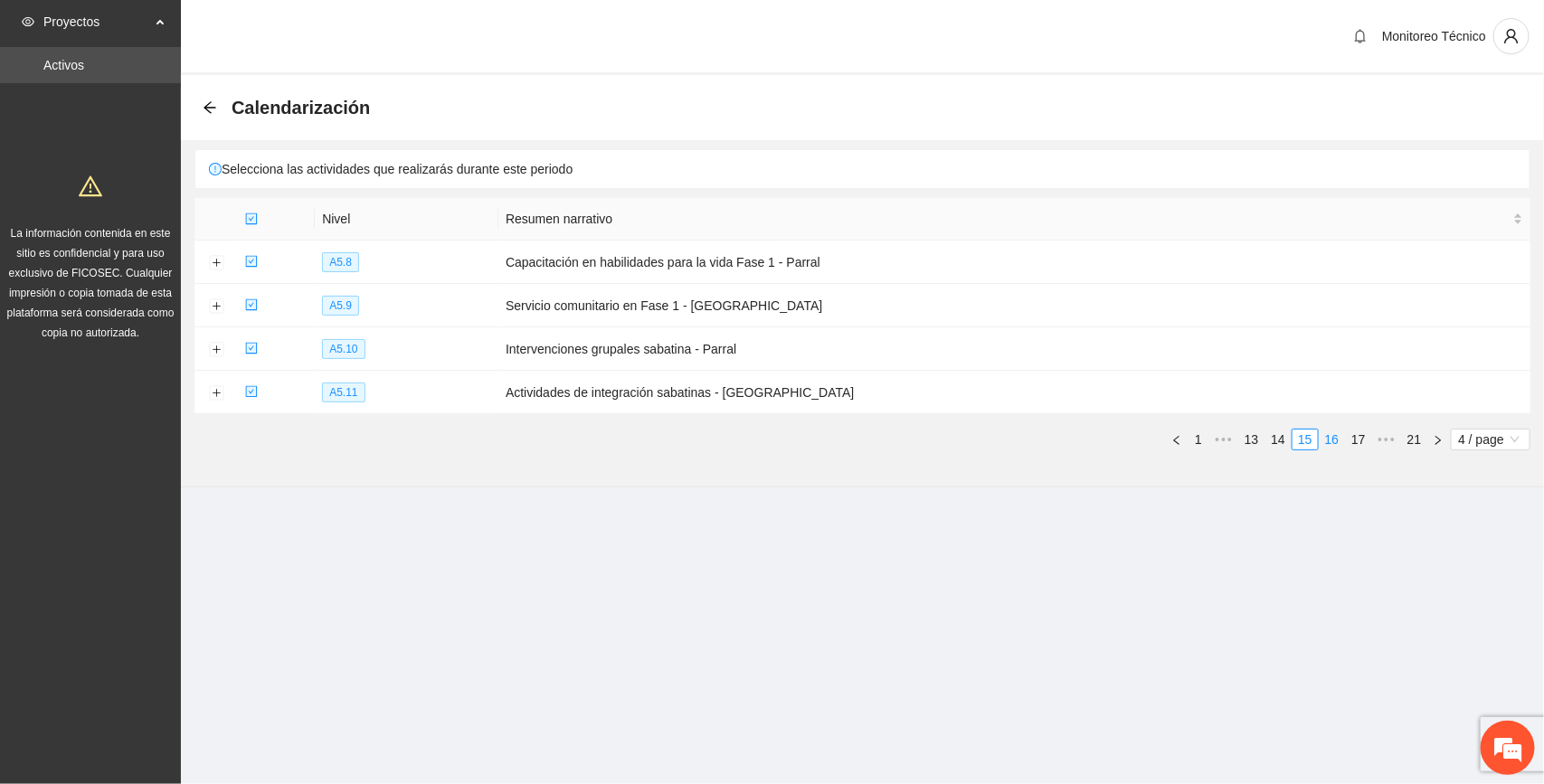 click on "16" at bounding box center (1332, 439) 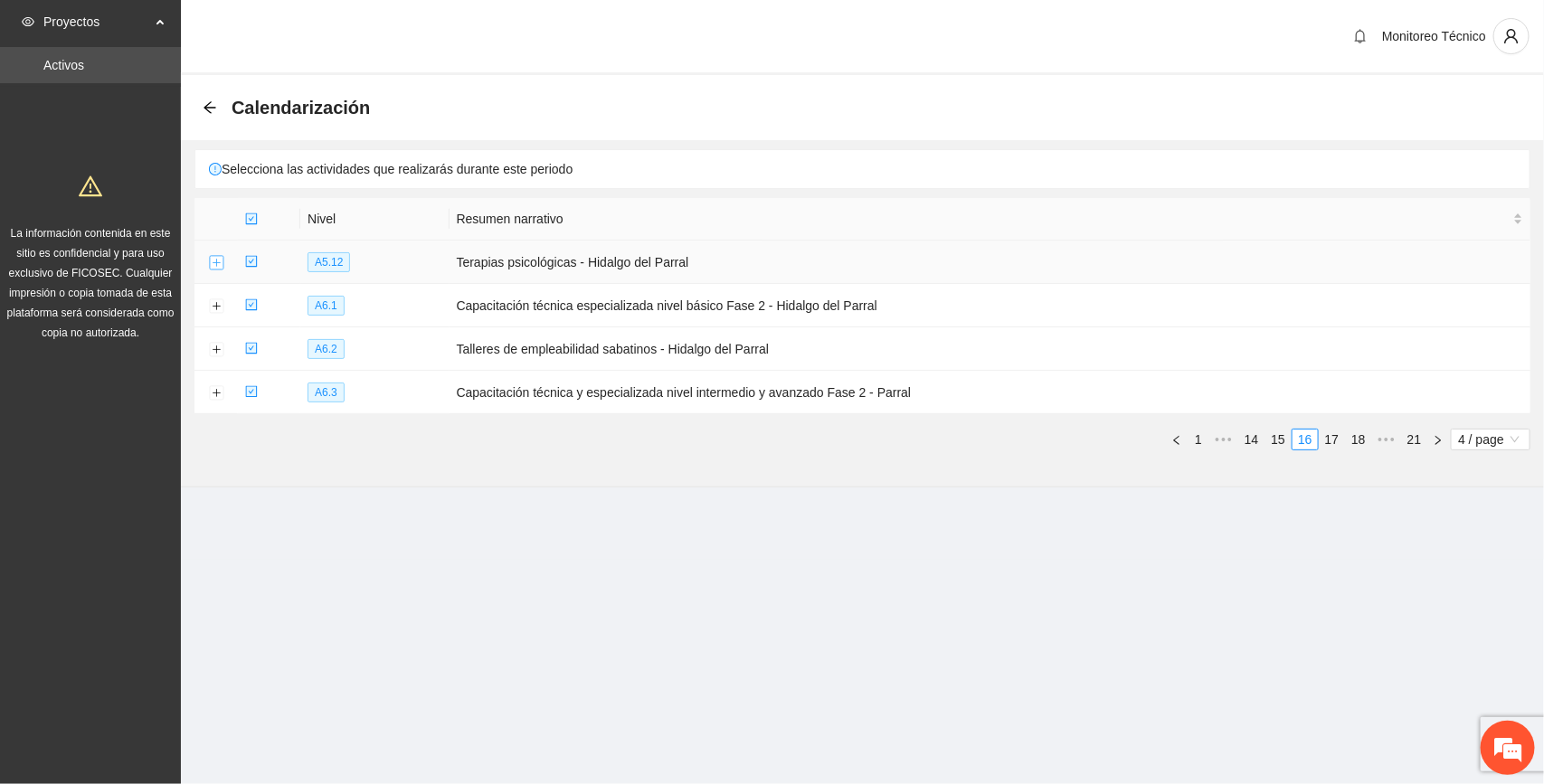 click at bounding box center (216, 263) 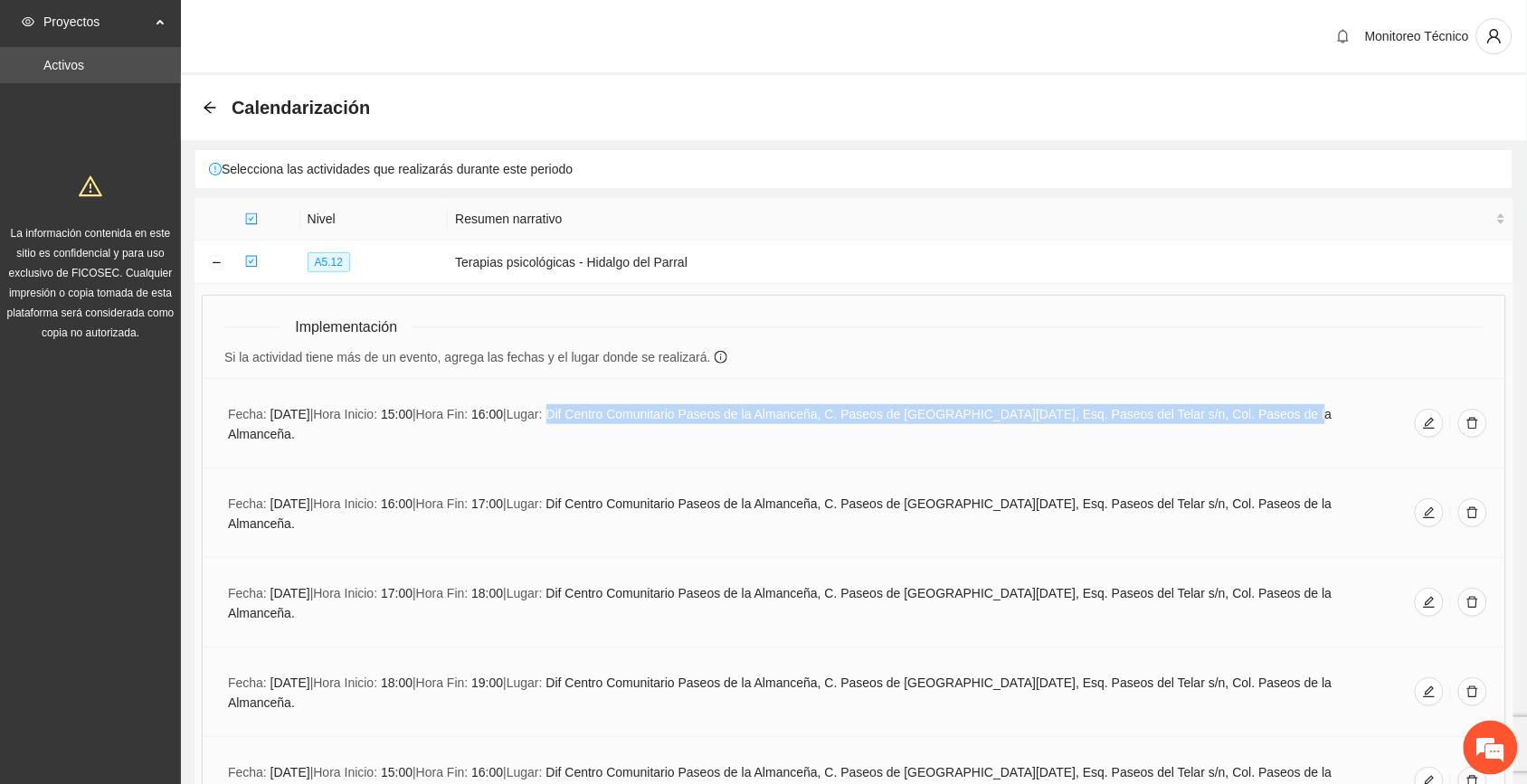 drag, startPoint x: 579, startPoint y: 410, endPoint x: 1313, endPoint y: 420, distance: 734.06812 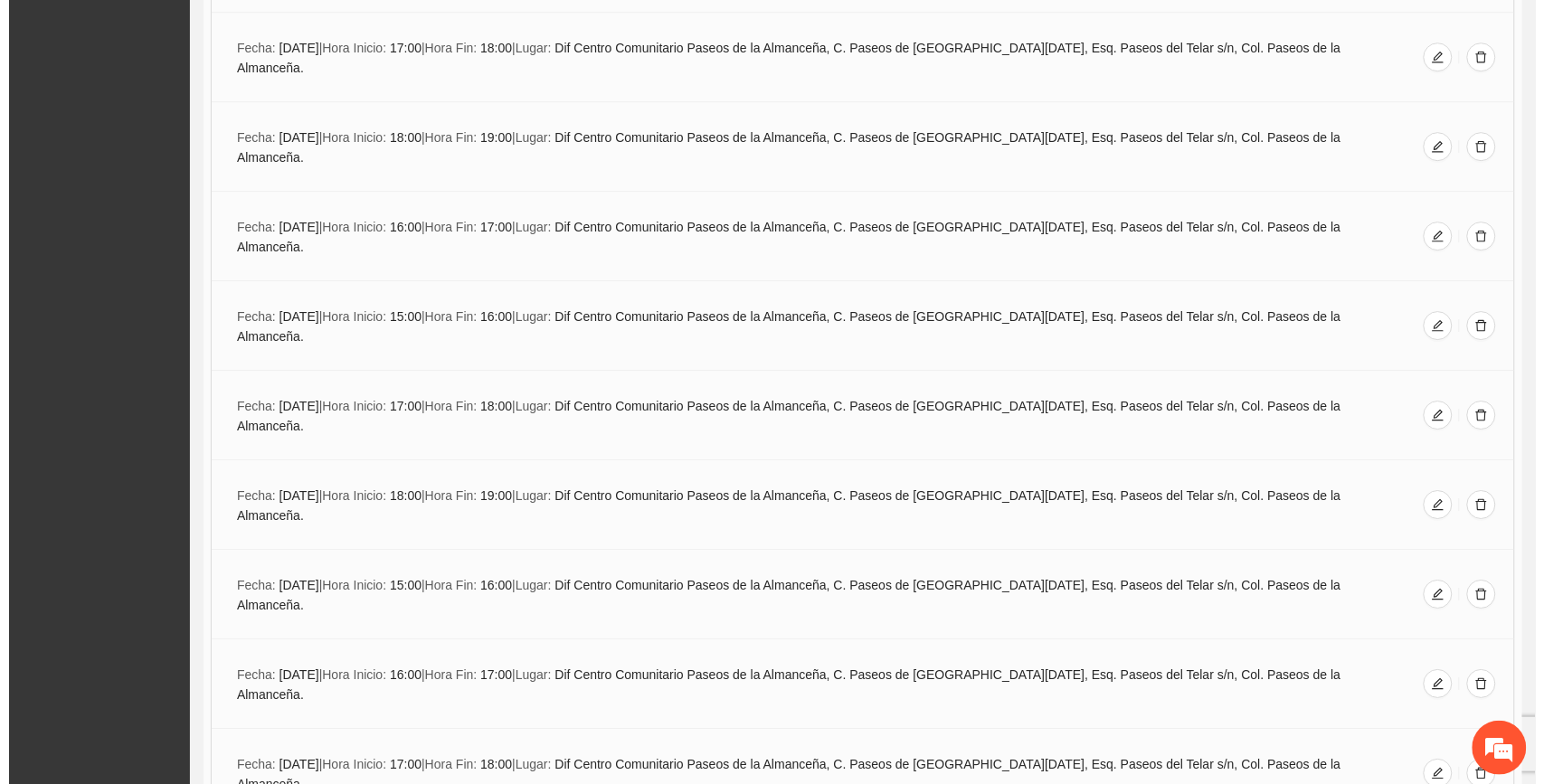 scroll, scrollTop: 1610, scrollLeft: 0, axis: vertical 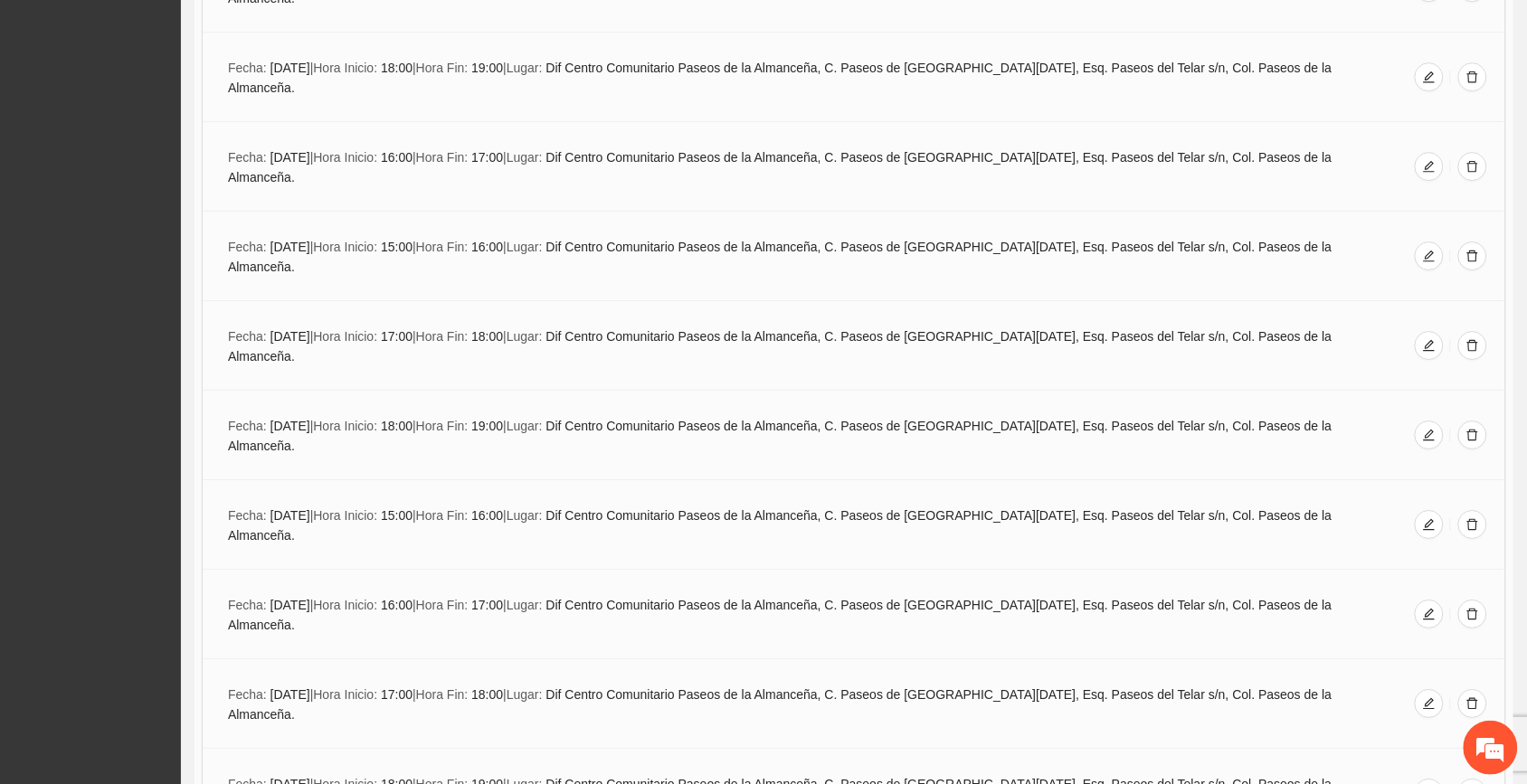 click on "Agregar evento" at bounding box center (864, 864) 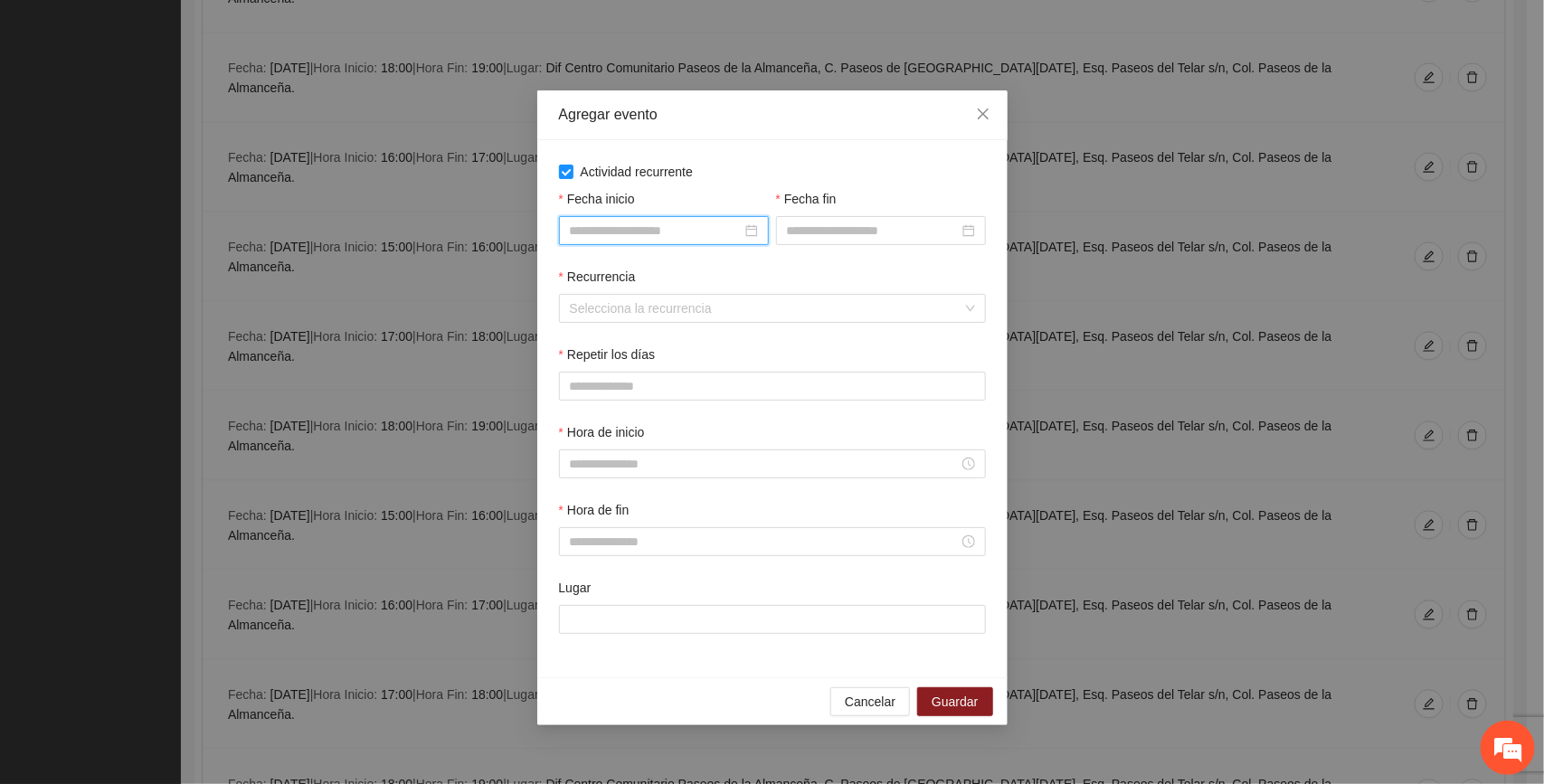 click on "Fecha inicio" at bounding box center [656, 231] 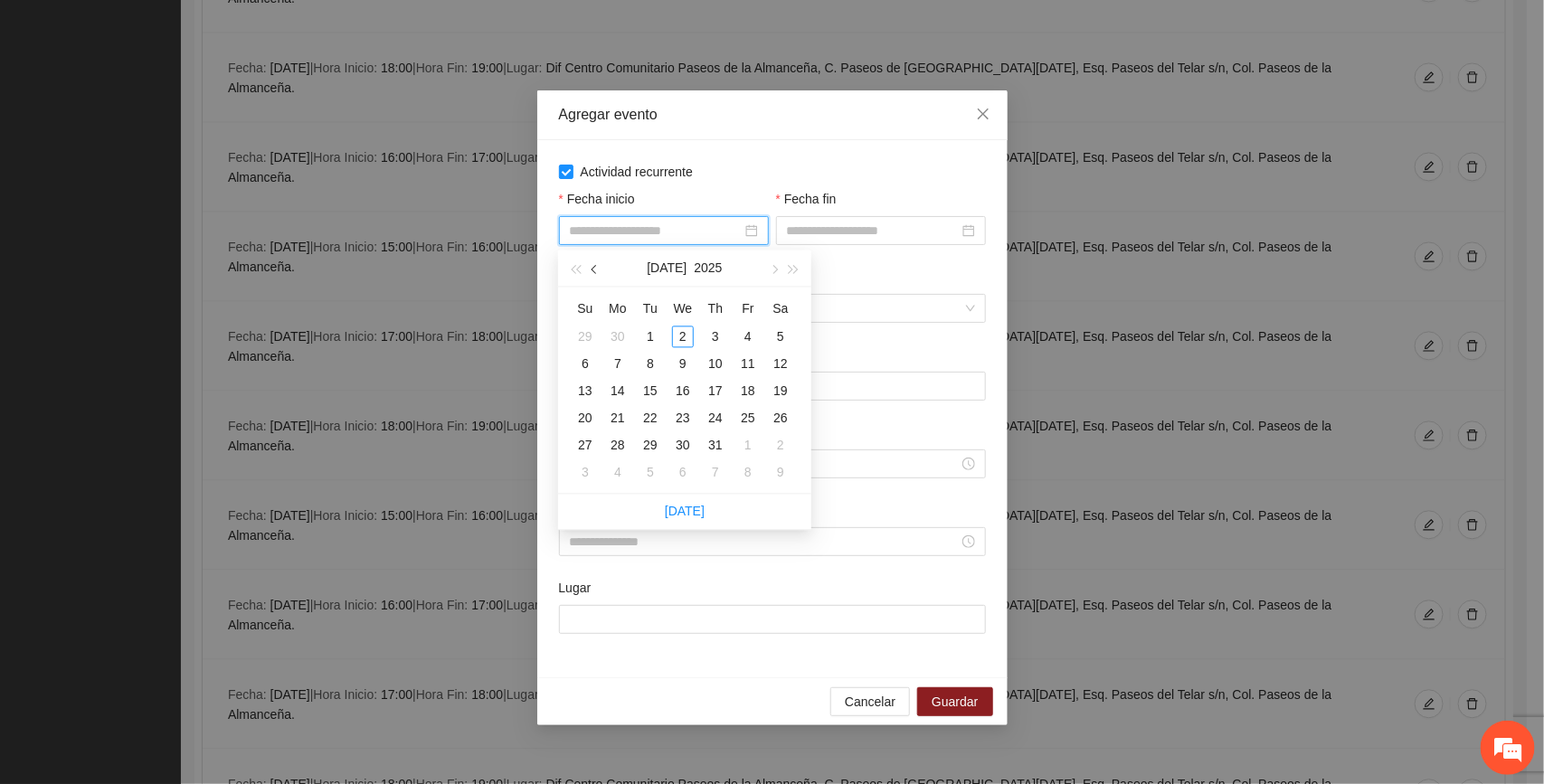 click at bounding box center (596, 269) 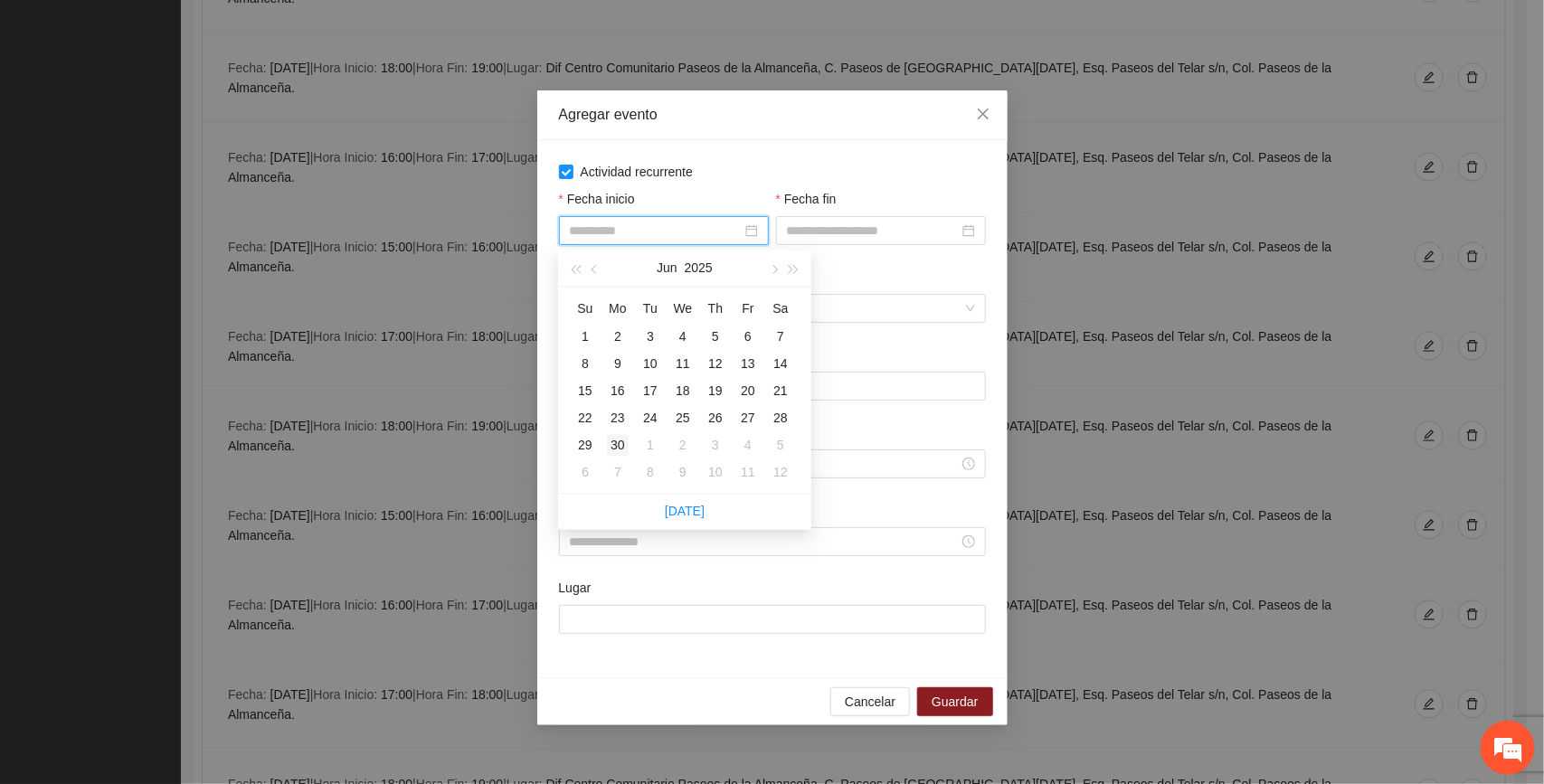 type on "**********" 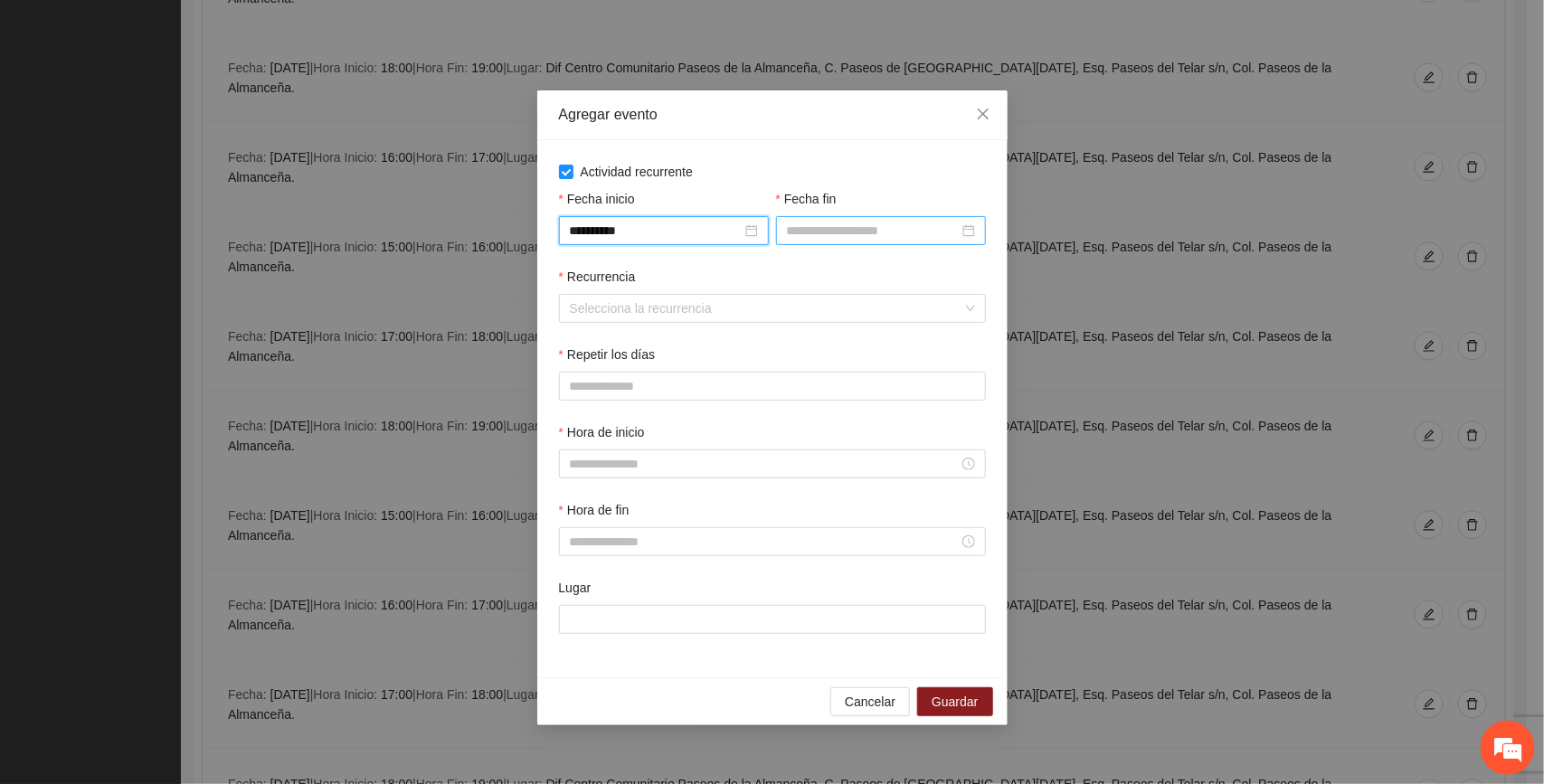 click on "Fecha fin" at bounding box center [873, 231] 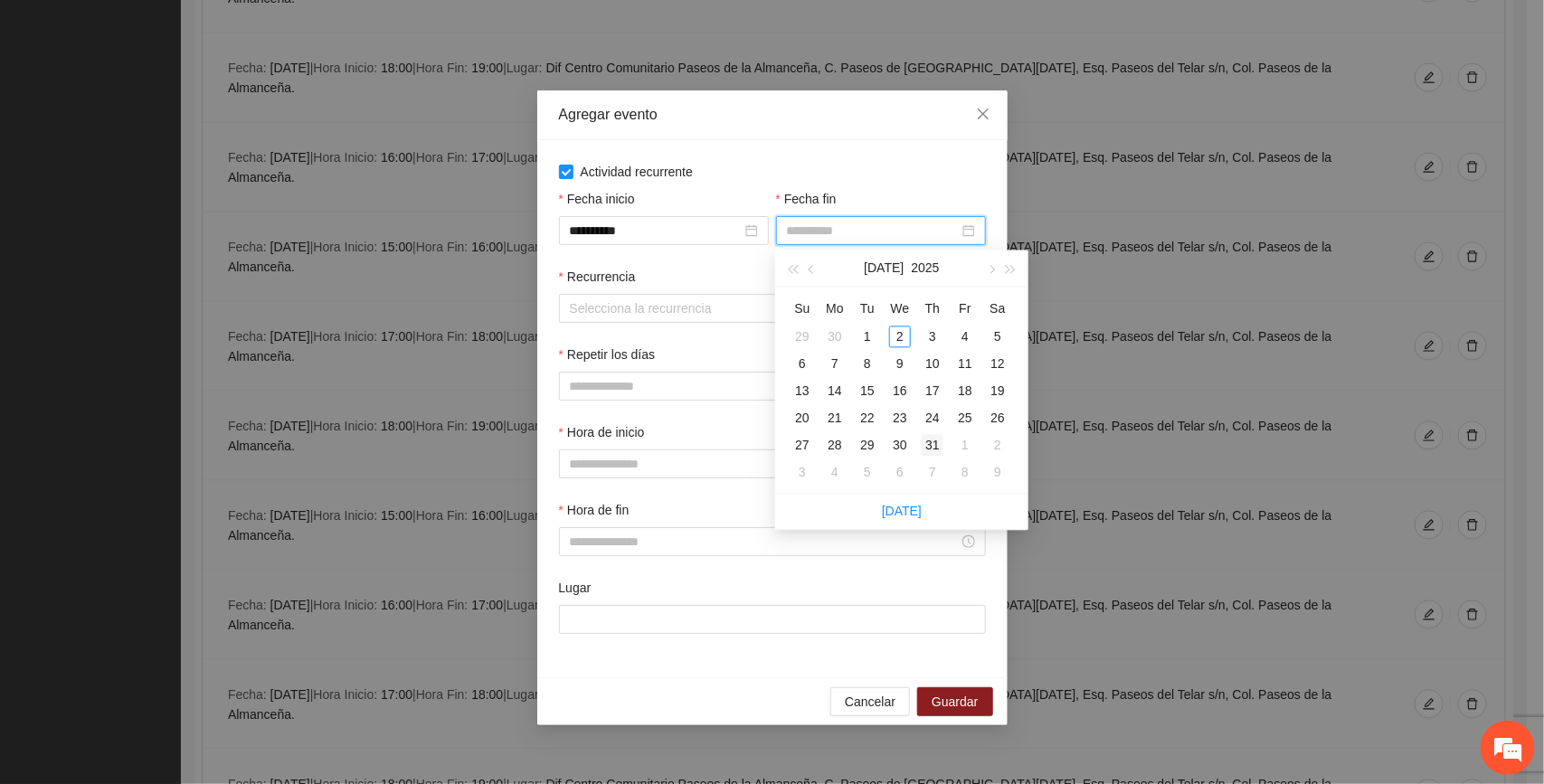 type on "**********" 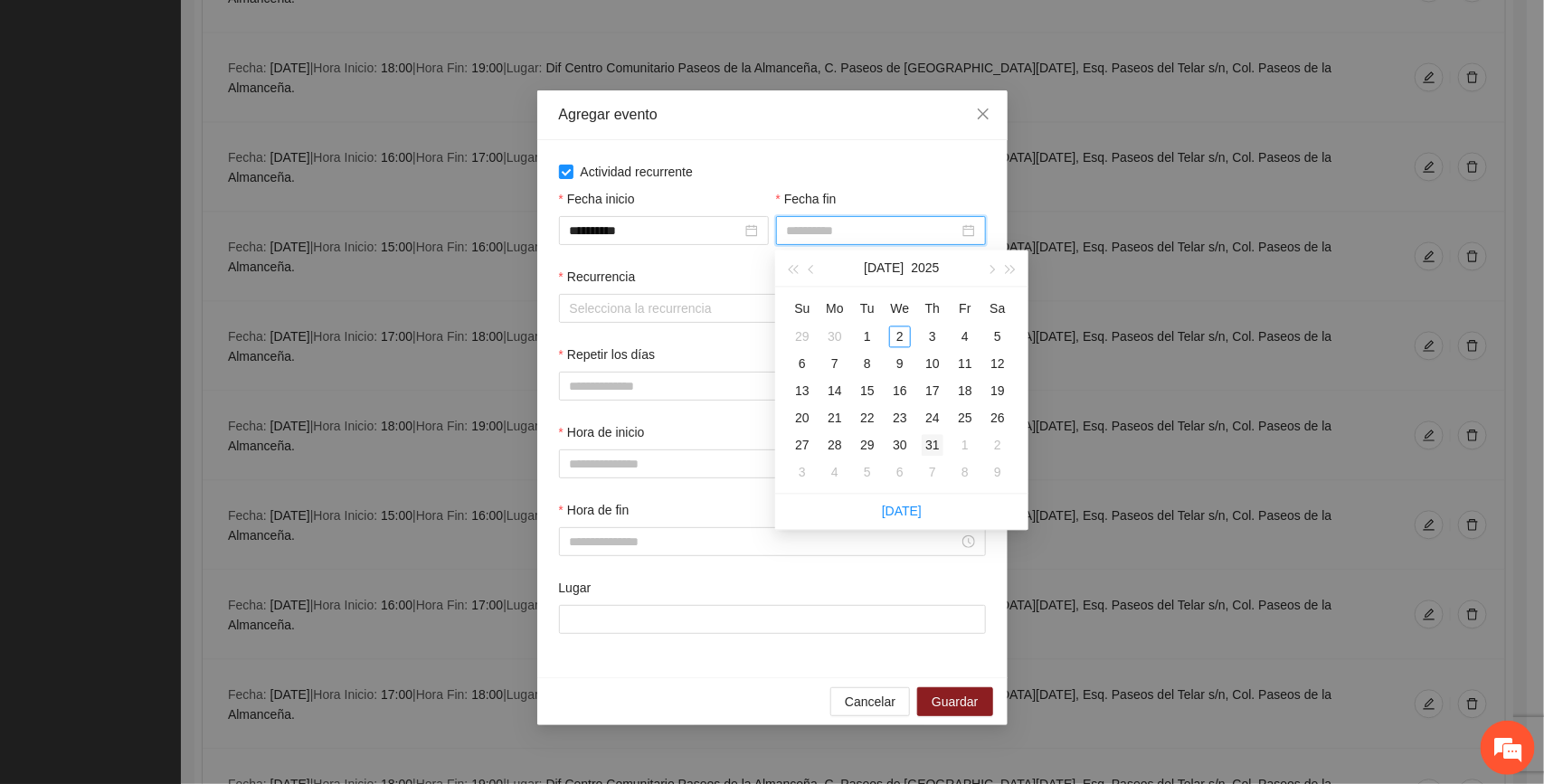 click on "31" at bounding box center [933, 445] 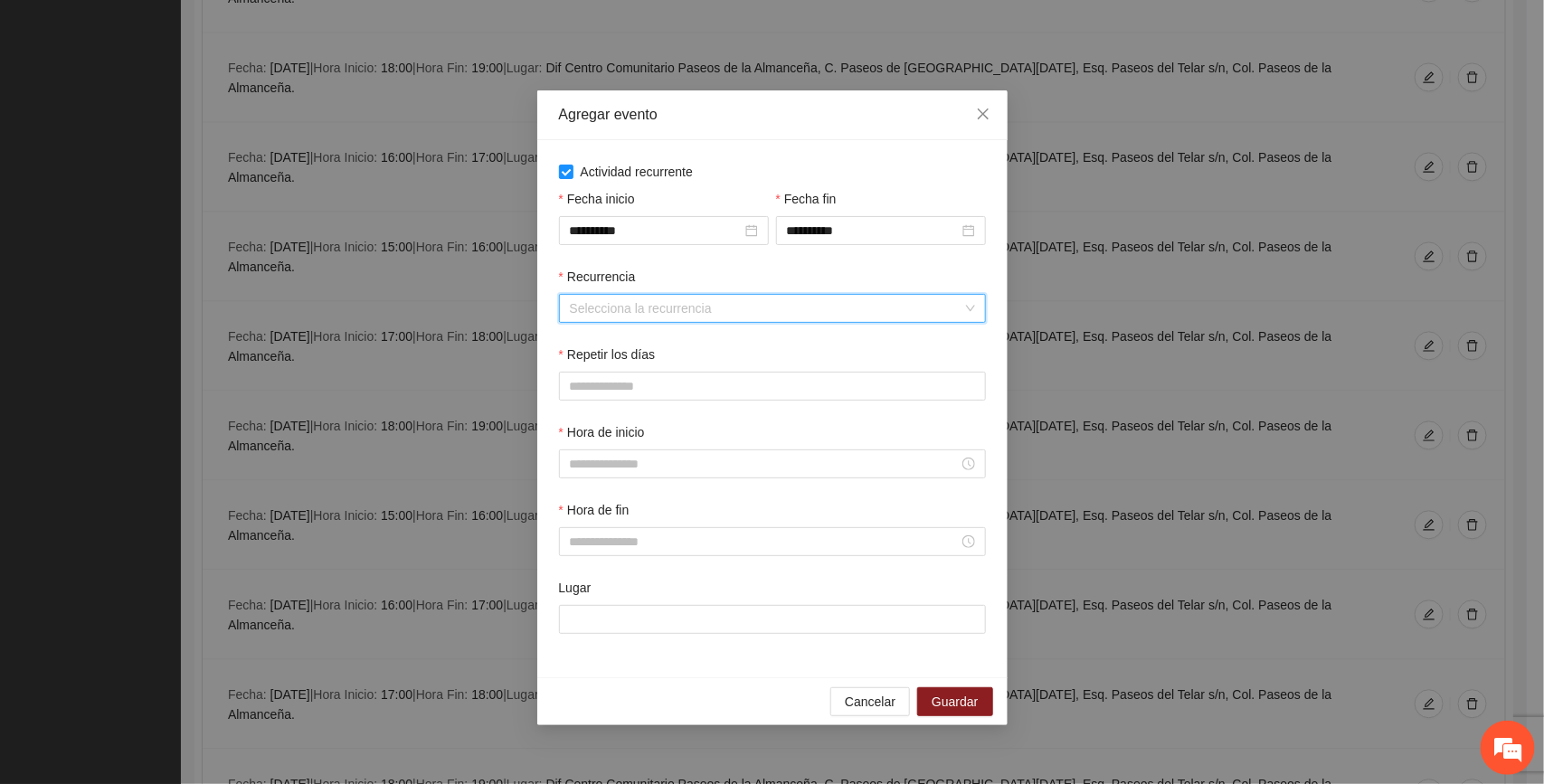 click on "Recurrencia" at bounding box center [766, 308] 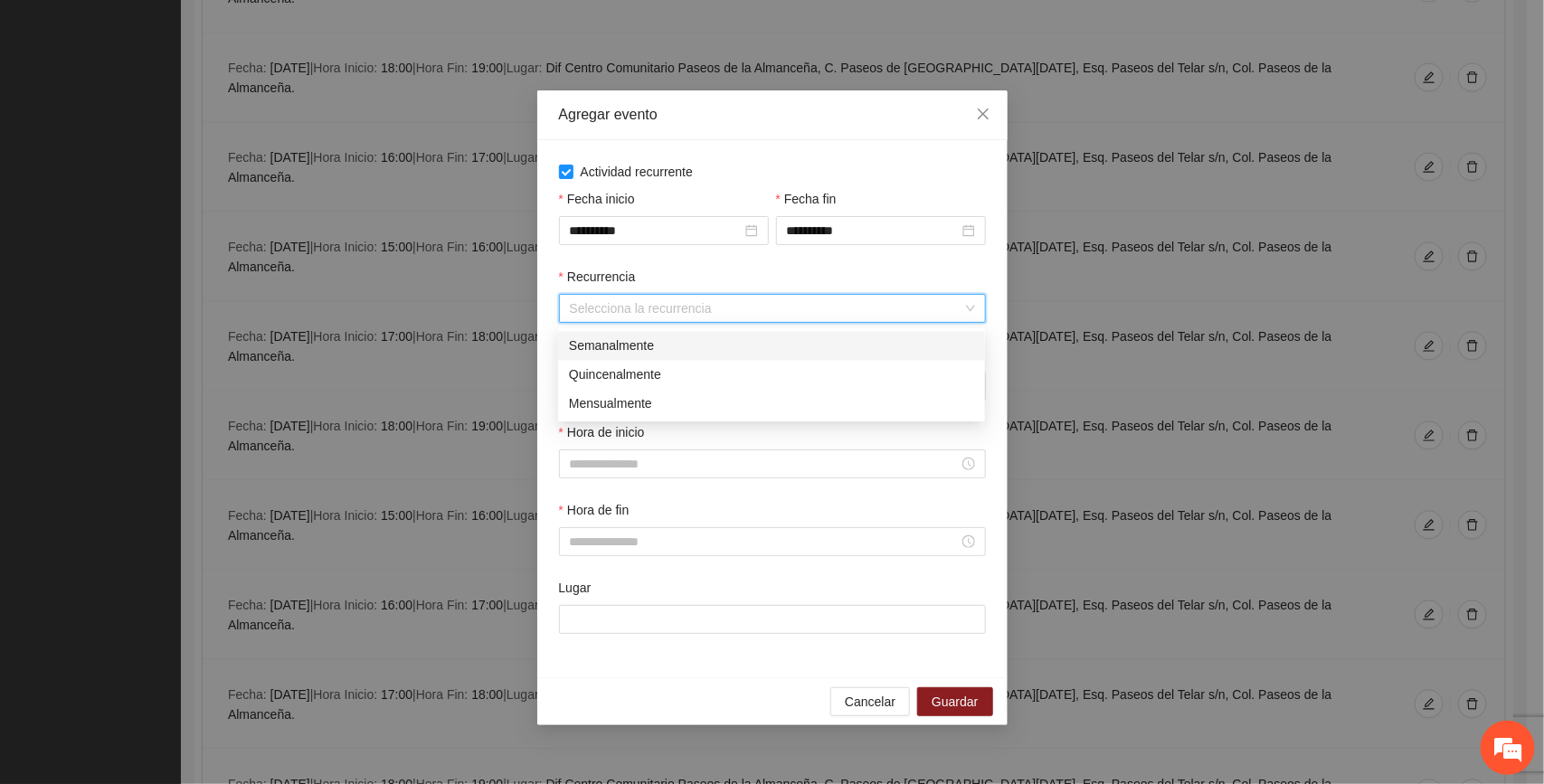 click on "Semanalmente" at bounding box center (772, 345) 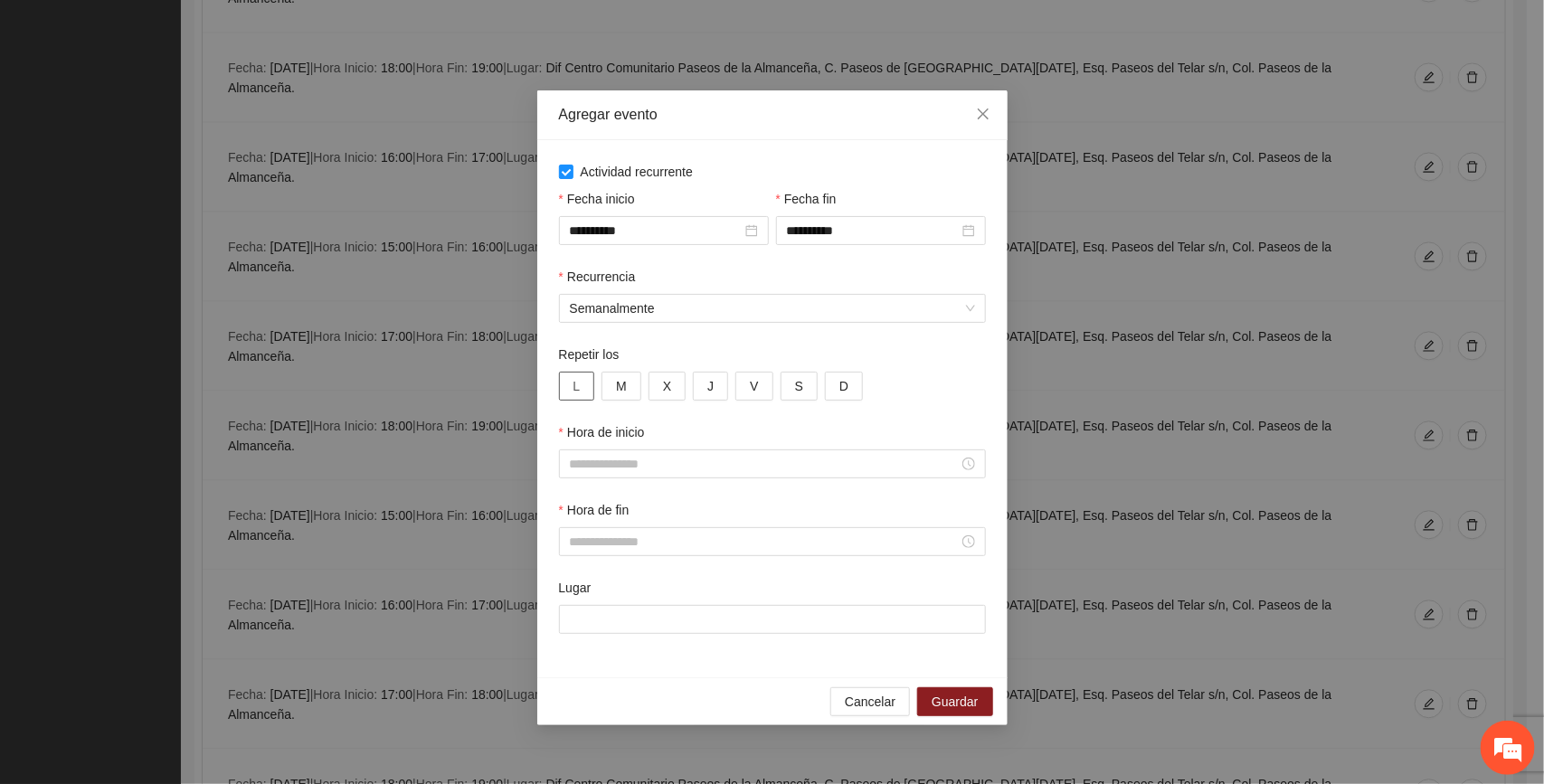 click on "L" at bounding box center (577, 386) 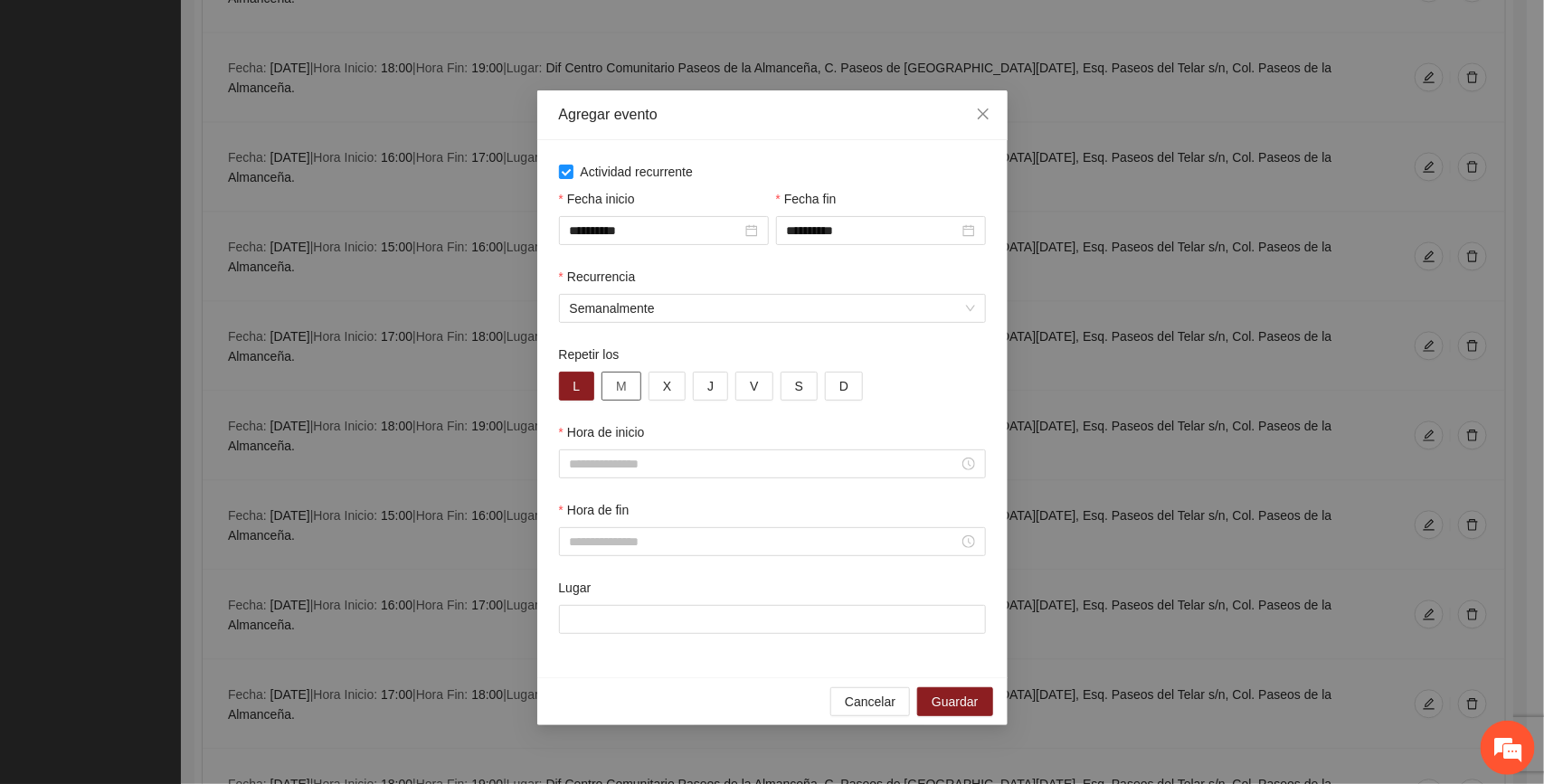 click on "M" at bounding box center (621, 386) 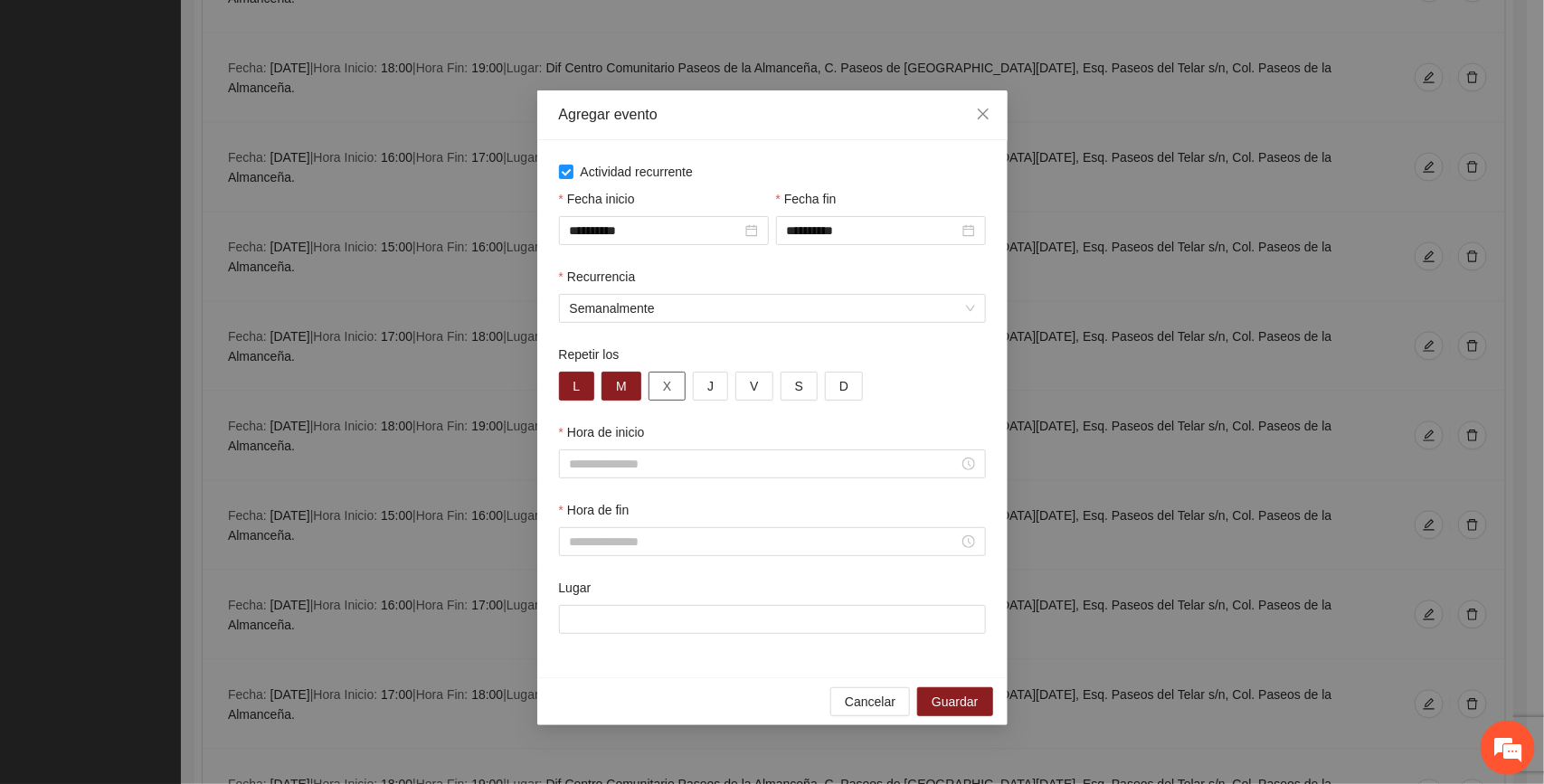 click on "X" at bounding box center [667, 386] 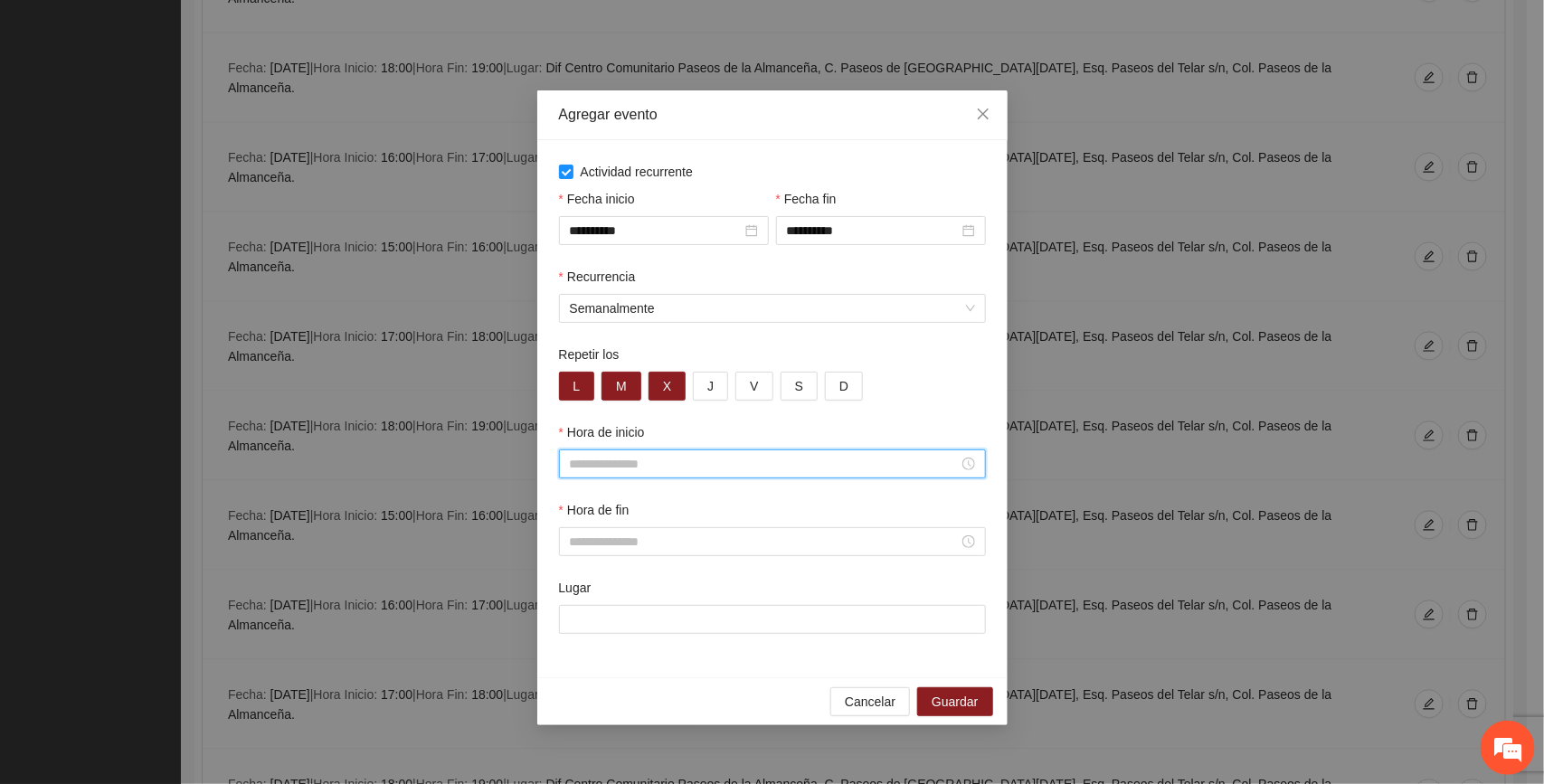click on "Hora de inicio" at bounding box center (764, 464) 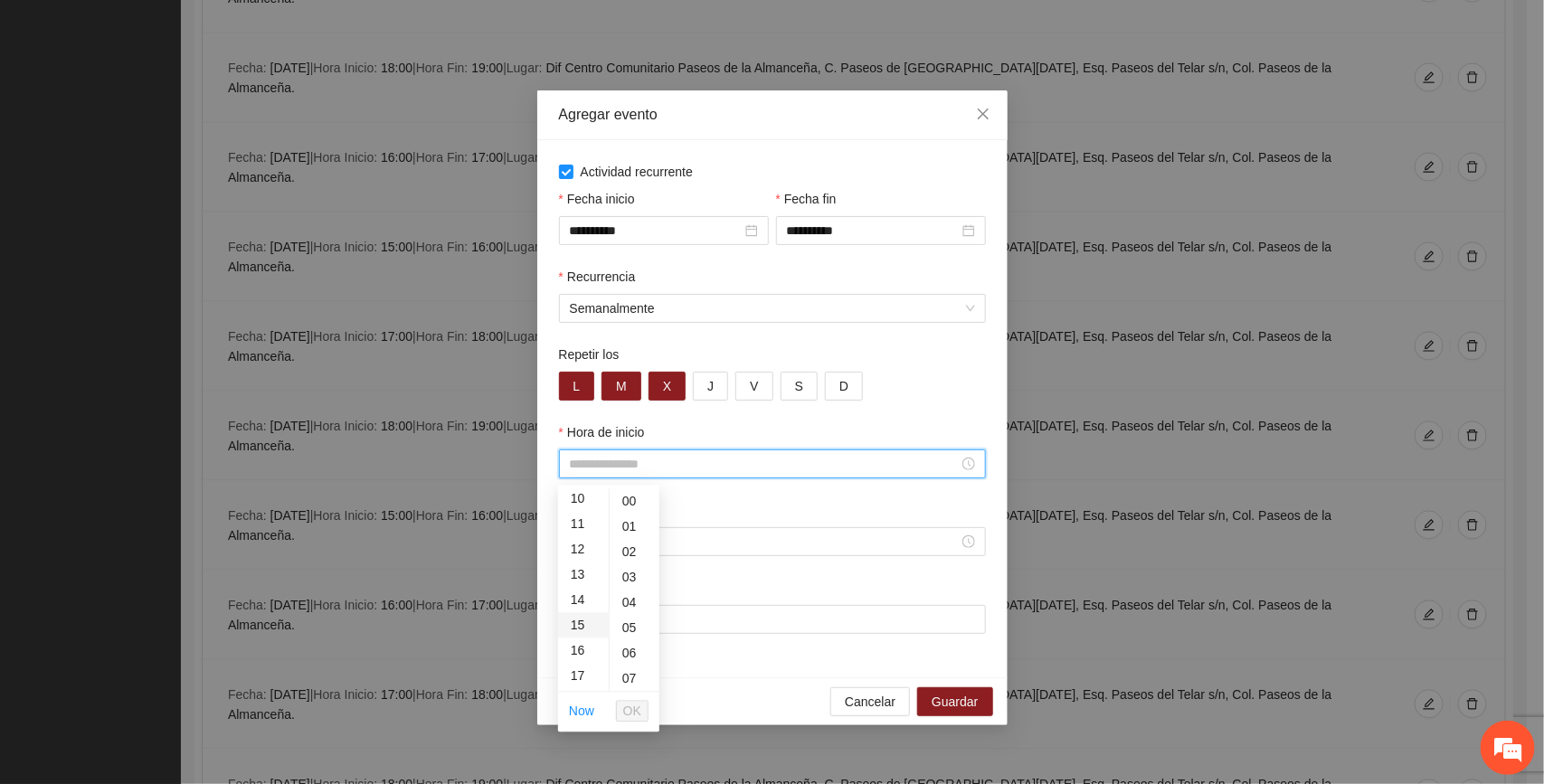 click on "15" at bounding box center [583, 625] 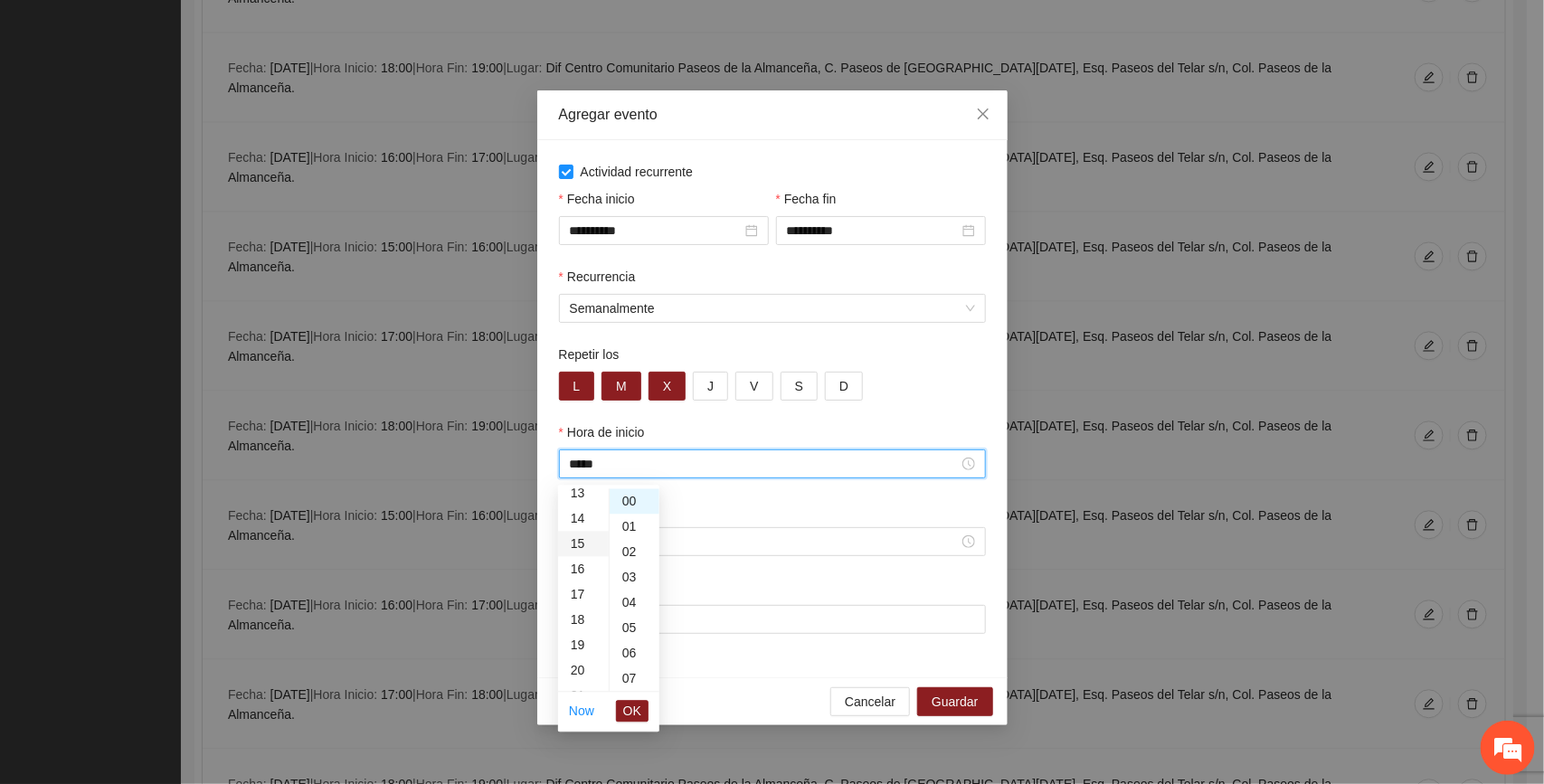 scroll, scrollTop: 380, scrollLeft: 0, axis: vertical 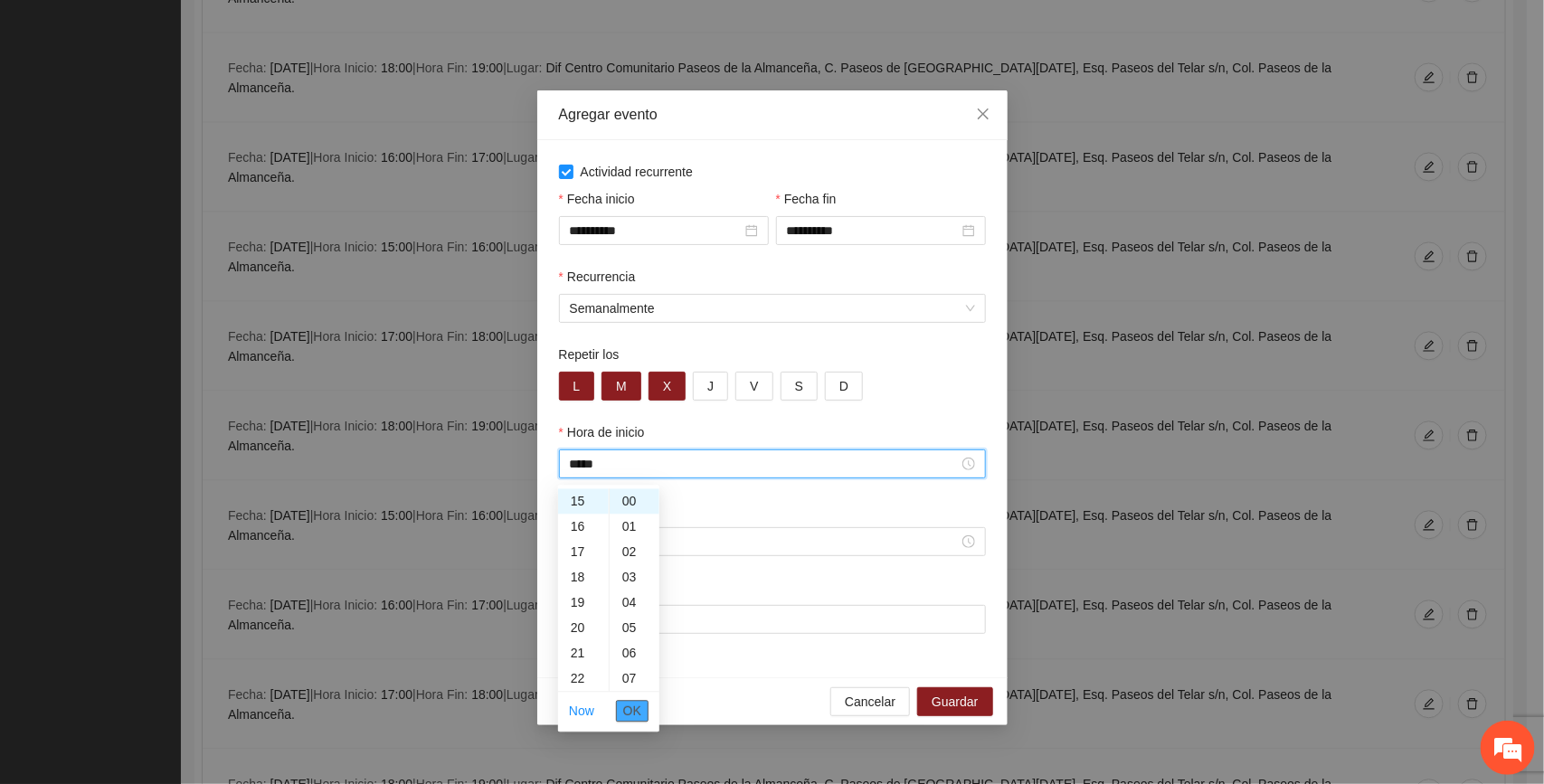 click on "OK" at bounding box center (632, 711) 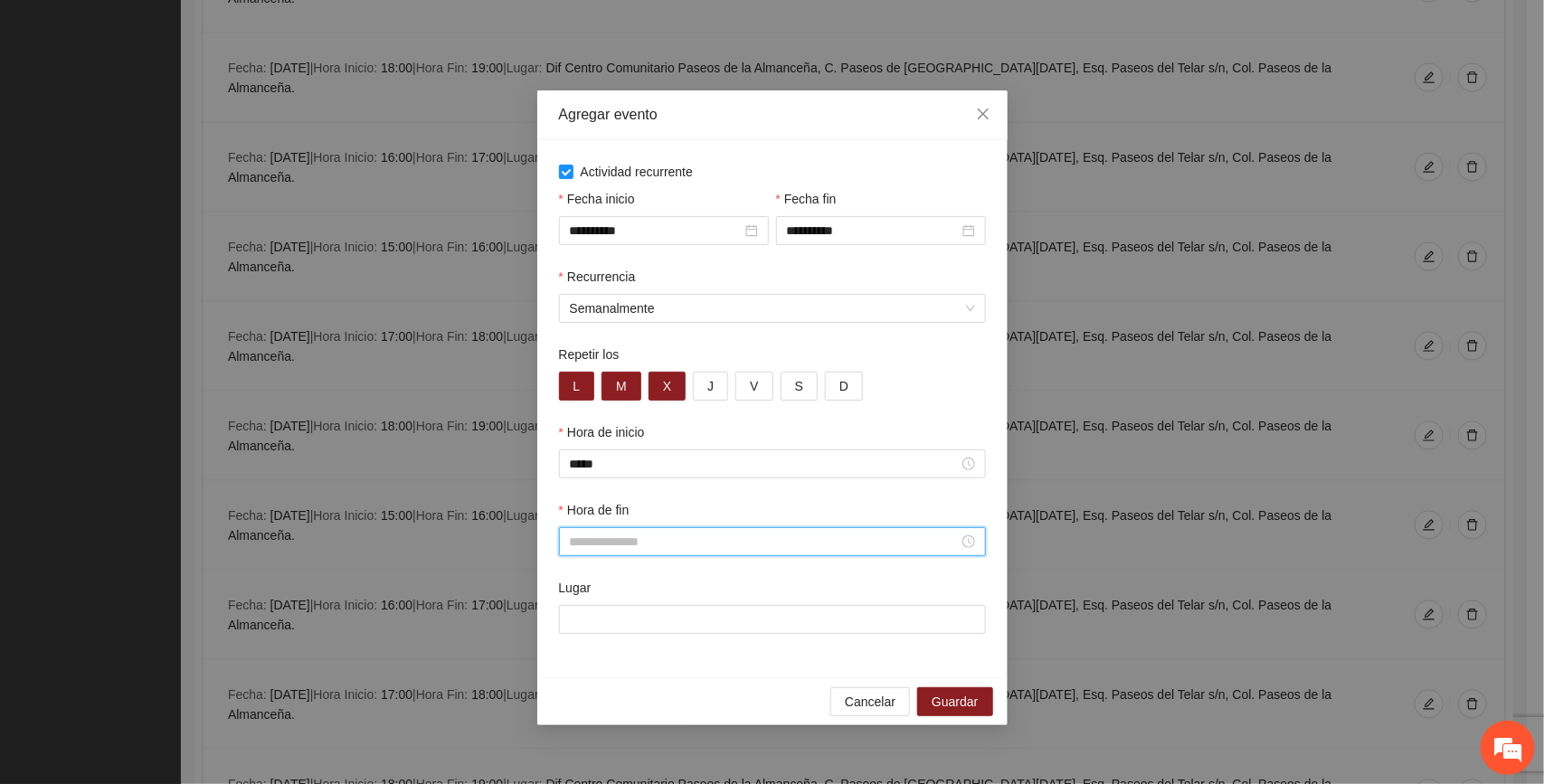 click on "Hora de fin" at bounding box center [764, 542] 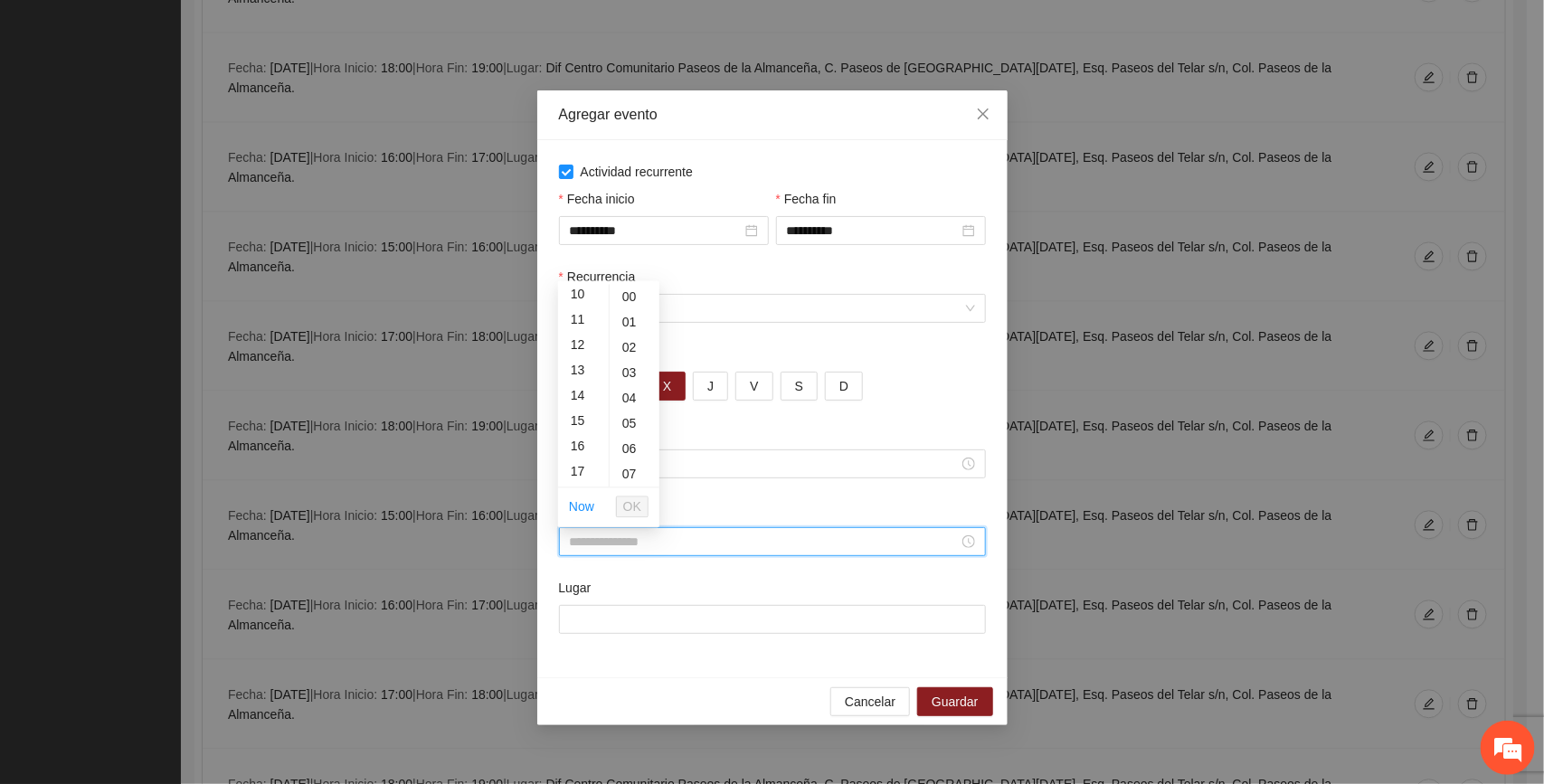 scroll, scrollTop: 301, scrollLeft: 0, axis: vertical 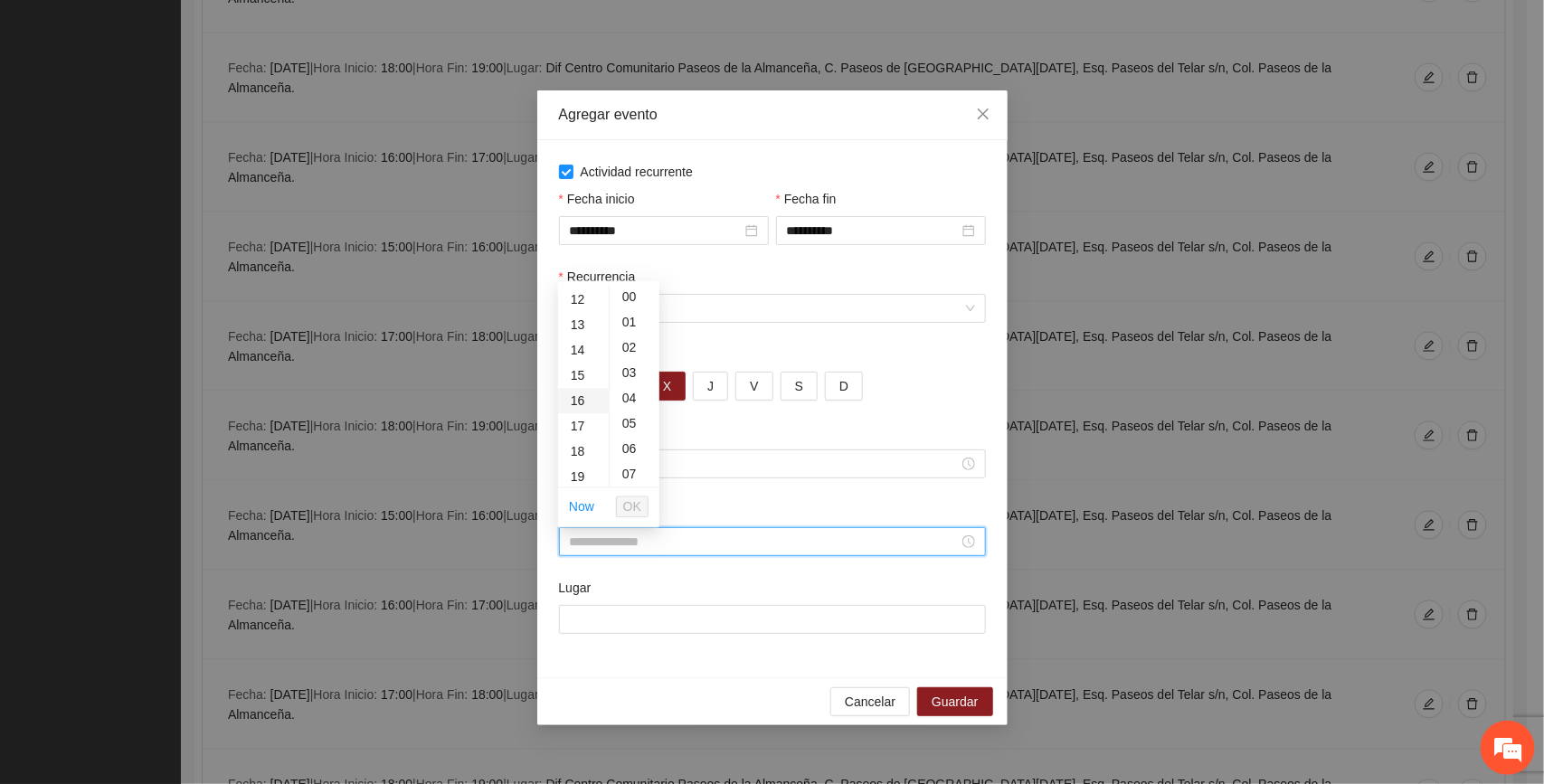 click on "16" at bounding box center [583, 401] 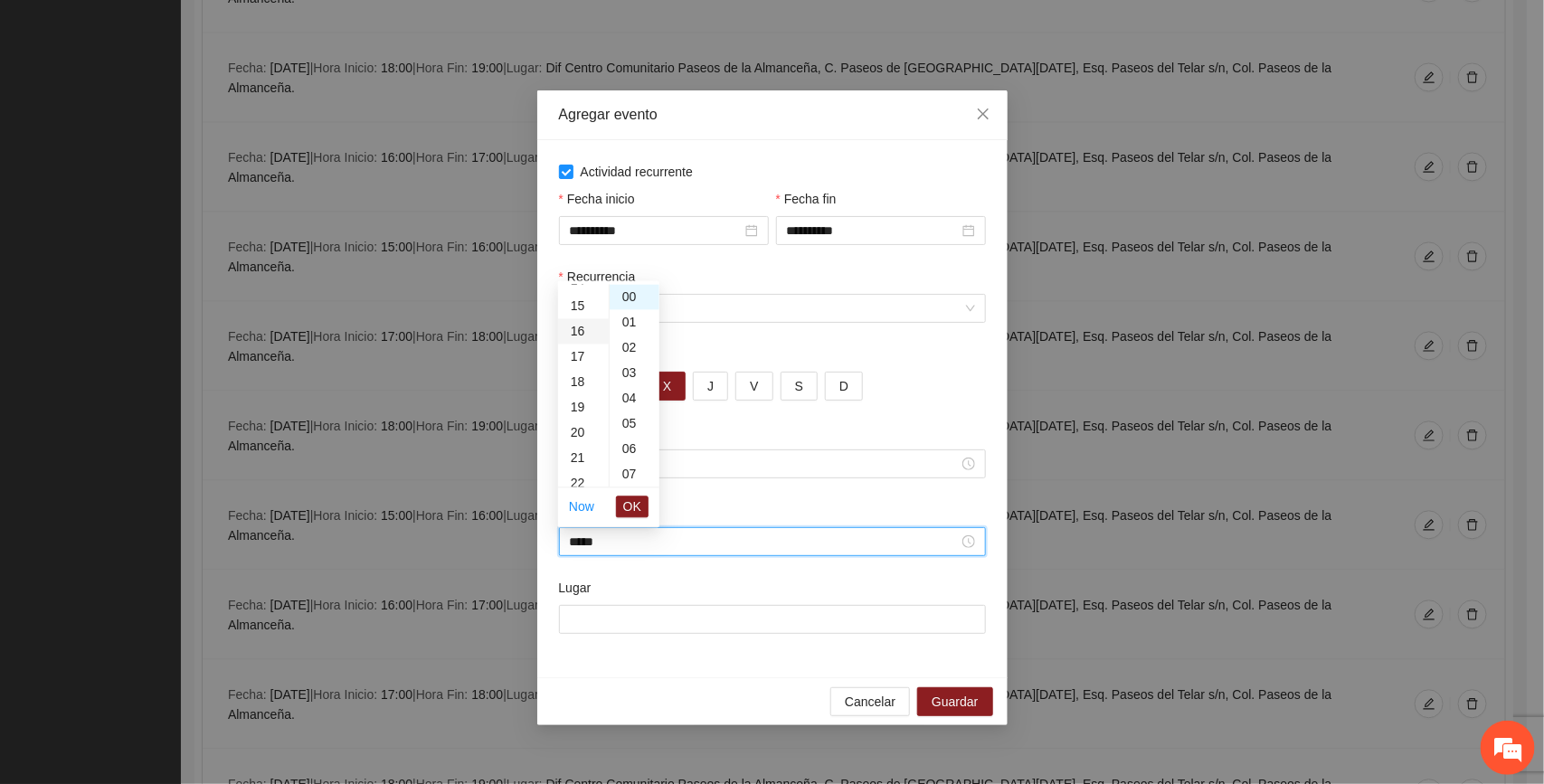 scroll, scrollTop: 404, scrollLeft: 0, axis: vertical 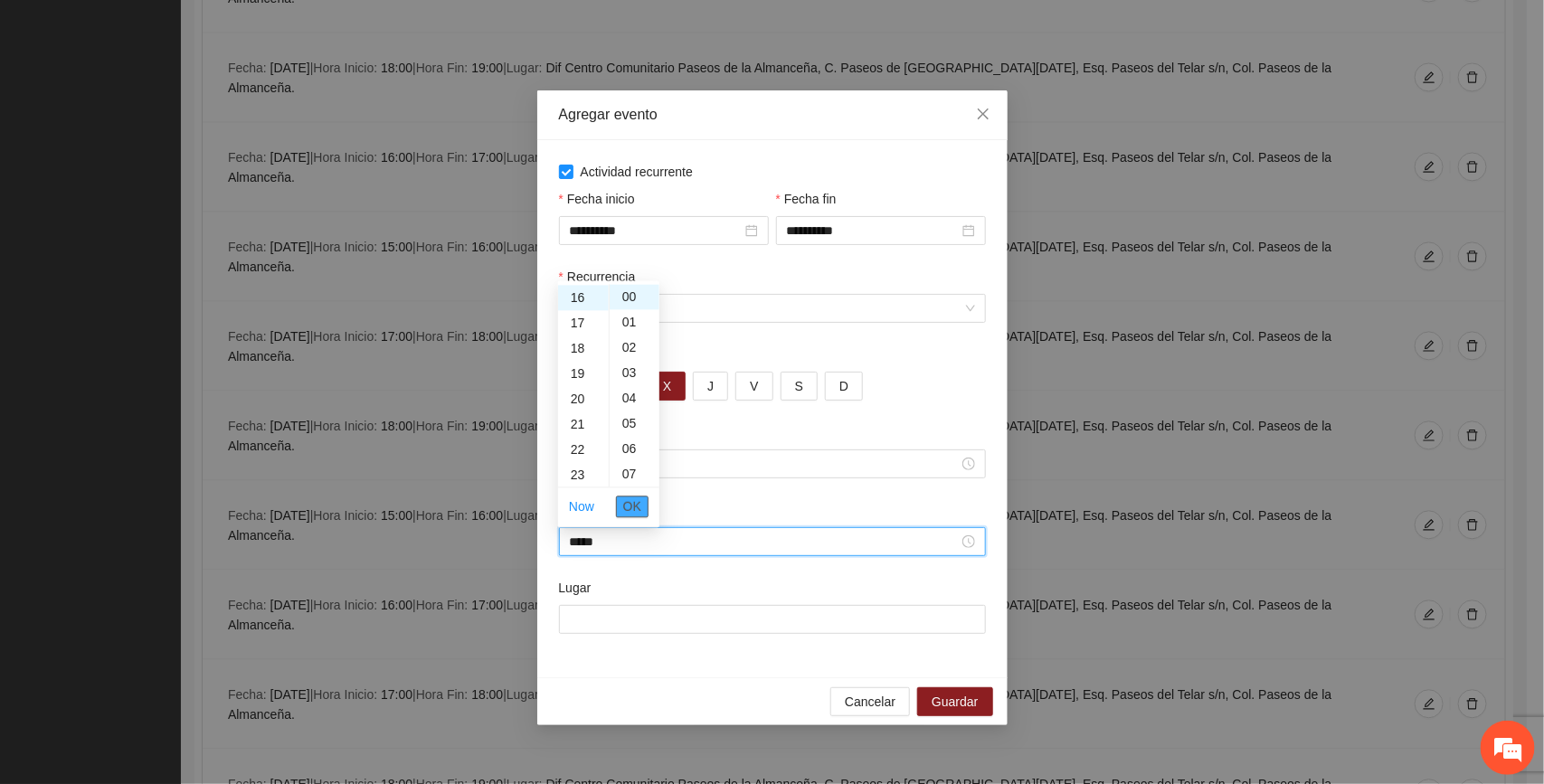 click on "OK" at bounding box center (632, 506) 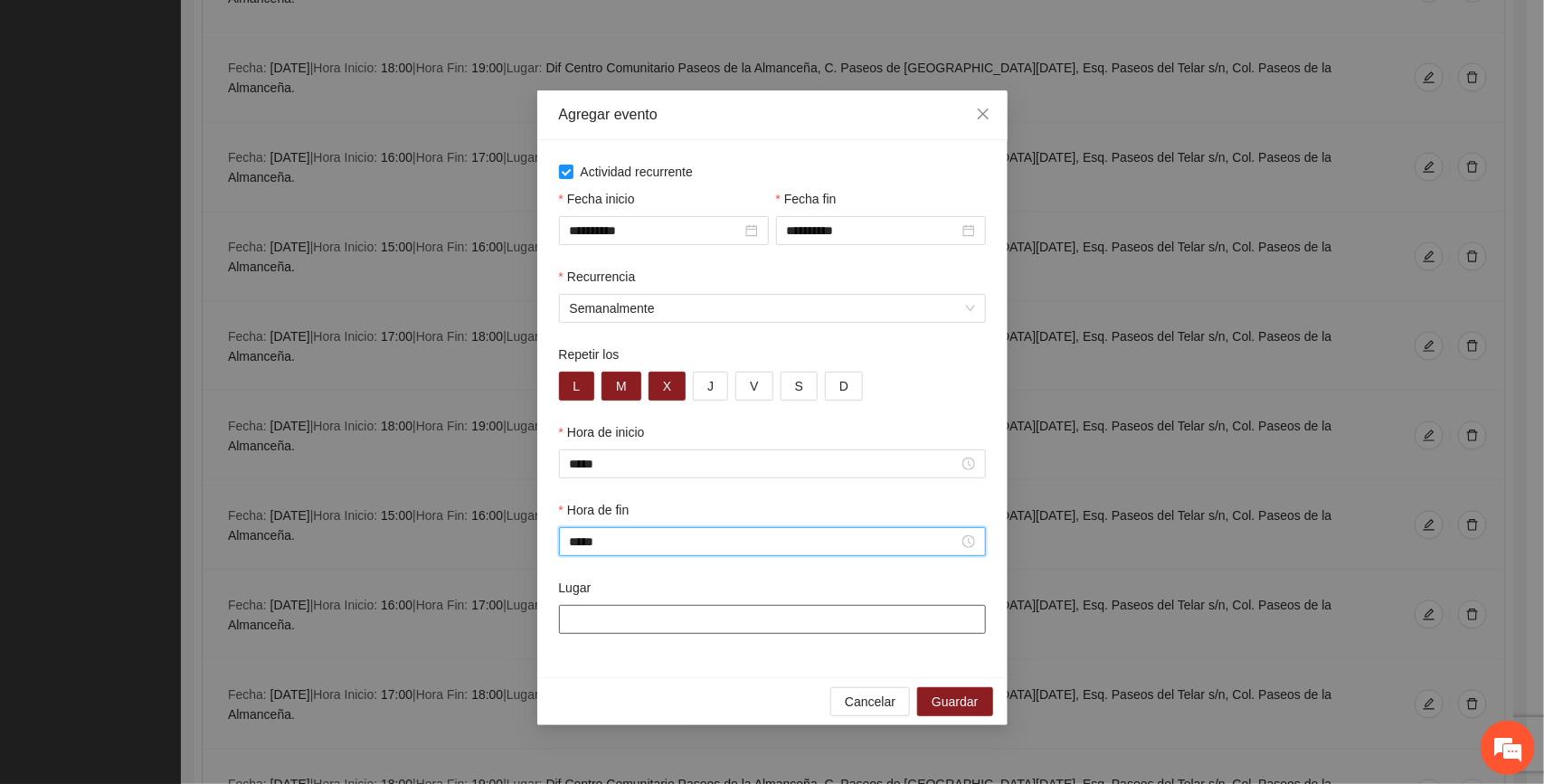 click on "Lugar" at bounding box center [772, 619] 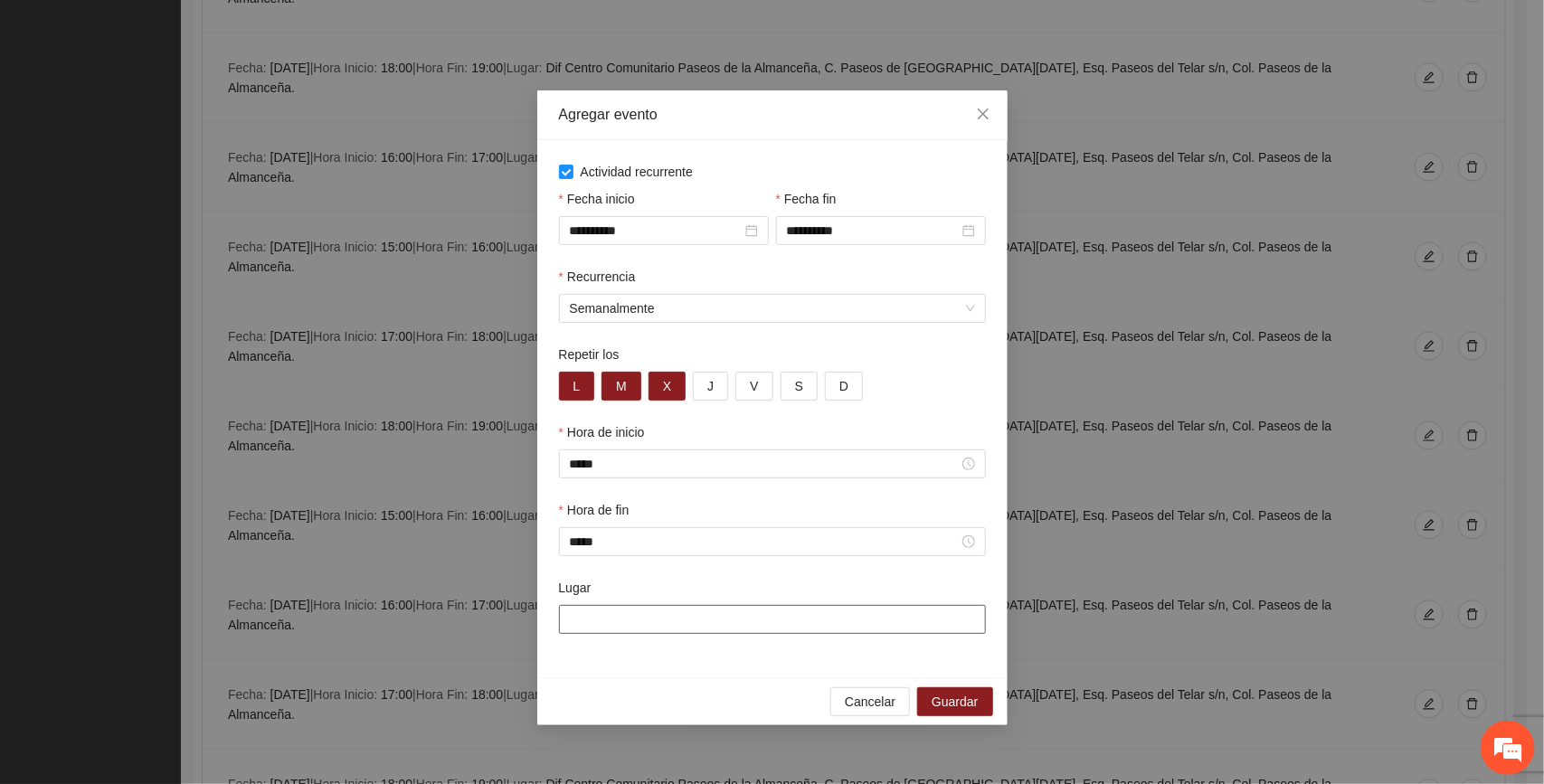 paste on "**********" 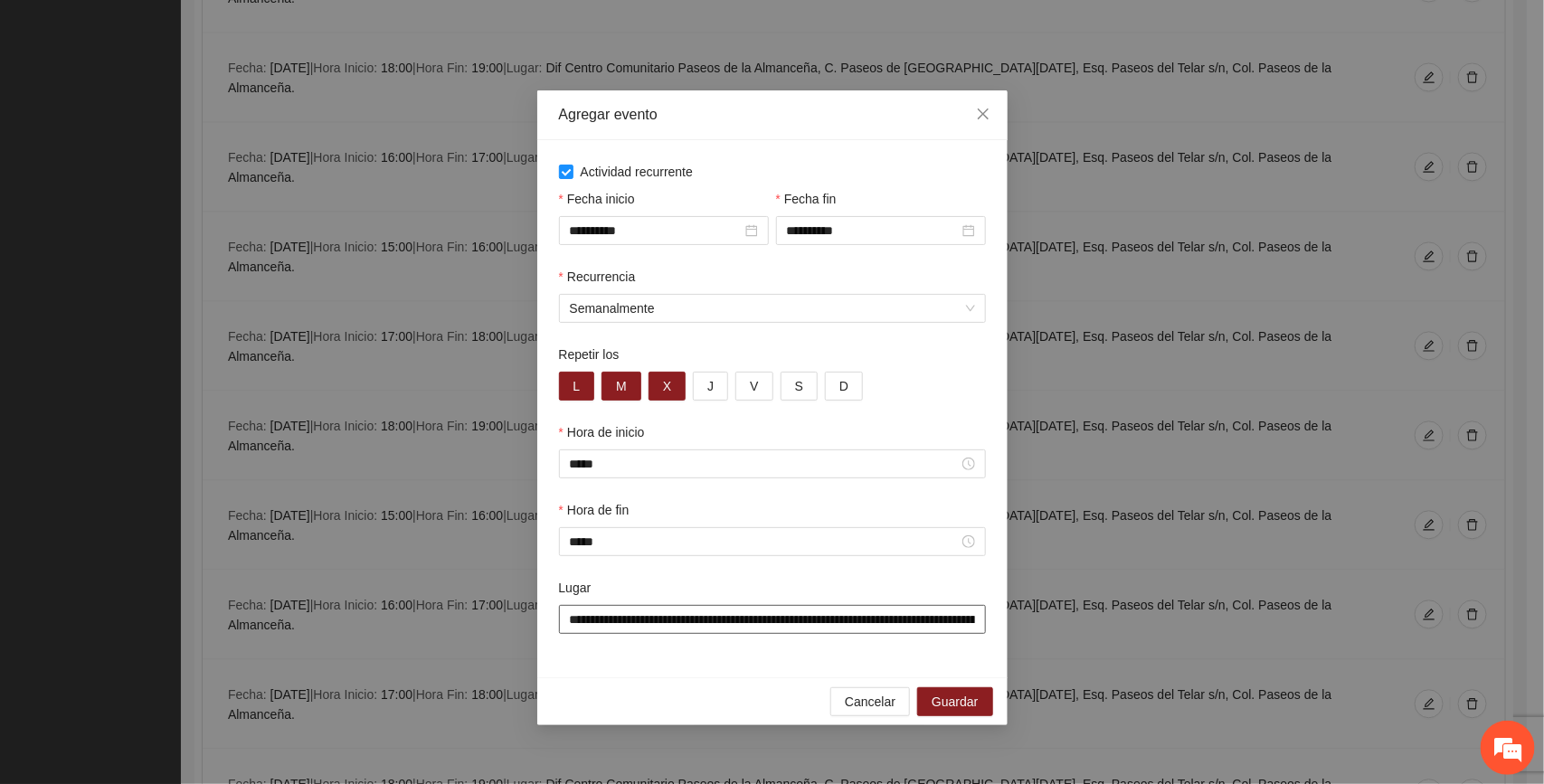 scroll, scrollTop: 0, scrollLeft: 312, axis: horizontal 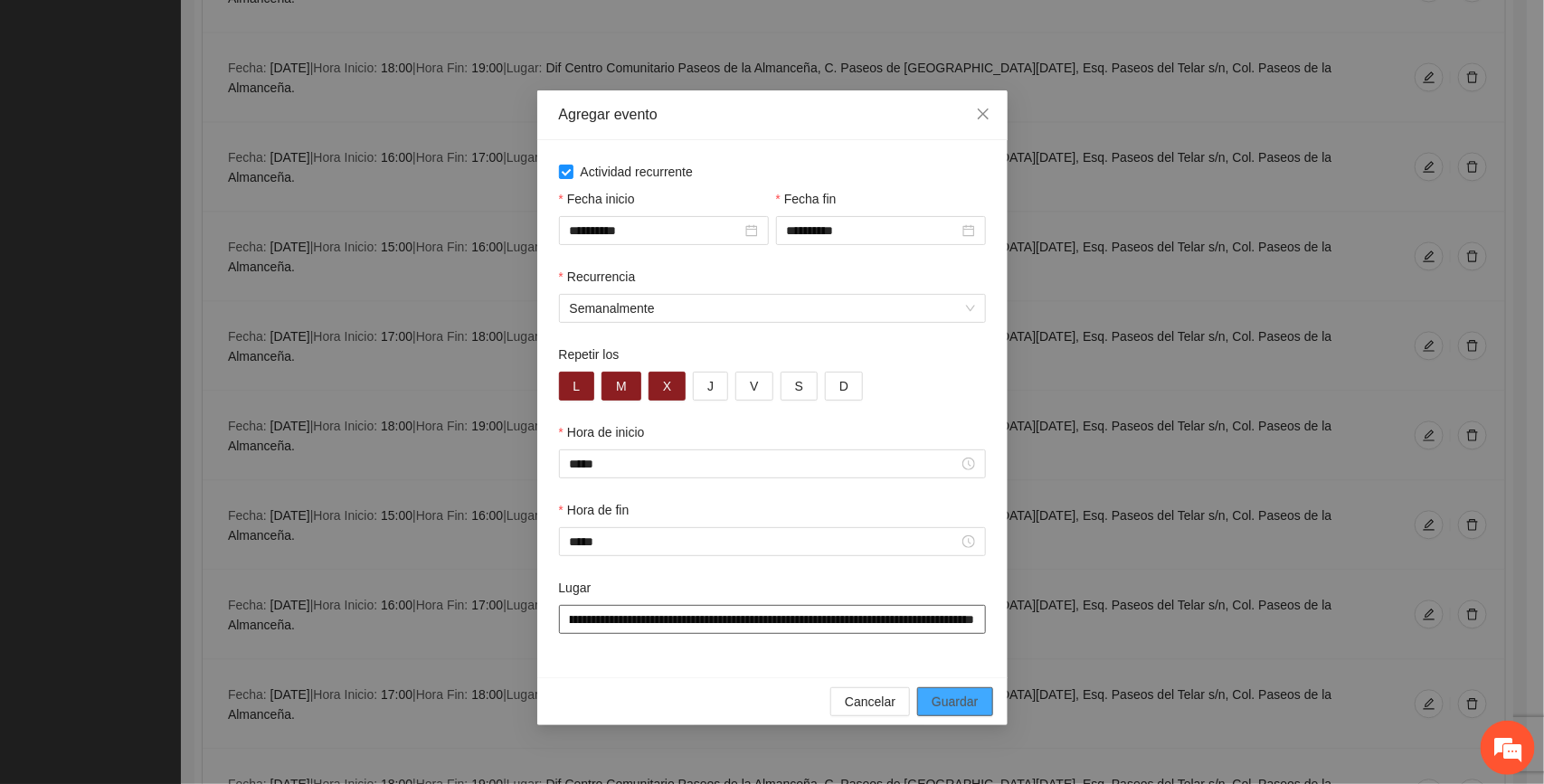 type on "**********" 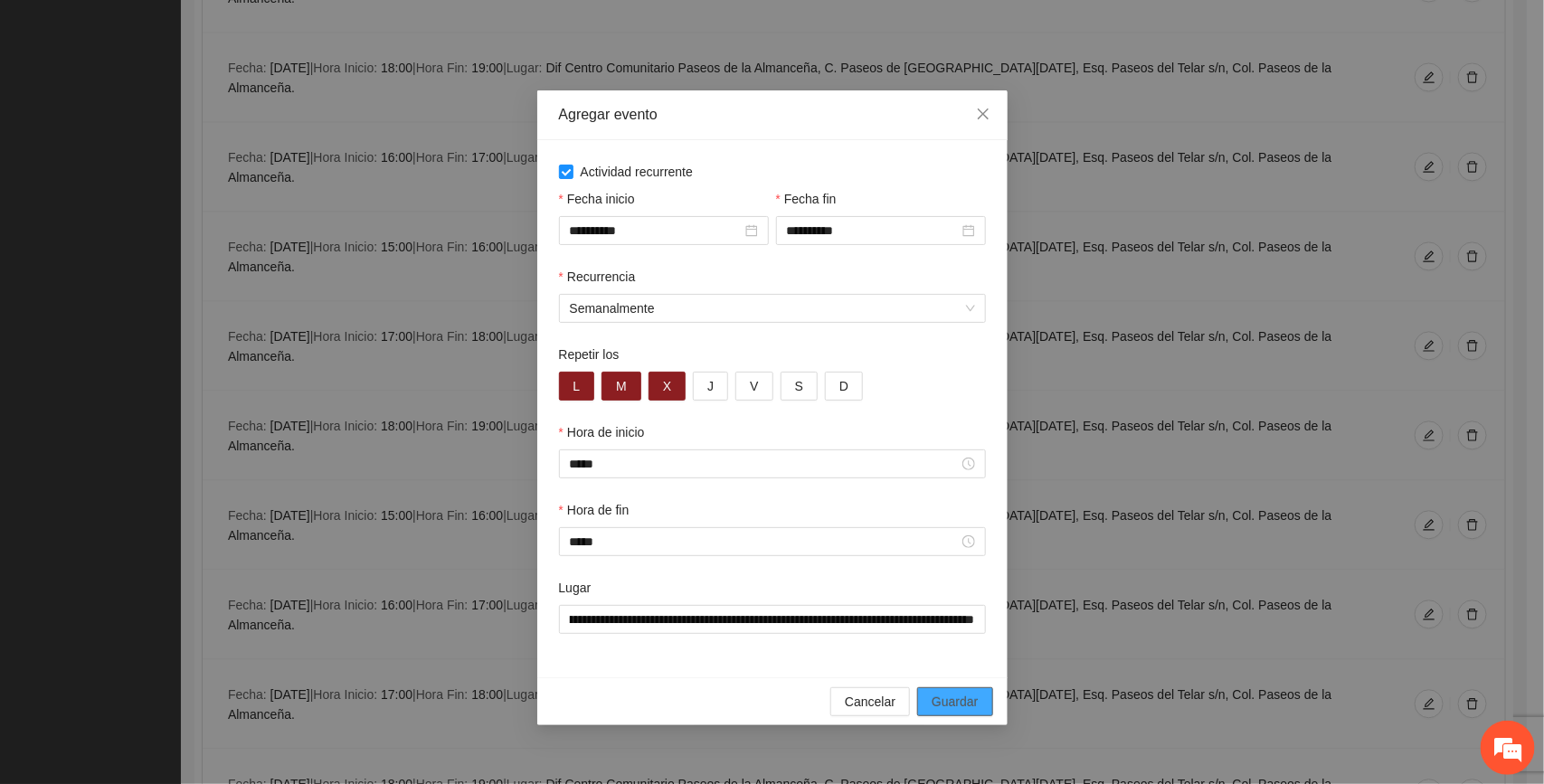 click on "Guardar" at bounding box center [954, 702] 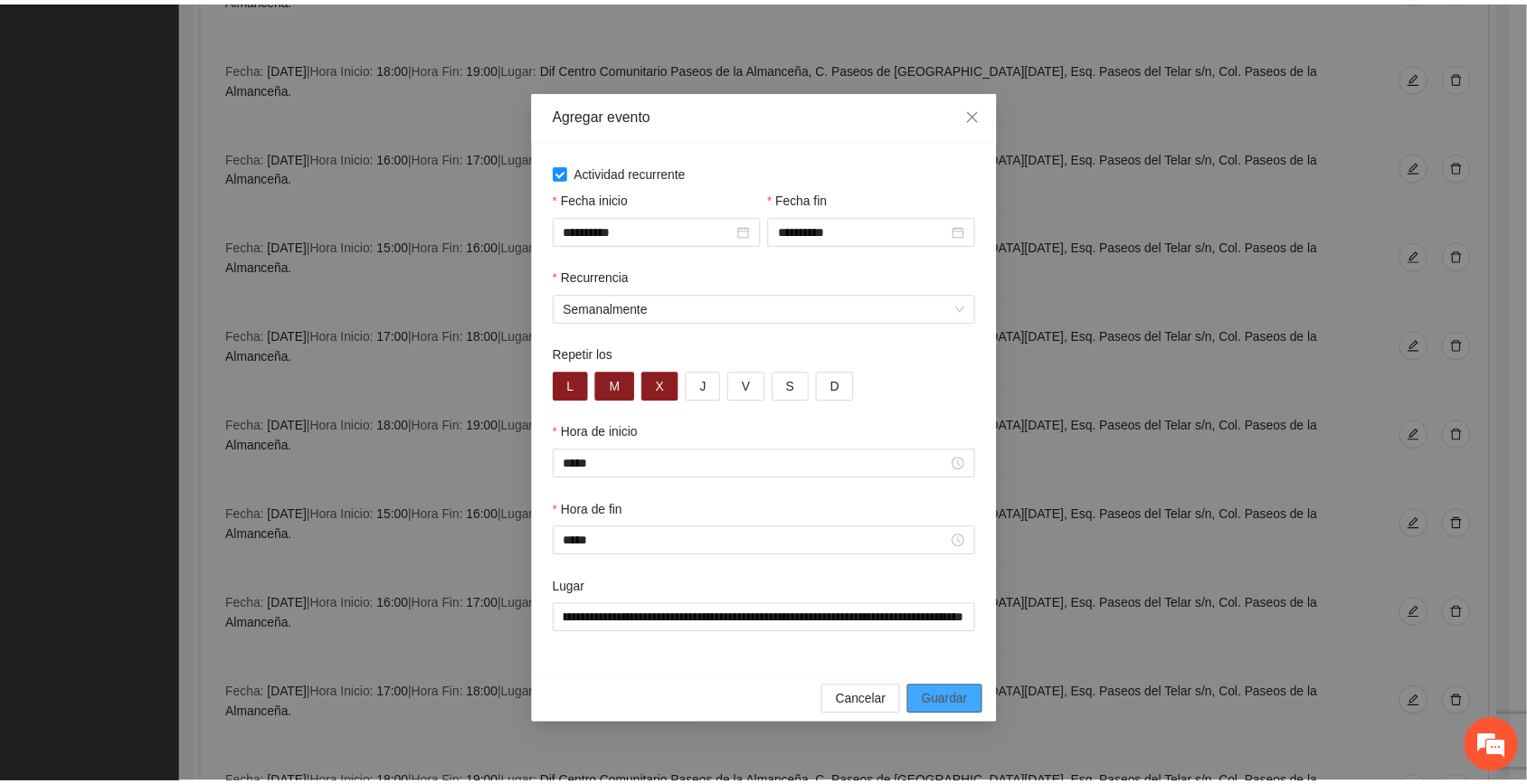 scroll, scrollTop: 0, scrollLeft: 0, axis: both 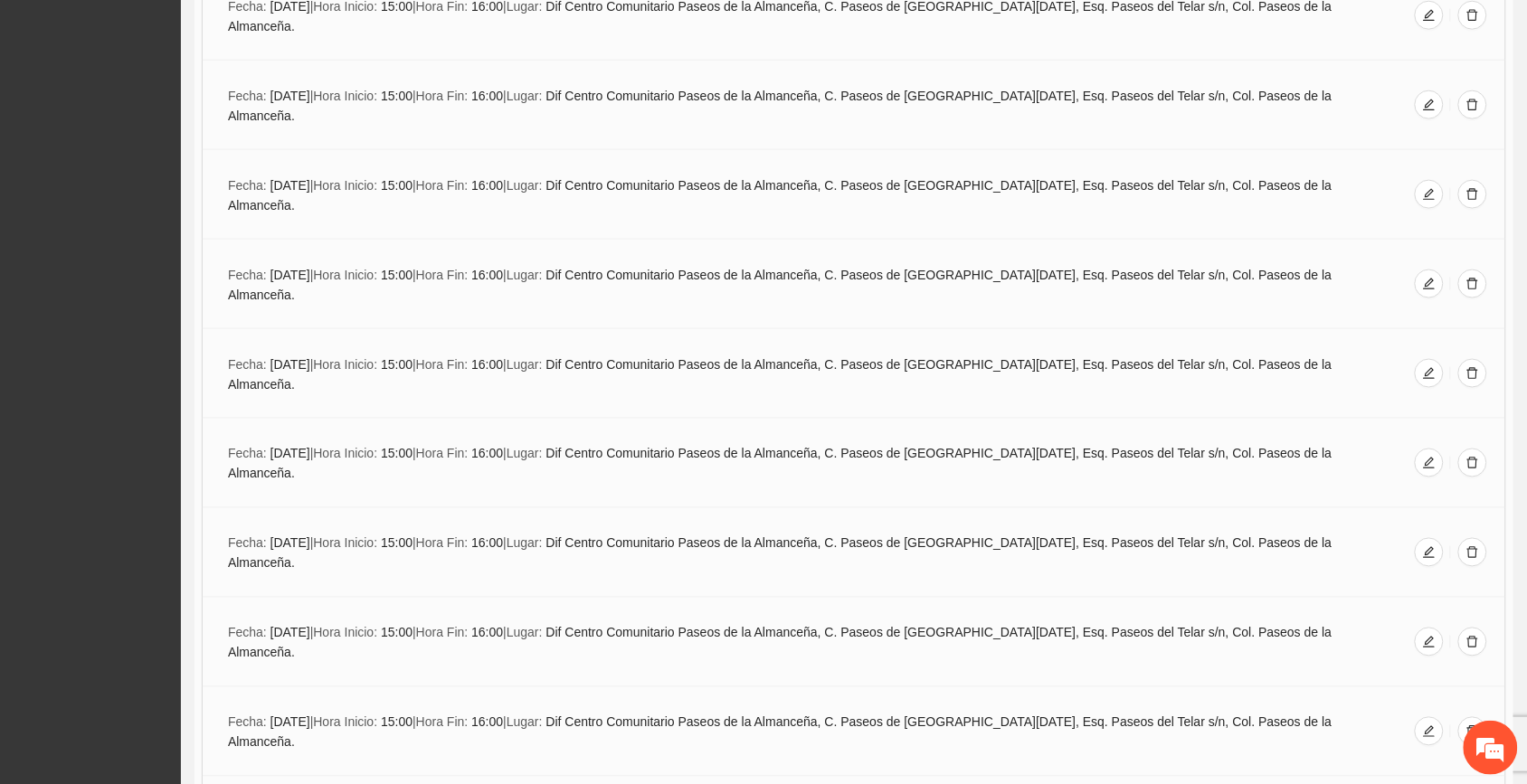 click on "Agregar evento" at bounding box center [864, 1160] 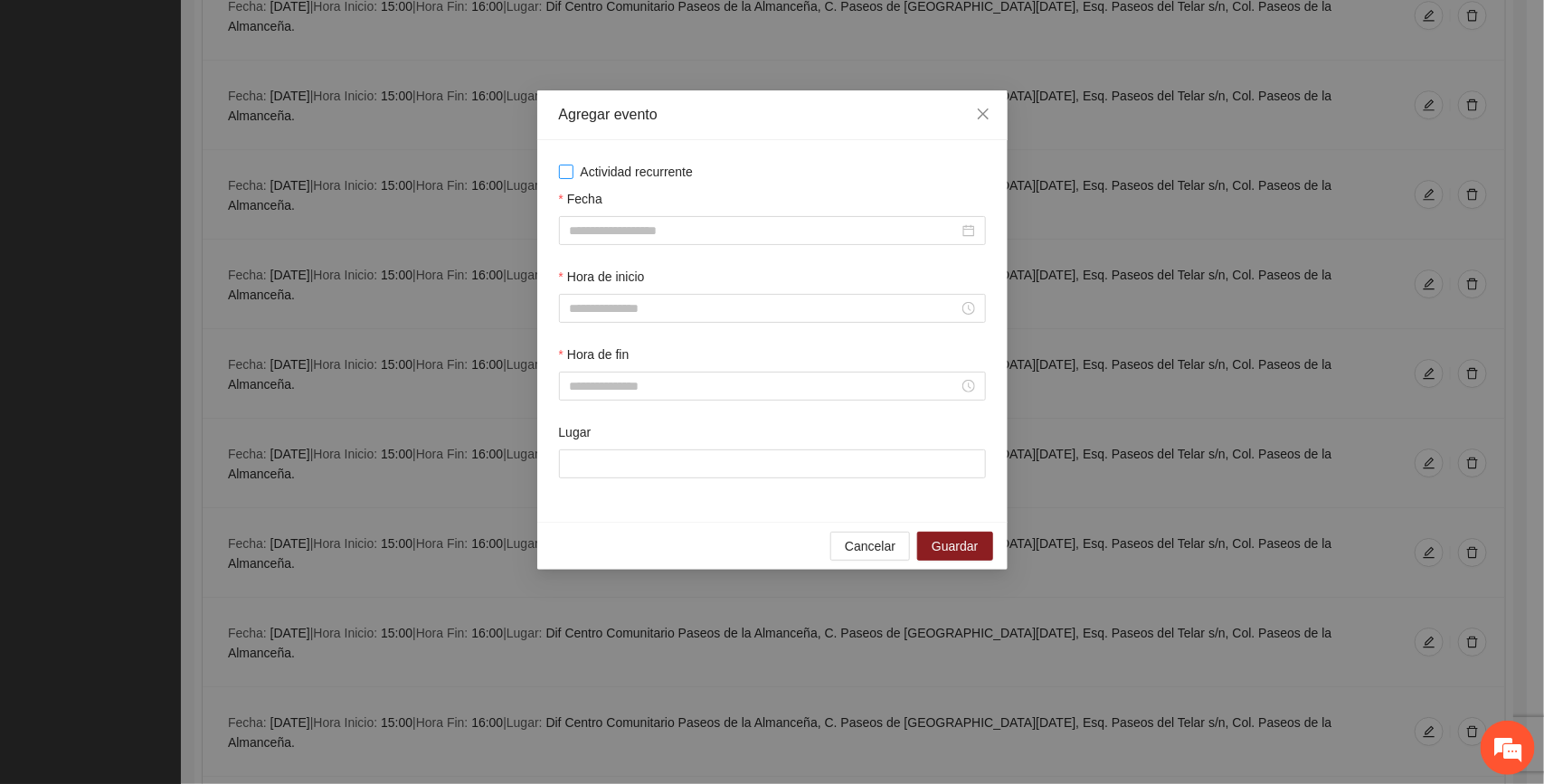 click on "Actividad recurrente" at bounding box center [637, 172] 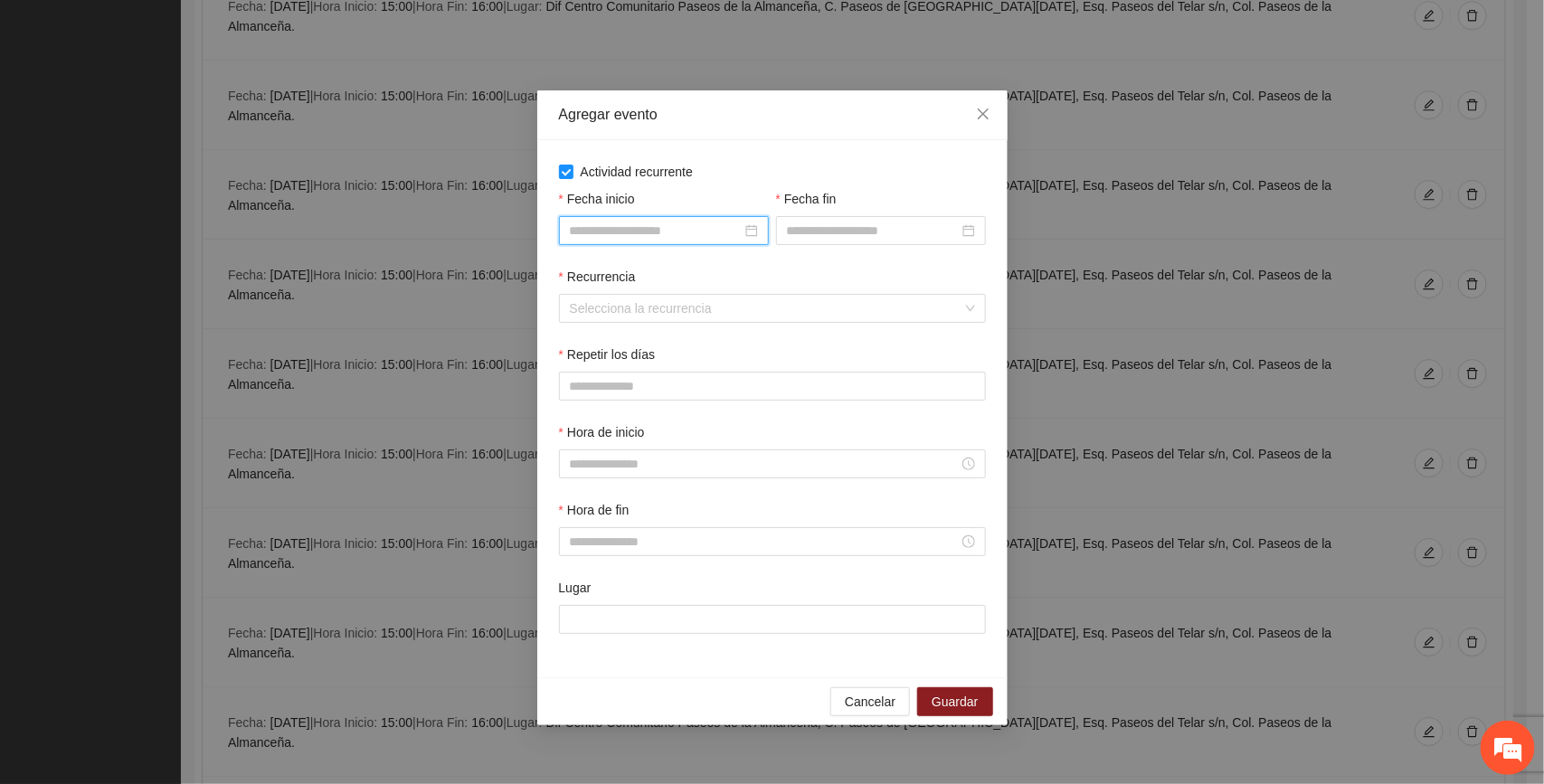 click on "Fecha inicio" at bounding box center [656, 231] 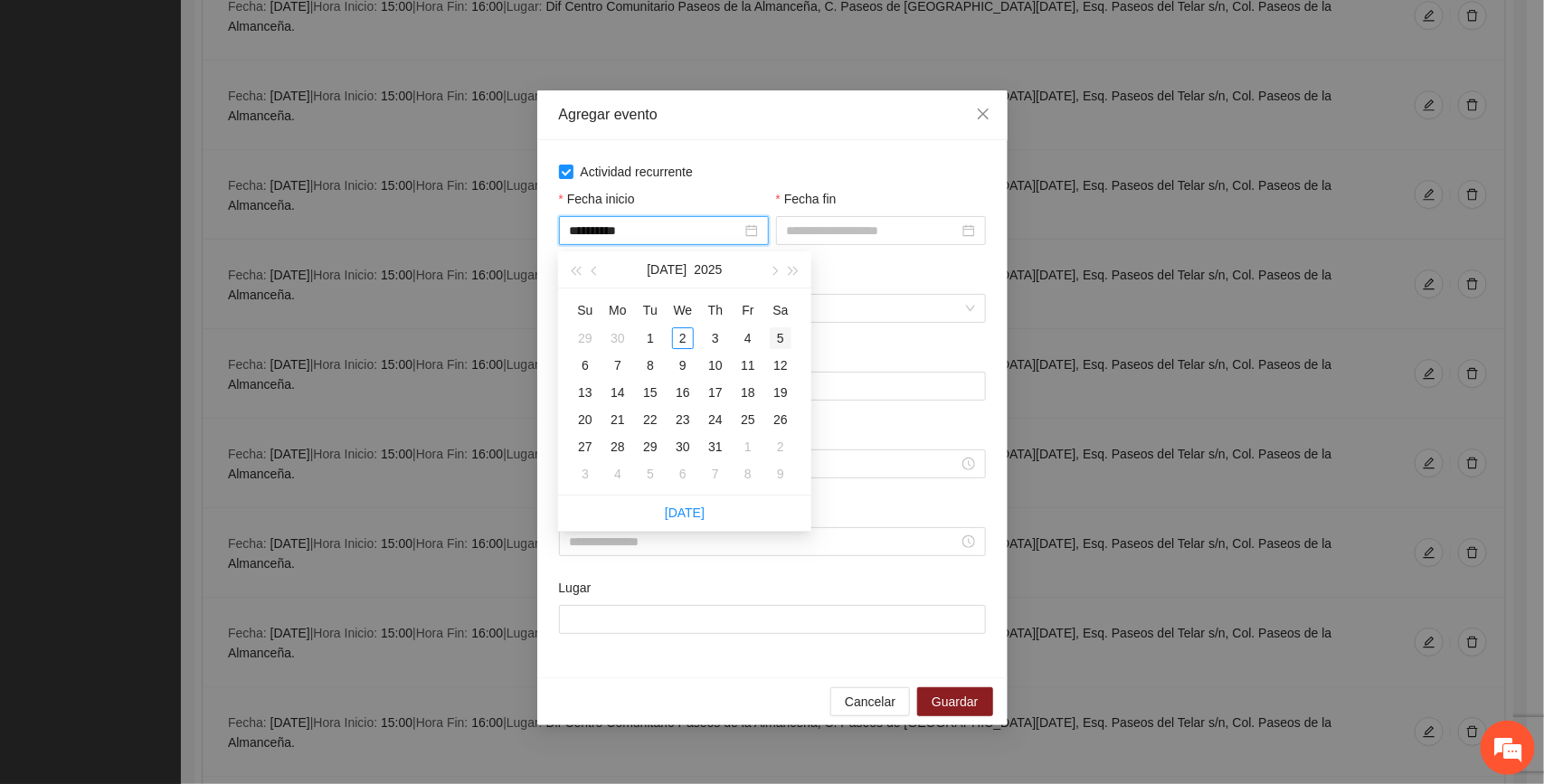 type on "**********" 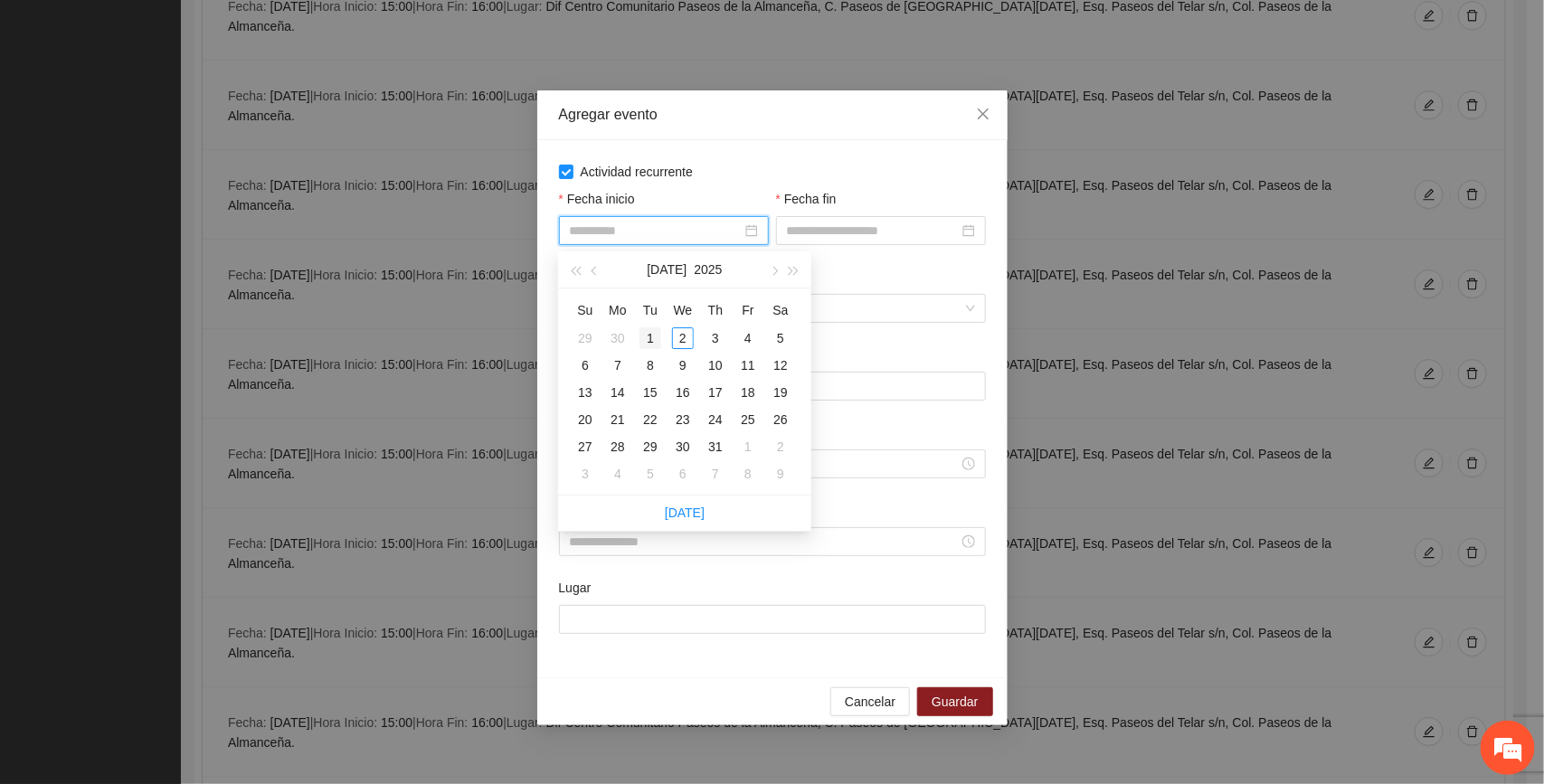 type on "**********" 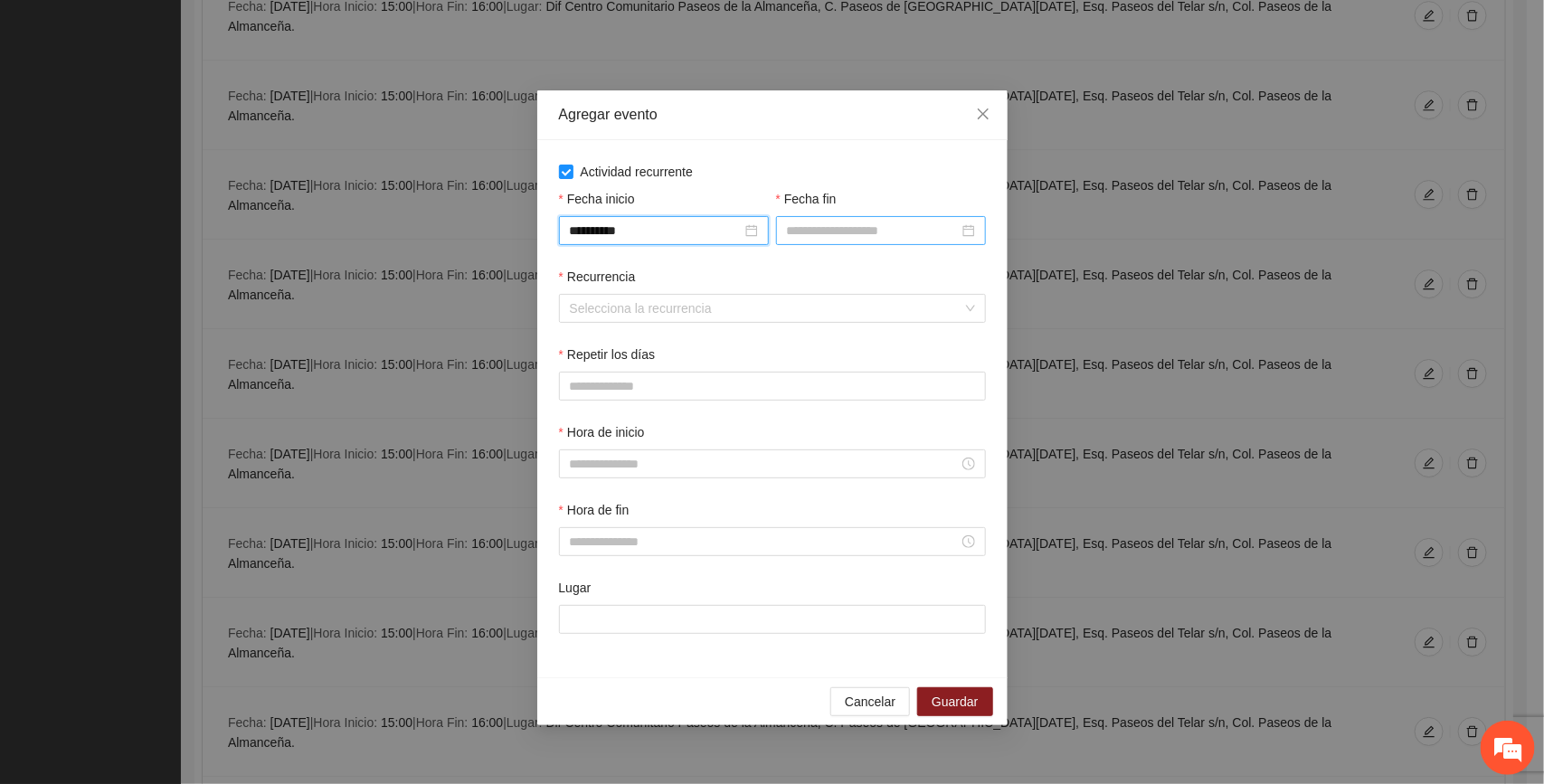 click on "Fecha fin" at bounding box center [873, 231] 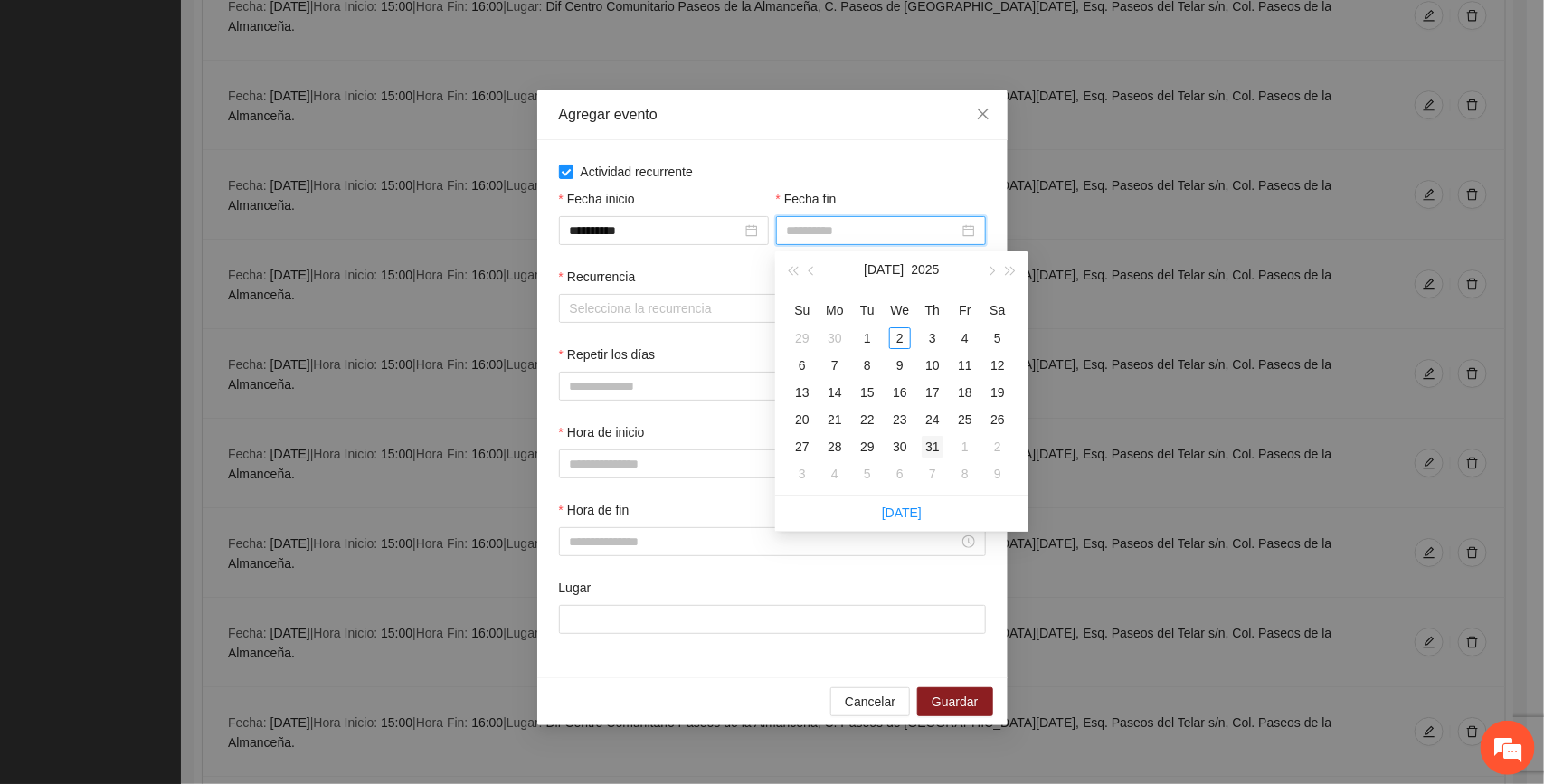 type on "**********" 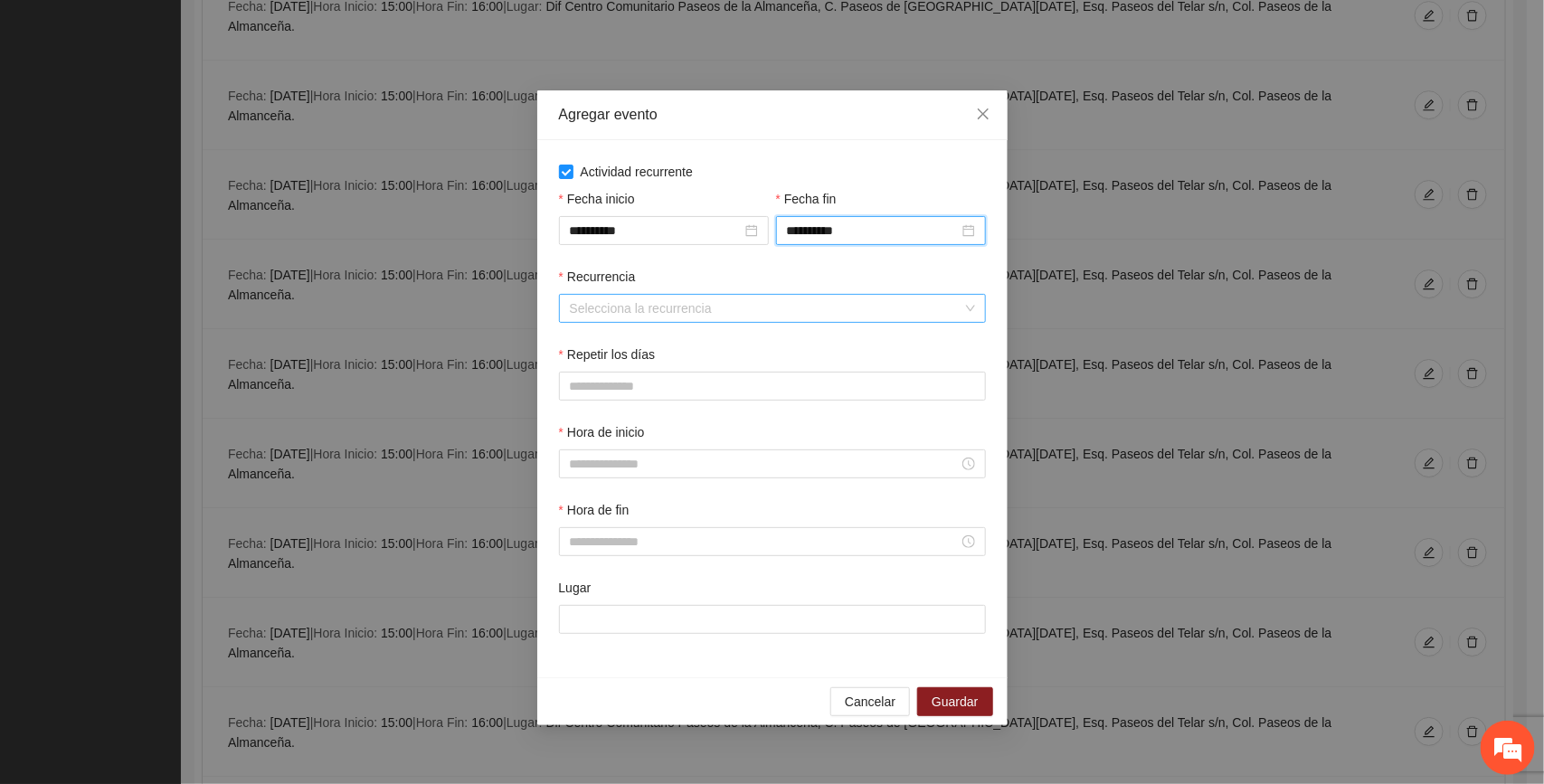 click on "Recurrencia" at bounding box center (766, 308) 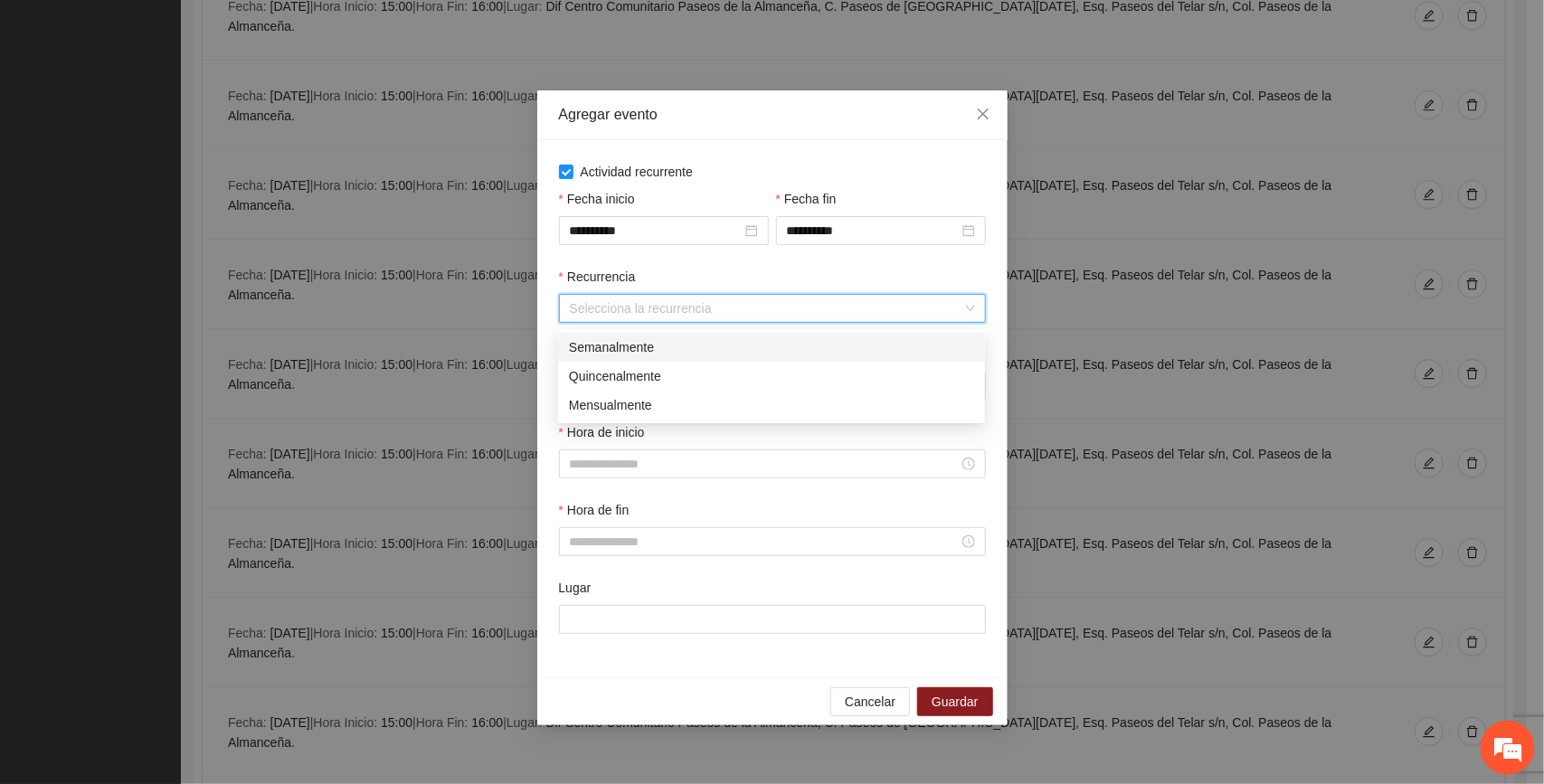 click on "Semanalmente" at bounding box center [772, 347] 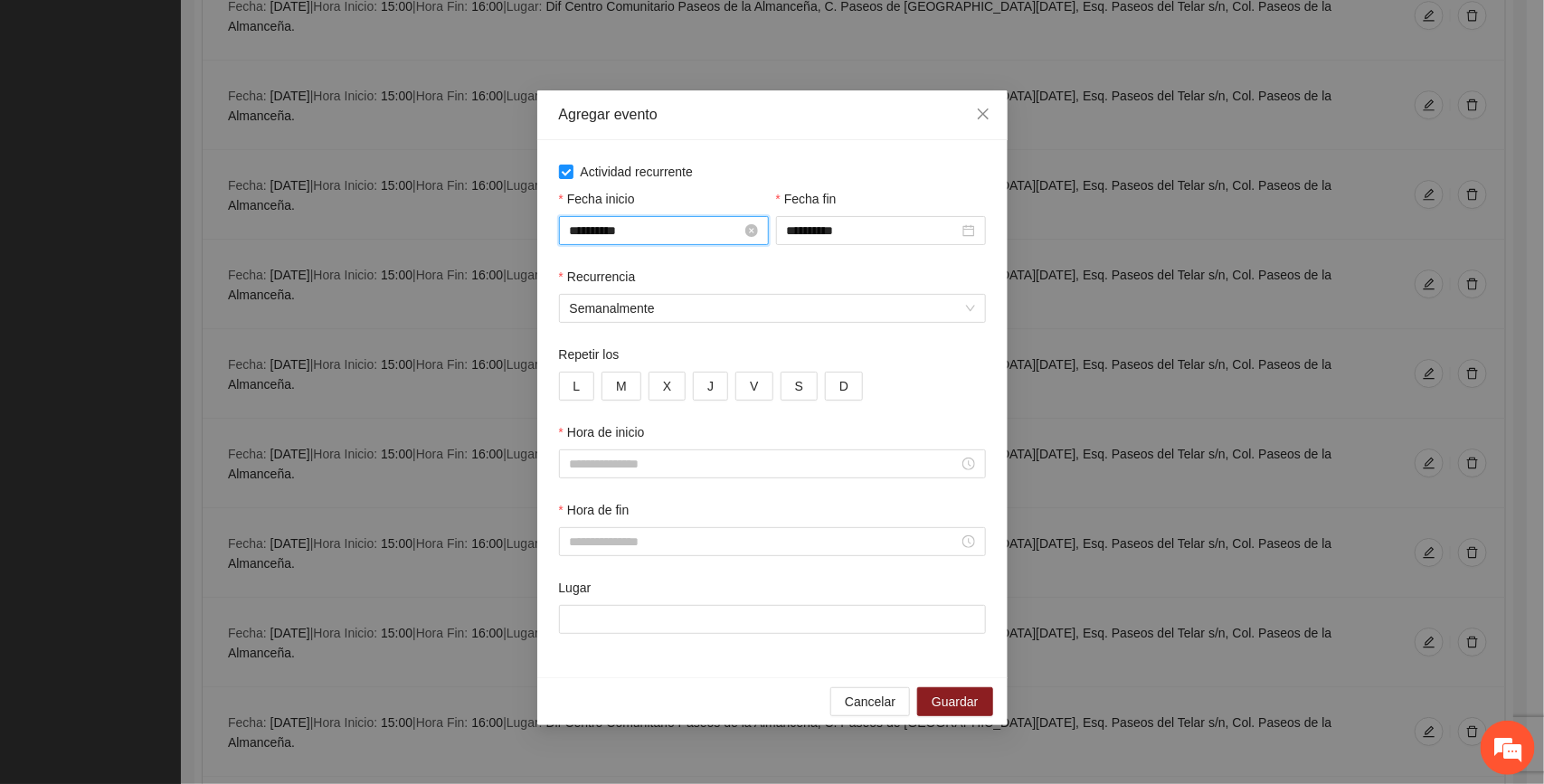 click on "**********" at bounding box center [656, 231] 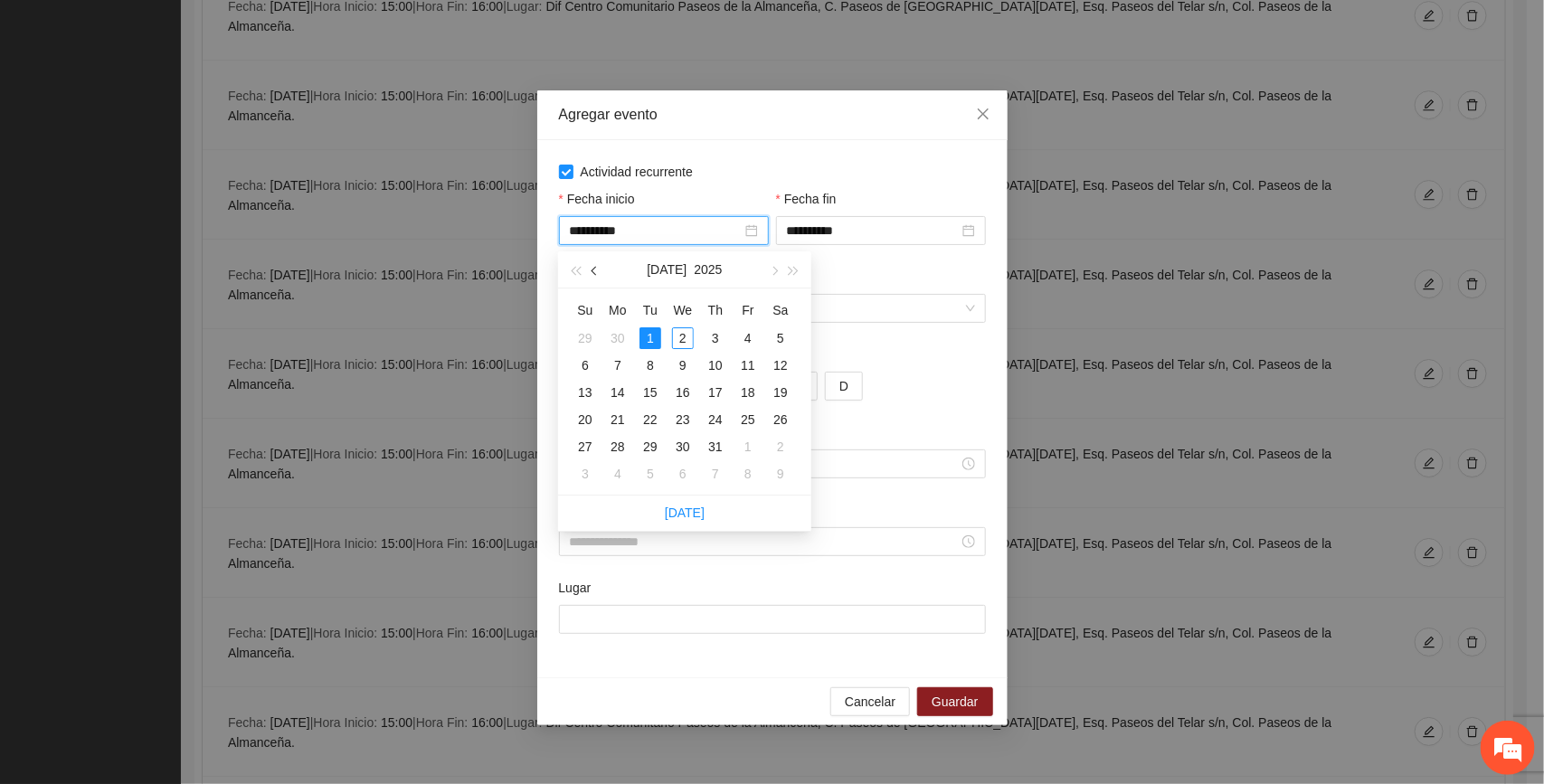 click at bounding box center (596, 270) 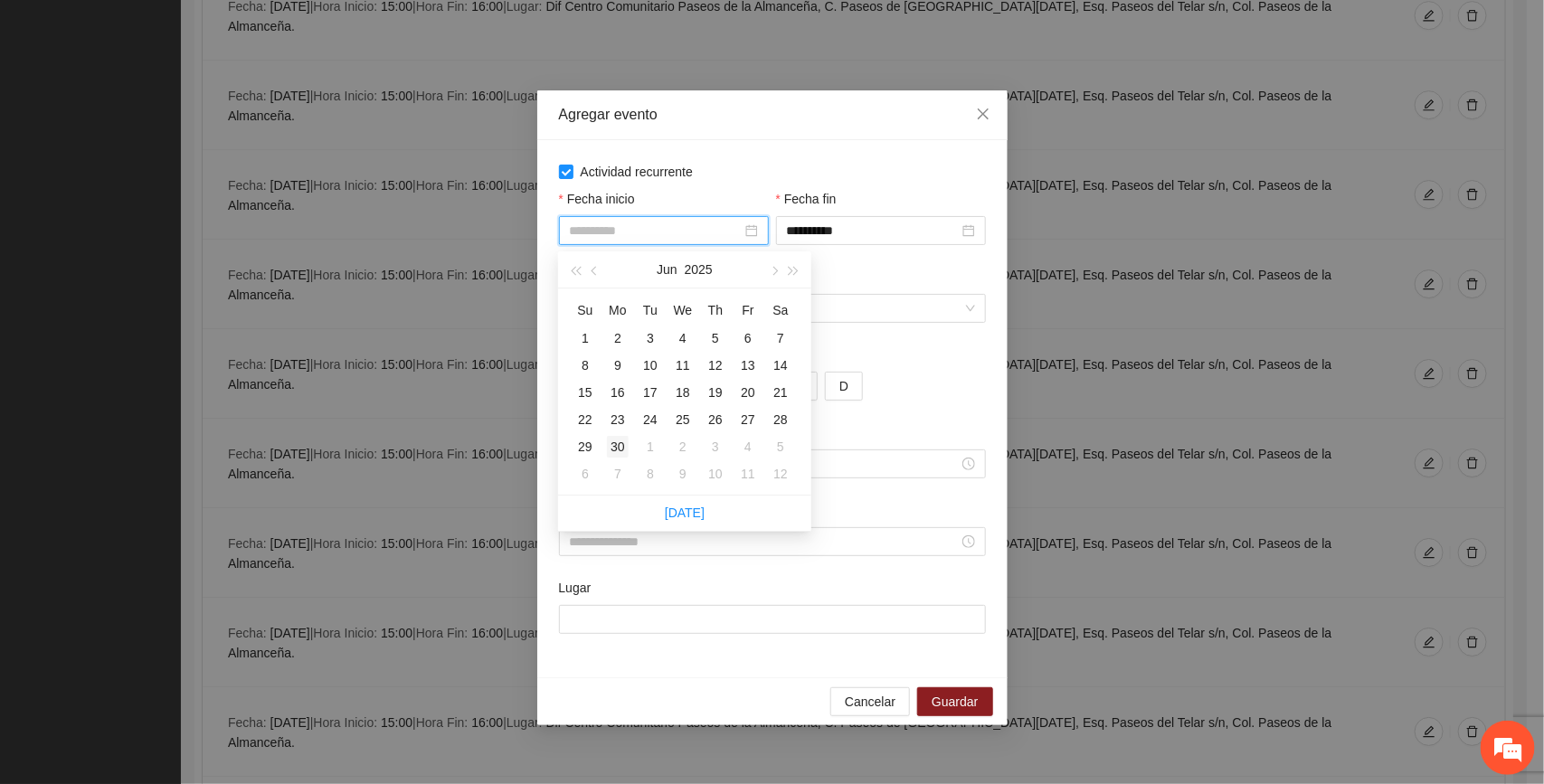 type on "**********" 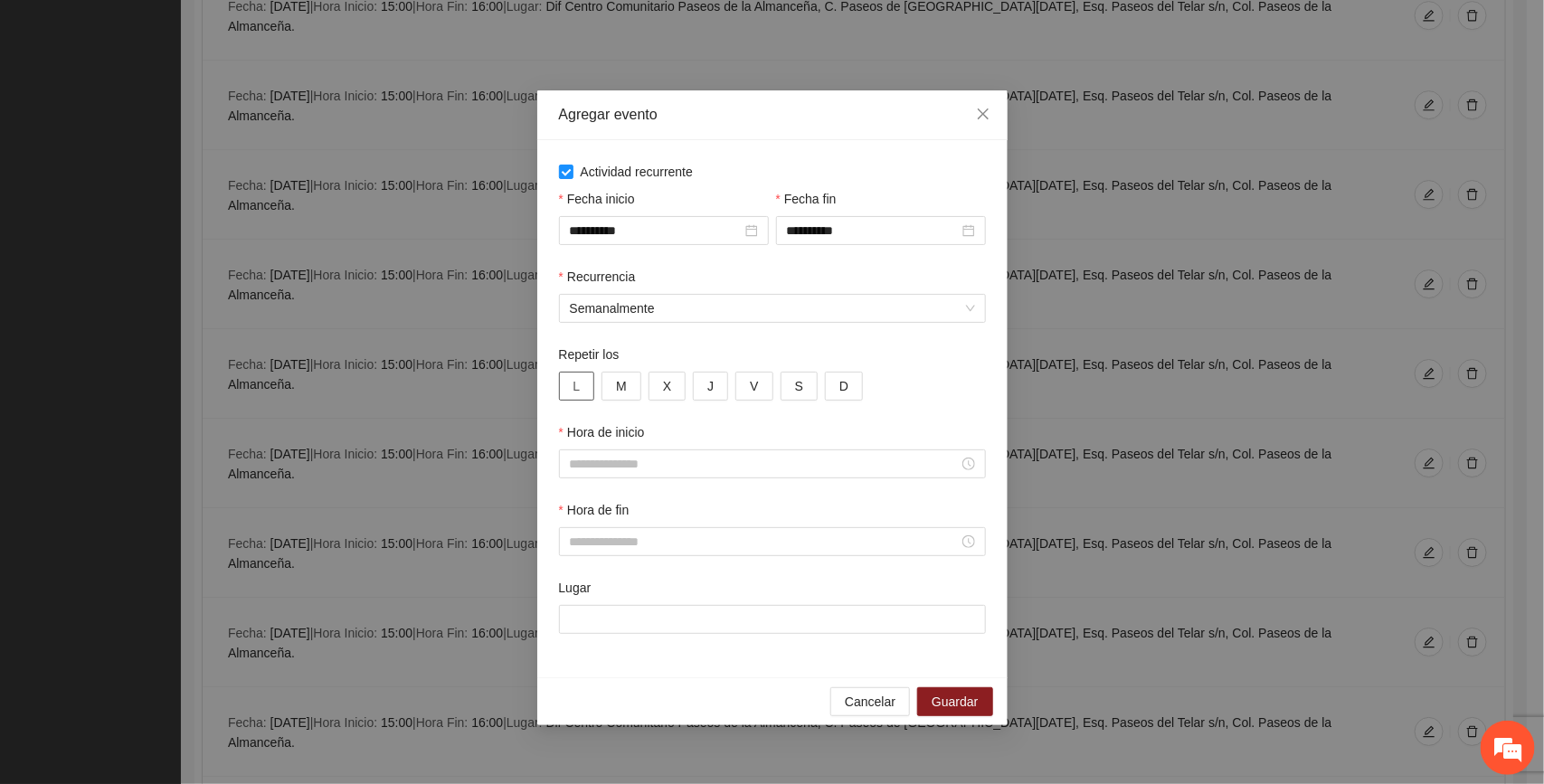 click on "L" at bounding box center [577, 386] 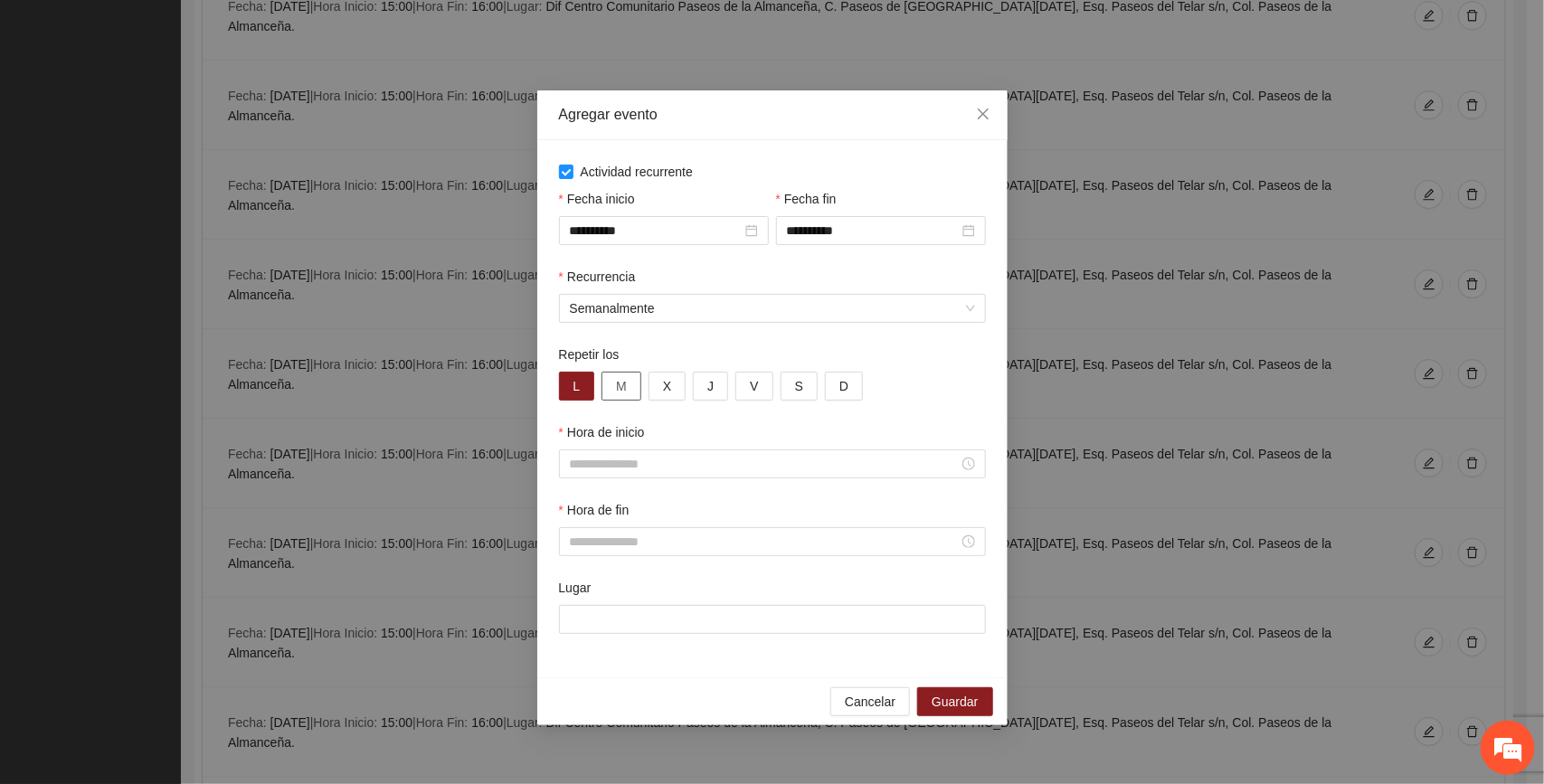 click on "M" at bounding box center (621, 386) 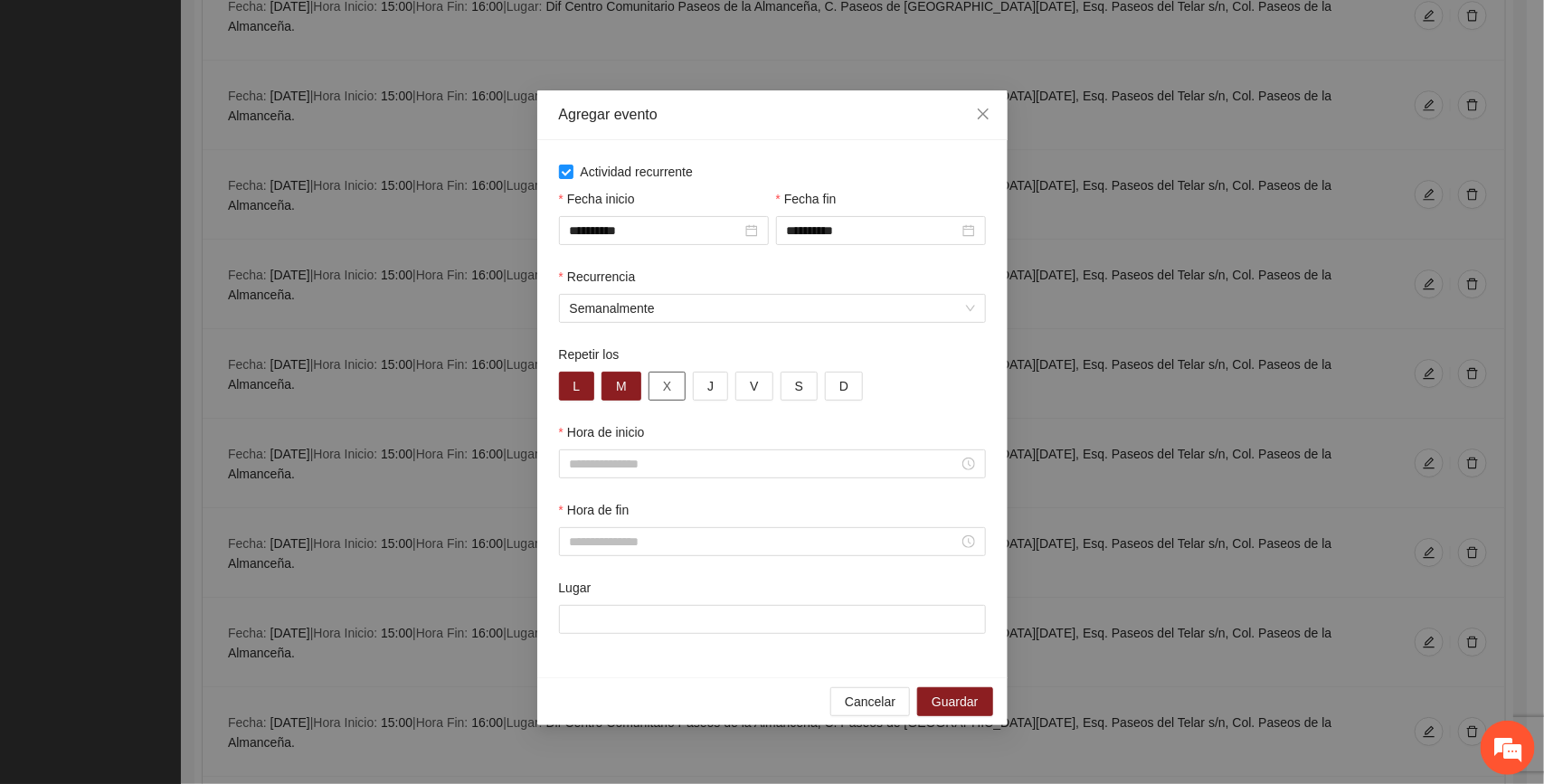 click on "X" at bounding box center (667, 386) 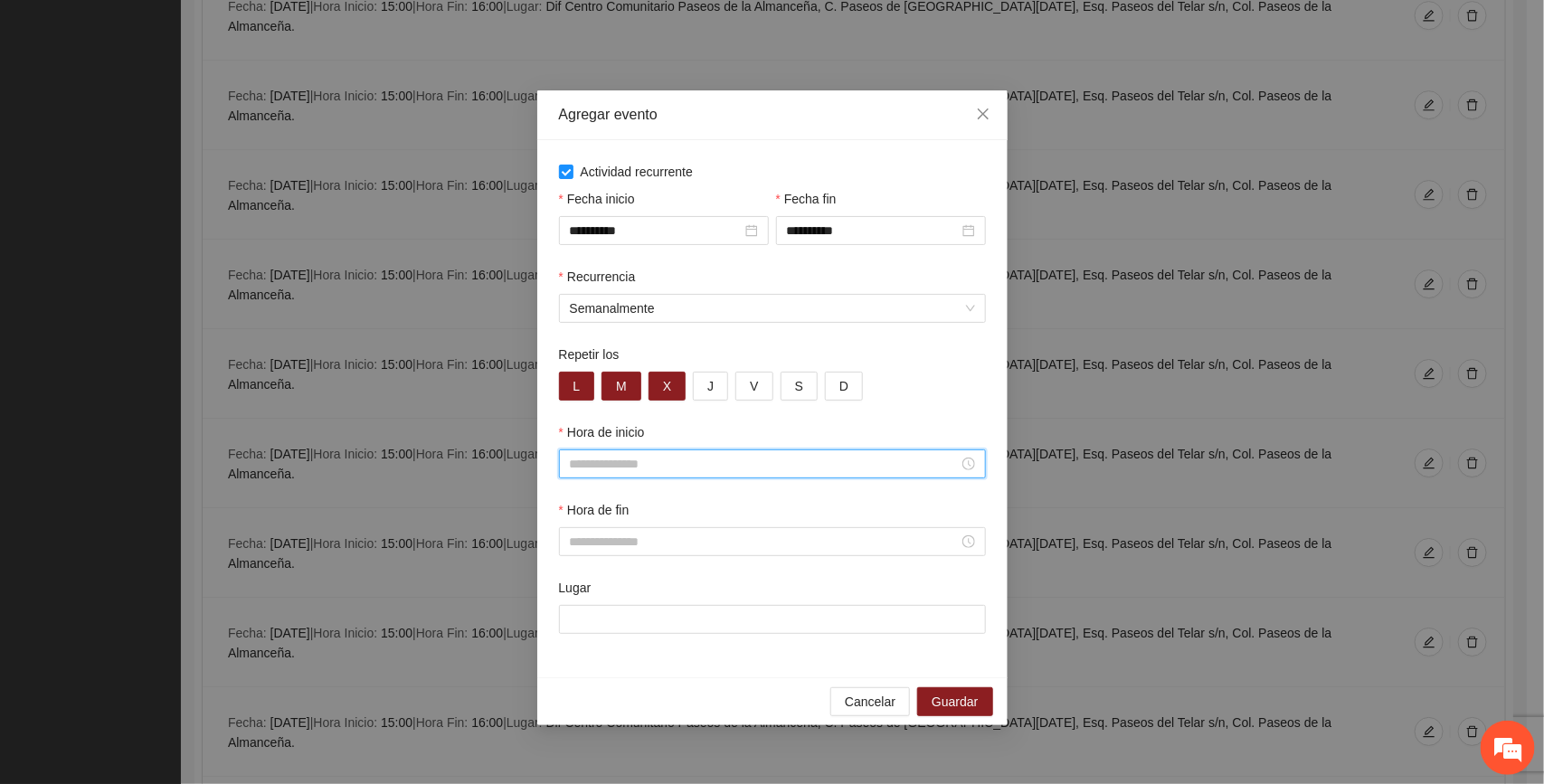 click on "Hora de inicio" at bounding box center (764, 464) 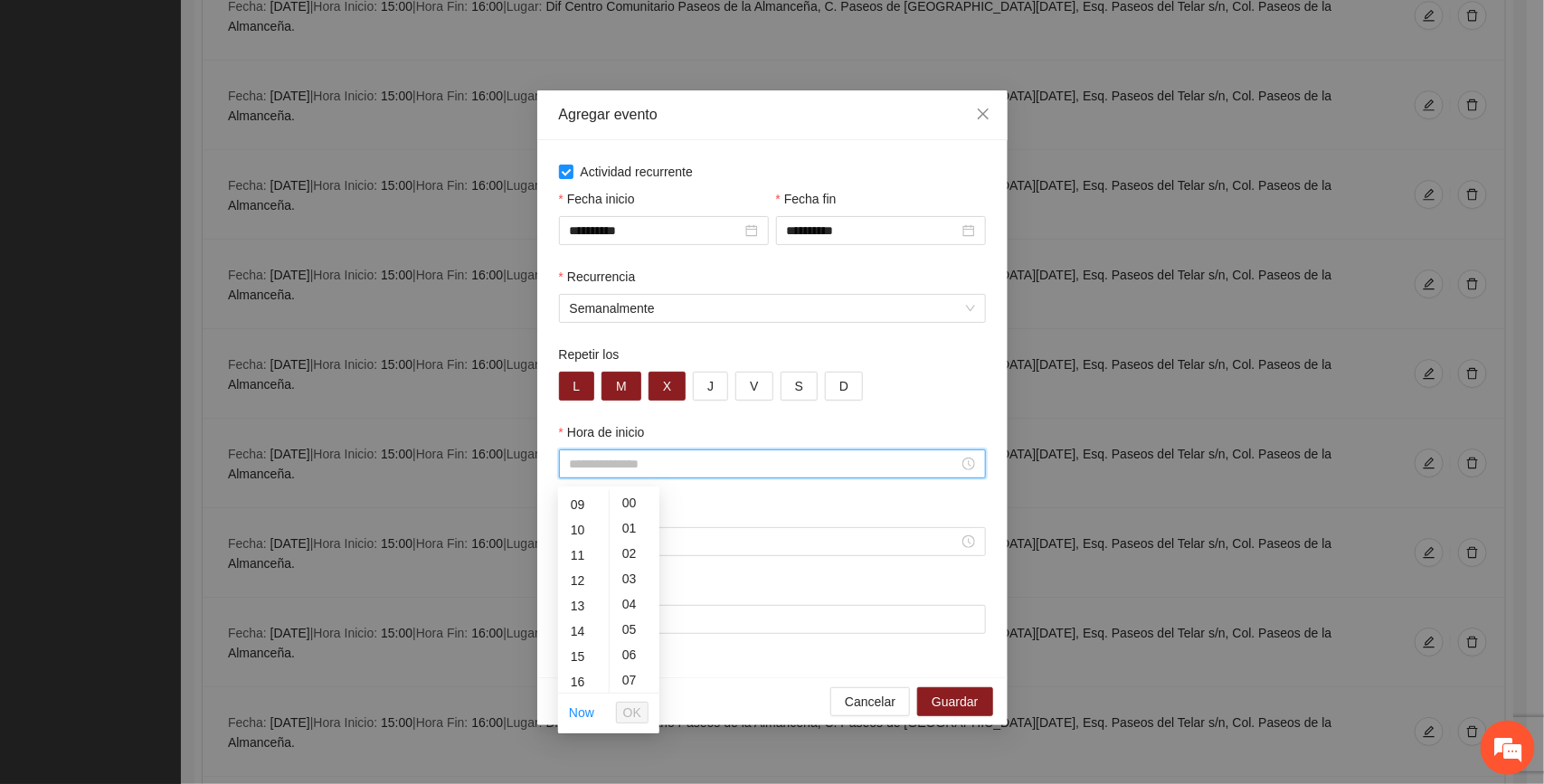 scroll, scrollTop: 271, scrollLeft: 0, axis: vertical 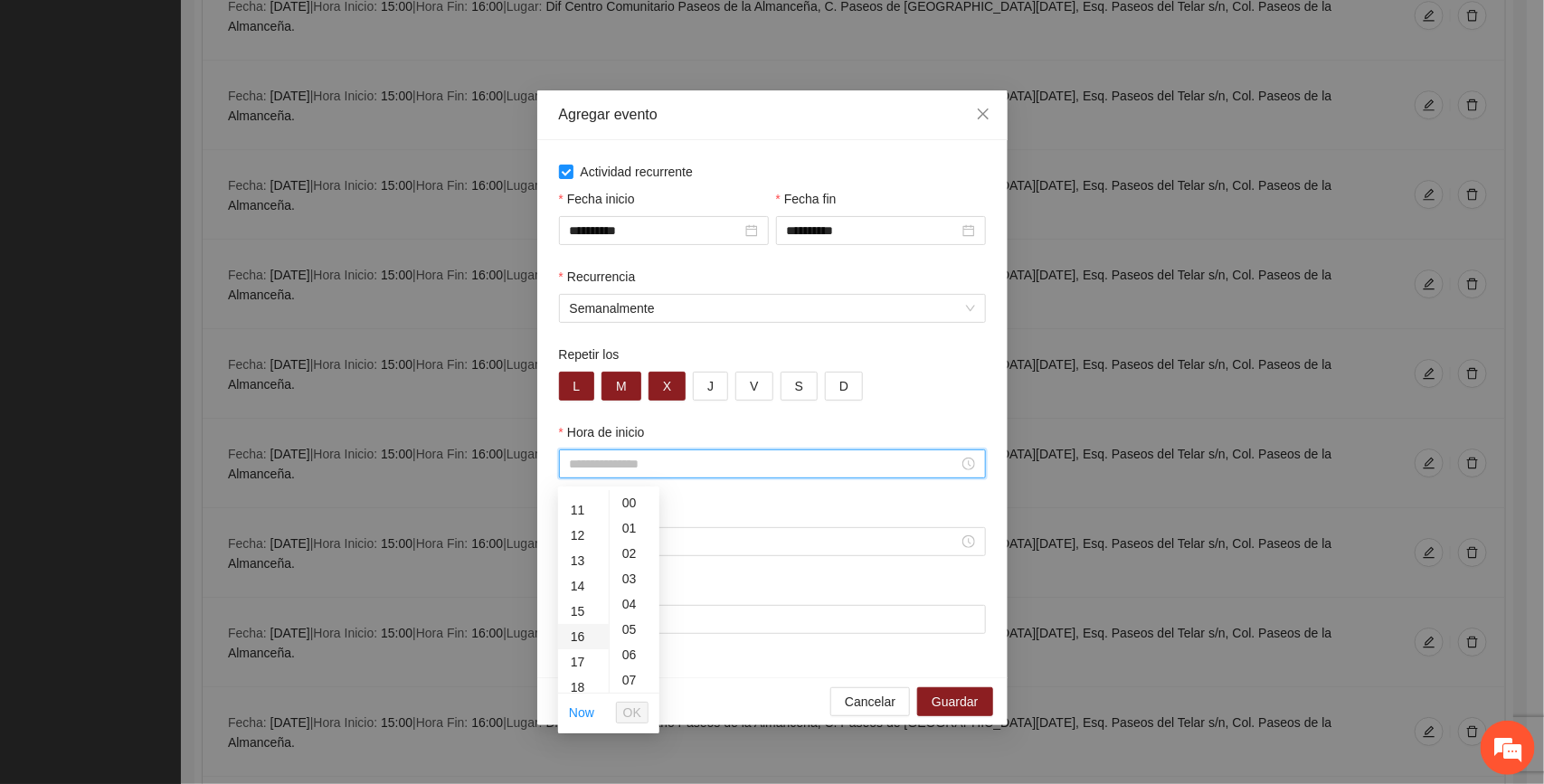 click on "16" at bounding box center (583, 637) 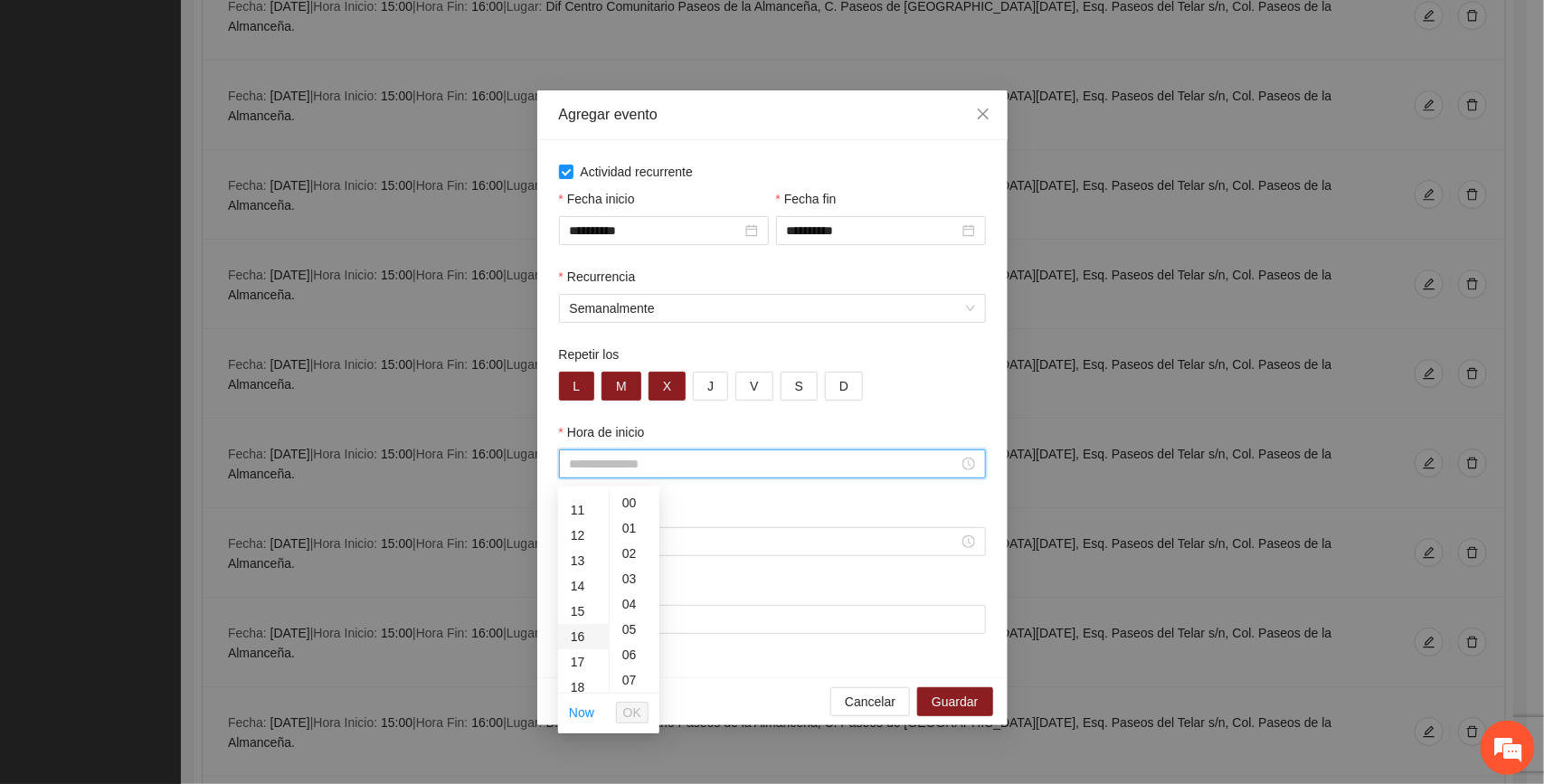 type on "*****" 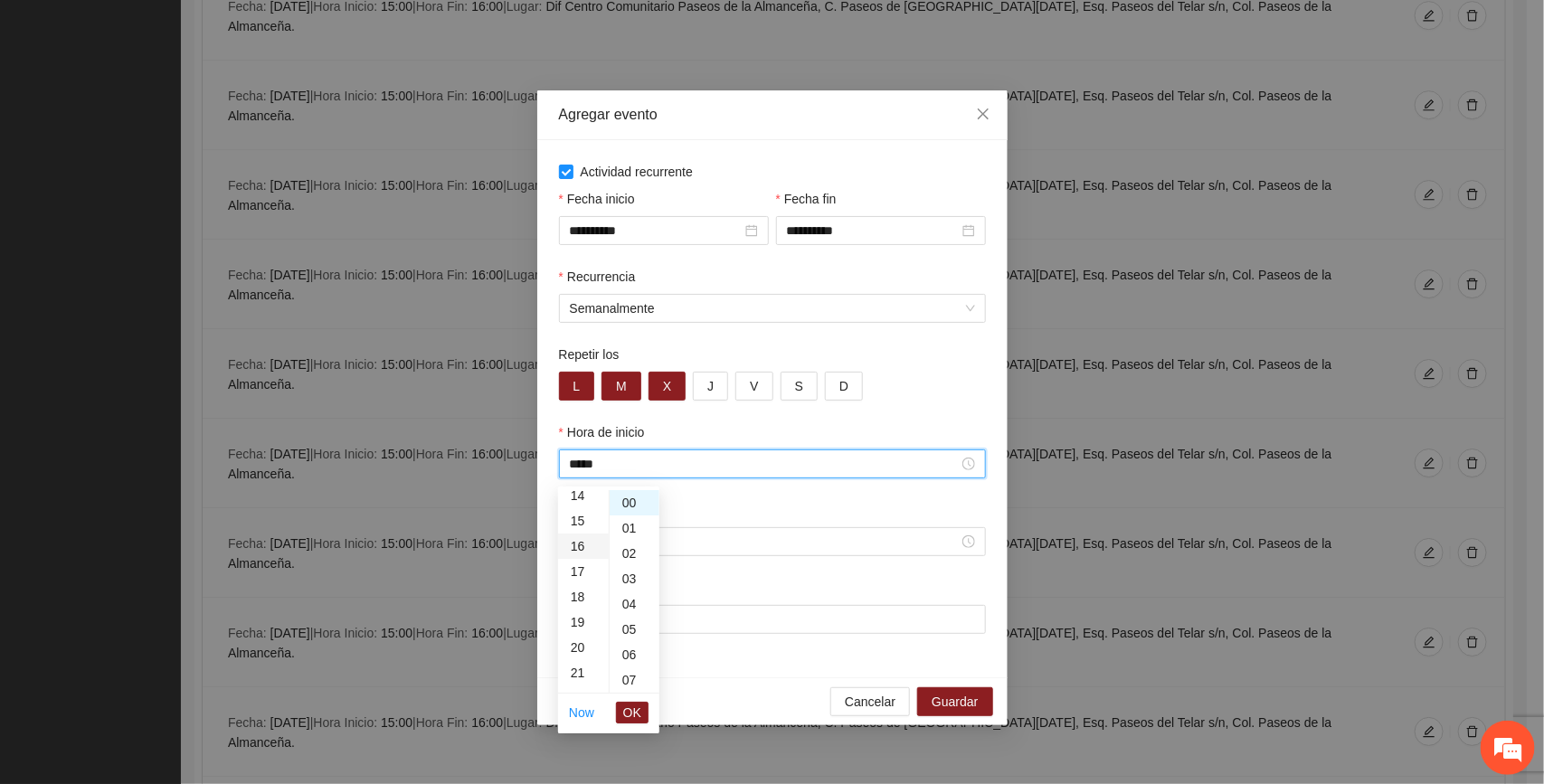 scroll, scrollTop: 404, scrollLeft: 0, axis: vertical 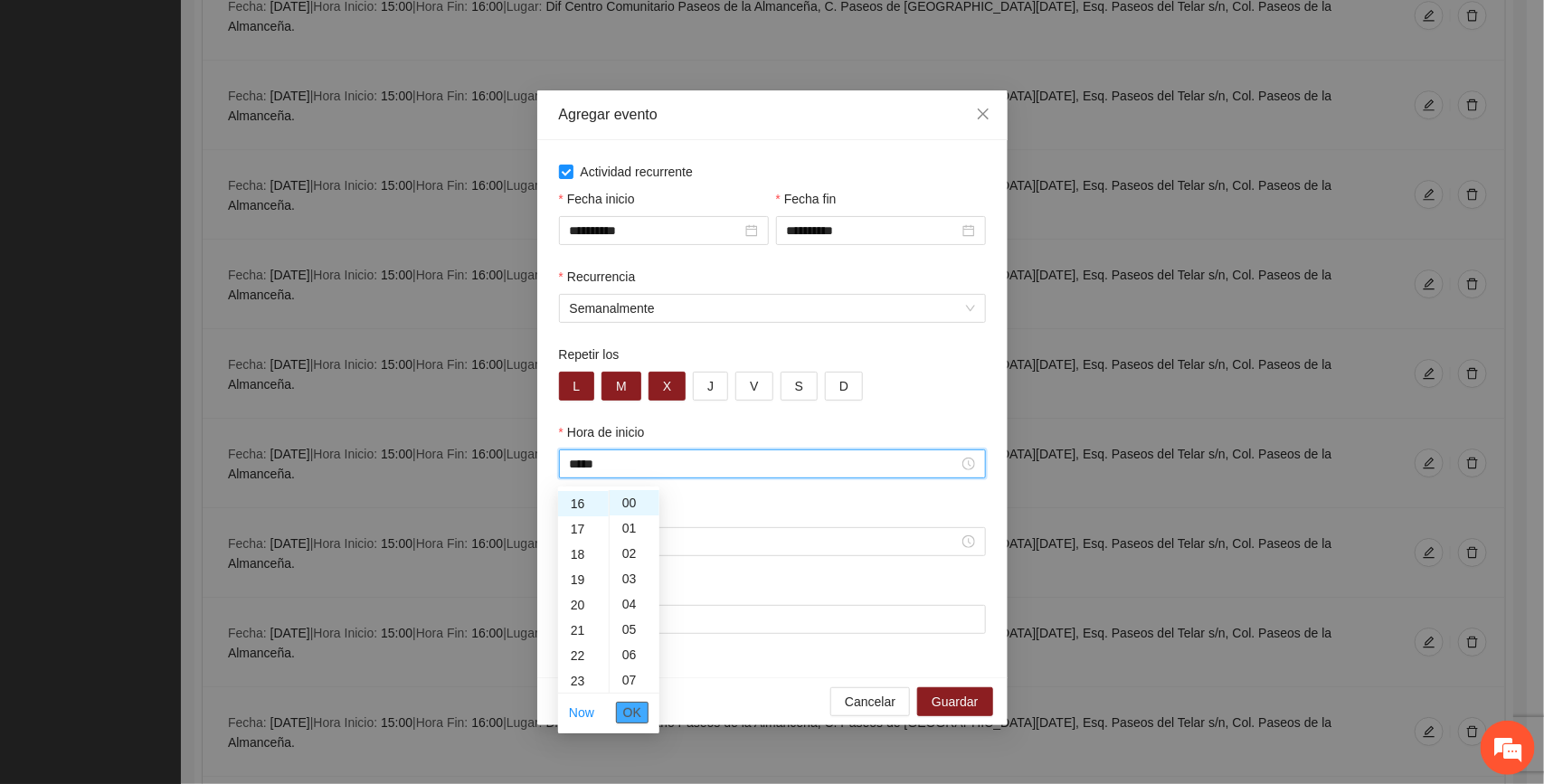 click on "OK" at bounding box center [632, 713] 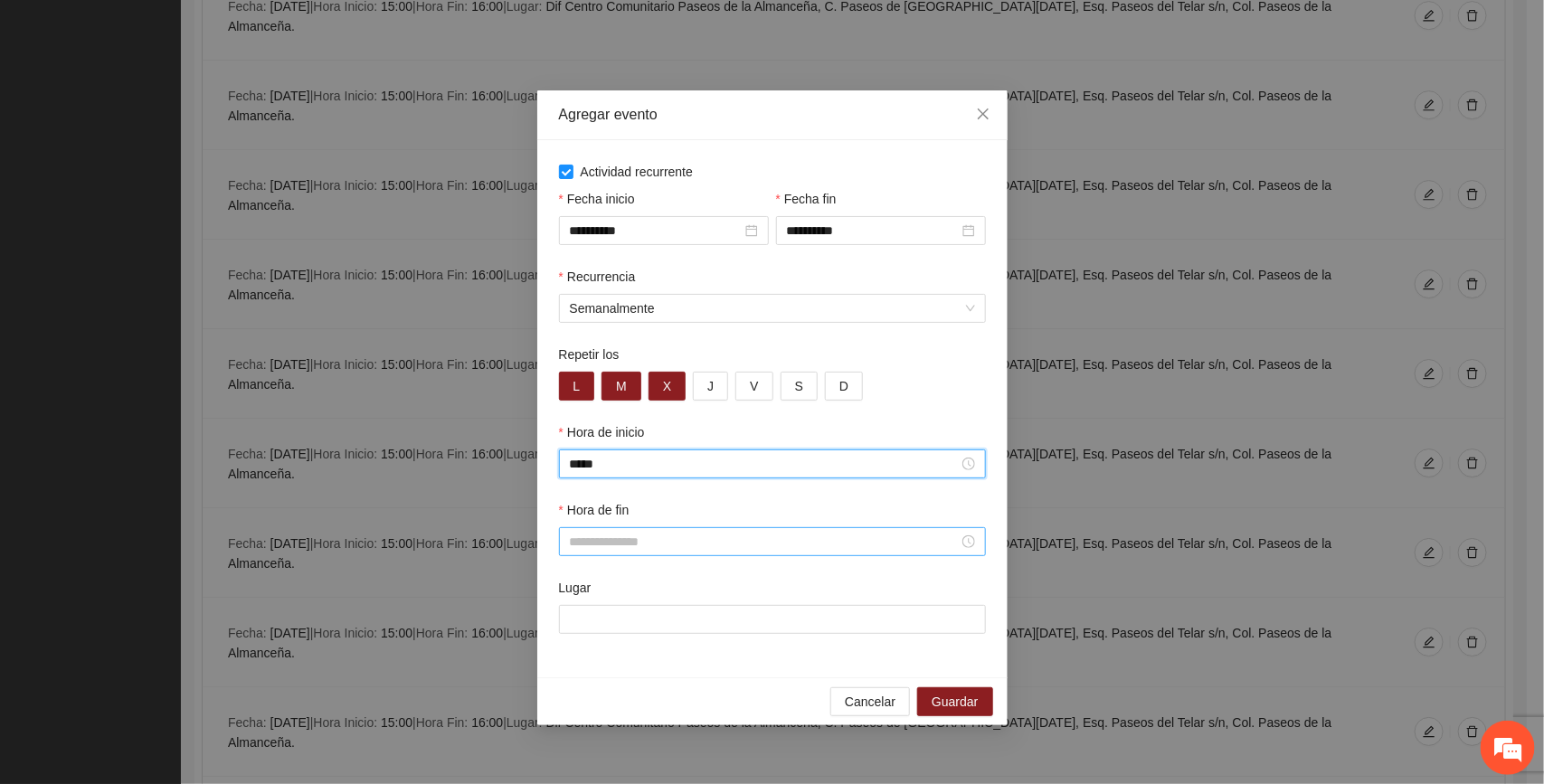 click on "Hora de fin" at bounding box center (764, 542) 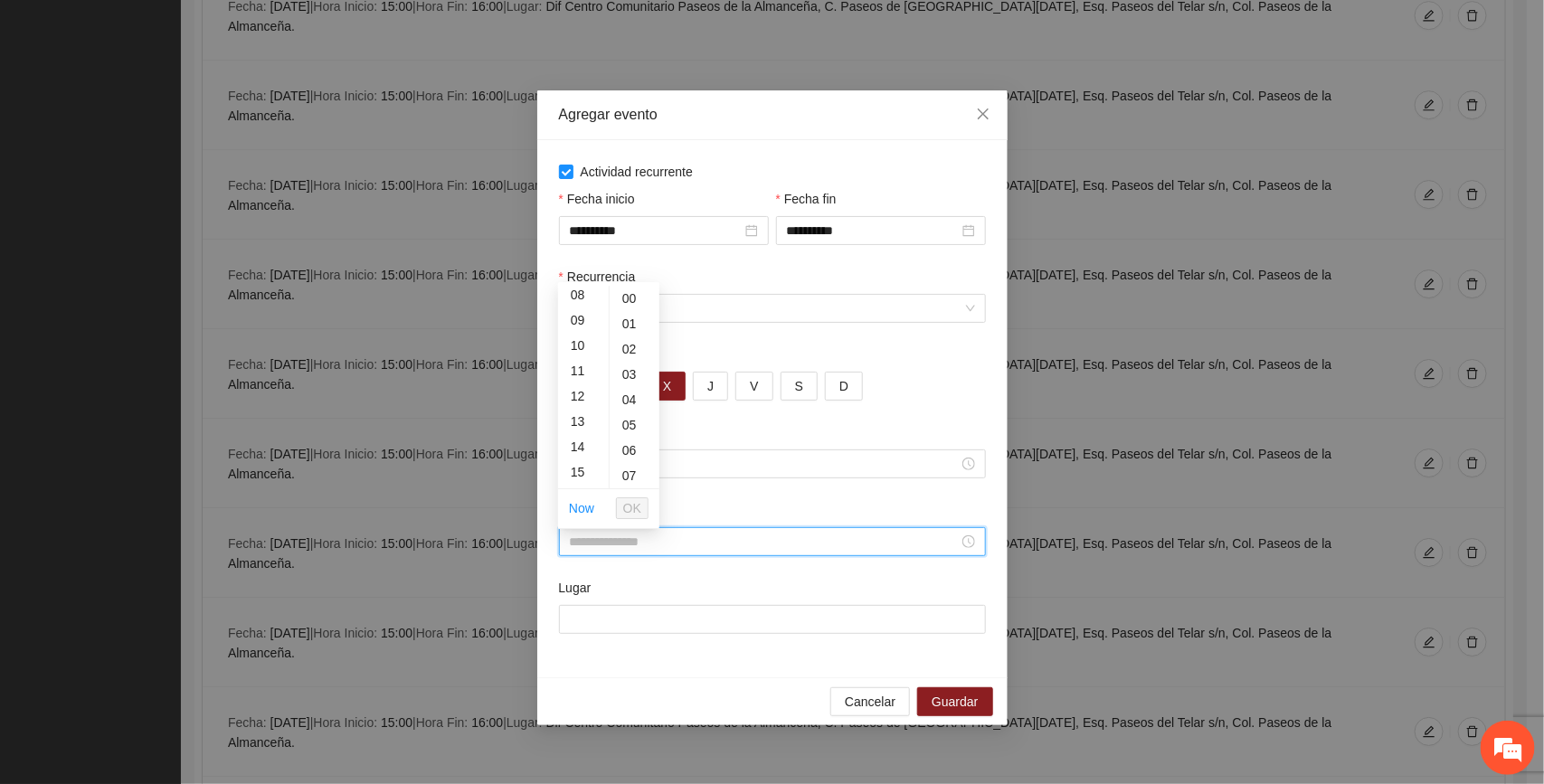 scroll, scrollTop: 226, scrollLeft: 0, axis: vertical 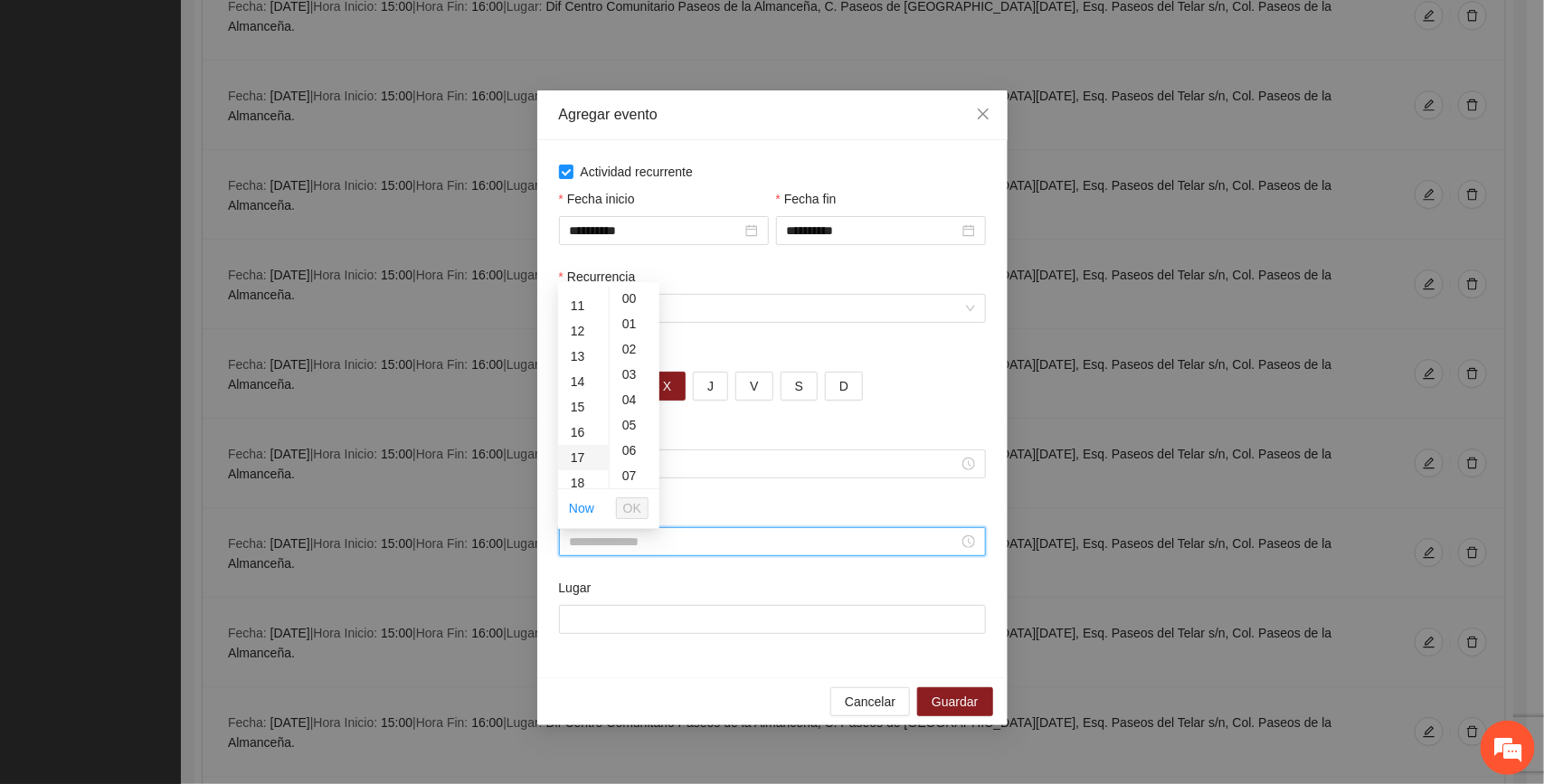 click on "17" at bounding box center (583, 458) 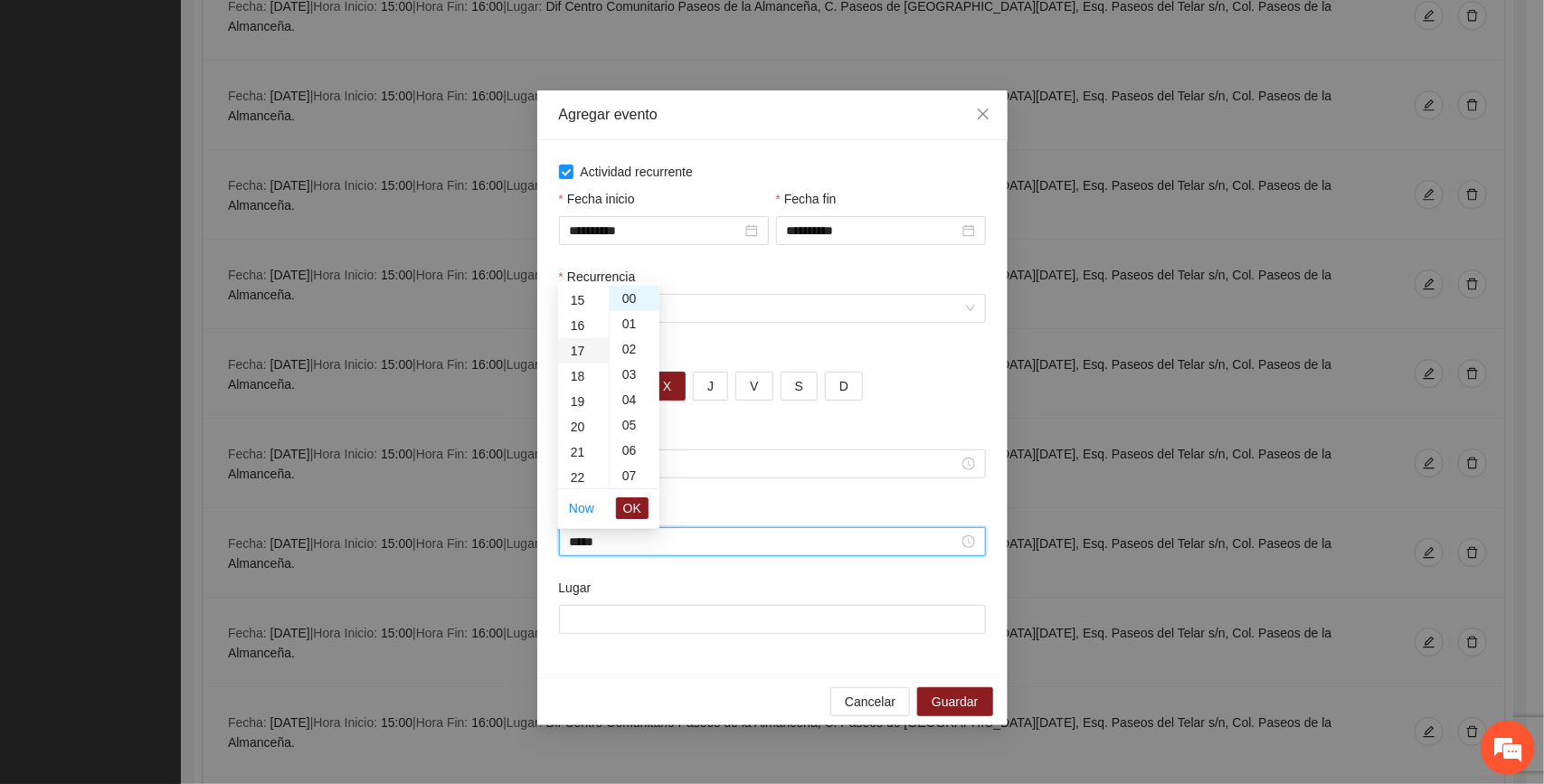 scroll, scrollTop: 430, scrollLeft: 0, axis: vertical 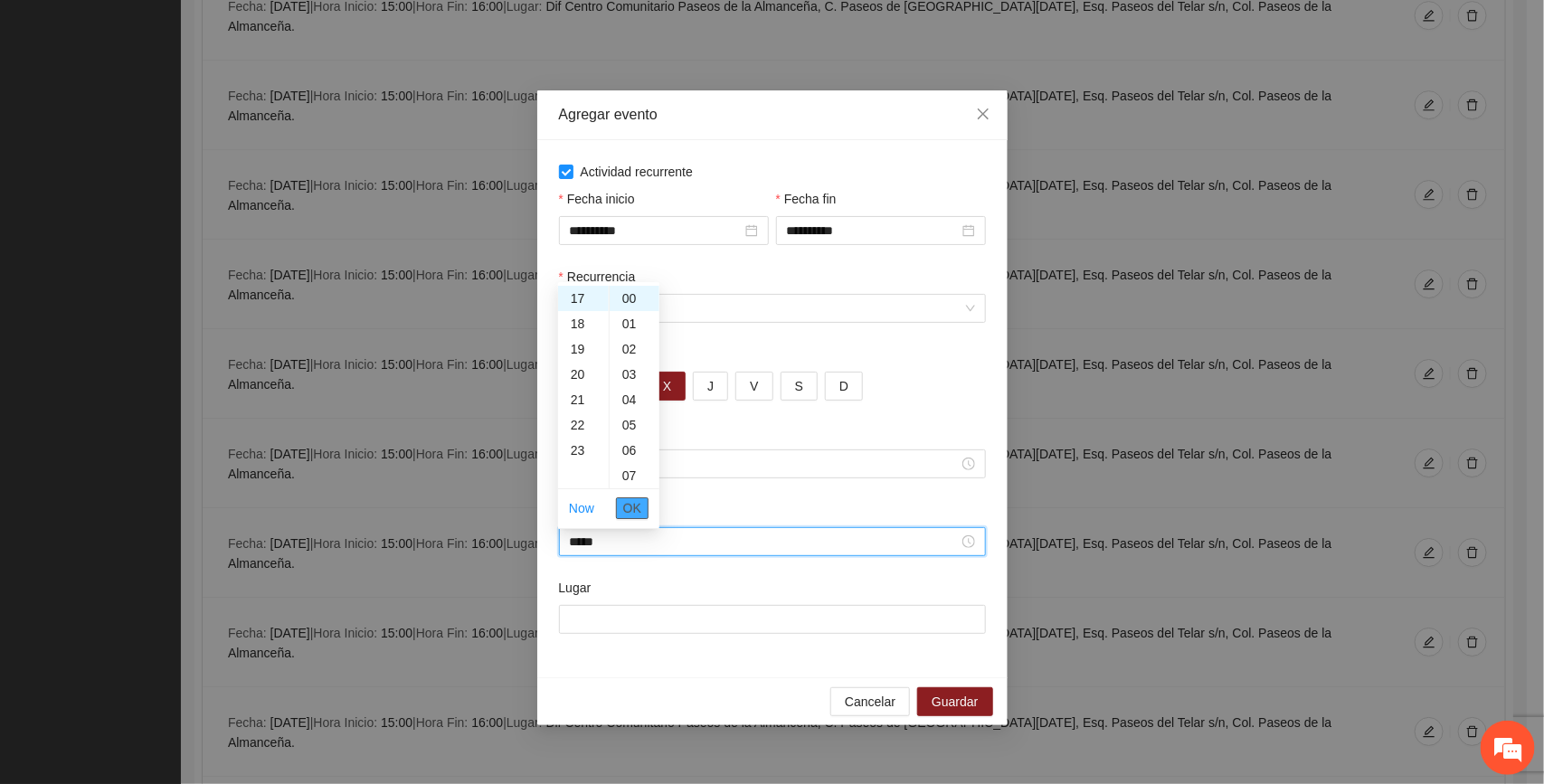 click on "OK" at bounding box center [632, 508] 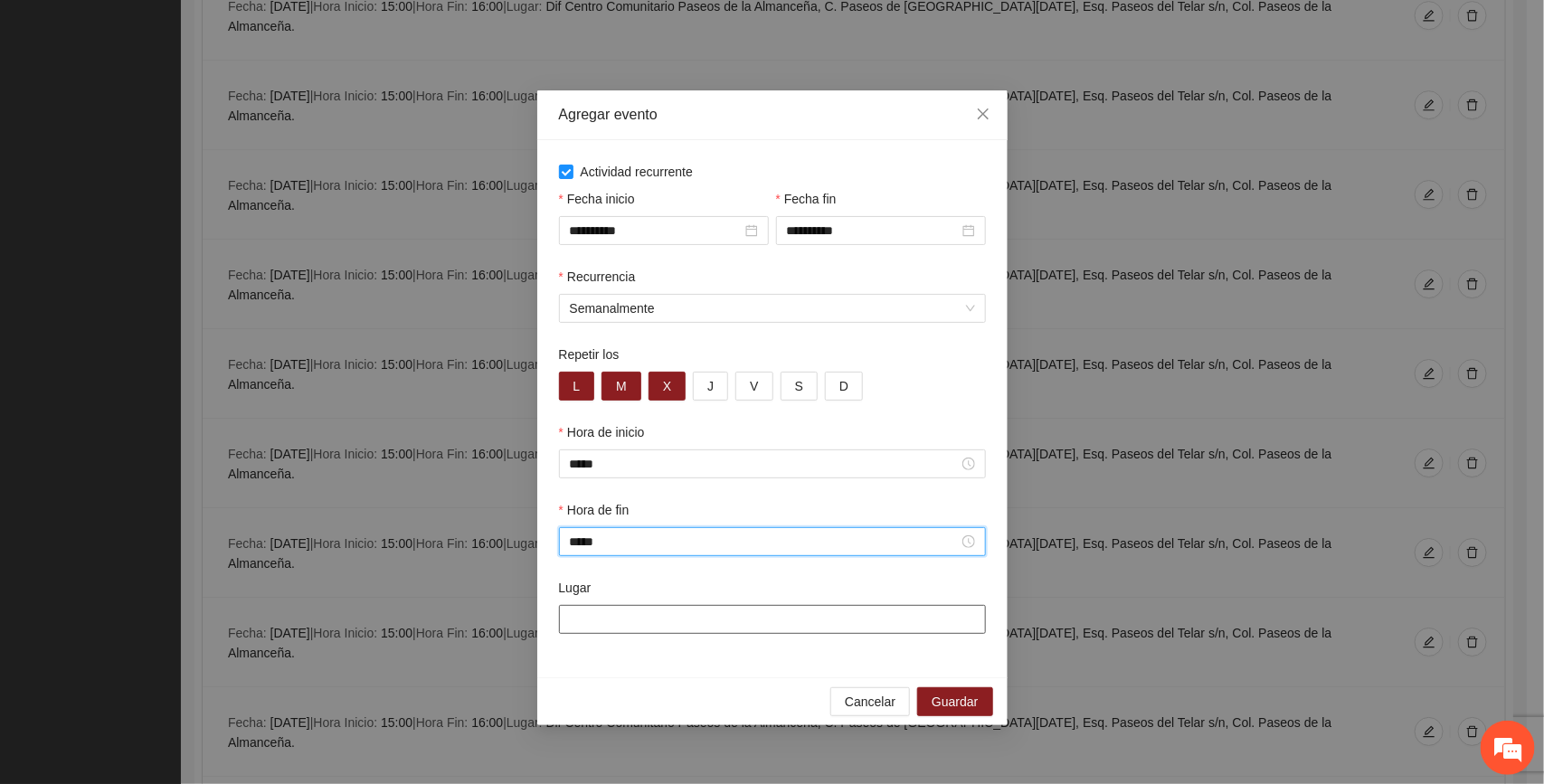 click on "Lugar" at bounding box center (772, 619) 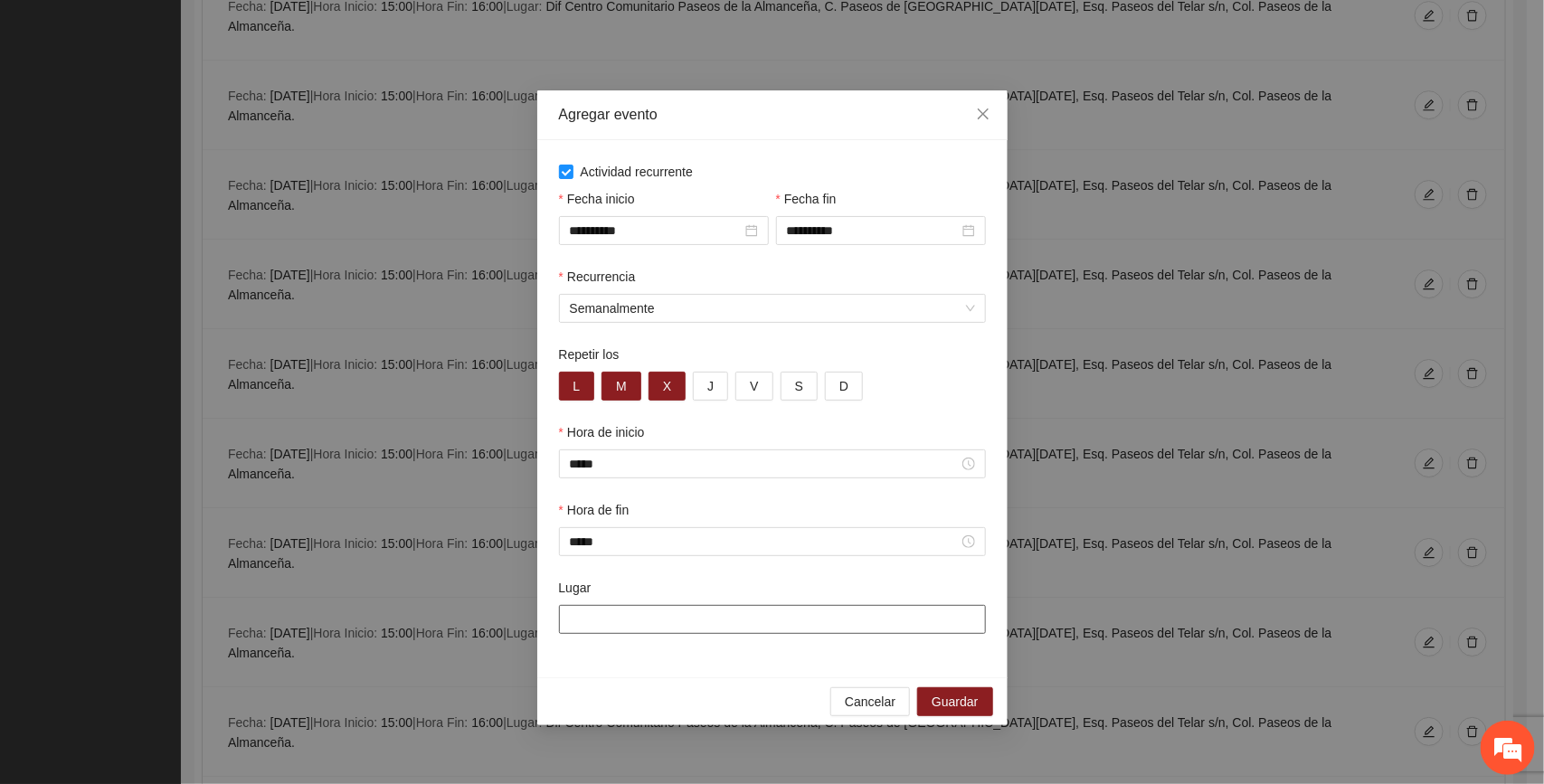 paste on "**********" 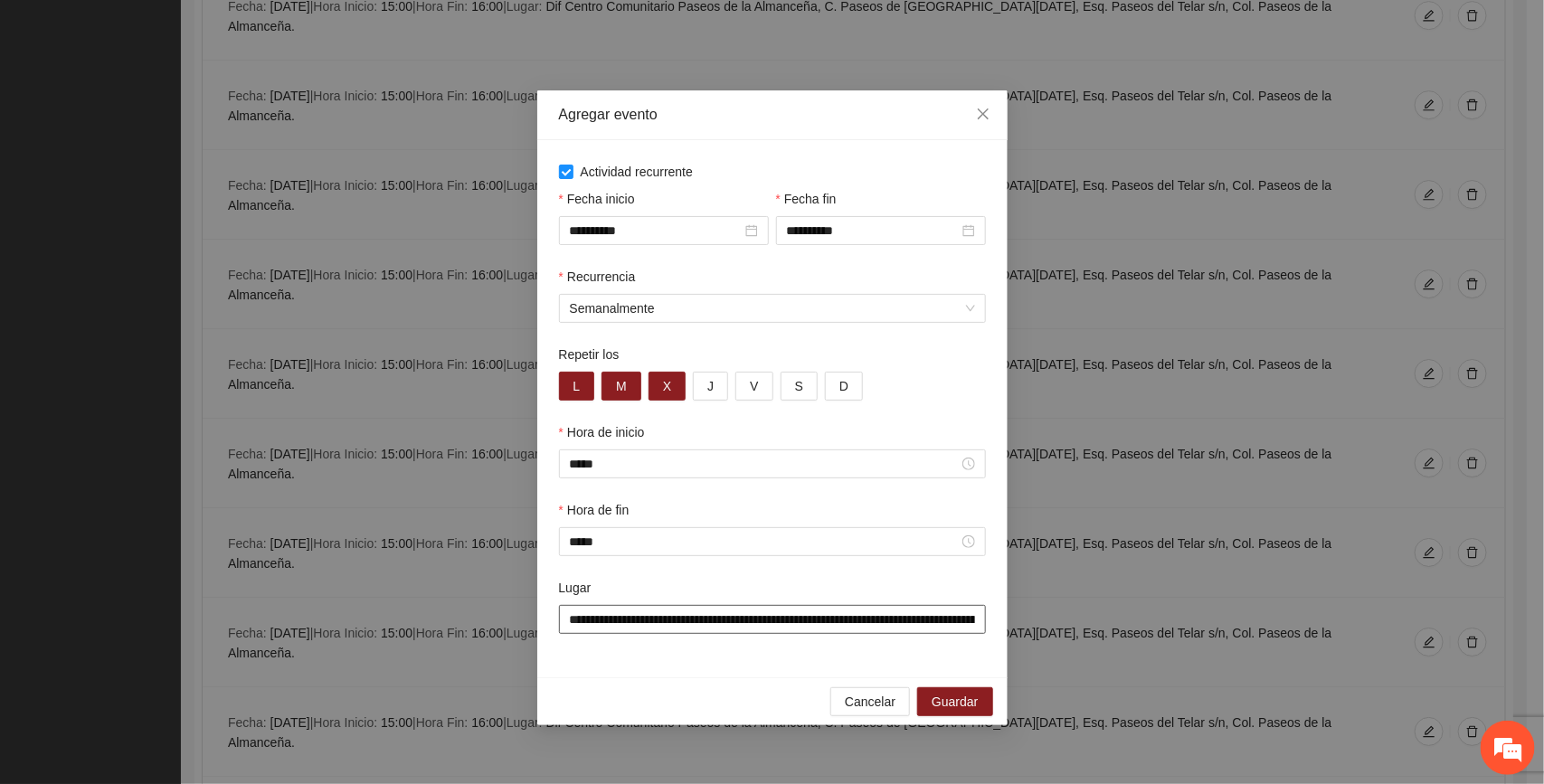 scroll, scrollTop: 0, scrollLeft: 312, axis: horizontal 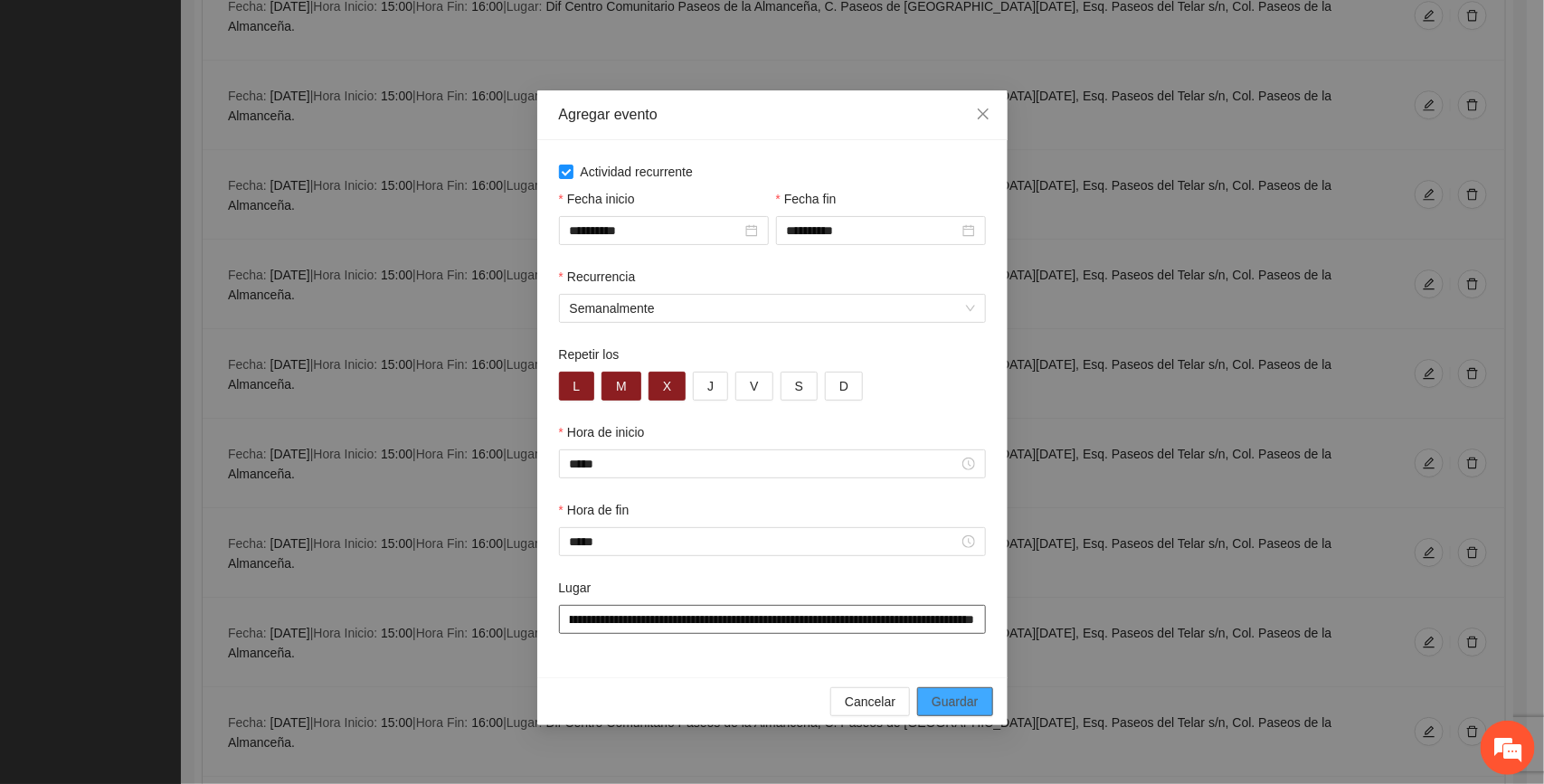 type on "**********" 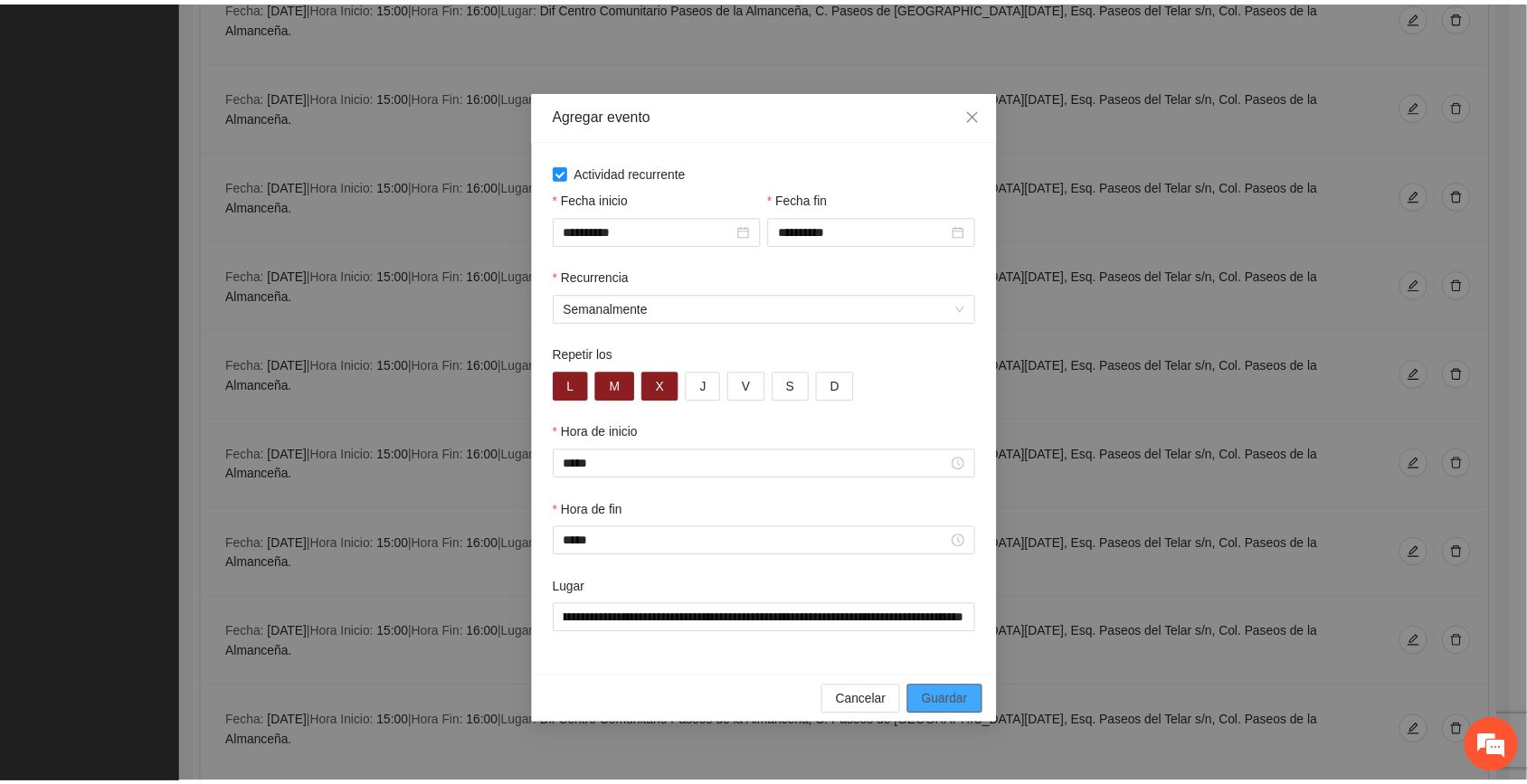 scroll, scrollTop: 0, scrollLeft: 0, axis: both 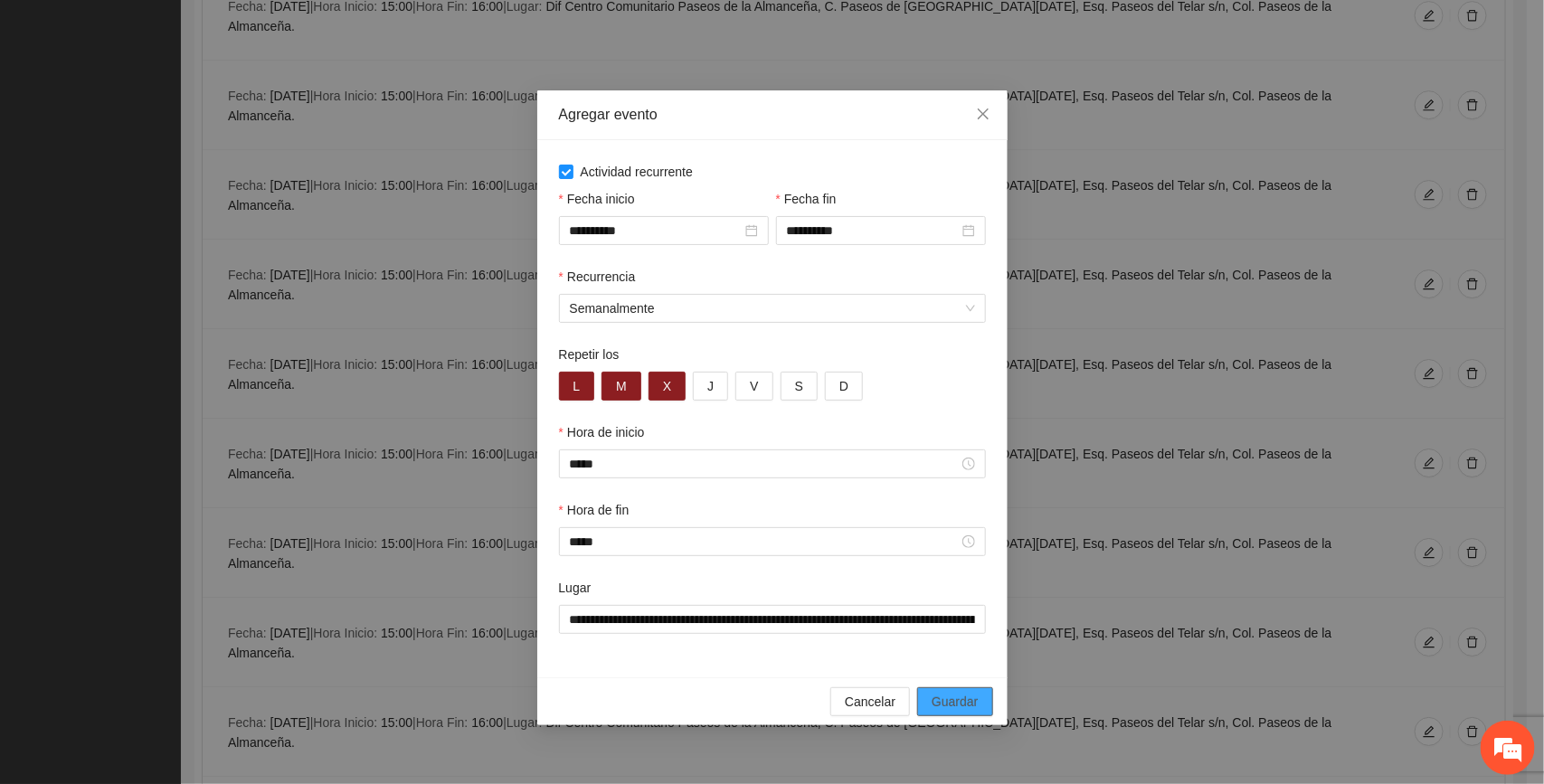 click on "Guardar" at bounding box center (954, 702) 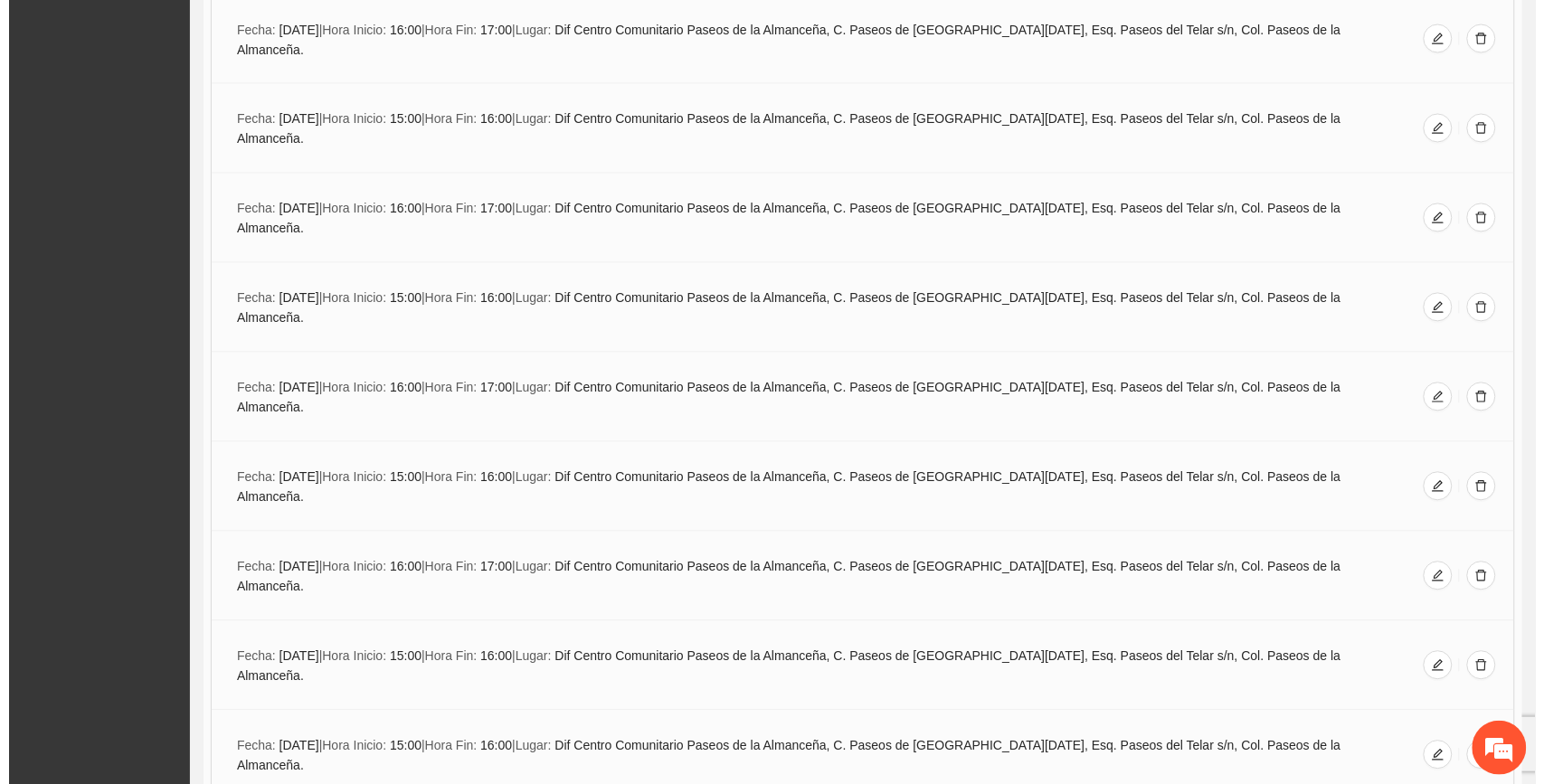 scroll, scrollTop: 3704, scrollLeft: 0, axis: vertical 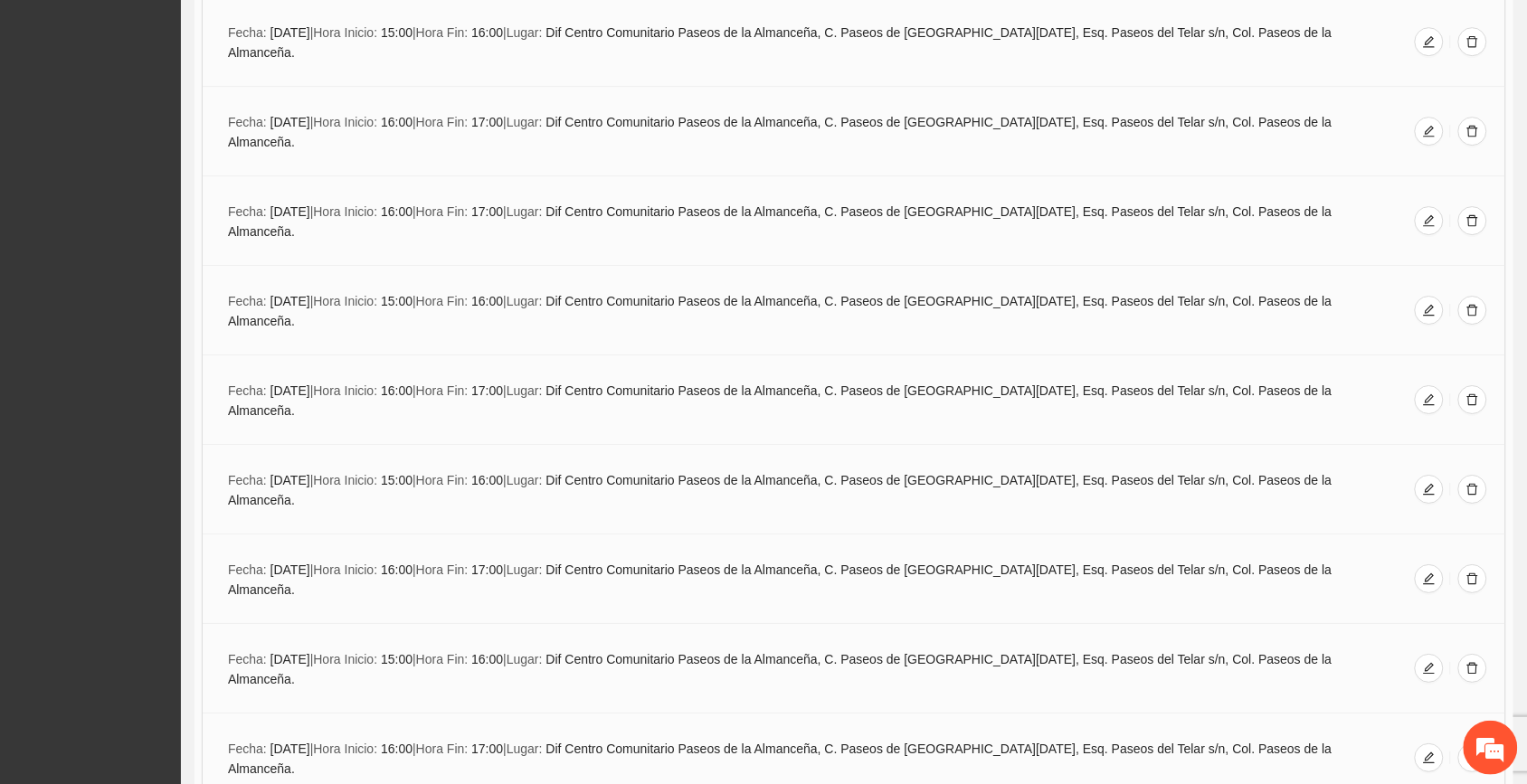 click on "Agregar evento" at bounding box center (864, 1455) 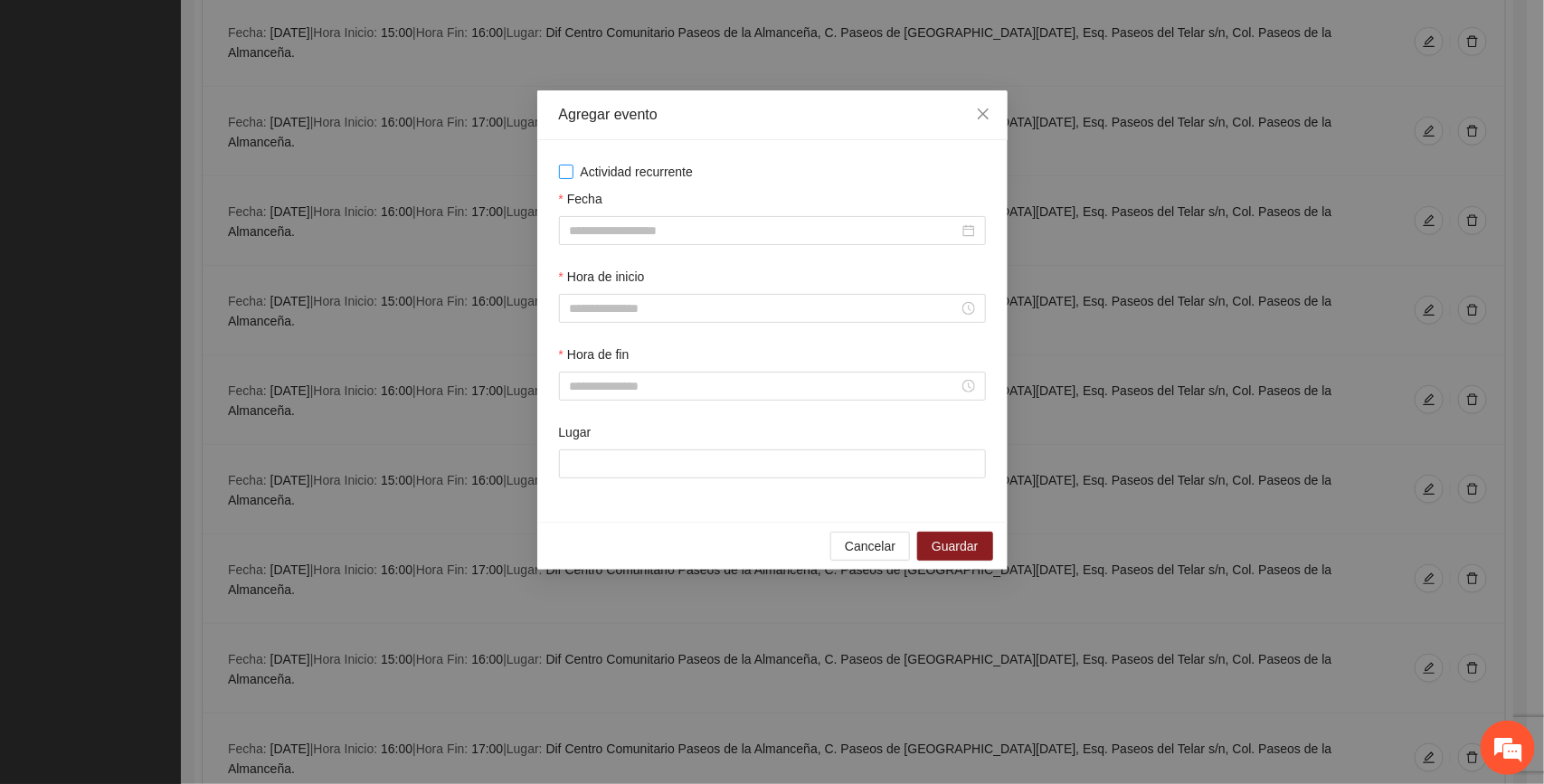 click on "Actividad recurrente" at bounding box center [637, 172] 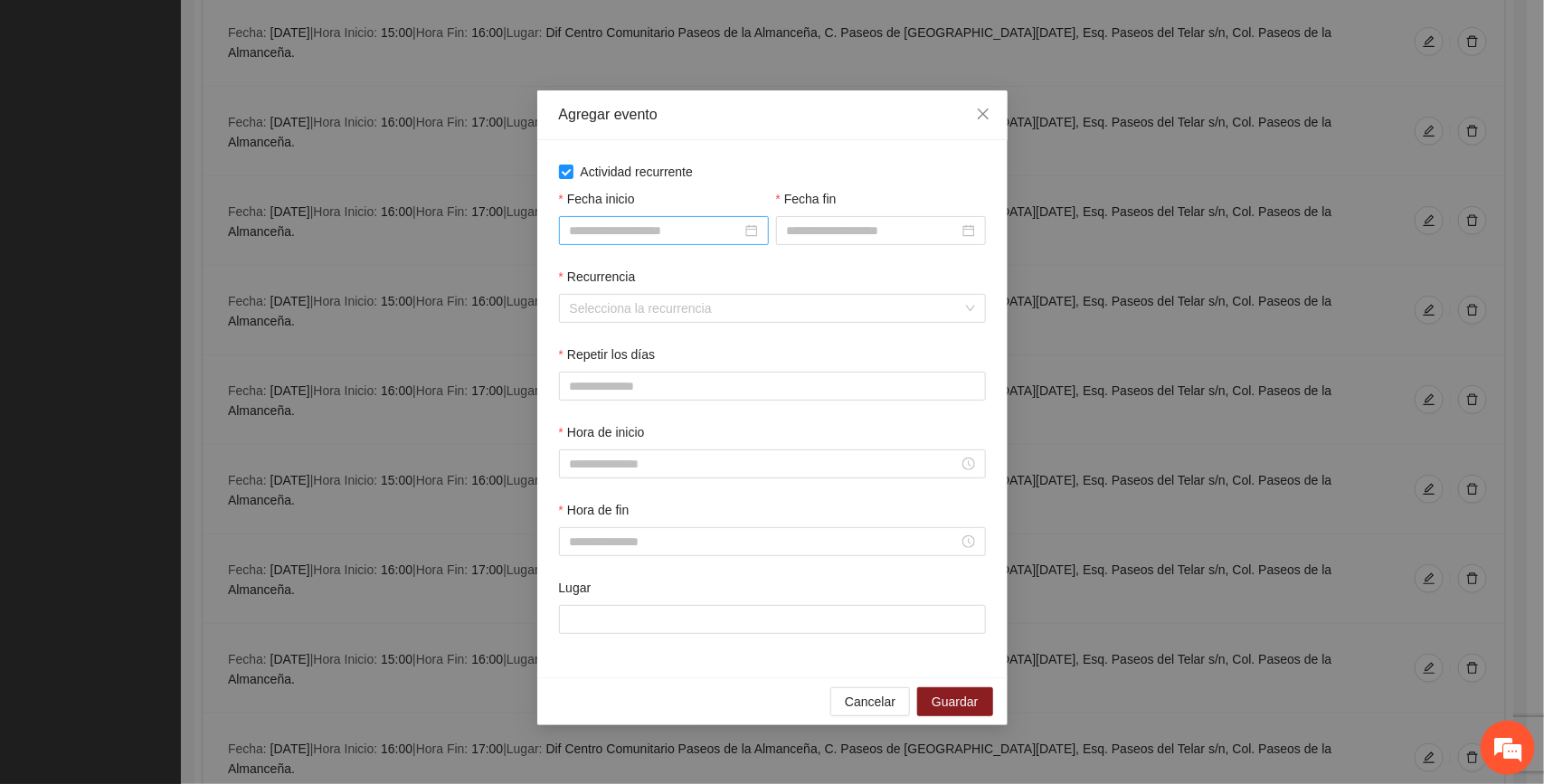 click on "Fecha inicio" at bounding box center [656, 231] 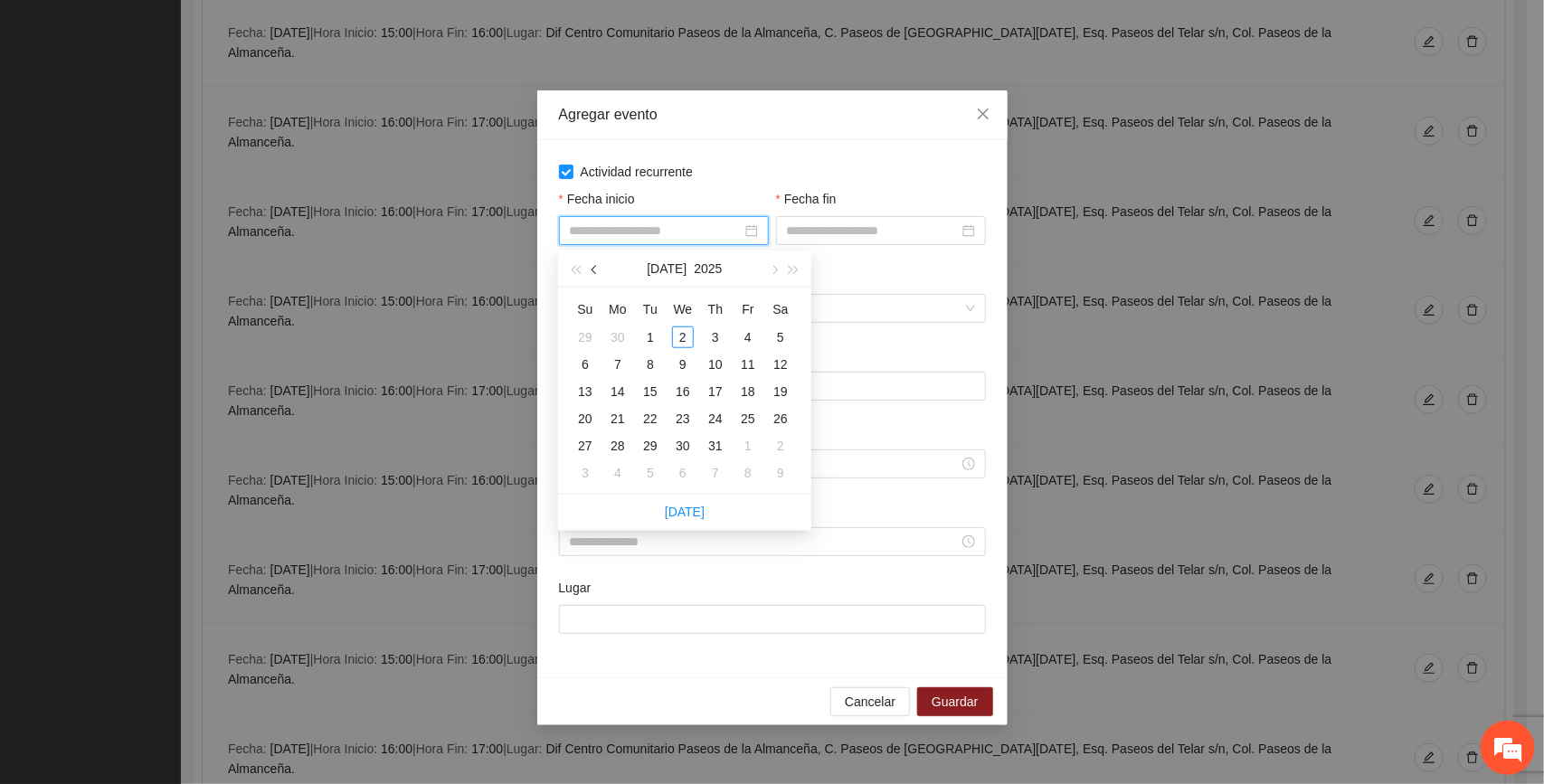 click at bounding box center [596, 269] 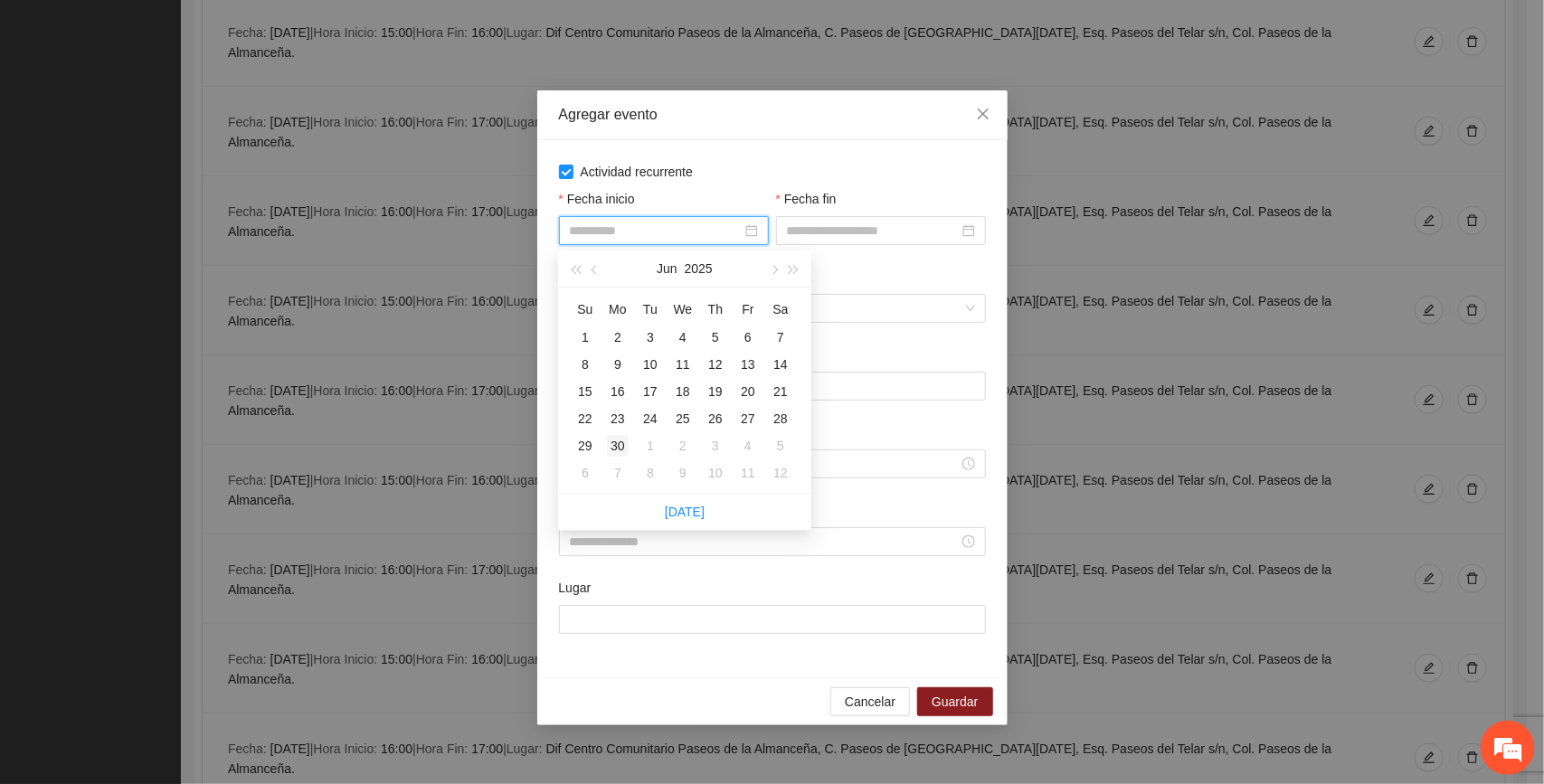 type on "**********" 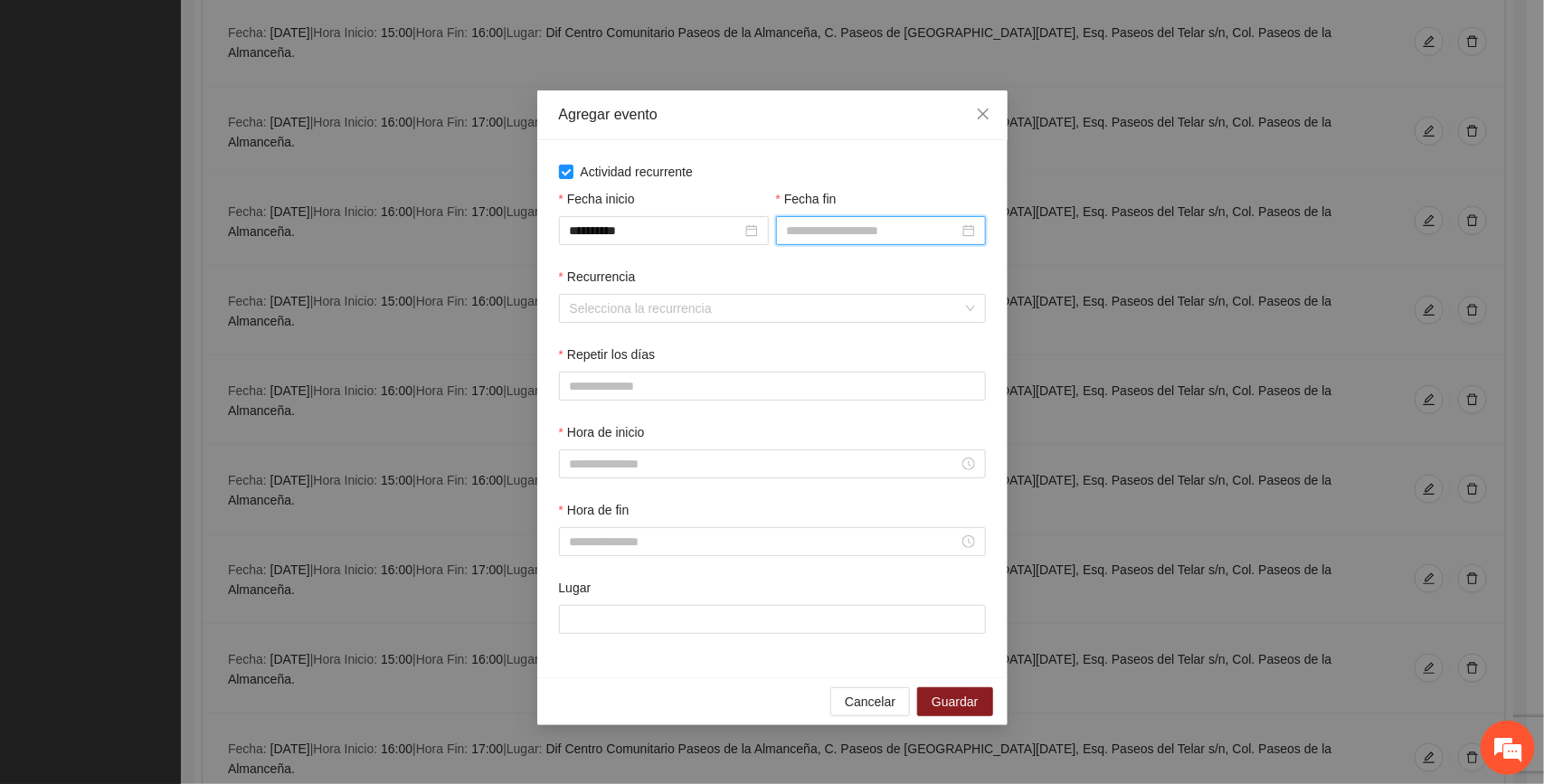 click on "Fecha fin" at bounding box center [873, 231] 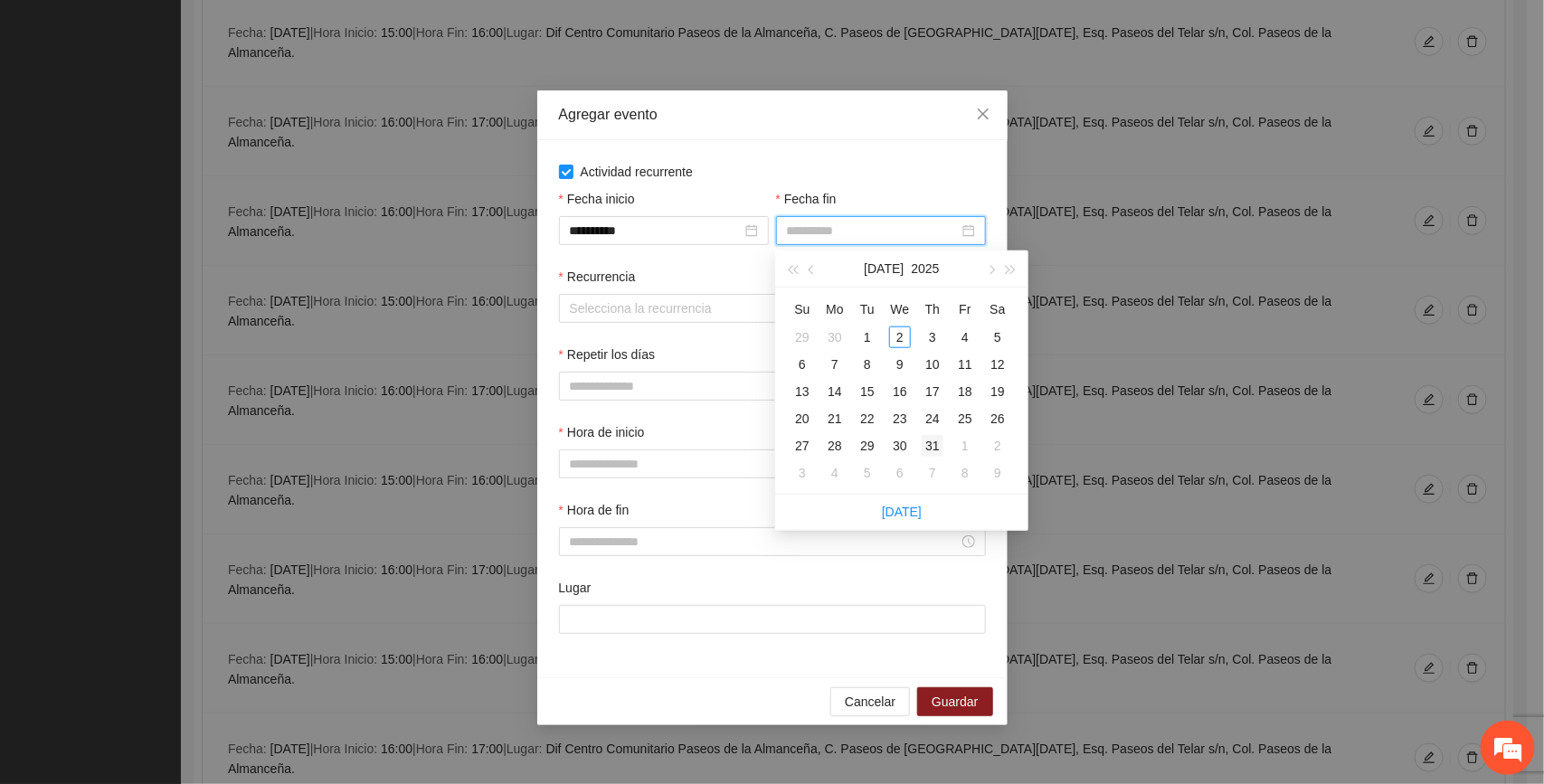 type on "**********" 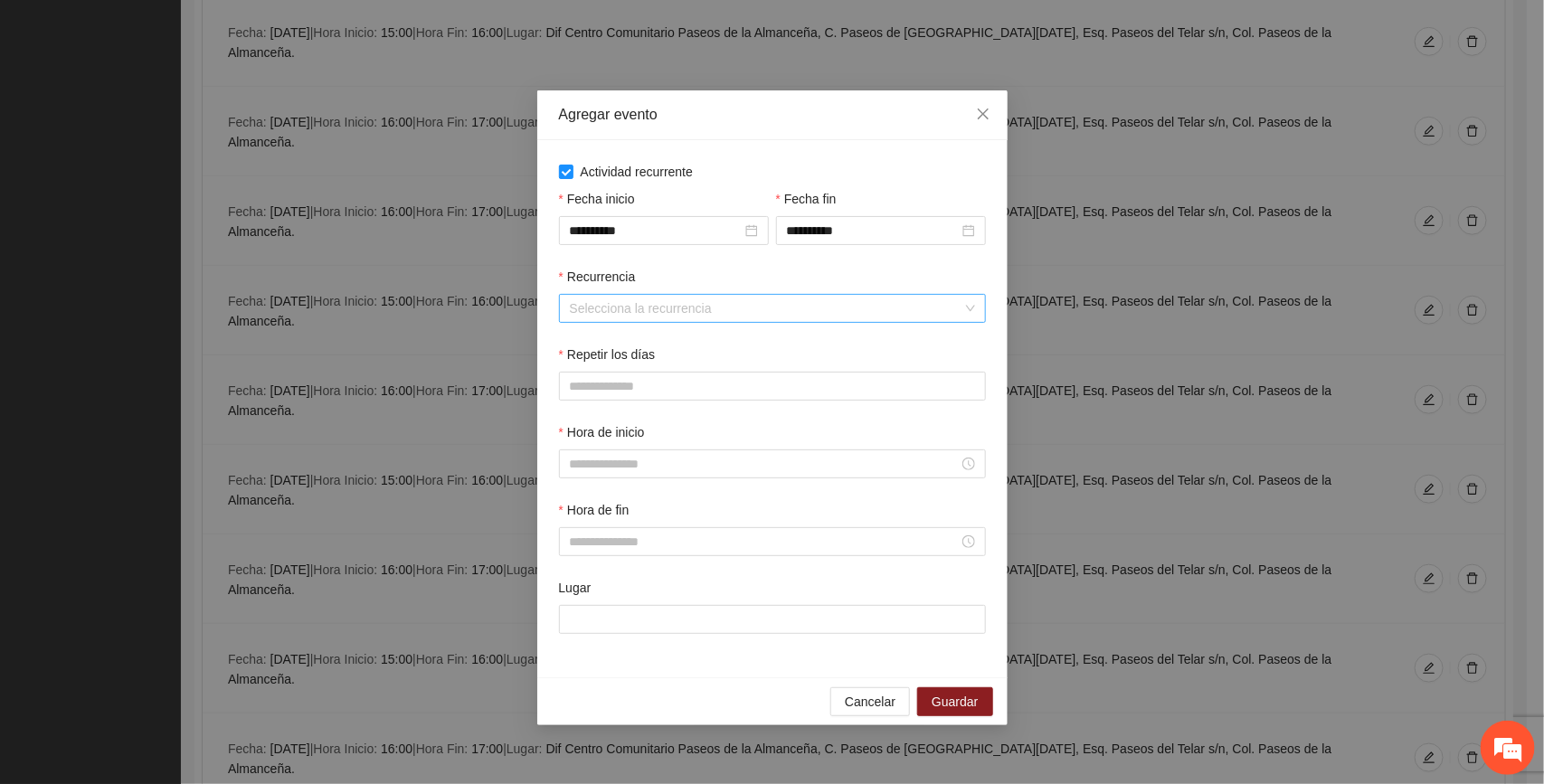 click on "Recurrencia" at bounding box center (766, 308) 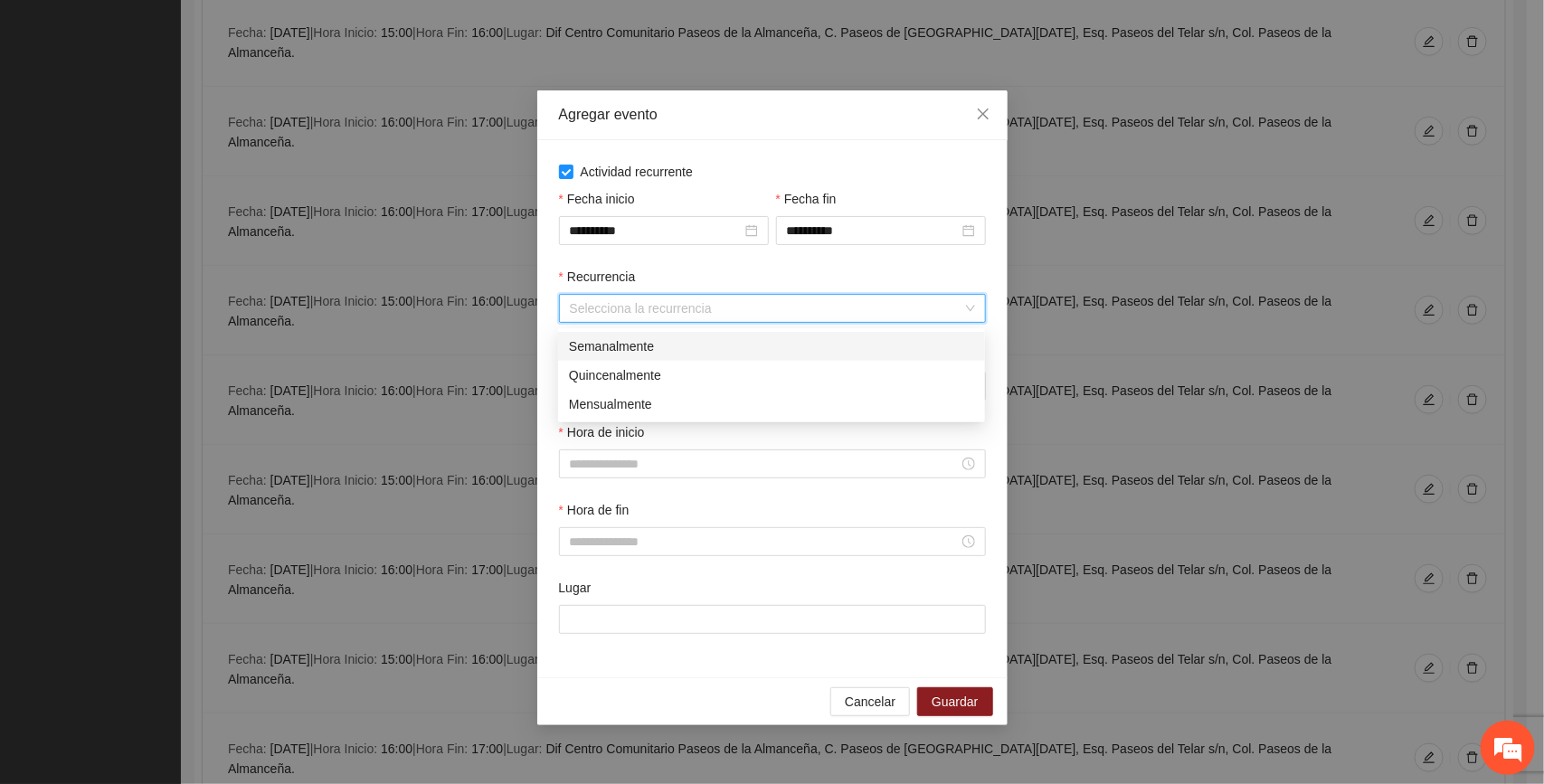 click on "Semanalmente" at bounding box center [772, 346] 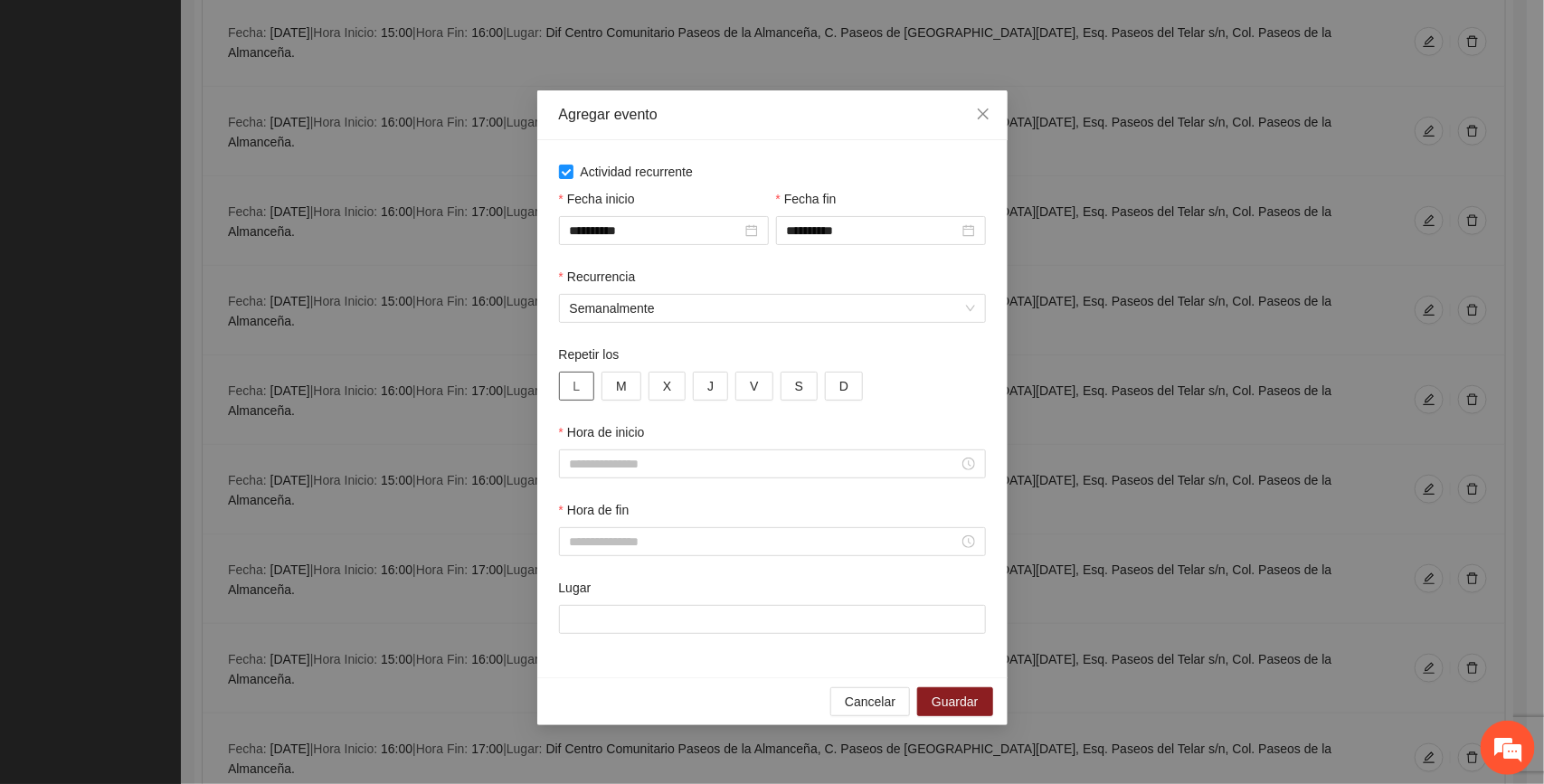 click on "L" at bounding box center [577, 386] 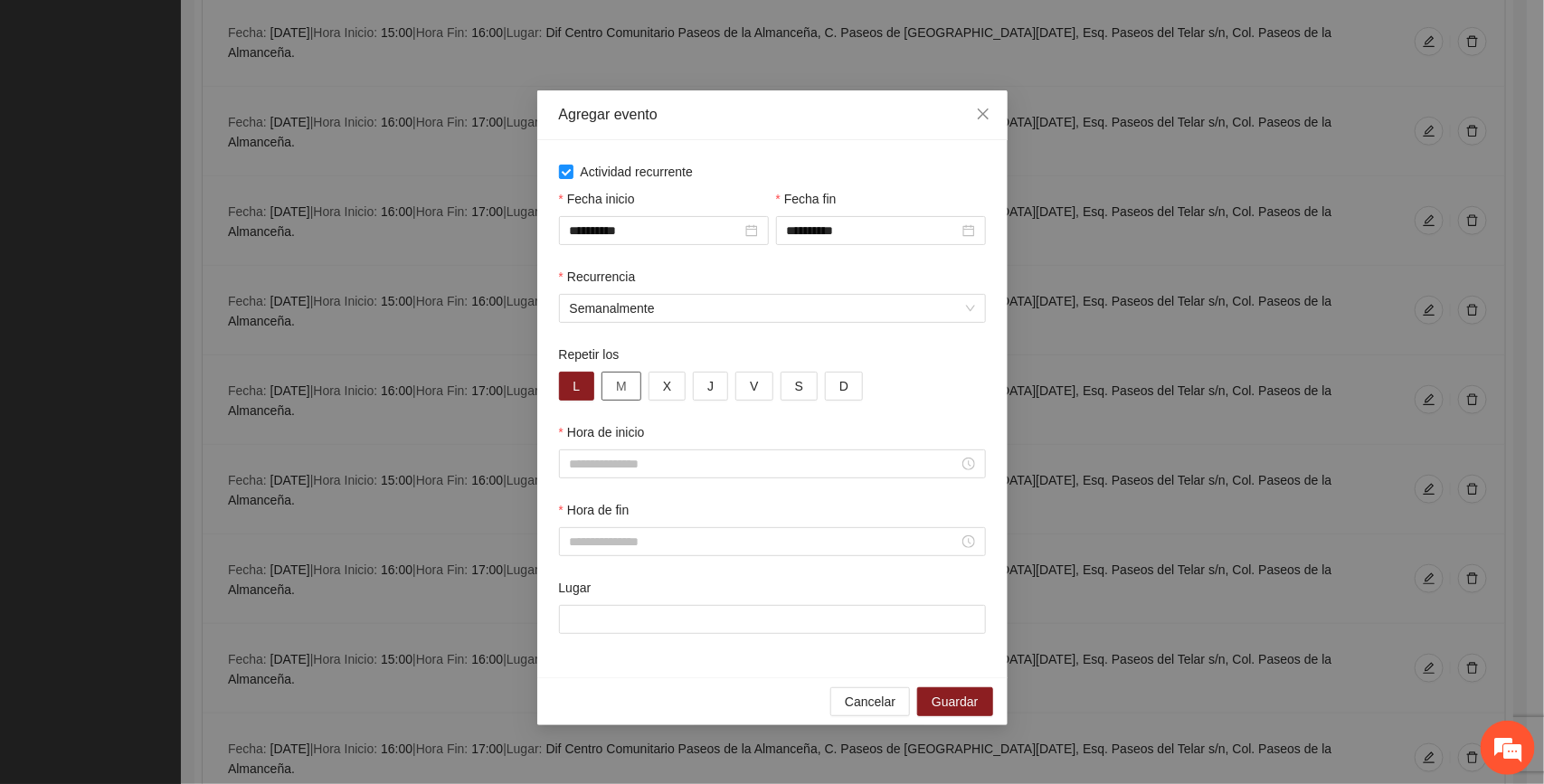 click on "M" at bounding box center (621, 386) 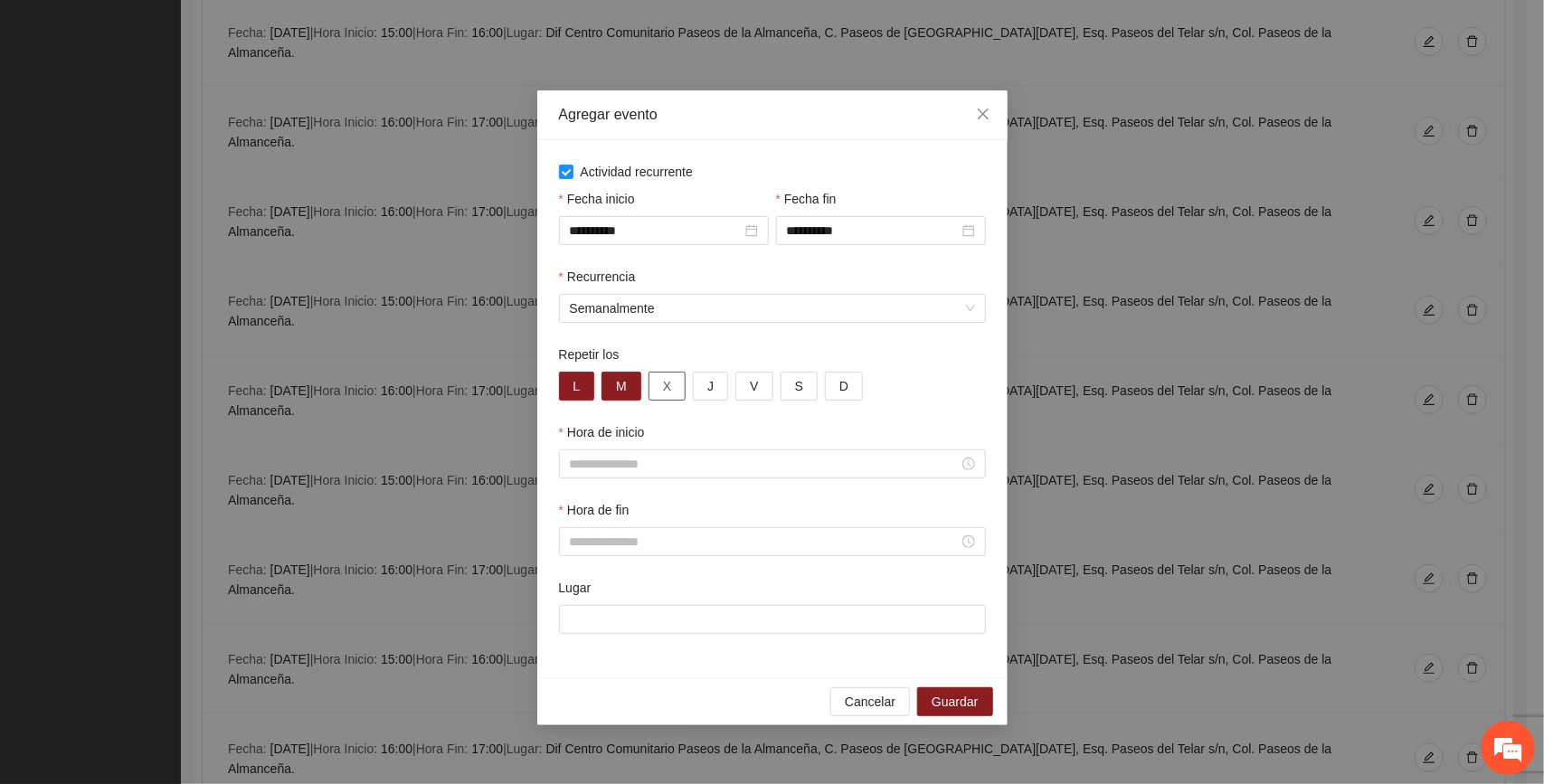 click on "X" at bounding box center [667, 386] 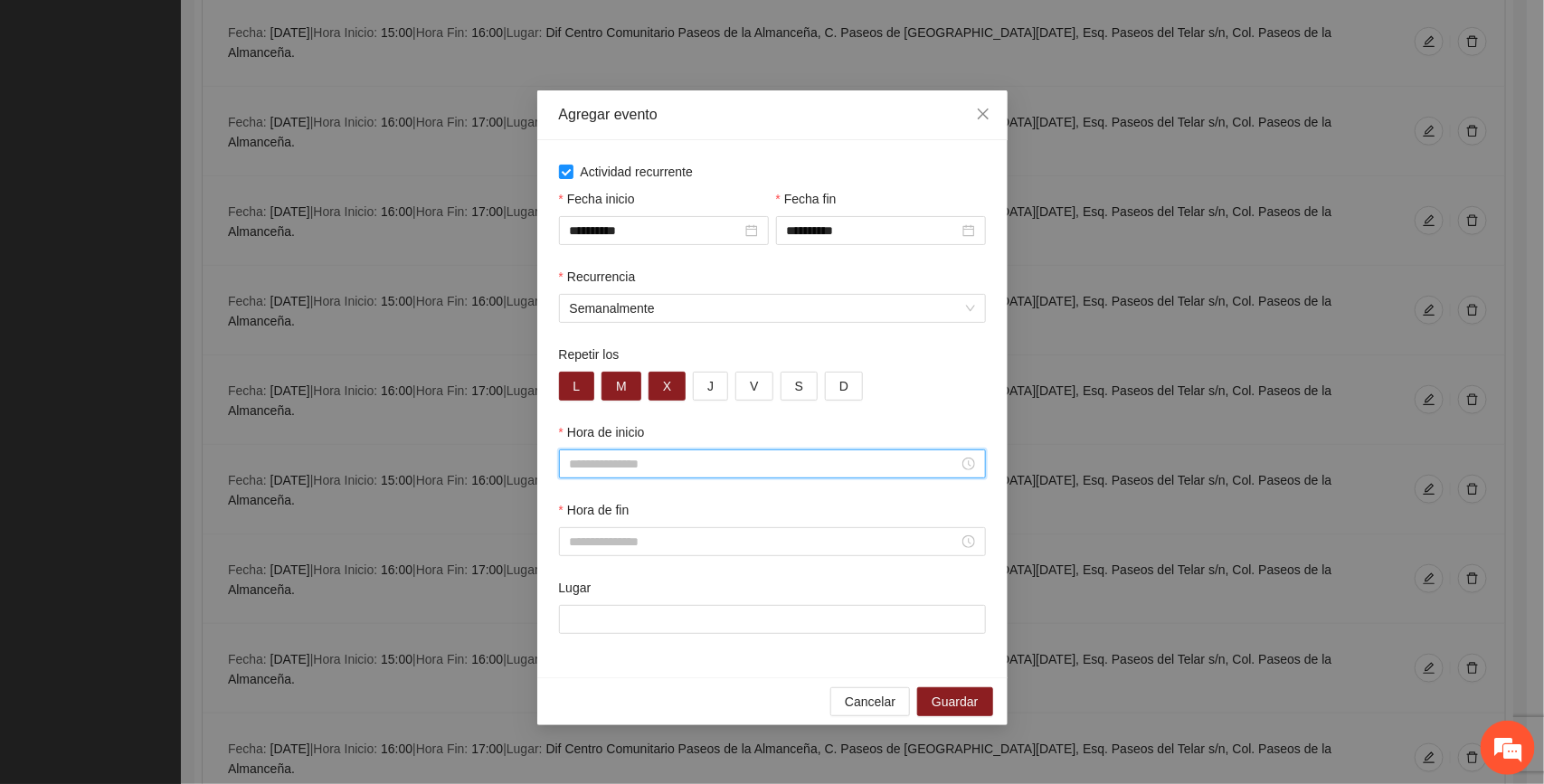 click on "Hora de inicio" at bounding box center [764, 464] 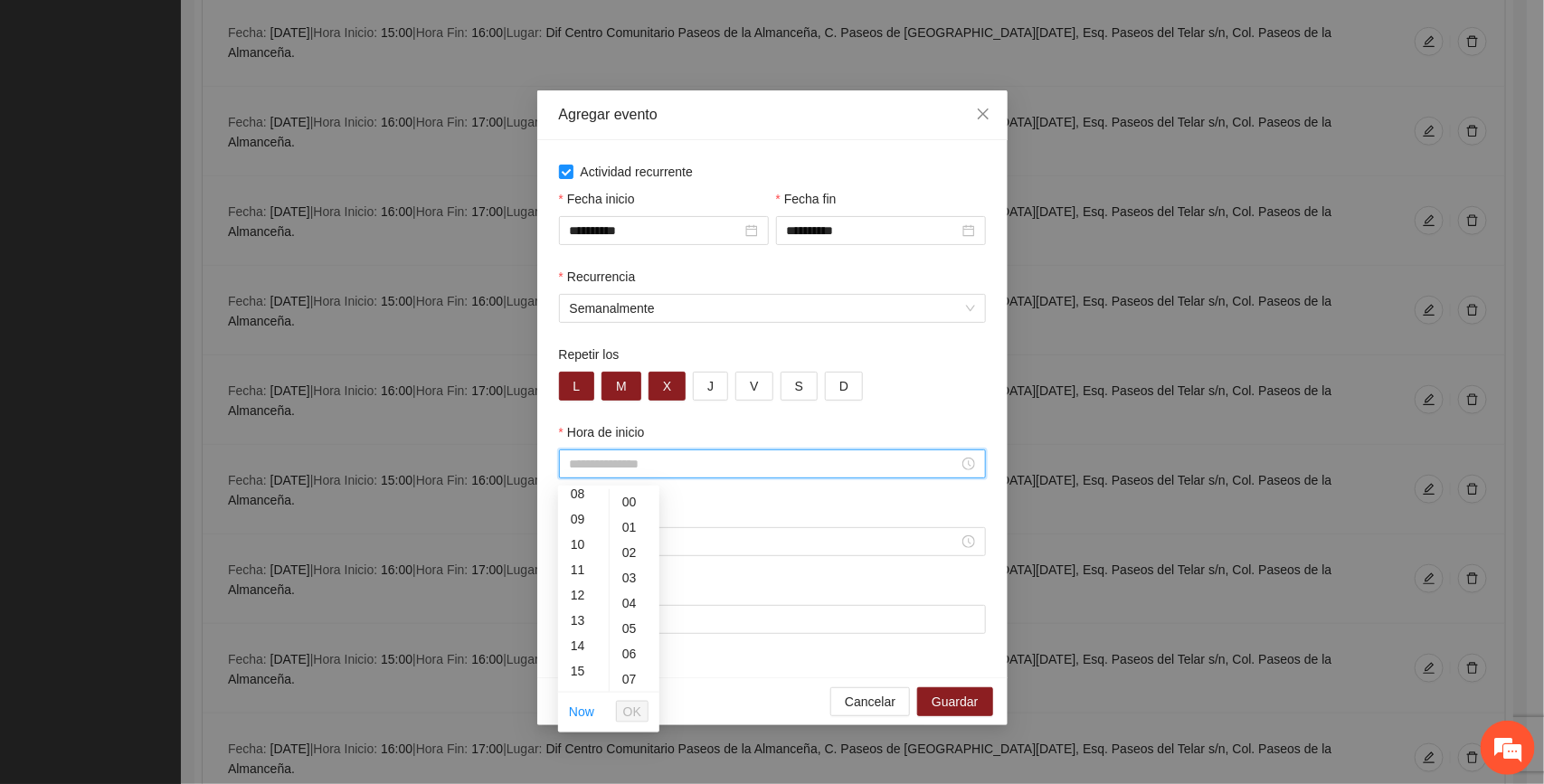 scroll, scrollTop: 256, scrollLeft: 0, axis: vertical 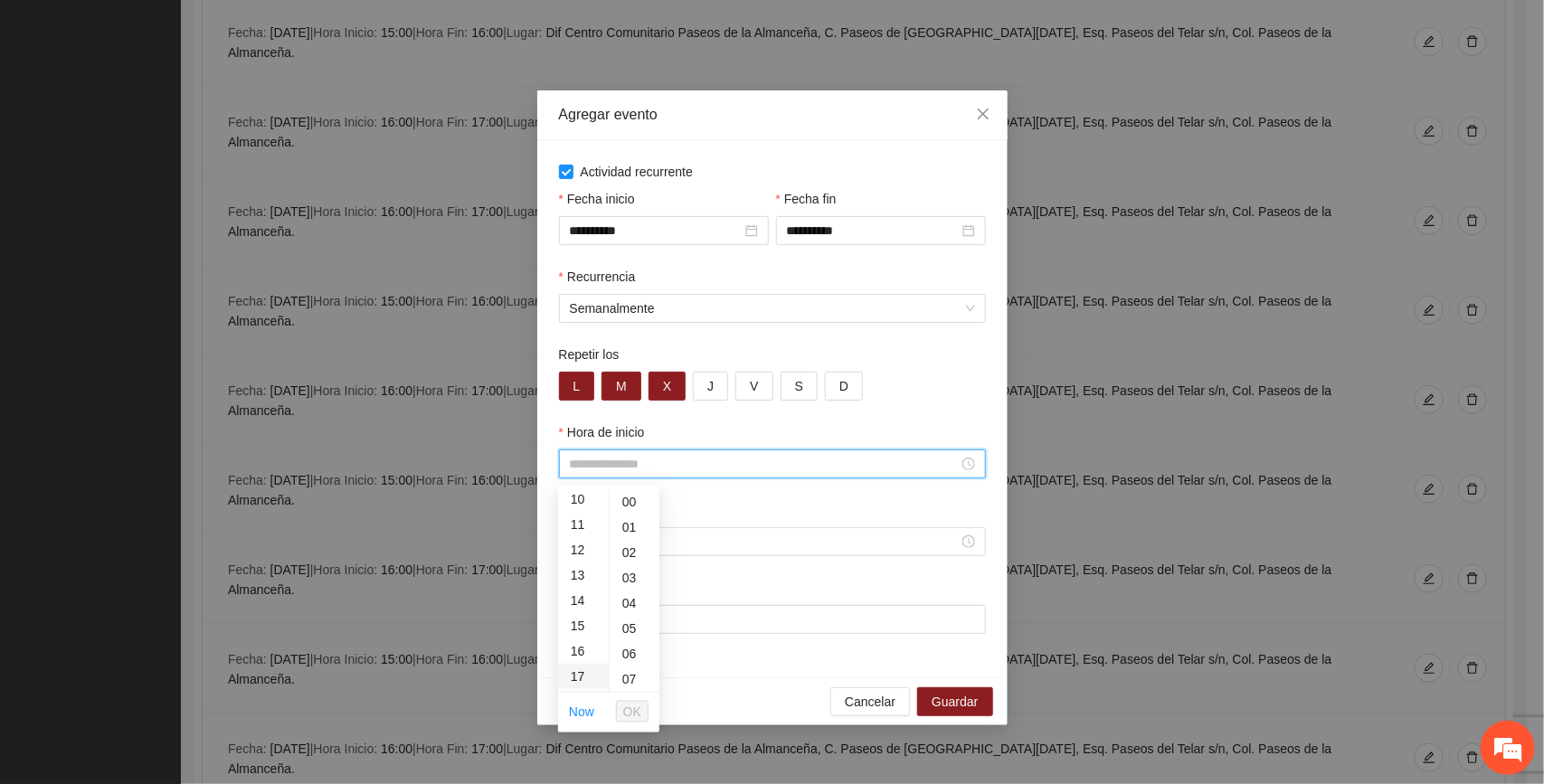 click on "17" at bounding box center (583, 676) 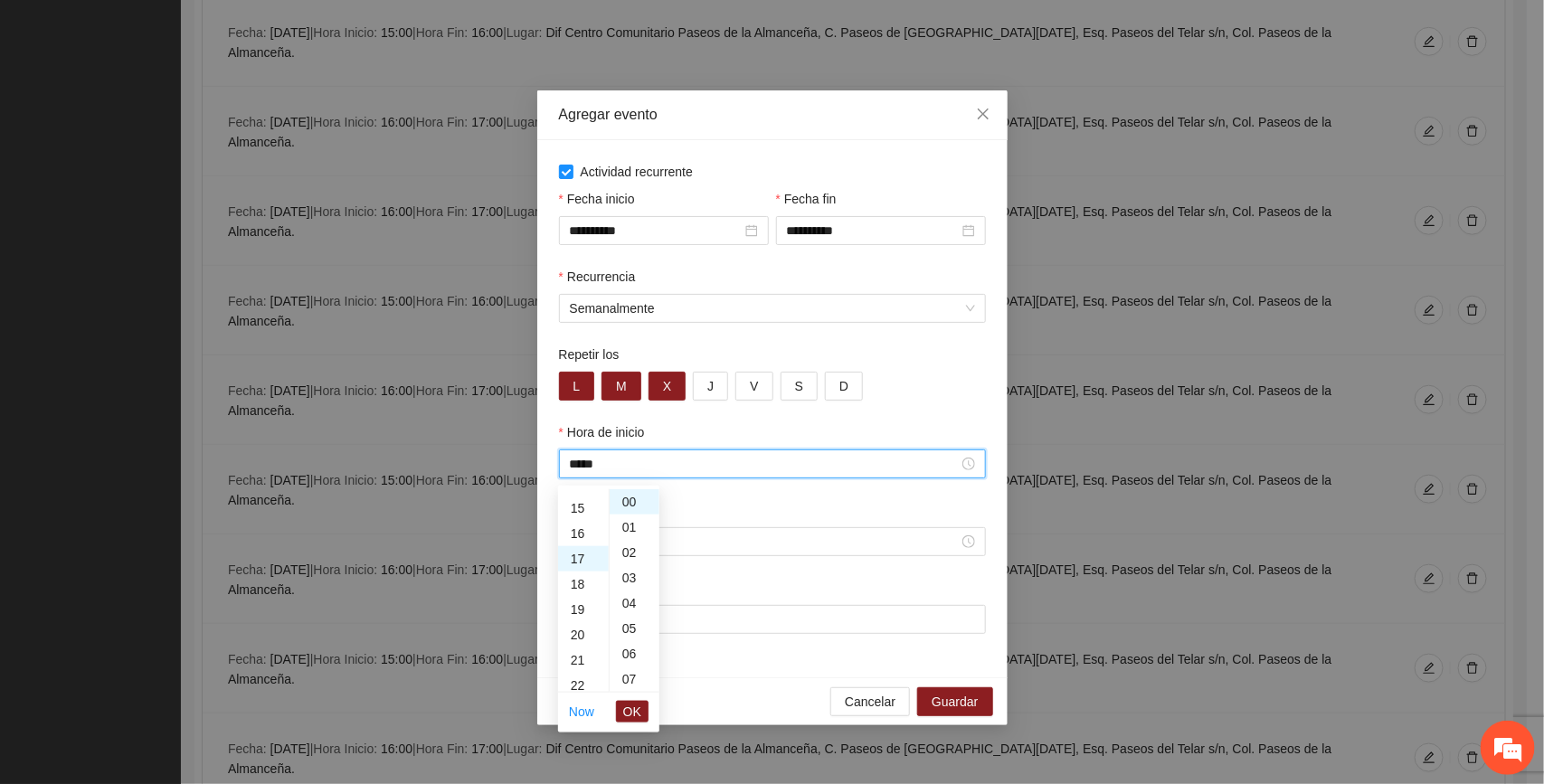 scroll, scrollTop: 430, scrollLeft: 0, axis: vertical 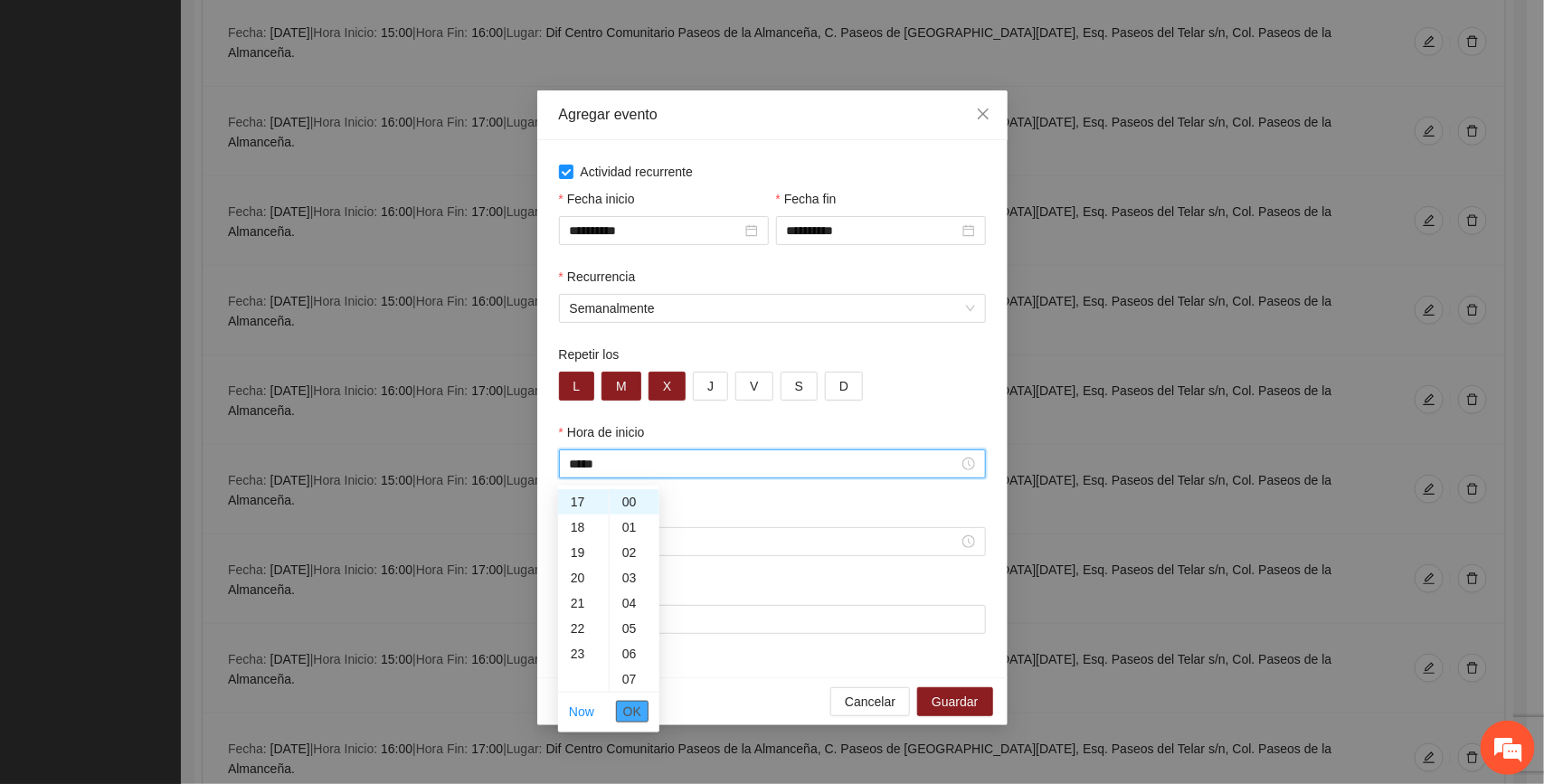 click on "OK" at bounding box center [632, 712] 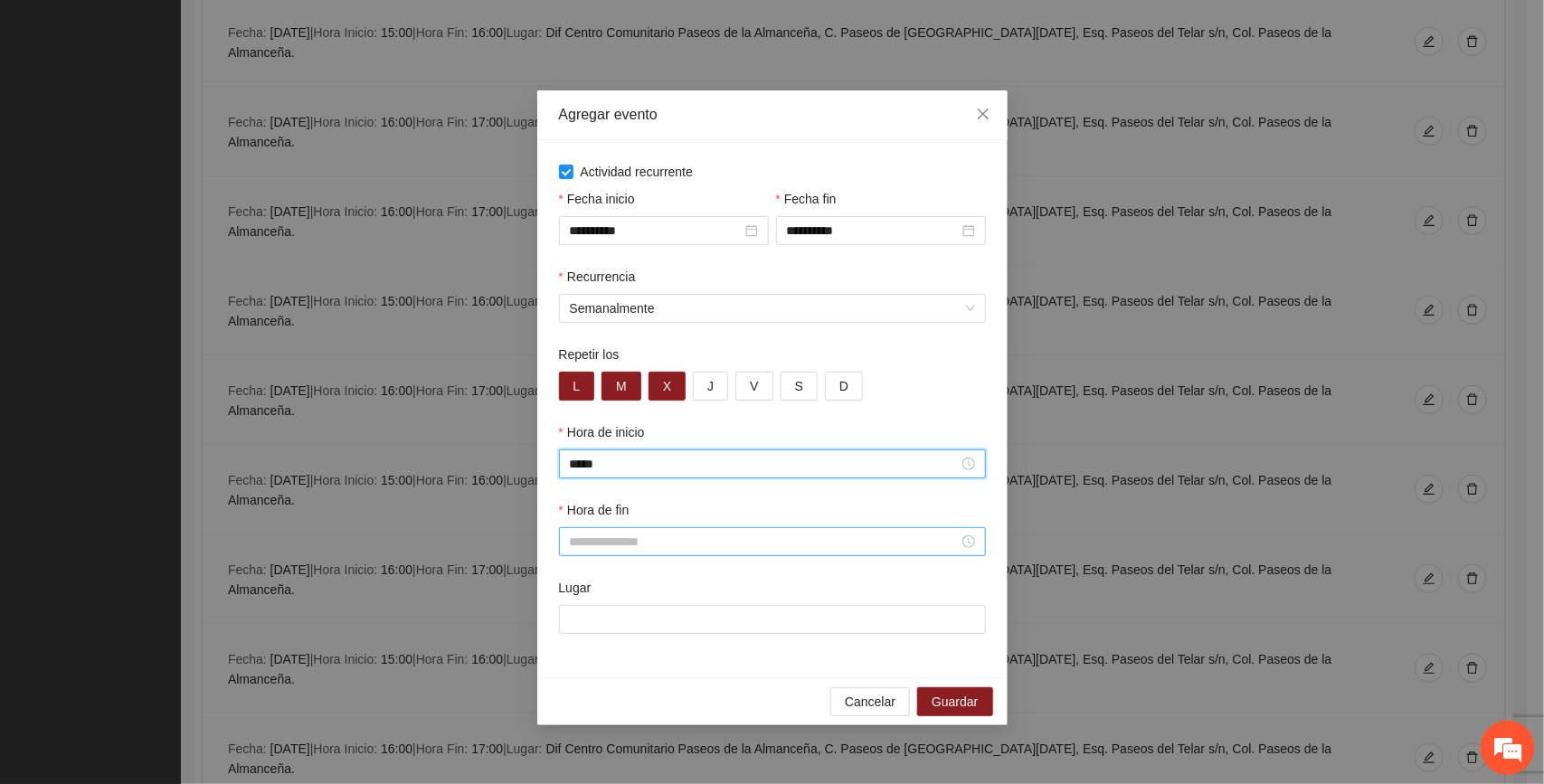 click on "Hora de fin" at bounding box center (764, 542) 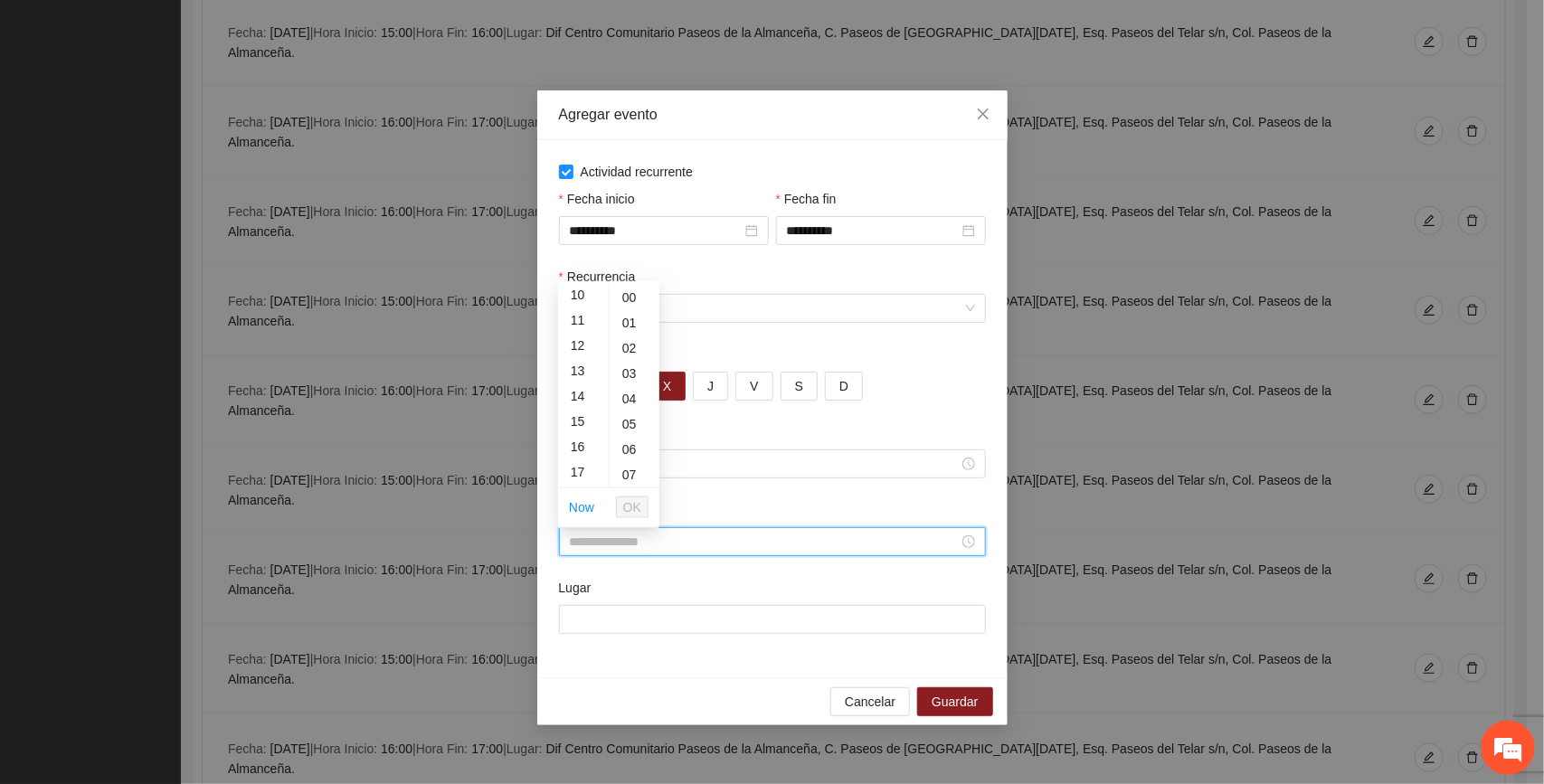scroll, scrollTop: 301, scrollLeft: 0, axis: vertical 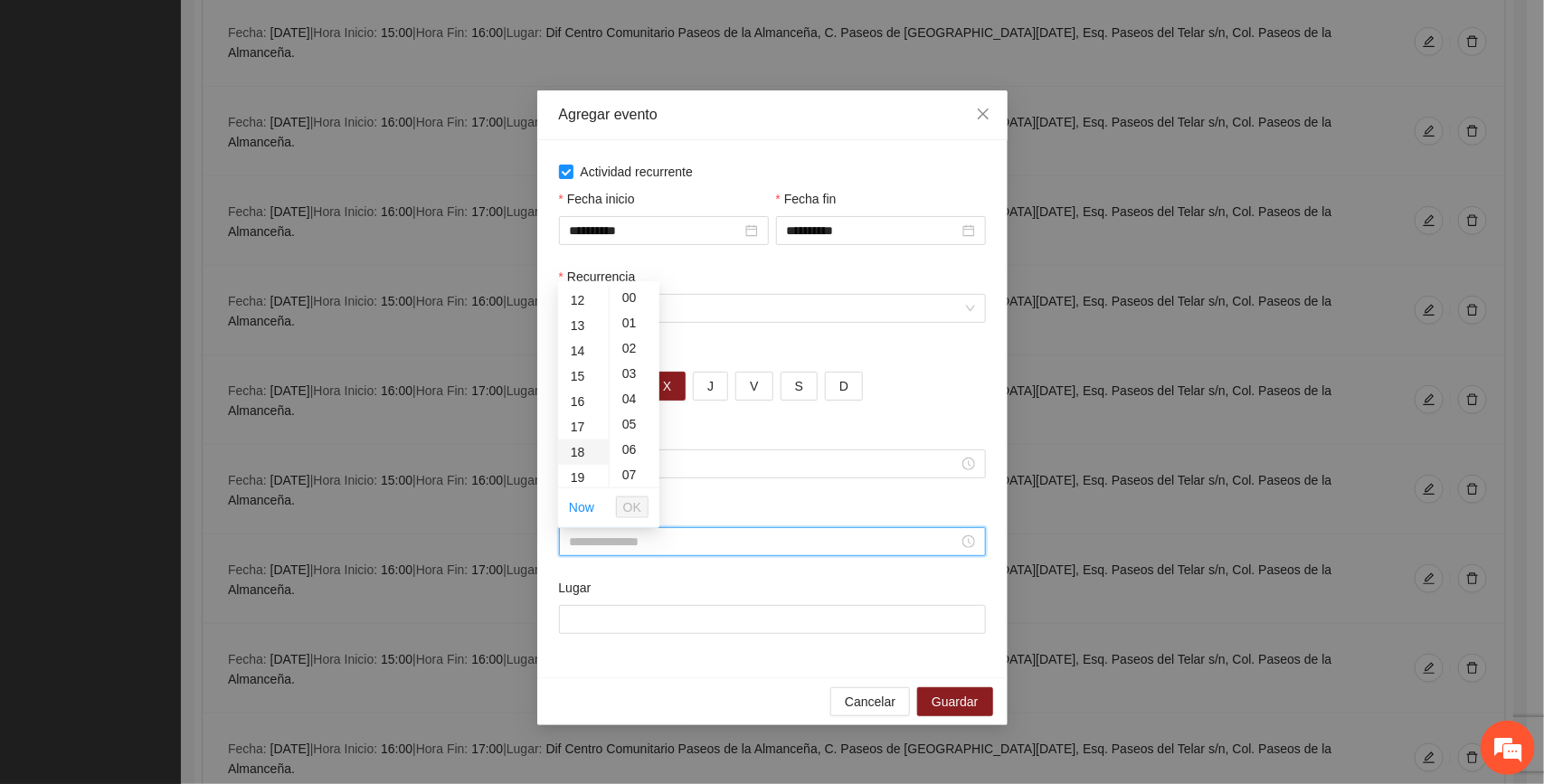 click on "18" at bounding box center [583, 452] 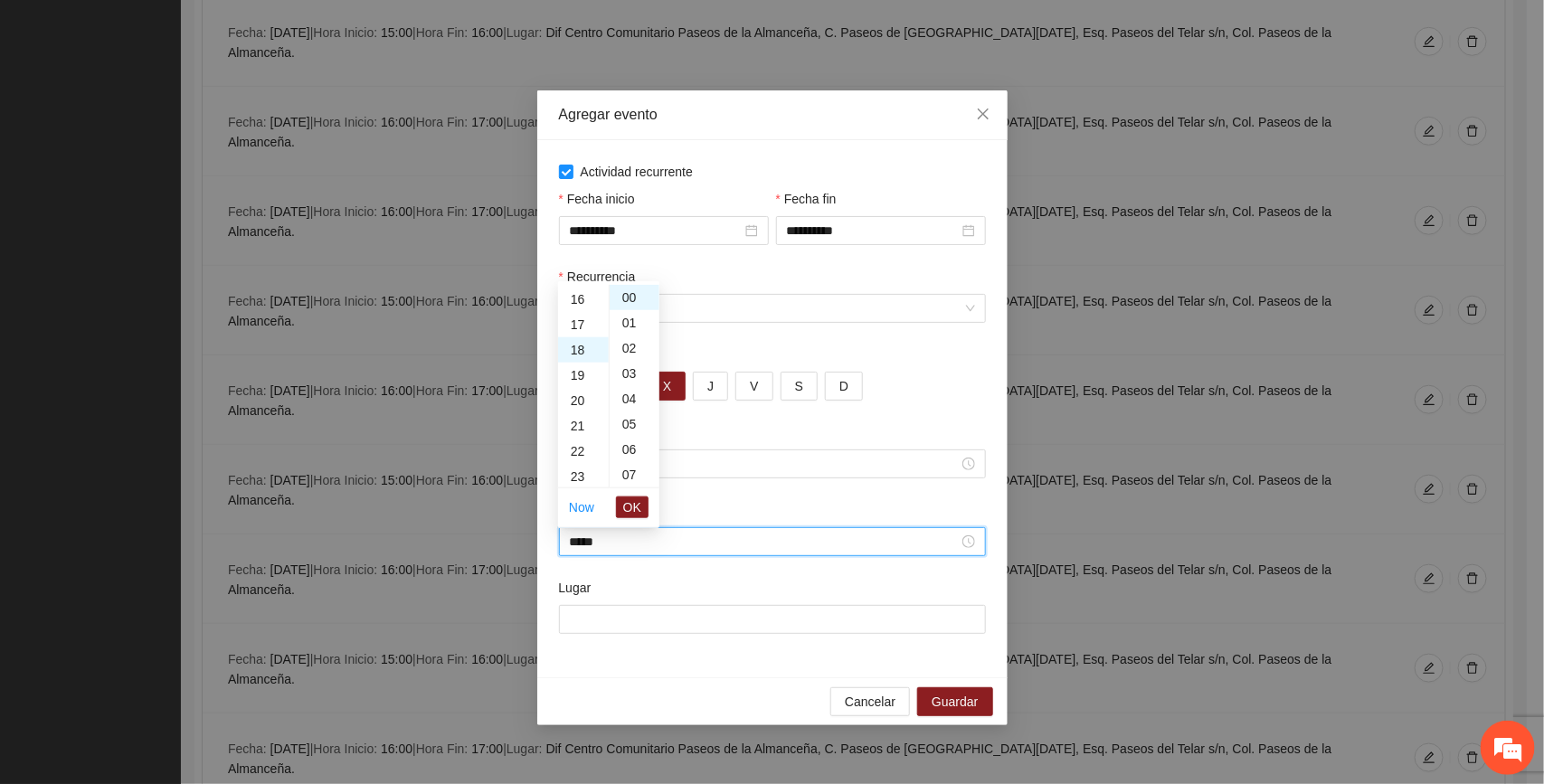 scroll, scrollTop: 455, scrollLeft: 0, axis: vertical 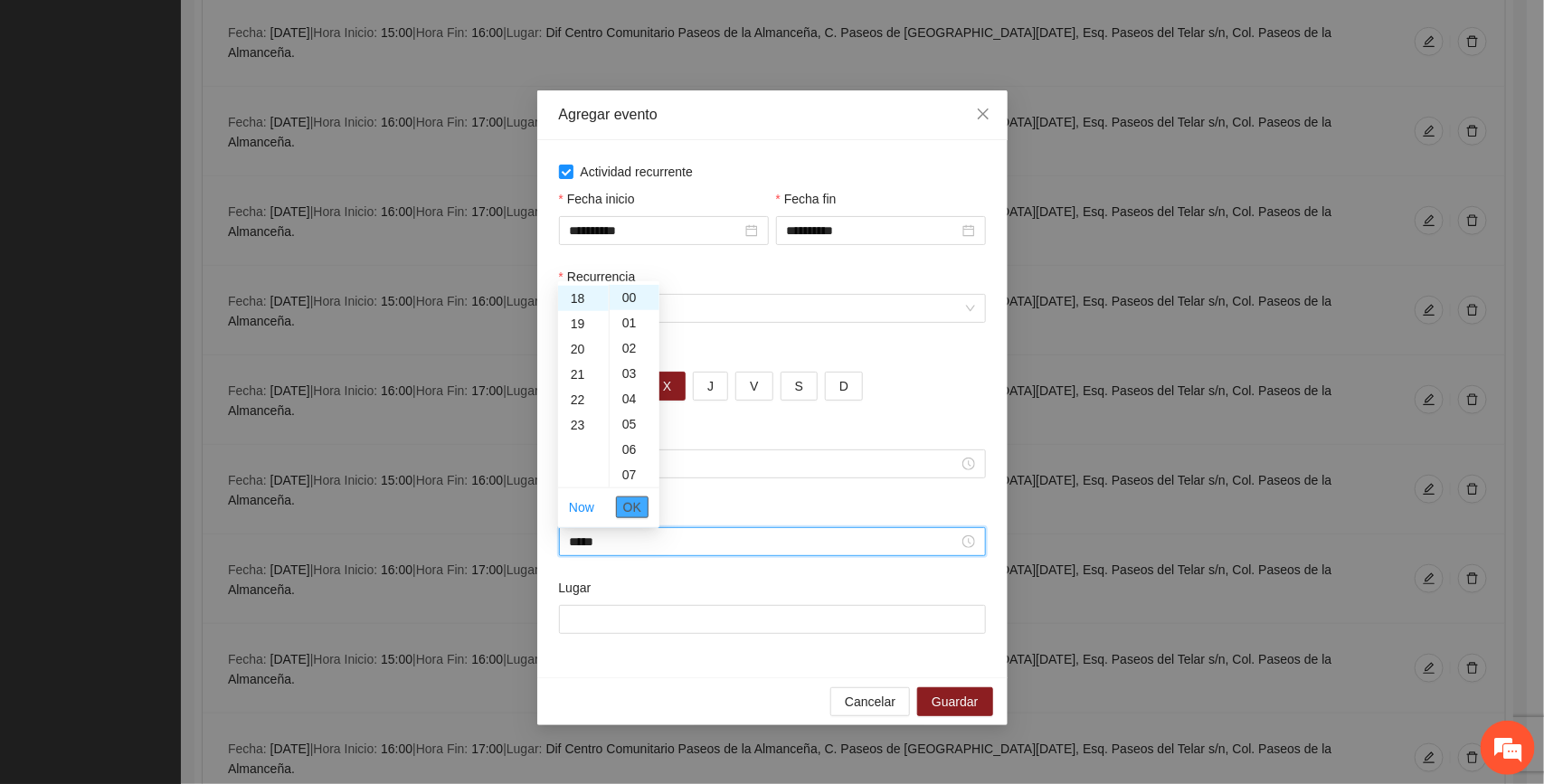 click on "OK" at bounding box center (632, 507) 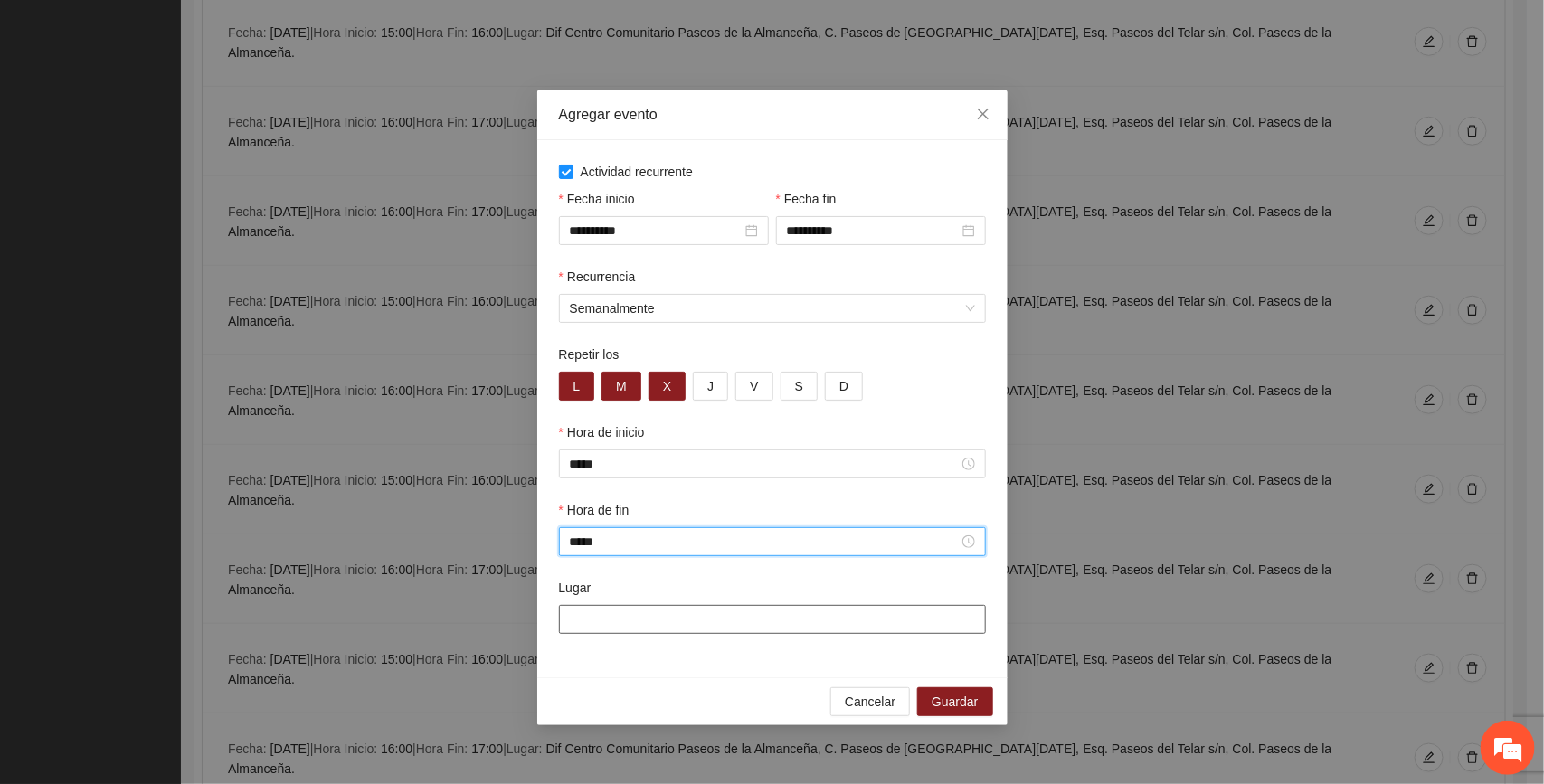 click on "Lugar" at bounding box center [772, 619] 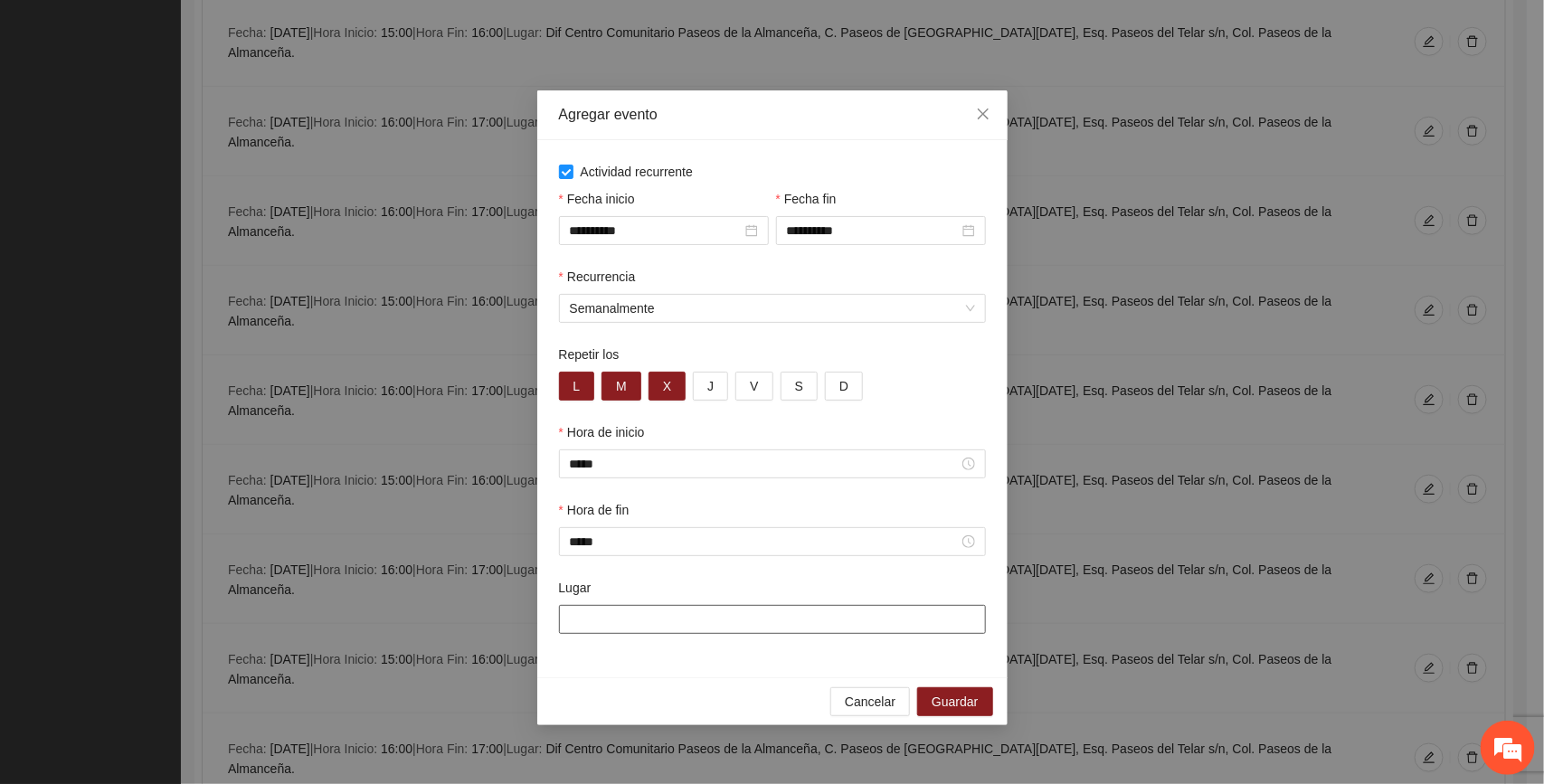 paste on "**********" 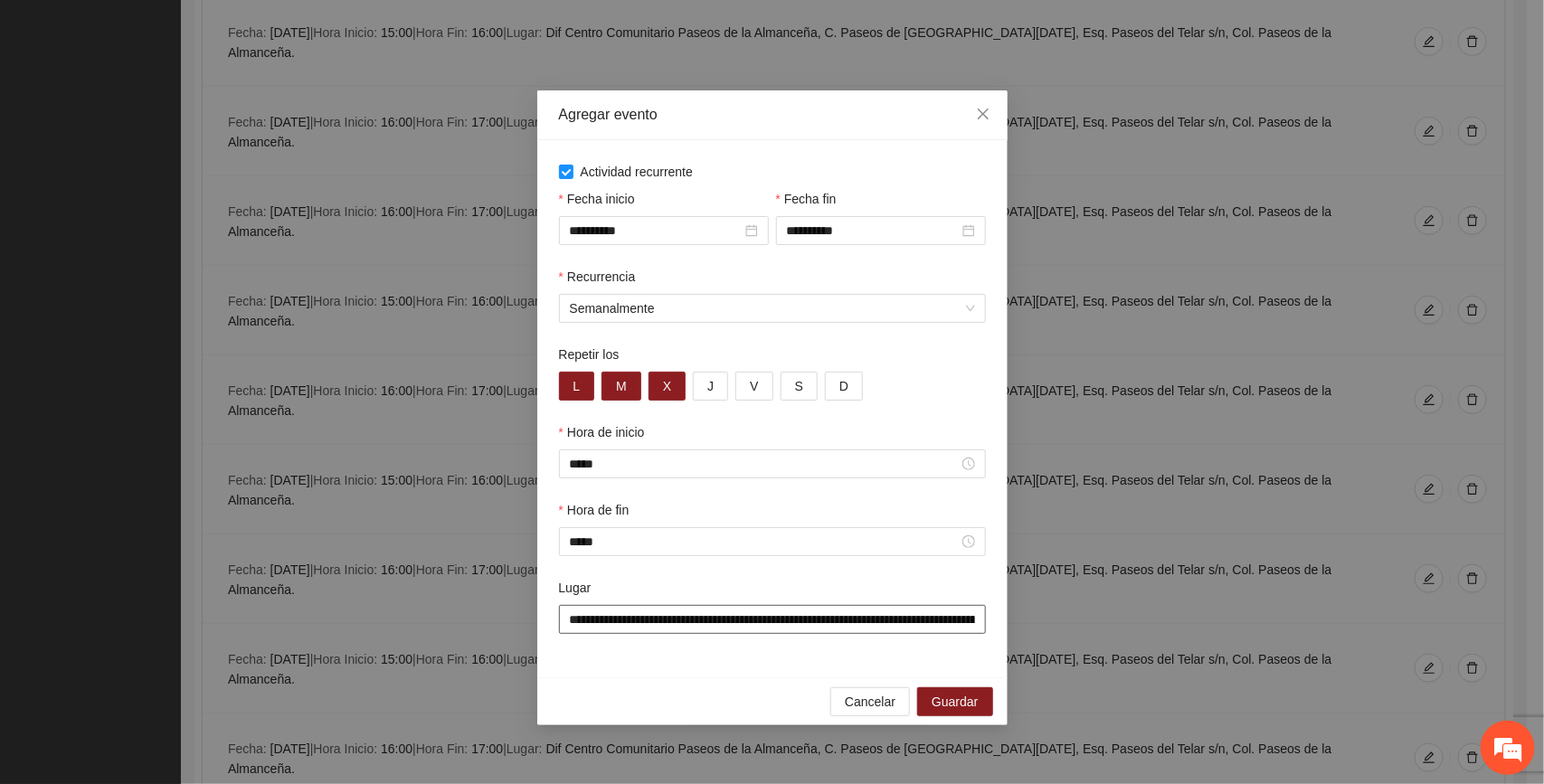 scroll, scrollTop: 0, scrollLeft: 312, axis: horizontal 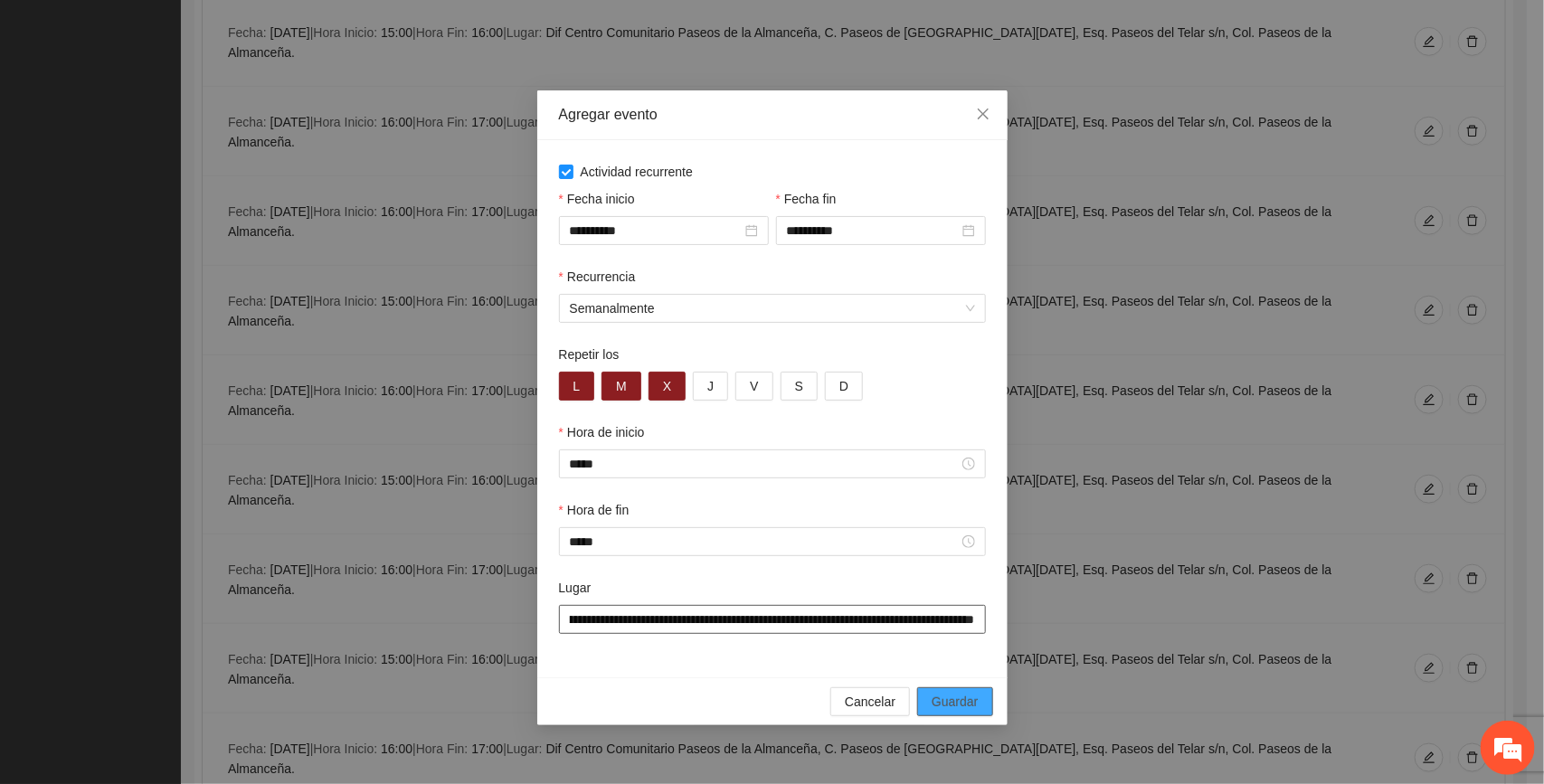 type on "**********" 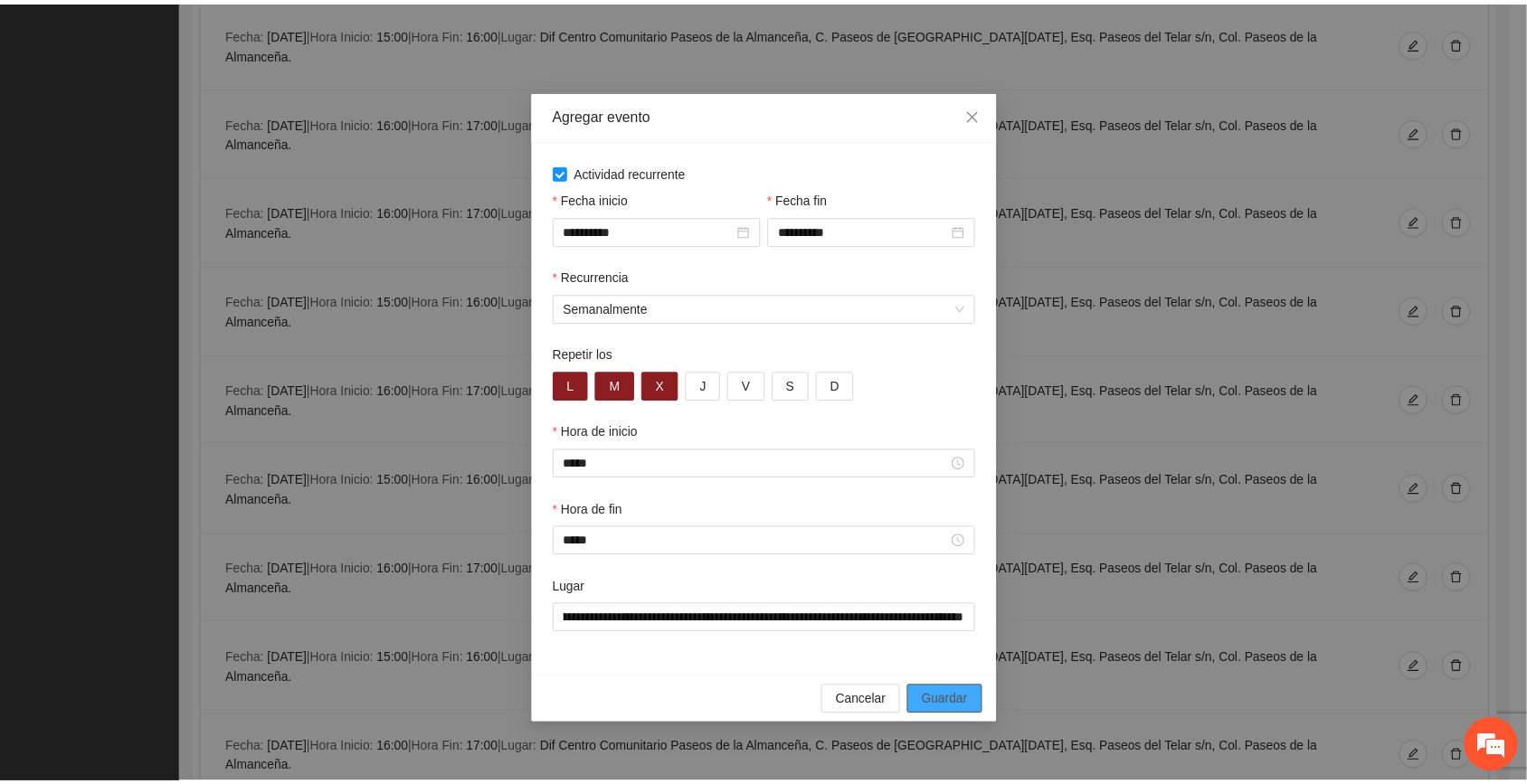 scroll, scrollTop: 0, scrollLeft: 0, axis: both 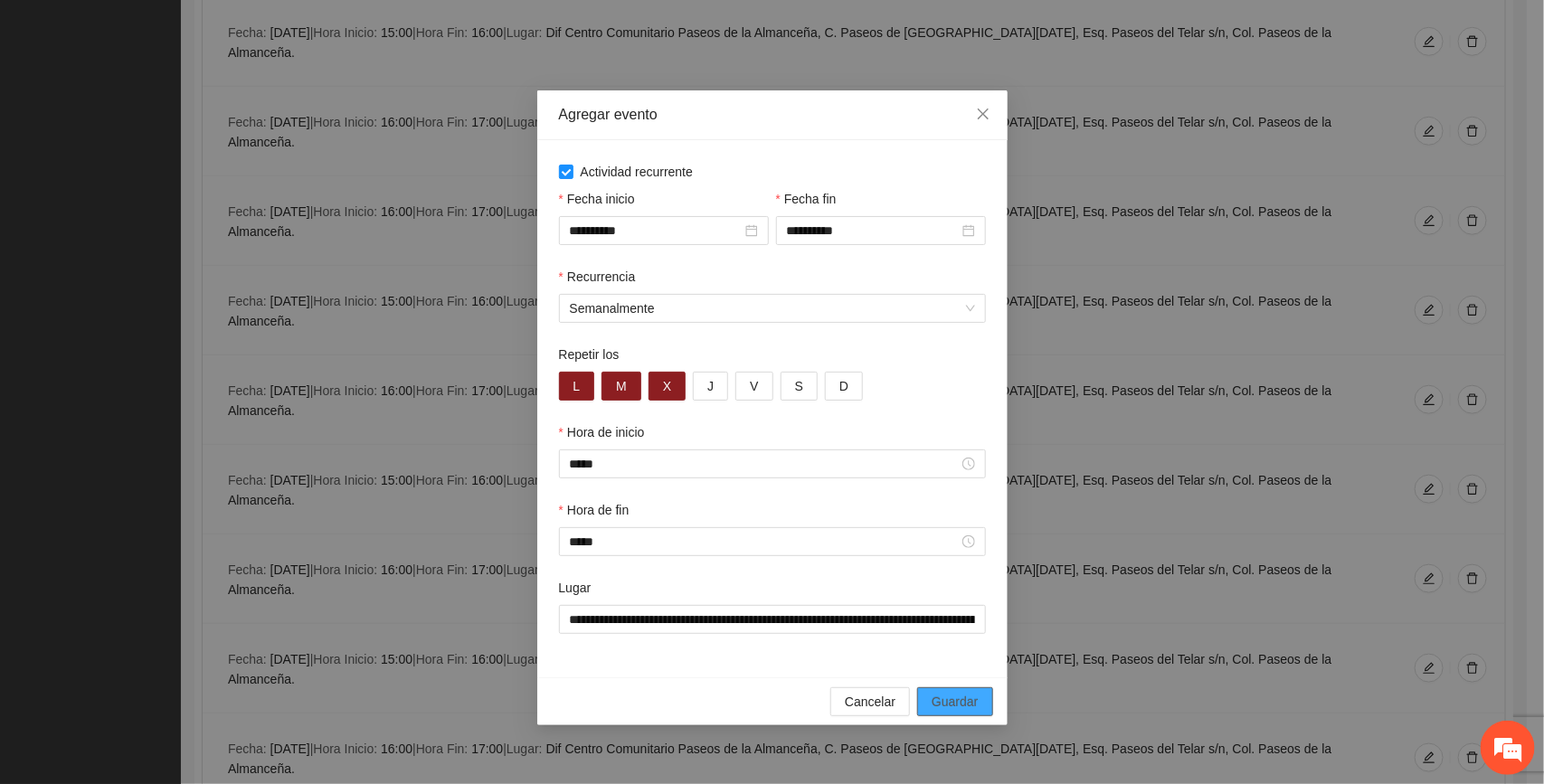 click on "Guardar" at bounding box center (954, 702) 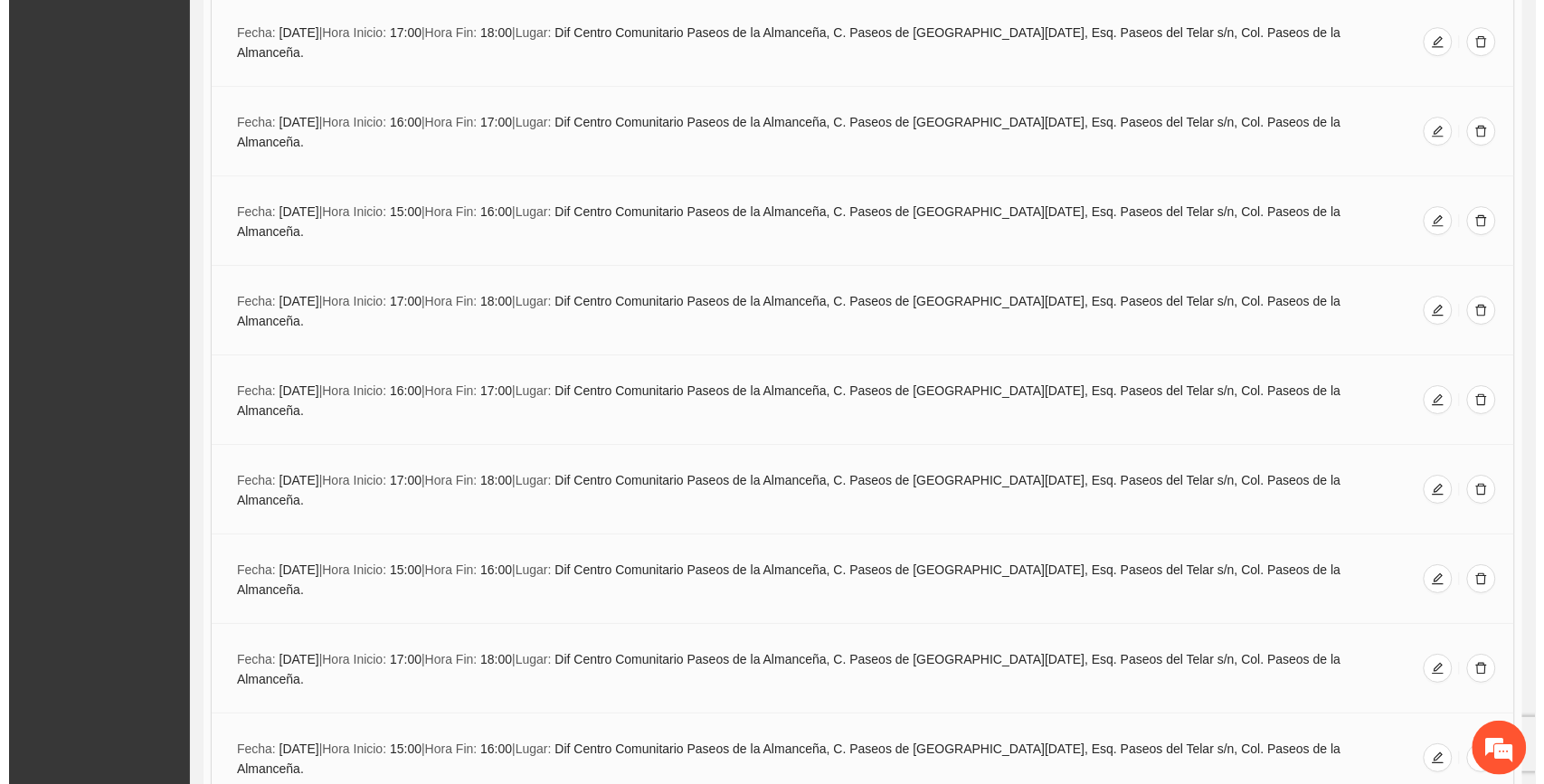 scroll, scrollTop: 4750, scrollLeft: 0, axis: vertical 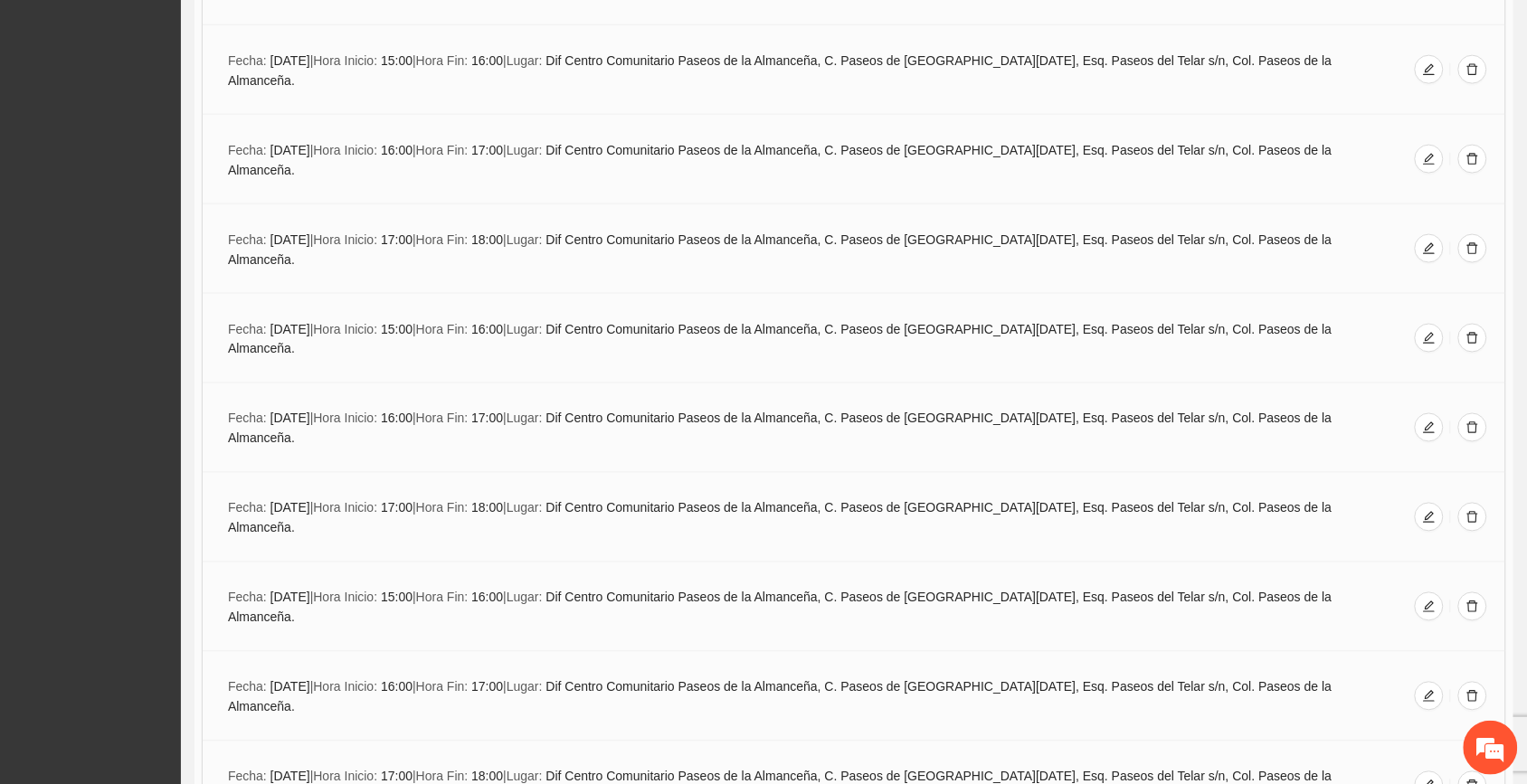 click on "Agregar evento" at bounding box center [864, 1752] 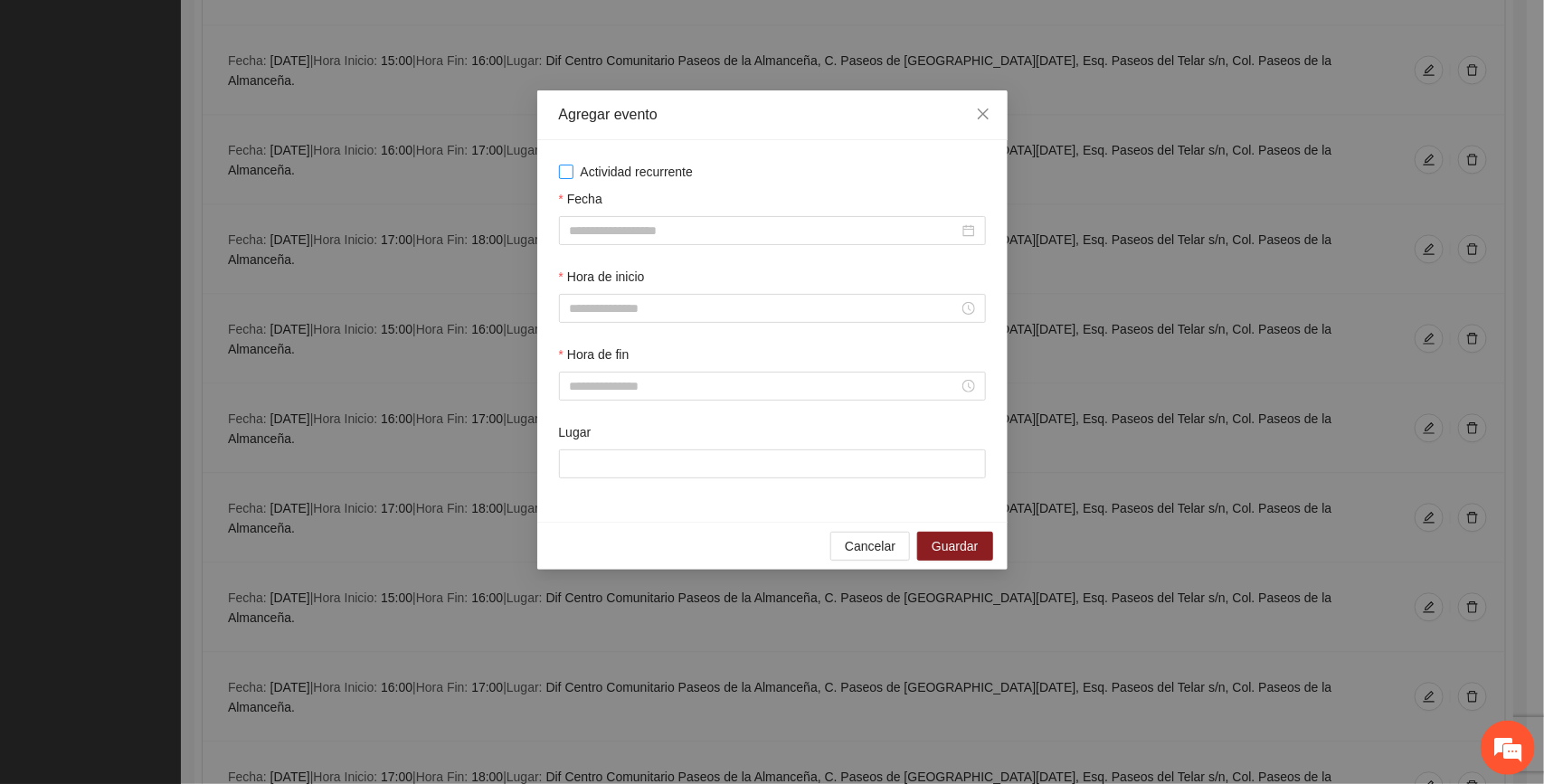 click on "Actividad recurrente" at bounding box center [637, 172] 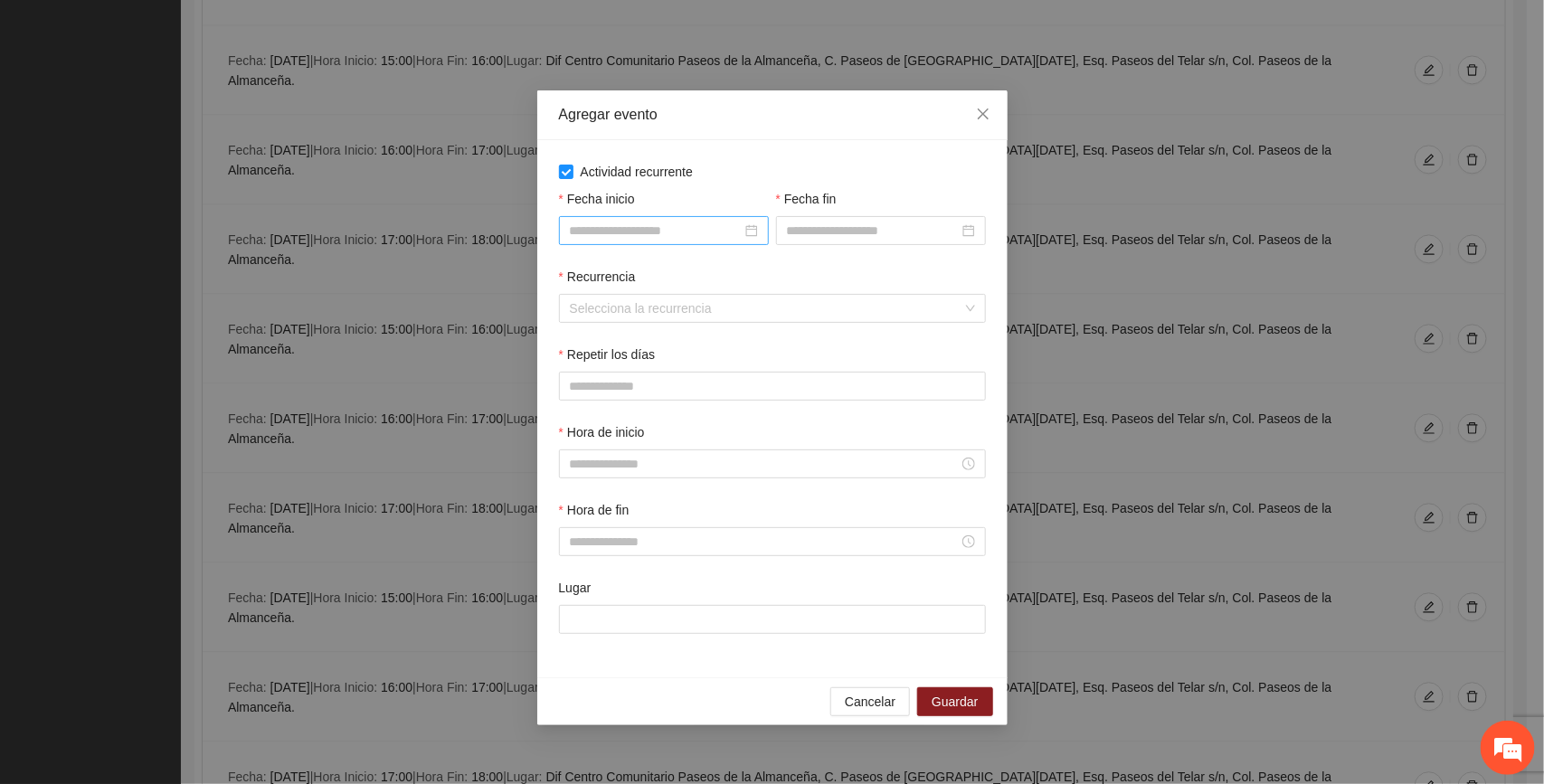 click on "Fecha inicio" at bounding box center [656, 231] 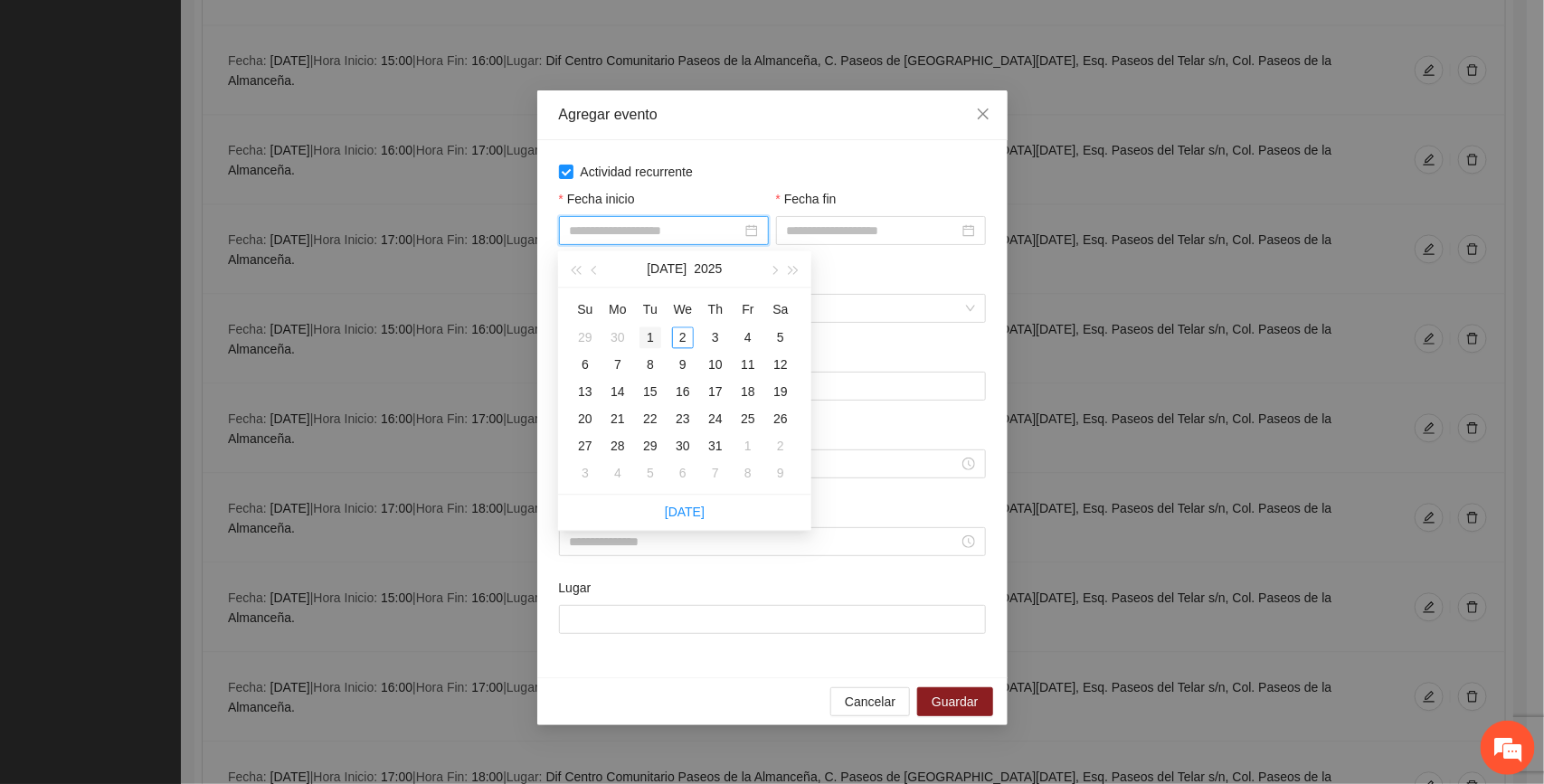type on "**********" 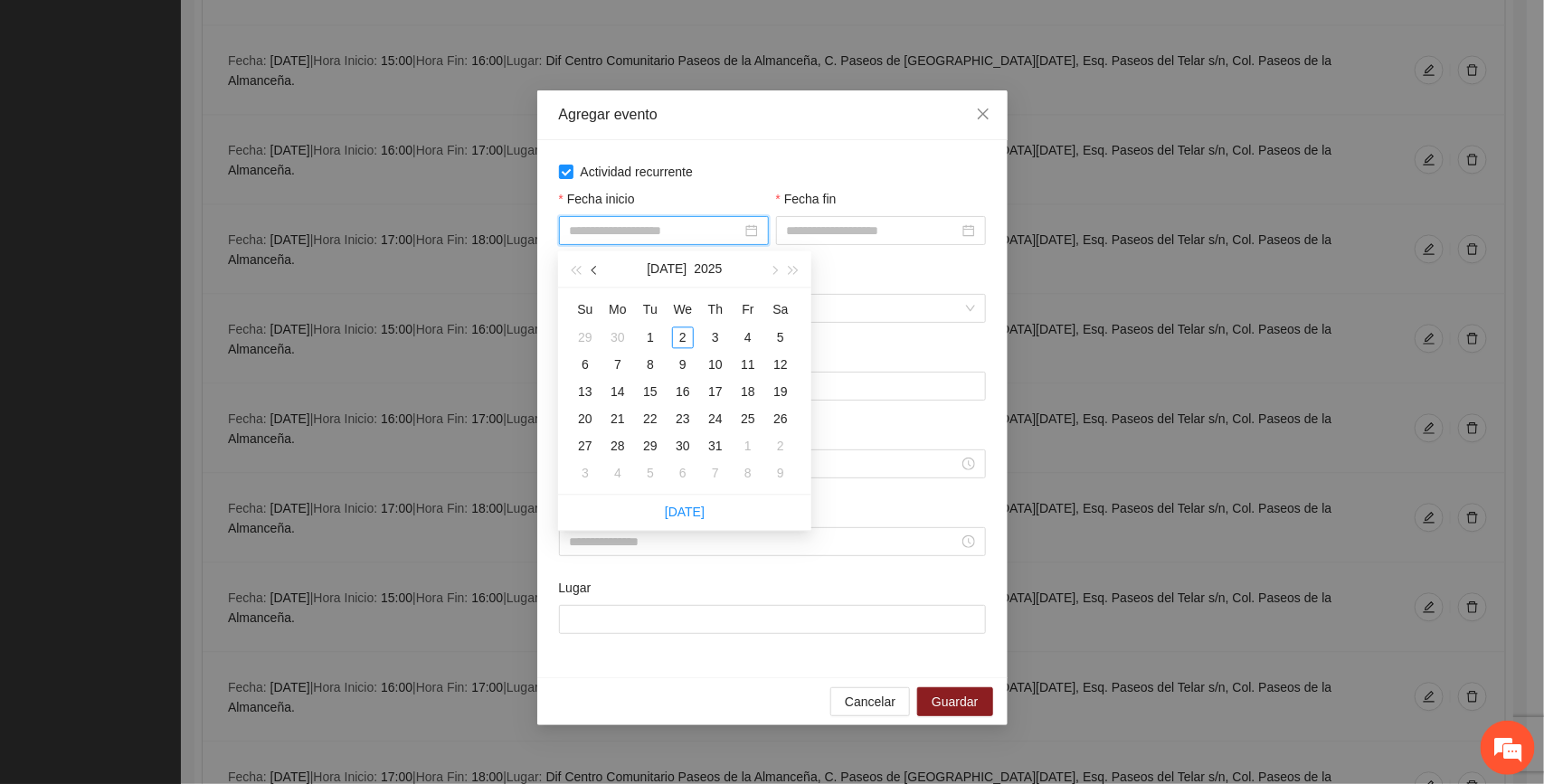 click at bounding box center (596, 270) 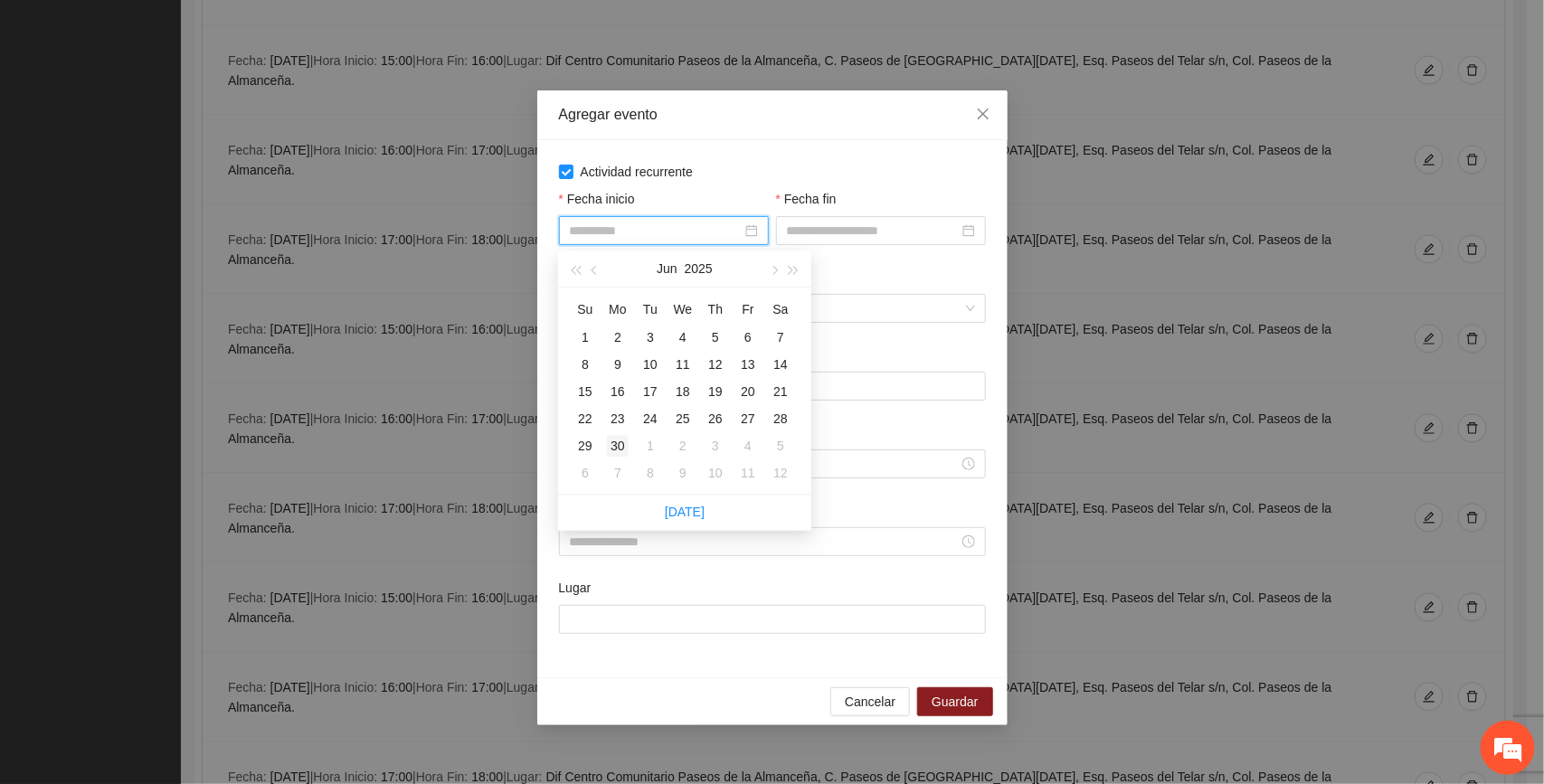 type on "**********" 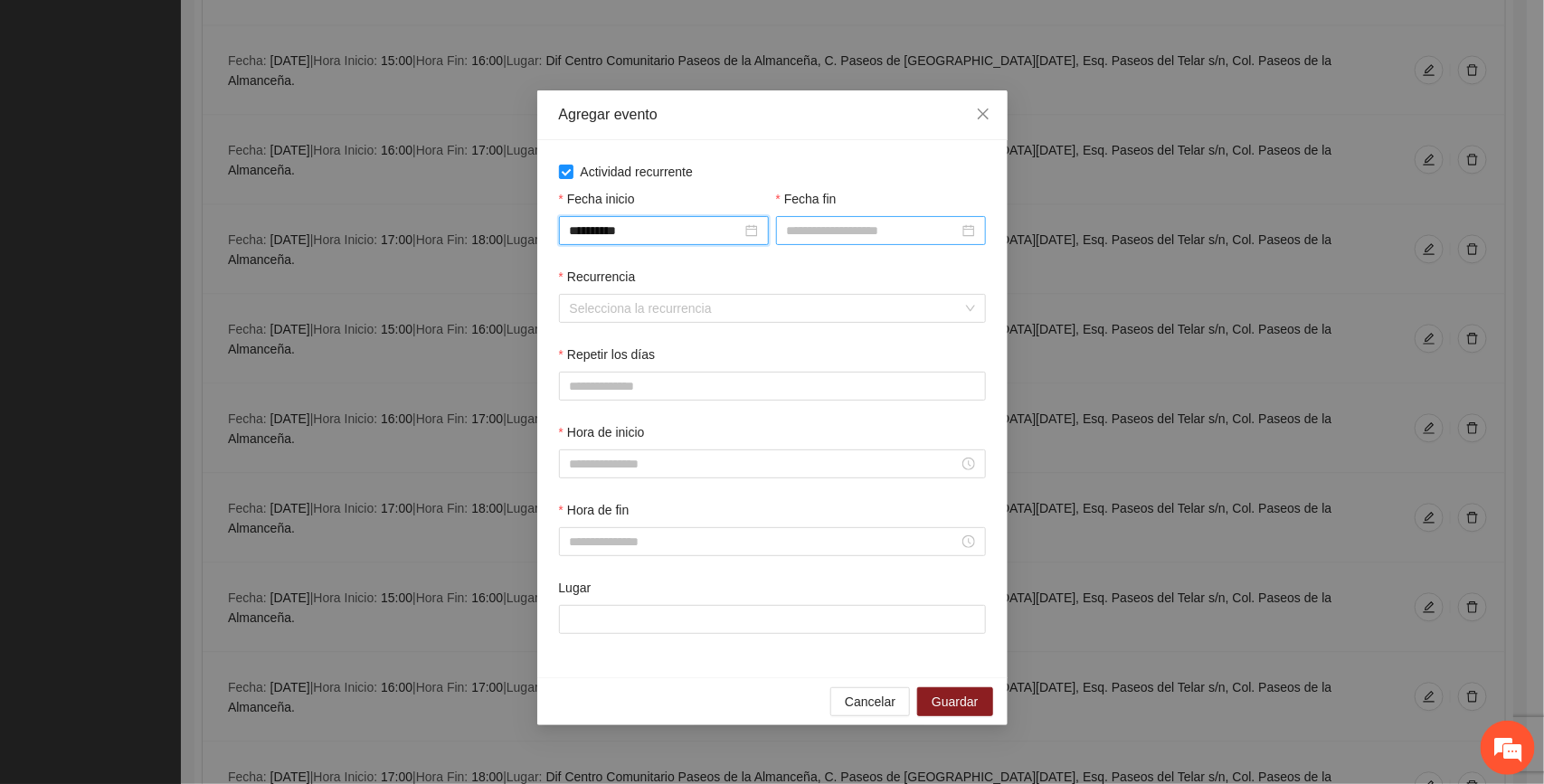 click on "Fecha fin" at bounding box center [873, 231] 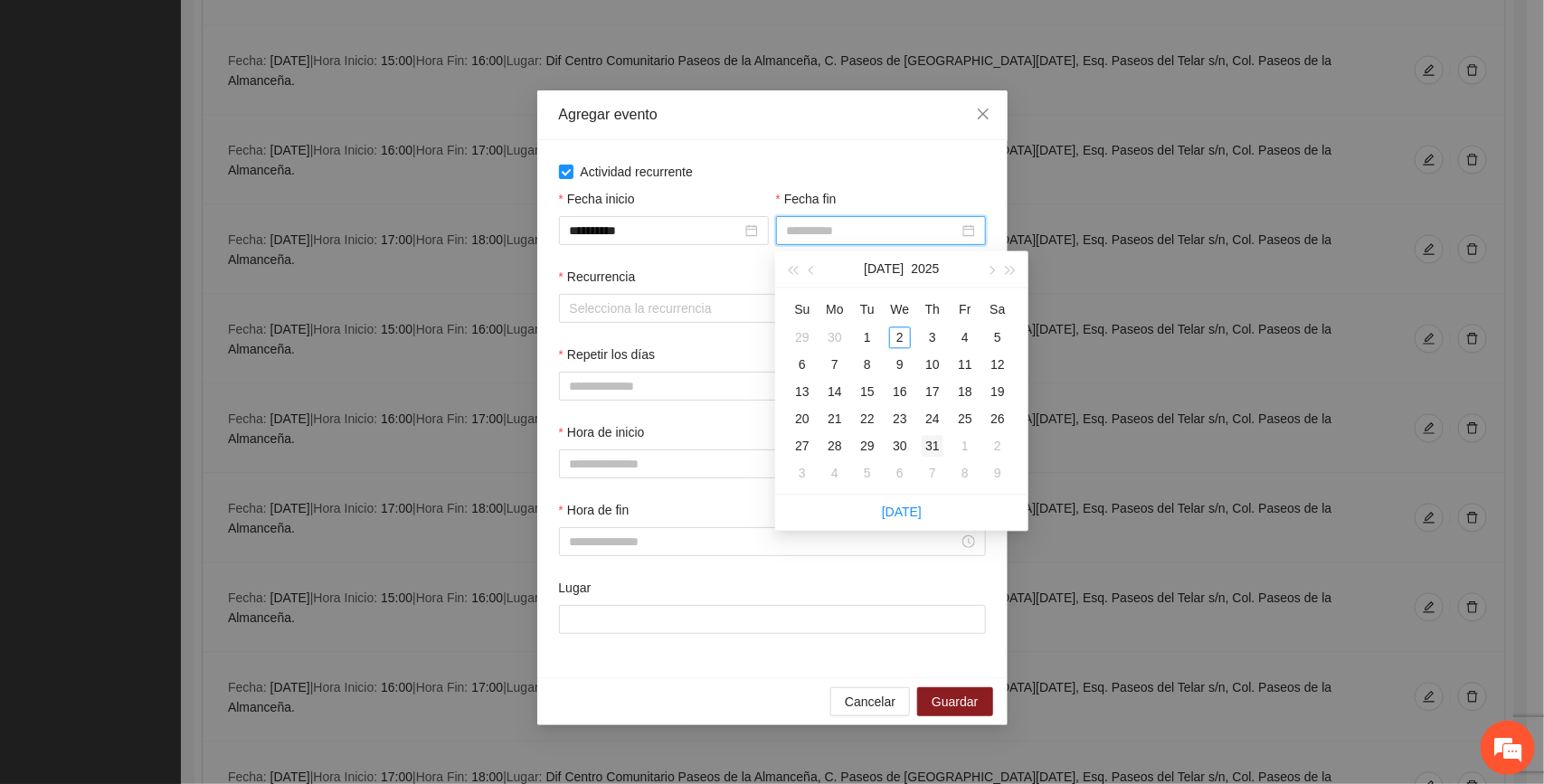 type on "**********" 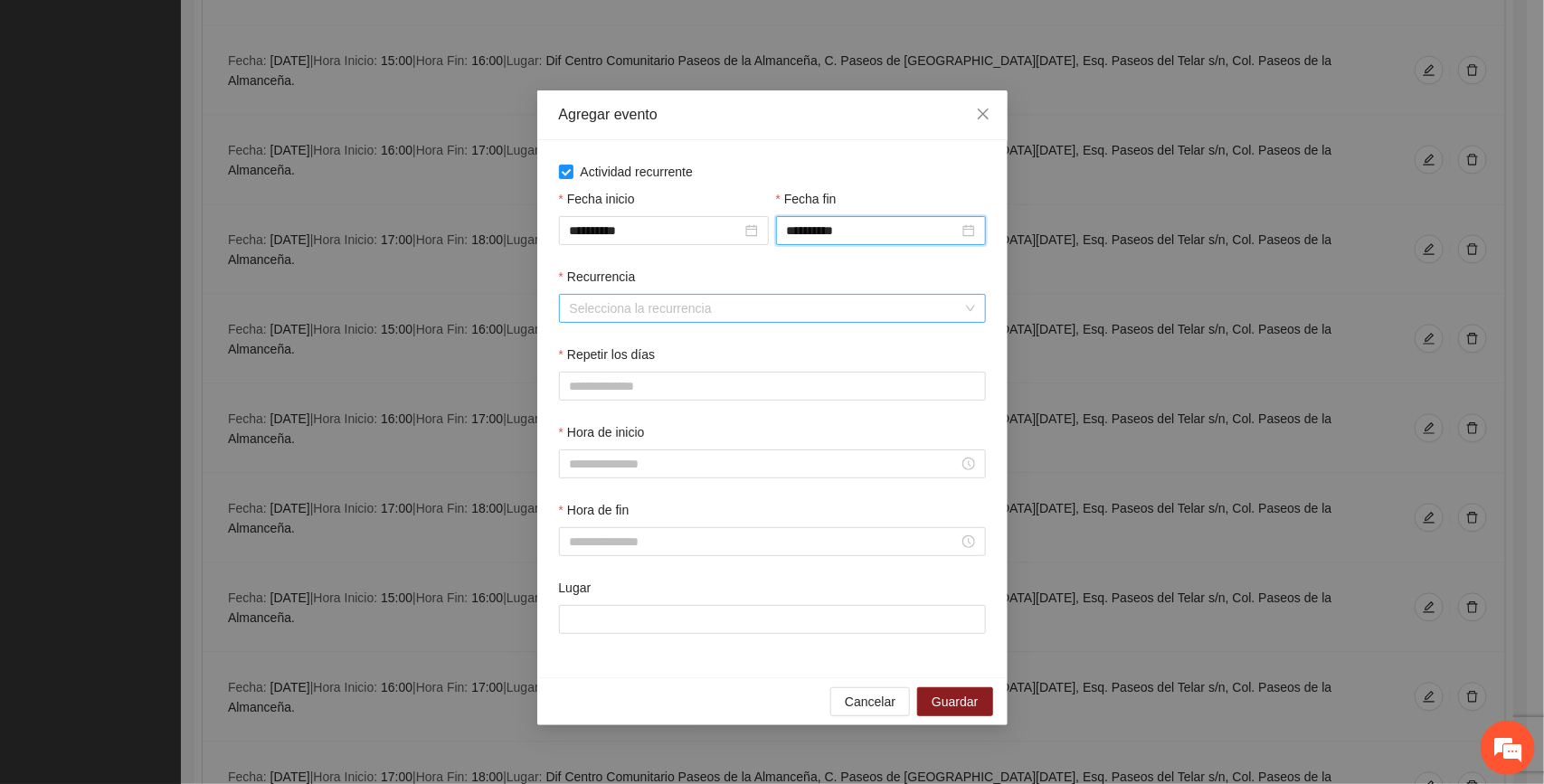 click on "Recurrencia" at bounding box center [766, 308] 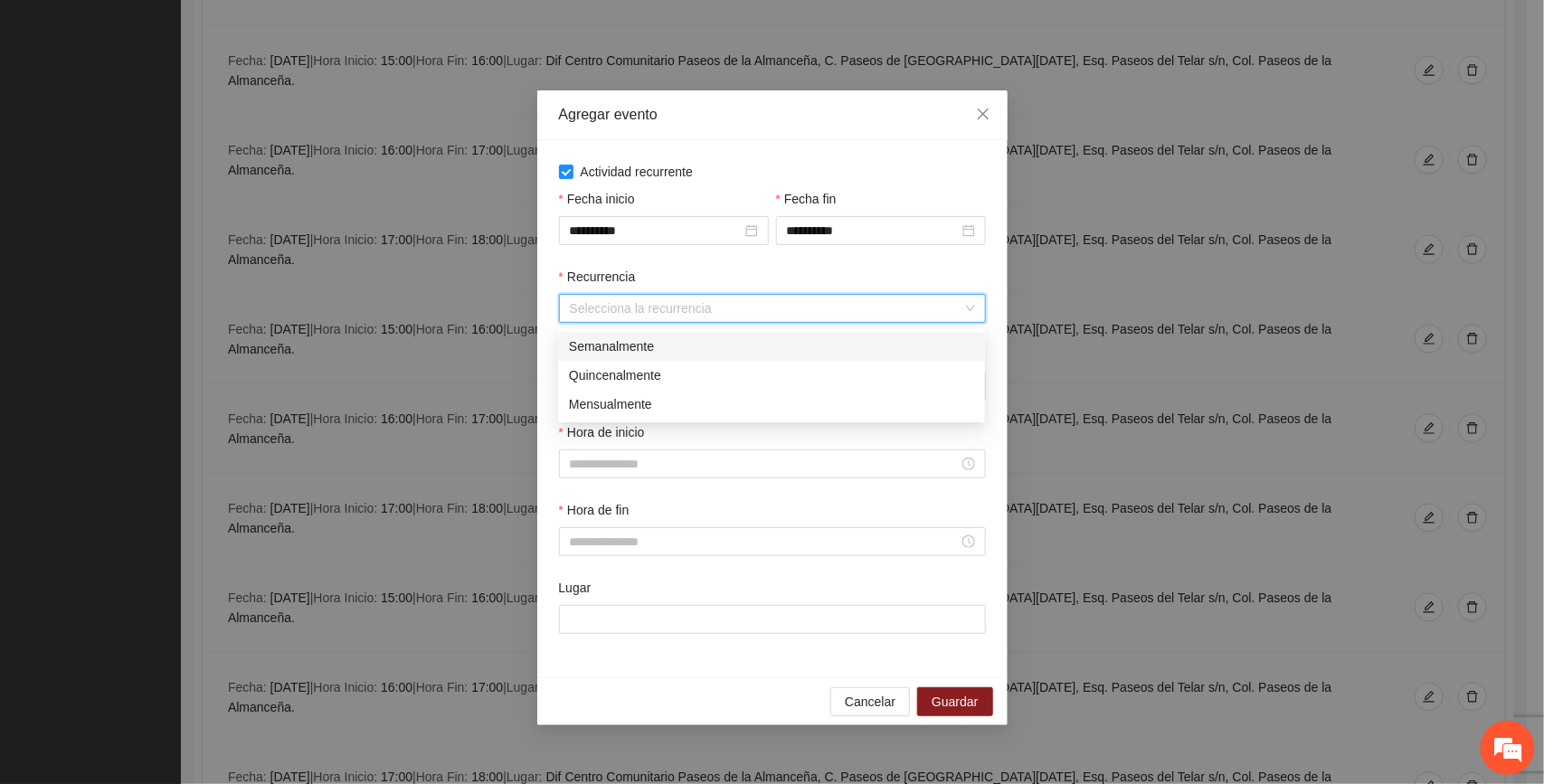 click on "Semanalmente" at bounding box center [772, 346] 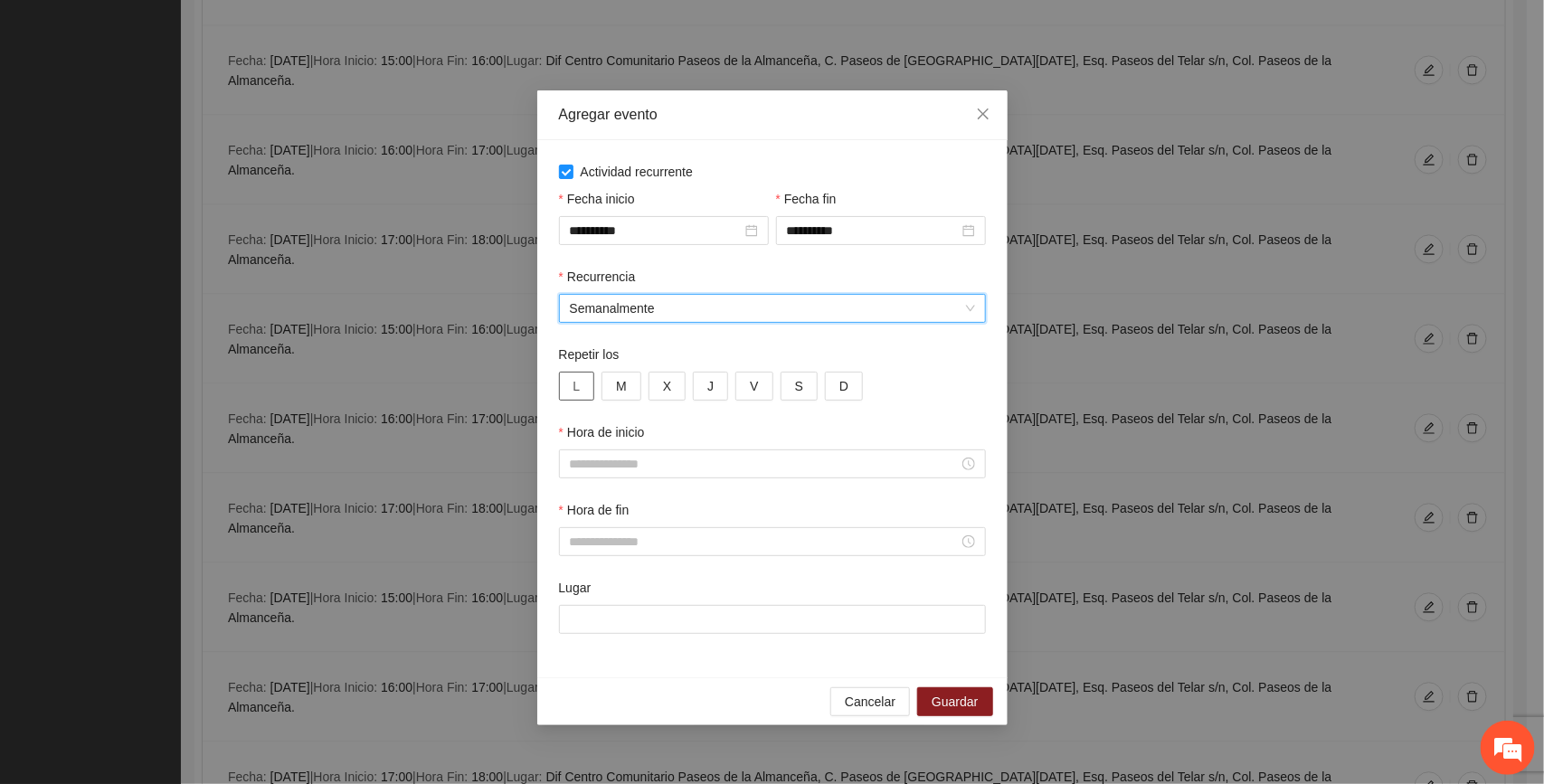 click on "L" at bounding box center (577, 386) 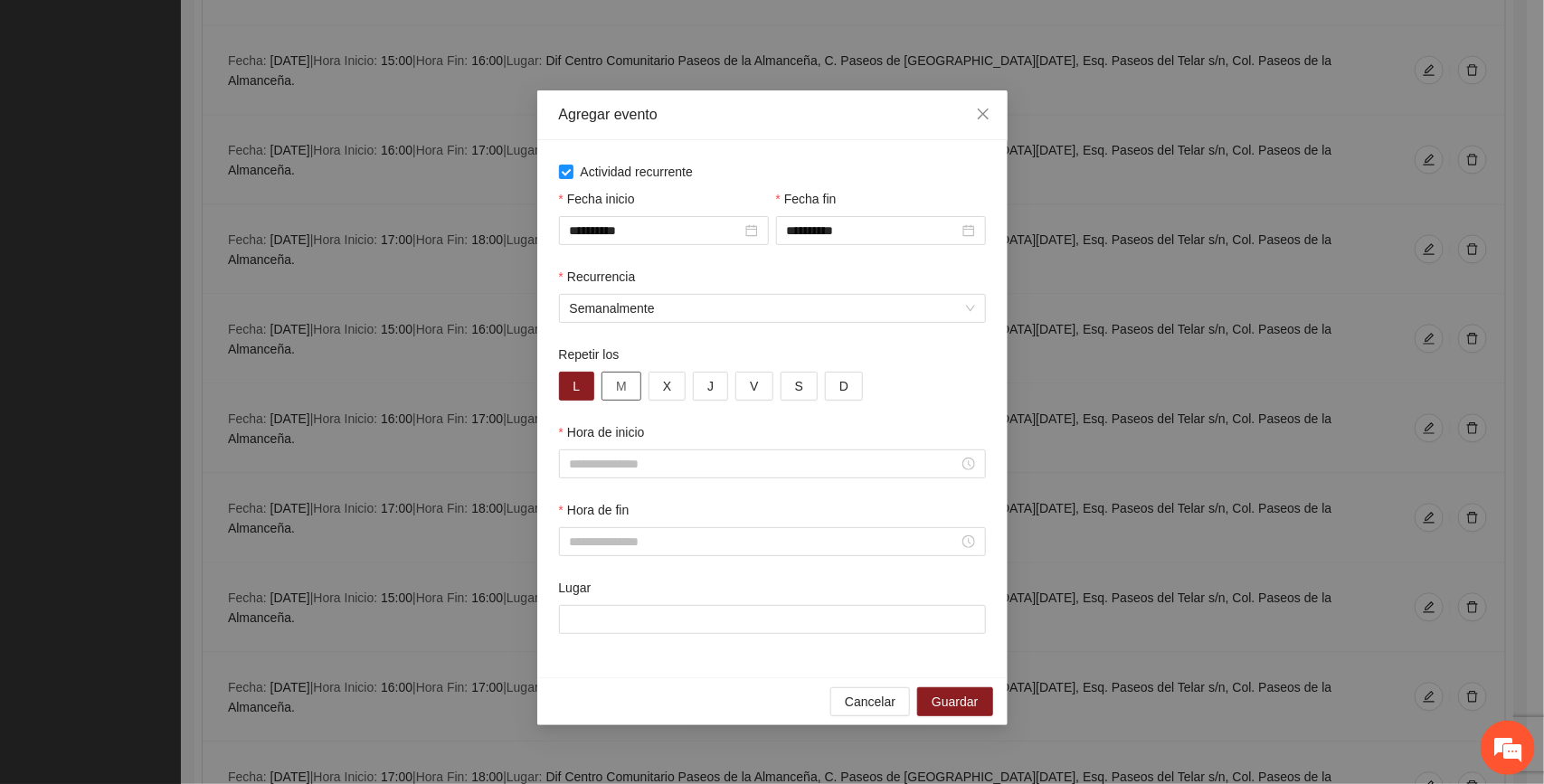 click on "M" at bounding box center (621, 386) 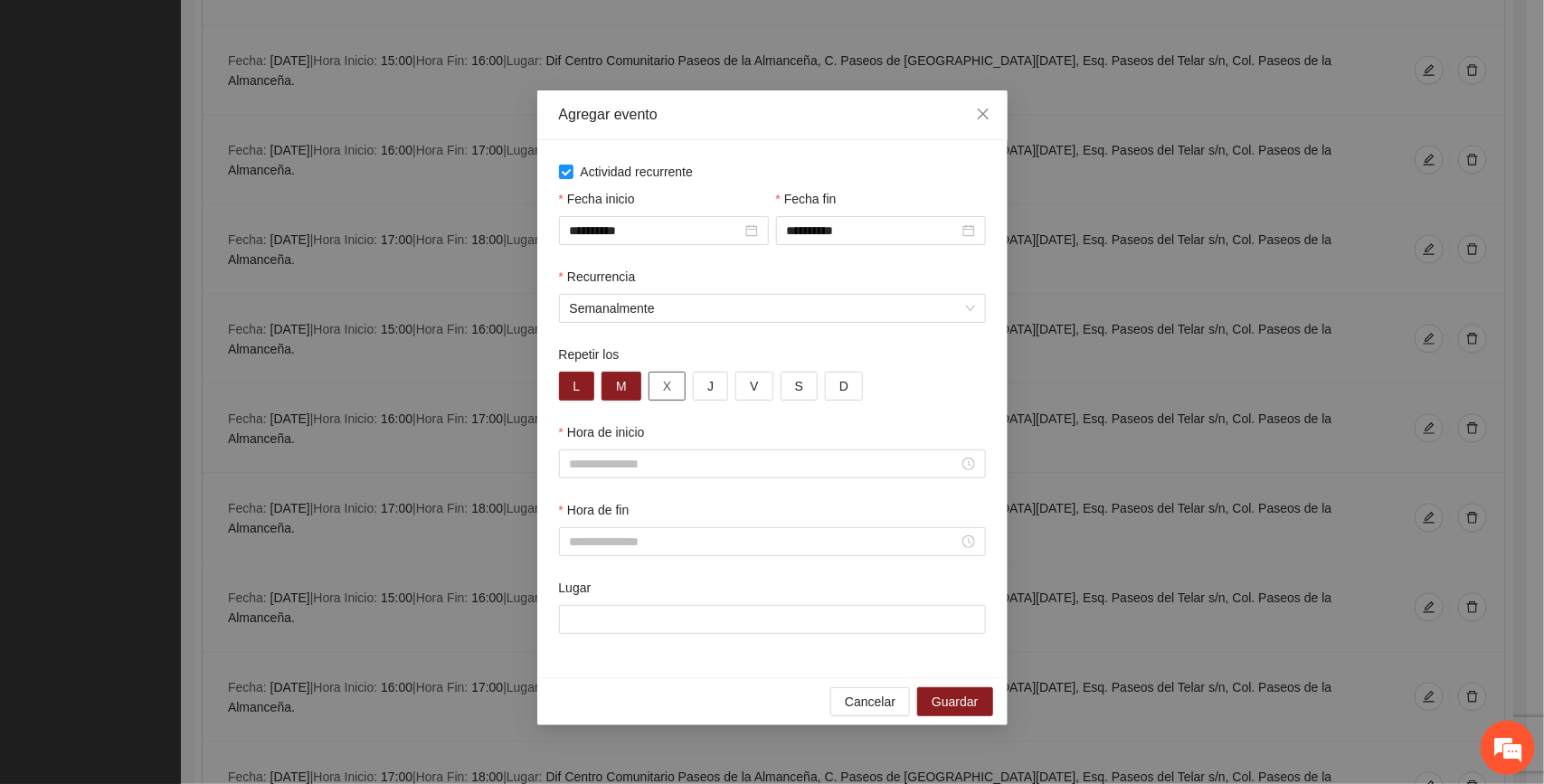 click on "X" at bounding box center [667, 386] 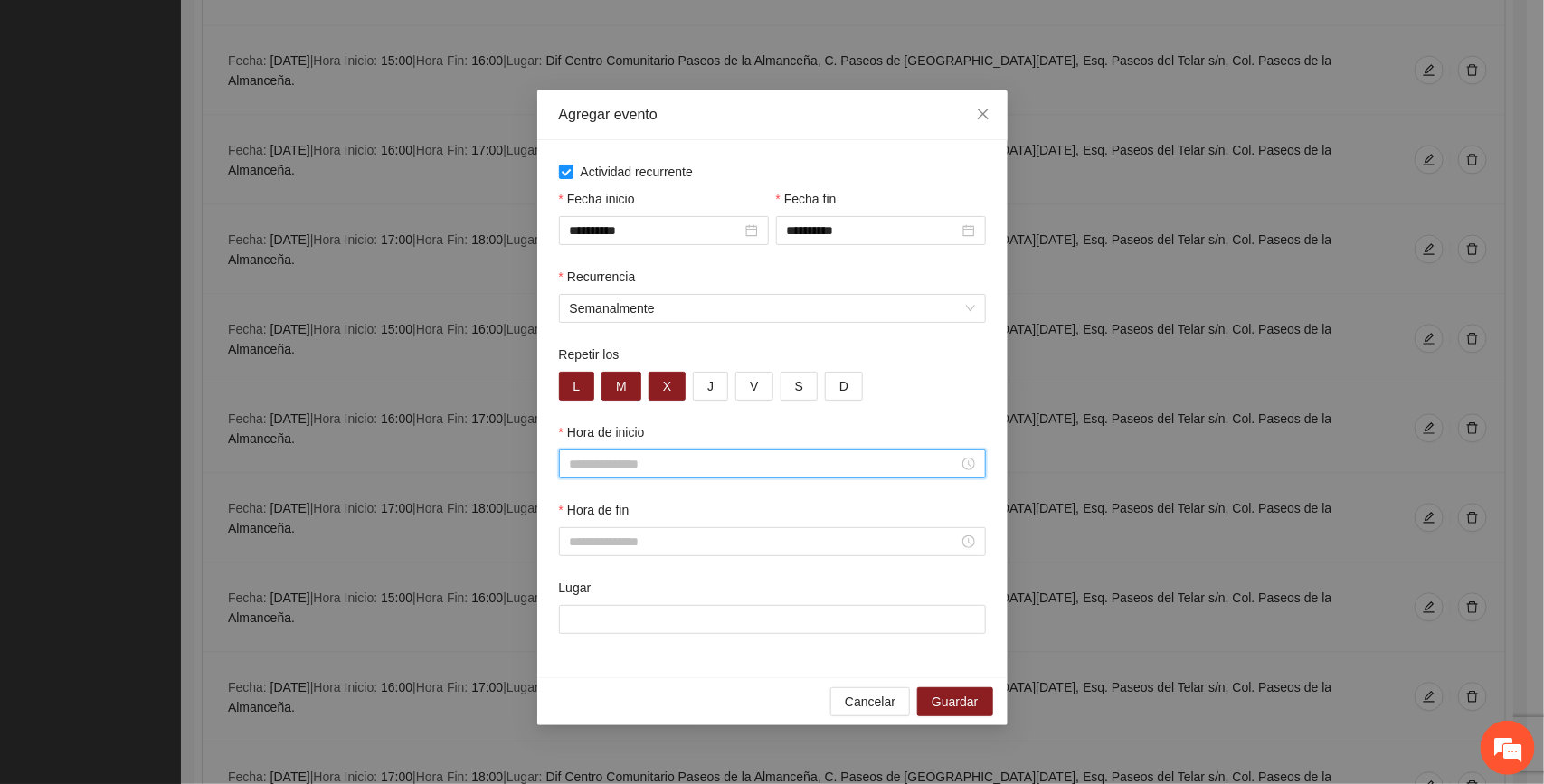 click on "Hora de inicio" at bounding box center (764, 464) 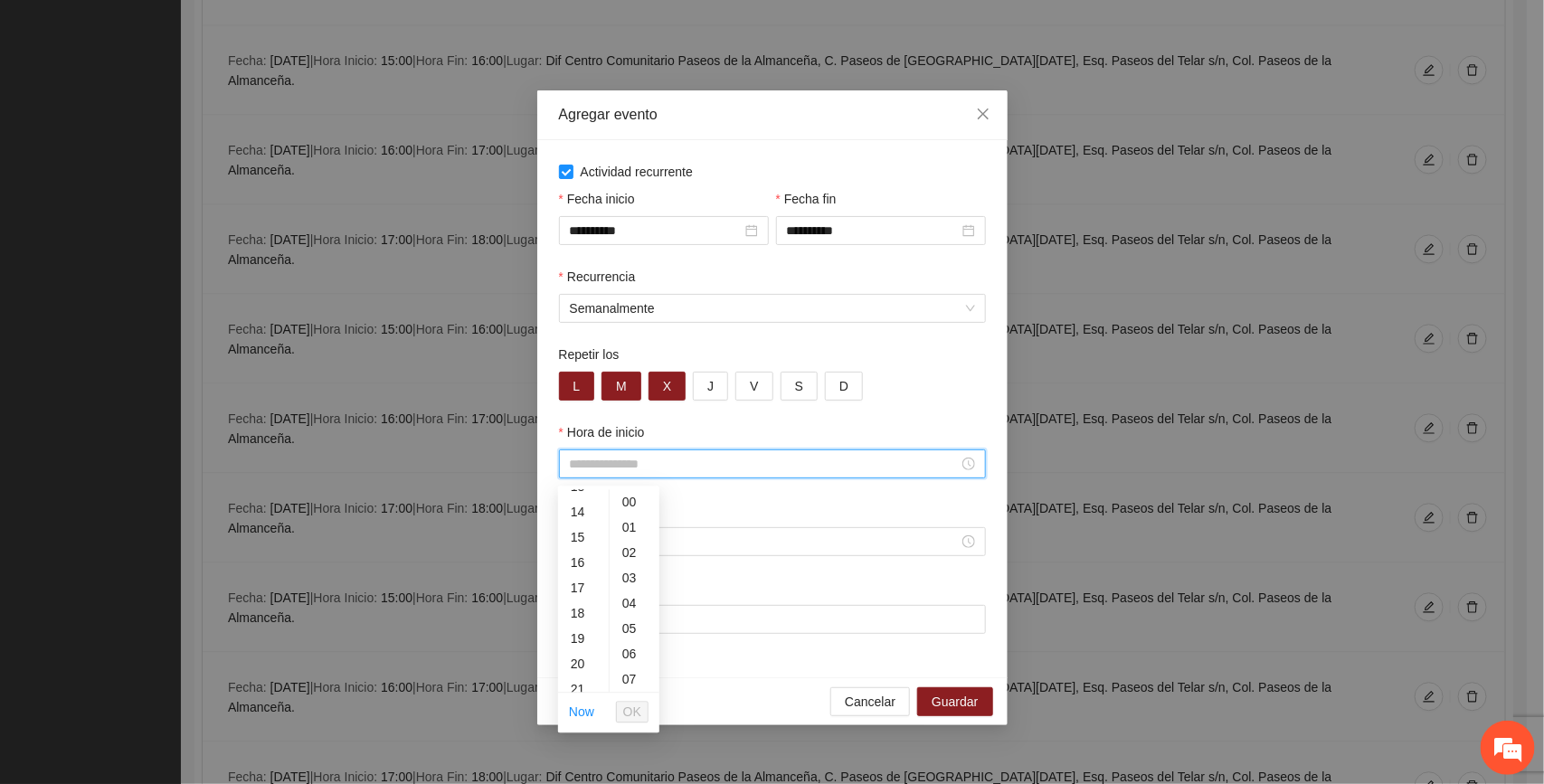 scroll, scrollTop: 346, scrollLeft: 0, axis: vertical 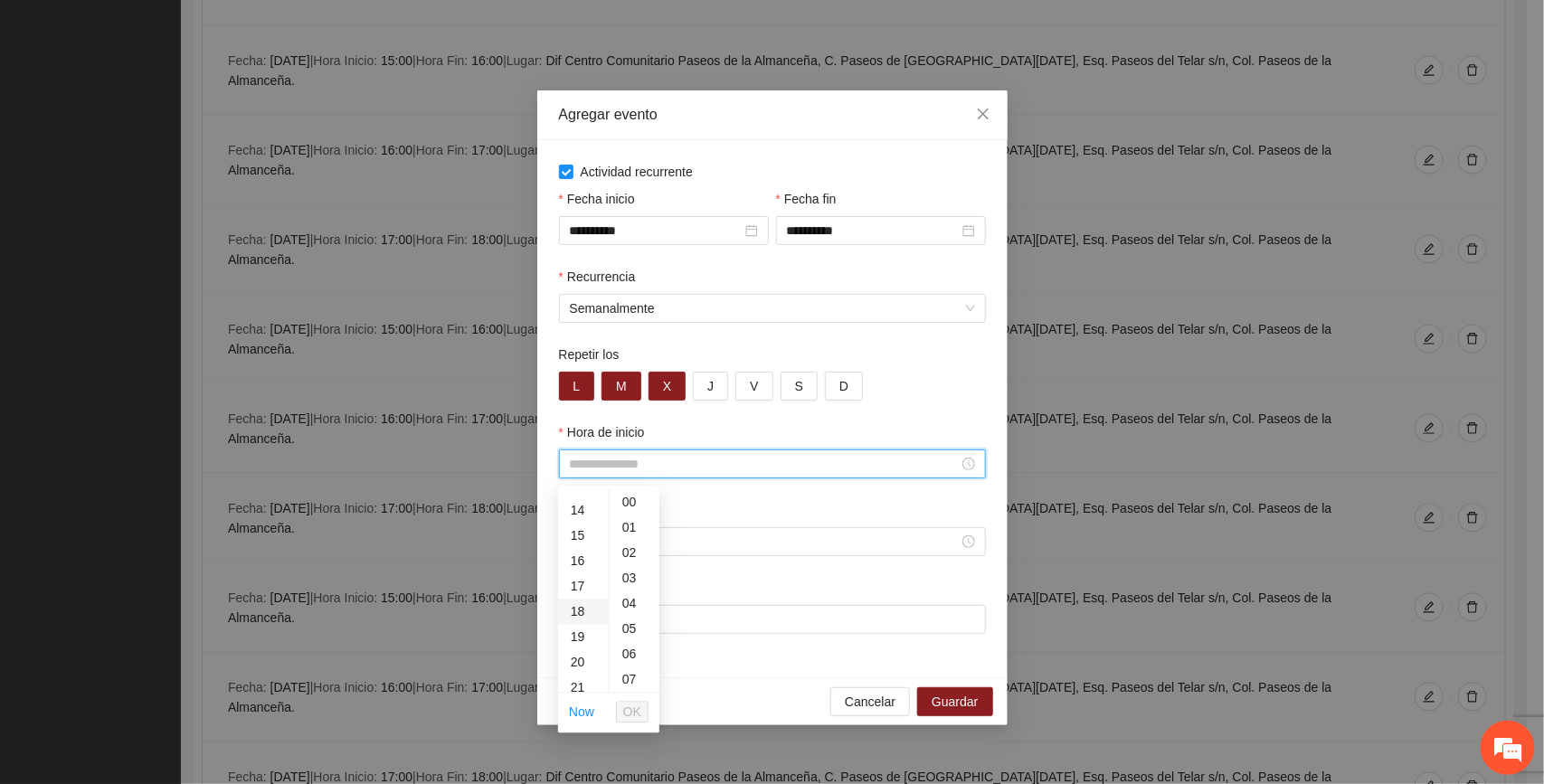 click on "18" at bounding box center (583, 611) 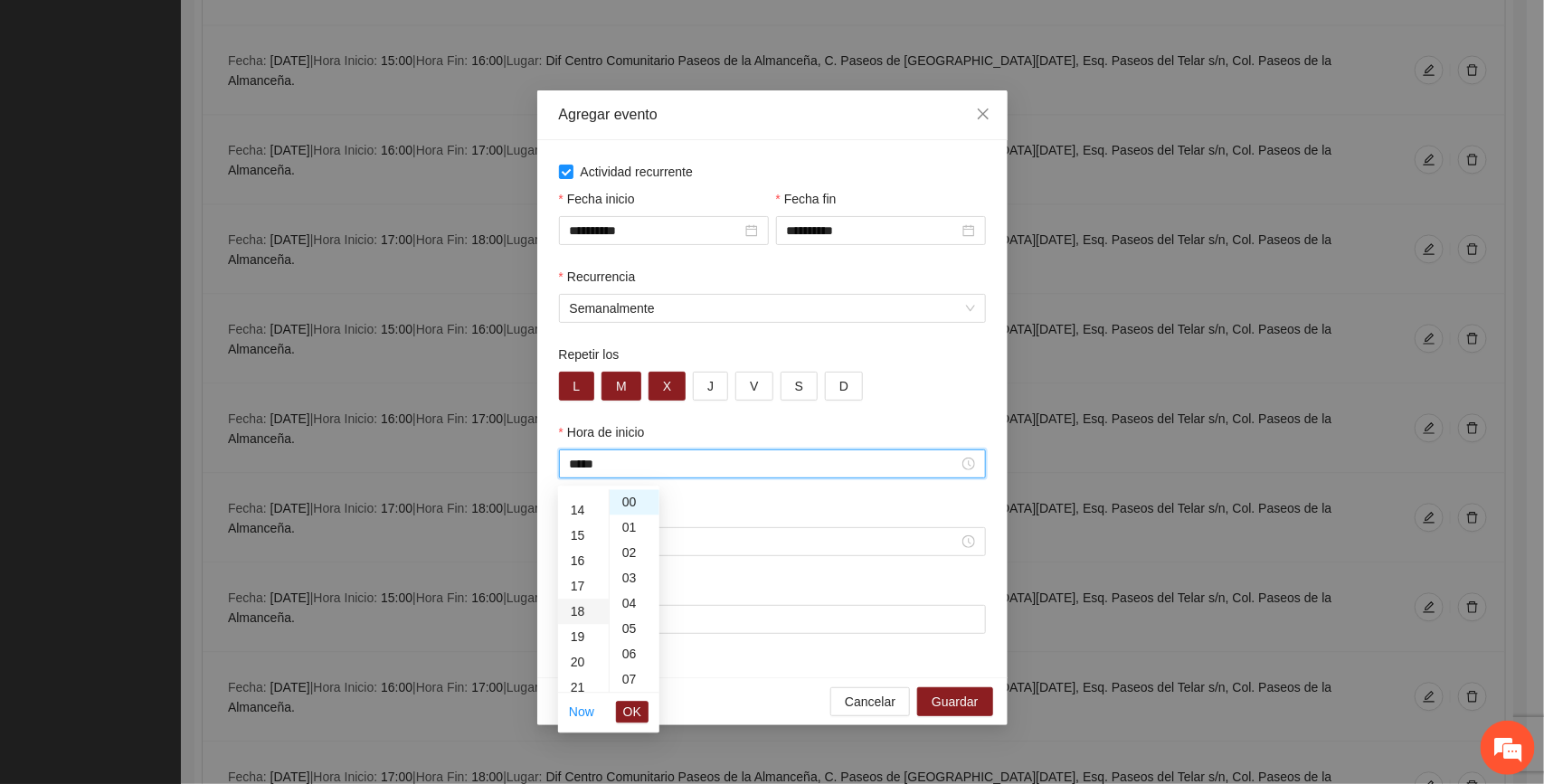 scroll, scrollTop: 455, scrollLeft: 0, axis: vertical 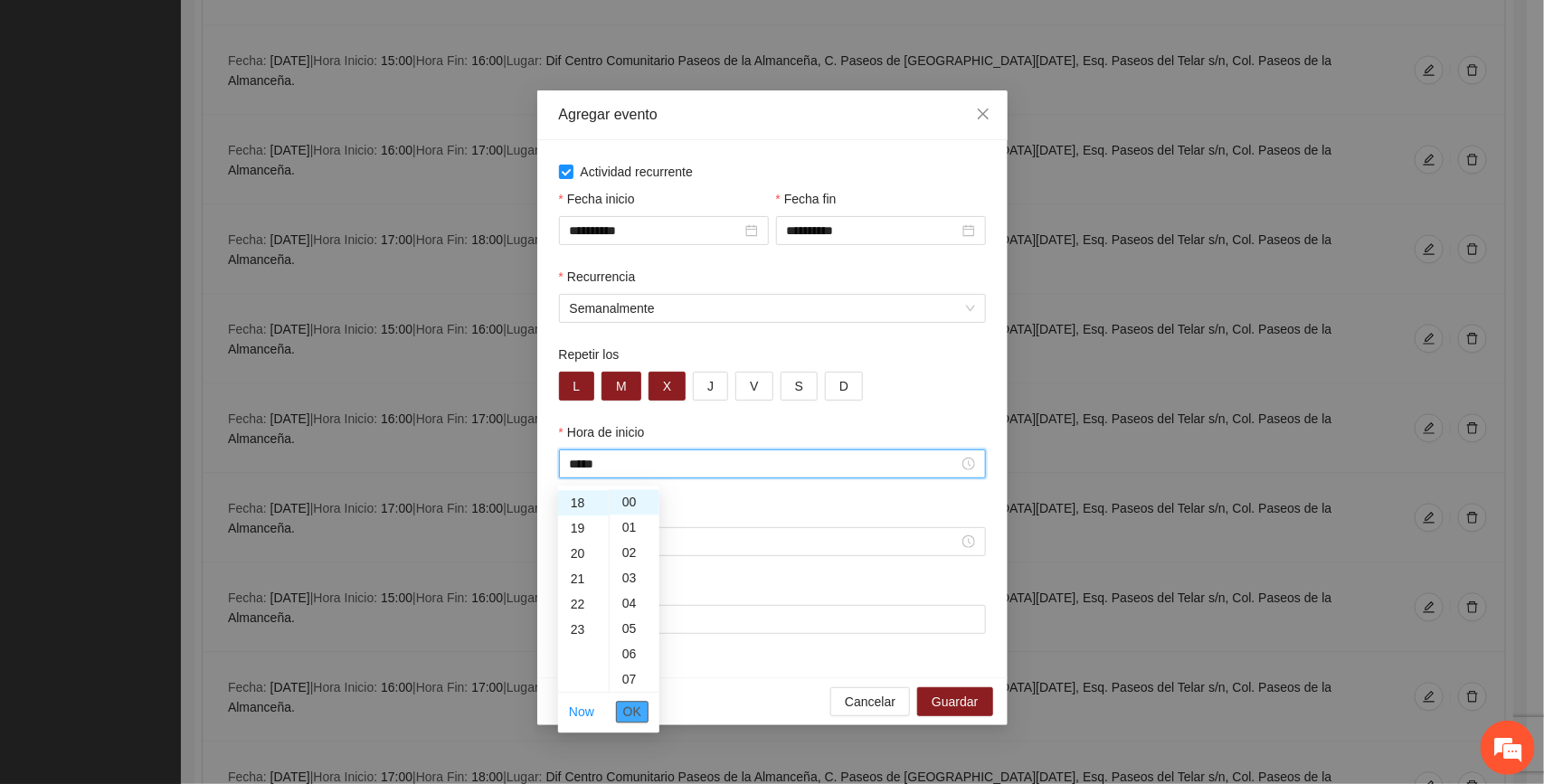 click on "OK" at bounding box center (632, 712) 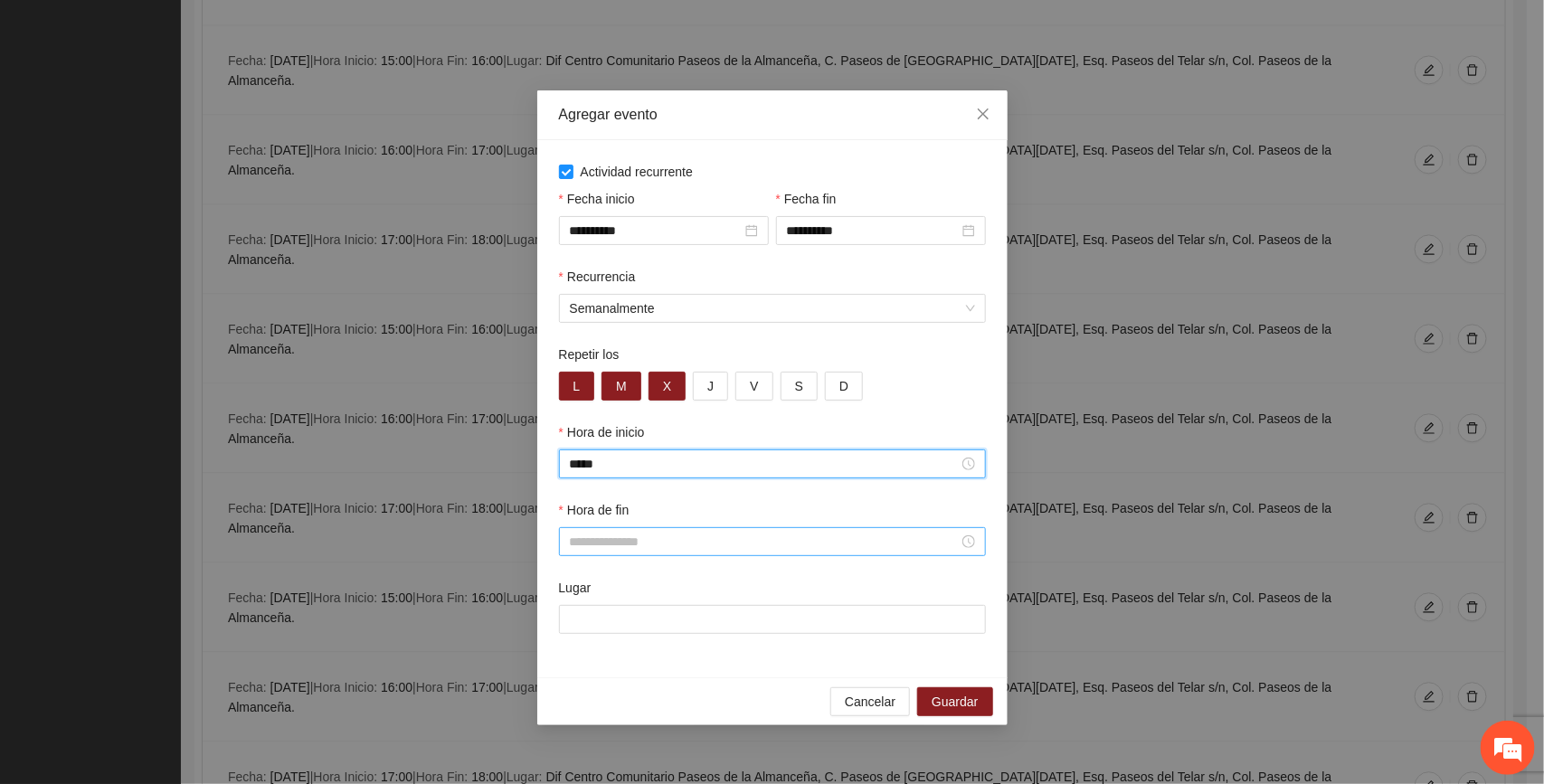 click on "Hora de fin" at bounding box center [764, 542] 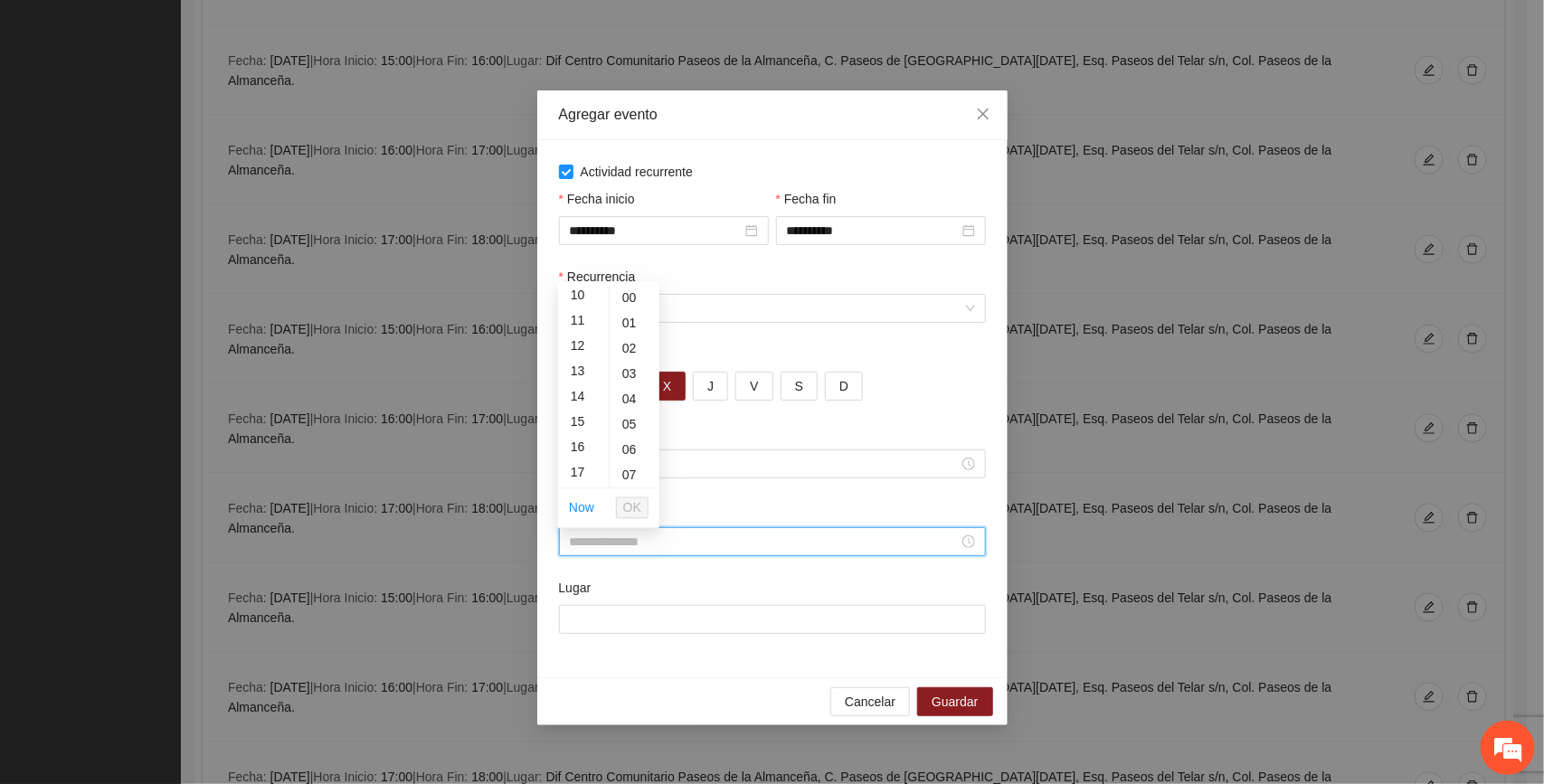scroll, scrollTop: 331, scrollLeft: 0, axis: vertical 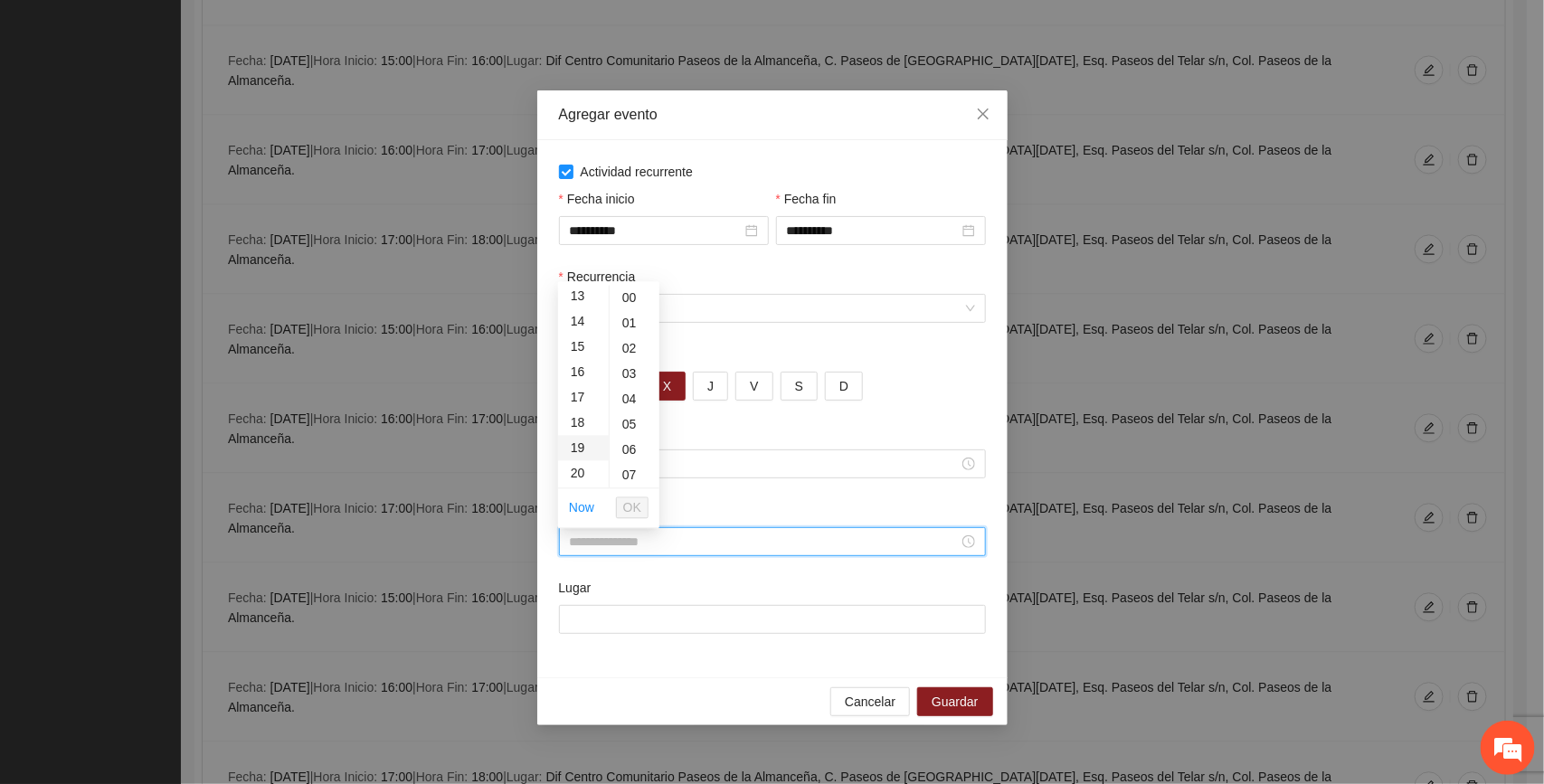 click on "19" at bounding box center (583, 448) 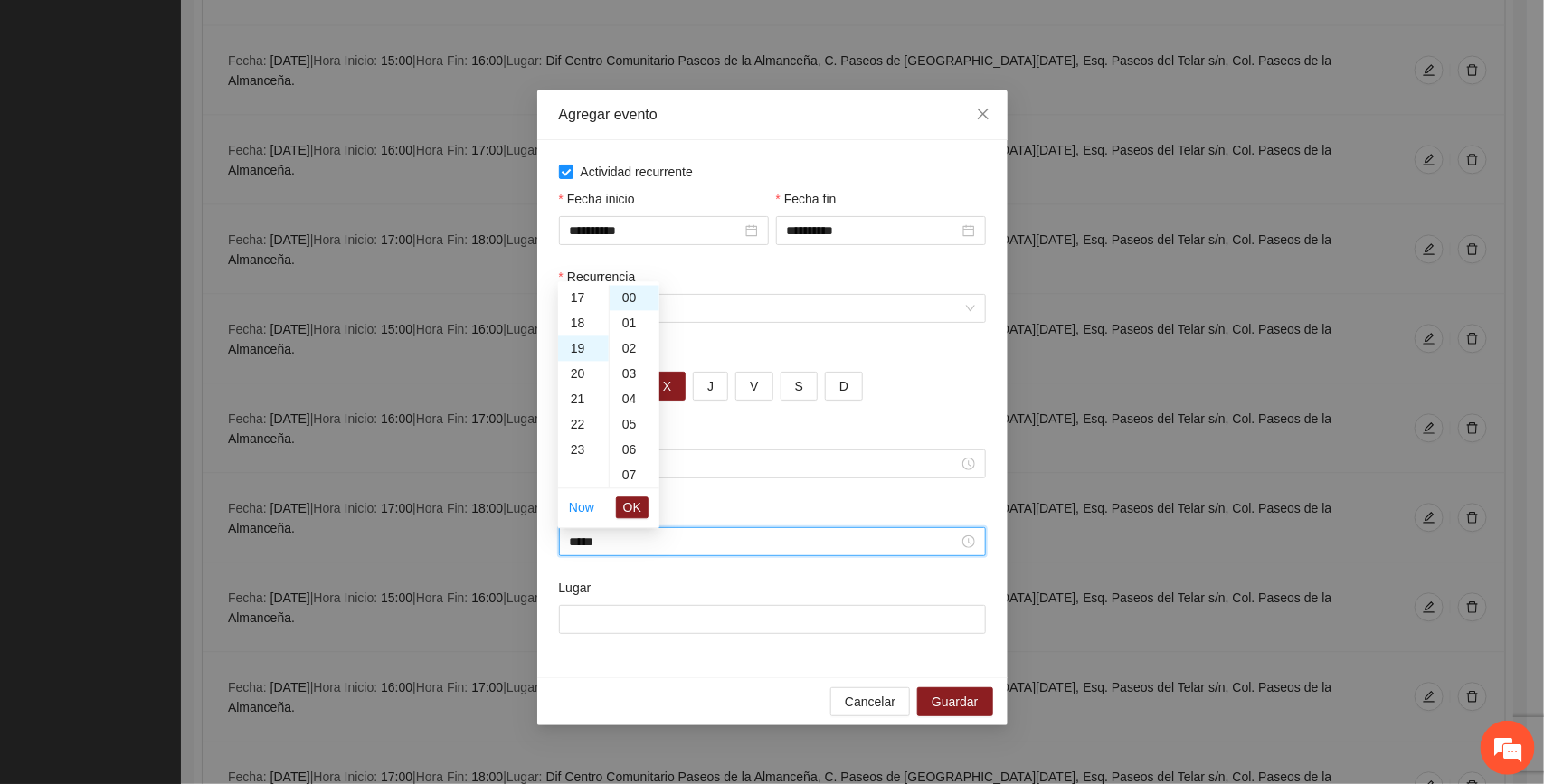 scroll, scrollTop: 481, scrollLeft: 0, axis: vertical 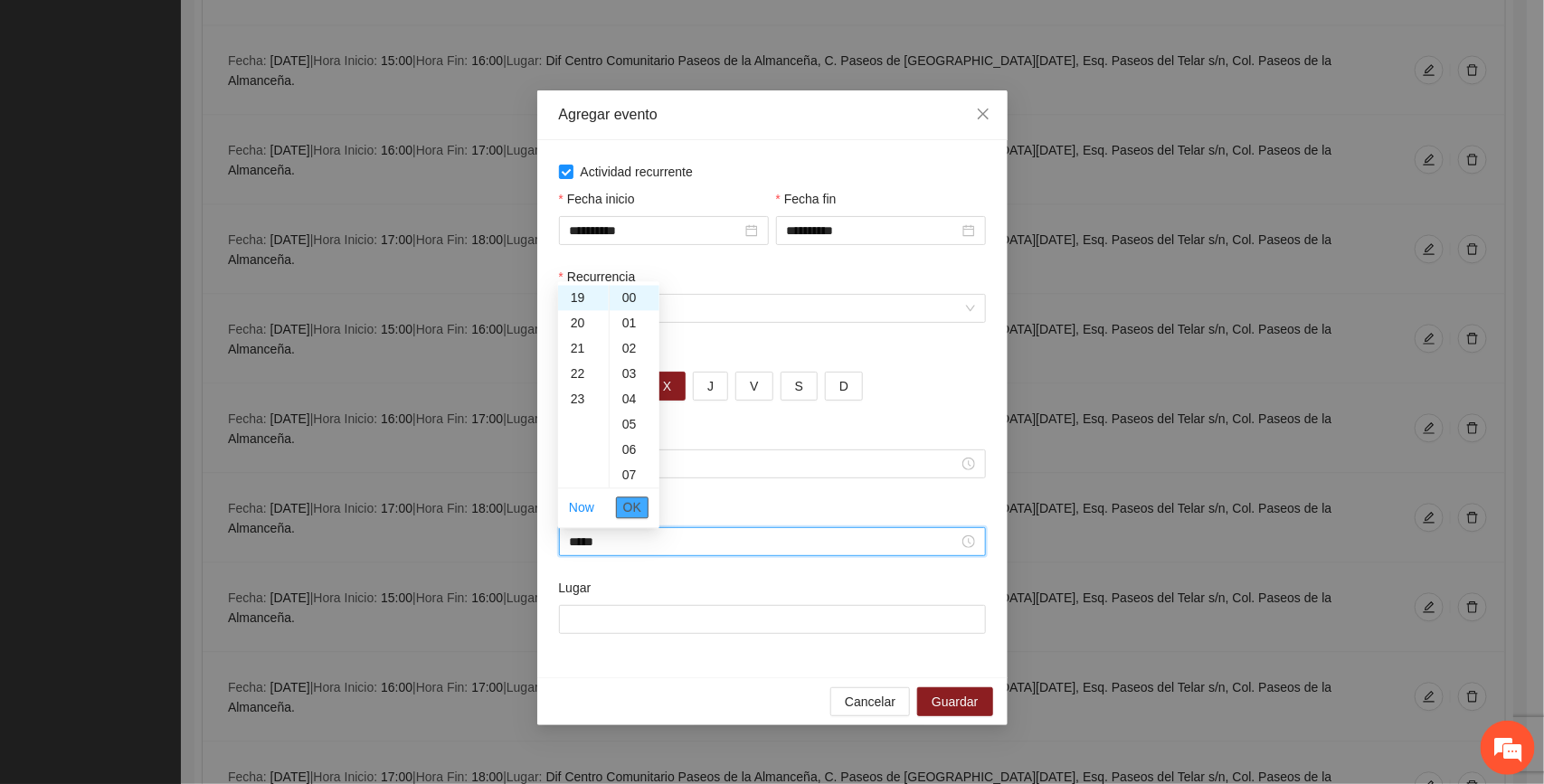 click on "OK" at bounding box center (632, 507) 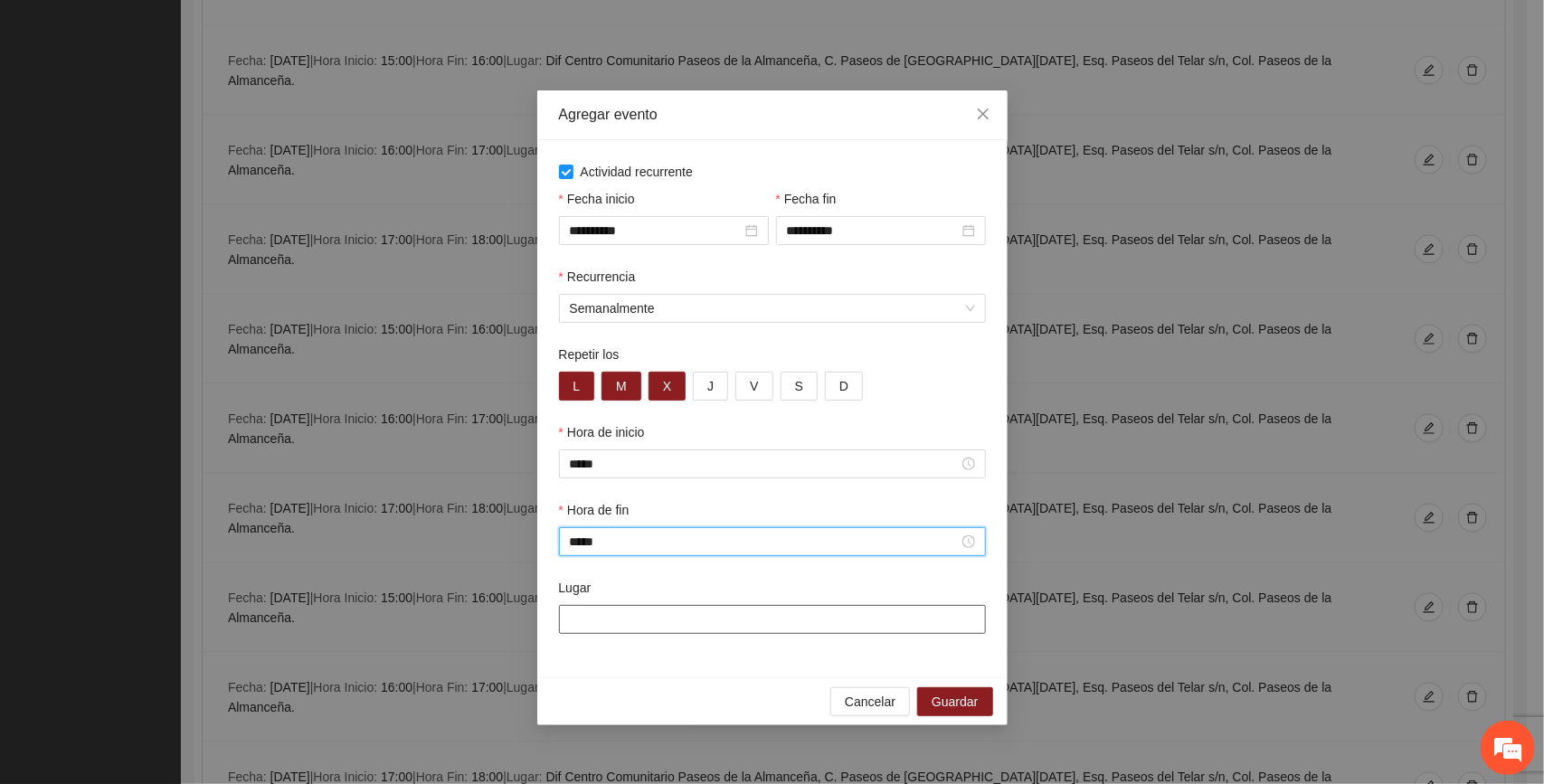 click on "Lugar" at bounding box center (772, 619) 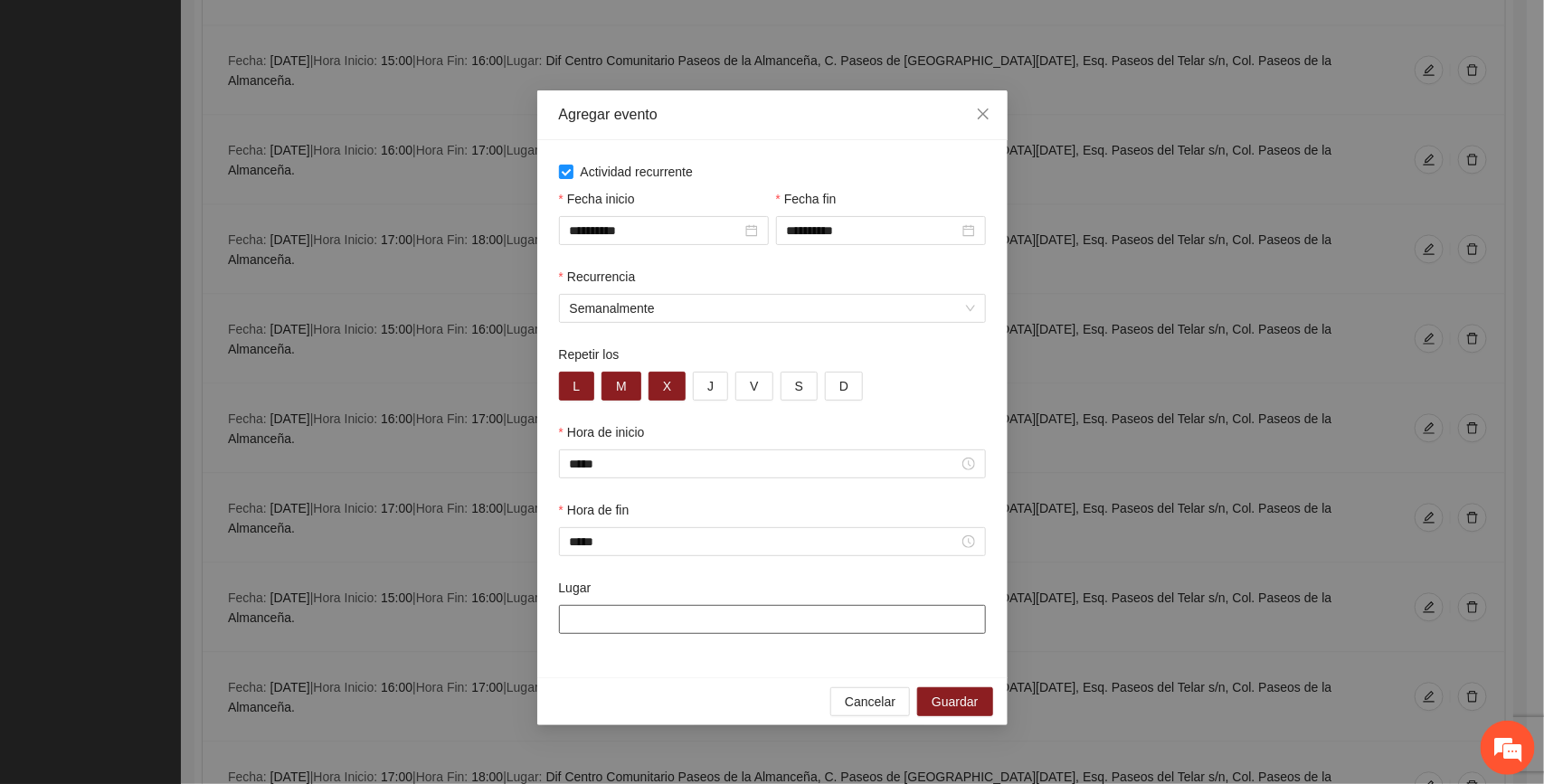 paste on "**********" 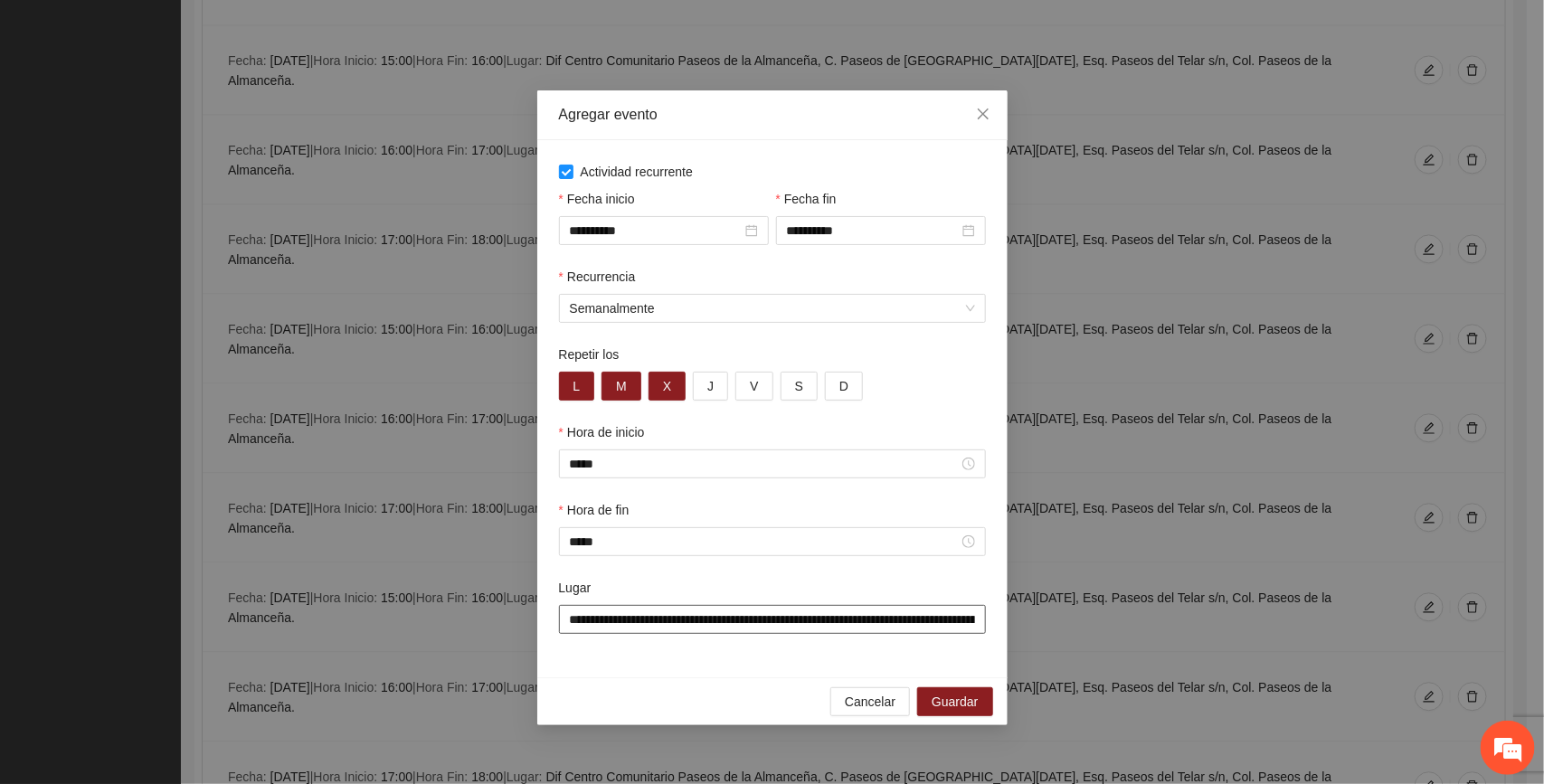 scroll, scrollTop: 0, scrollLeft: 312, axis: horizontal 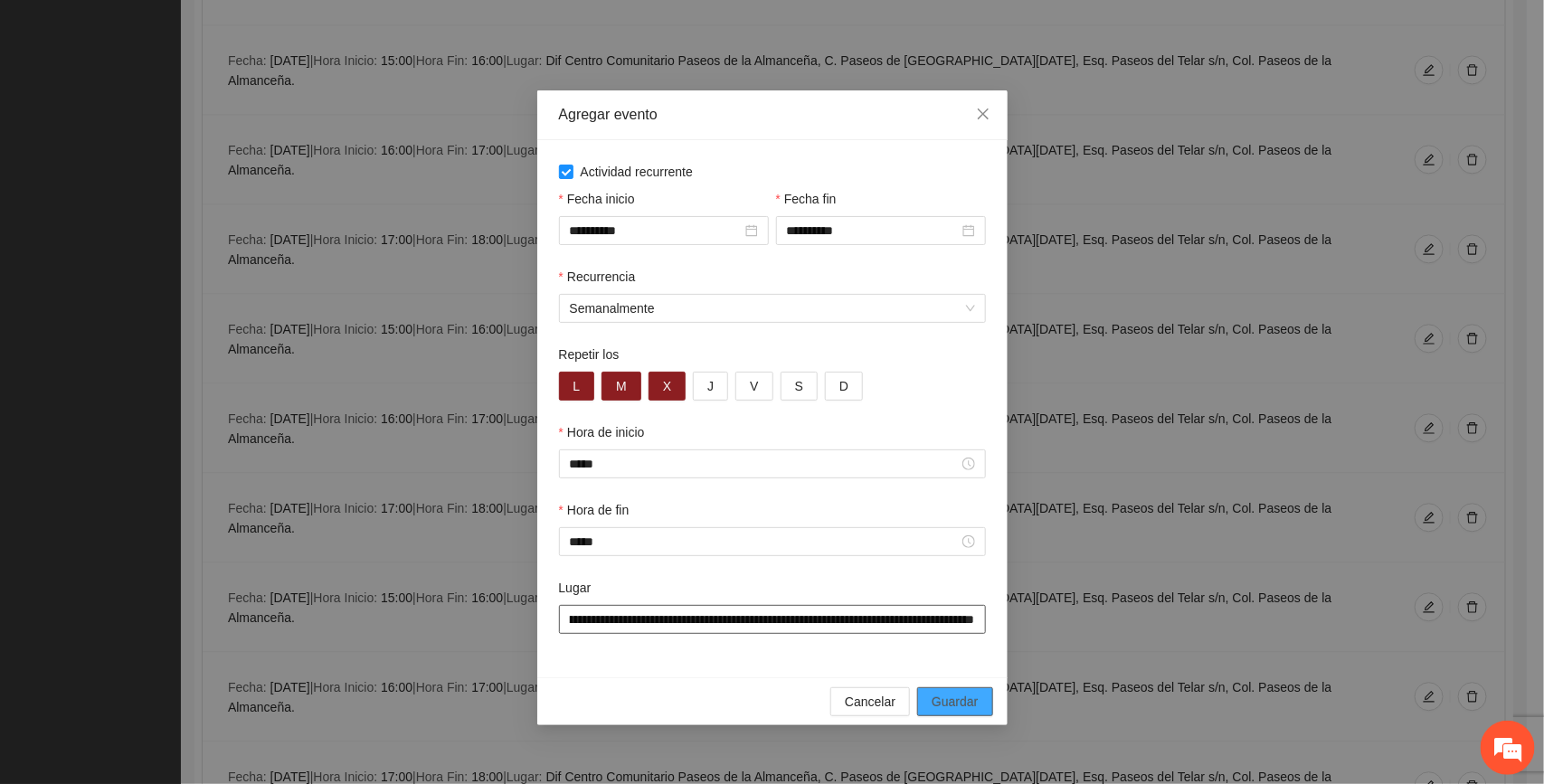 type on "**********" 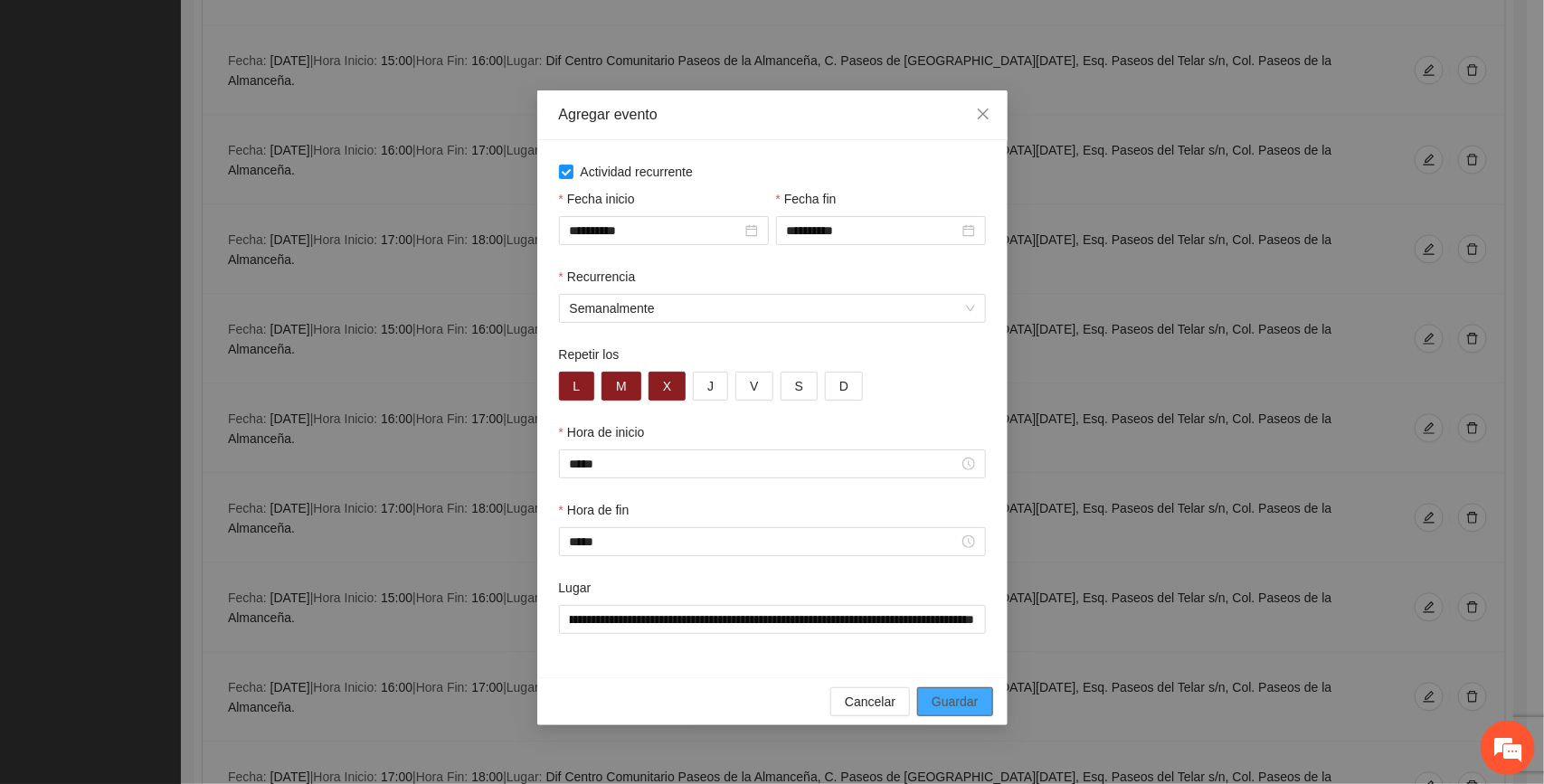 click on "Guardar" at bounding box center [954, 702] 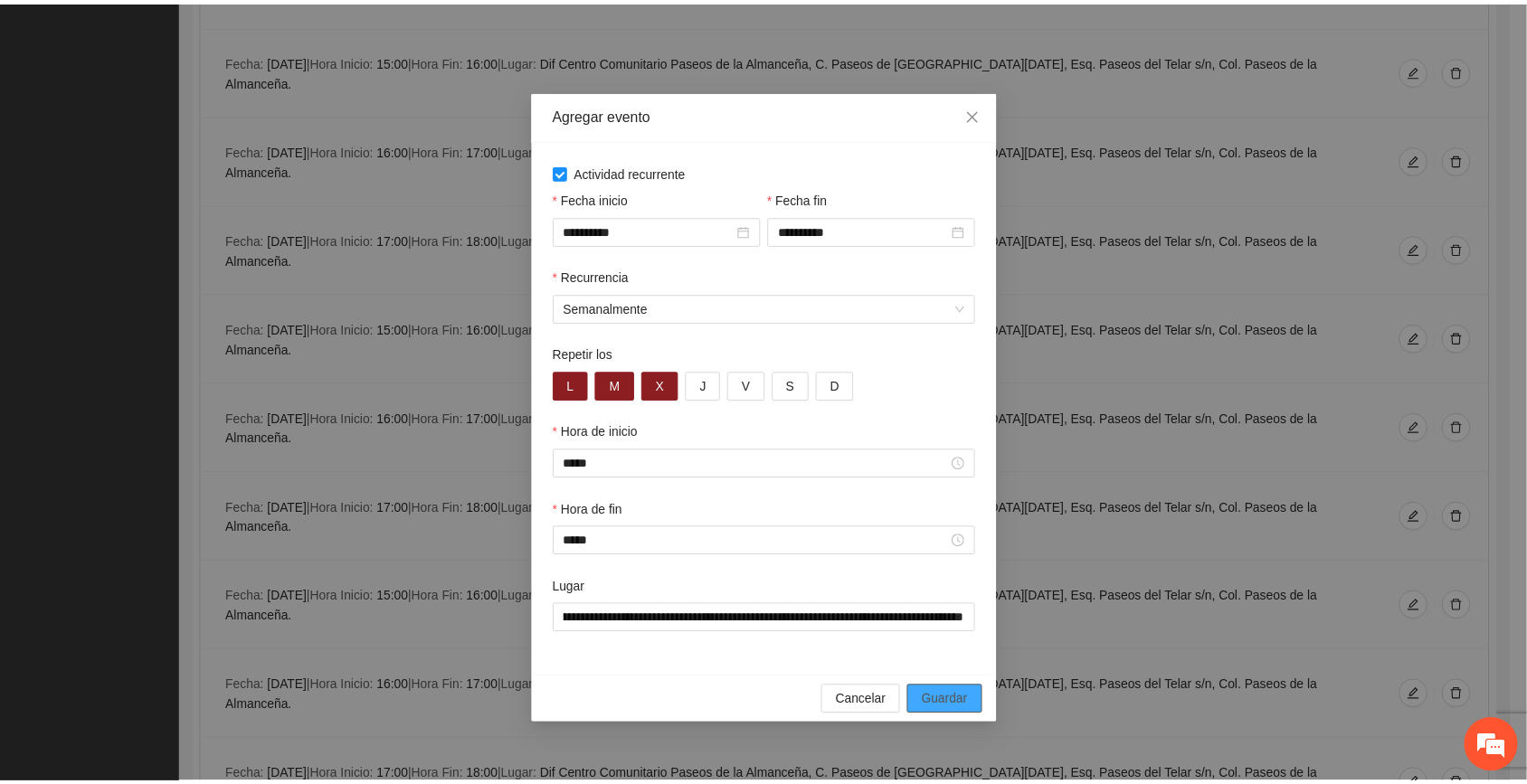 scroll, scrollTop: 0, scrollLeft: 0, axis: both 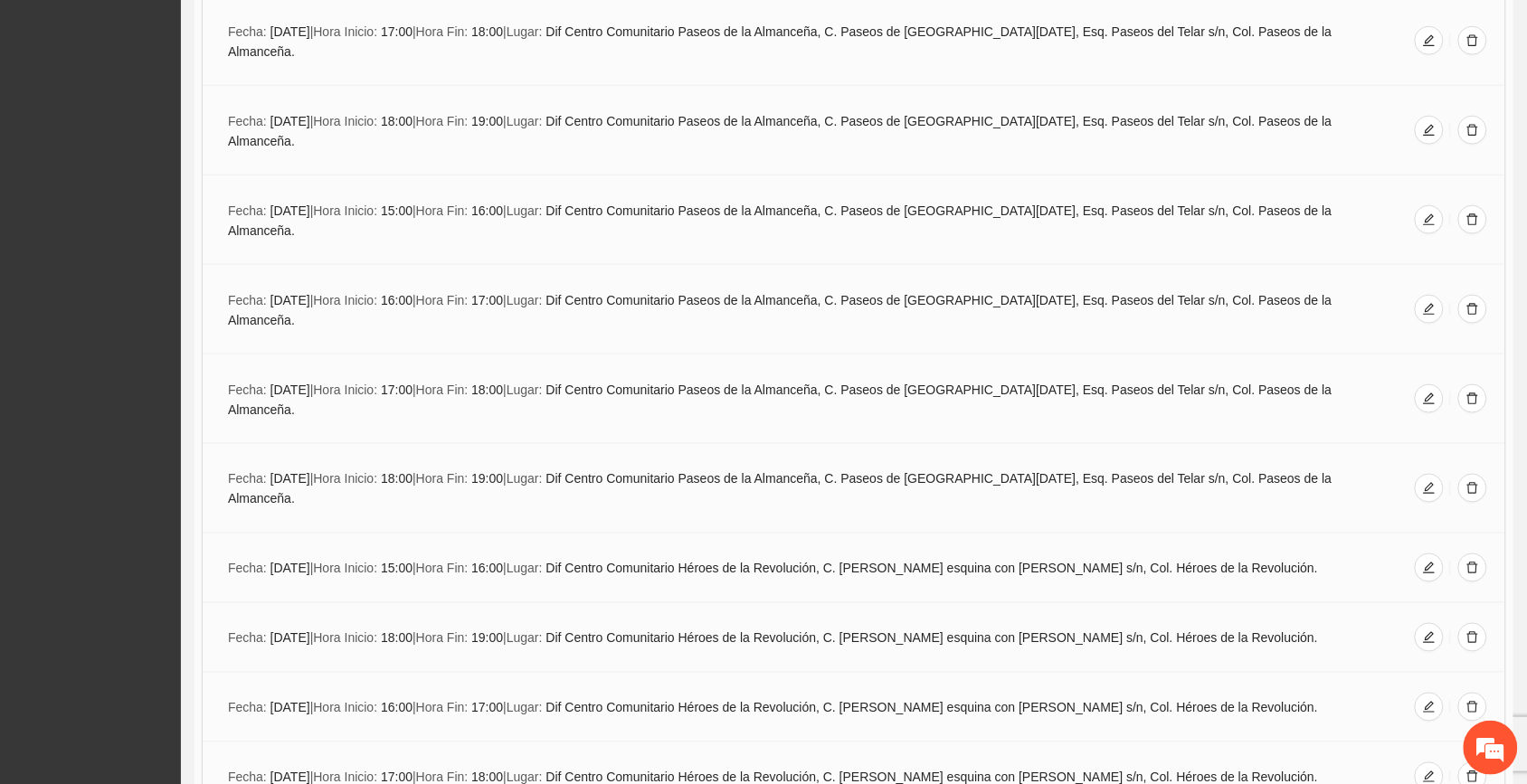 drag, startPoint x: 579, startPoint y: 409, endPoint x: 1322, endPoint y: 400, distance: 743.0545 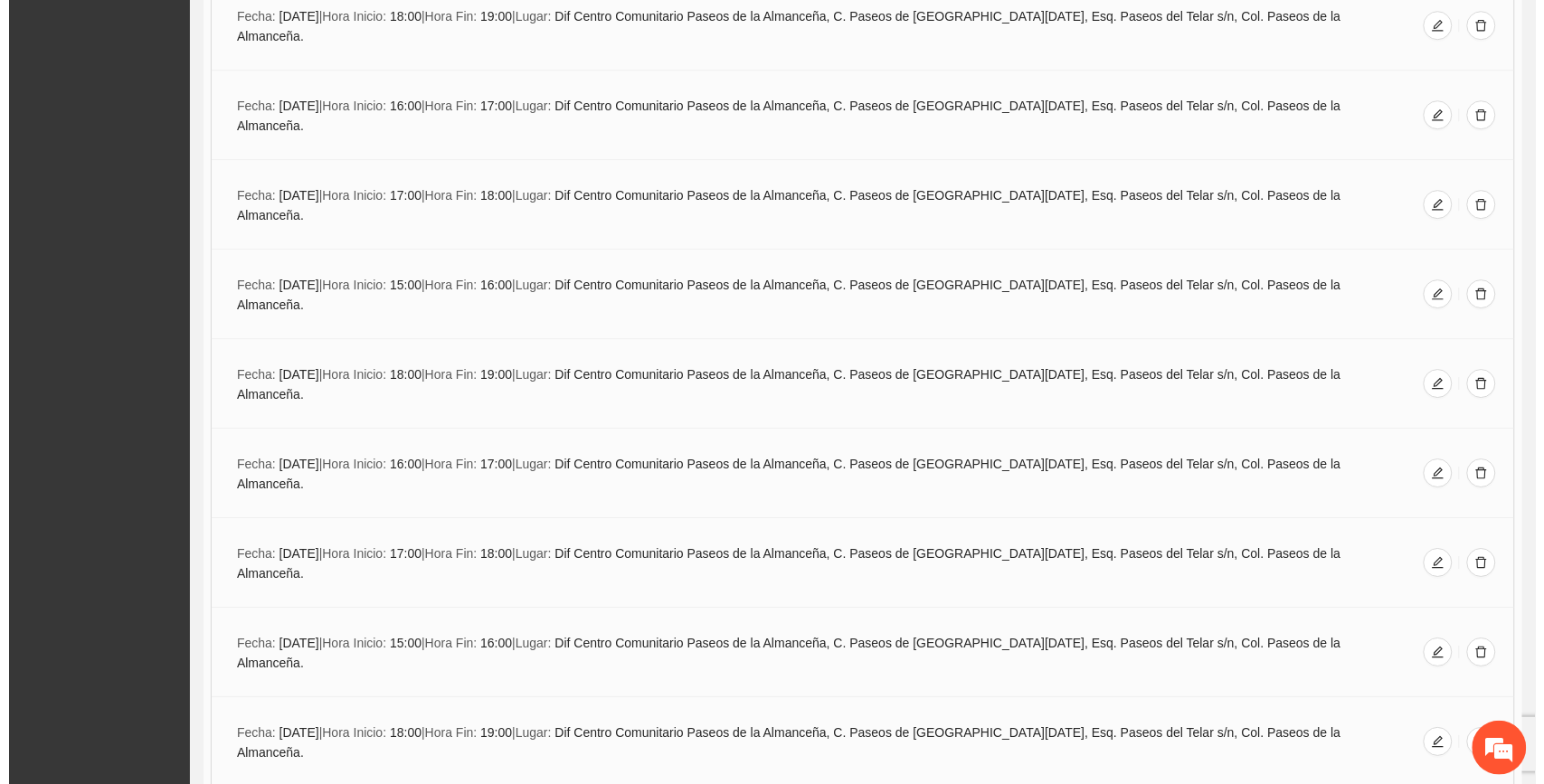 scroll, scrollTop: 5798, scrollLeft: 0, axis: vertical 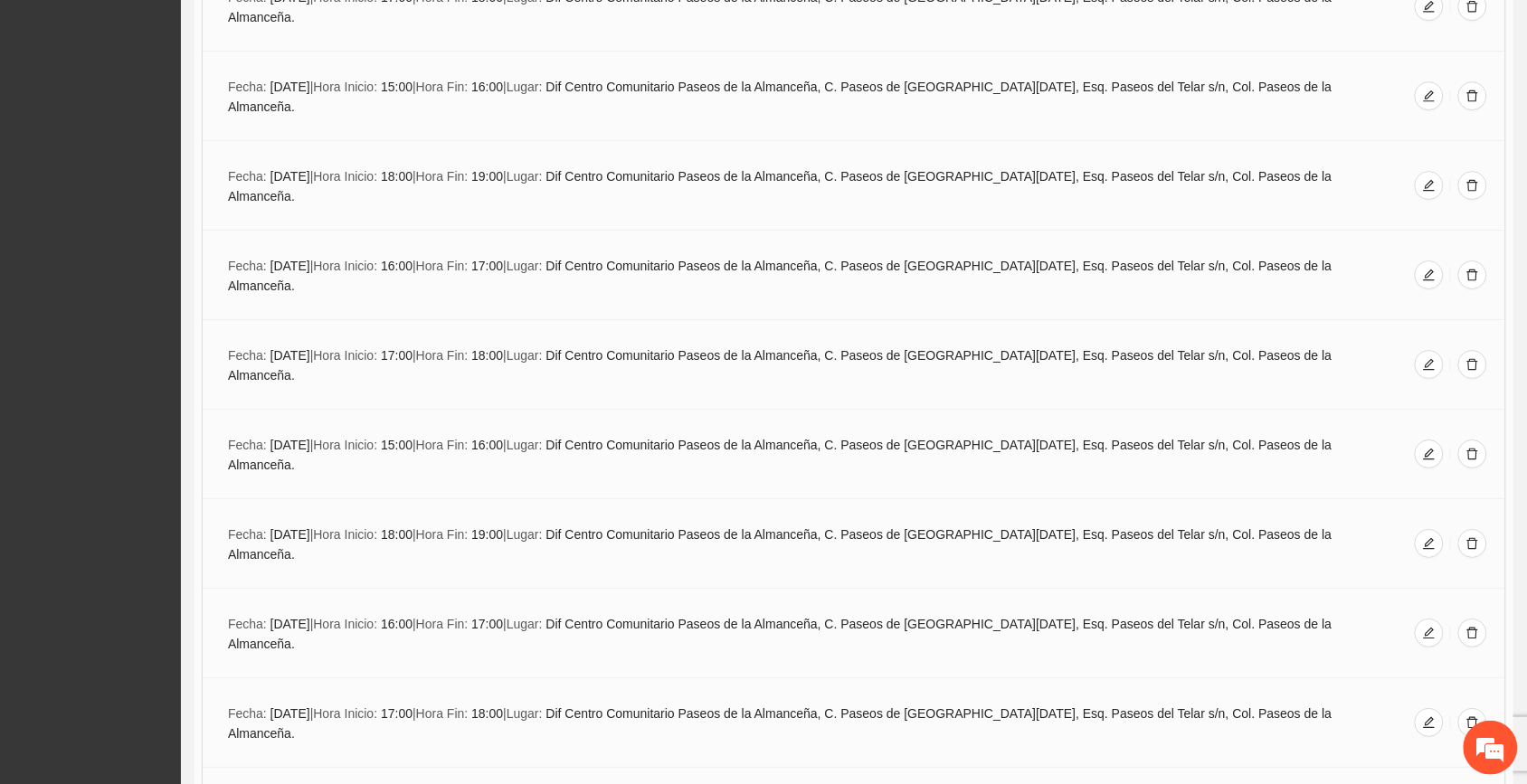 click on "Agregar evento" at bounding box center [854, 2046] 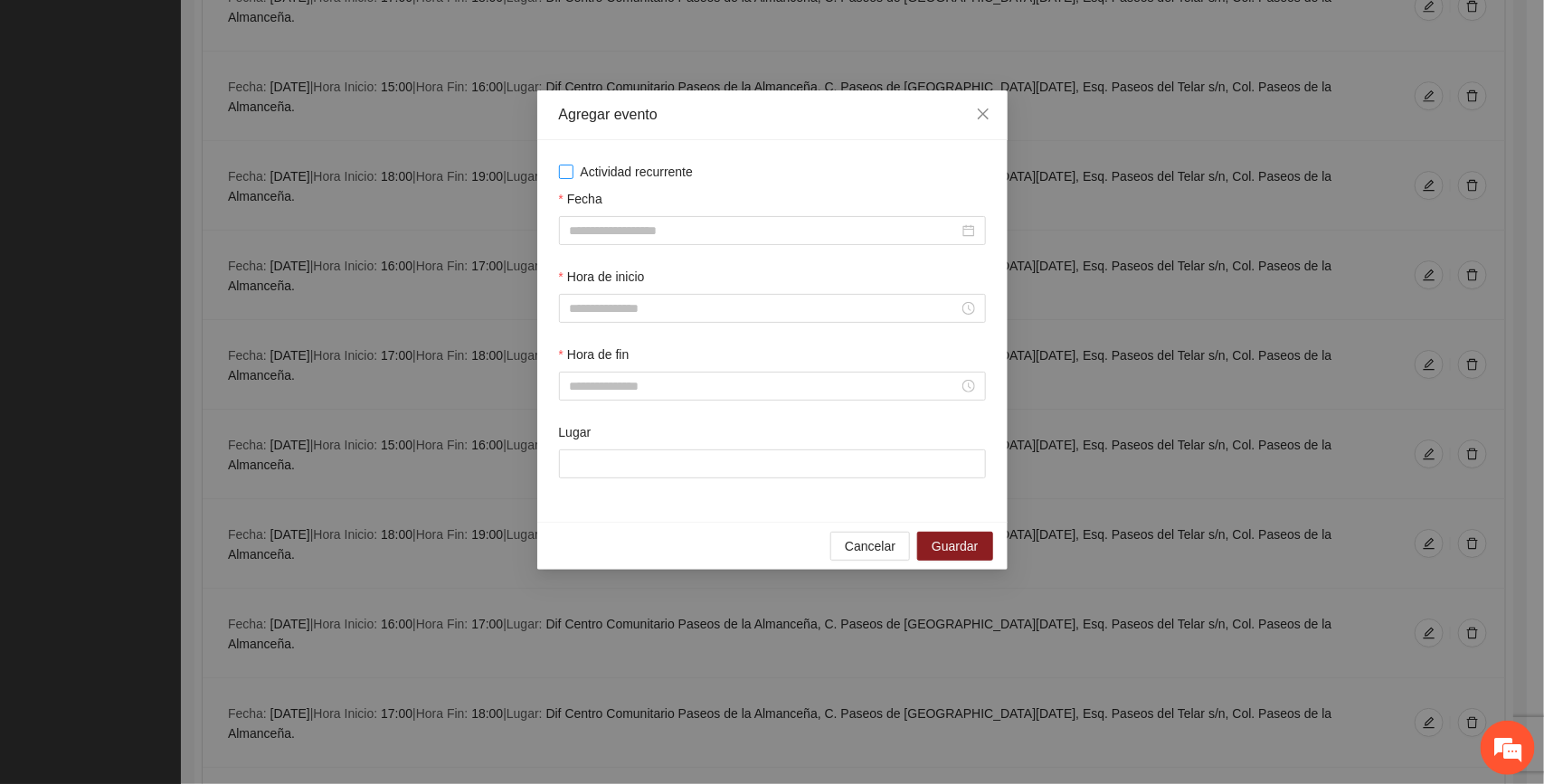click on "Actividad recurrente" at bounding box center [637, 172] 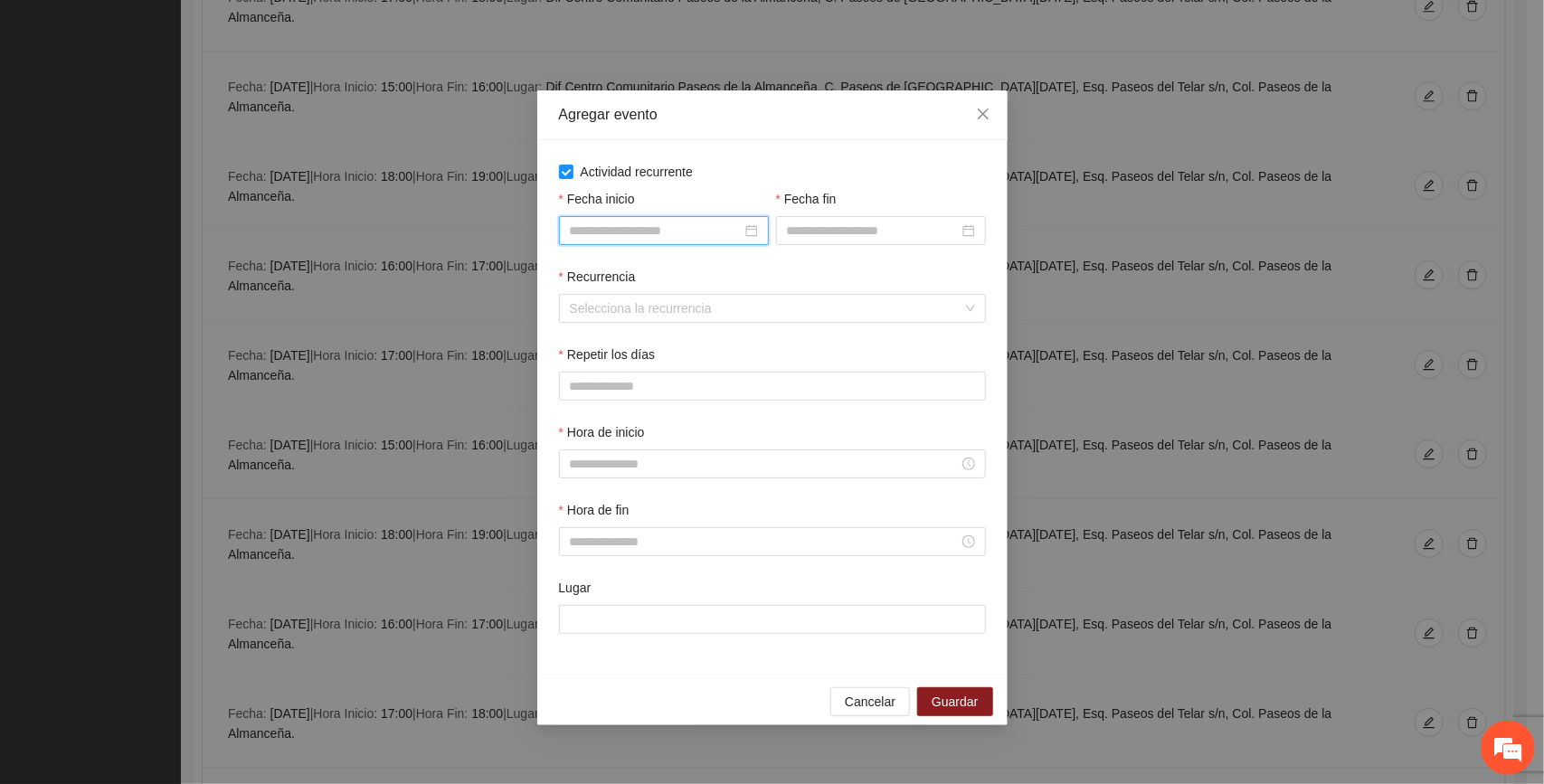click on "Fecha inicio" at bounding box center [656, 231] 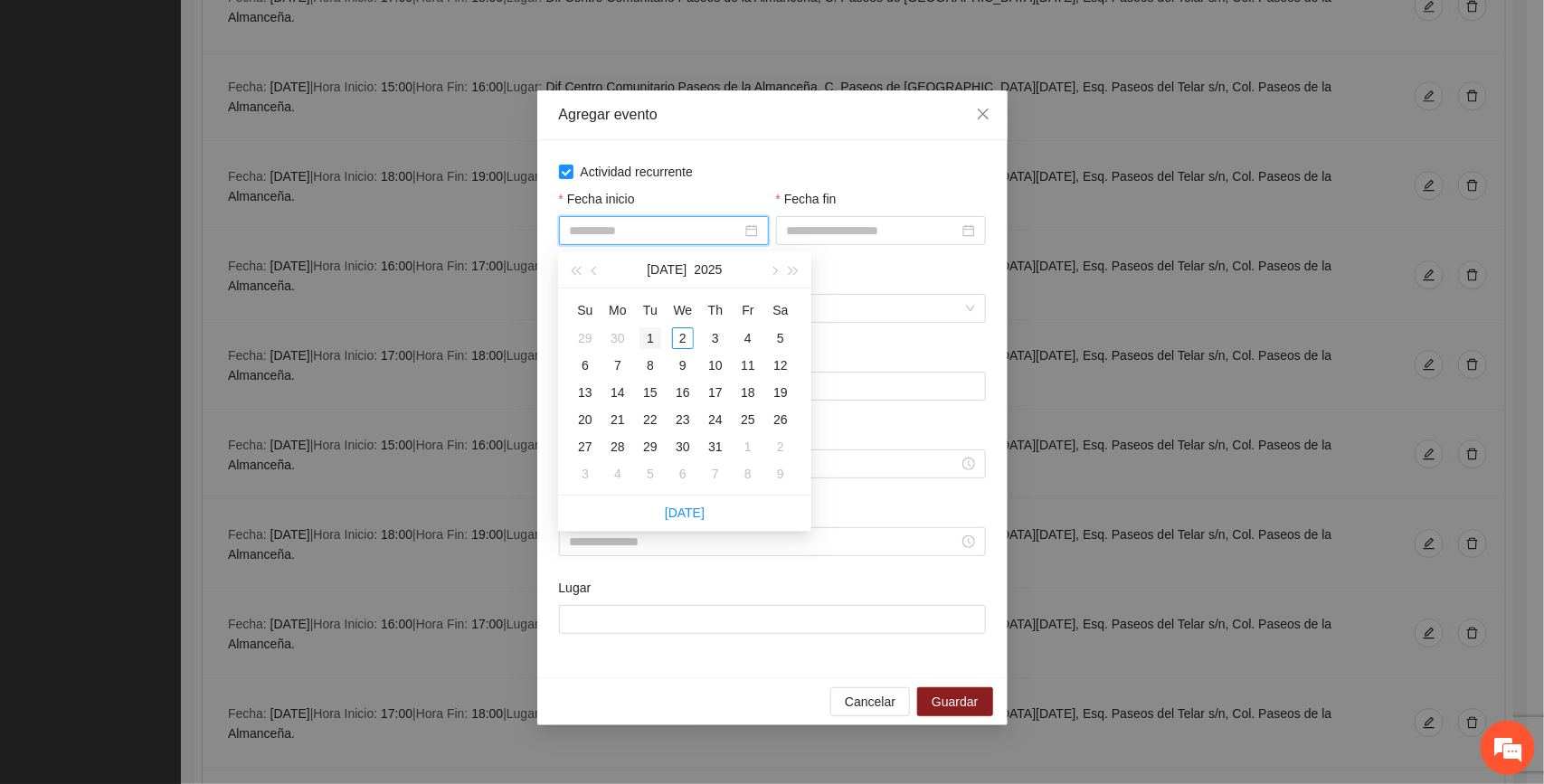type on "**********" 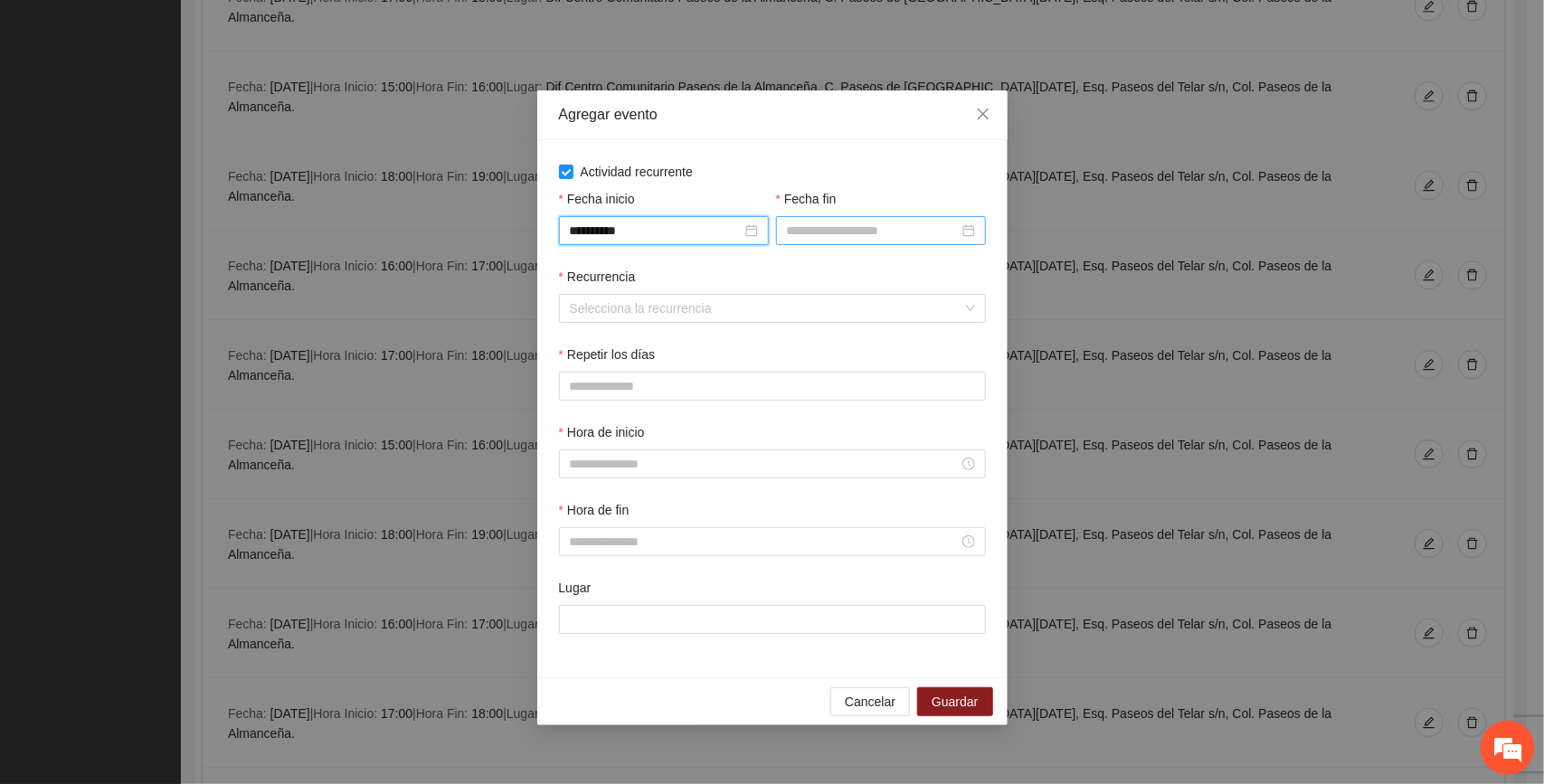 click on "Fecha fin" at bounding box center (873, 231) 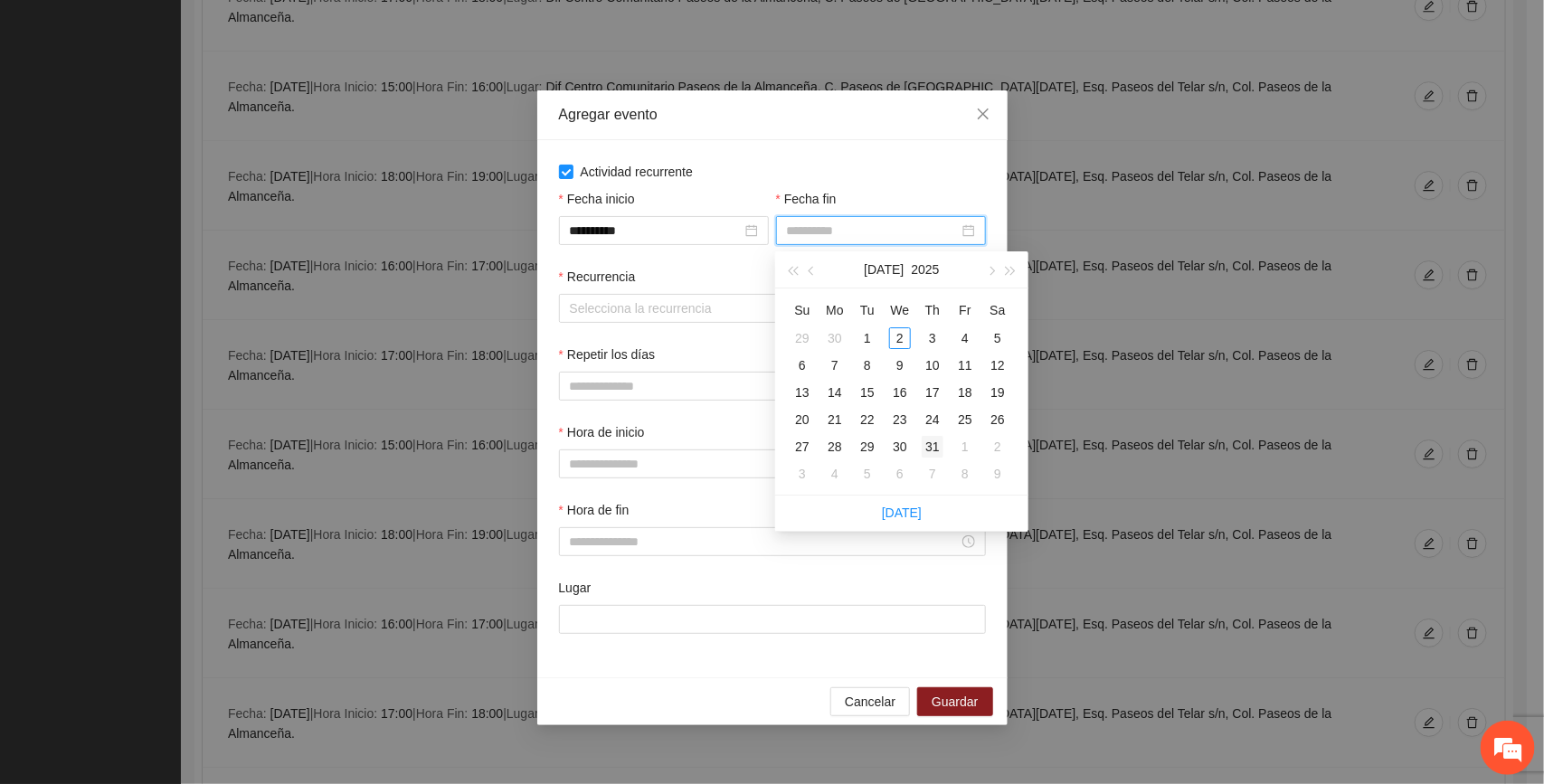 type on "**********" 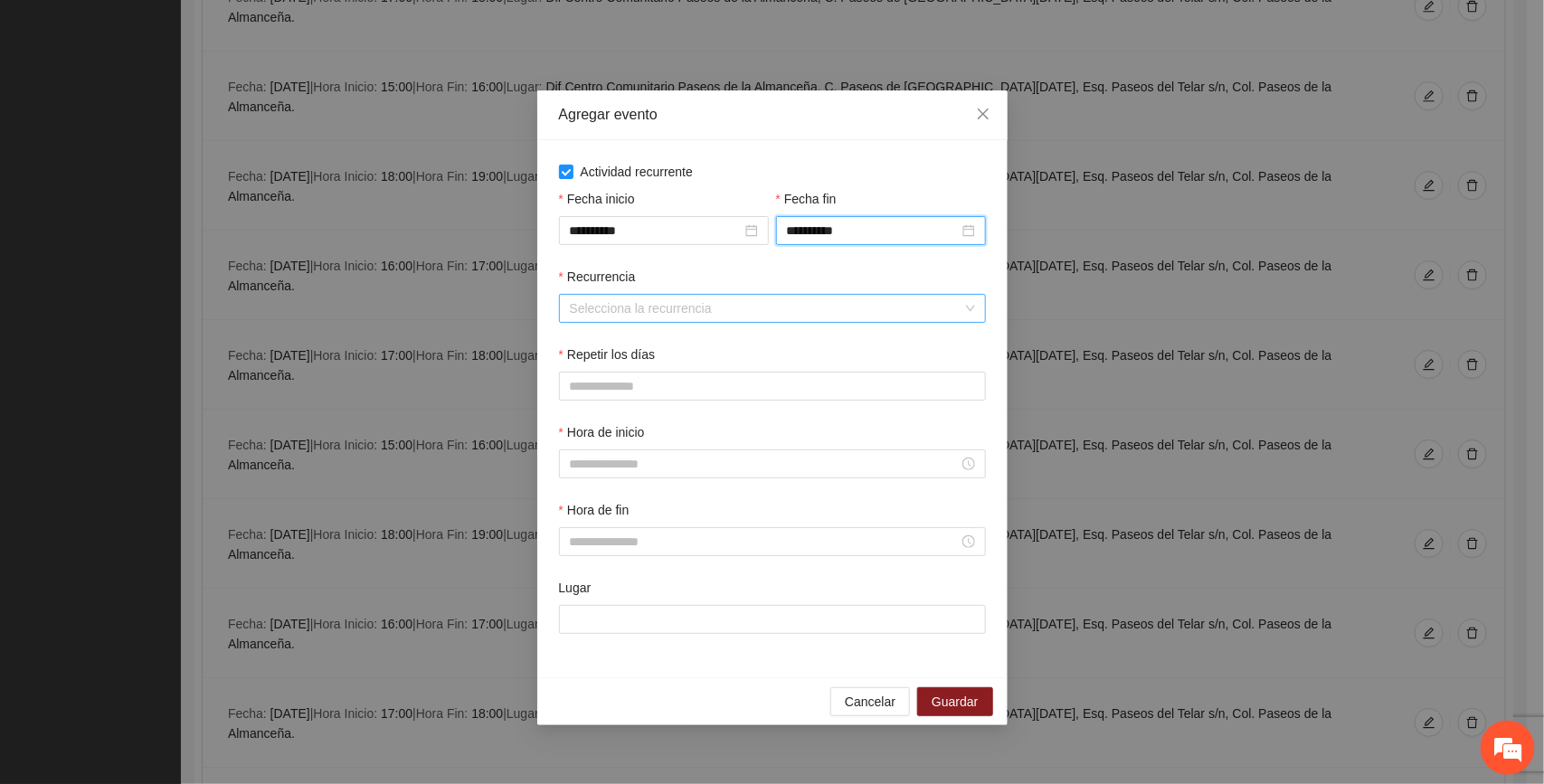 click on "Recurrencia" at bounding box center (766, 308) 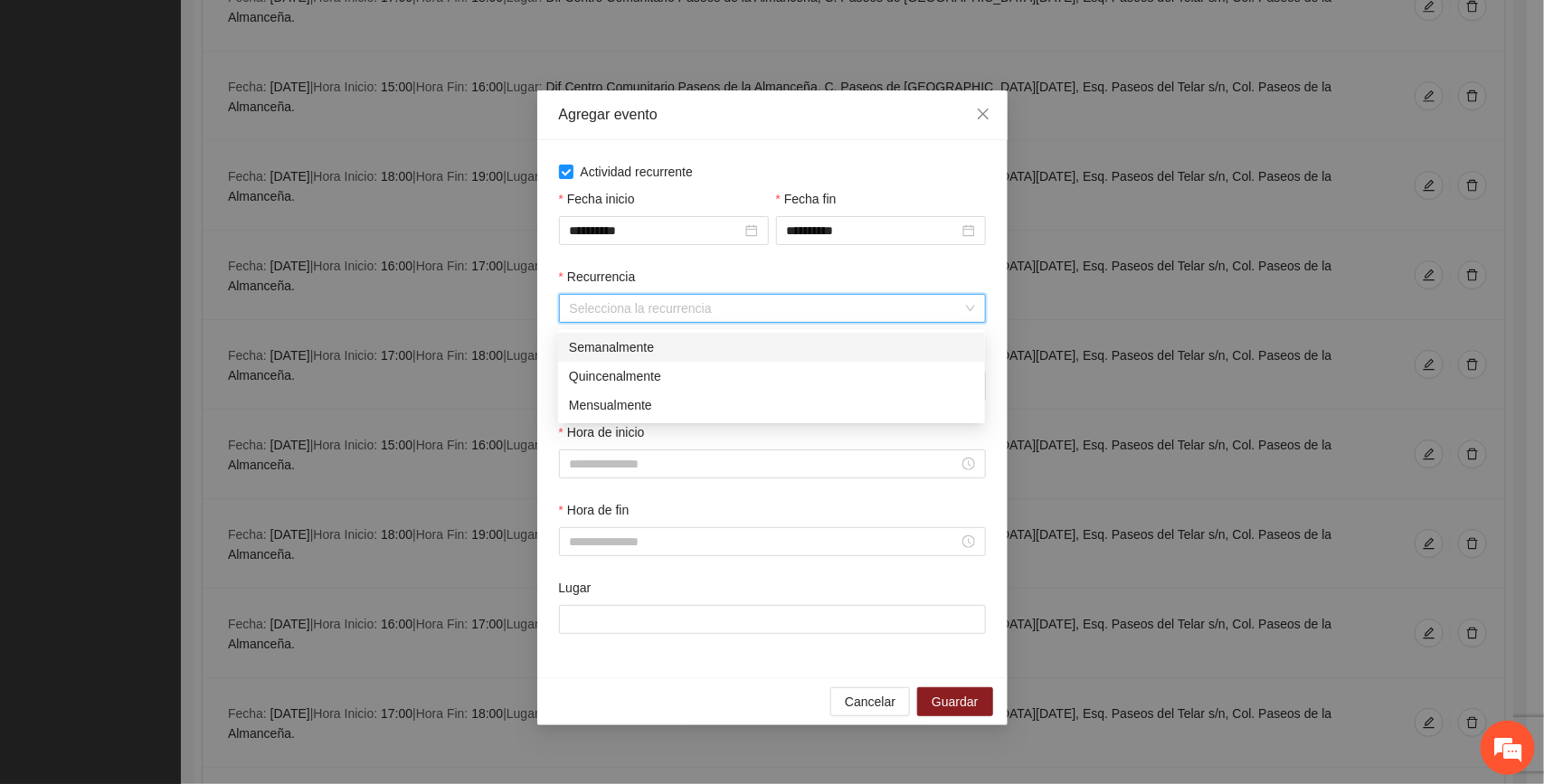 click on "Semanalmente" at bounding box center (772, 347) 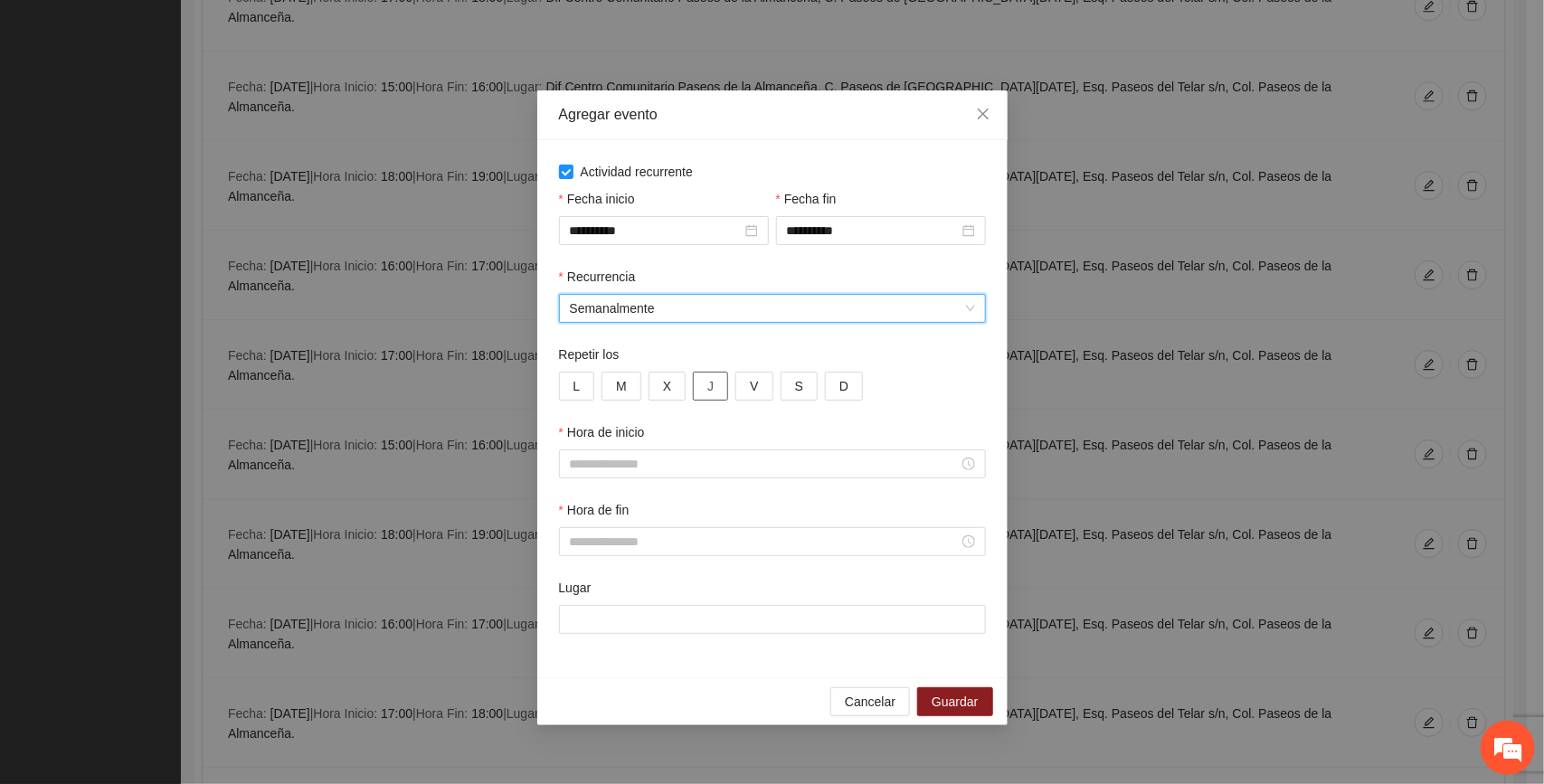 click on "J" at bounding box center [710, 386] 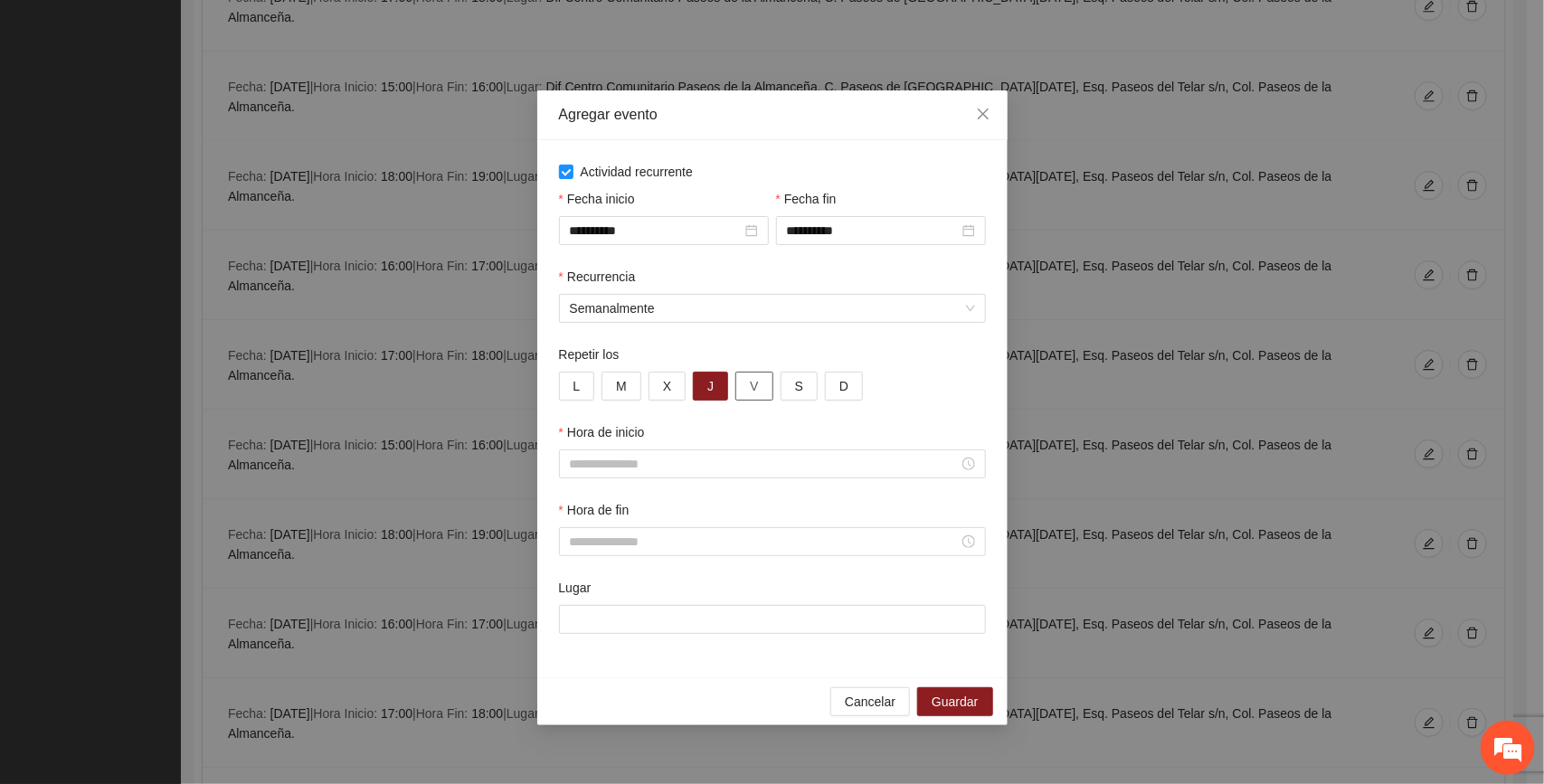 click on "V" at bounding box center [753, 386] 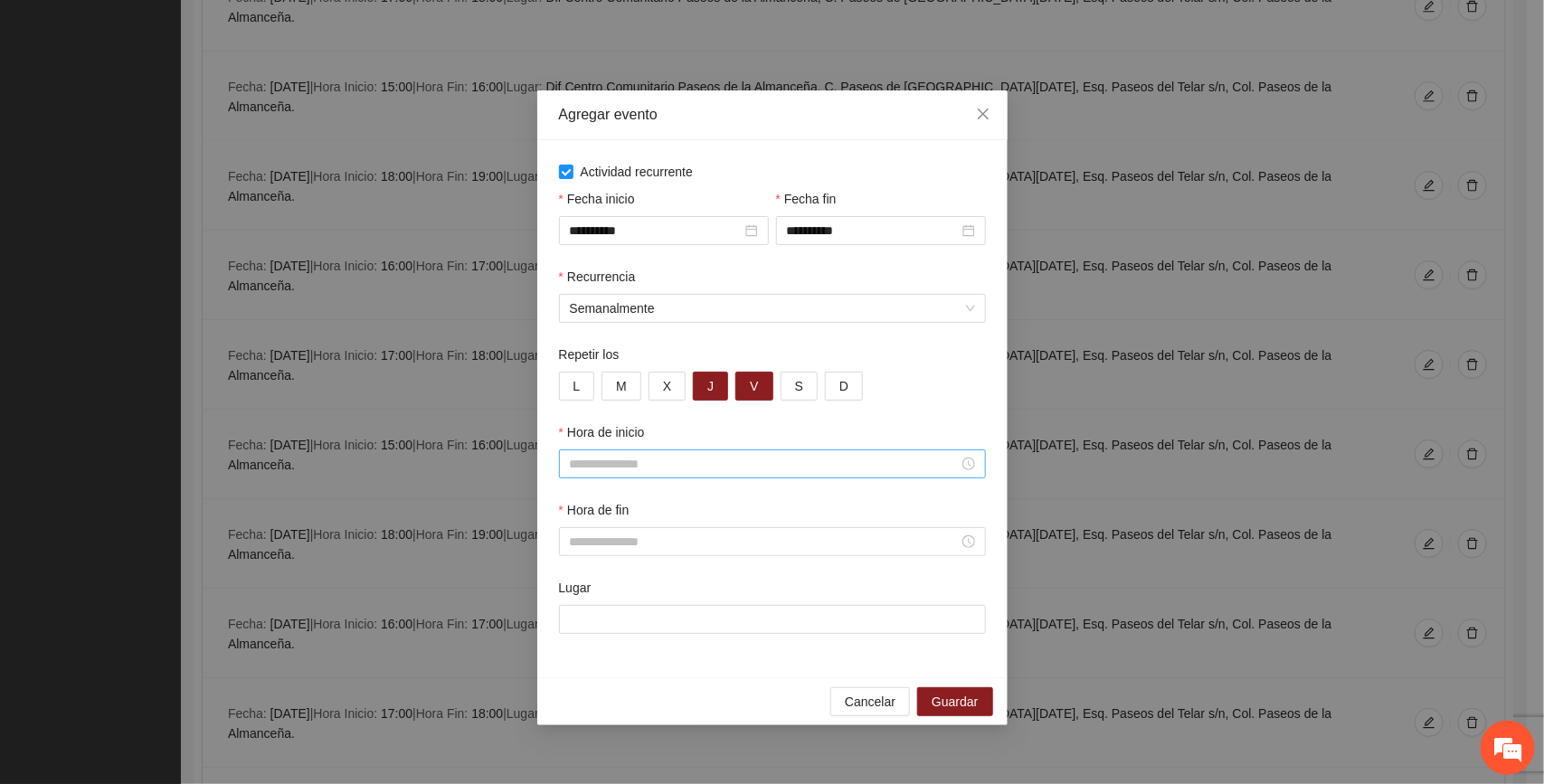click on "Hora de inicio" at bounding box center [764, 464] 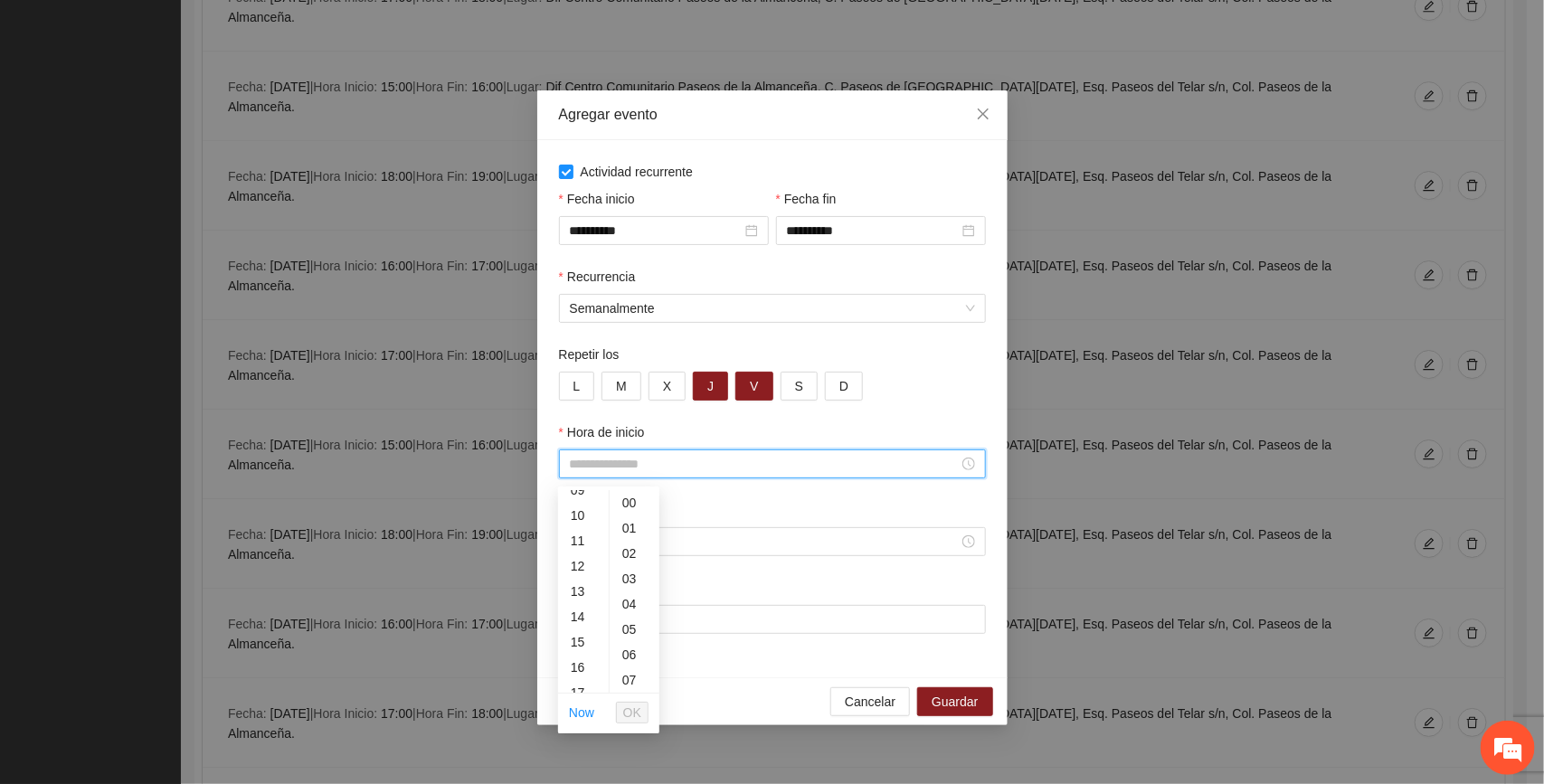 scroll, scrollTop: 331, scrollLeft: 0, axis: vertical 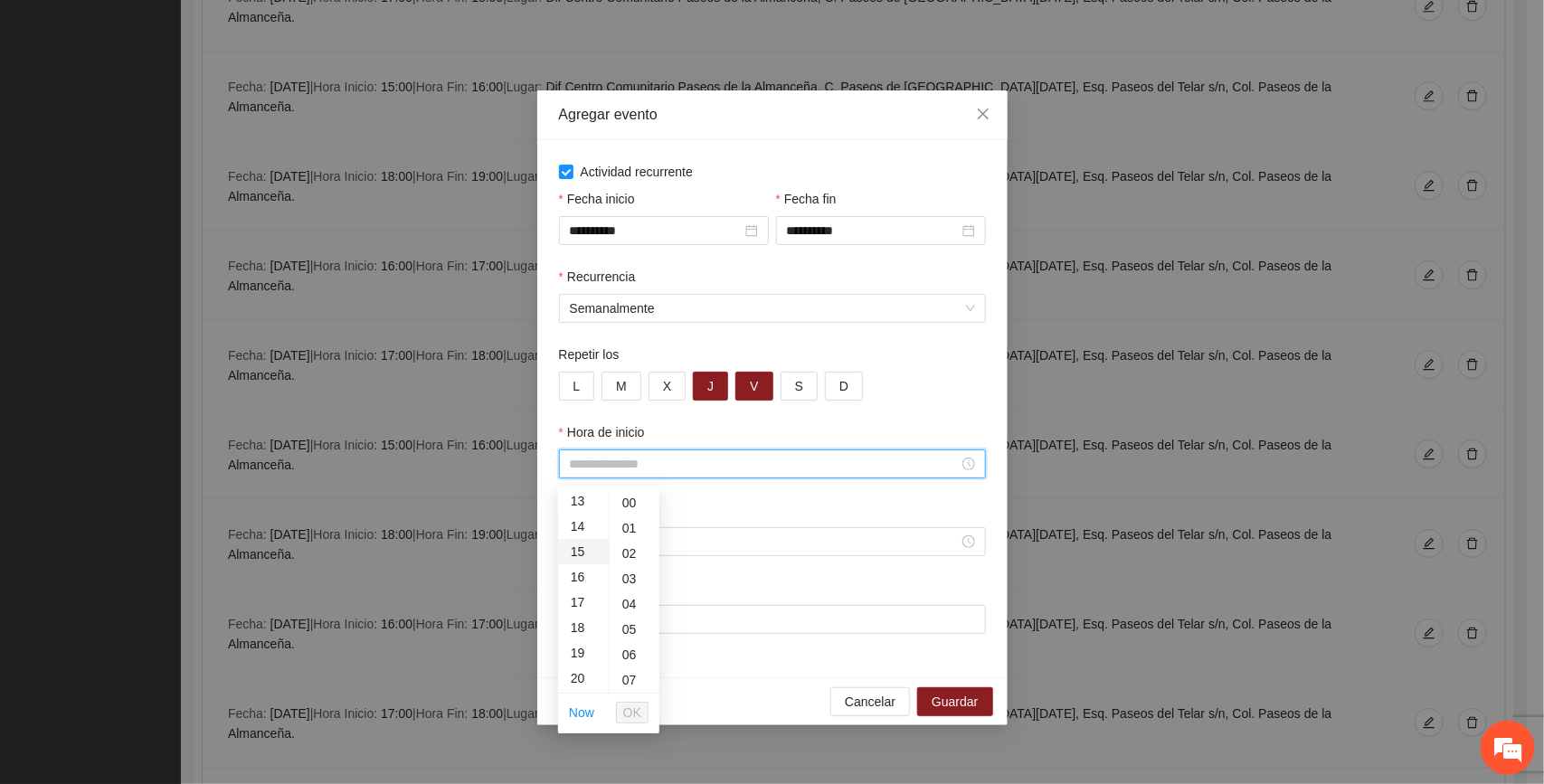 click on "15" at bounding box center [583, 552] 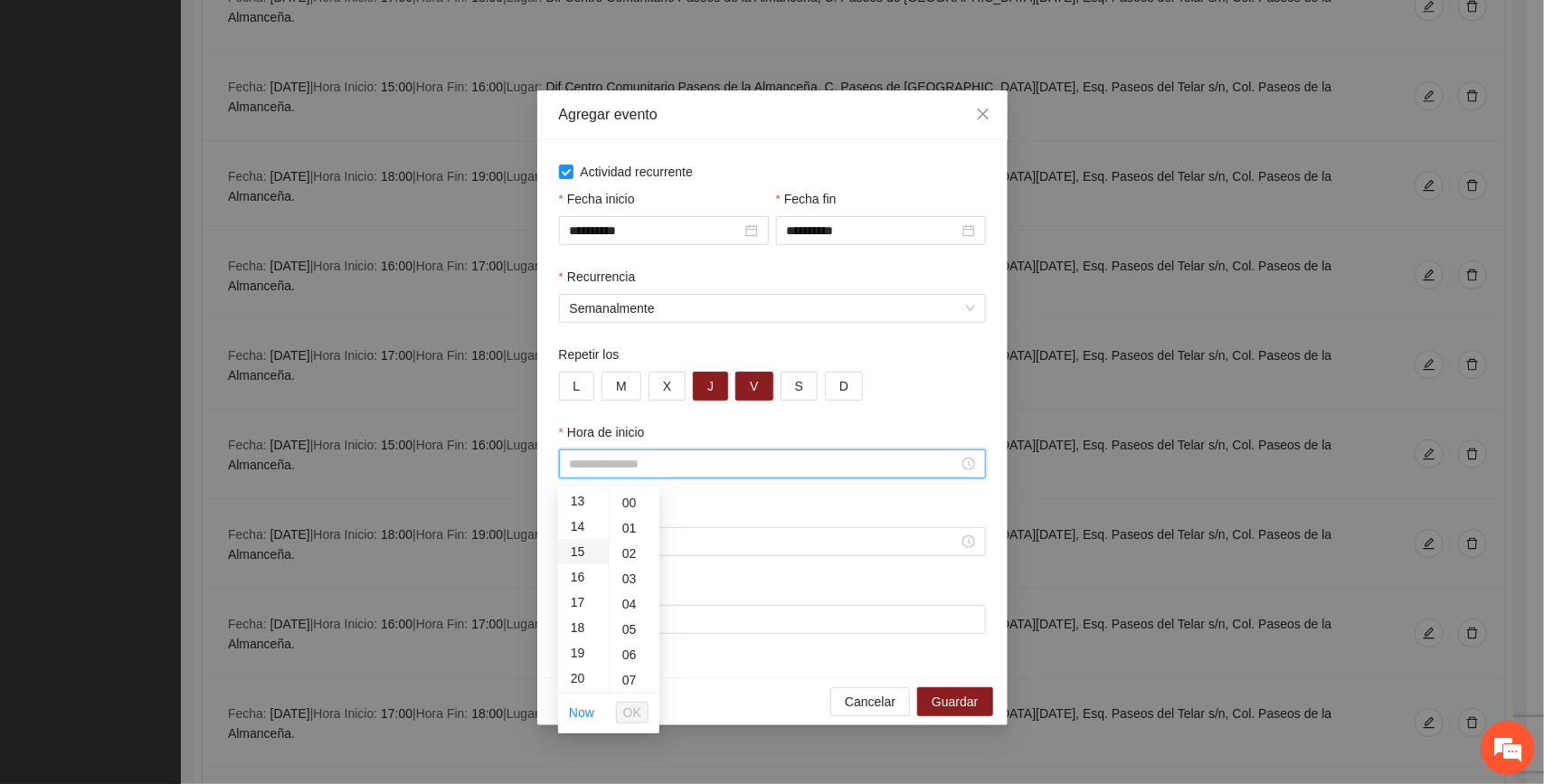 type on "*****" 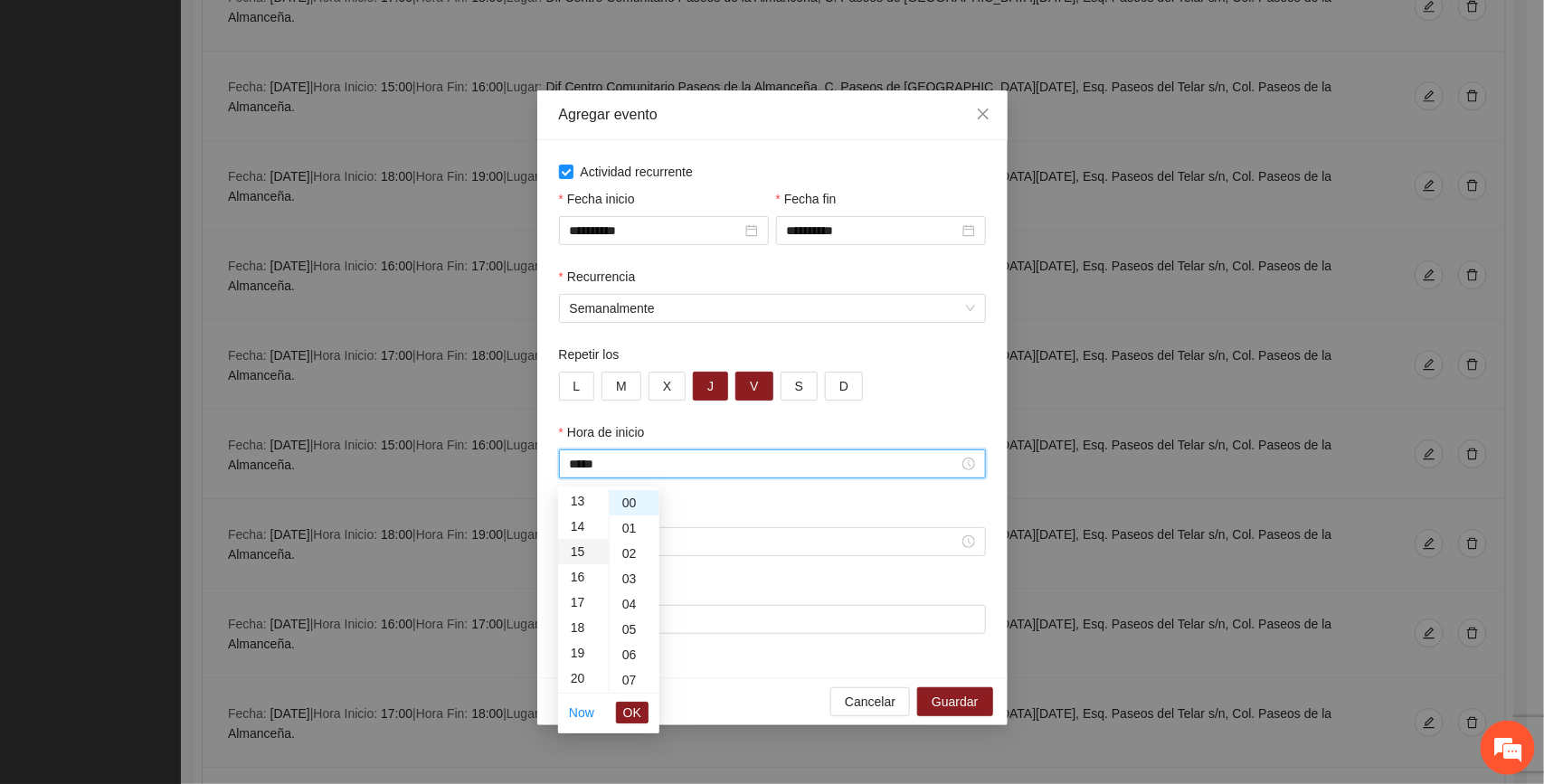 scroll, scrollTop: 380, scrollLeft: 0, axis: vertical 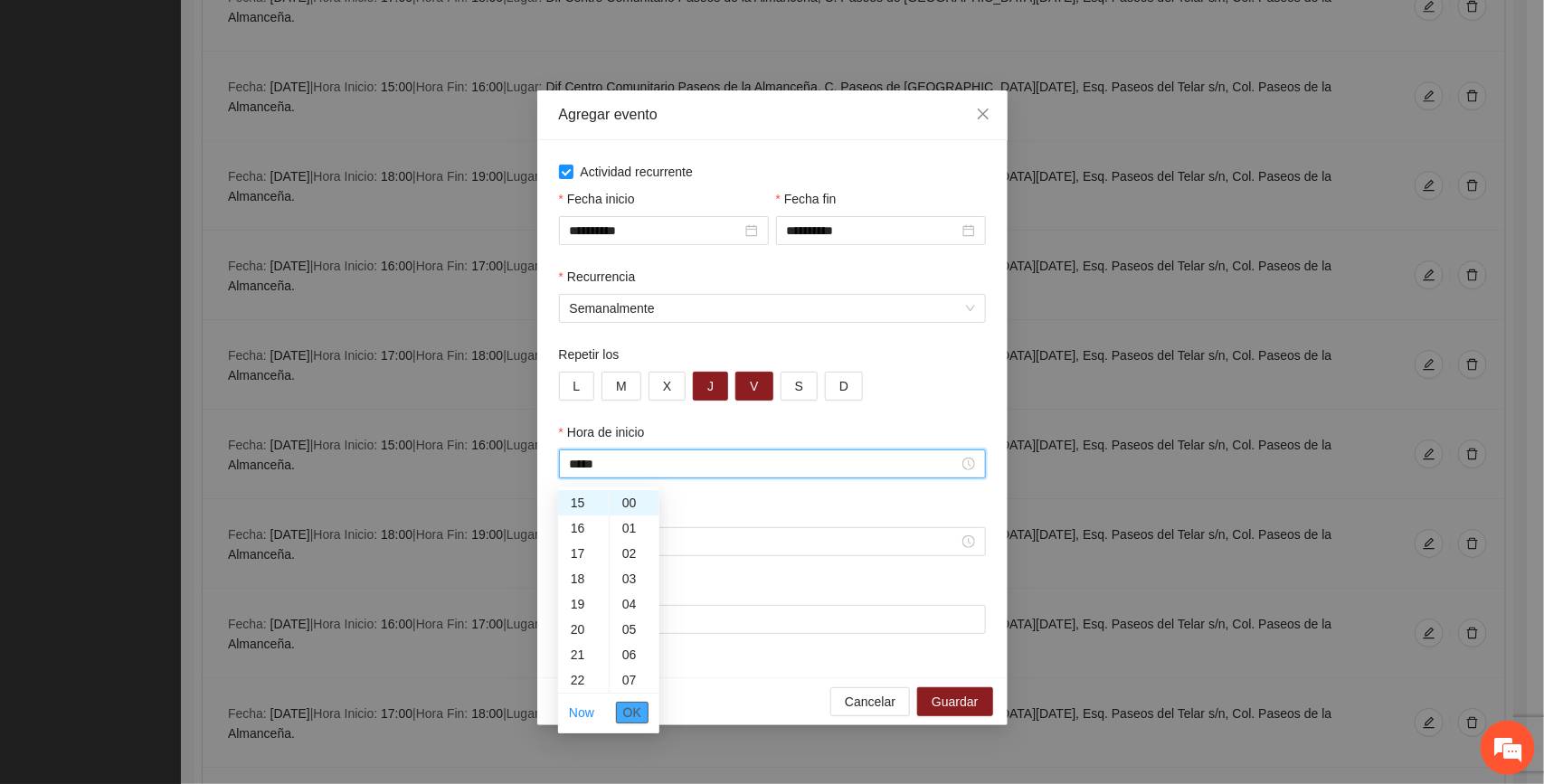click on "OK" at bounding box center [632, 713] 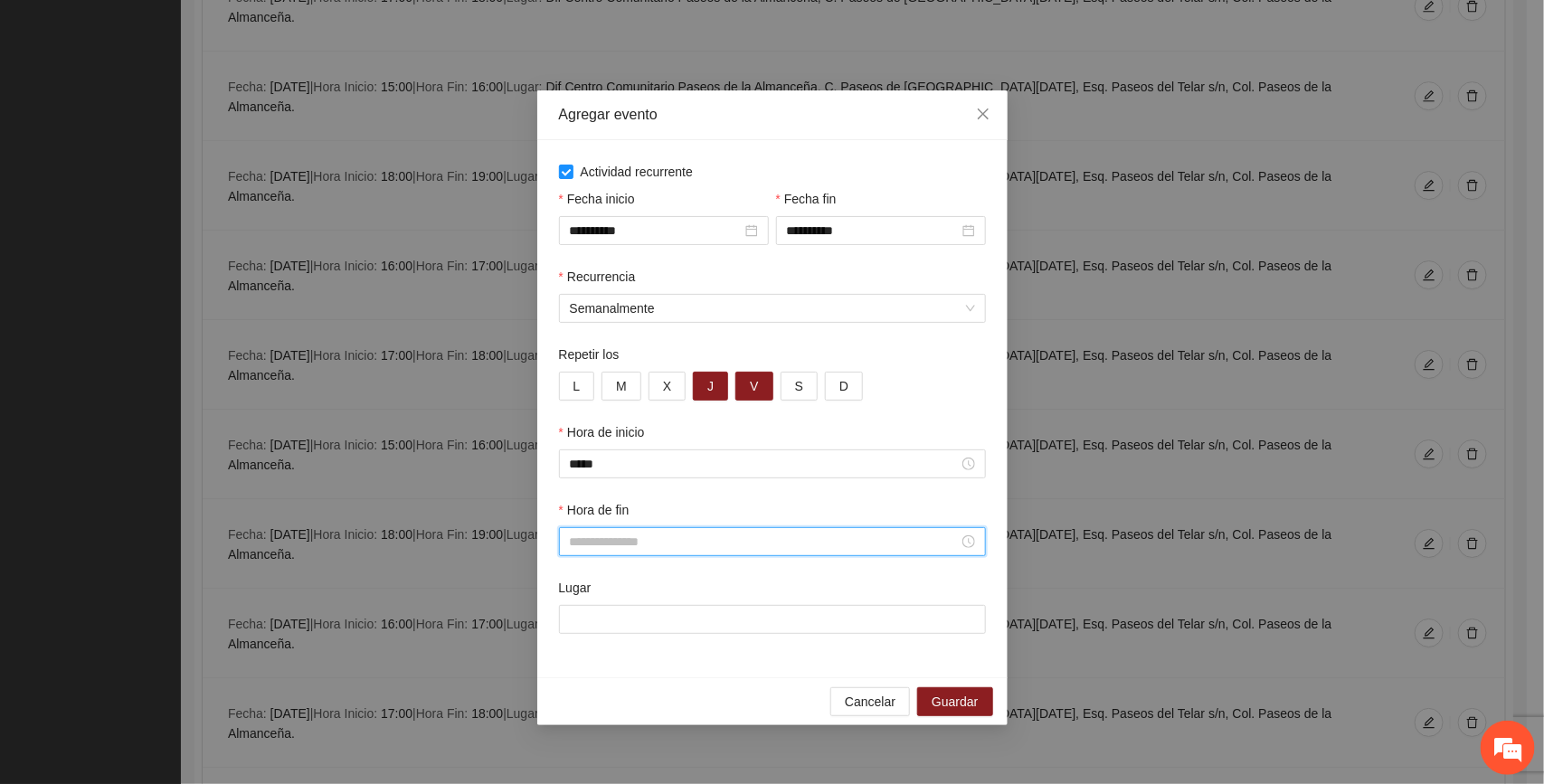 click on "Hora de fin" at bounding box center [764, 542] 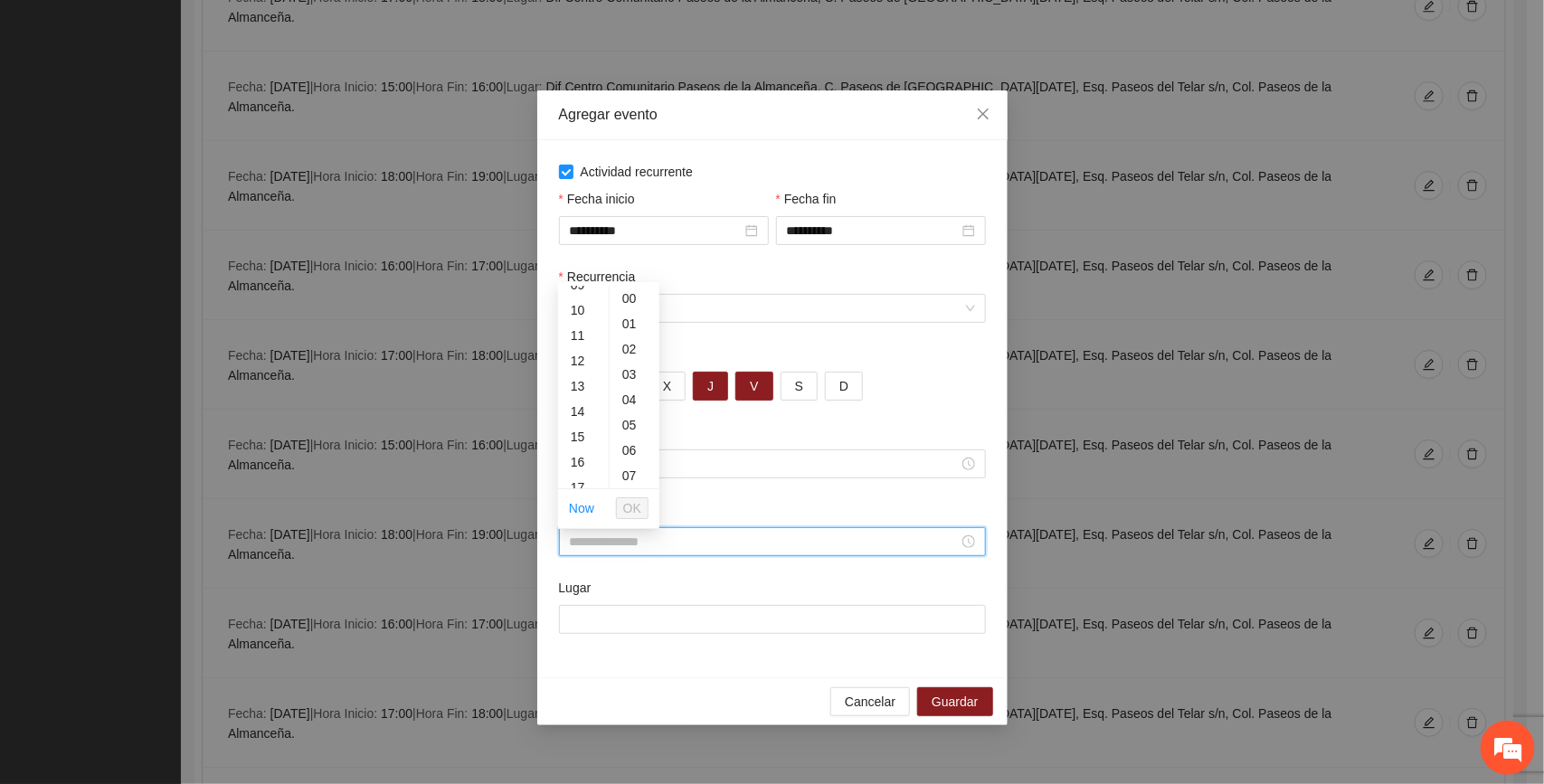 scroll, scrollTop: 256, scrollLeft: 0, axis: vertical 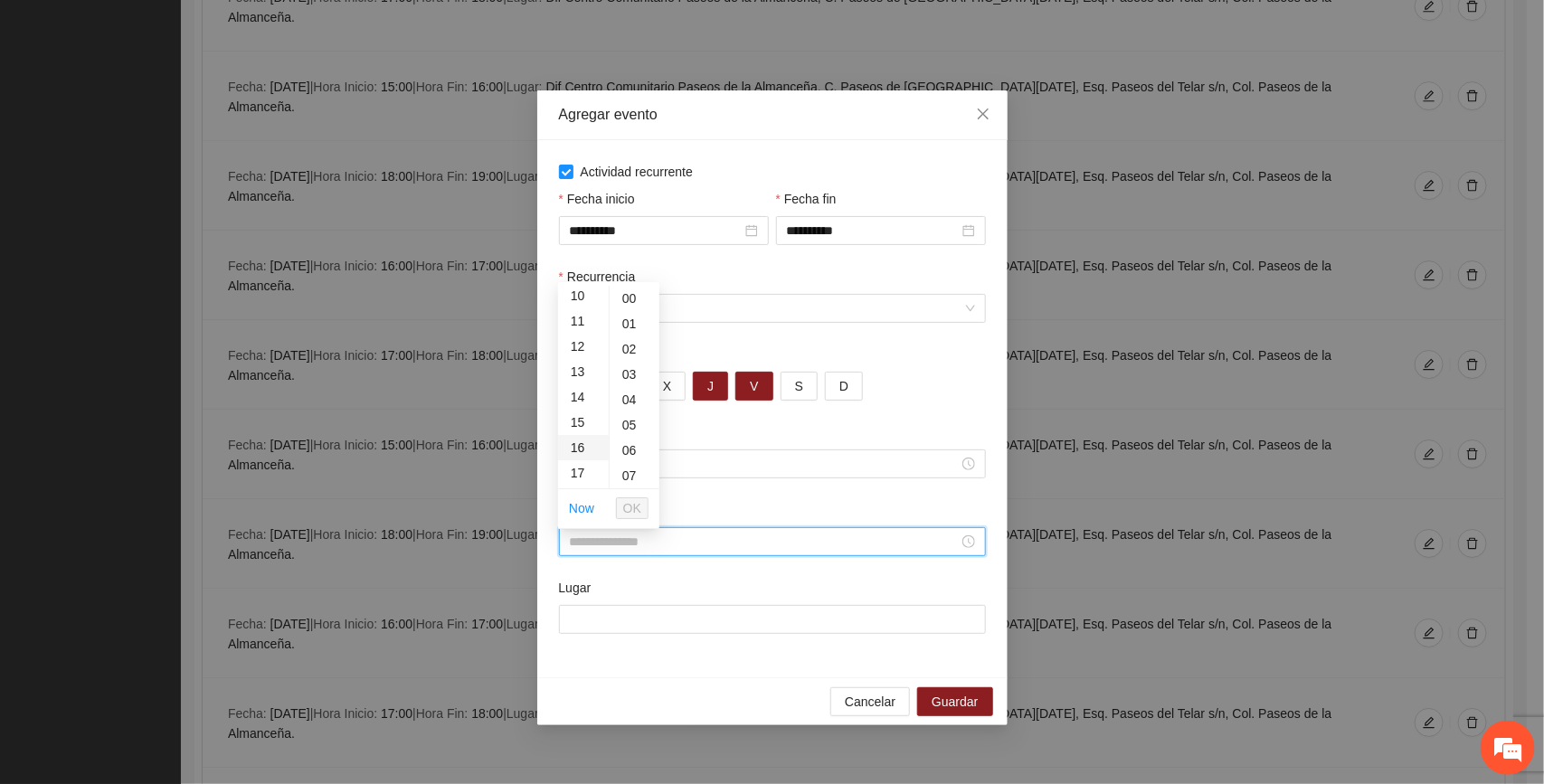 click on "16" at bounding box center [583, 448] 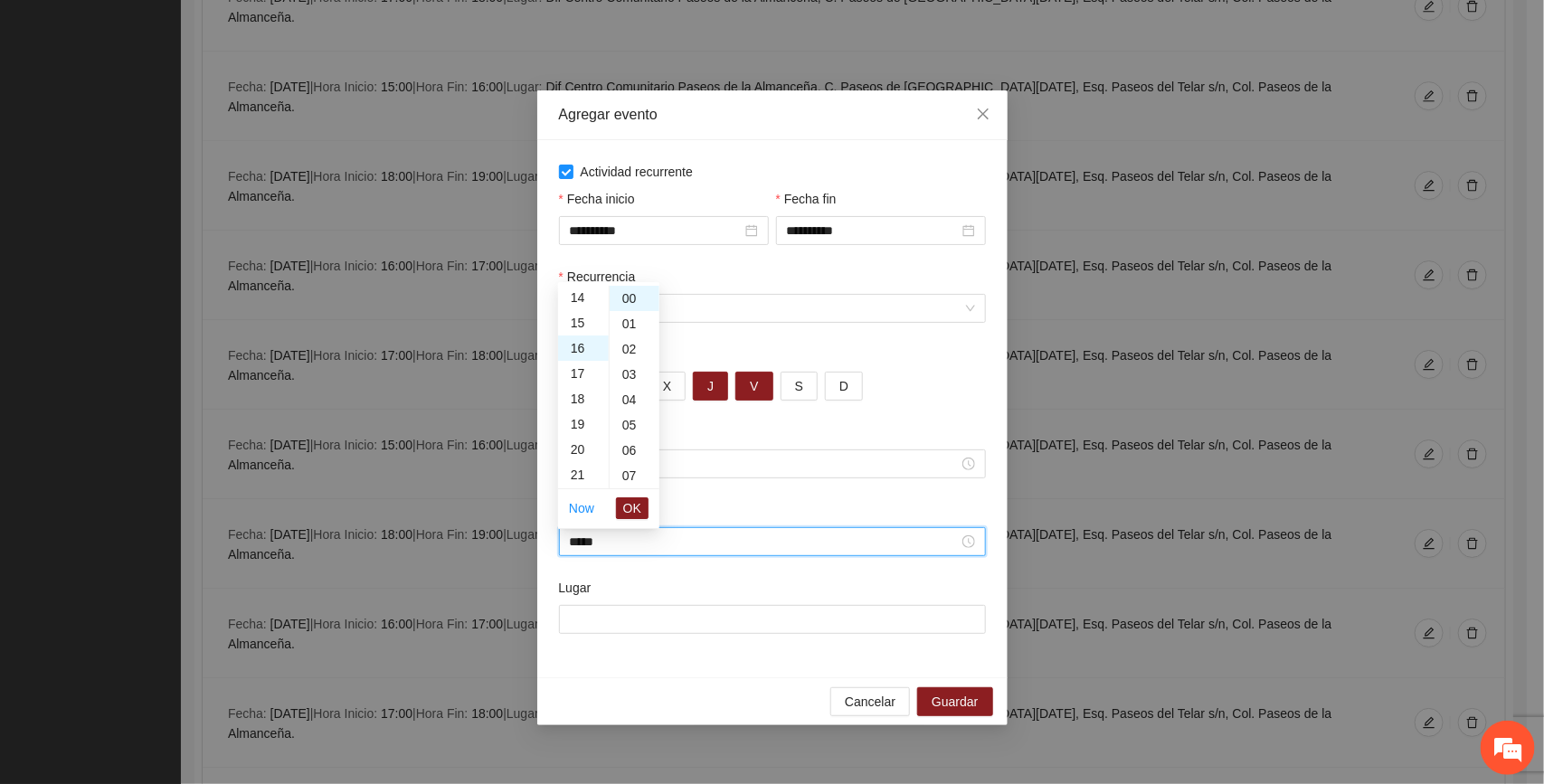 scroll, scrollTop: 404, scrollLeft: 0, axis: vertical 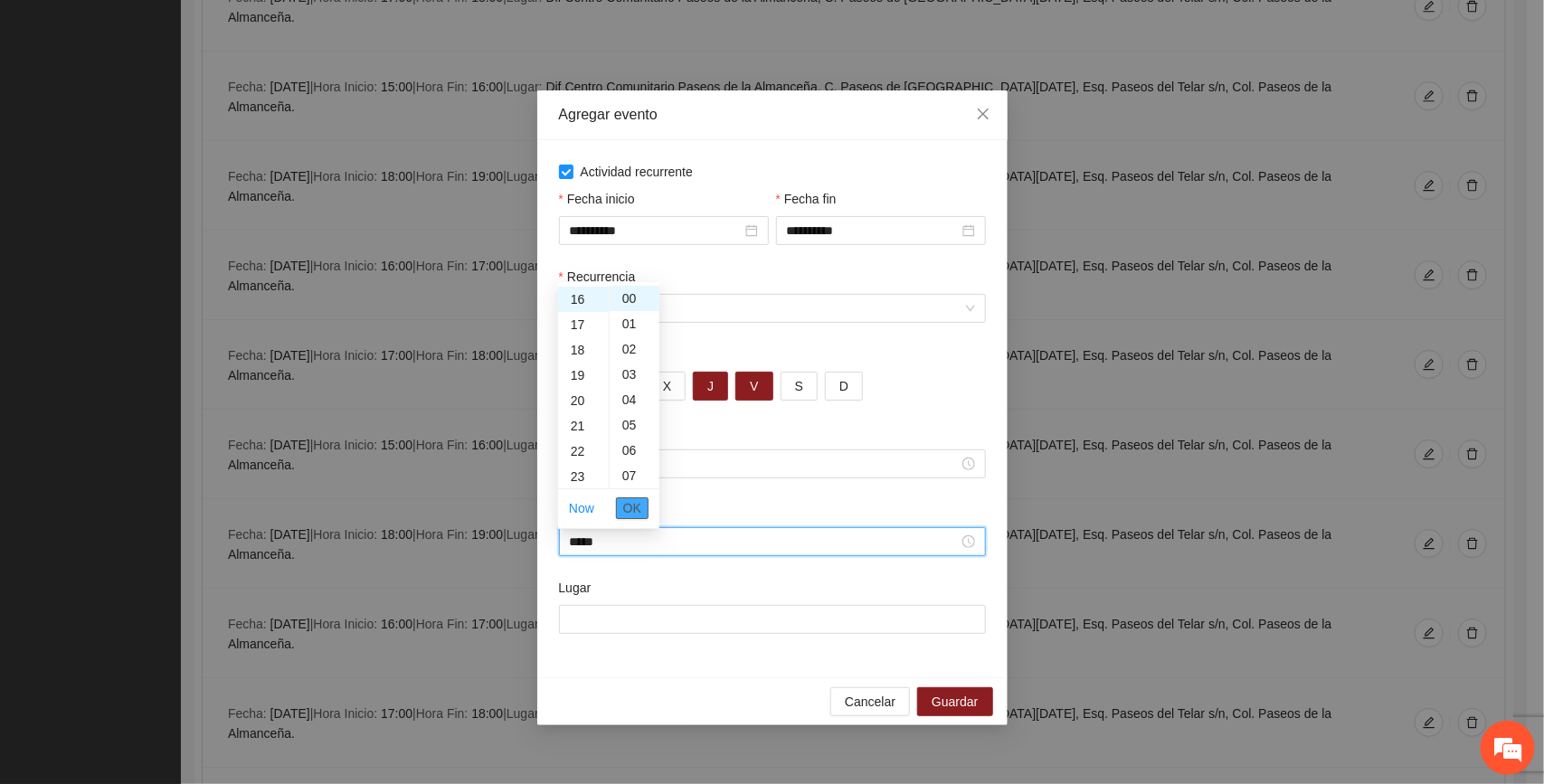 click on "OK" at bounding box center (632, 508) 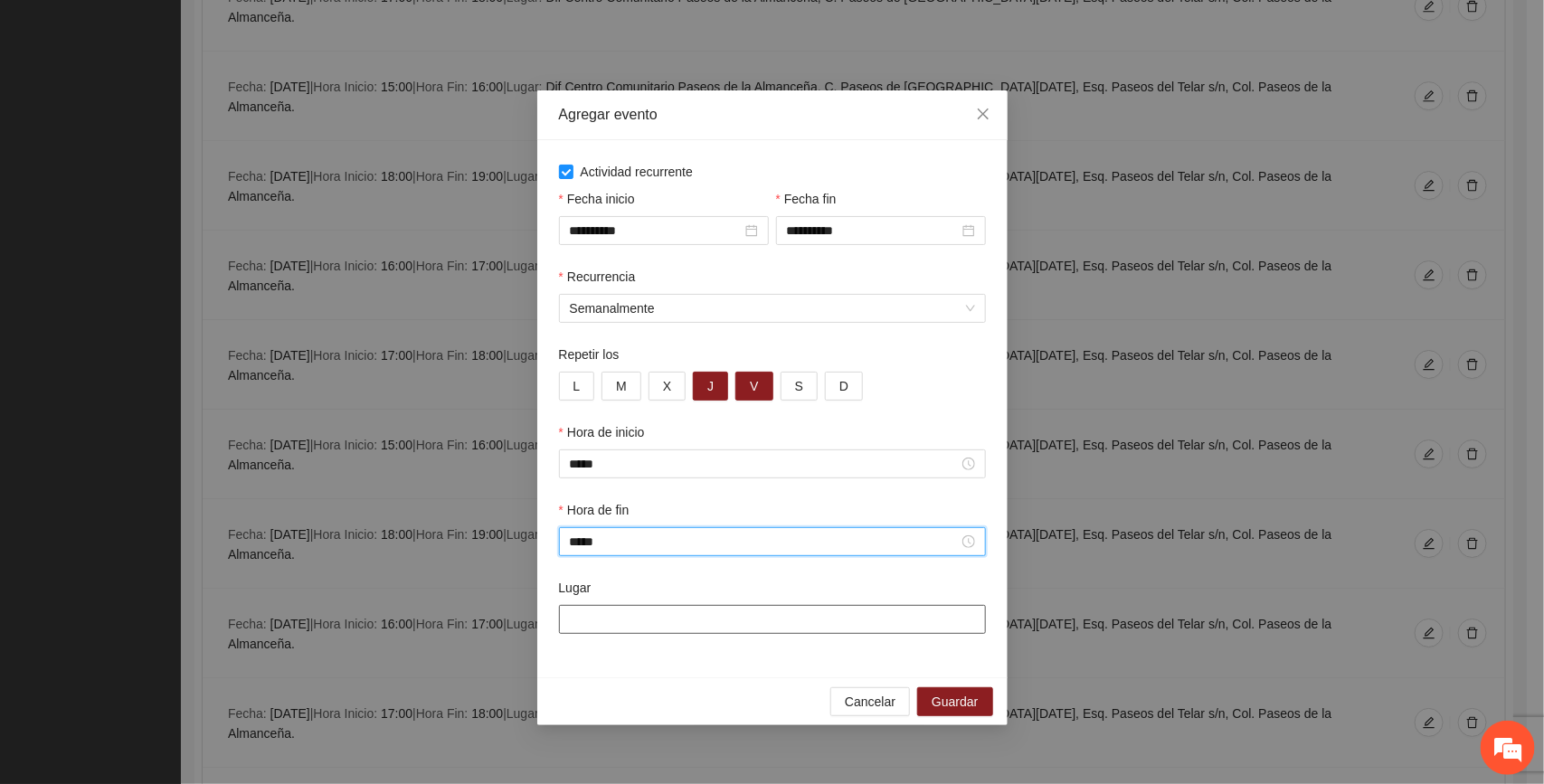 click on "Lugar" at bounding box center [772, 619] 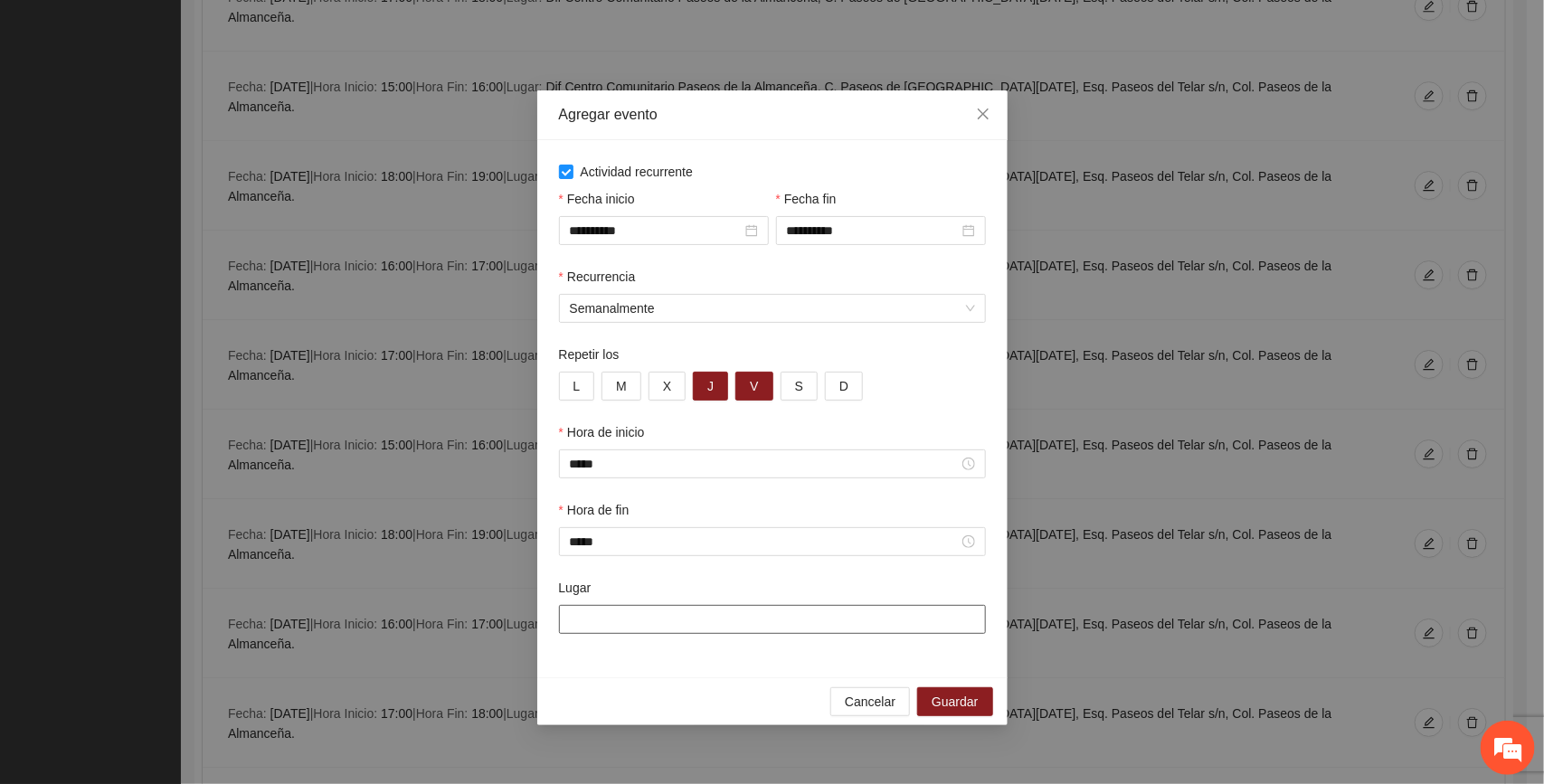 paste on "**********" 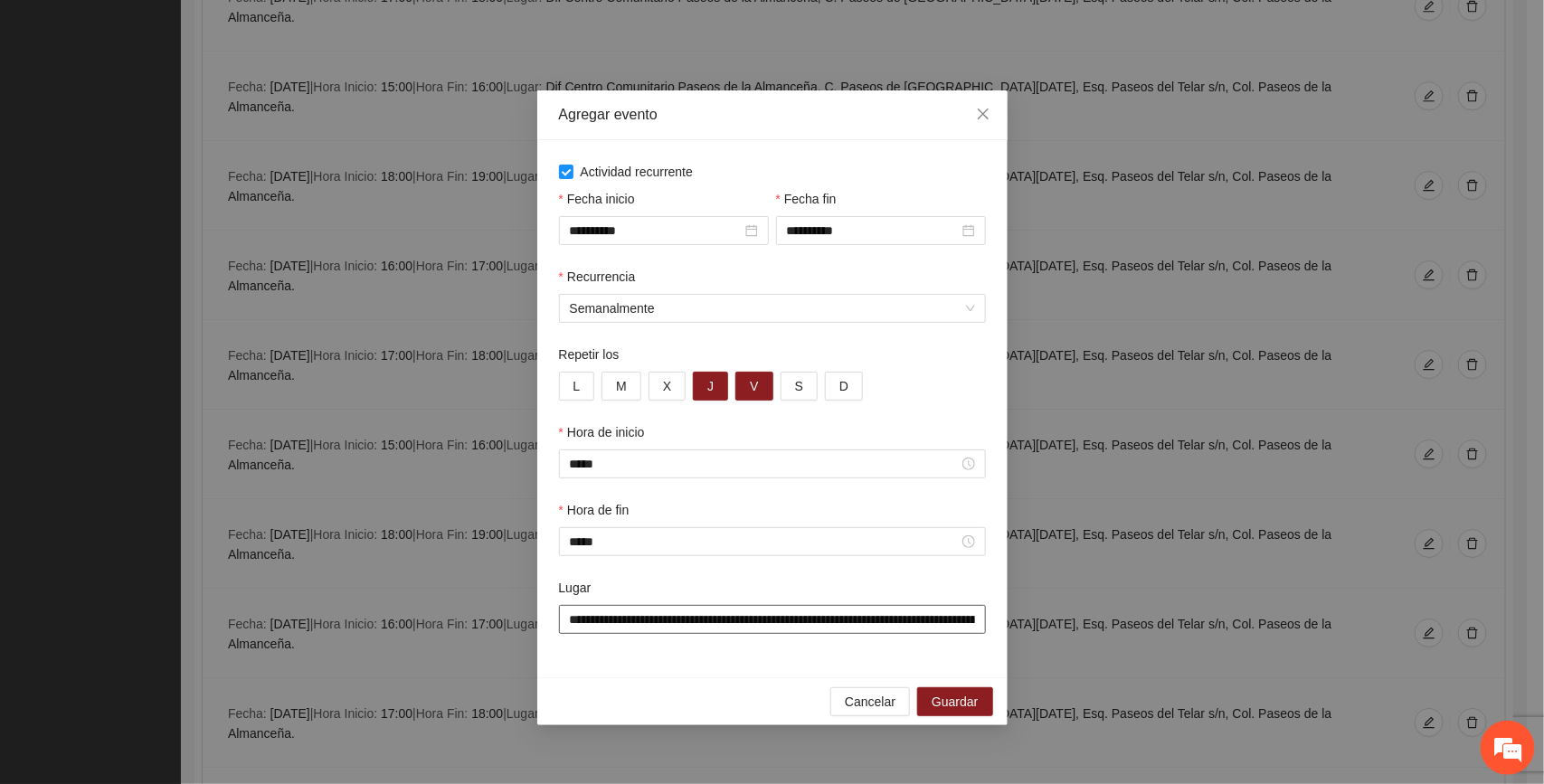 scroll, scrollTop: 0, scrollLeft: 331, axis: horizontal 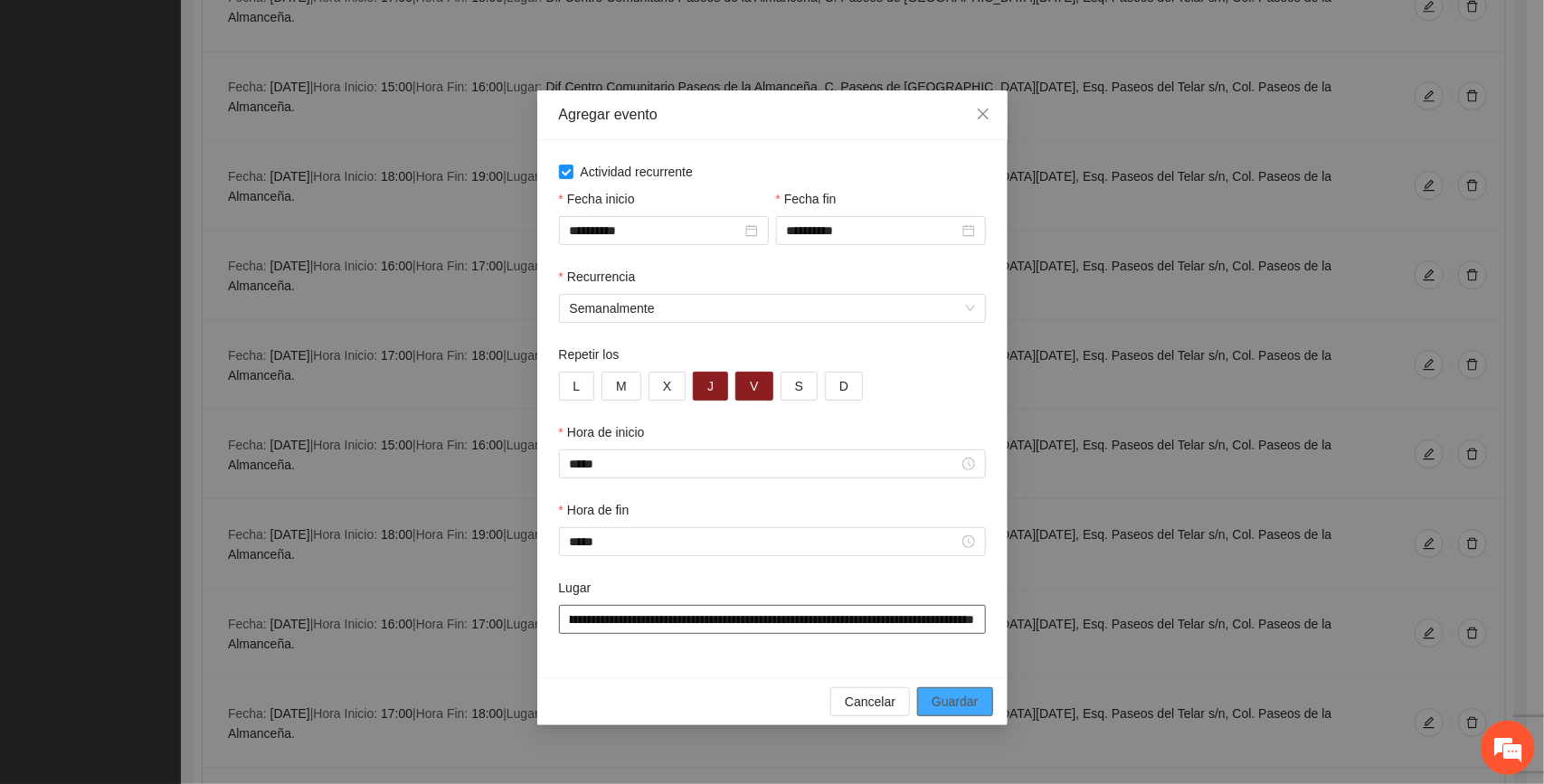 type on "**********" 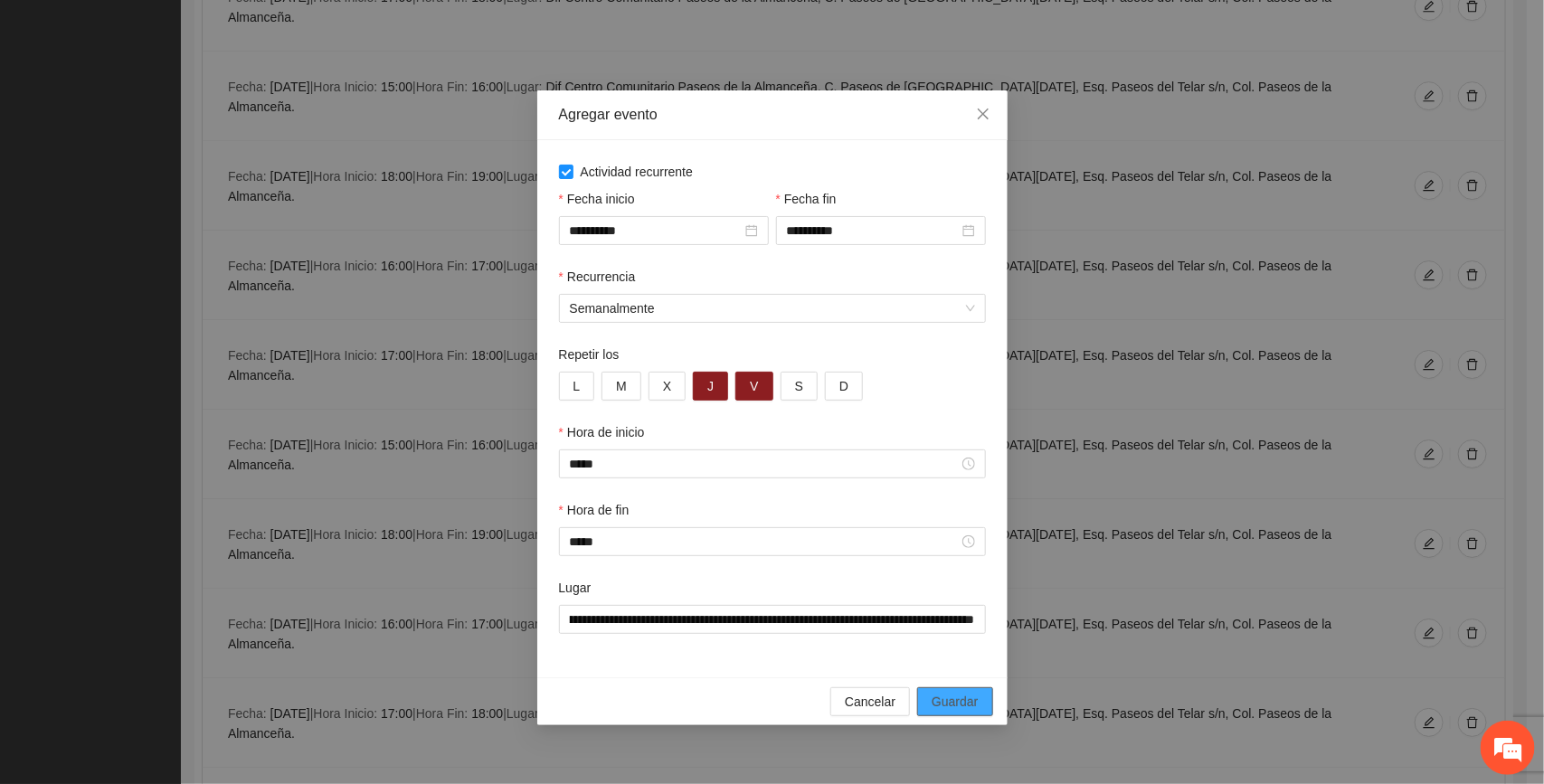 click on "Guardar" at bounding box center (954, 702) 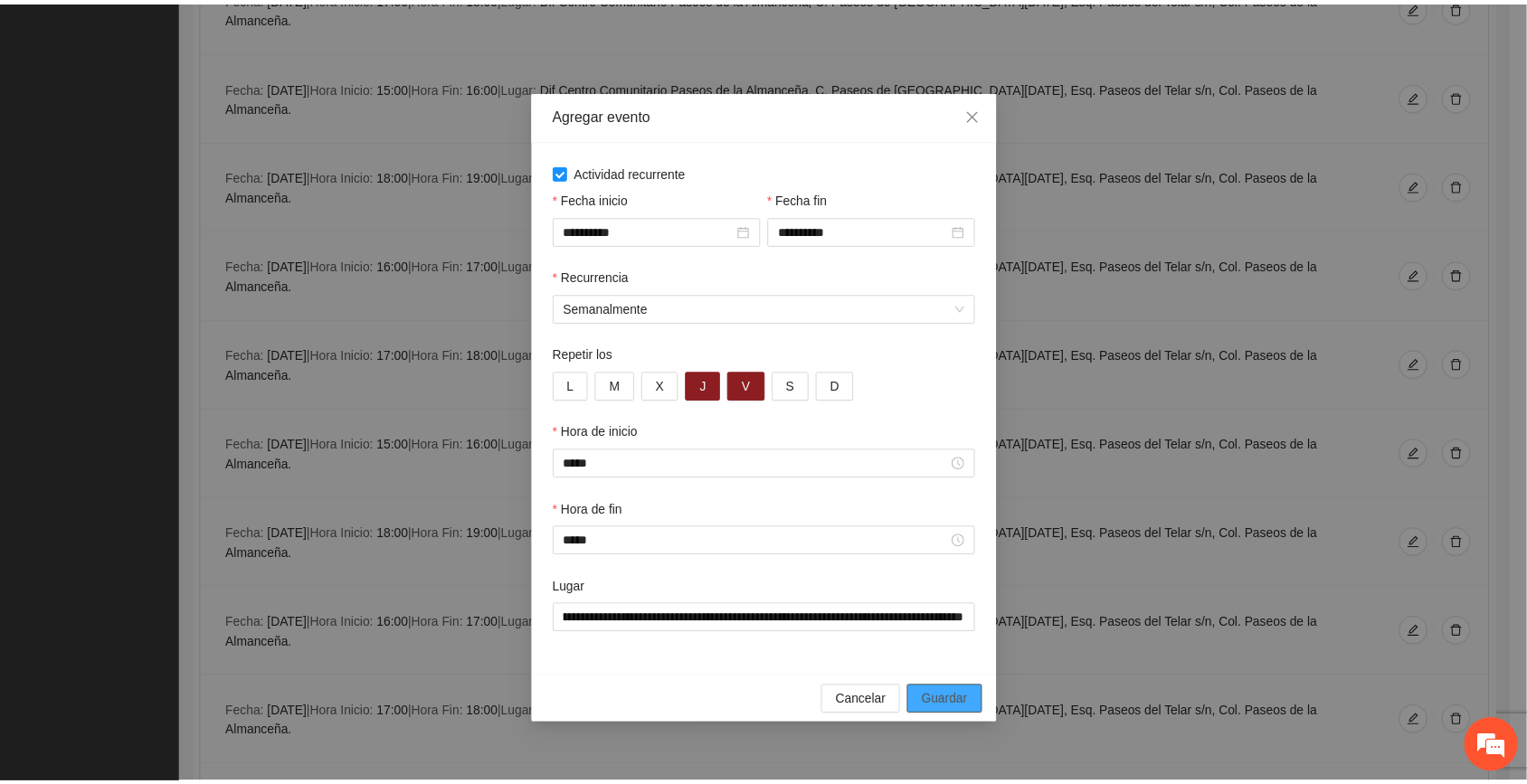 scroll, scrollTop: 0, scrollLeft: 0, axis: both 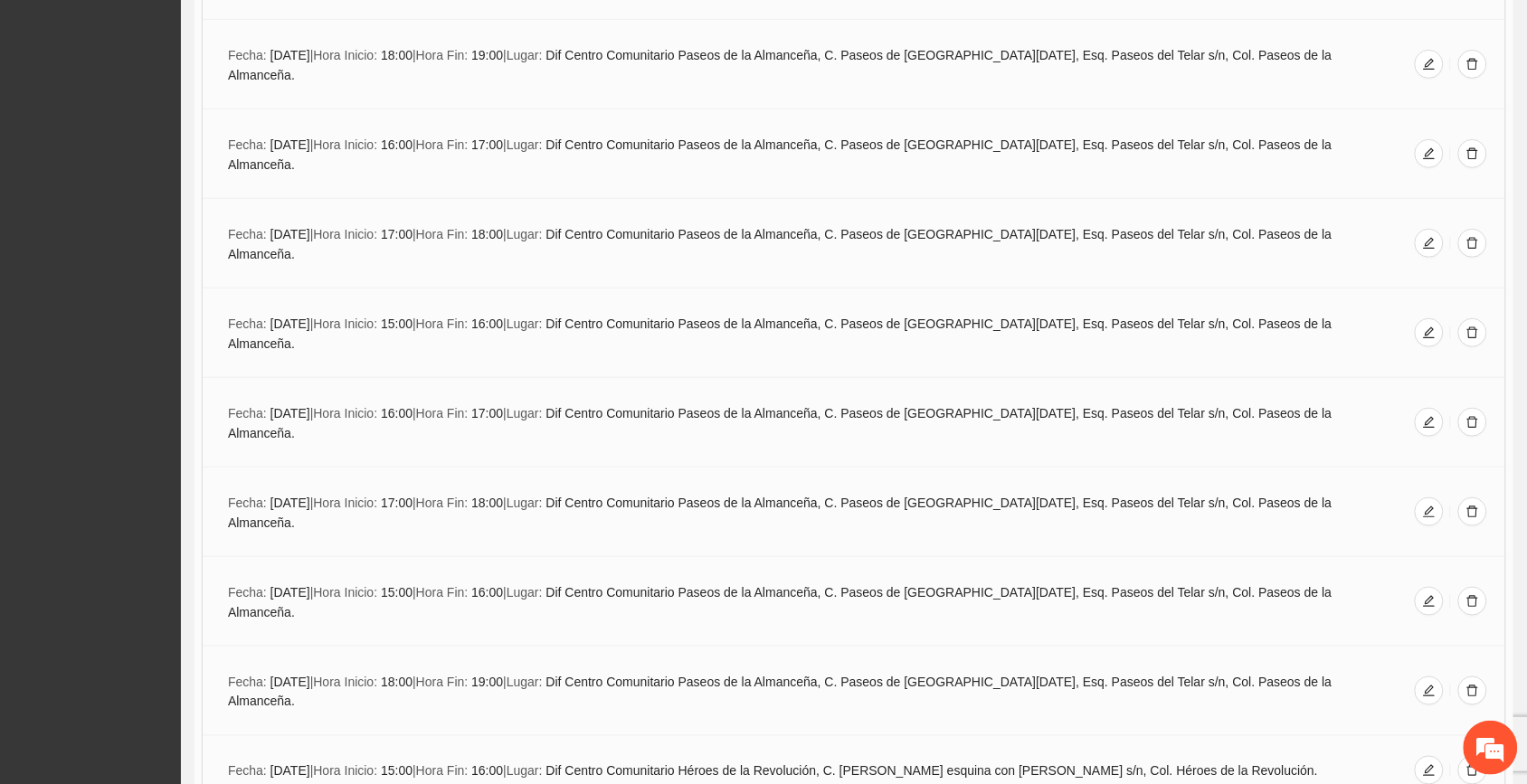 click on "Agregar evento" at bounding box center (864, 2045) 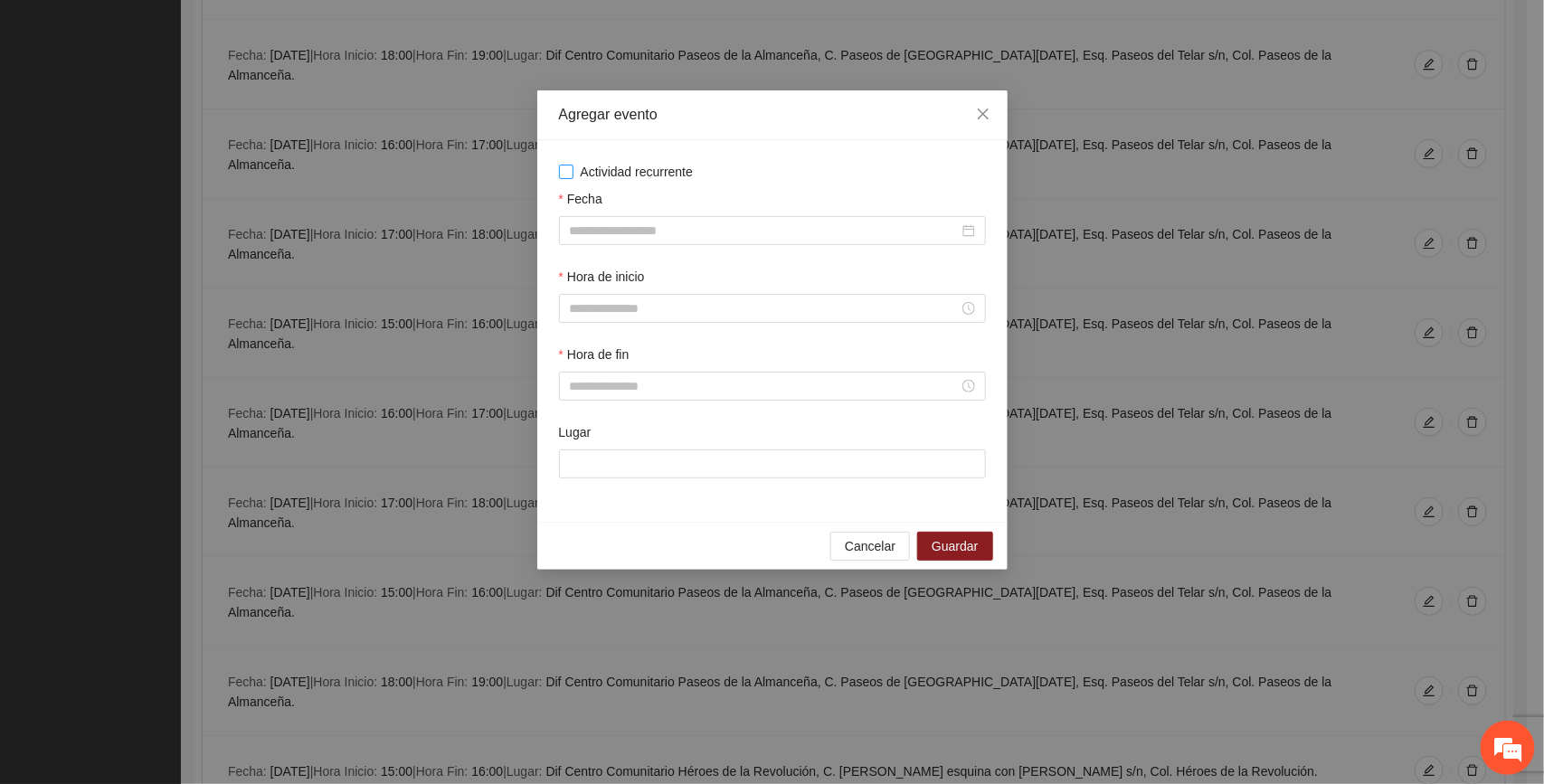 click on "Actividad recurrente" at bounding box center [637, 172] 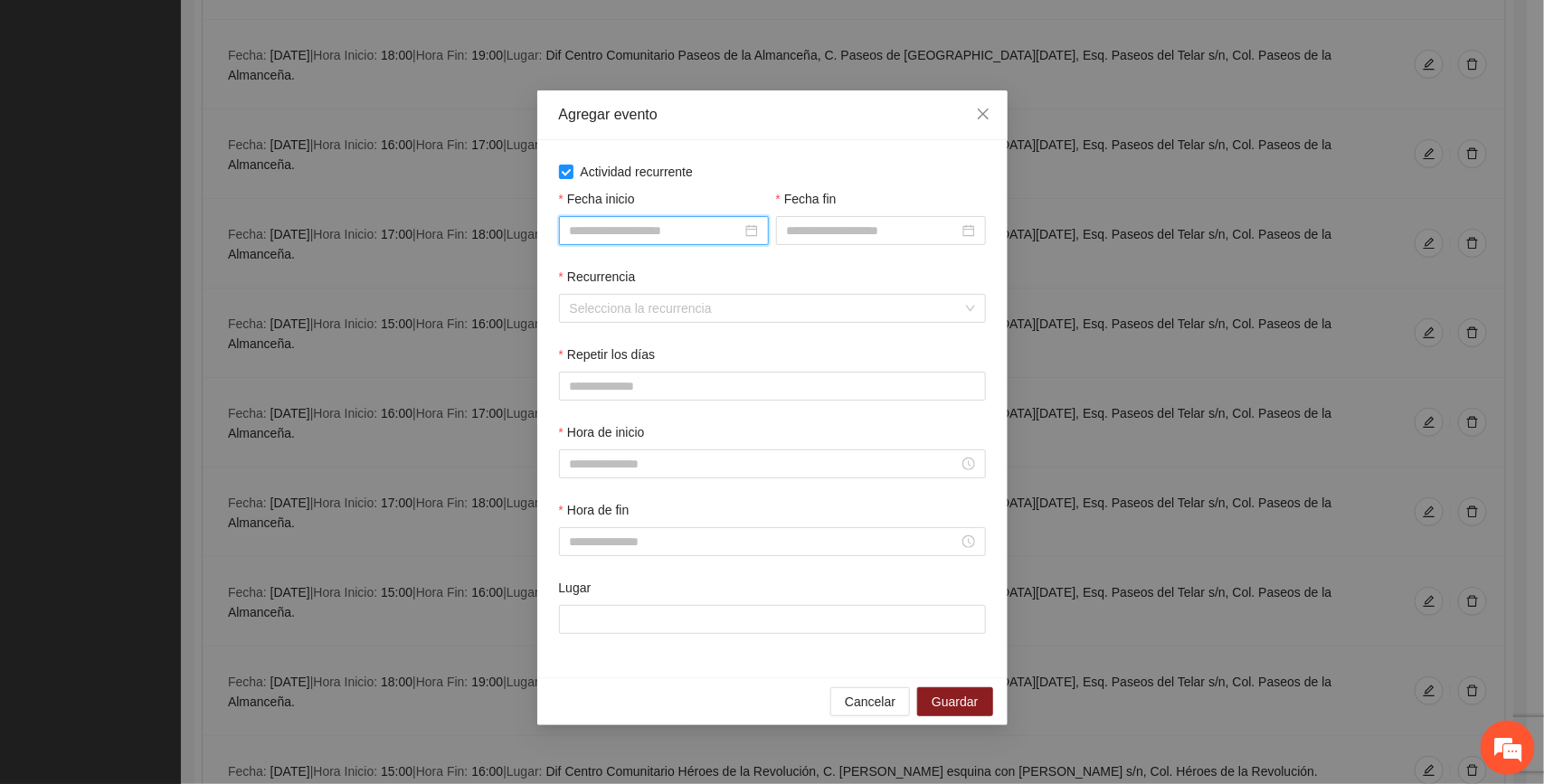 click on "Fecha inicio" at bounding box center [656, 231] 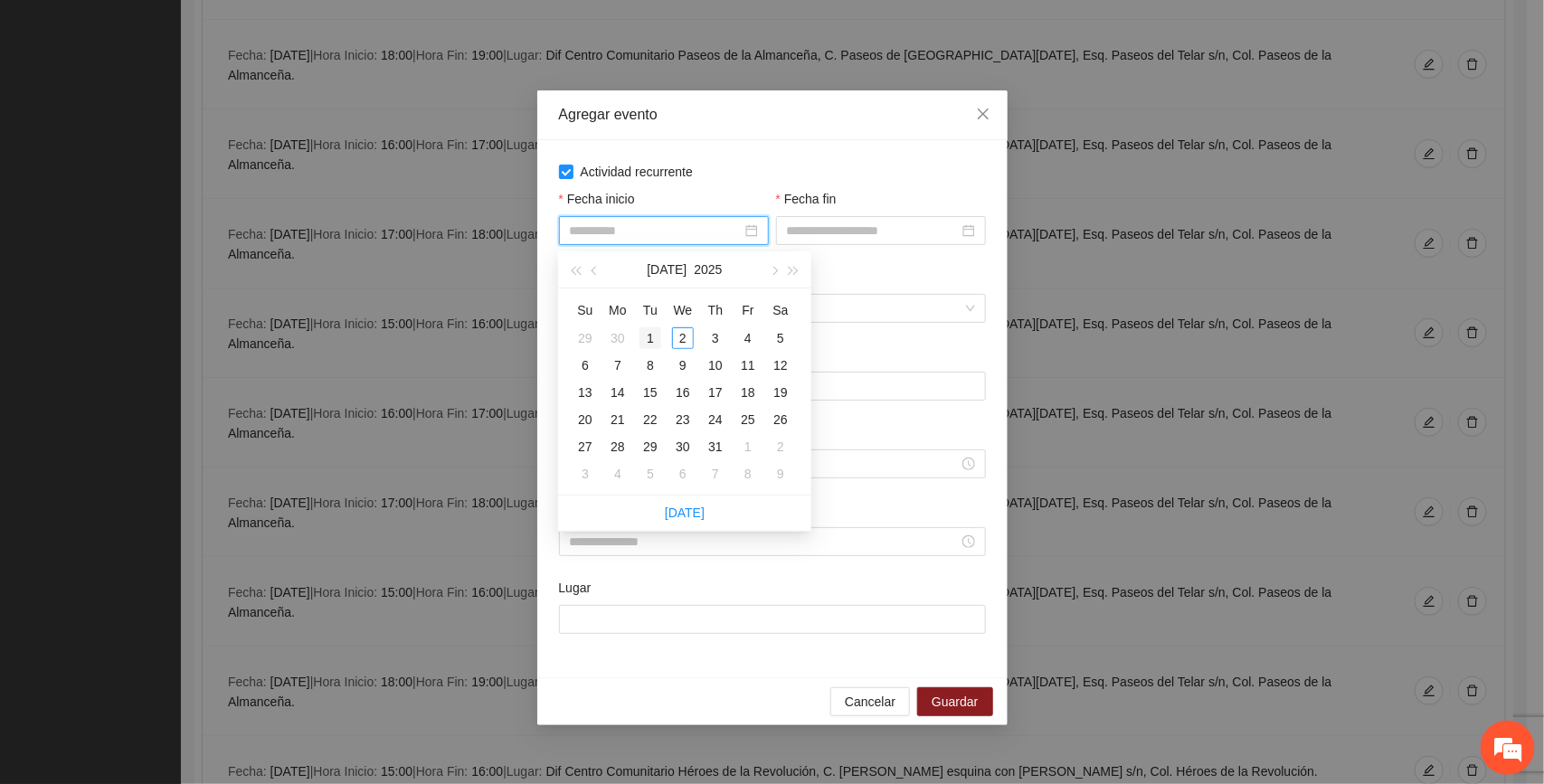 type on "**********" 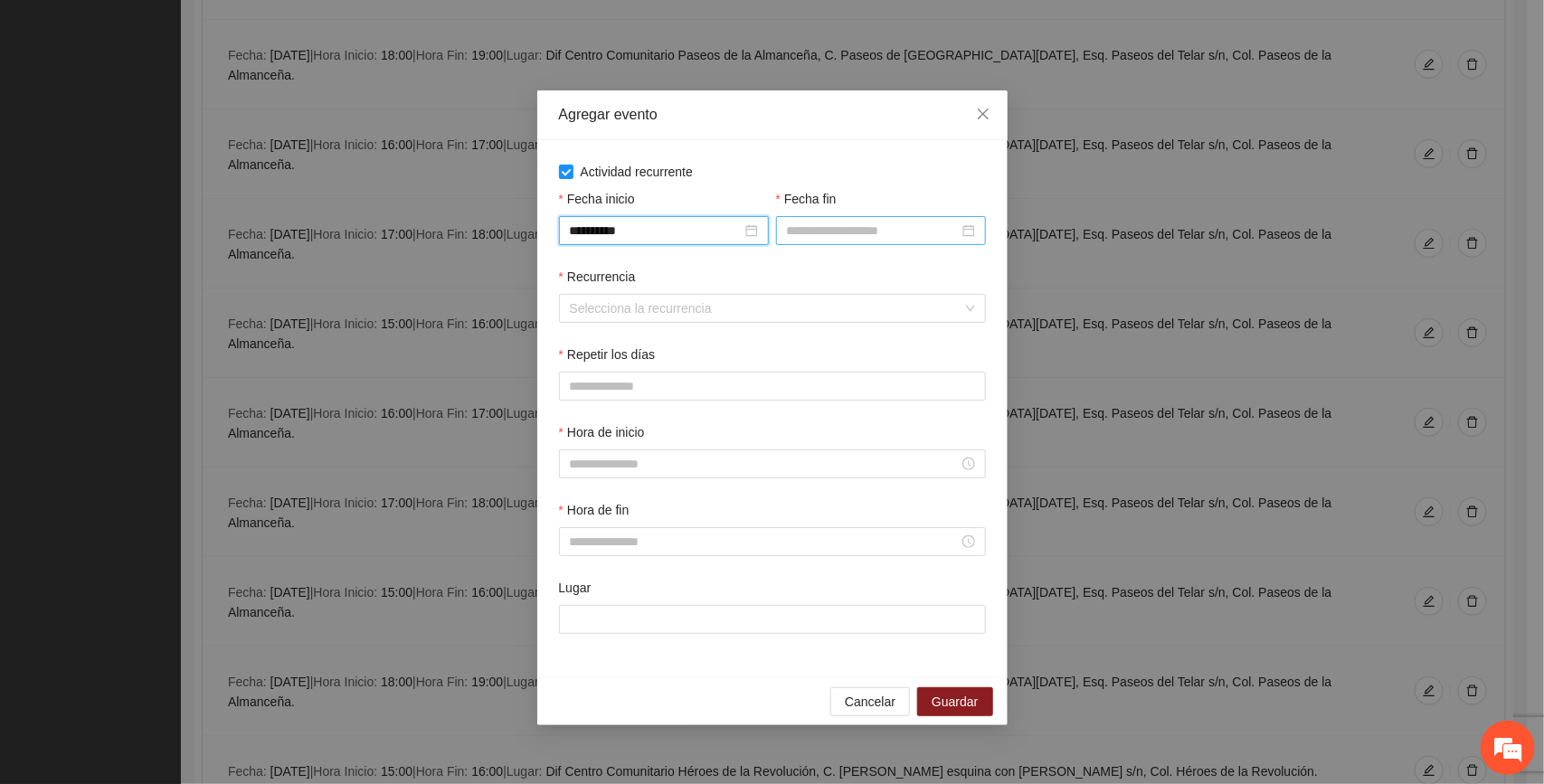 click on "Fecha fin" at bounding box center [873, 231] 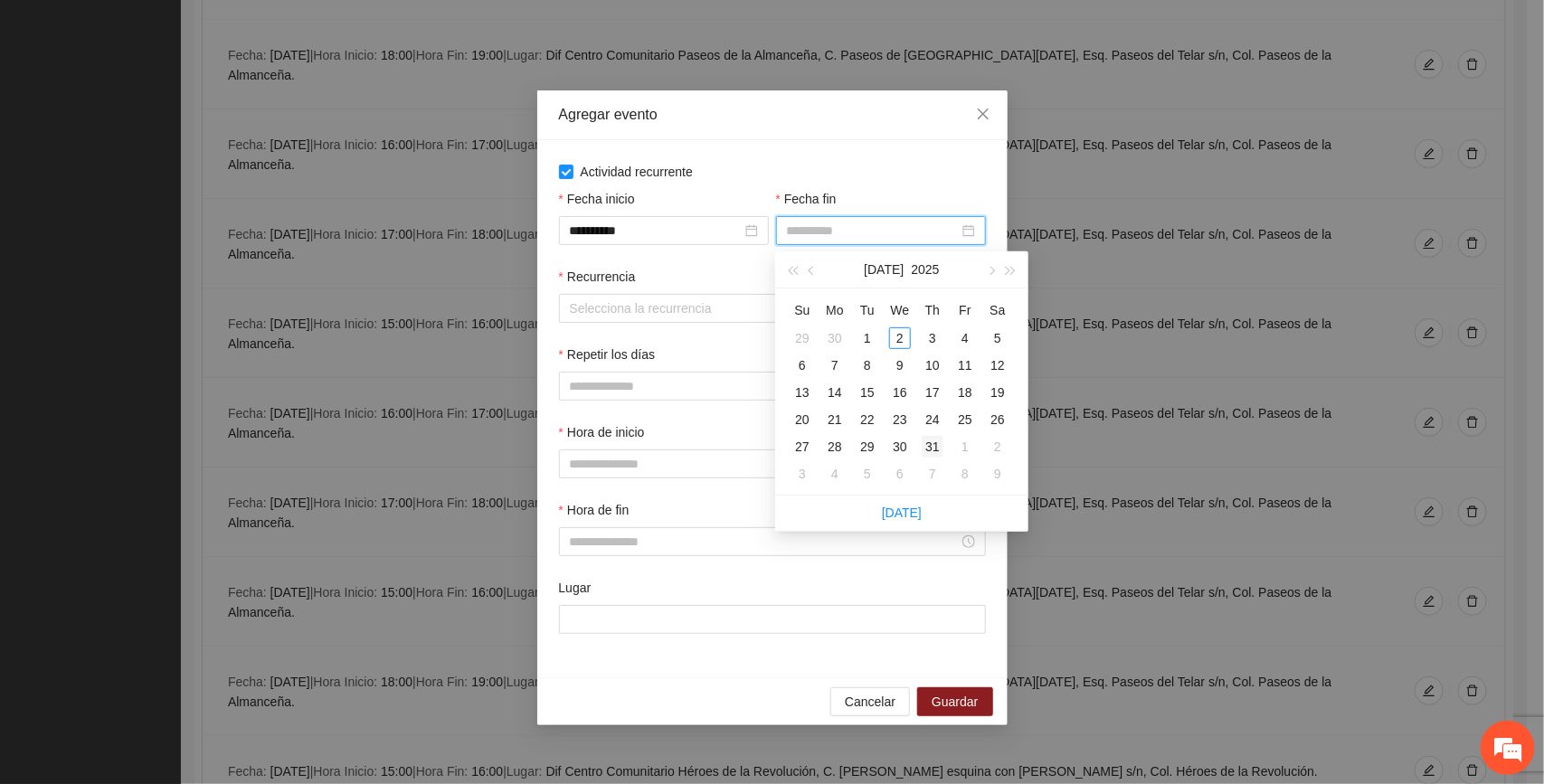 type on "**********" 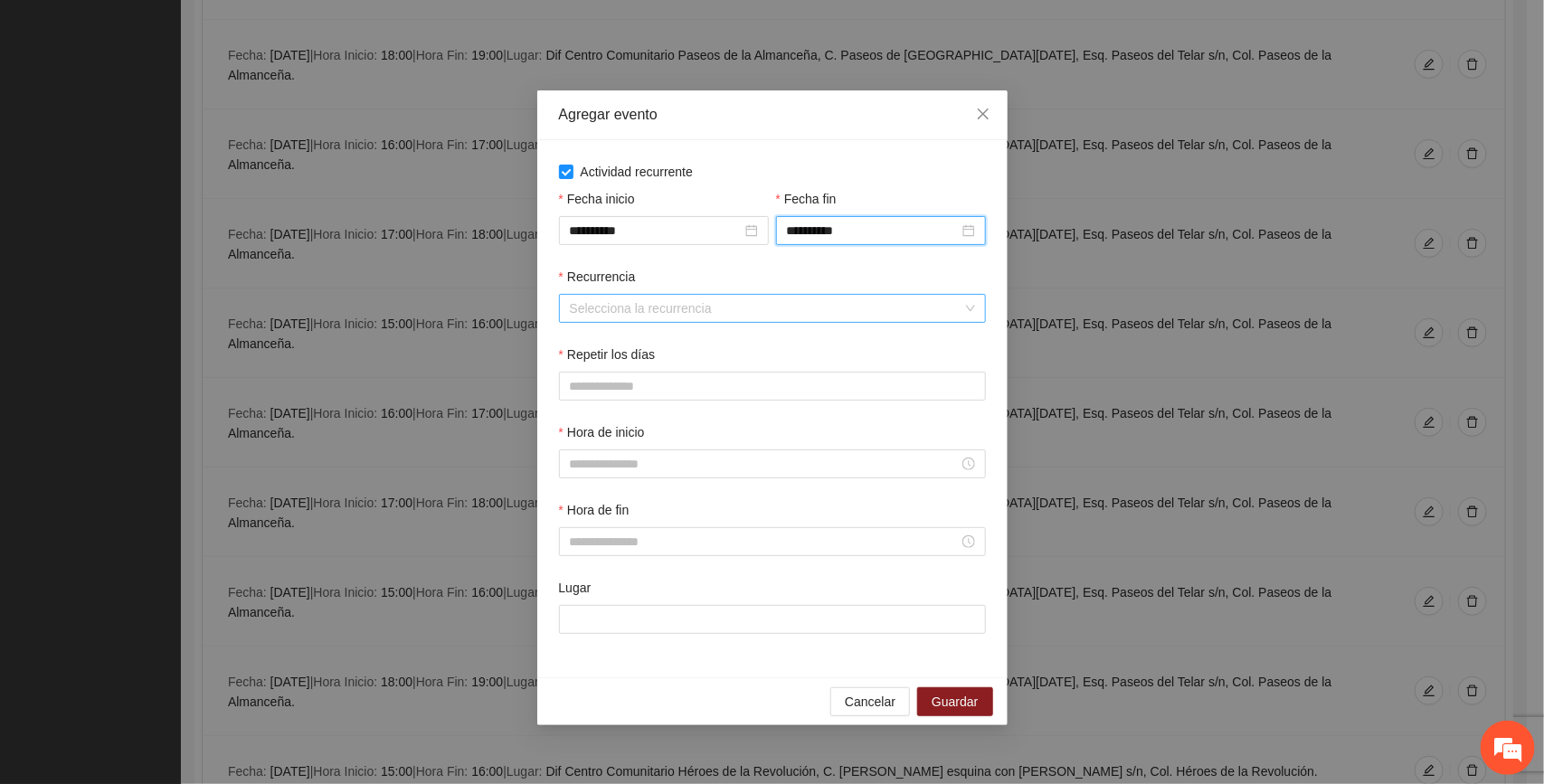 click on "Recurrencia" at bounding box center (766, 308) 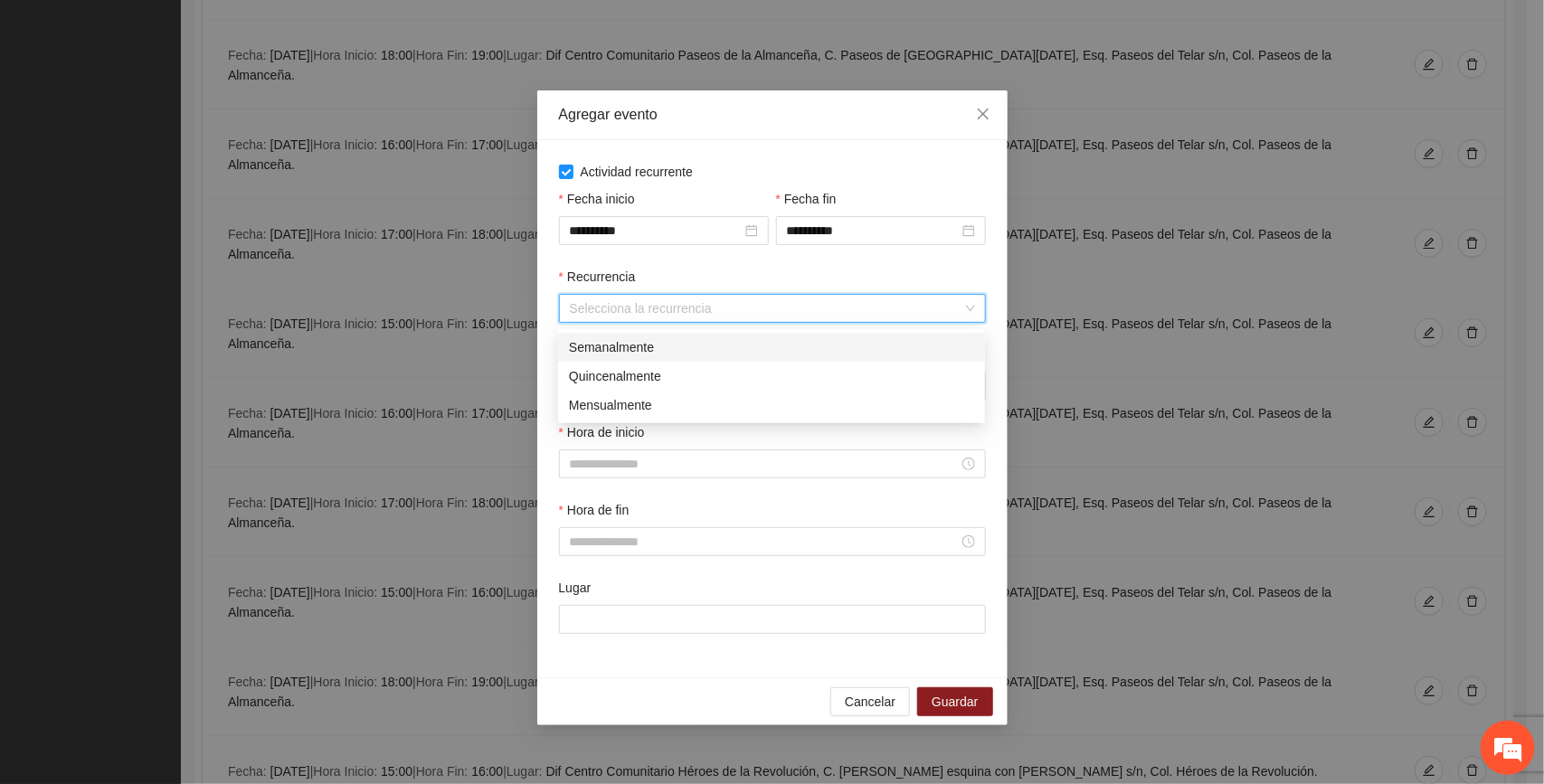 click on "Semanalmente" at bounding box center [772, 347] 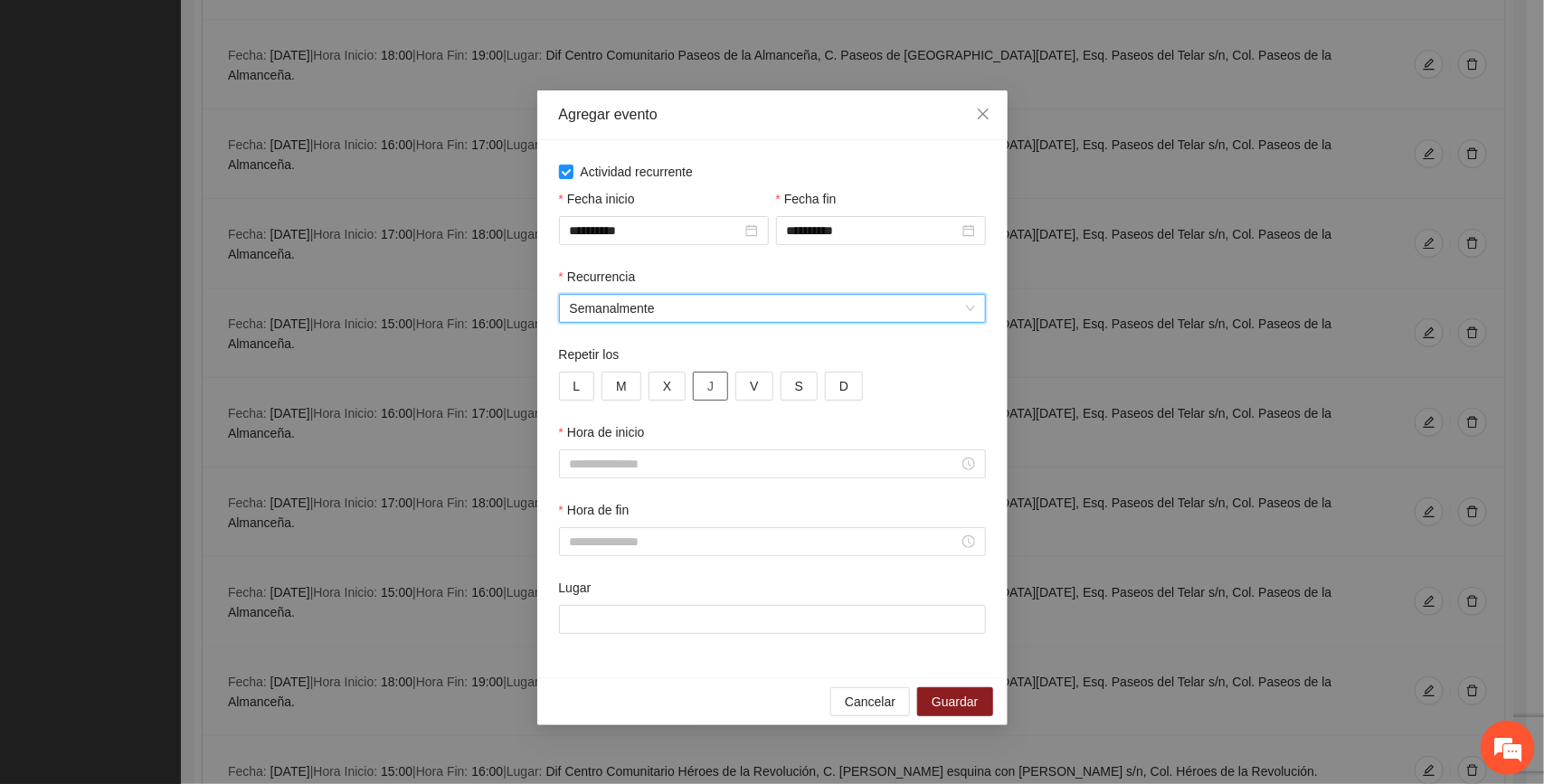 click on "J" at bounding box center [710, 386] 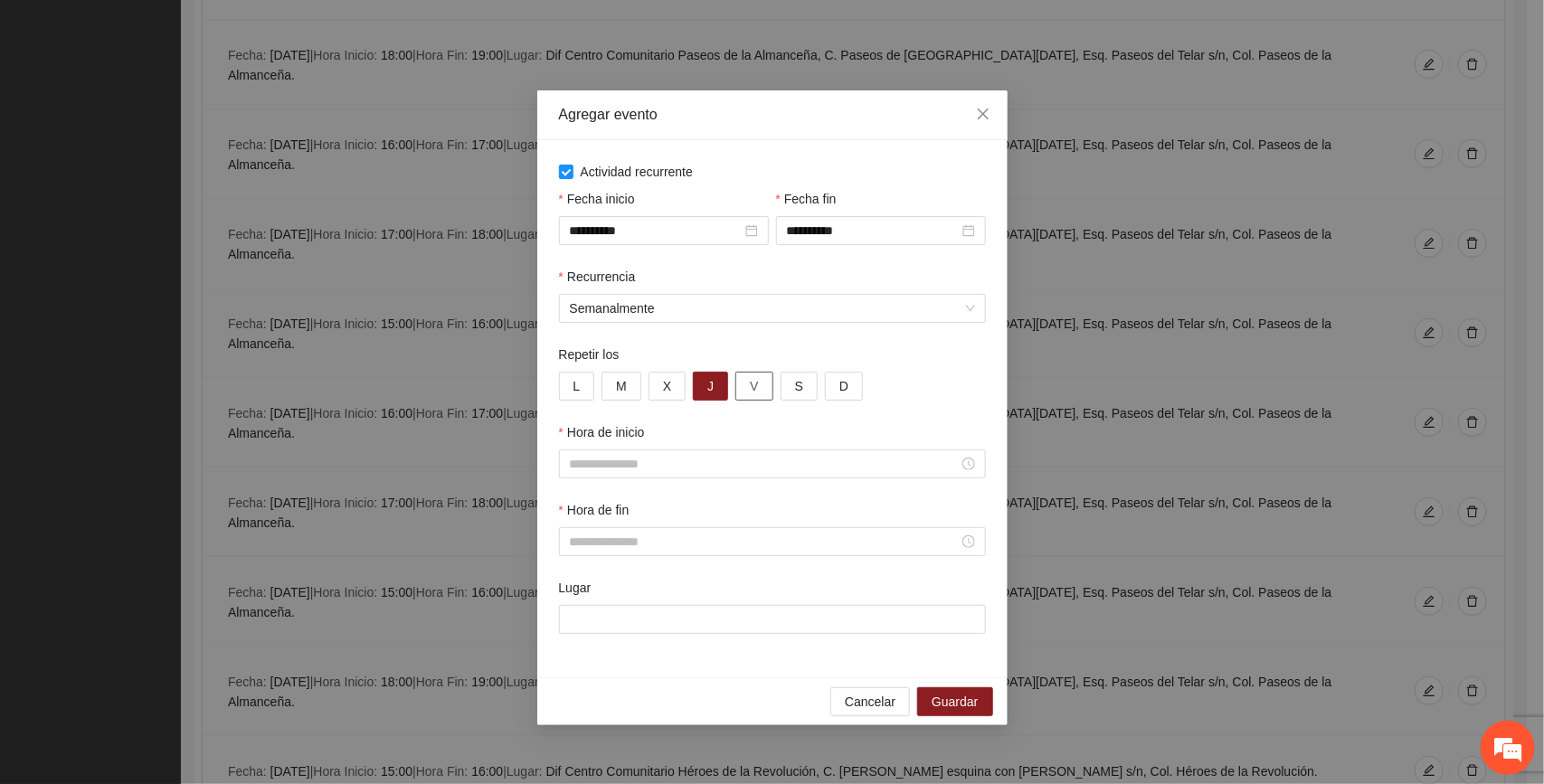 click on "V" at bounding box center (753, 386) 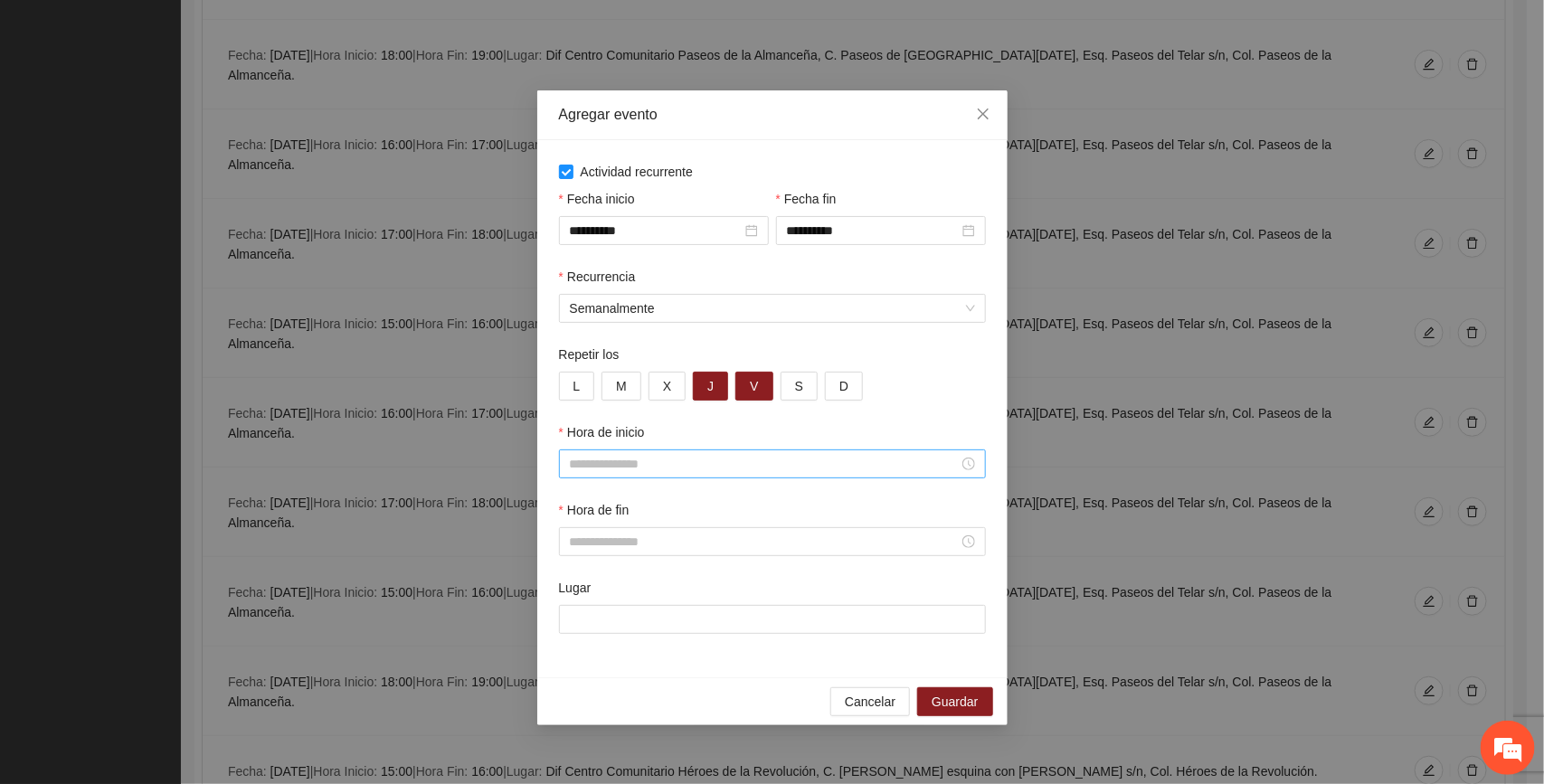 click on "Hora de inicio" at bounding box center [764, 464] 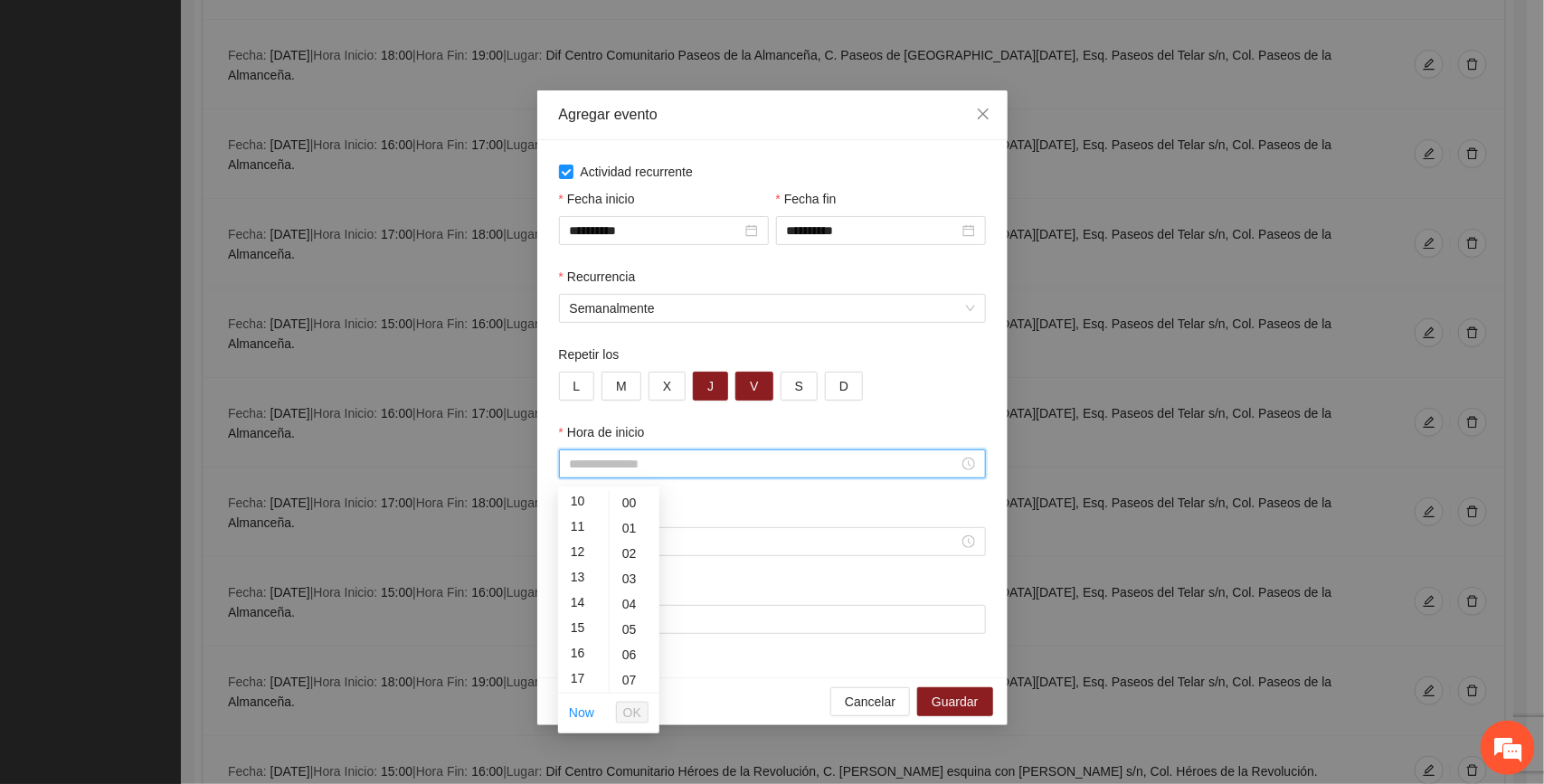 scroll, scrollTop: 287, scrollLeft: 0, axis: vertical 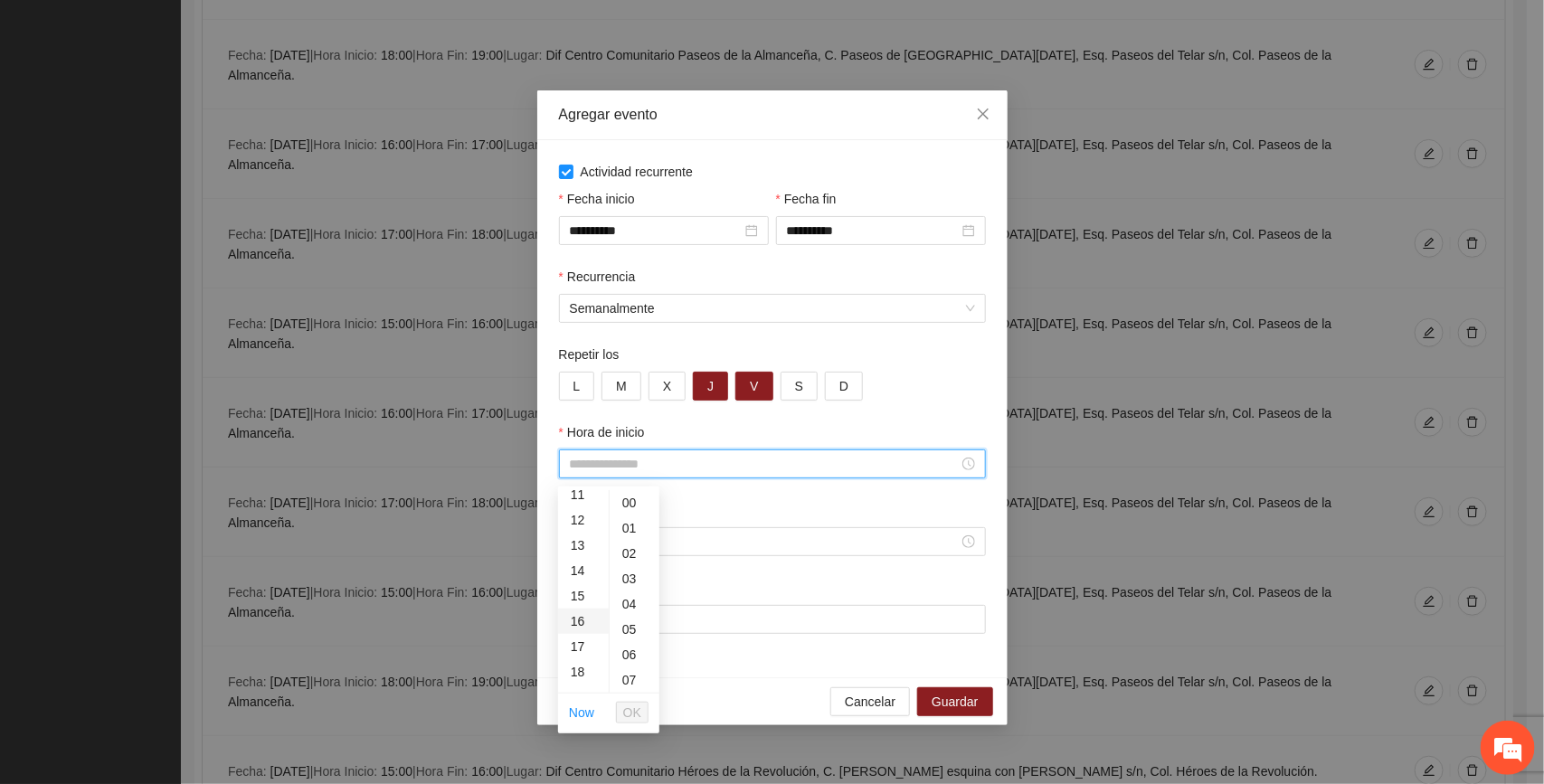 click on "16" at bounding box center [583, 621] 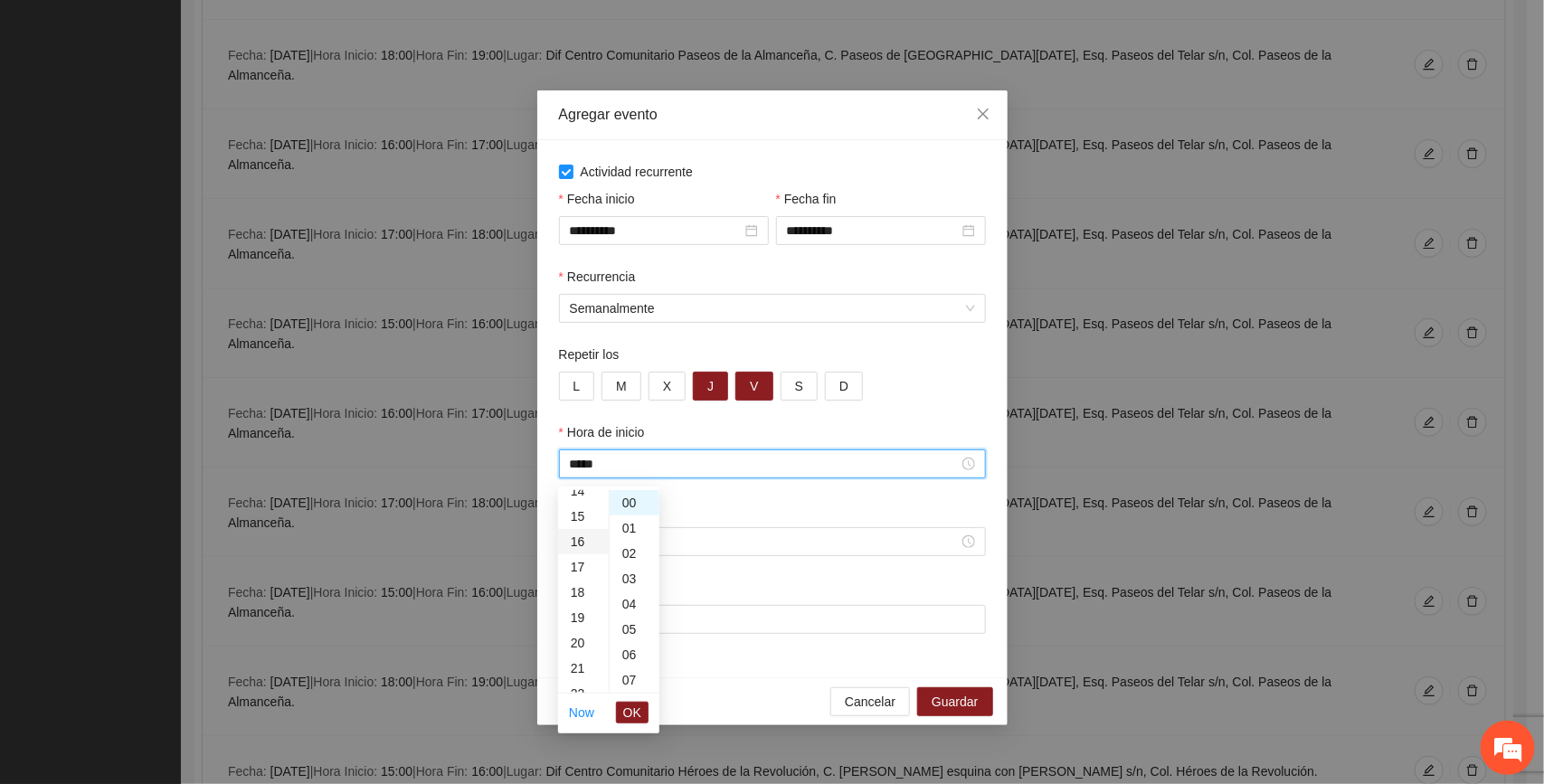 scroll, scrollTop: 404, scrollLeft: 0, axis: vertical 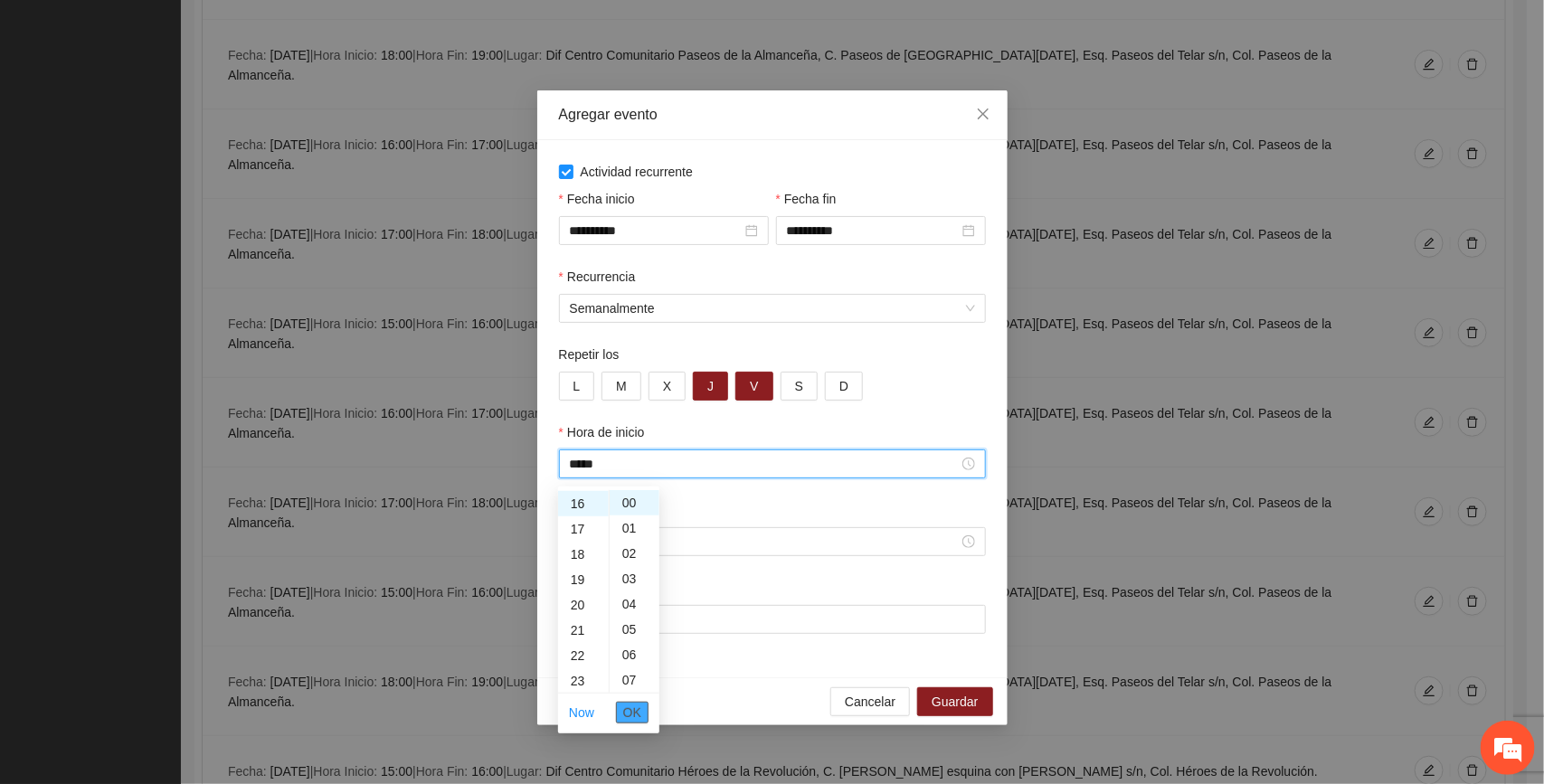 click on "OK" at bounding box center (632, 713) 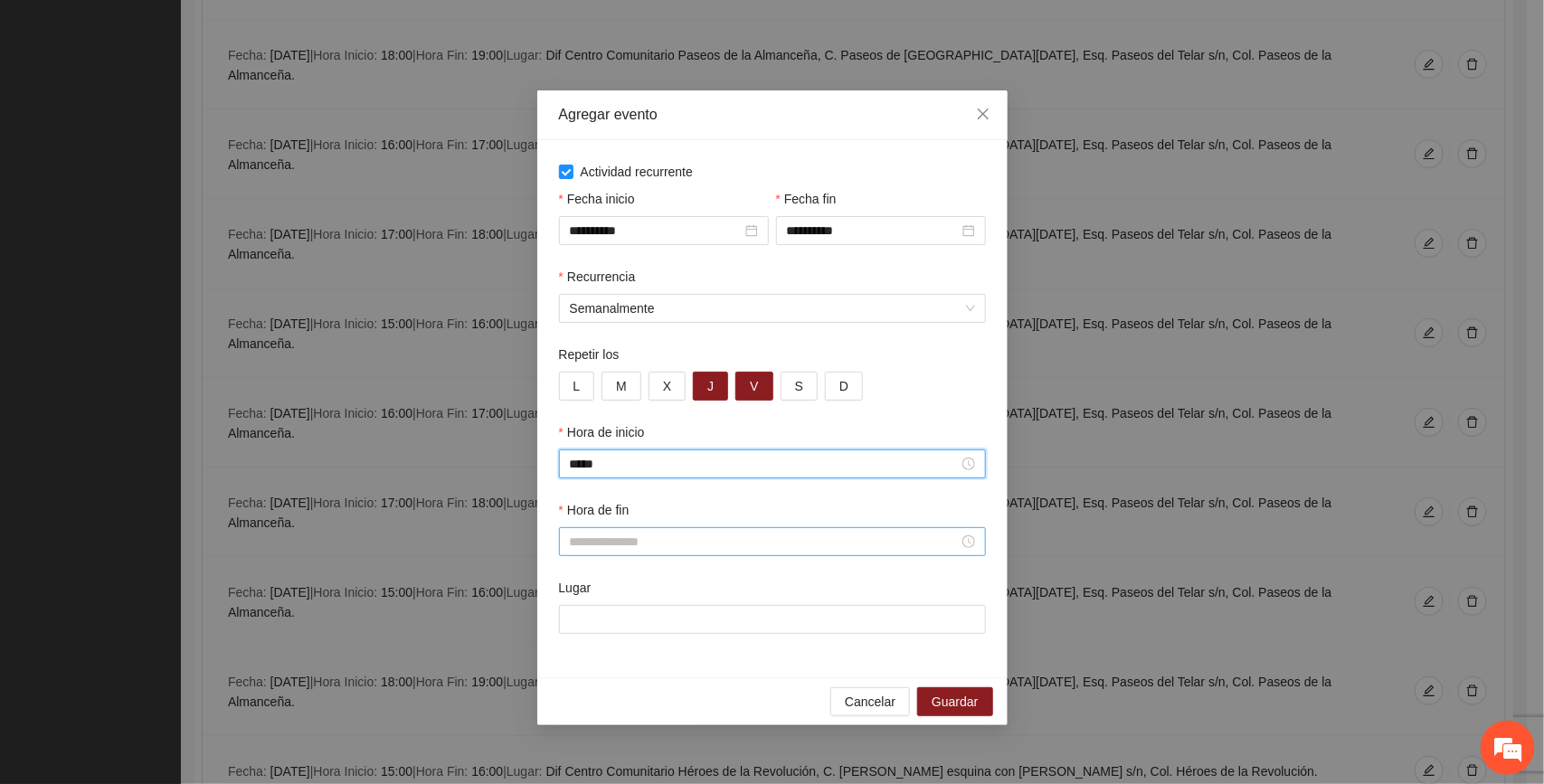 click on "Hora de fin" at bounding box center [764, 542] 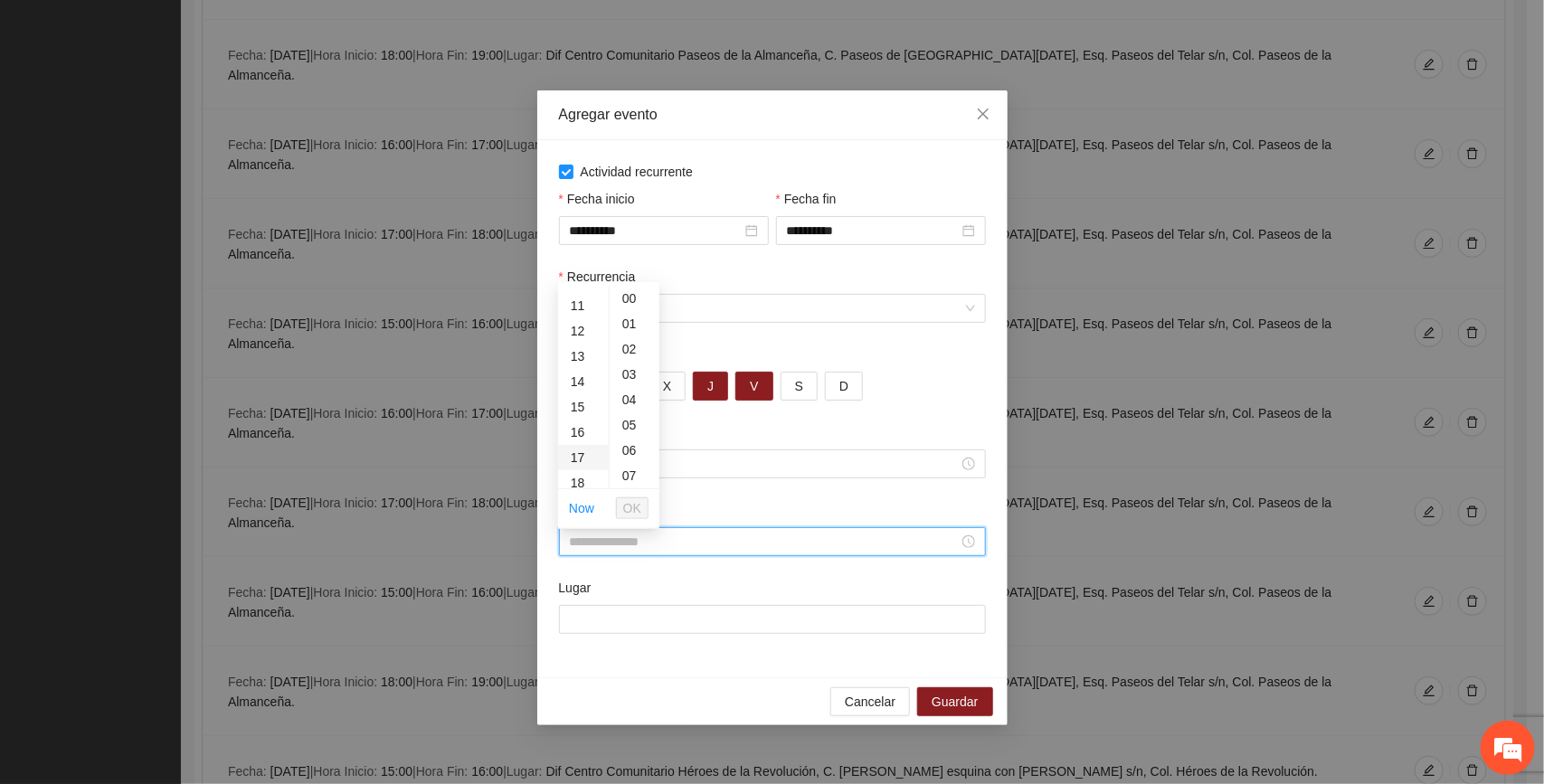 click on "17" at bounding box center (583, 458) 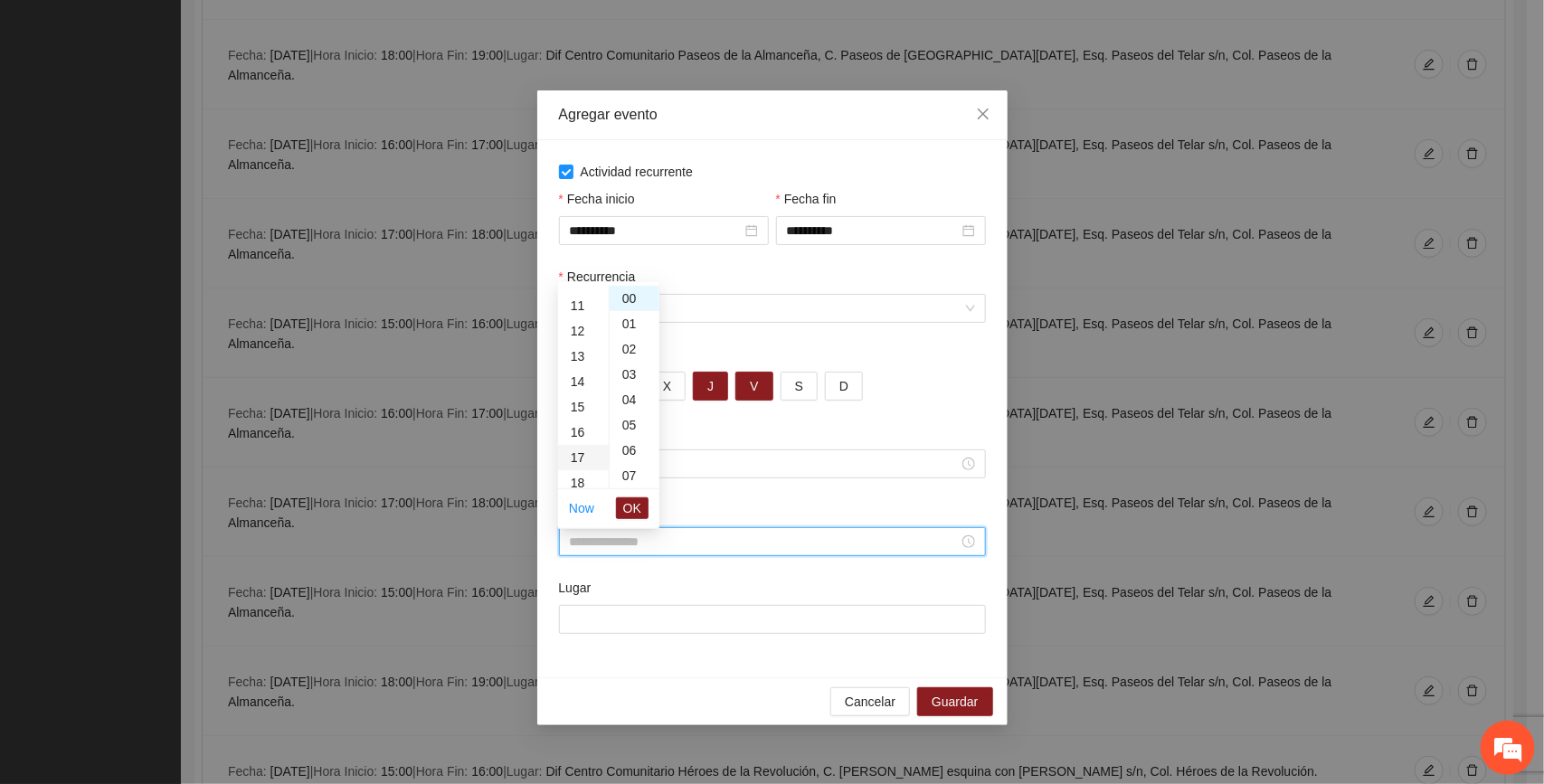 type on "*****" 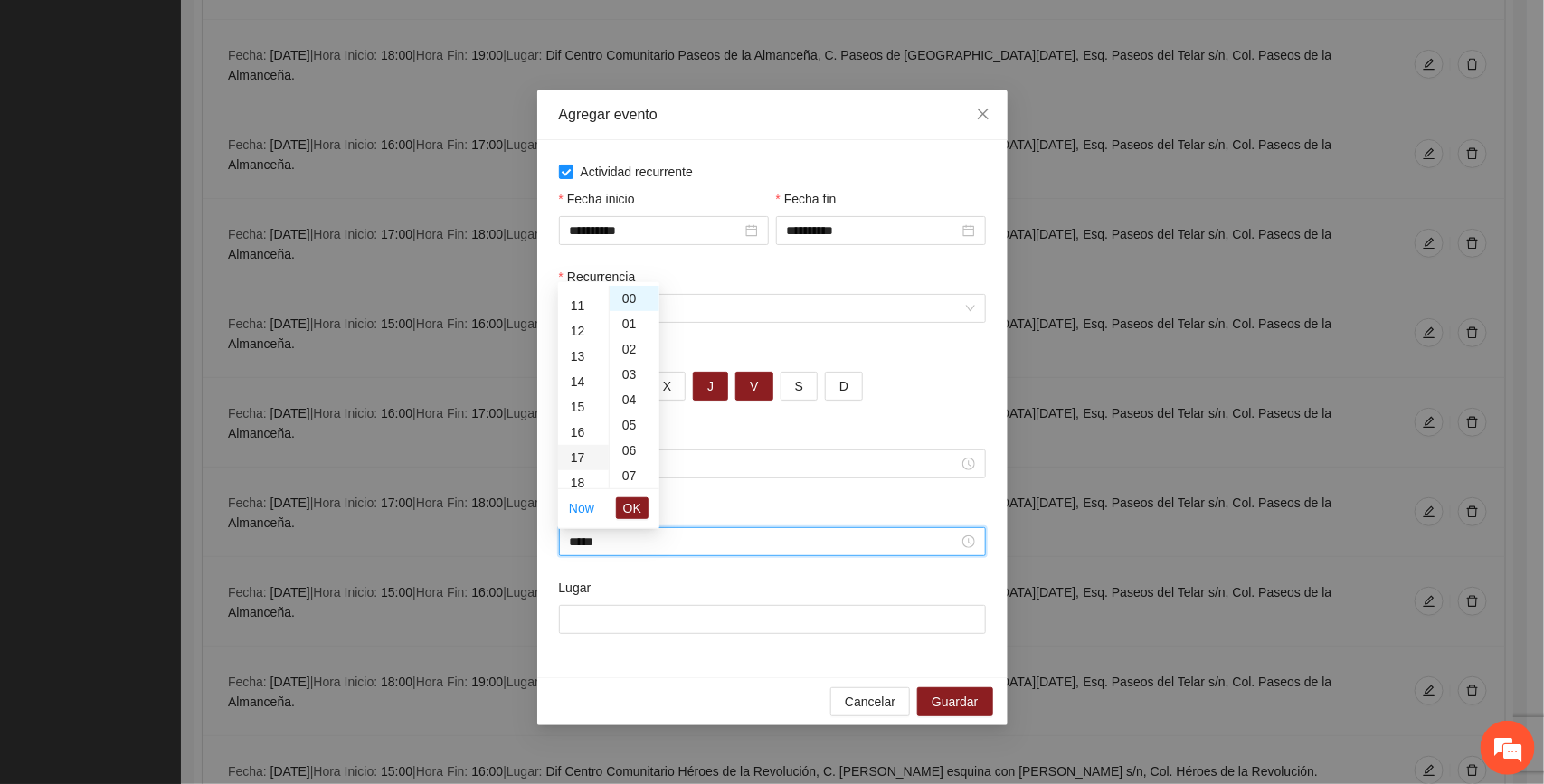 scroll, scrollTop: 430, scrollLeft: 0, axis: vertical 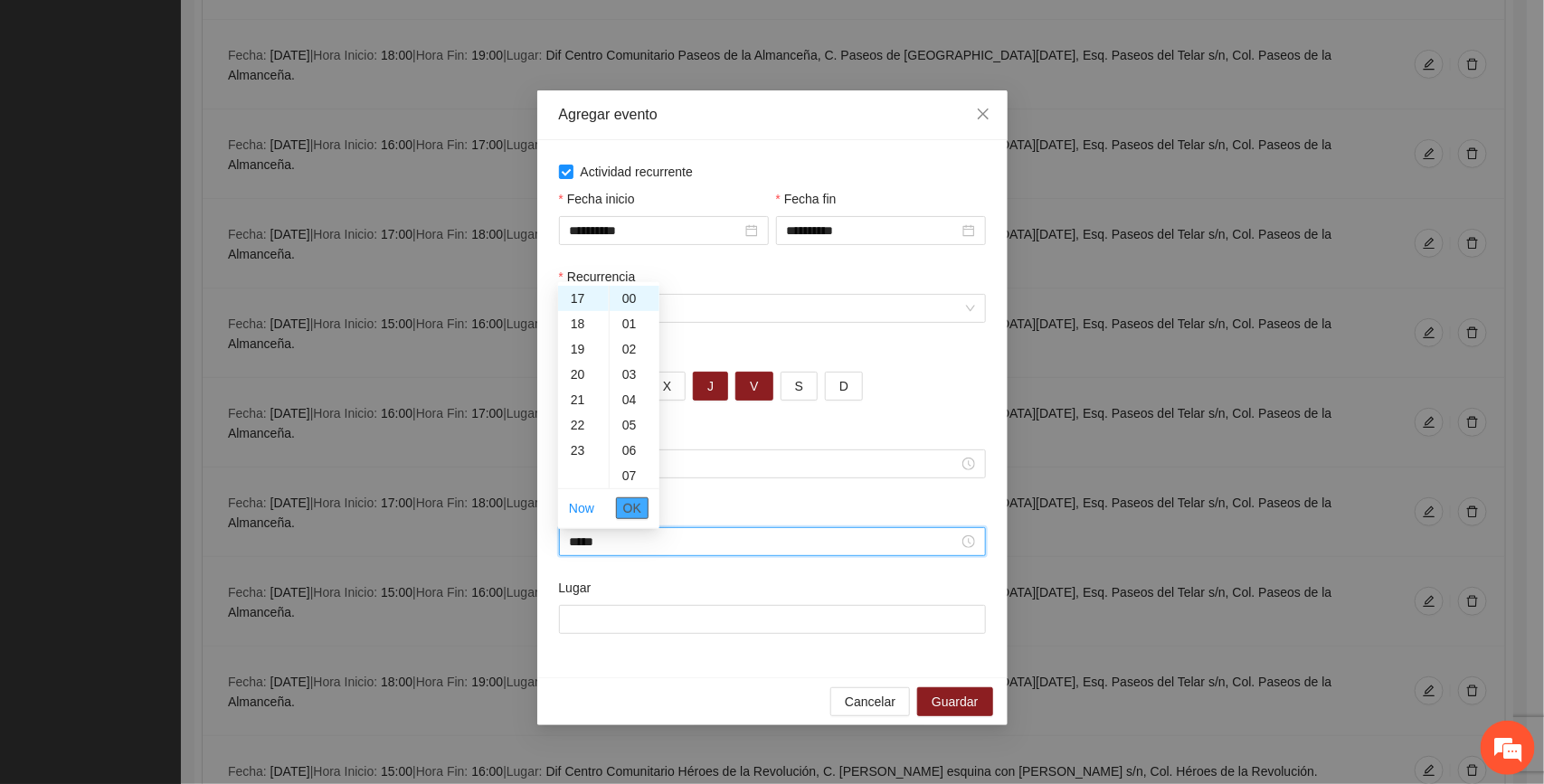 click on "OK" at bounding box center [632, 508] 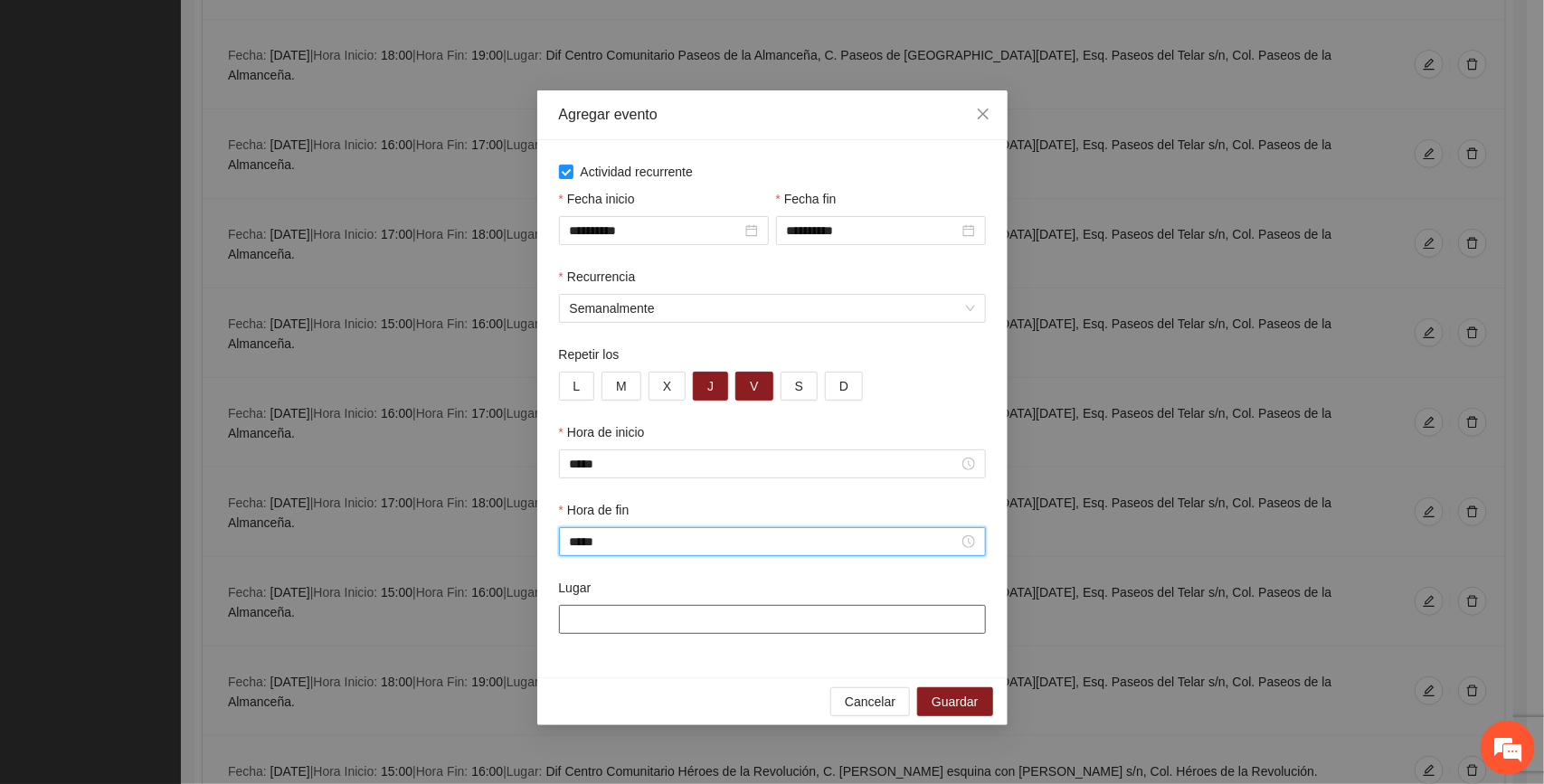 click on "Lugar" at bounding box center [772, 619] 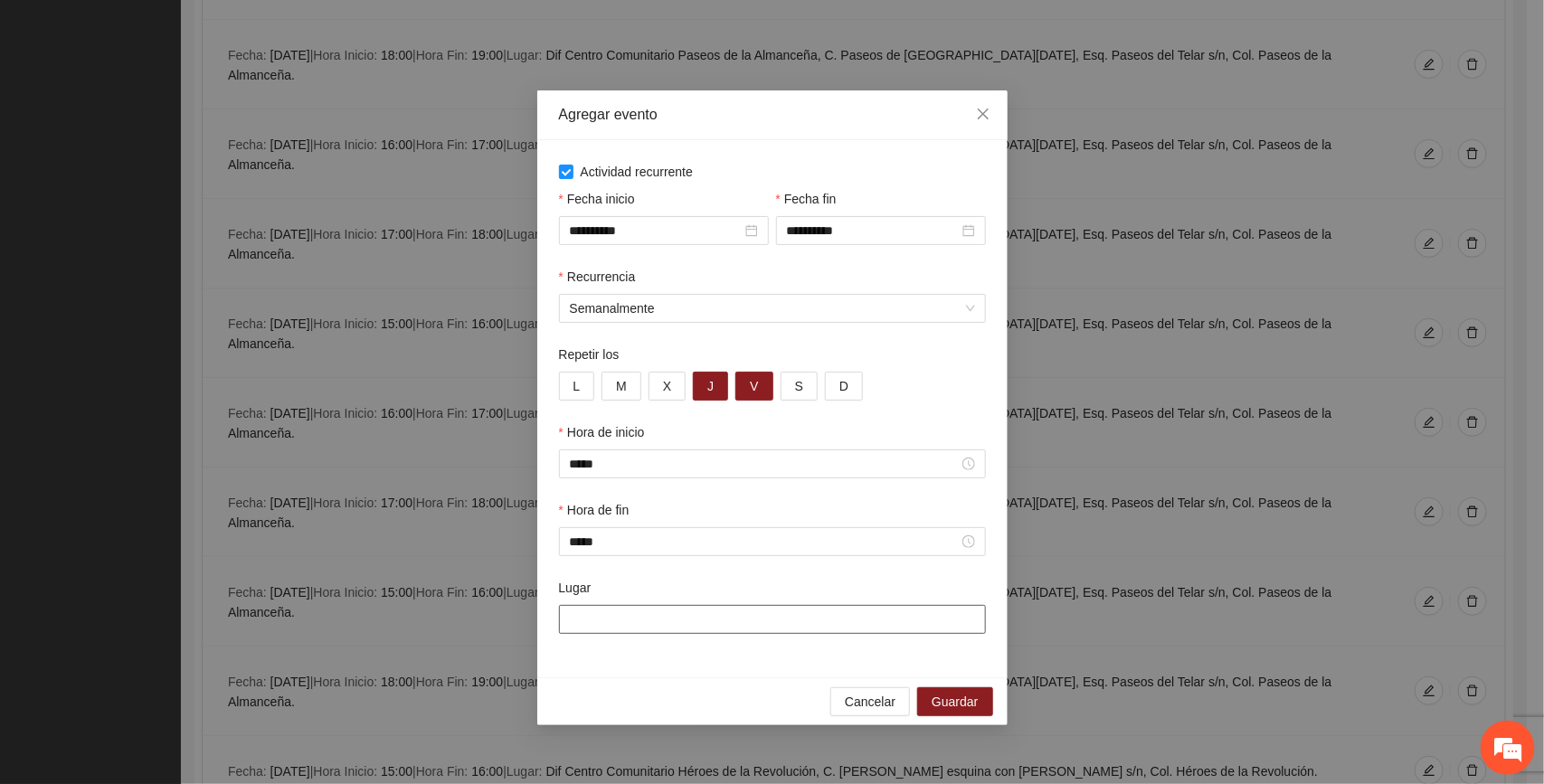 paste on "**********" 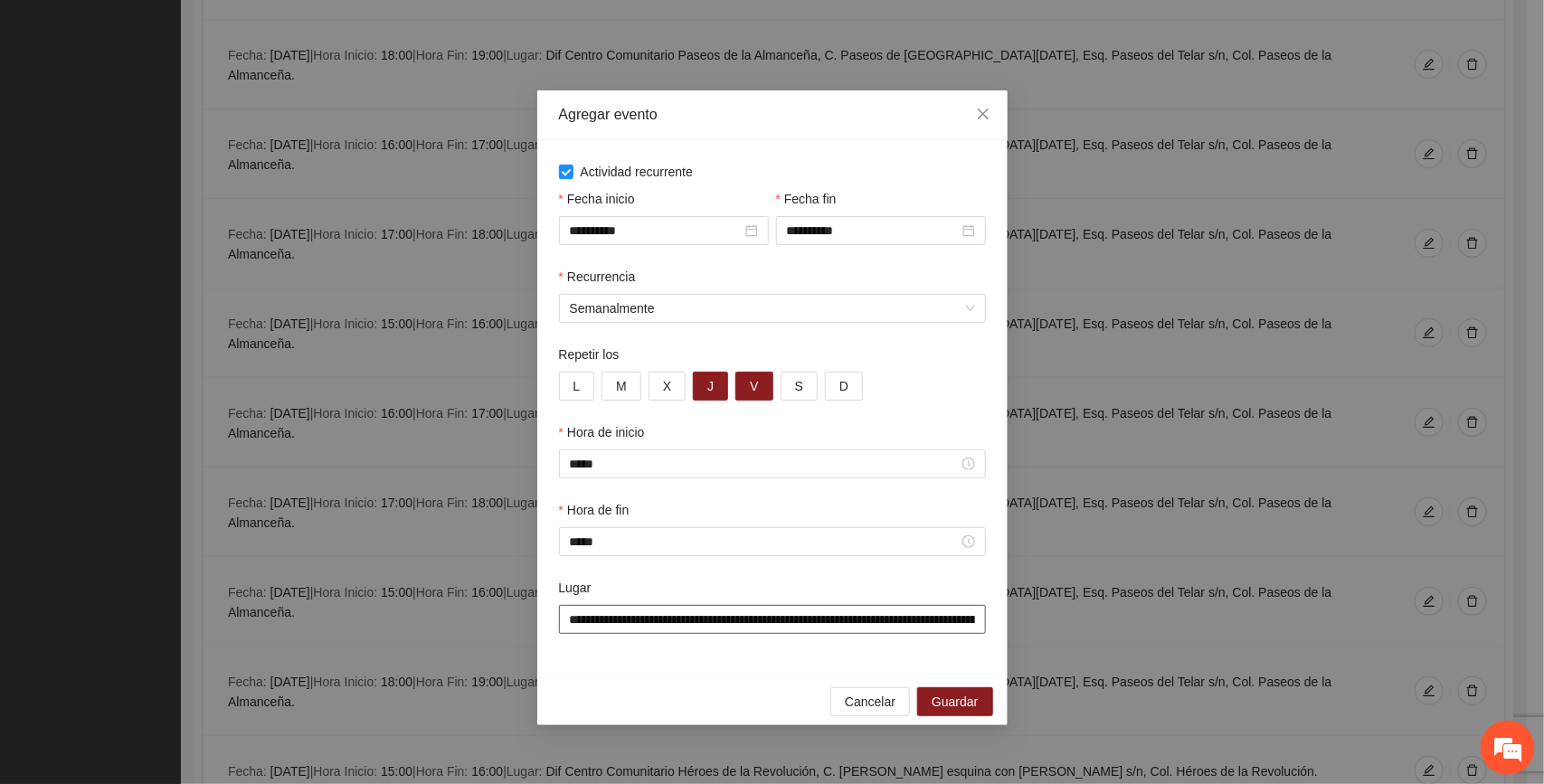 scroll, scrollTop: 0, scrollLeft: 331, axis: horizontal 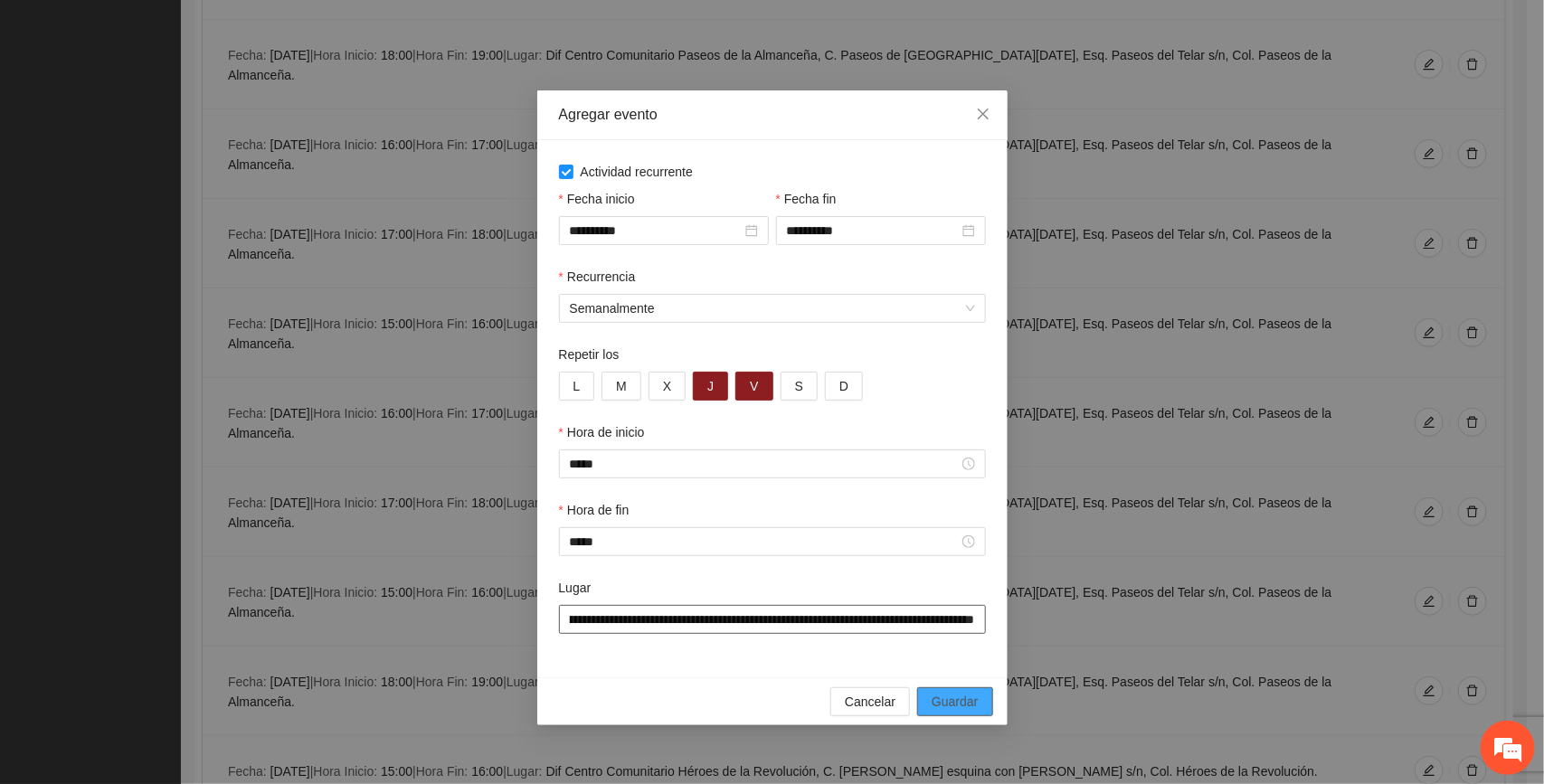 type on "**********" 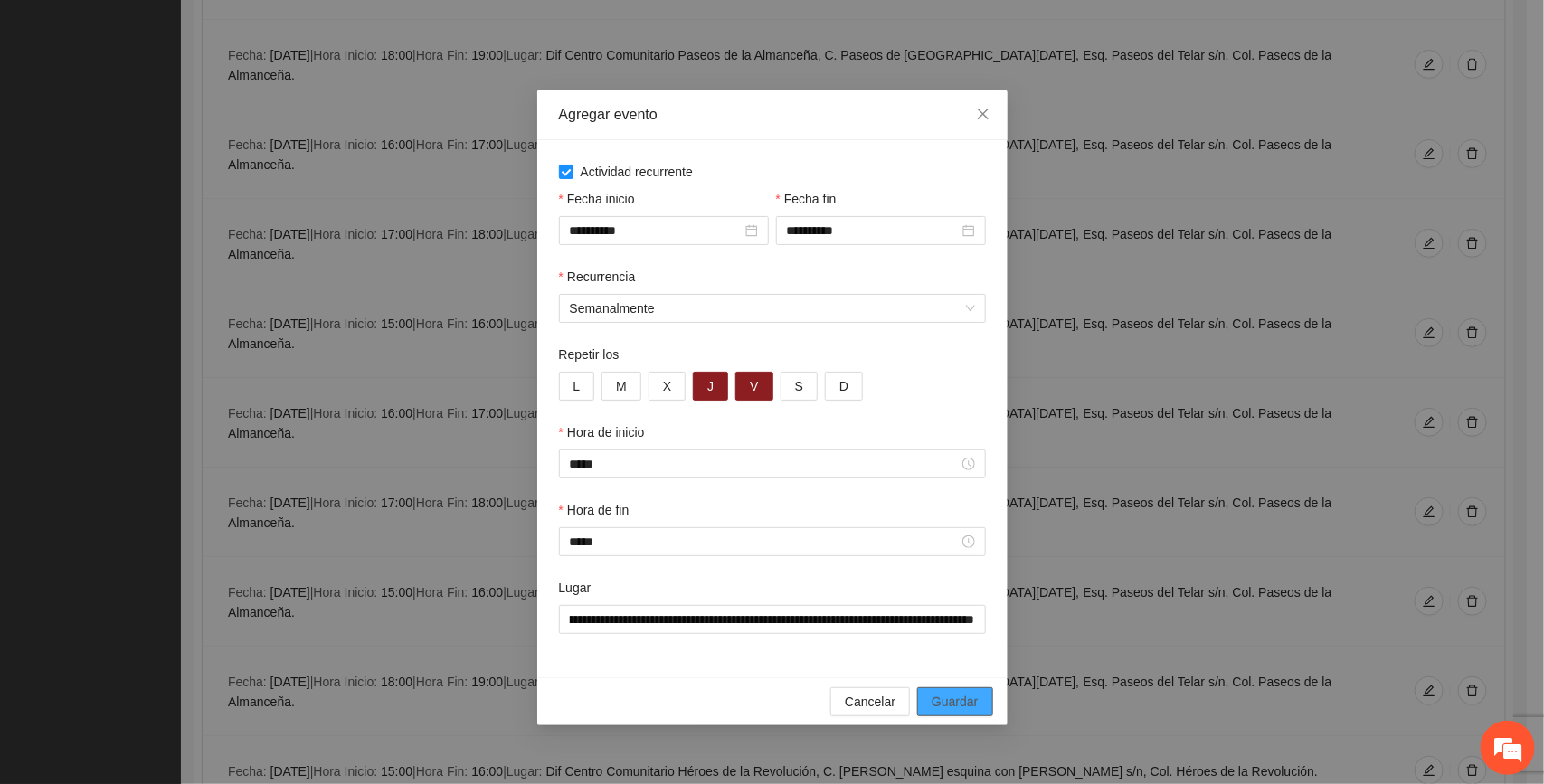 click on "Guardar" at bounding box center [954, 702] 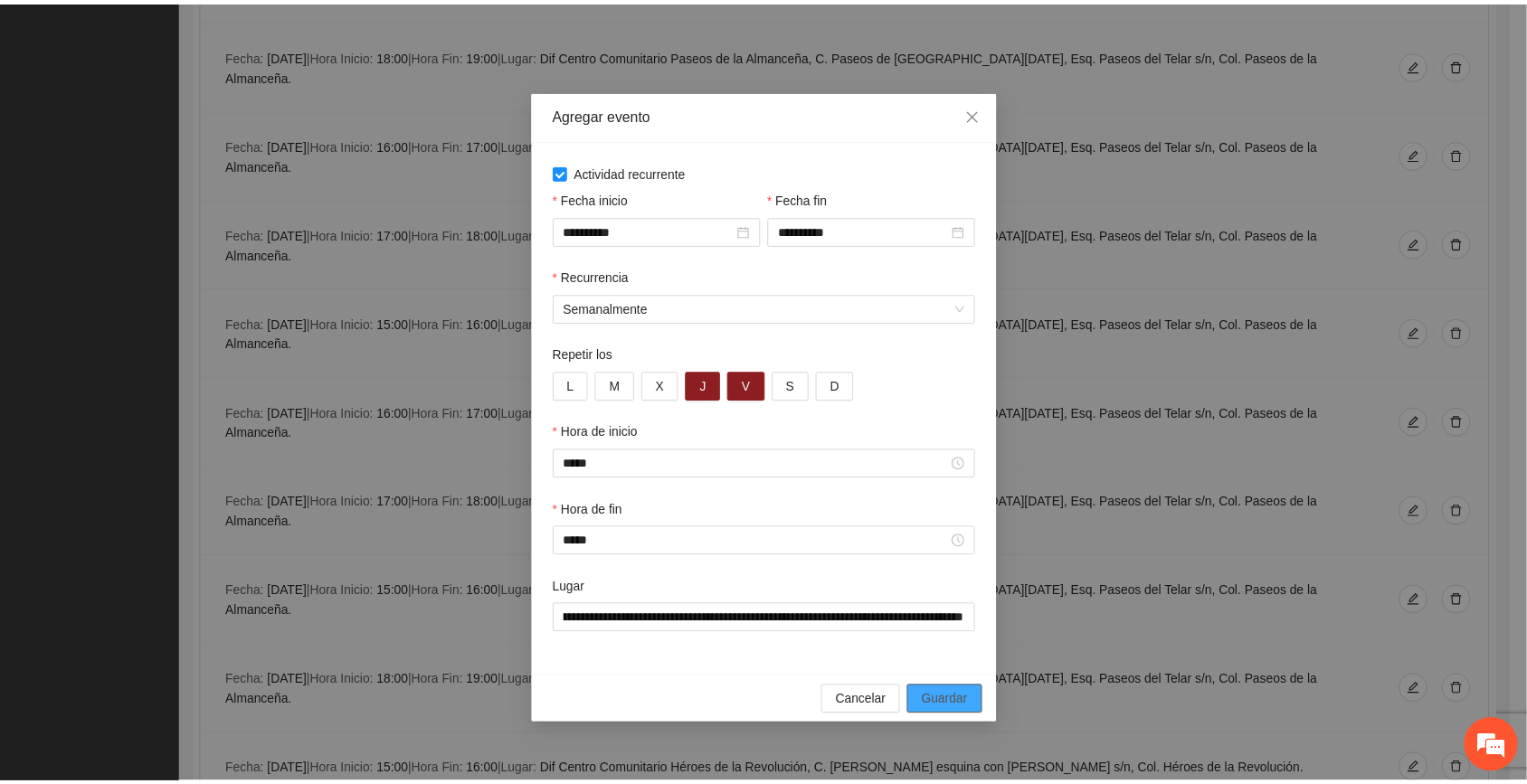 scroll, scrollTop: 0, scrollLeft: 0, axis: both 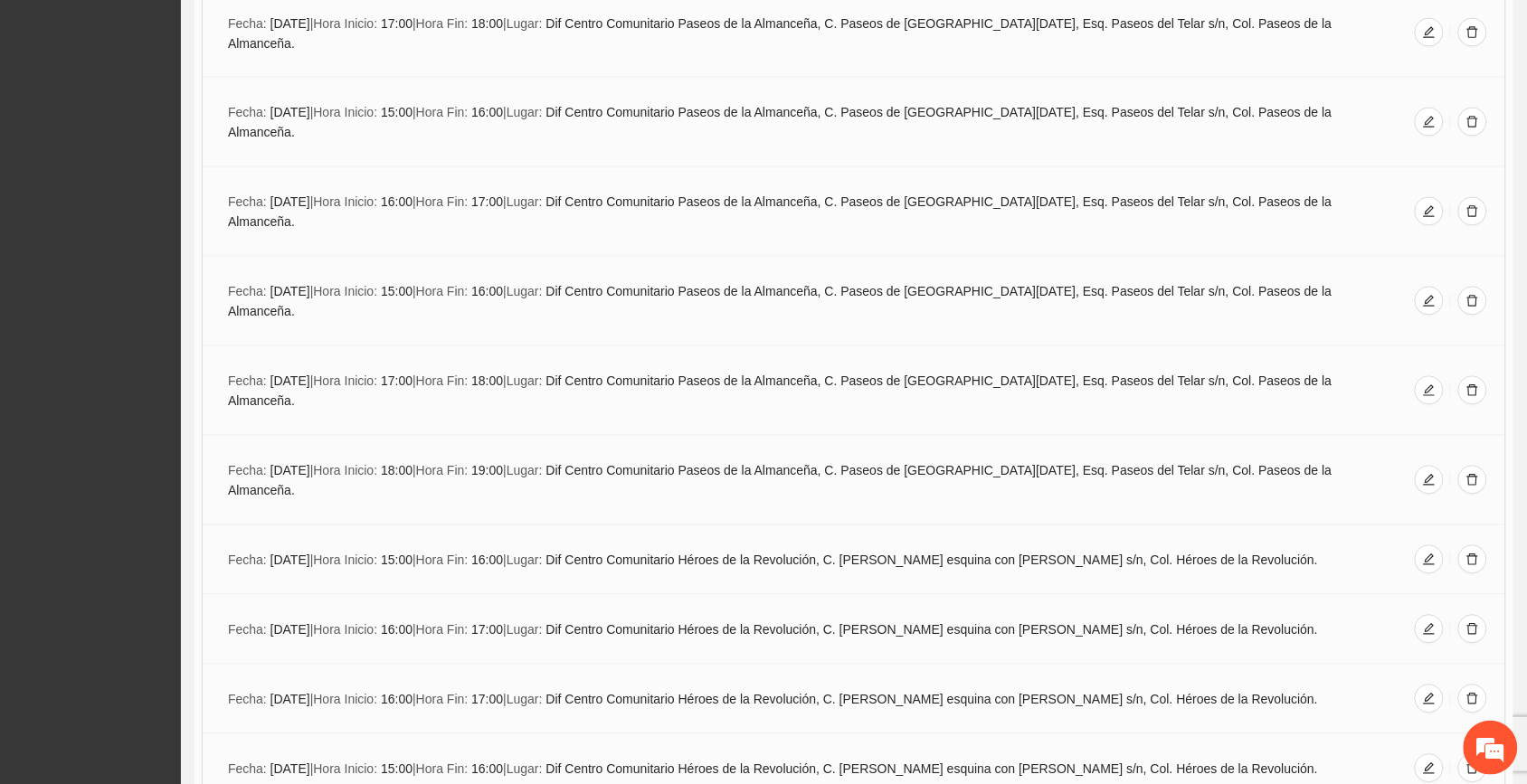 click on "Agregar evento" at bounding box center (864, 2043) 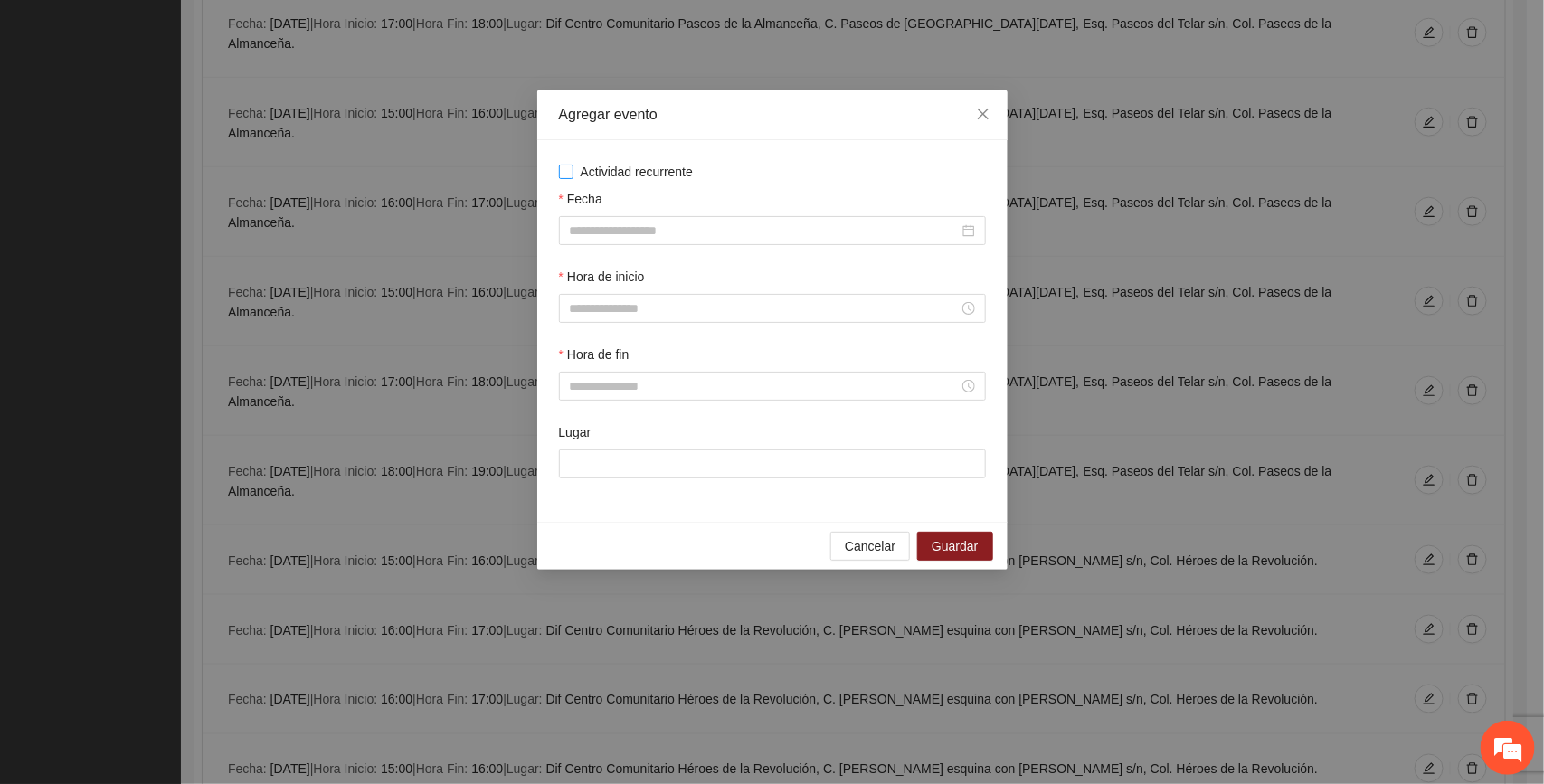 click on "Actividad recurrente" at bounding box center [637, 172] 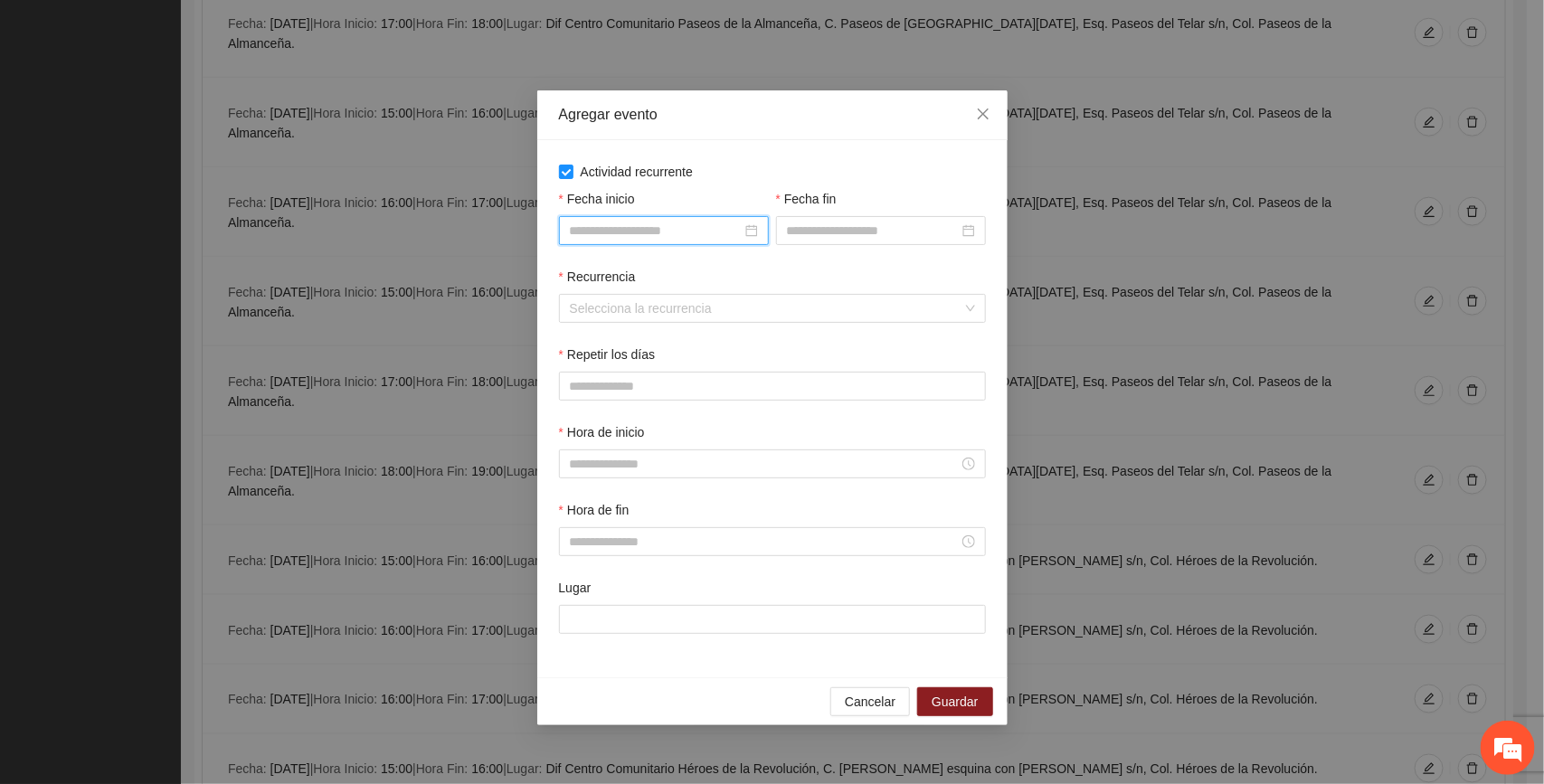 click on "Fecha inicio" at bounding box center [656, 231] 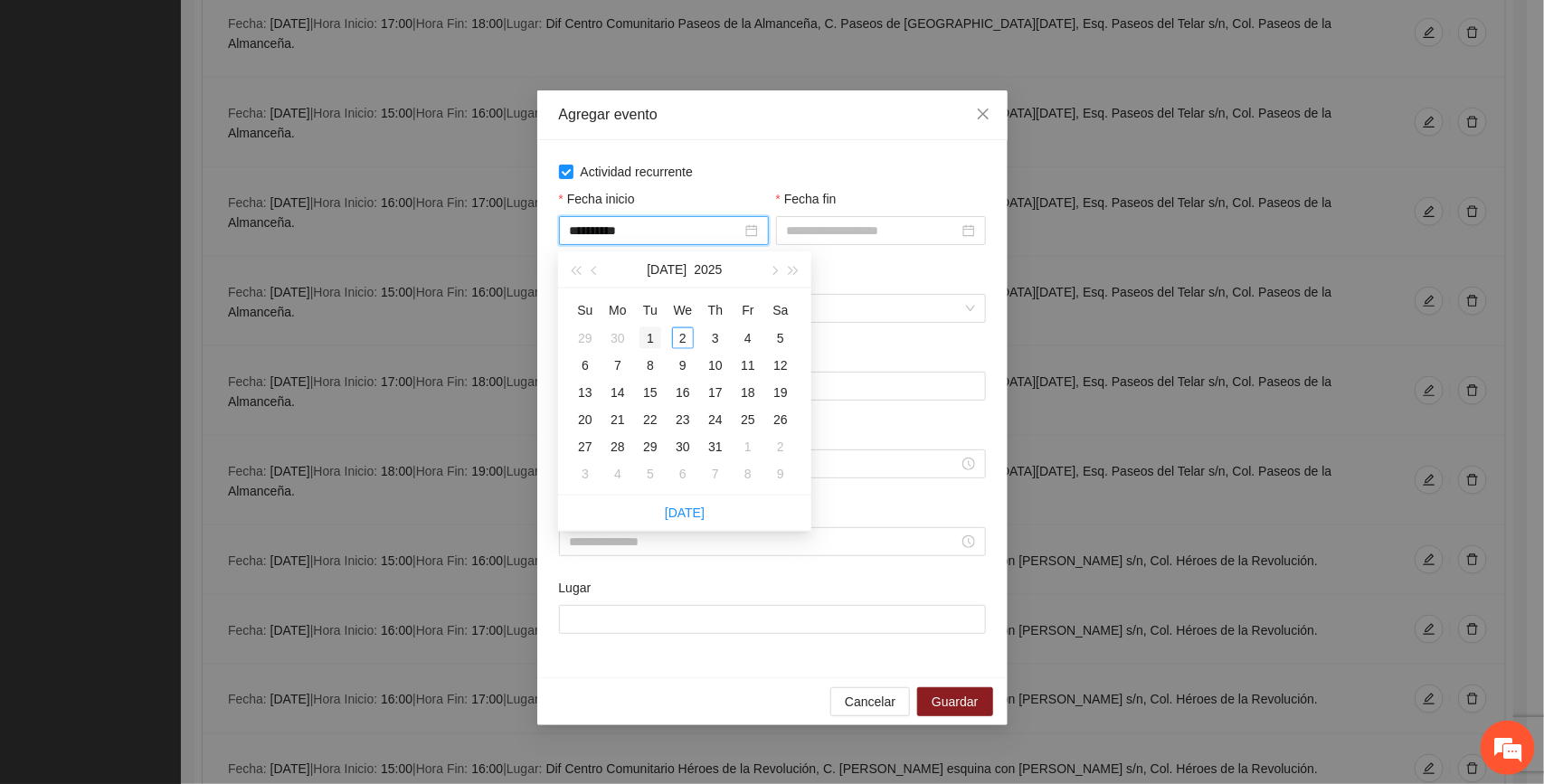 type on "**********" 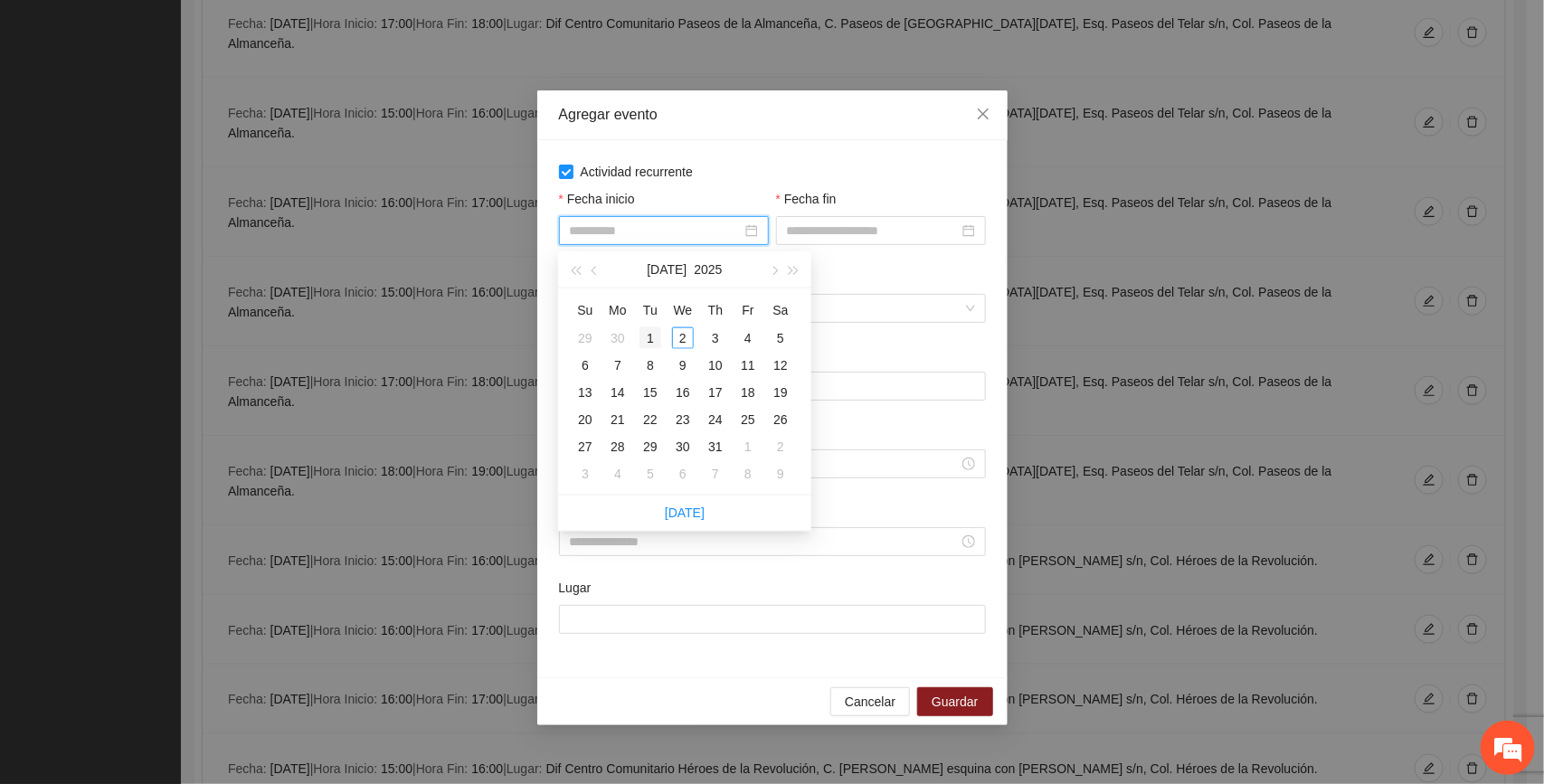 click on "1" at bounding box center (650, 338) 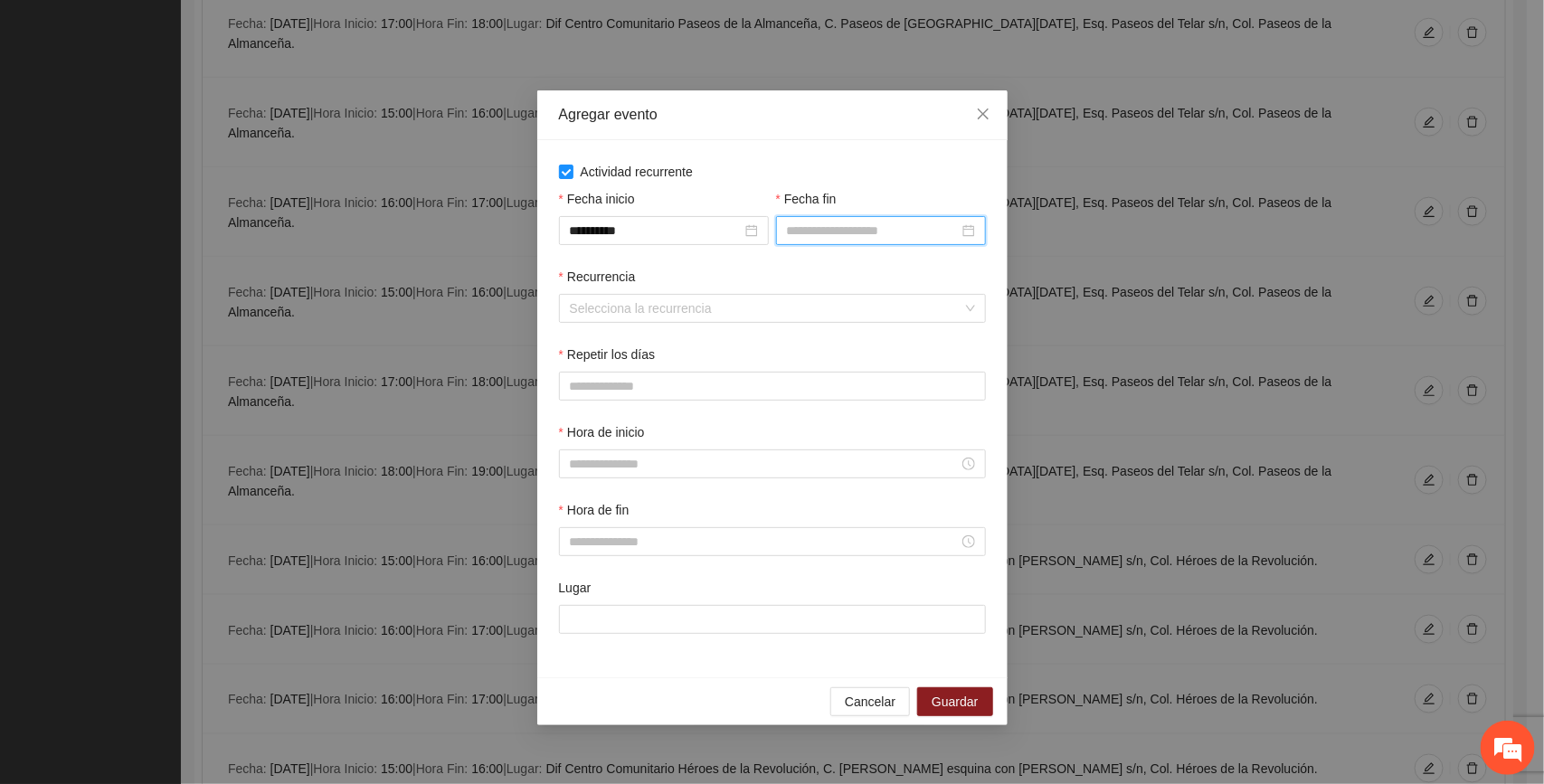 click on "Fecha fin" at bounding box center (873, 231) 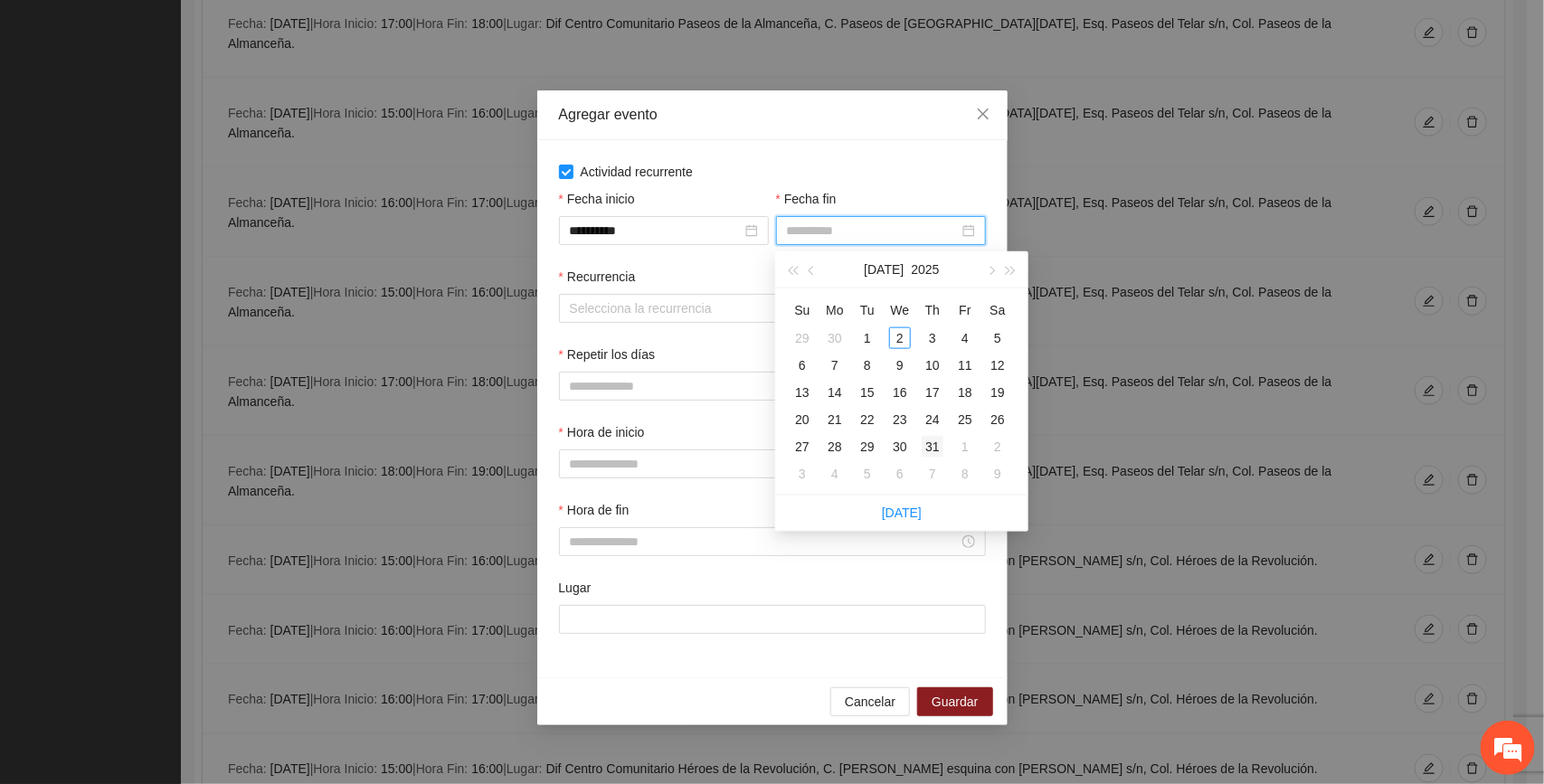 type on "**********" 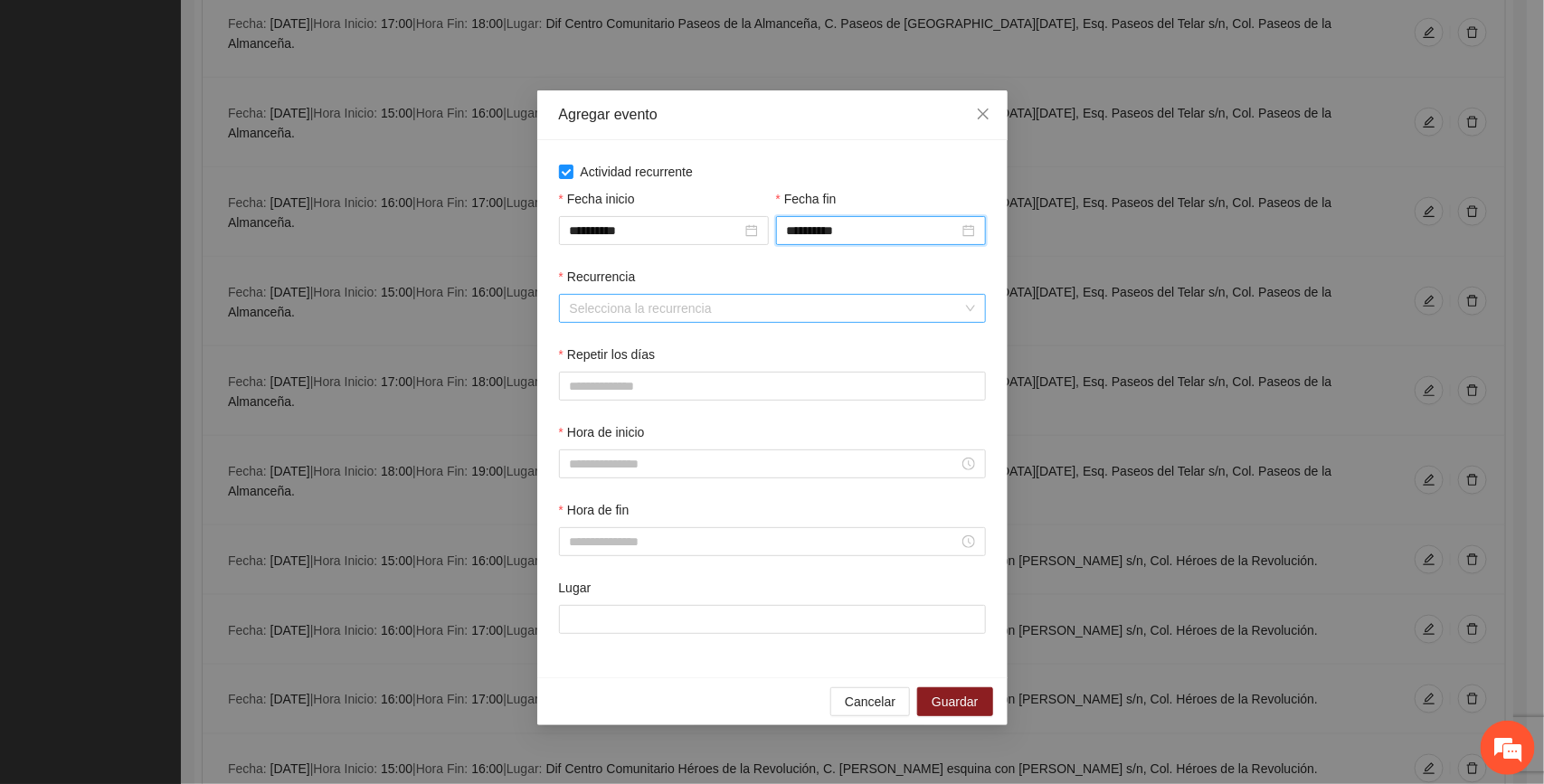 click on "Recurrencia" at bounding box center (766, 308) 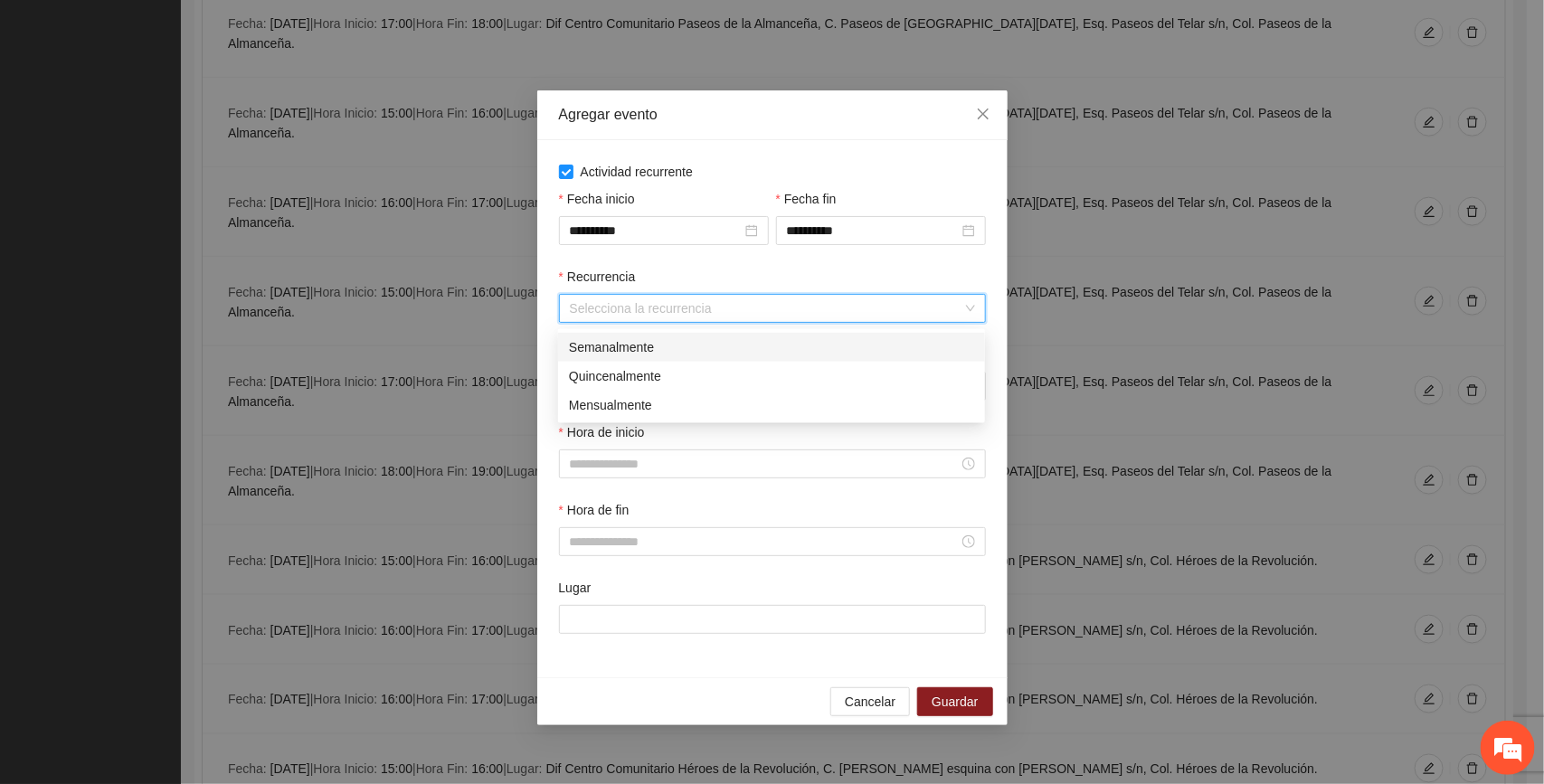 click on "Semanalmente" at bounding box center (772, 347) 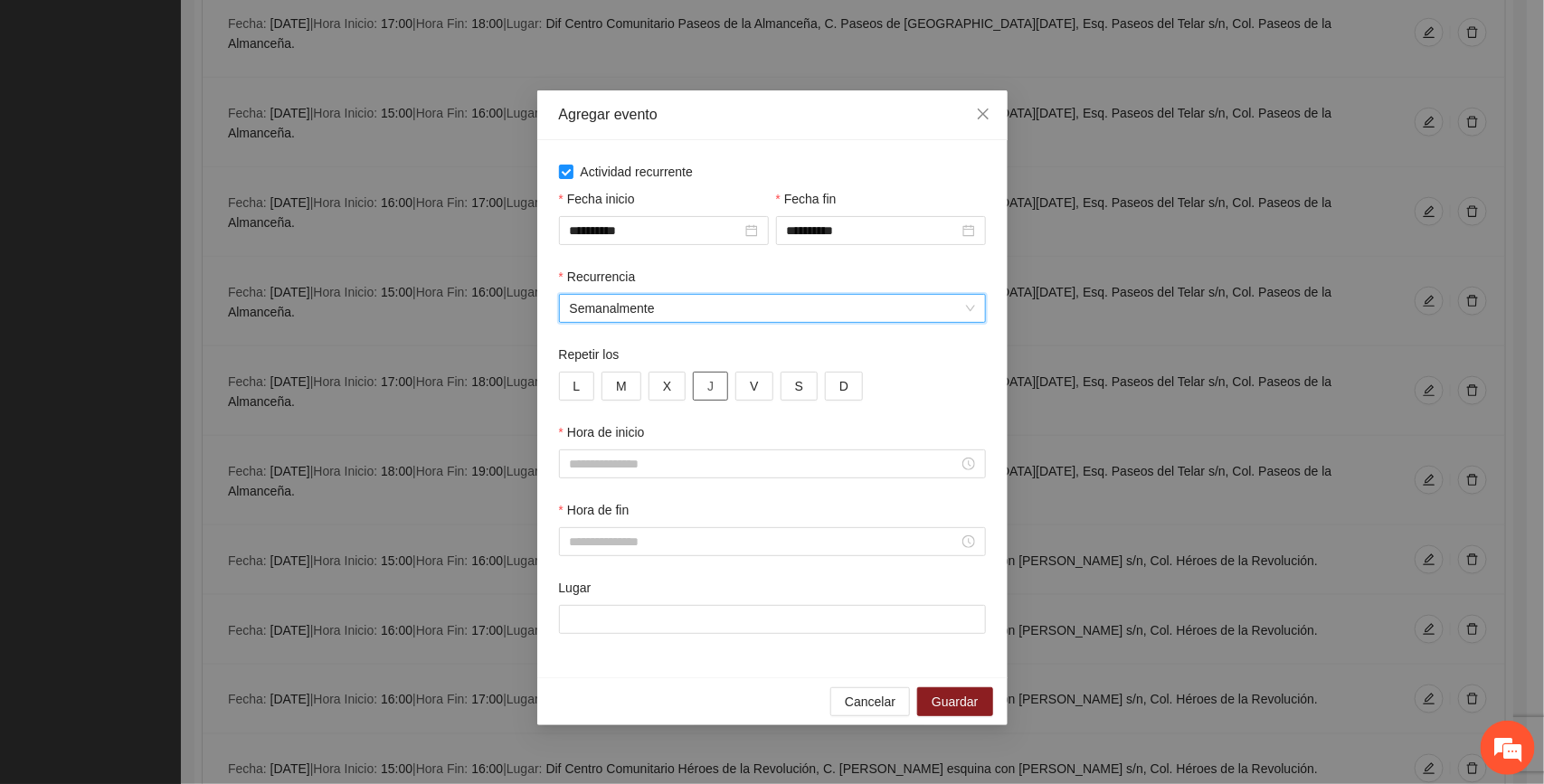 click on "J" at bounding box center [710, 386] 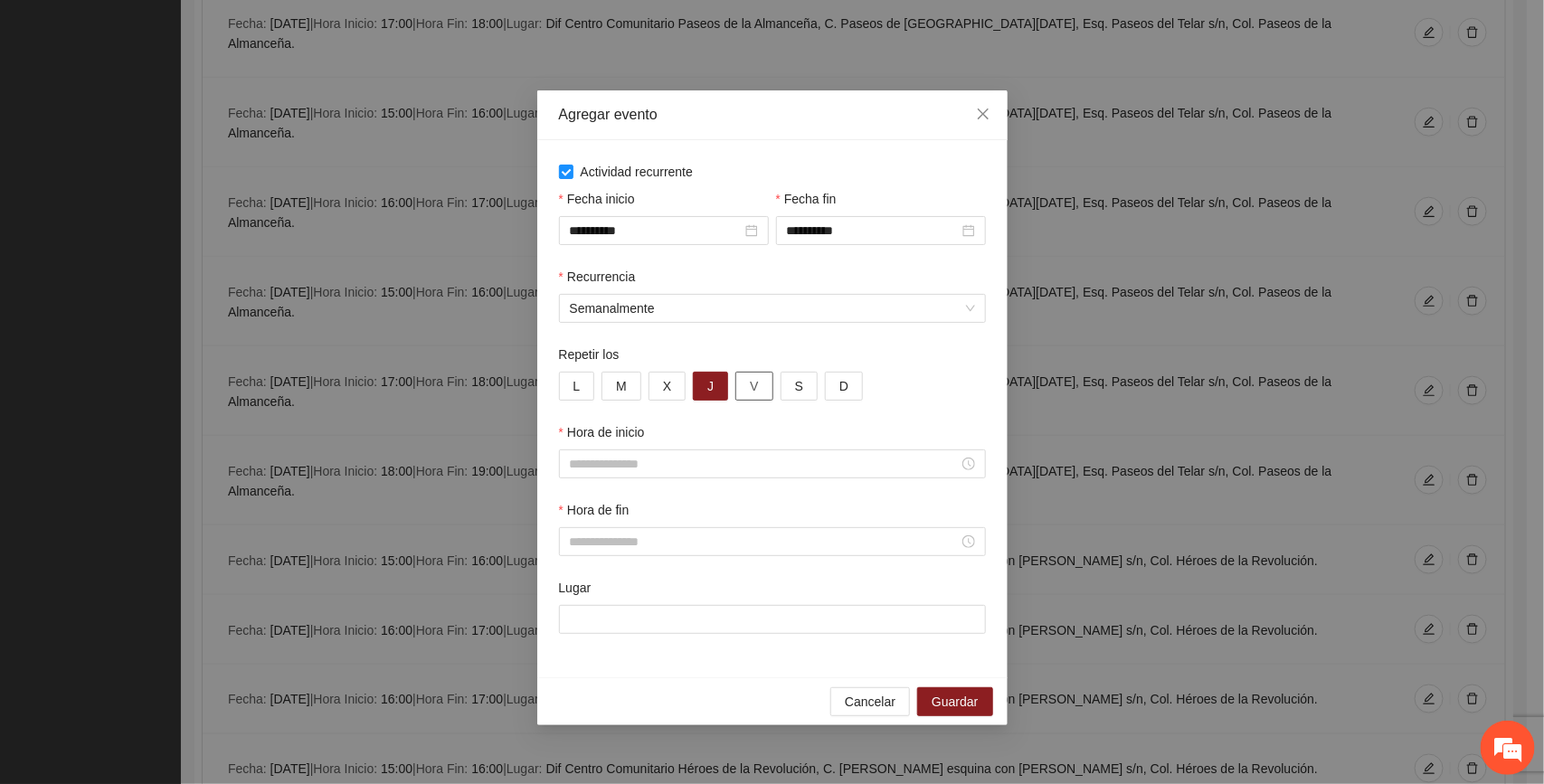click on "V" at bounding box center [753, 386] 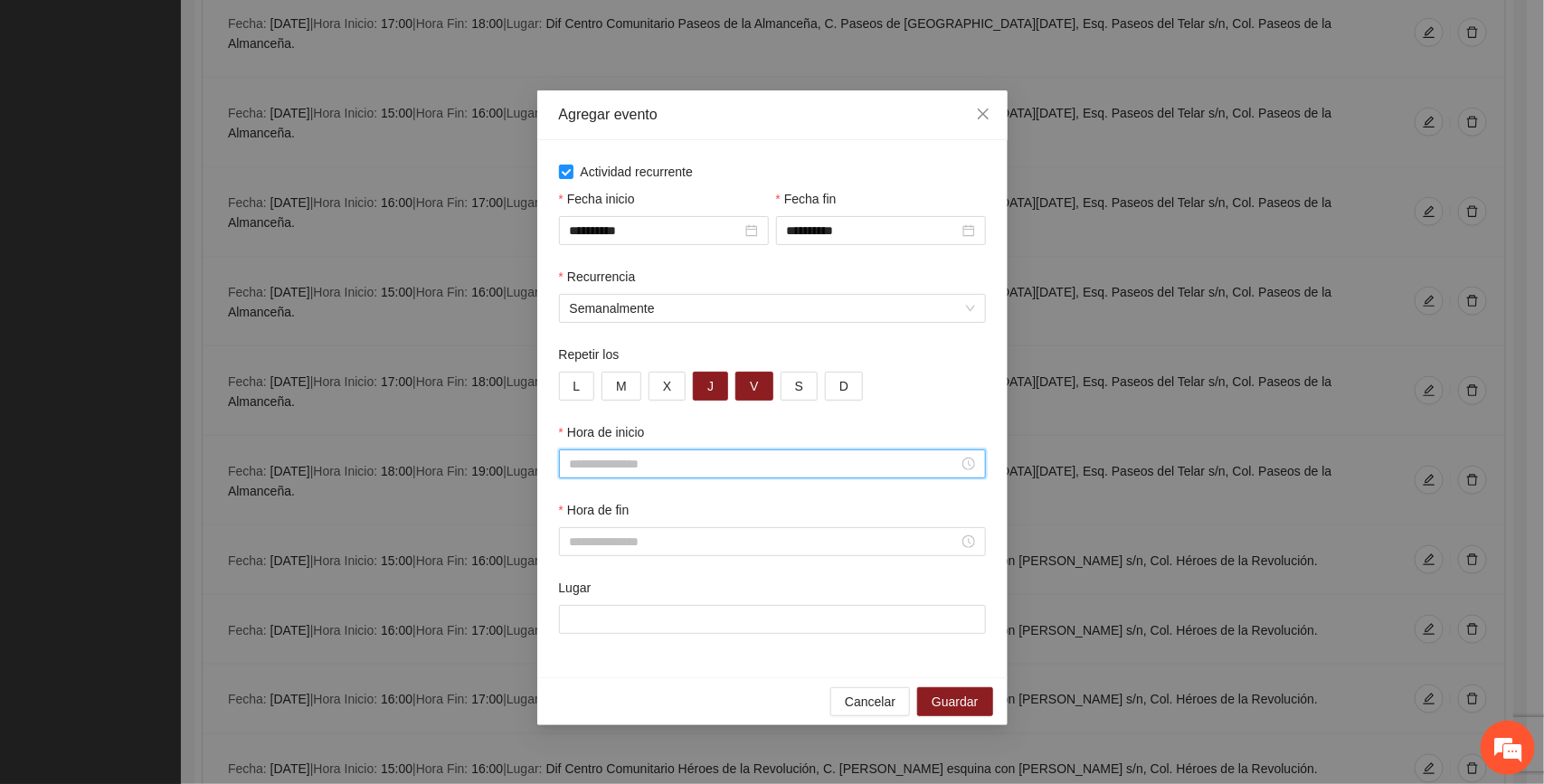 click on "Hora de inicio" at bounding box center [764, 464] 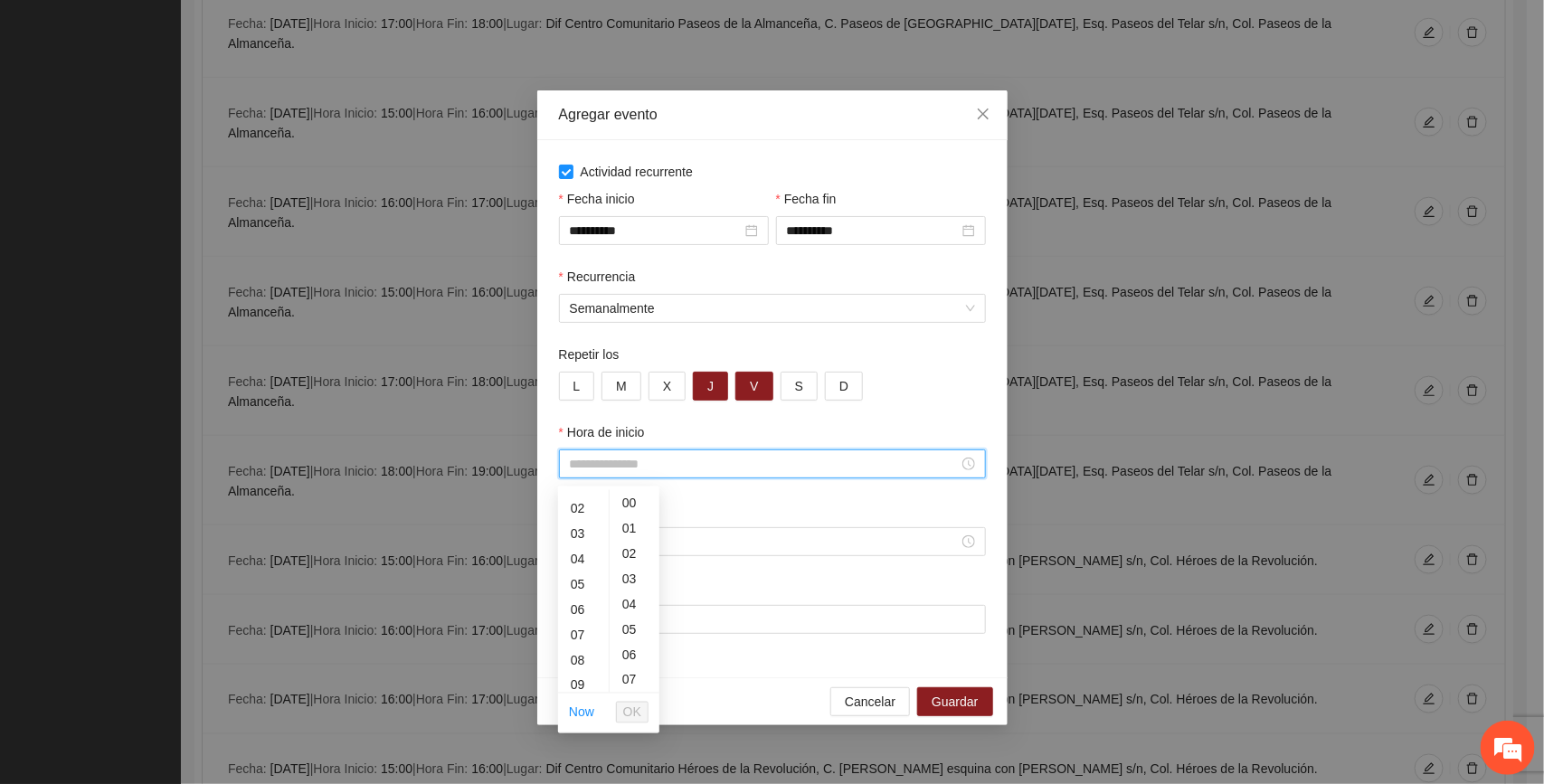 scroll, scrollTop: 120, scrollLeft: 0, axis: vertical 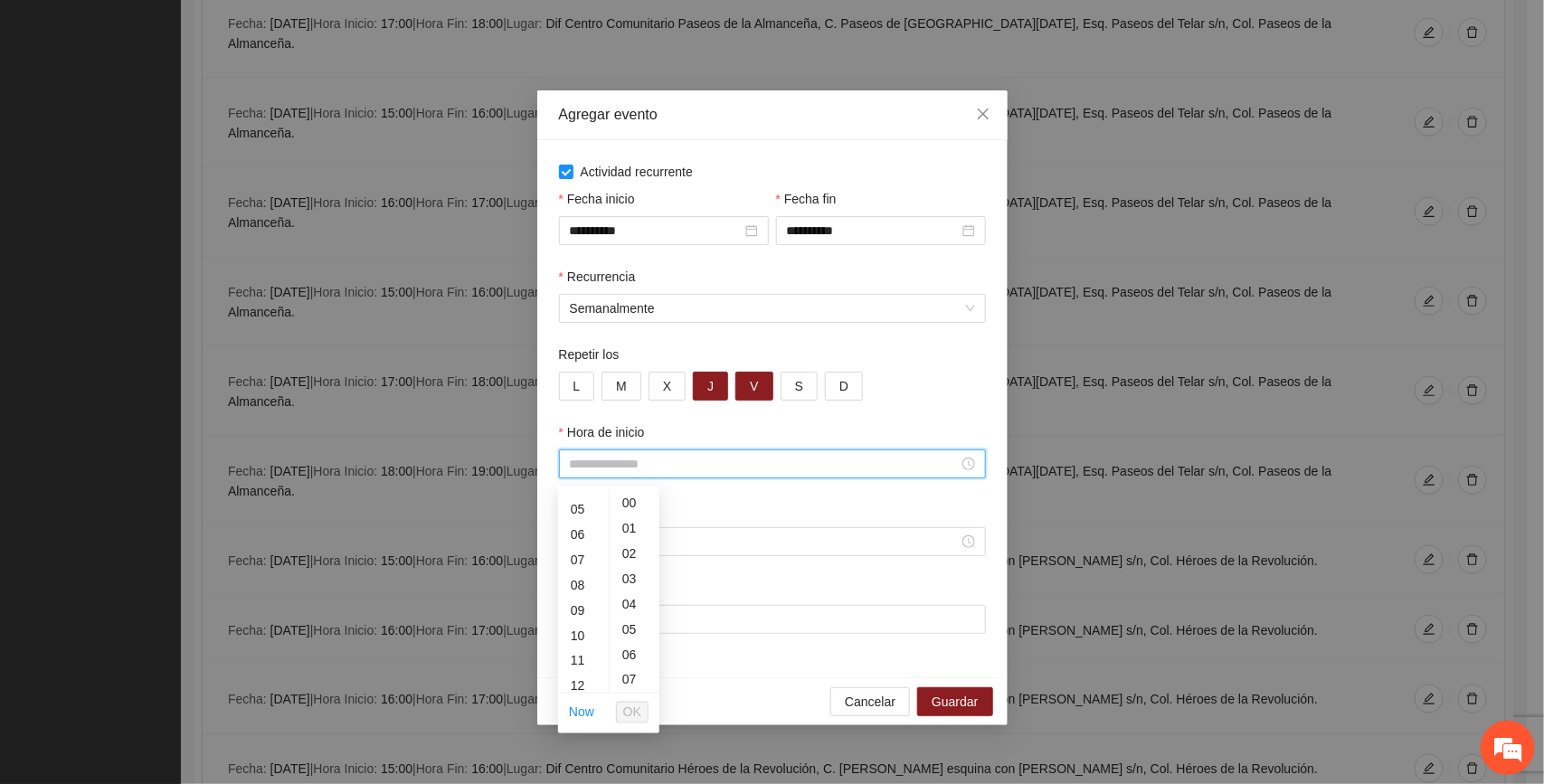 click on "Now OK" at bounding box center (609, 713) 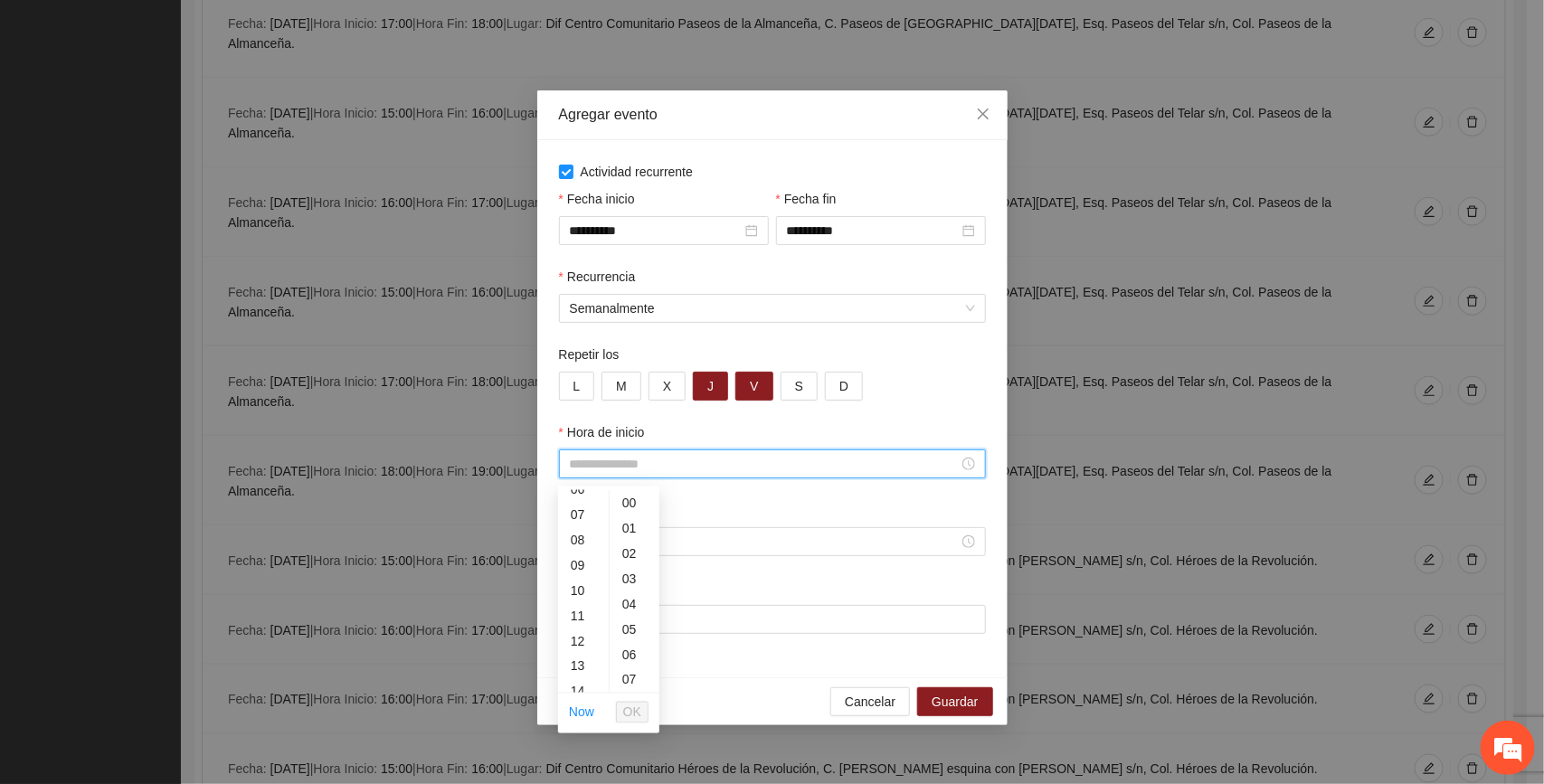 scroll, scrollTop: 316, scrollLeft: 0, axis: vertical 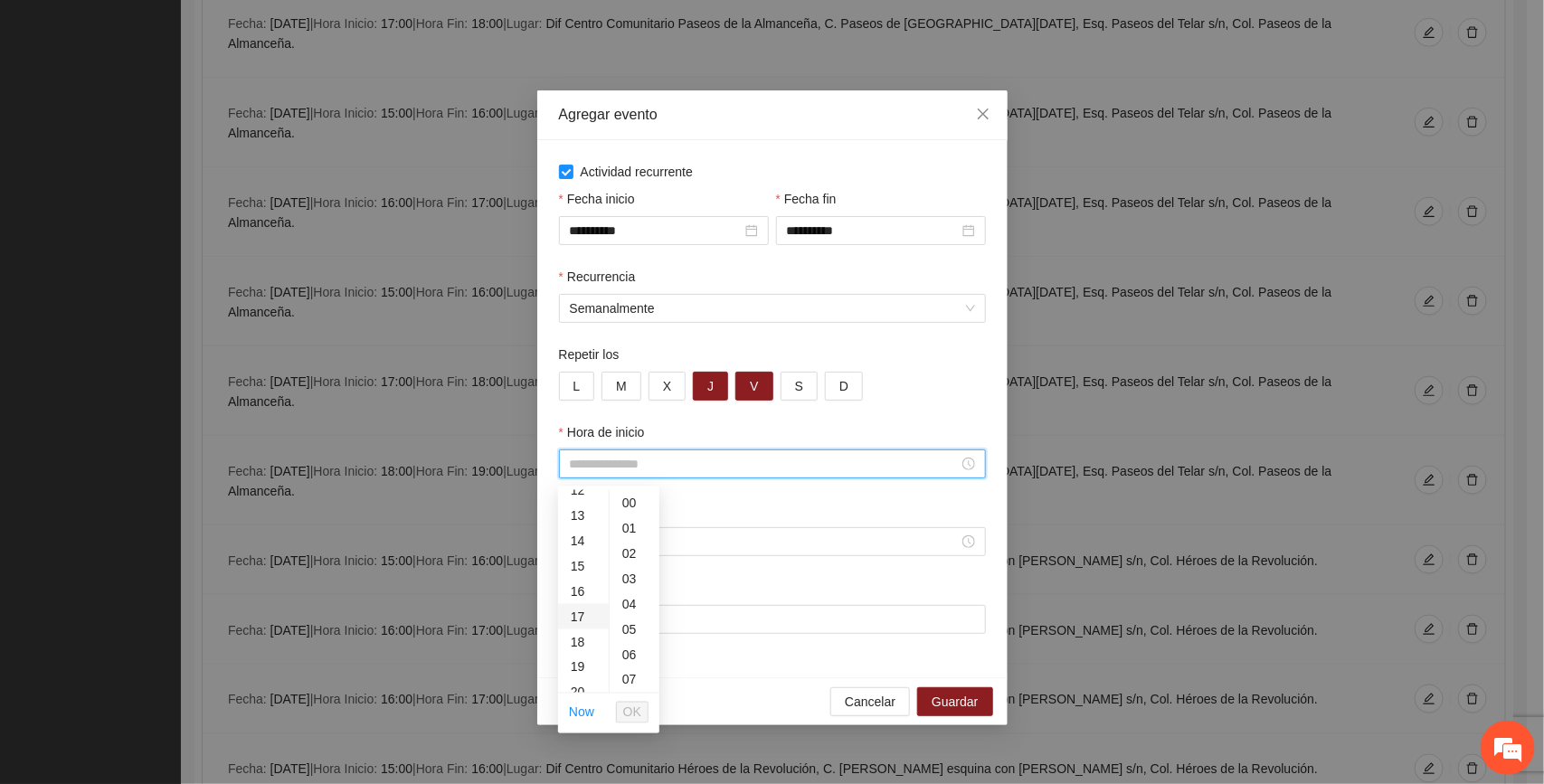 click on "17" at bounding box center (583, 617) 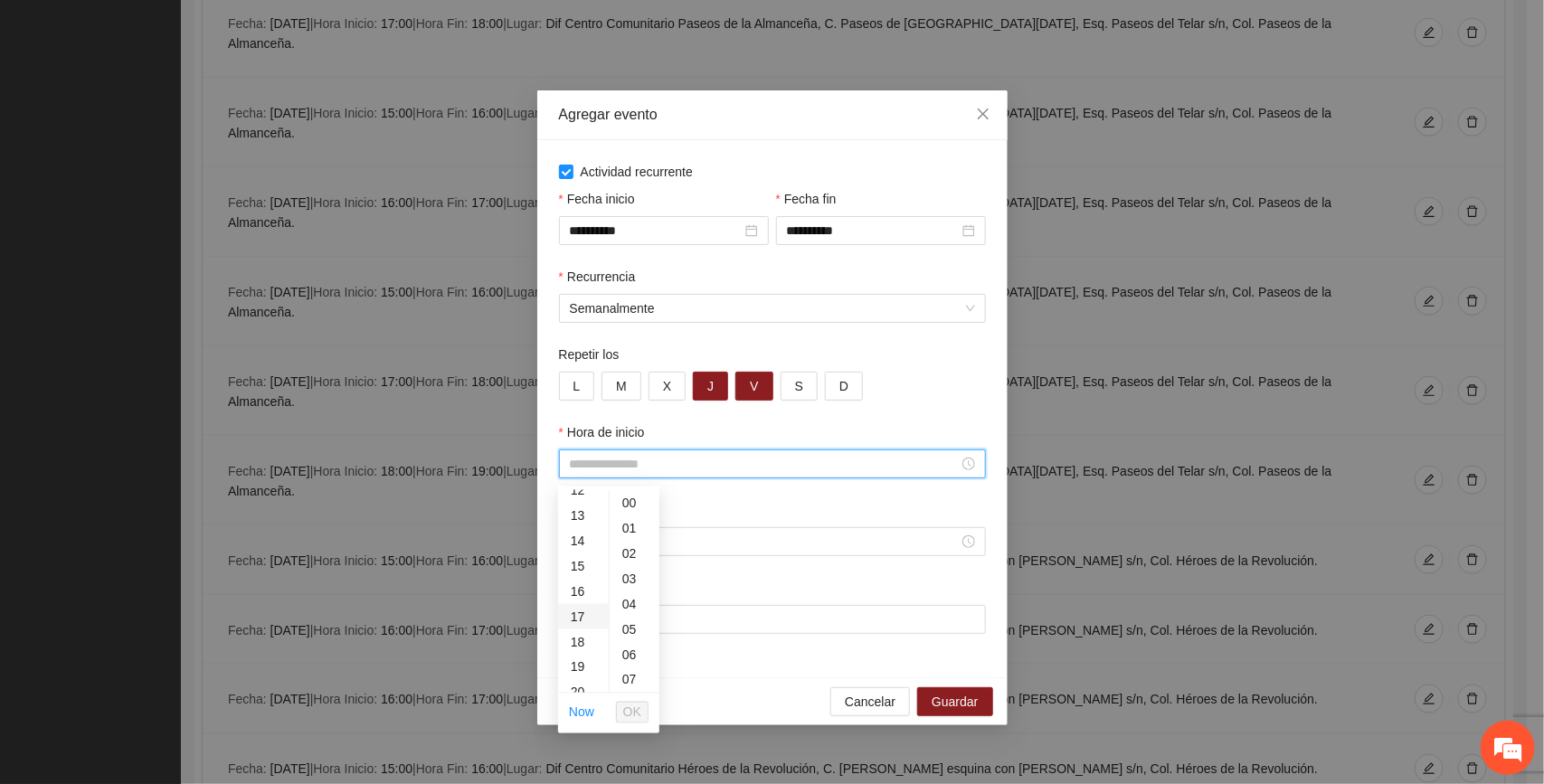 type on "*****" 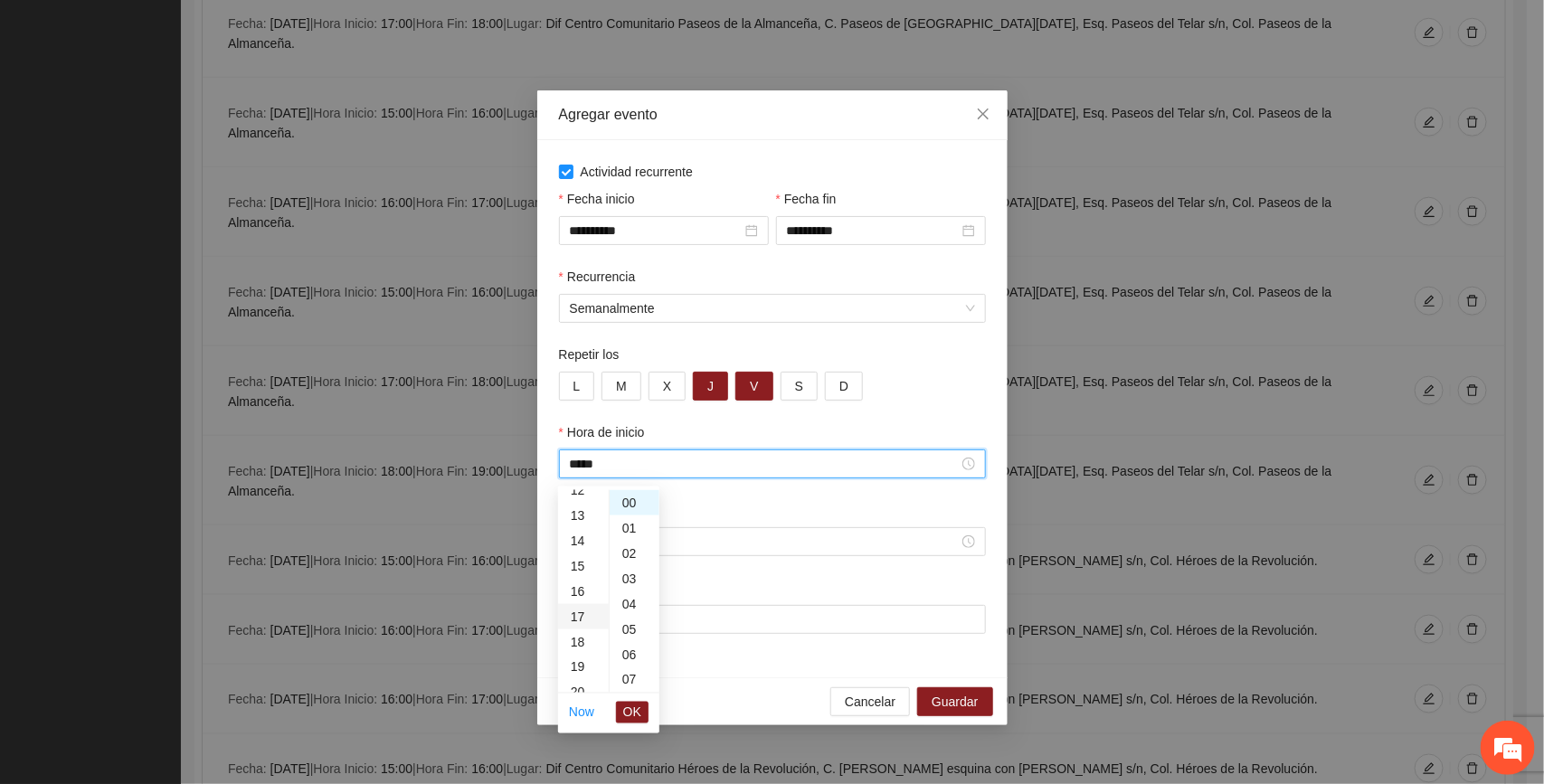 scroll, scrollTop: 430, scrollLeft: 0, axis: vertical 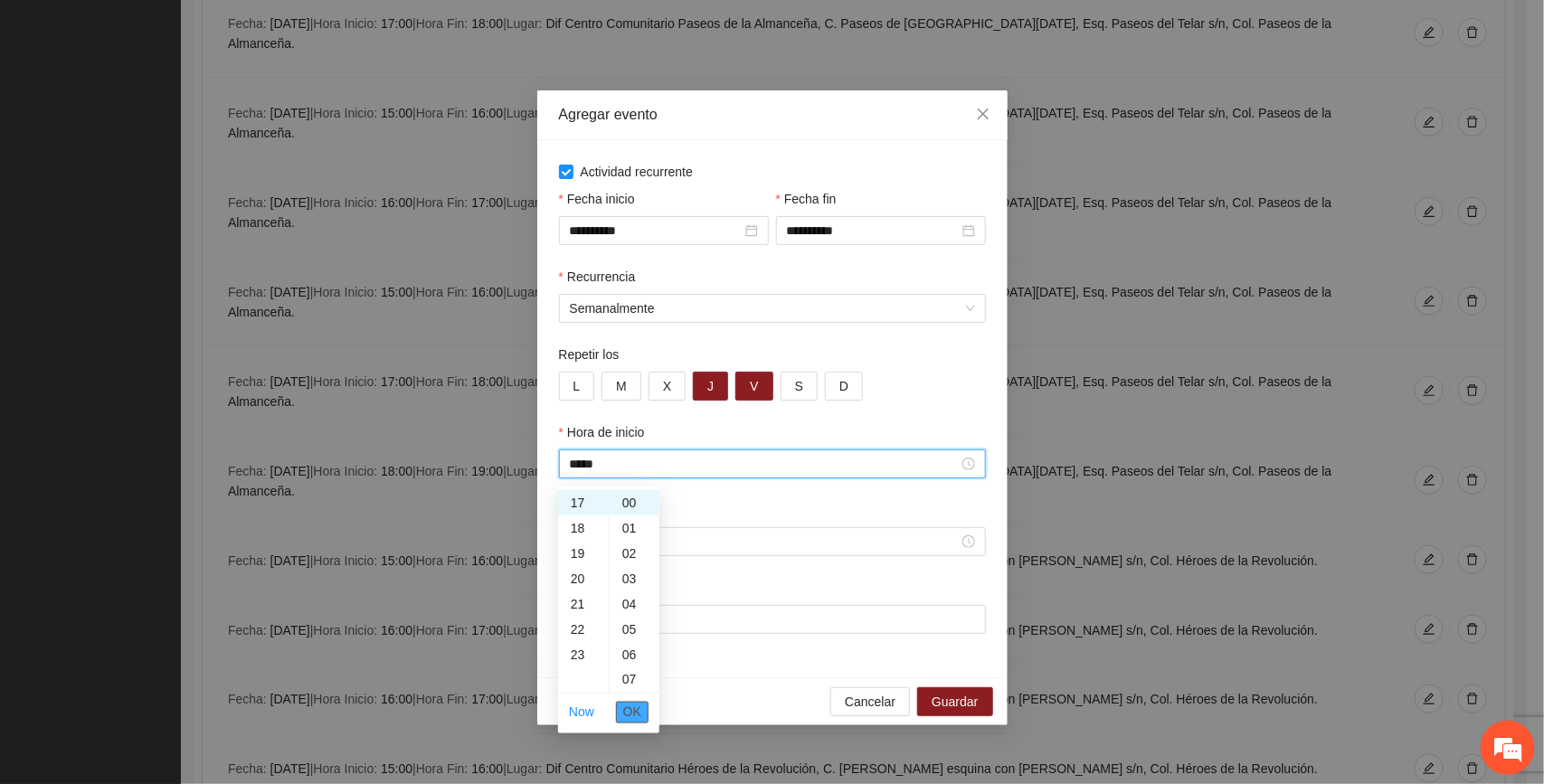 click on "OK" at bounding box center [632, 713] 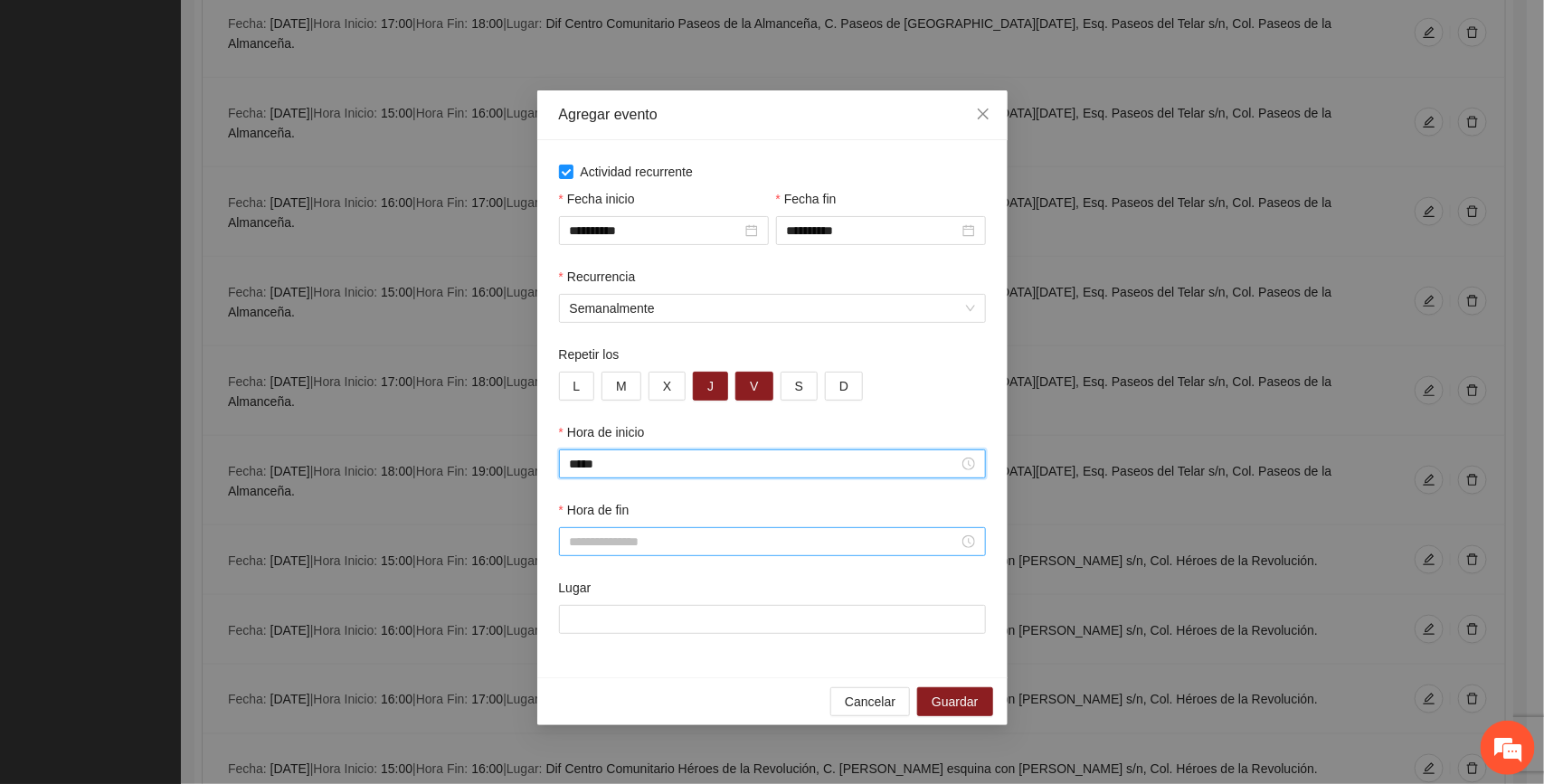 click on "Hora de fin" at bounding box center [764, 542] 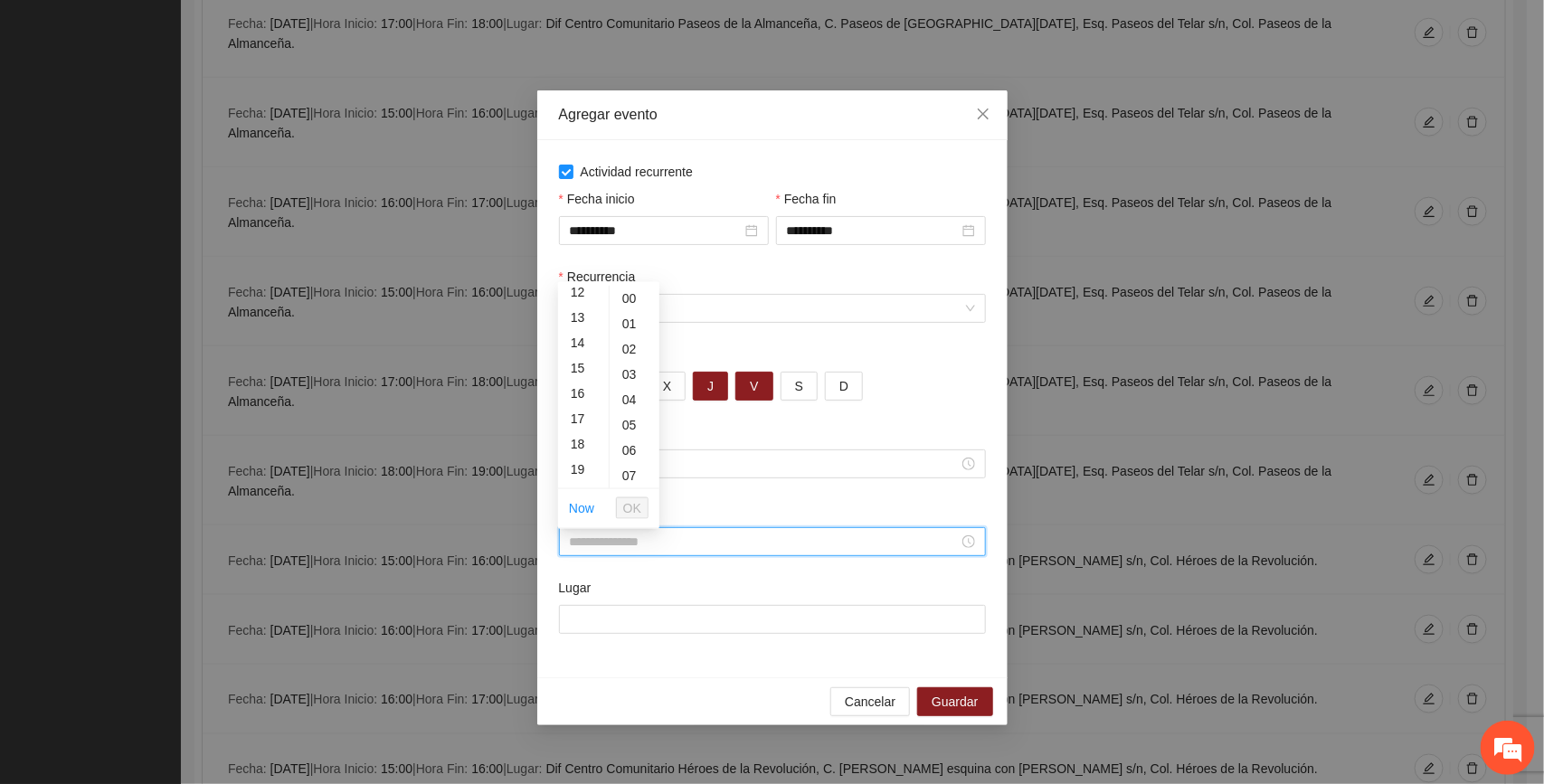 scroll, scrollTop: 331, scrollLeft: 0, axis: vertical 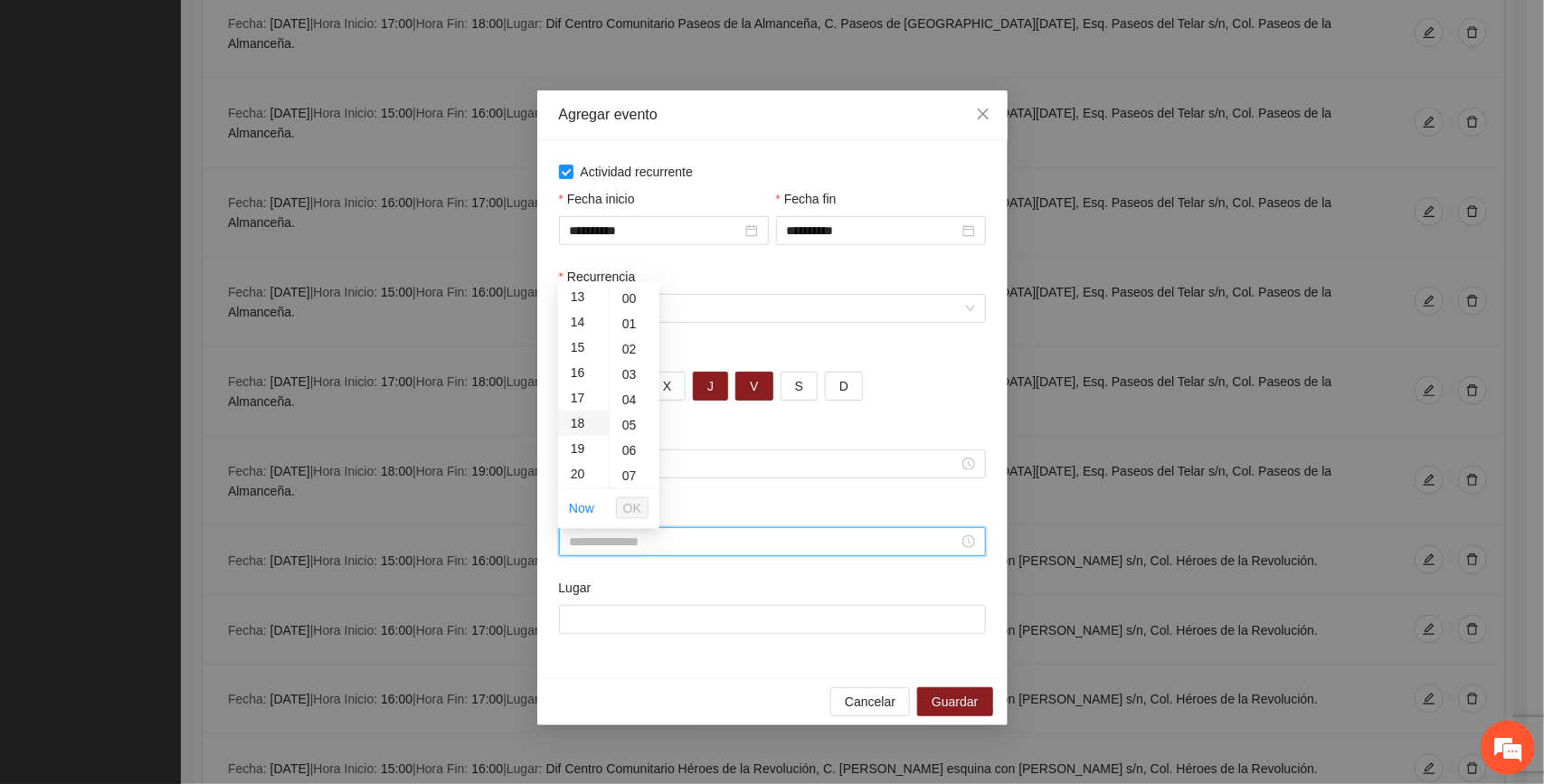 click on "18" at bounding box center [583, 423] 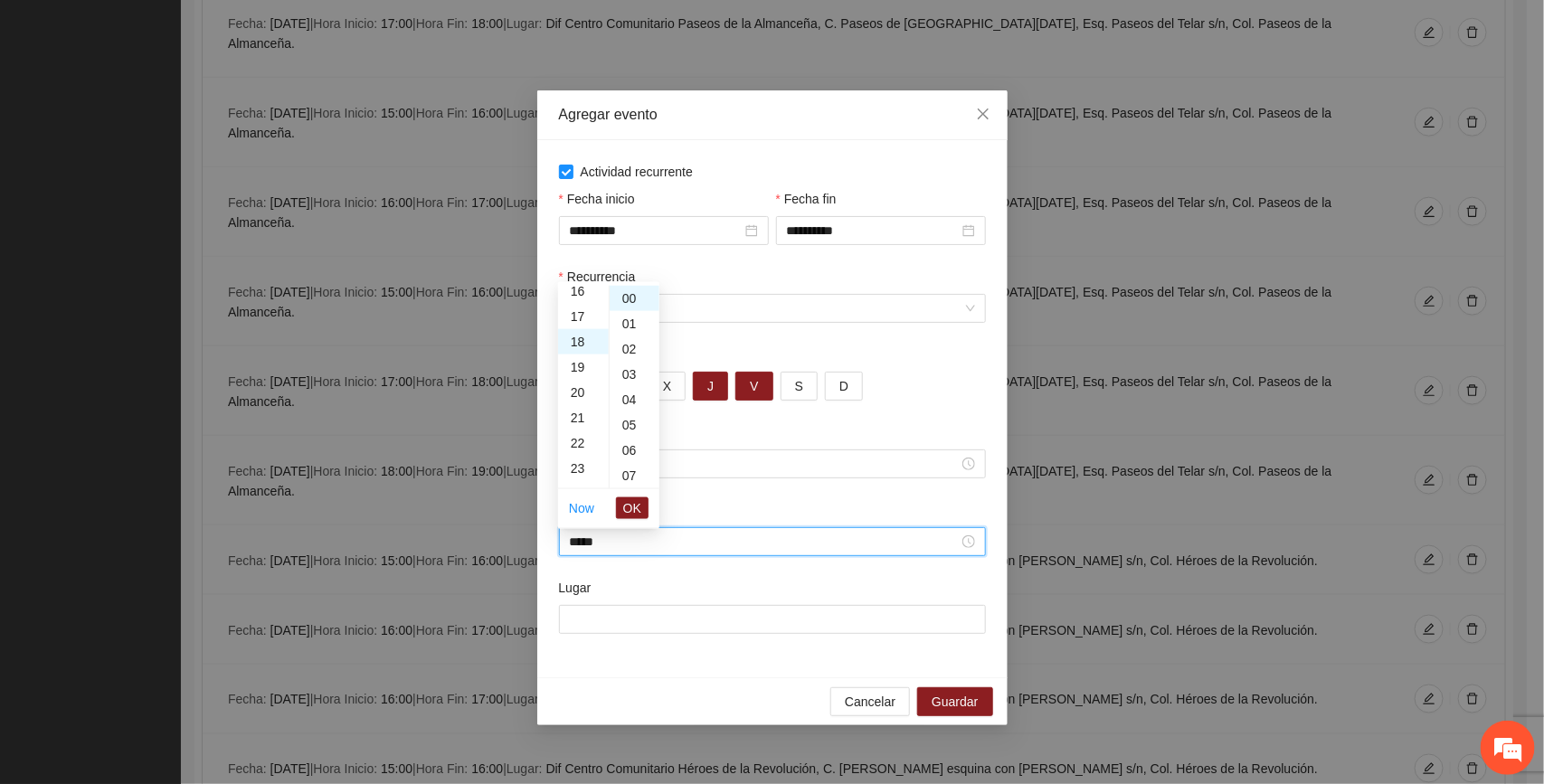 scroll, scrollTop: 455, scrollLeft: 0, axis: vertical 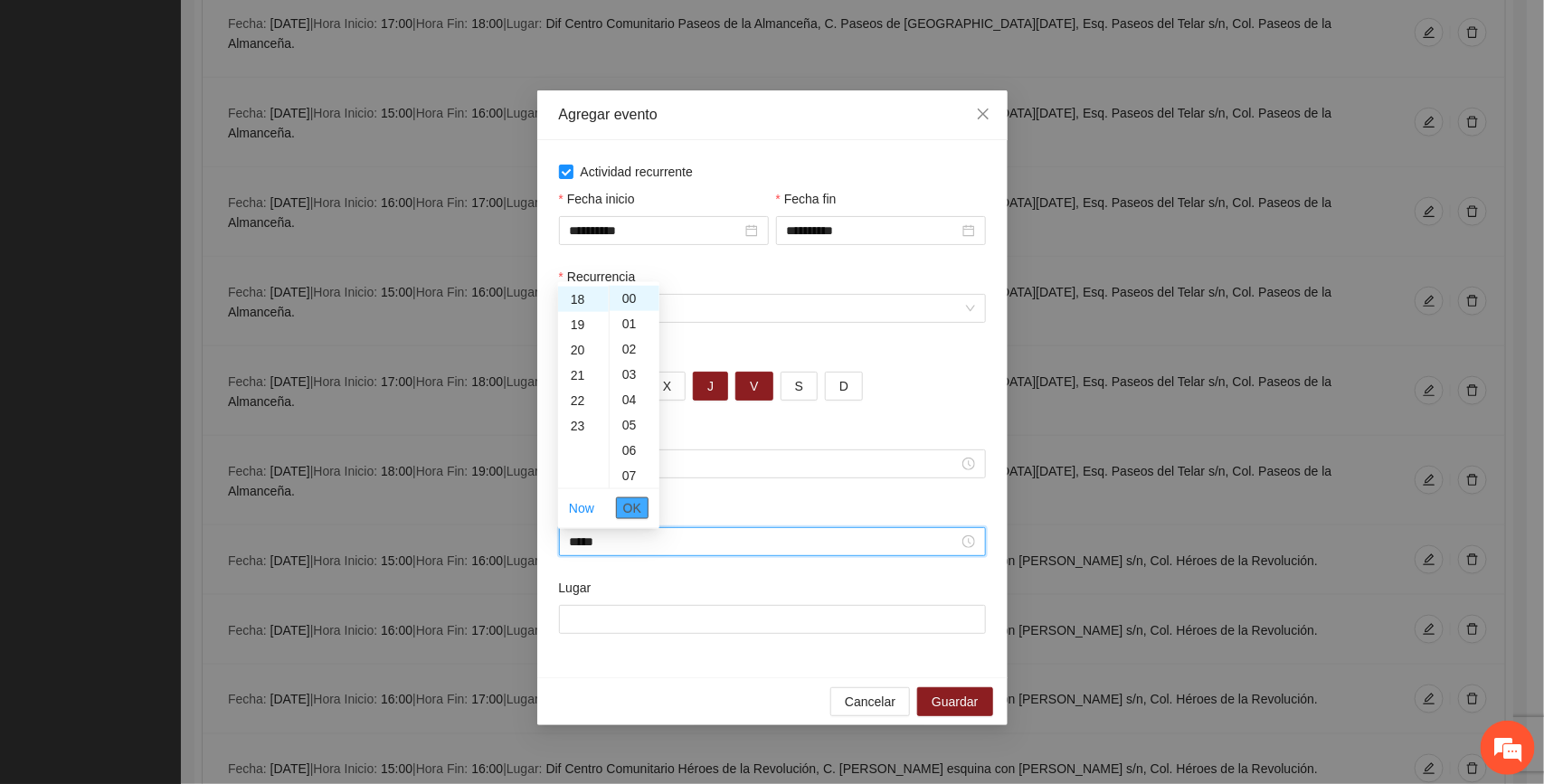click on "OK" at bounding box center [632, 508] 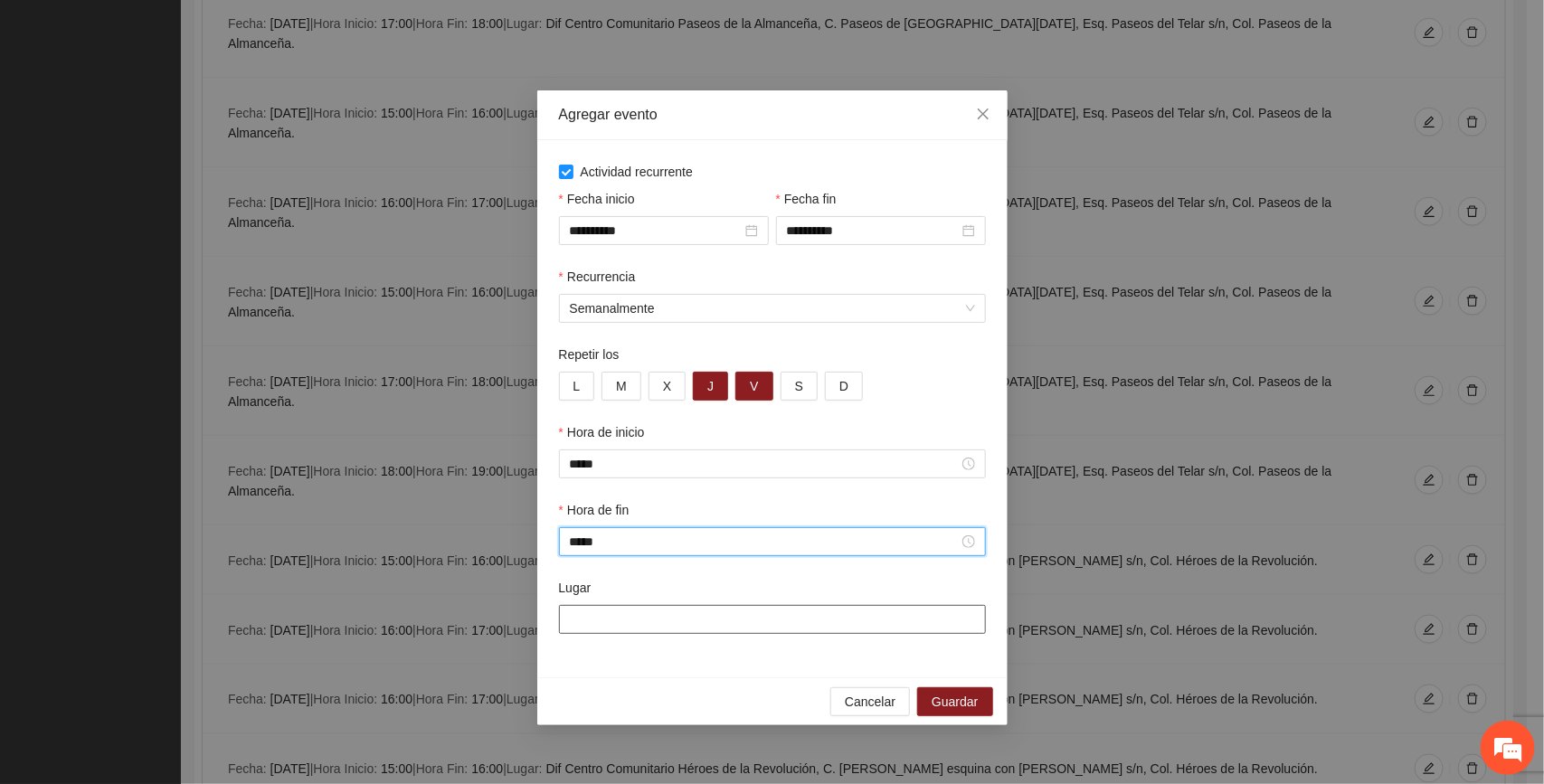 click on "Lugar" at bounding box center (772, 619) 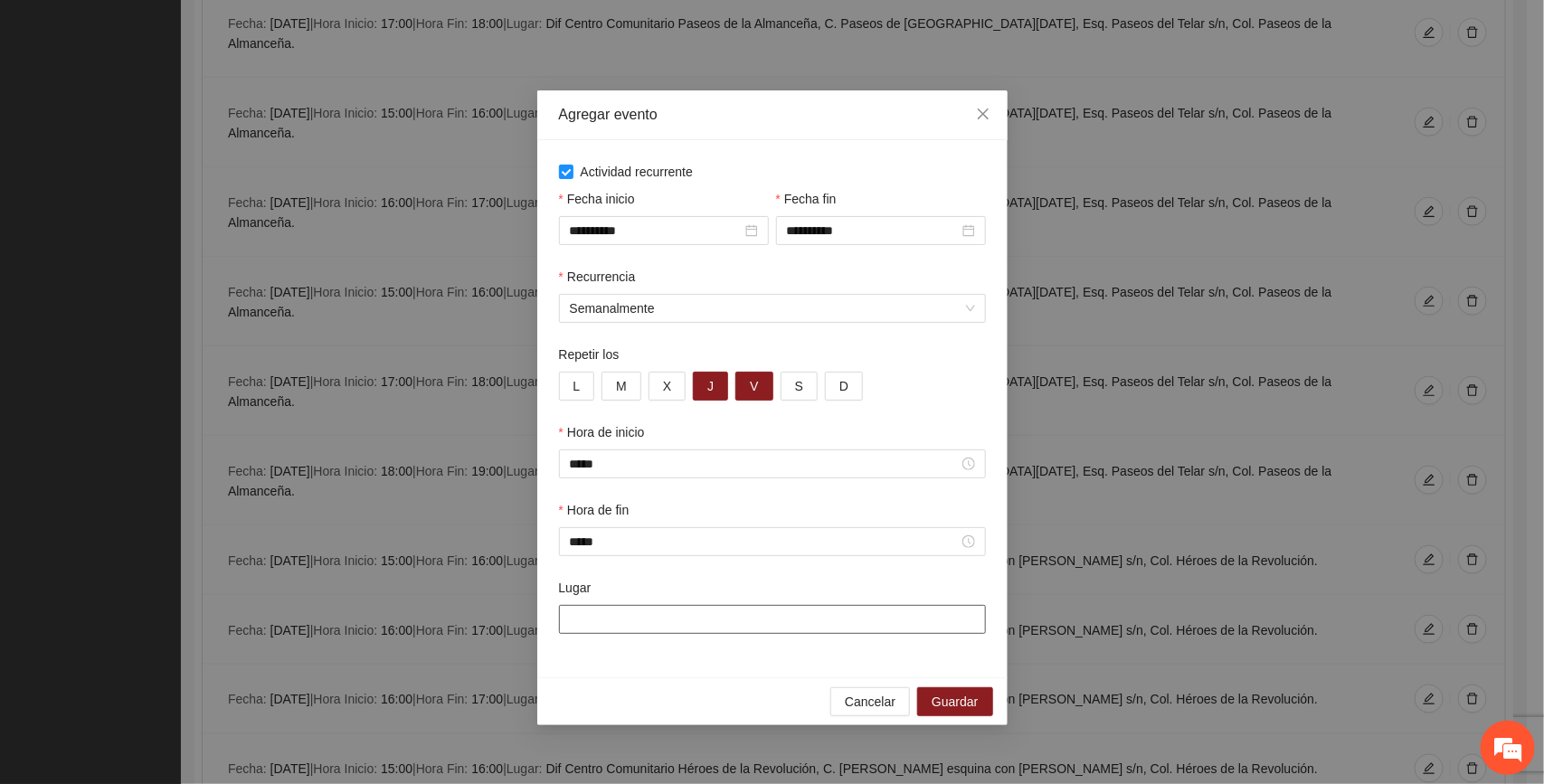 paste on "**********" 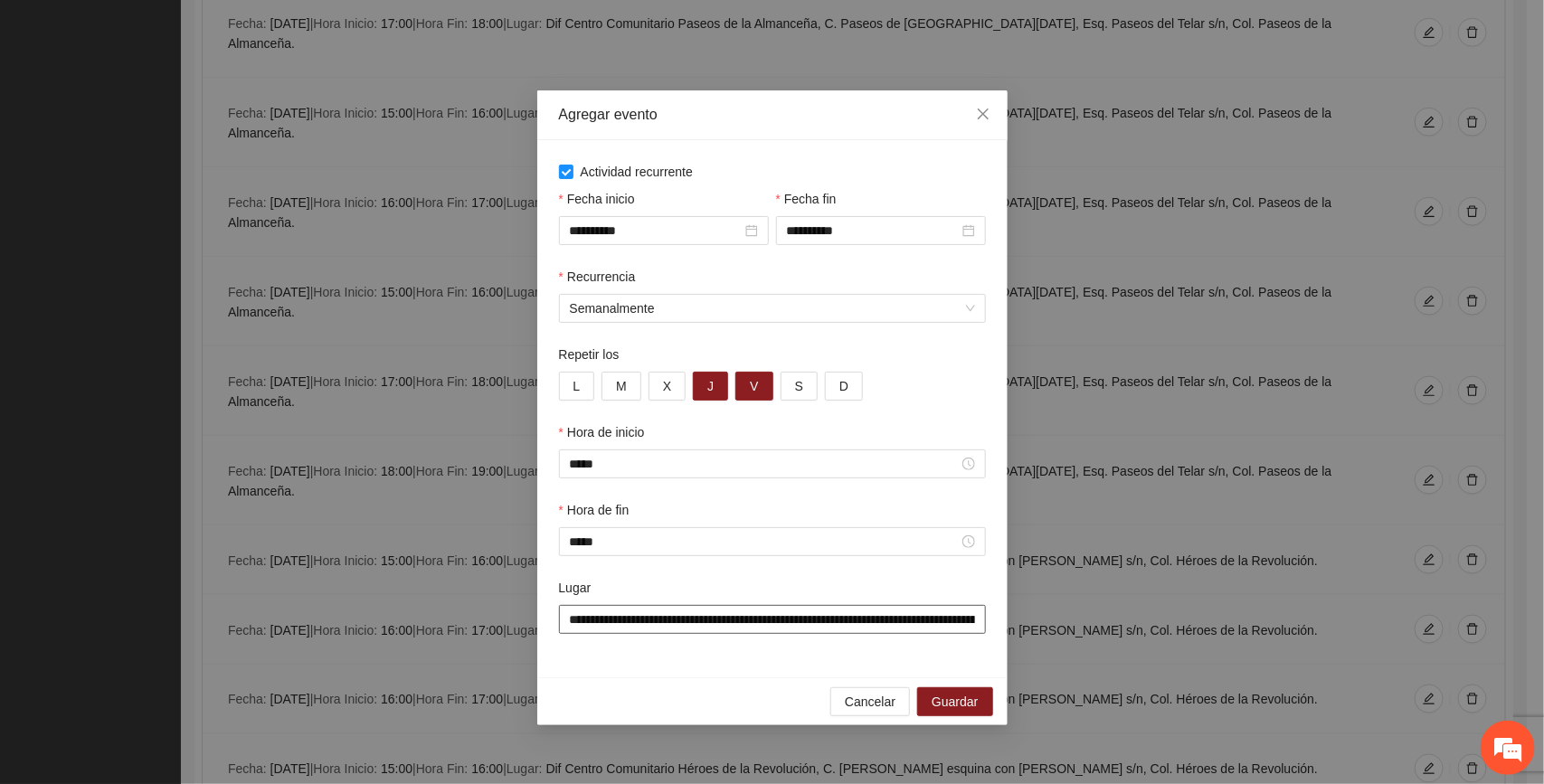 scroll, scrollTop: 0, scrollLeft: 331, axis: horizontal 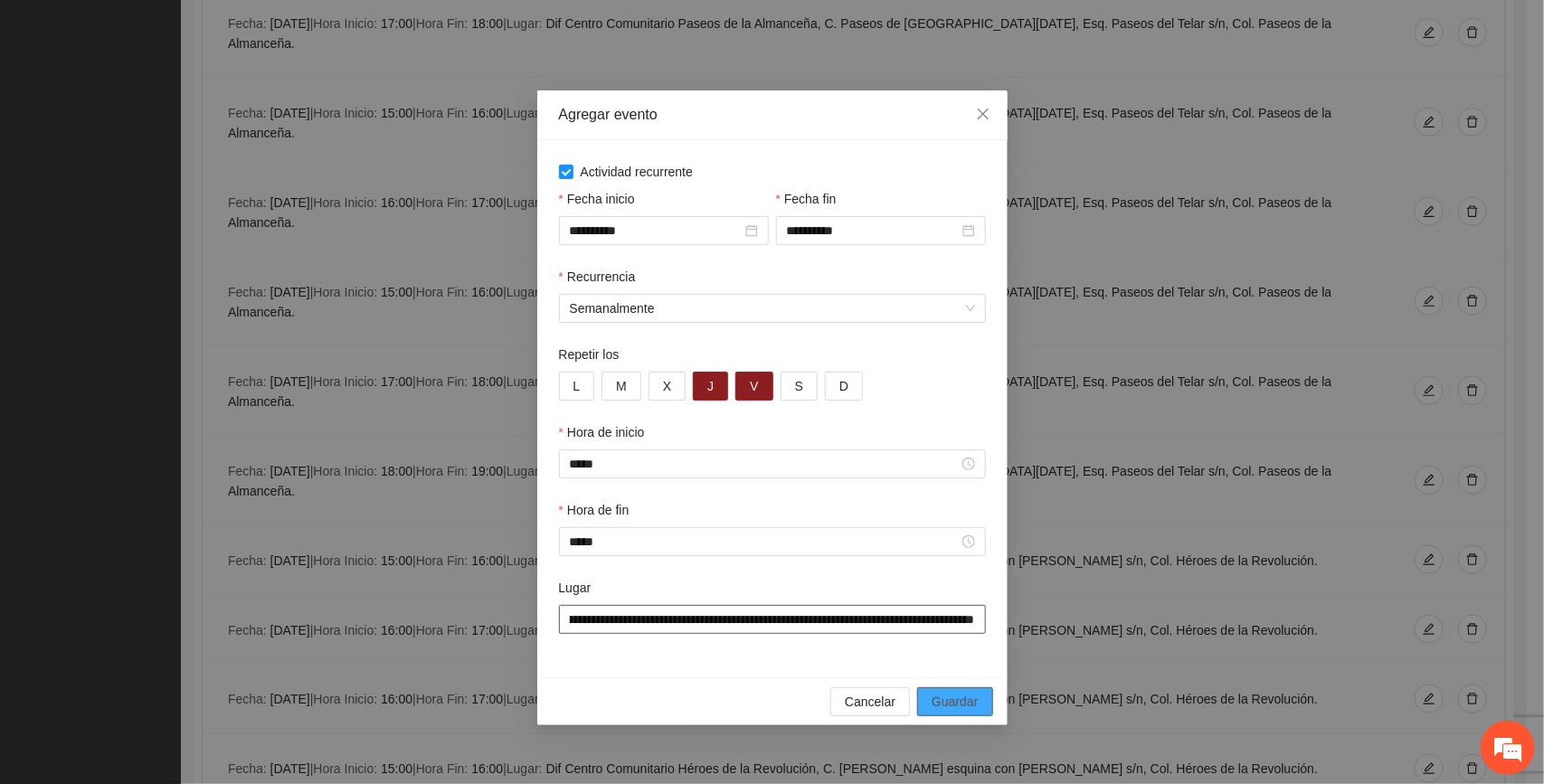type on "**********" 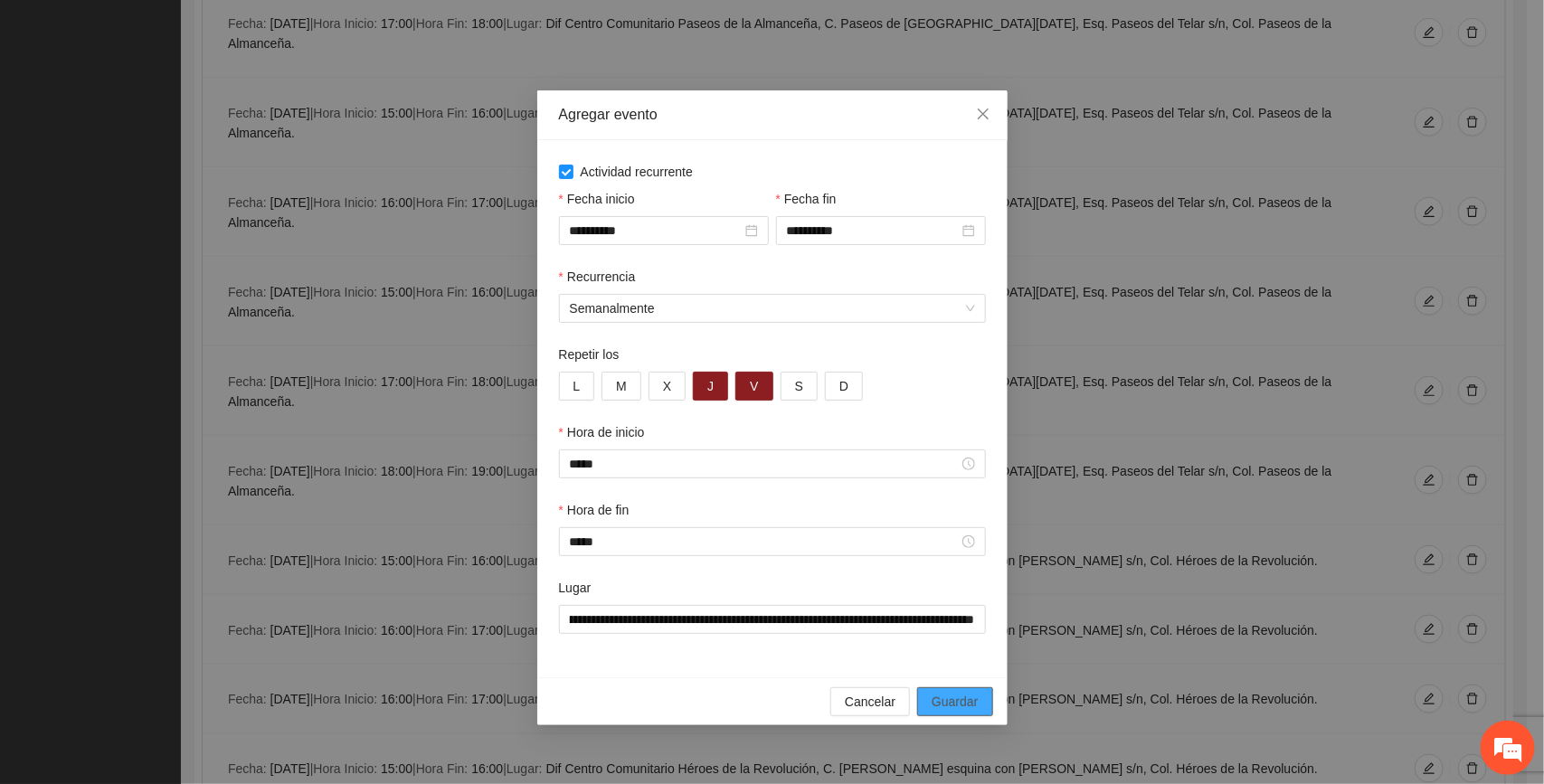 click on "Guardar" at bounding box center [954, 702] 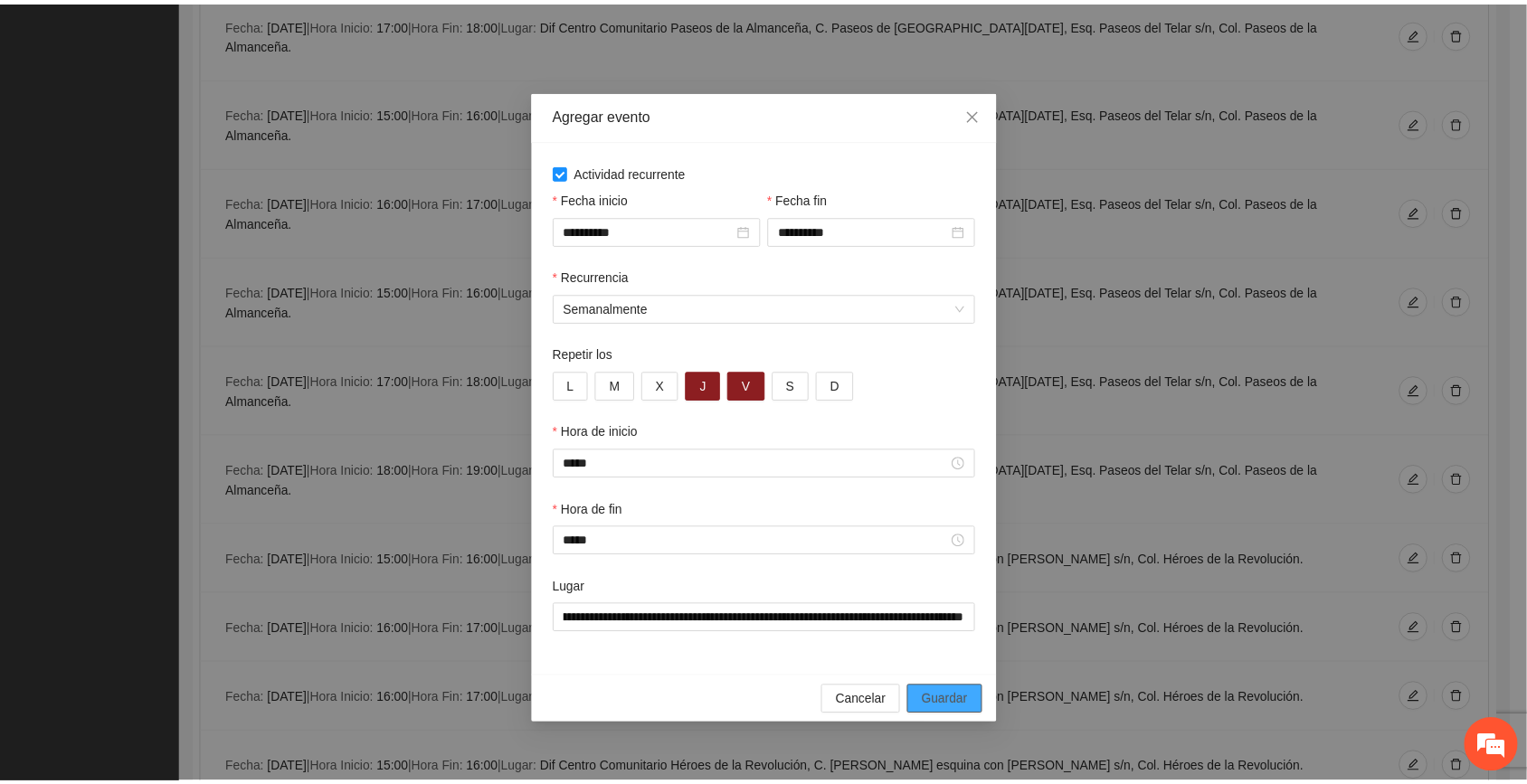 scroll, scrollTop: 0, scrollLeft: 0, axis: both 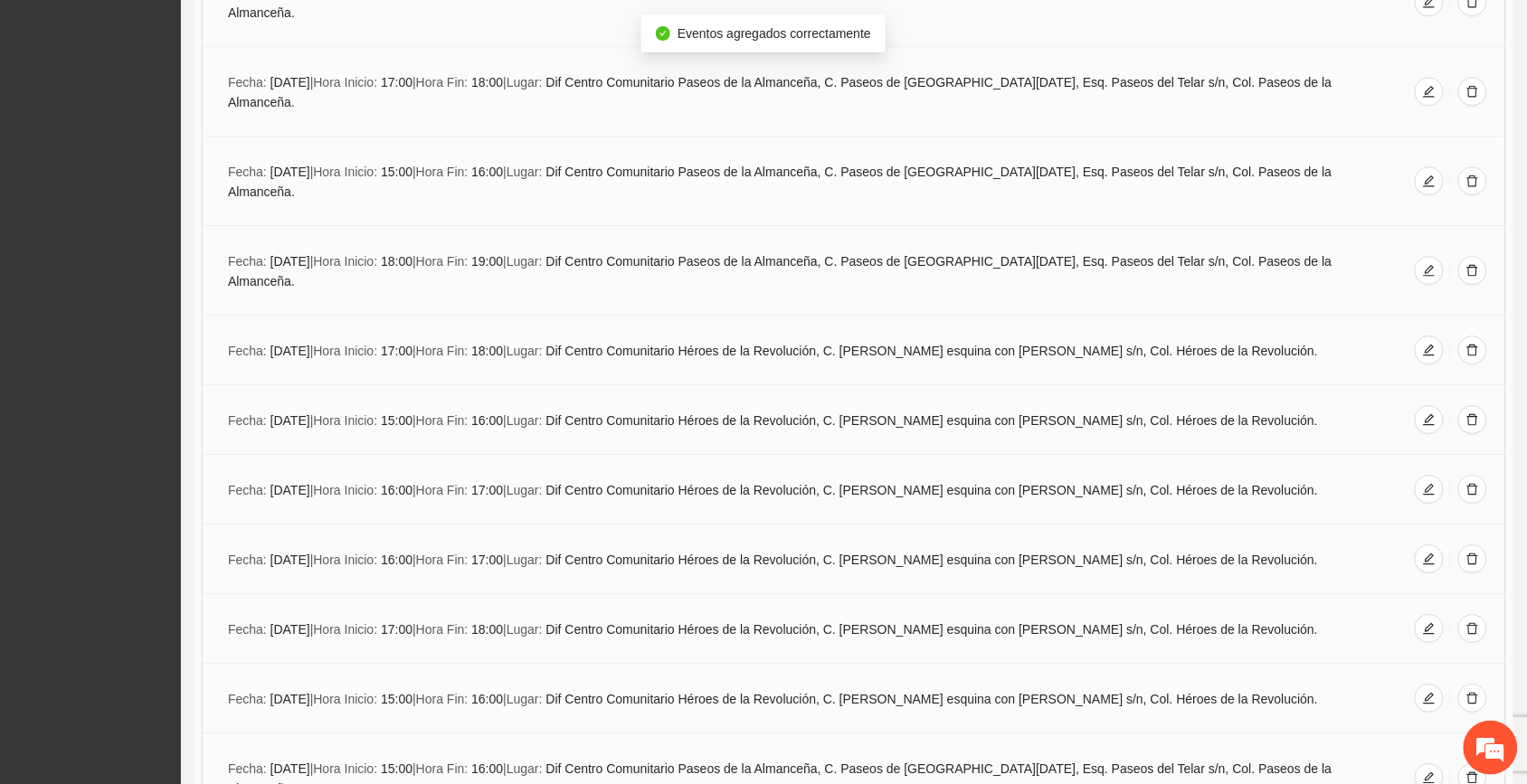 click on "Agregar evento" at bounding box center [854, 2042] 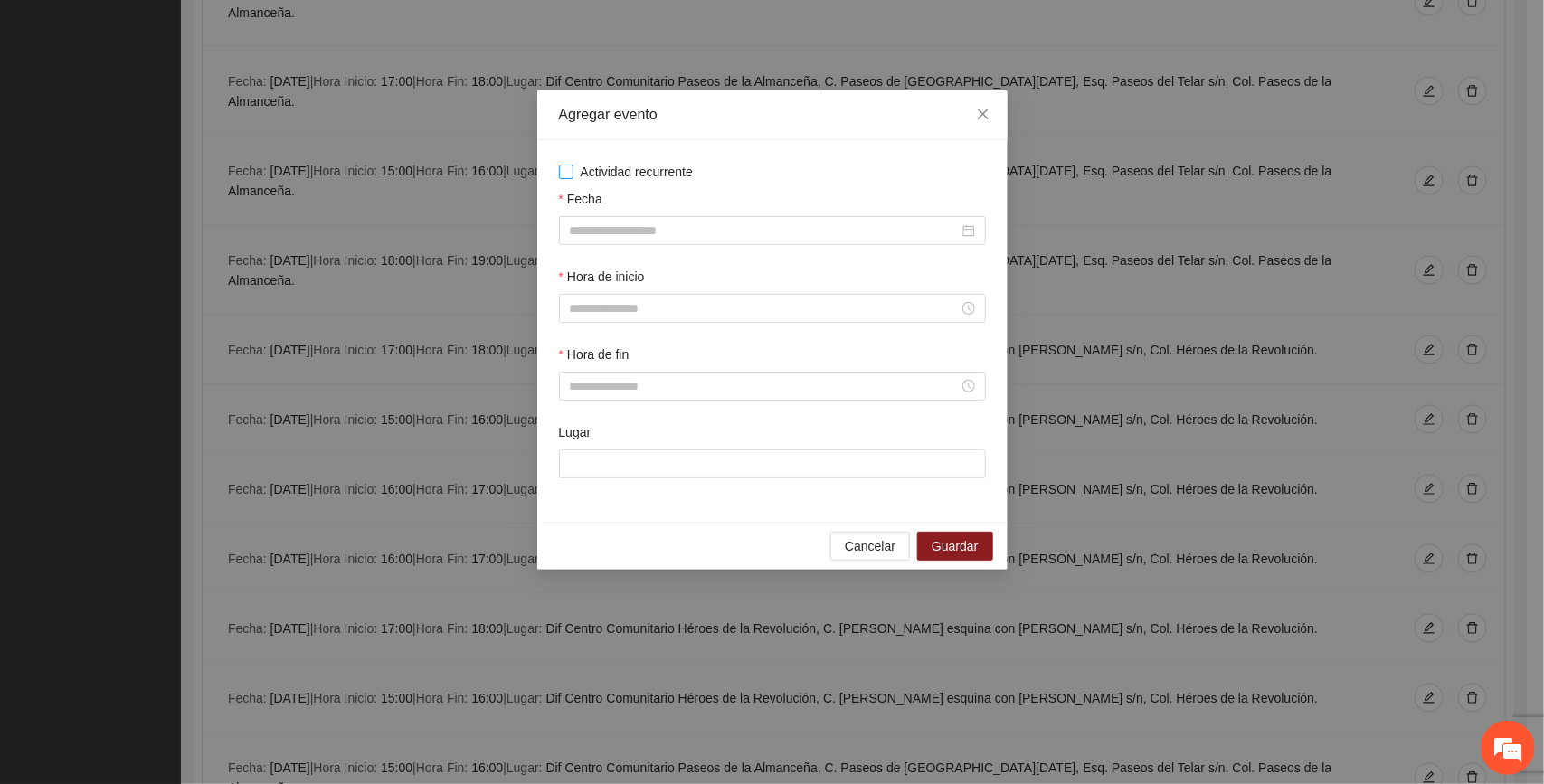 click on "Actividad recurrente" at bounding box center [637, 172] 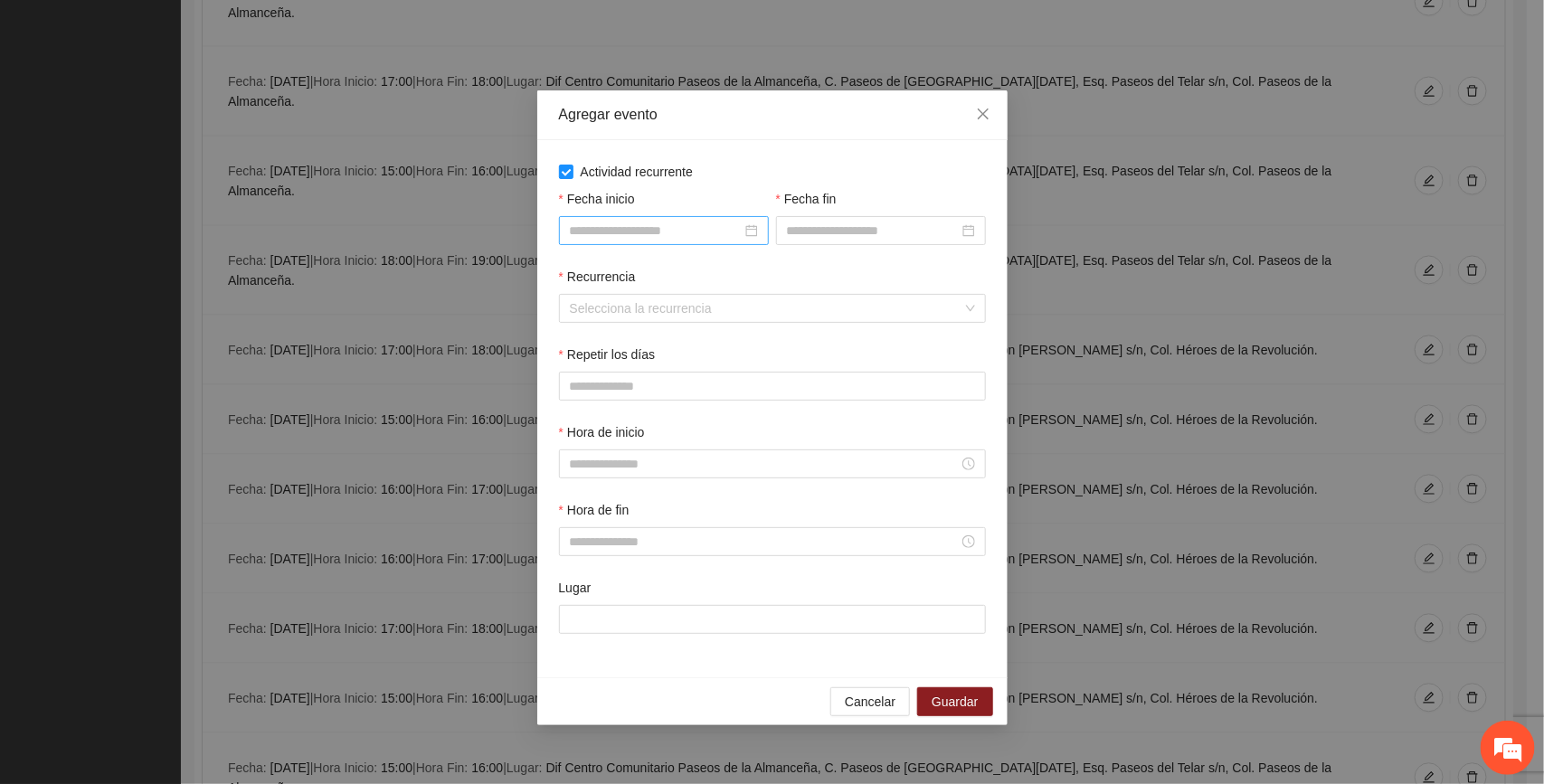 click on "Fecha inicio" at bounding box center [656, 231] 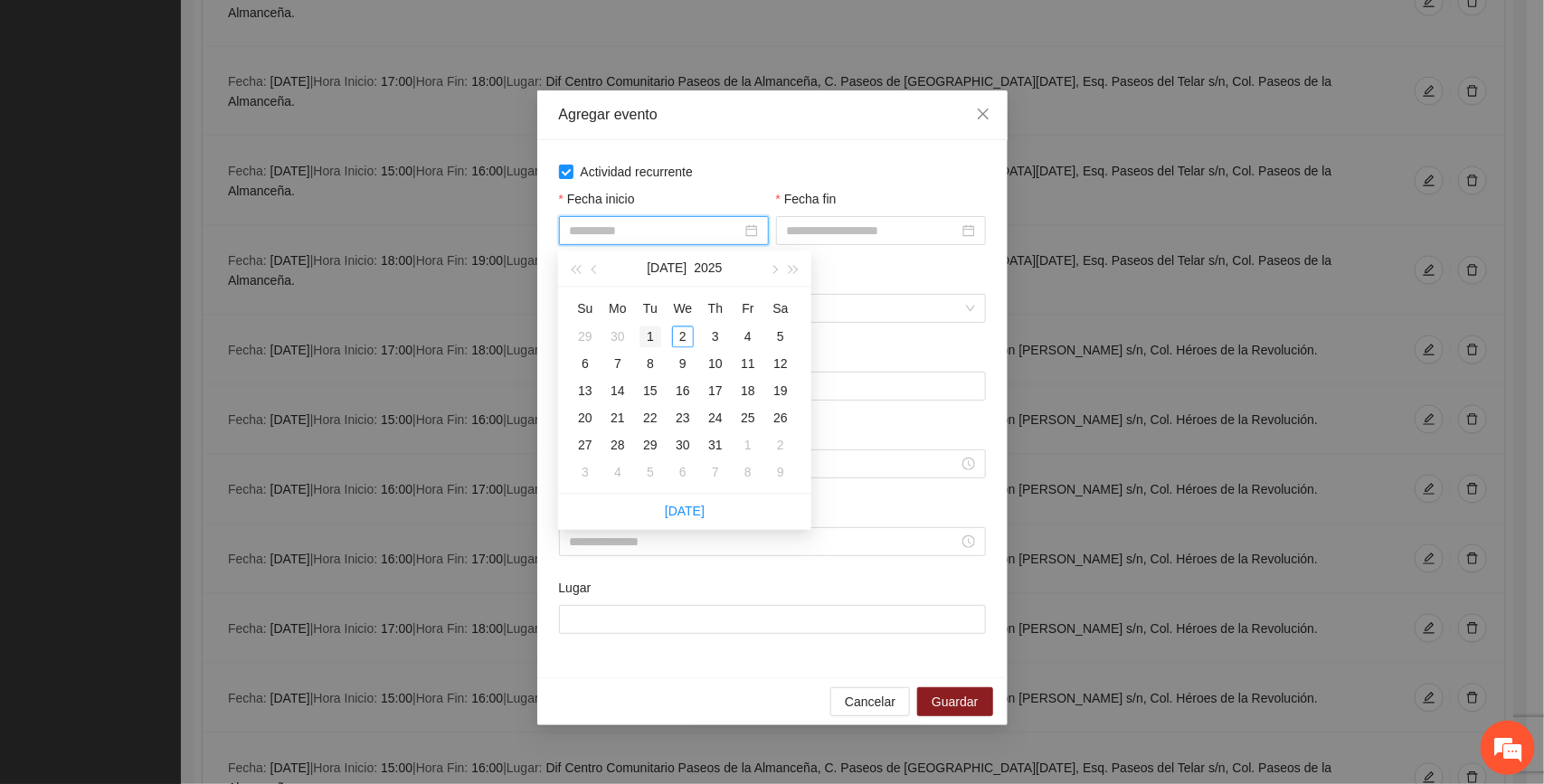 type on "**********" 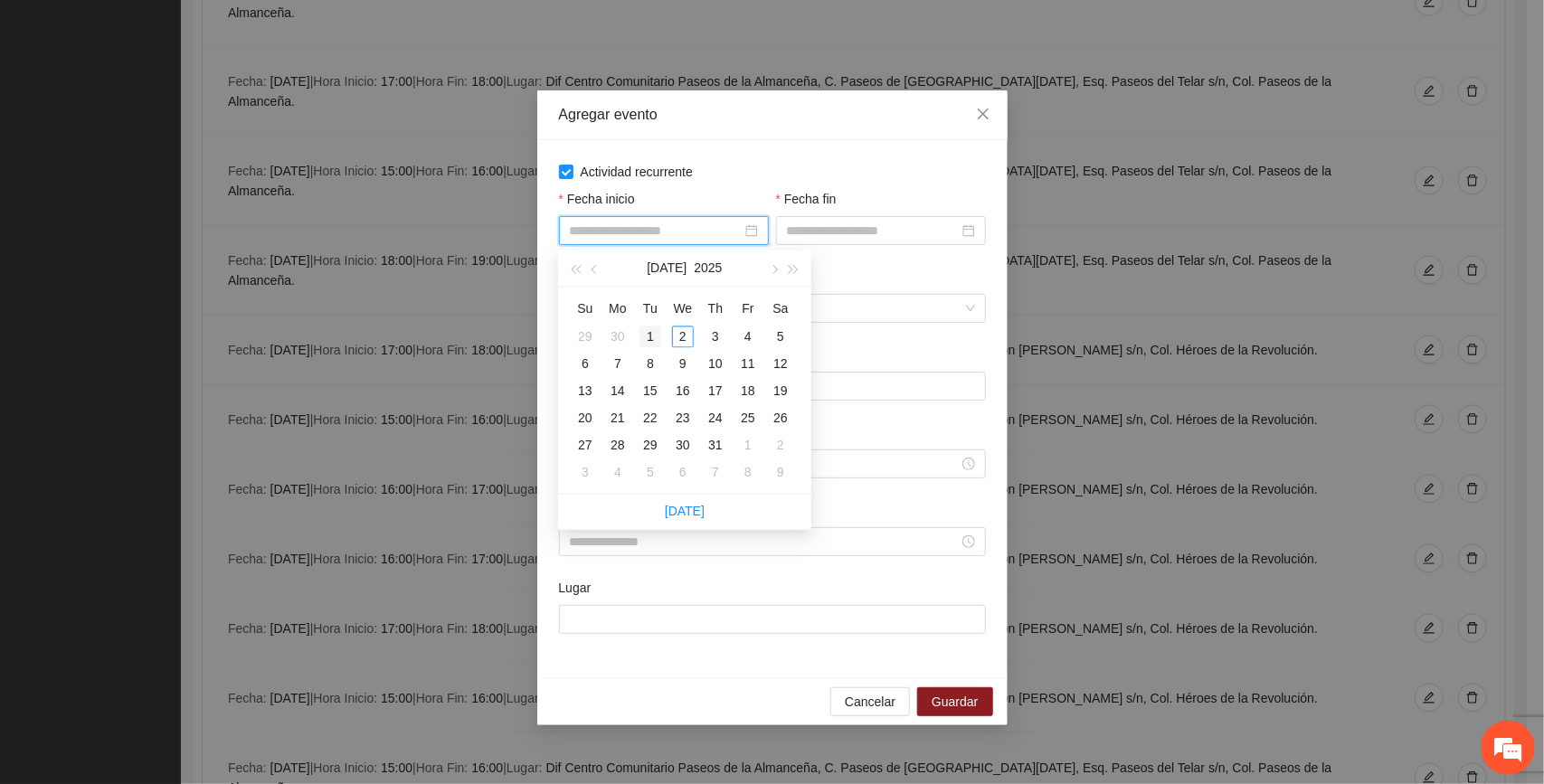 type on "**********" 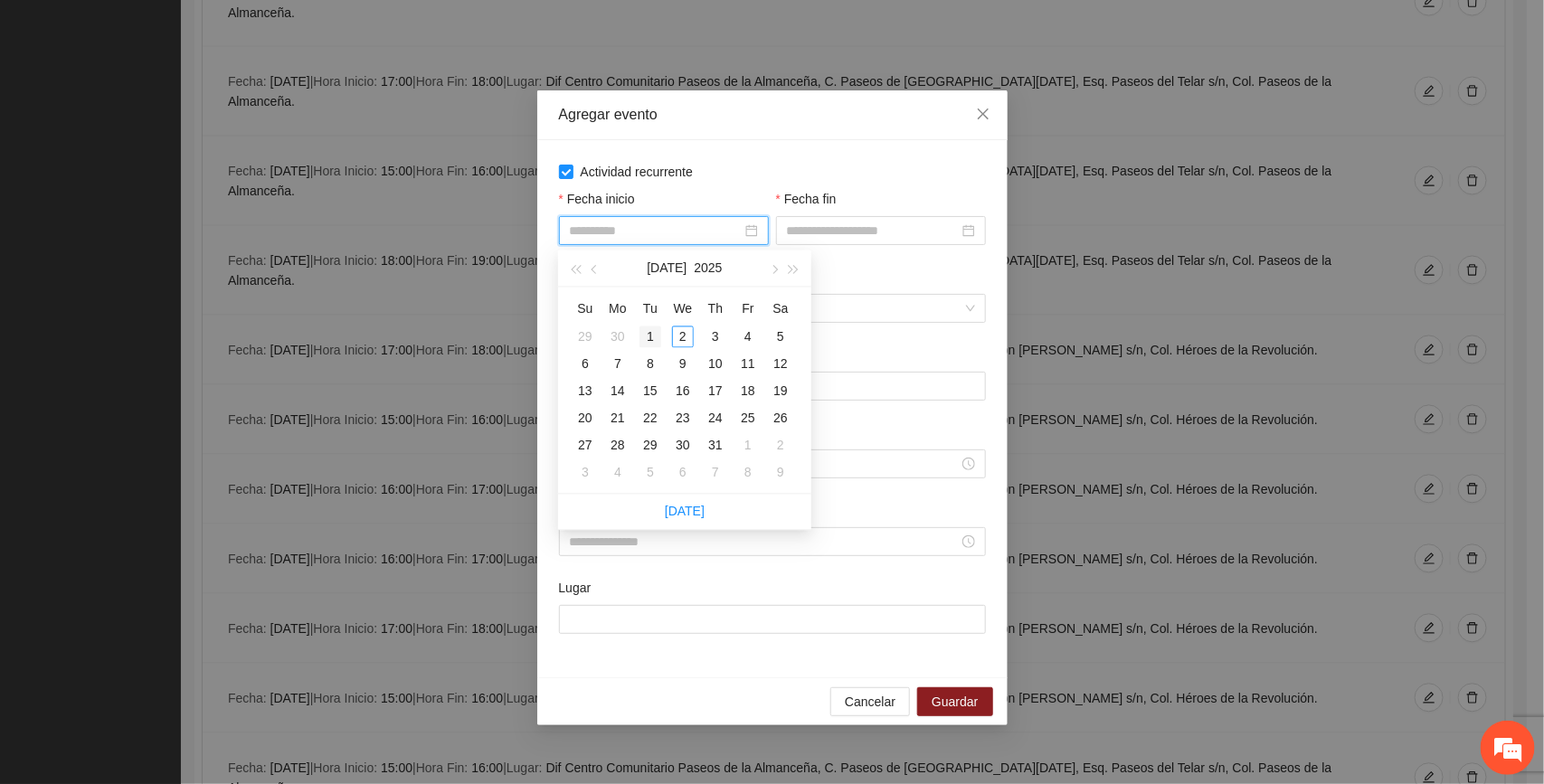 click on "1" at bounding box center [650, 337] 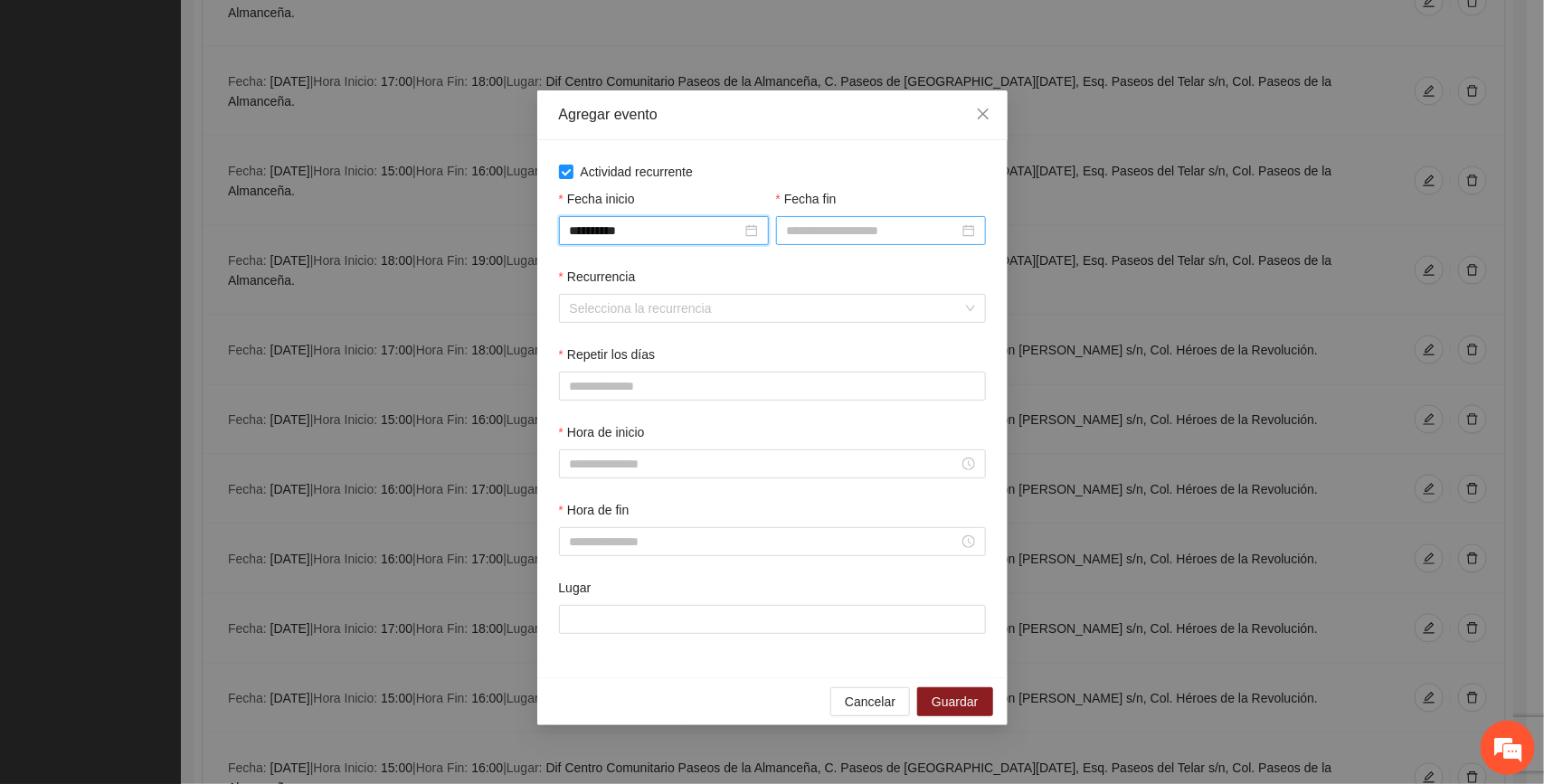 click on "Fecha fin" at bounding box center [873, 231] 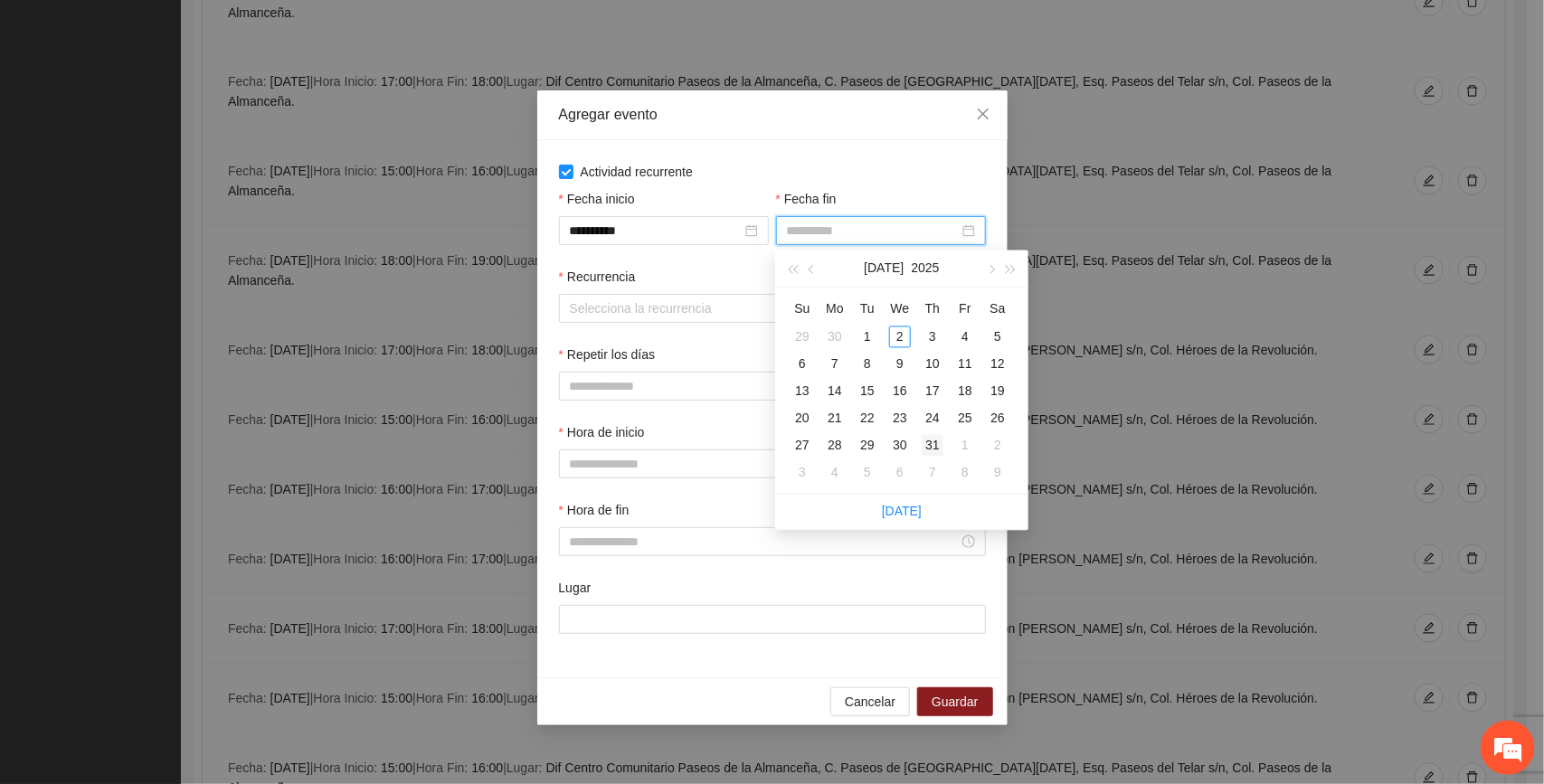 type on "**********" 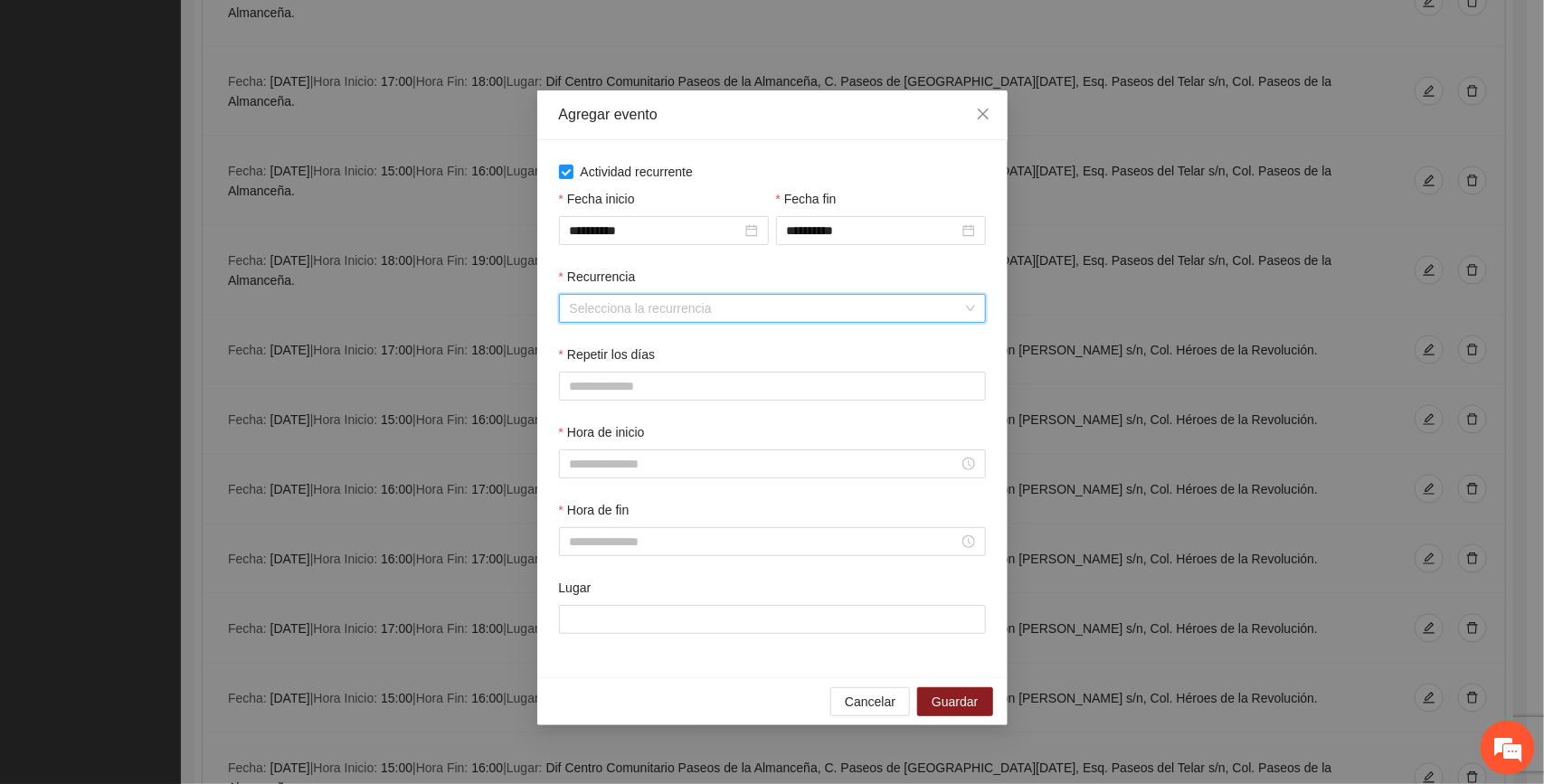 click on "Recurrencia" at bounding box center (766, 308) 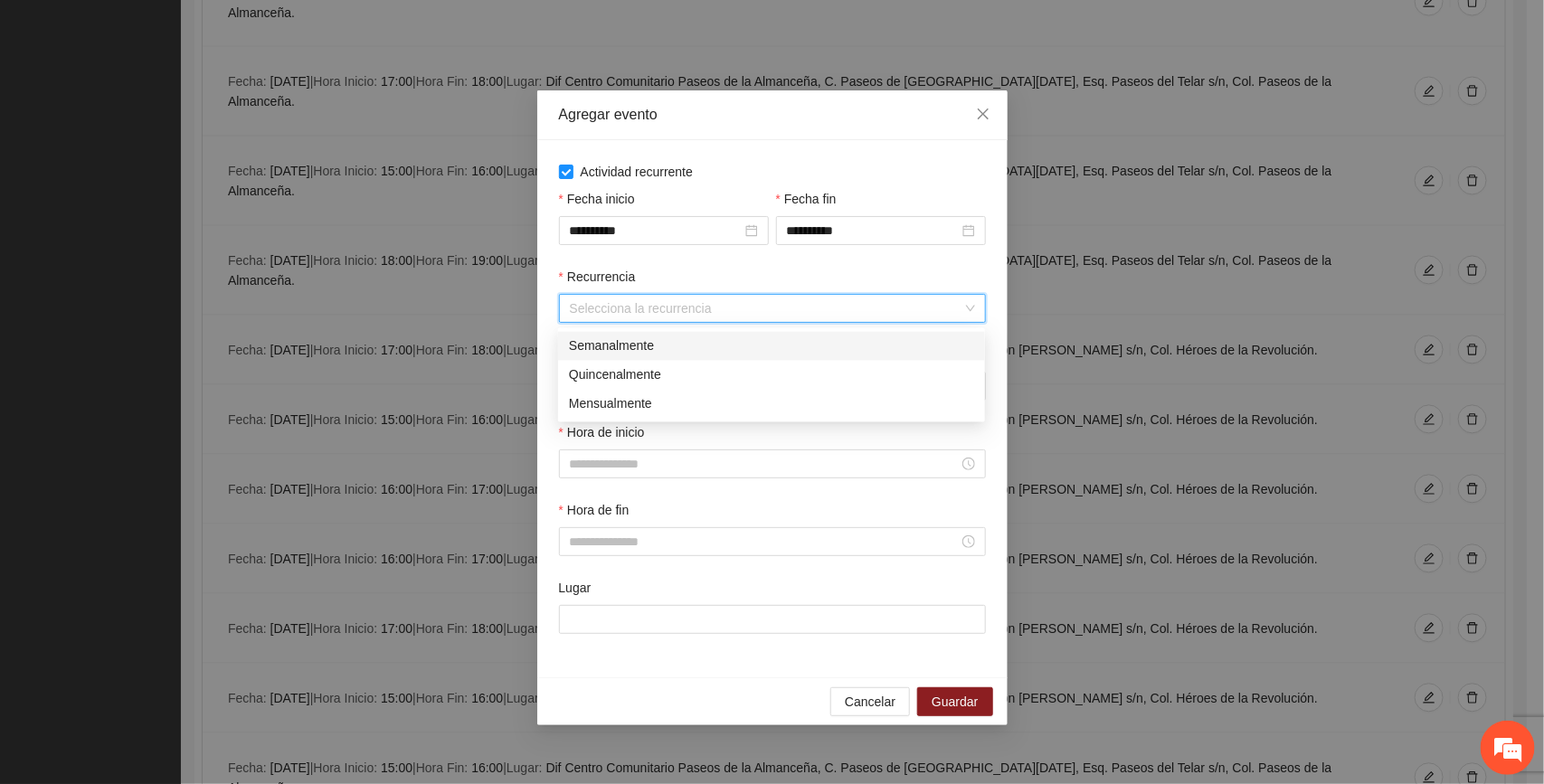 click on "Semanalmente" at bounding box center [772, 346] 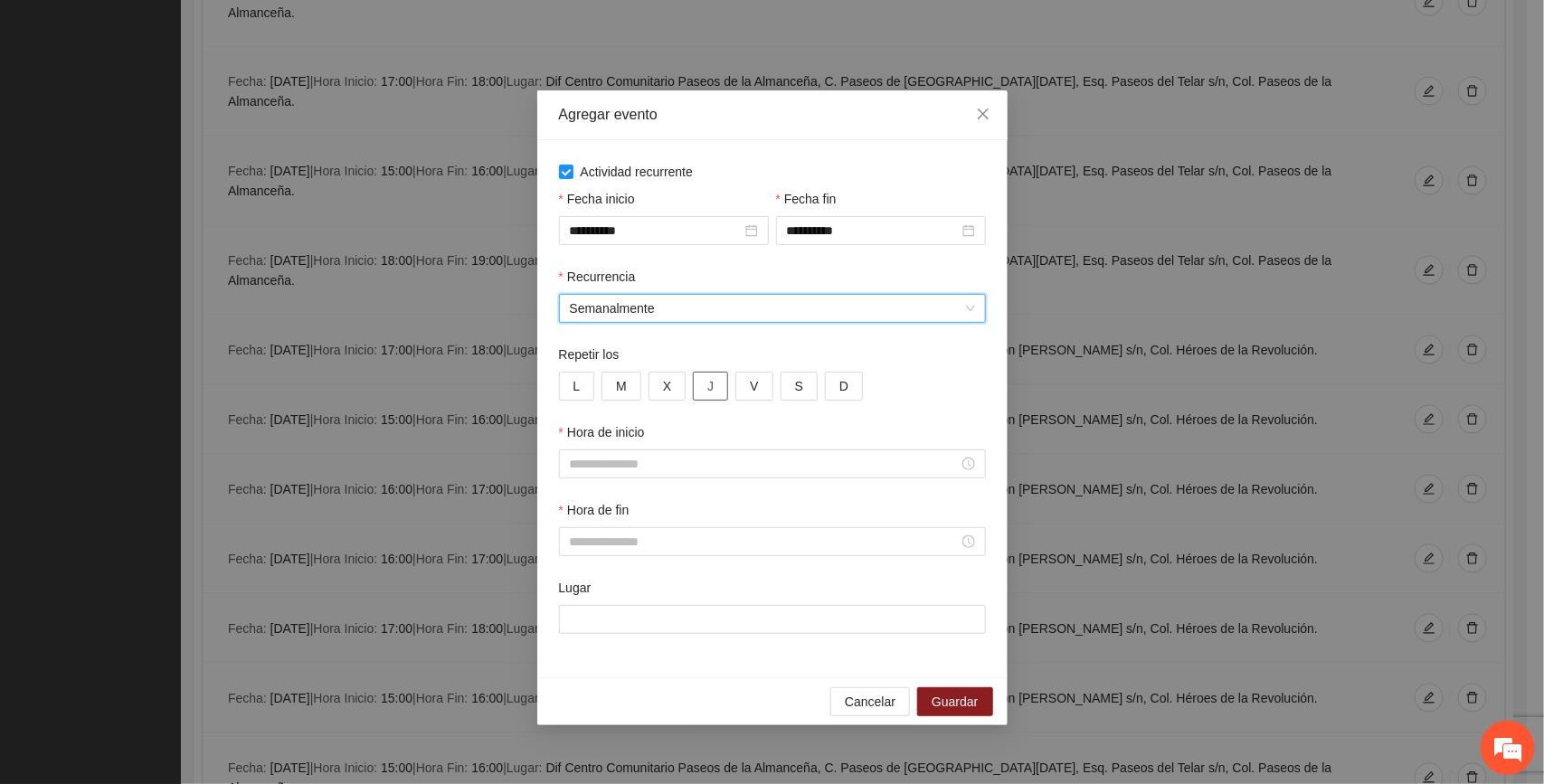 click on "J" at bounding box center [710, 386] 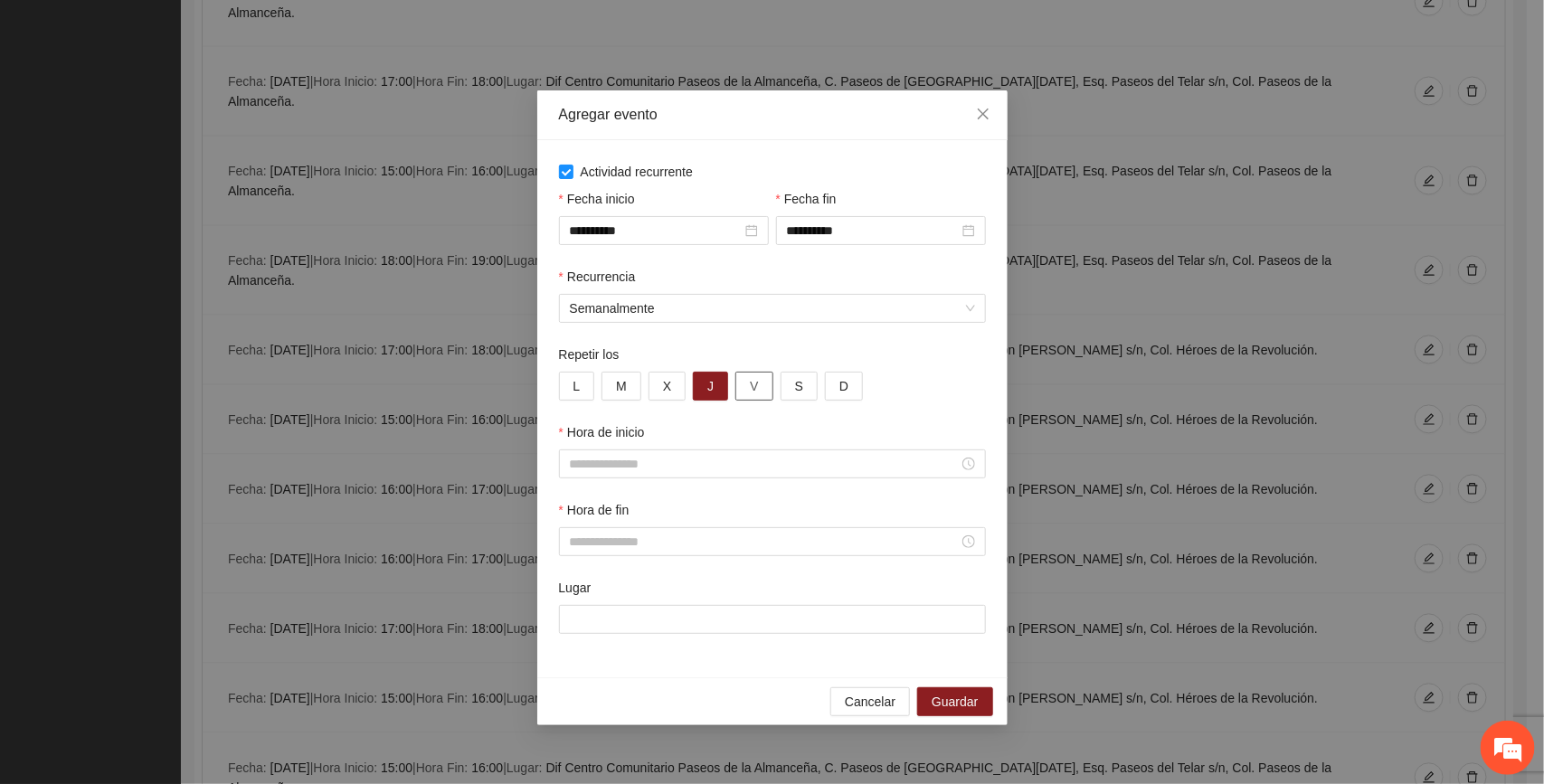 click on "V" at bounding box center [753, 386] 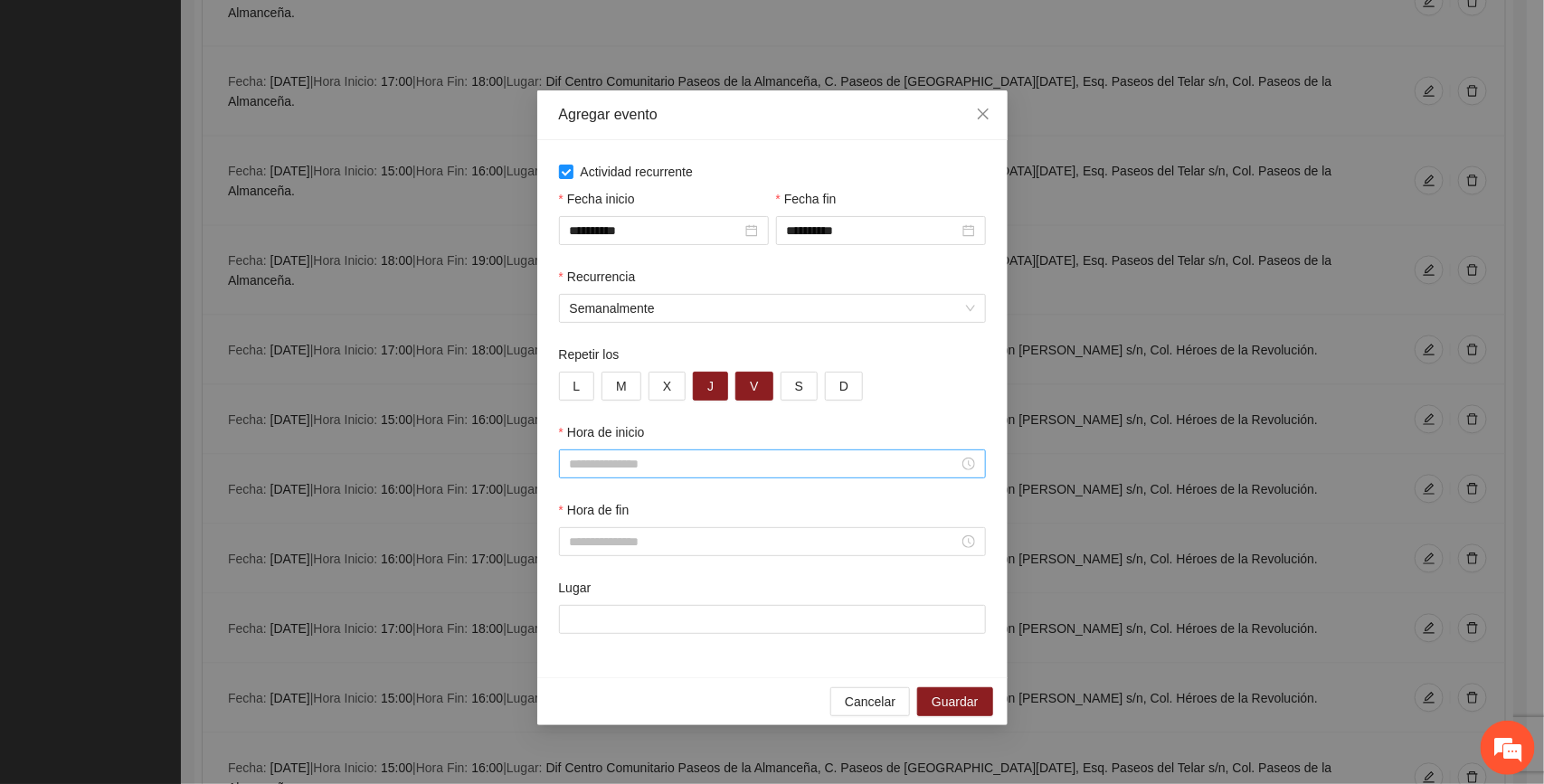 click on "Hora de inicio" at bounding box center (764, 464) 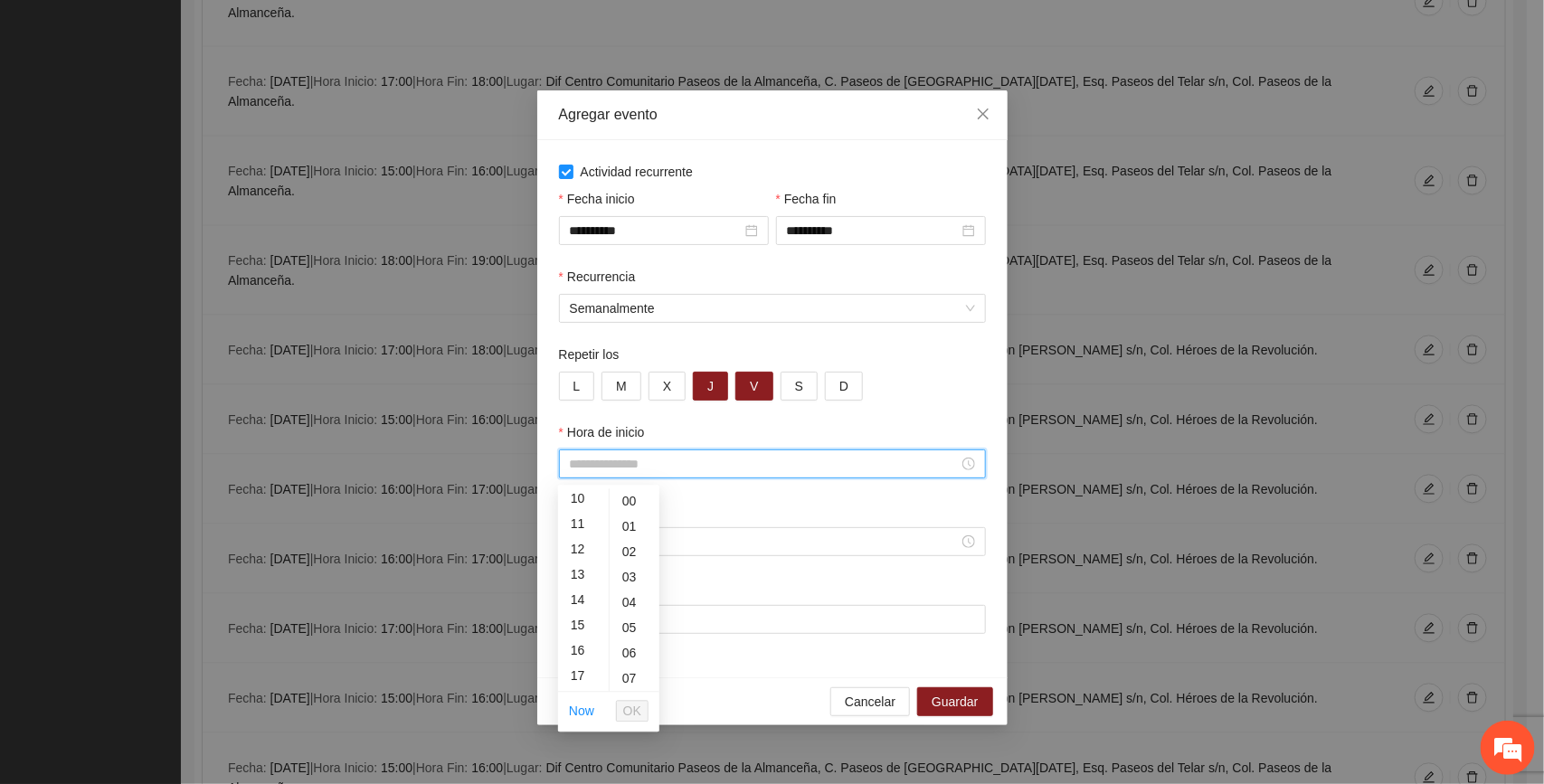 scroll, scrollTop: 301, scrollLeft: 0, axis: vertical 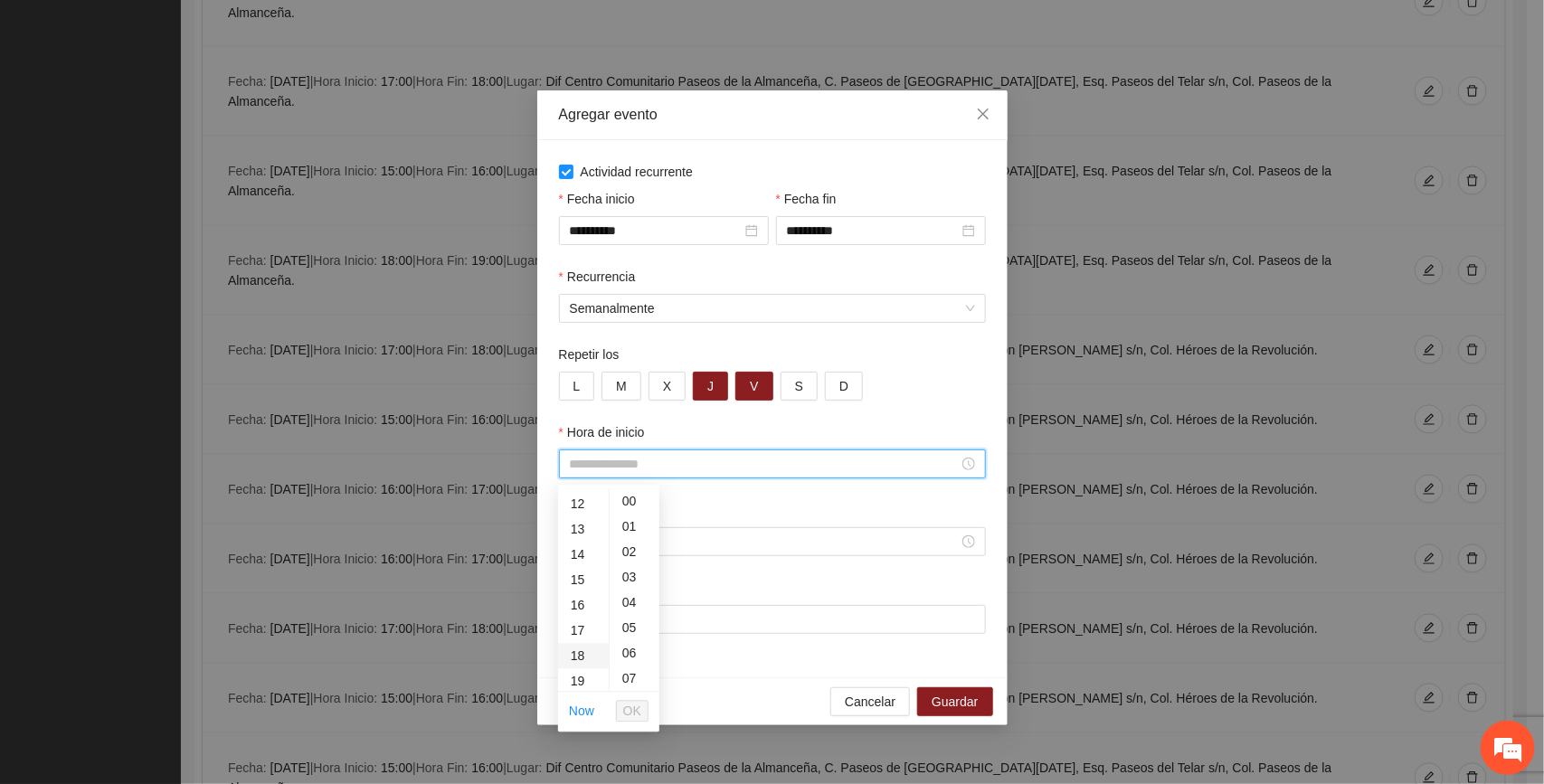 click on "18" at bounding box center (583, 656) 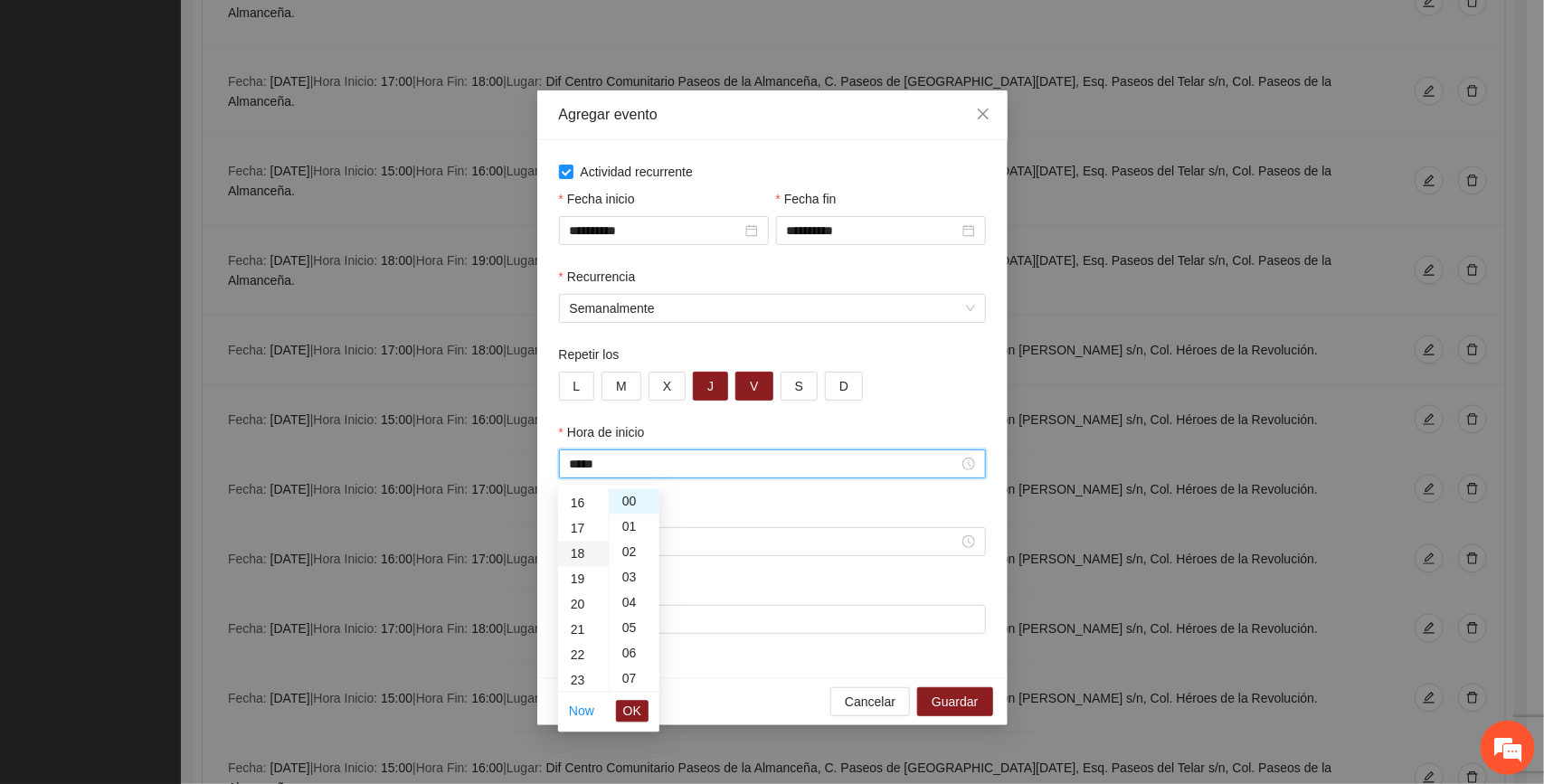 scroll, scrollTop: 455, scrollLeft: 0, axis: vertical 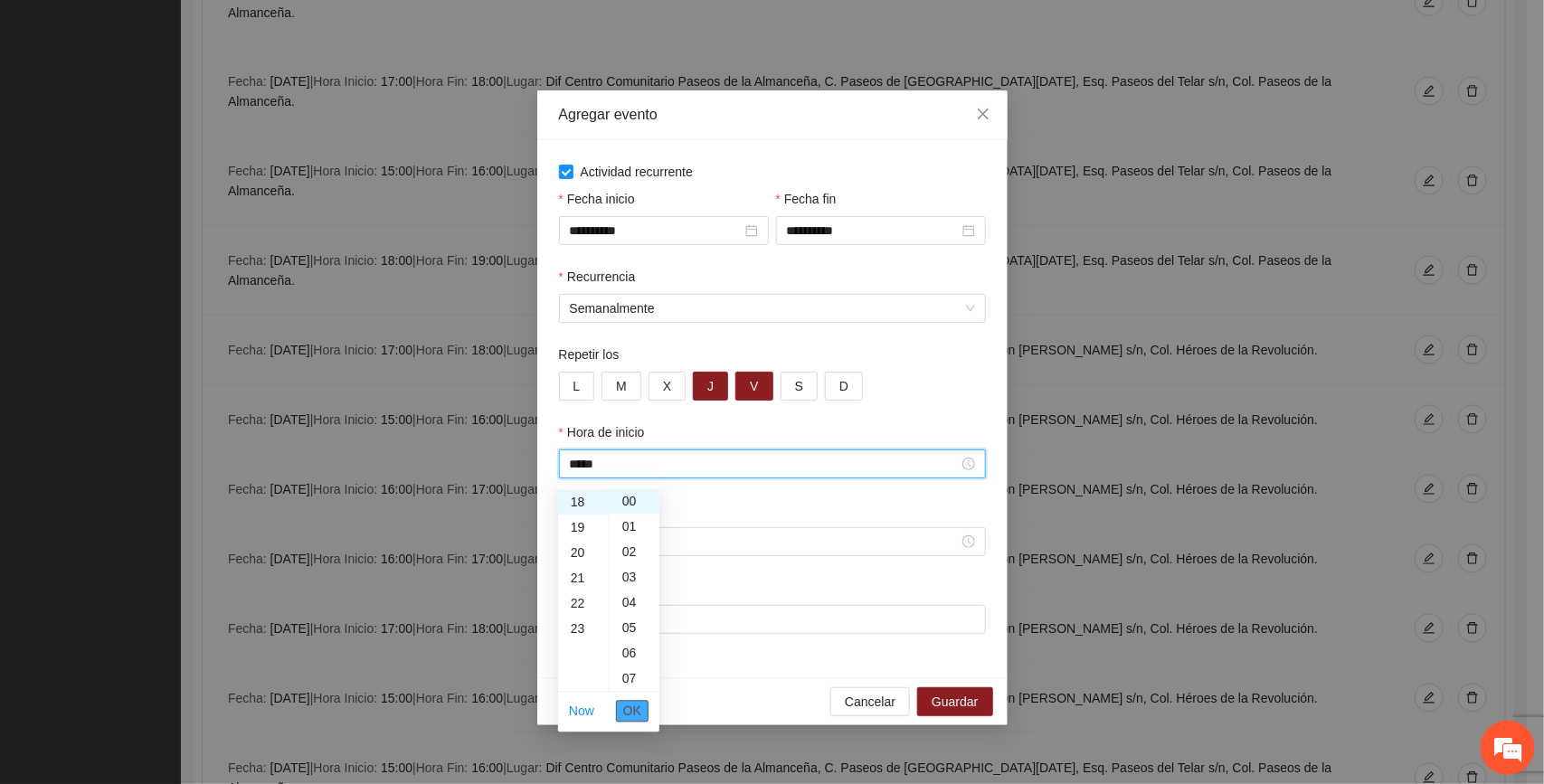 click on "OK" at bounding box center (632, 712) 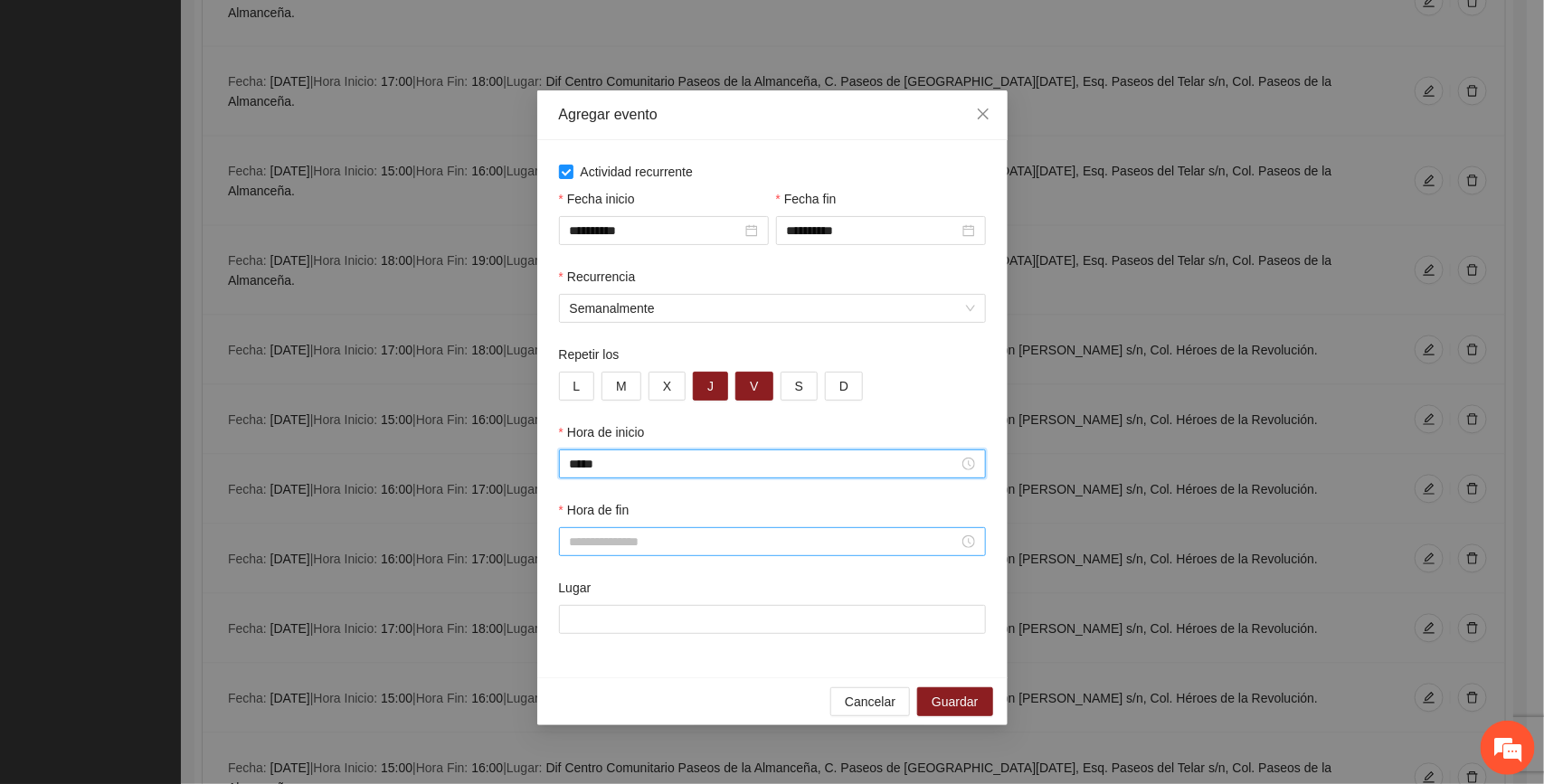 click on "Hora de fin" at bounding box center (764, 542) 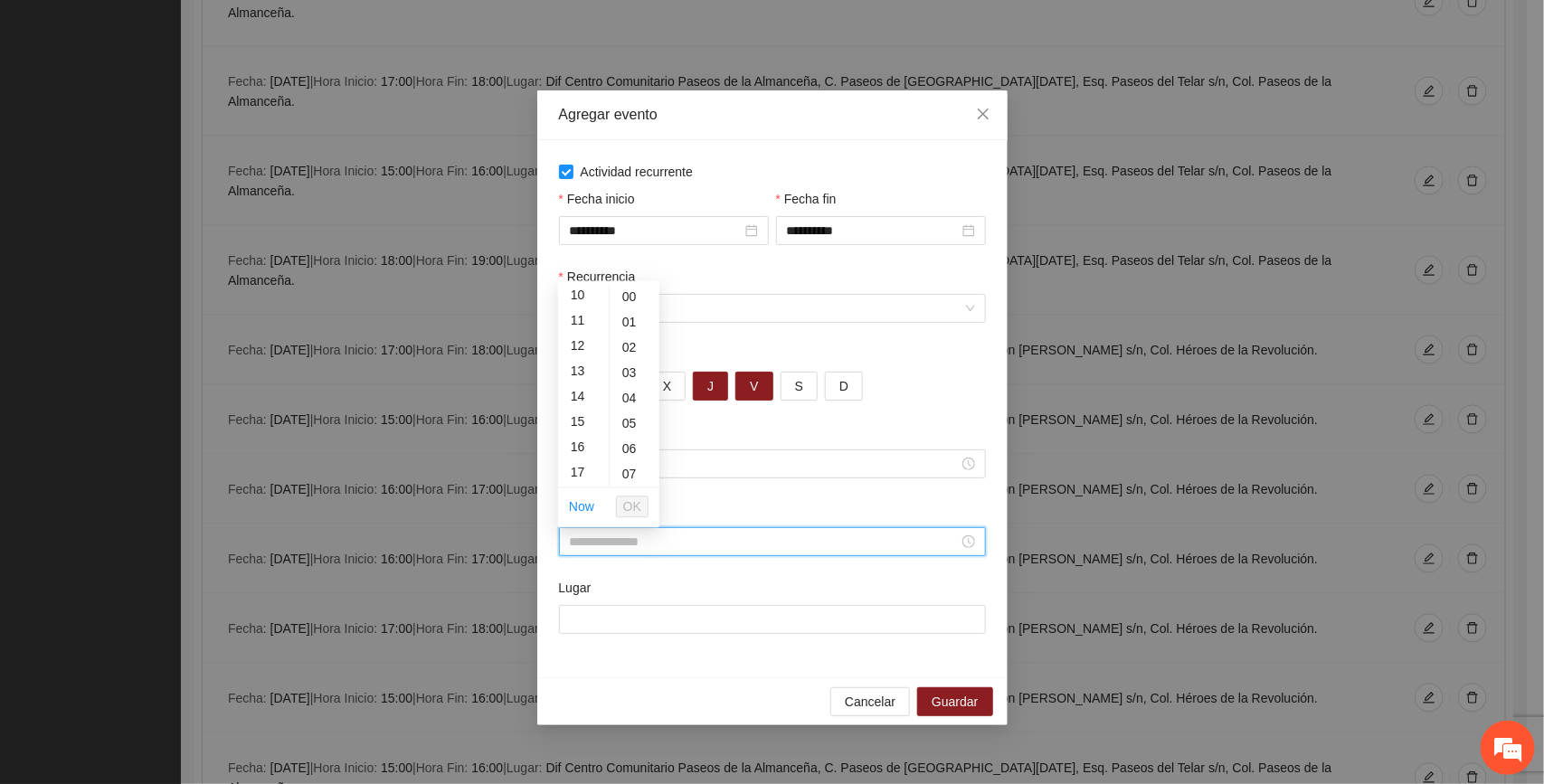 scroll, scrollTop: 331, scrollLeft: 0, axis: vertical 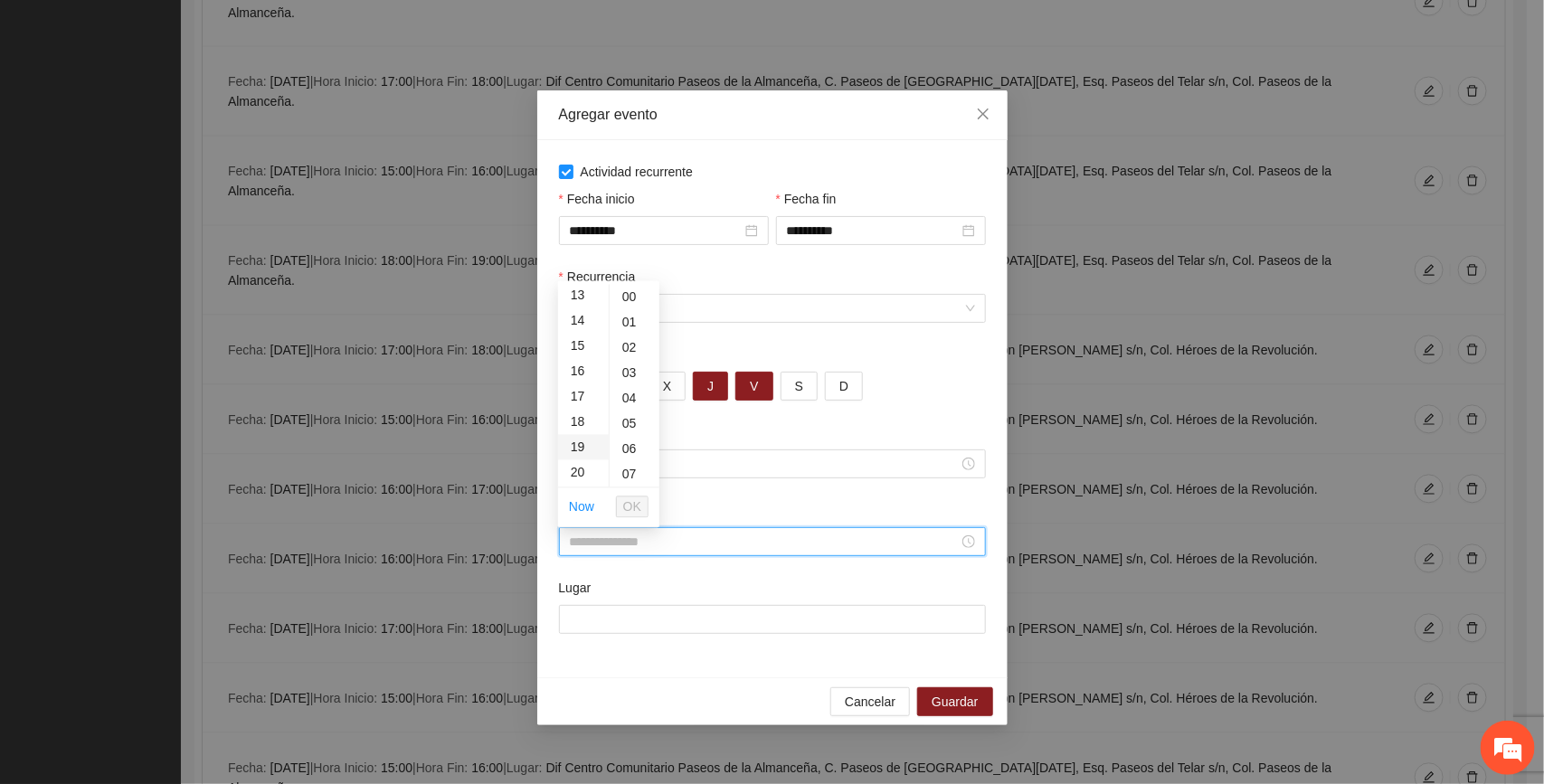 click on "19" at bounding box center [583, 448] 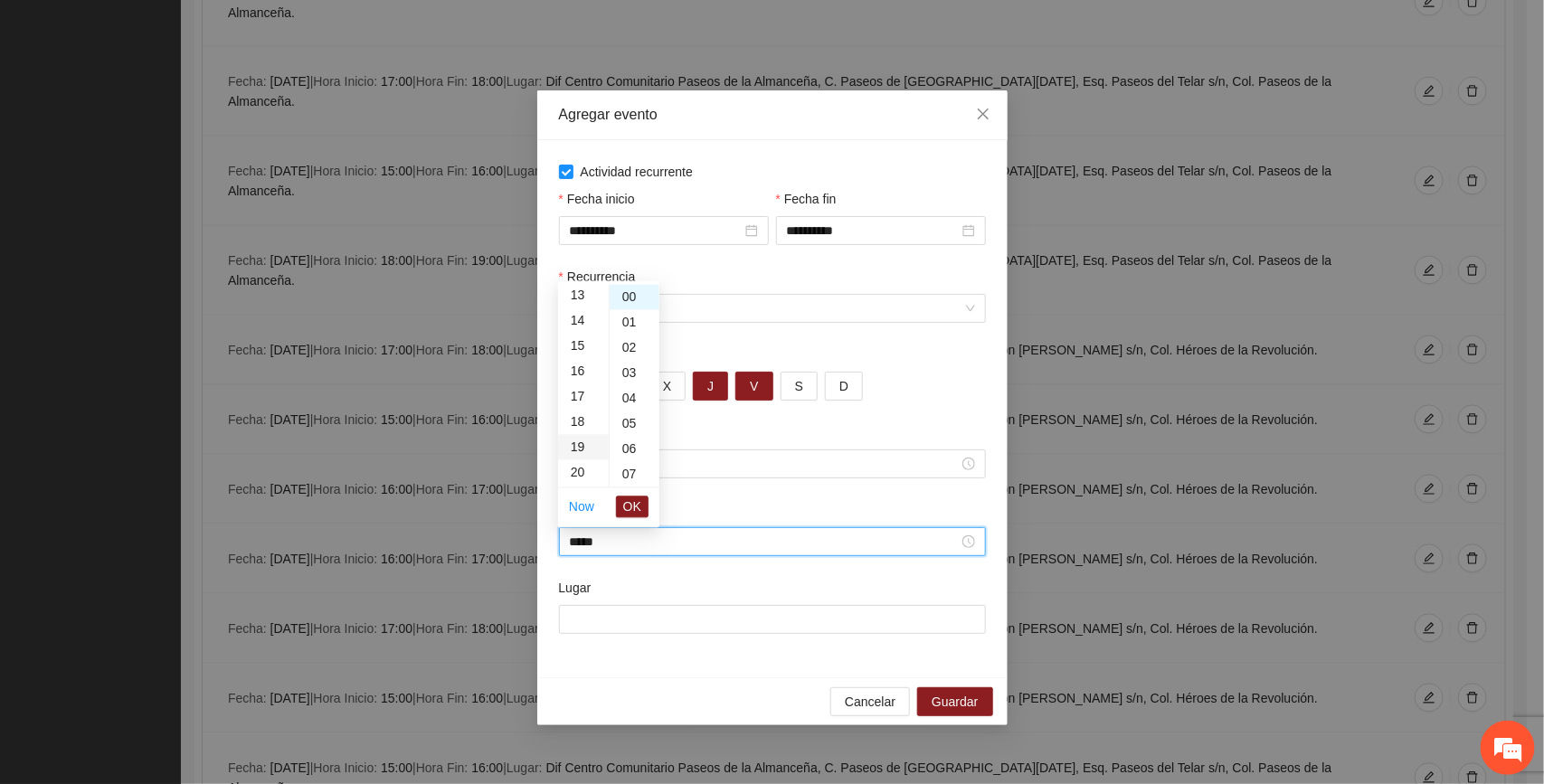 scroll, scrollTop: 481, scrollLeft: 0, axis: vertical 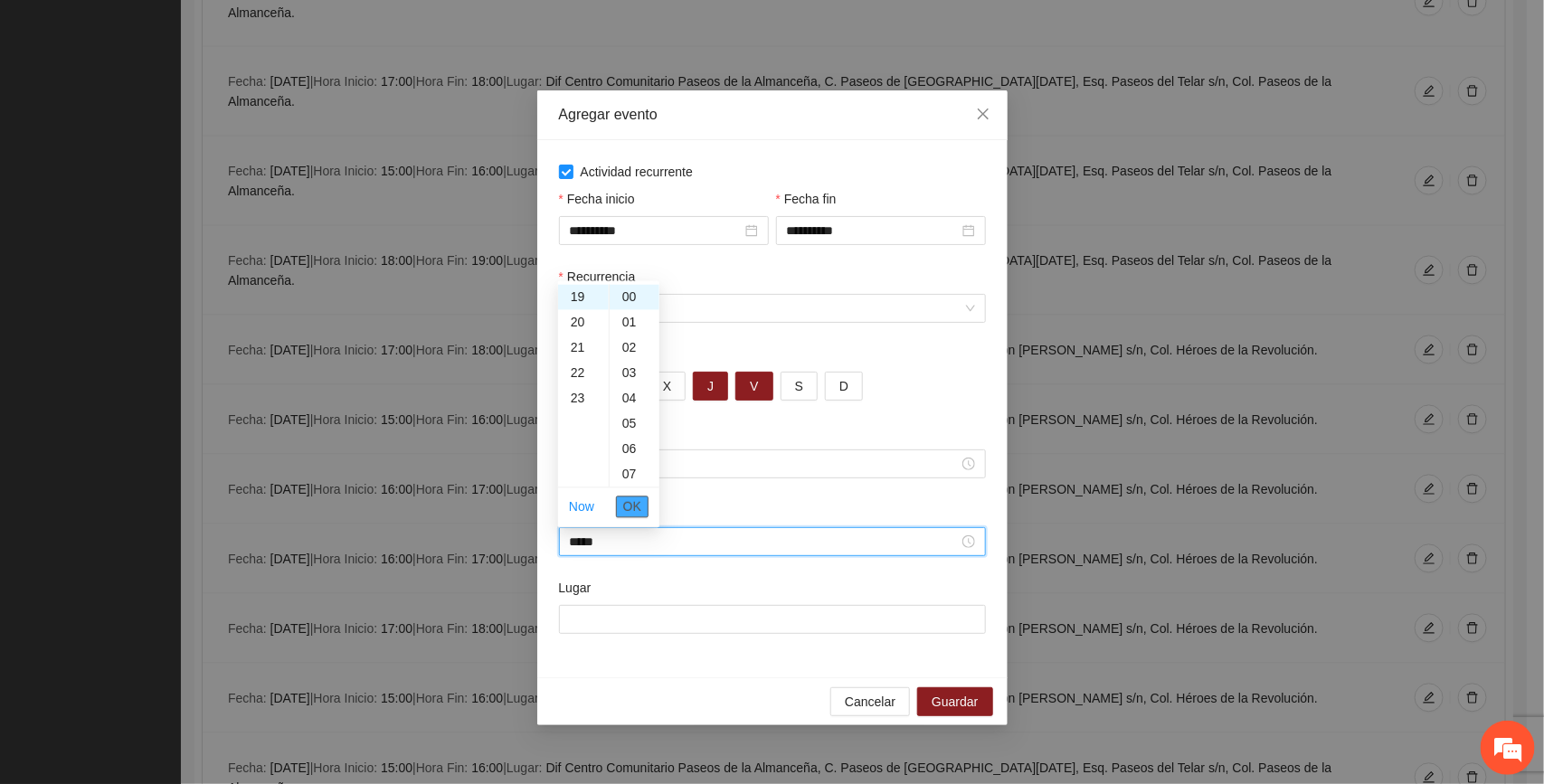 click on "OK" at bounding box center [632, 507] 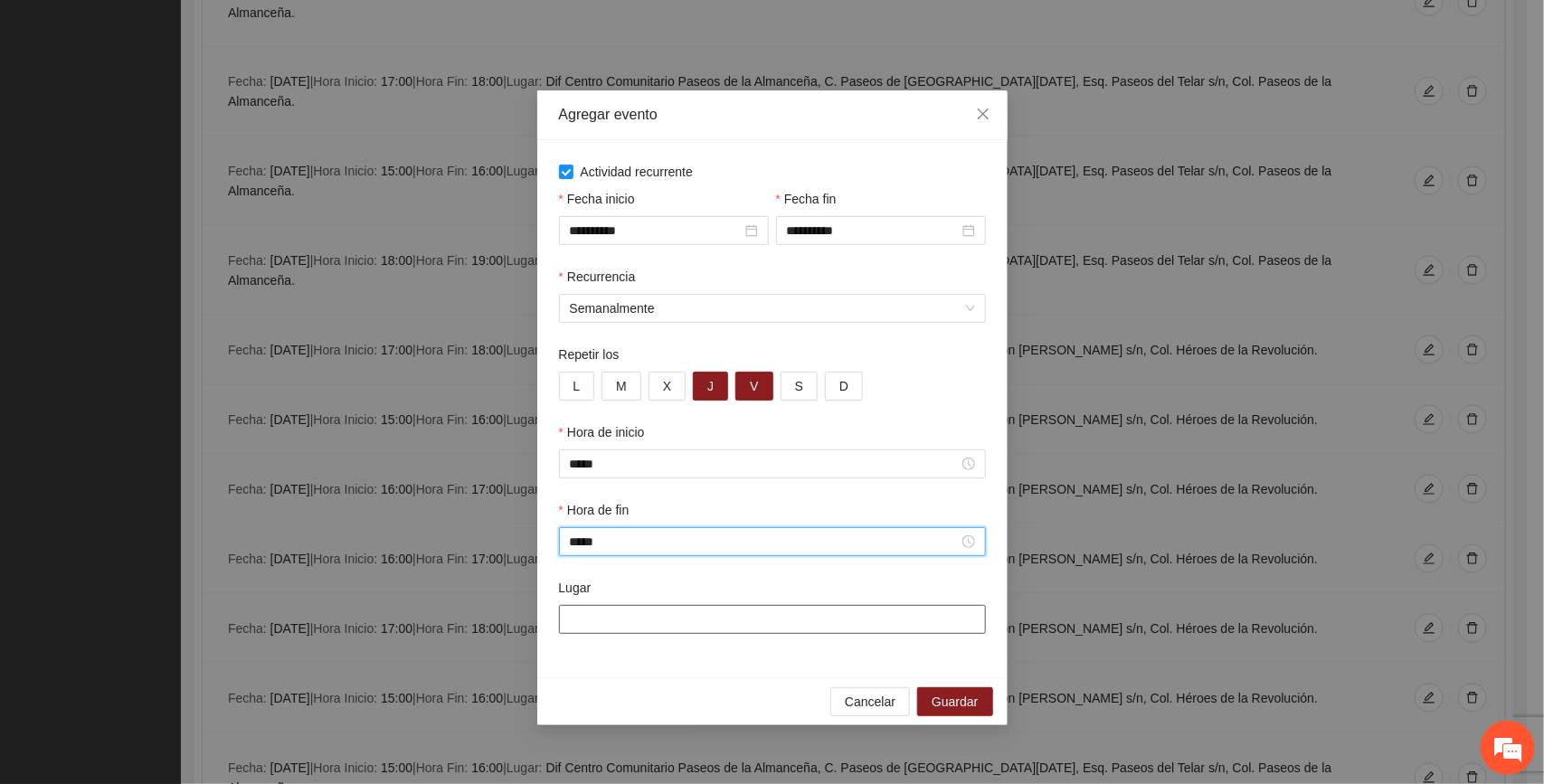 click on "Lugar" at bounding box center (772, 619) 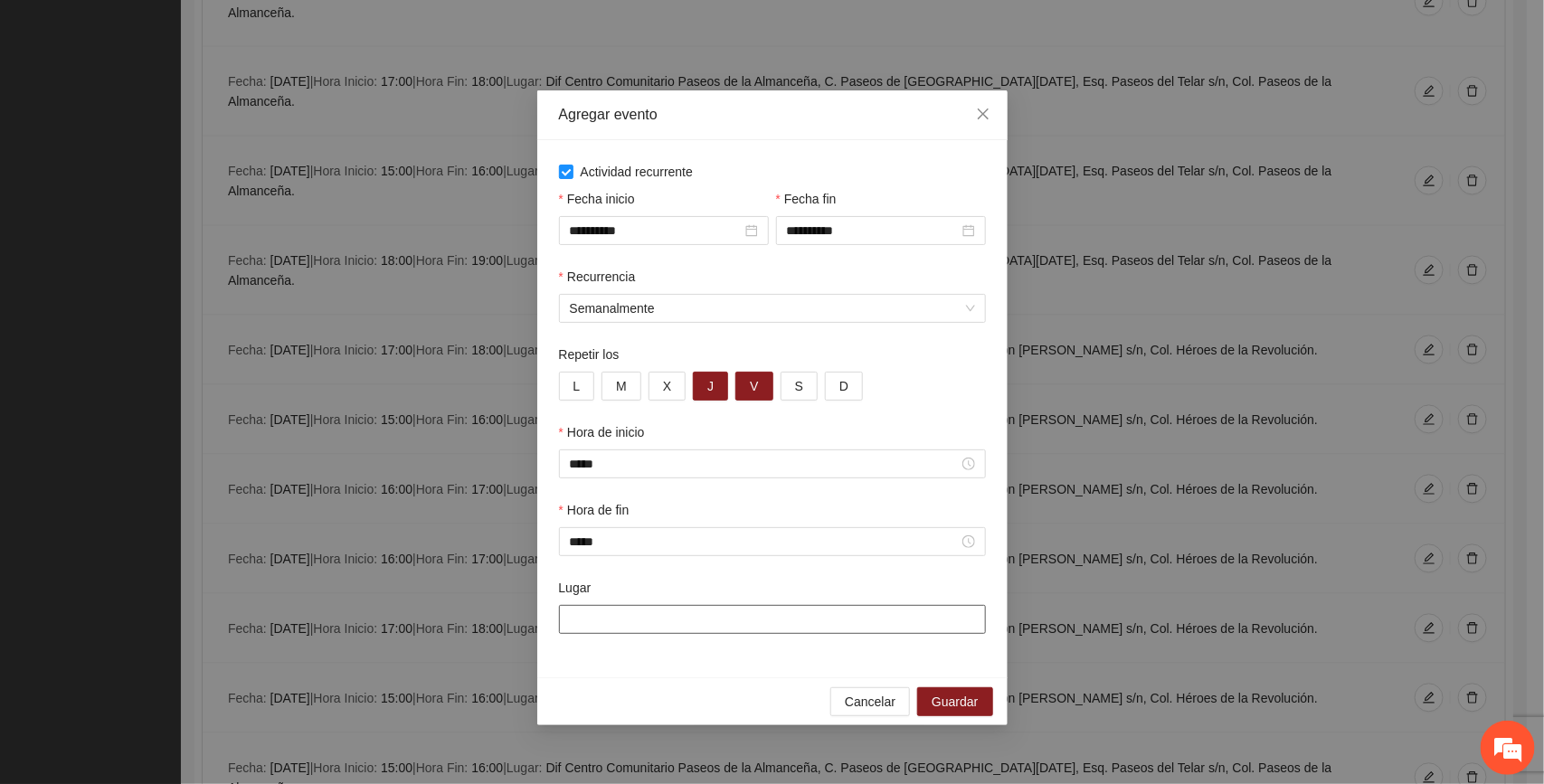 paste on "**********" 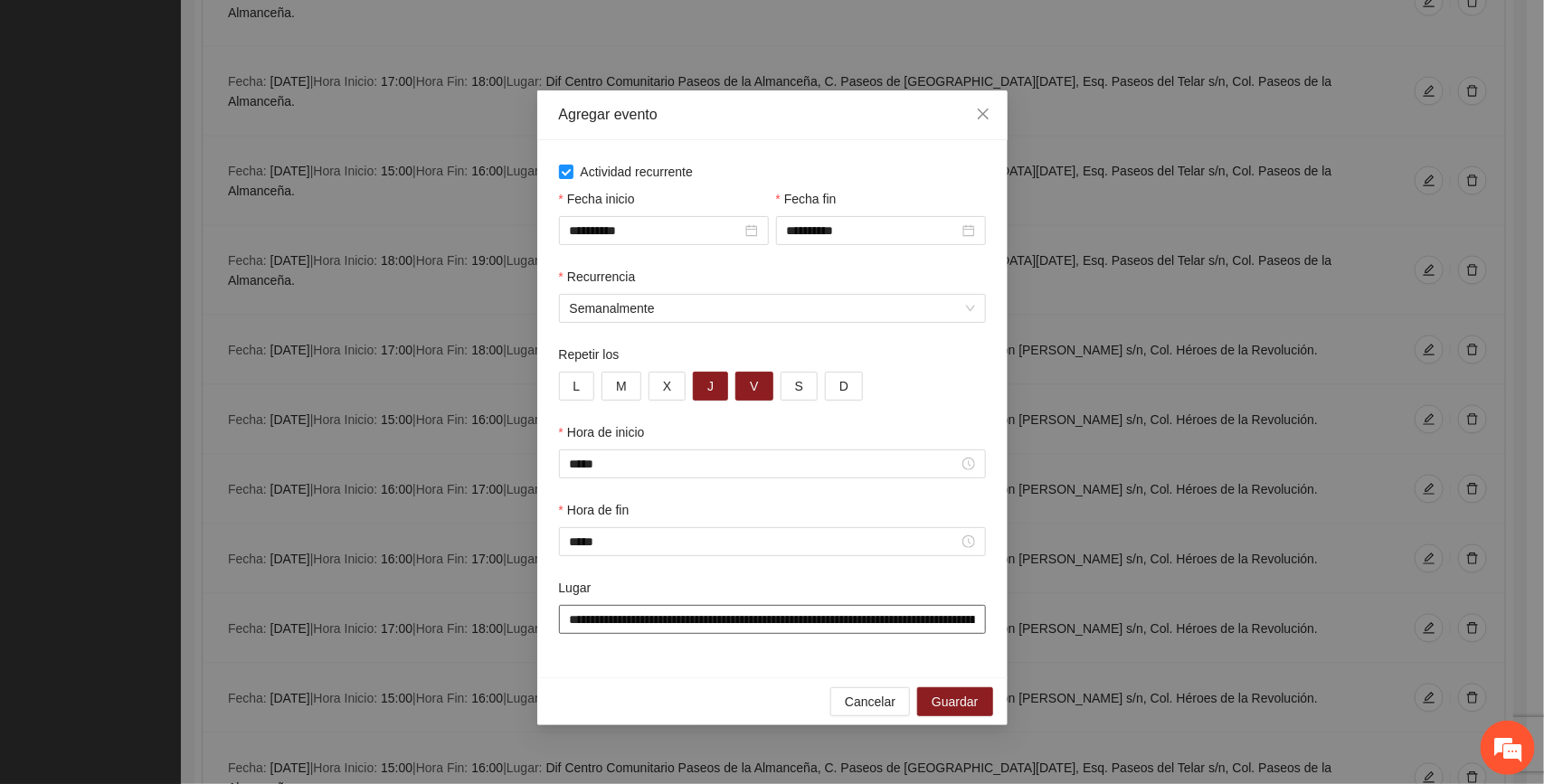 scroll, scrollTop: 0, scrollLeft: 331, axis: horizontal 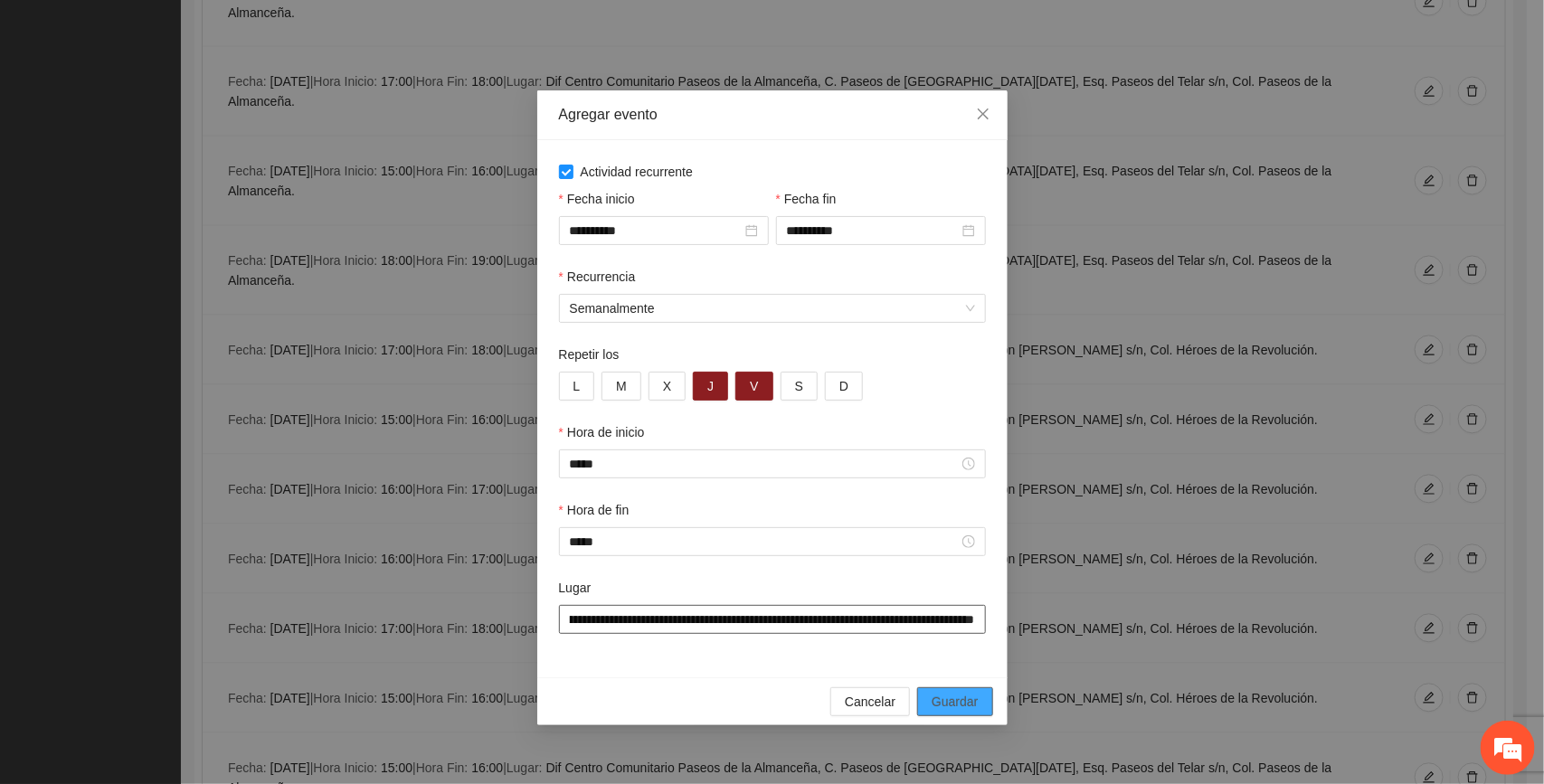 type on "**********" 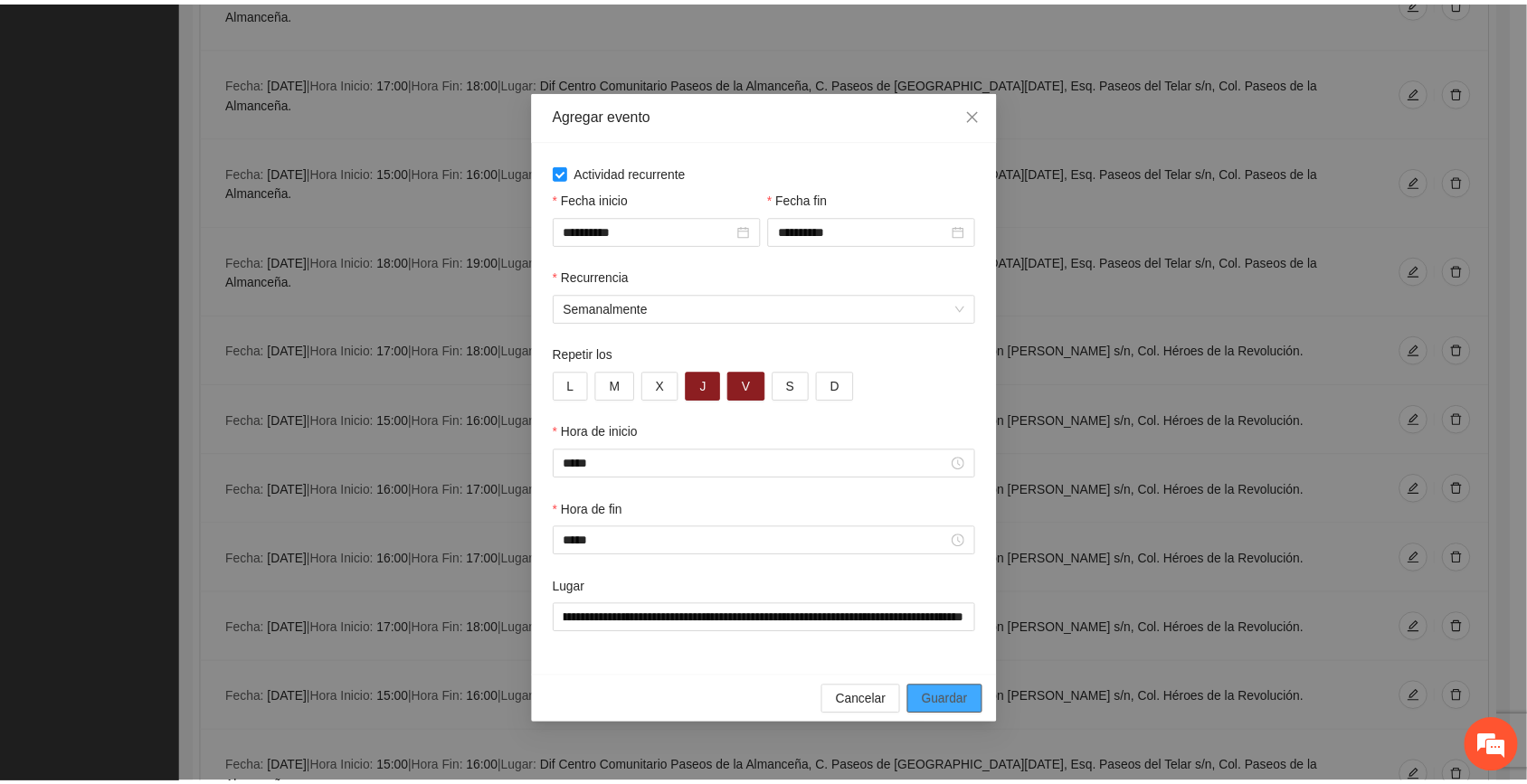 scroll, scrollTop: 0, scrollLeft: 0, axis: both 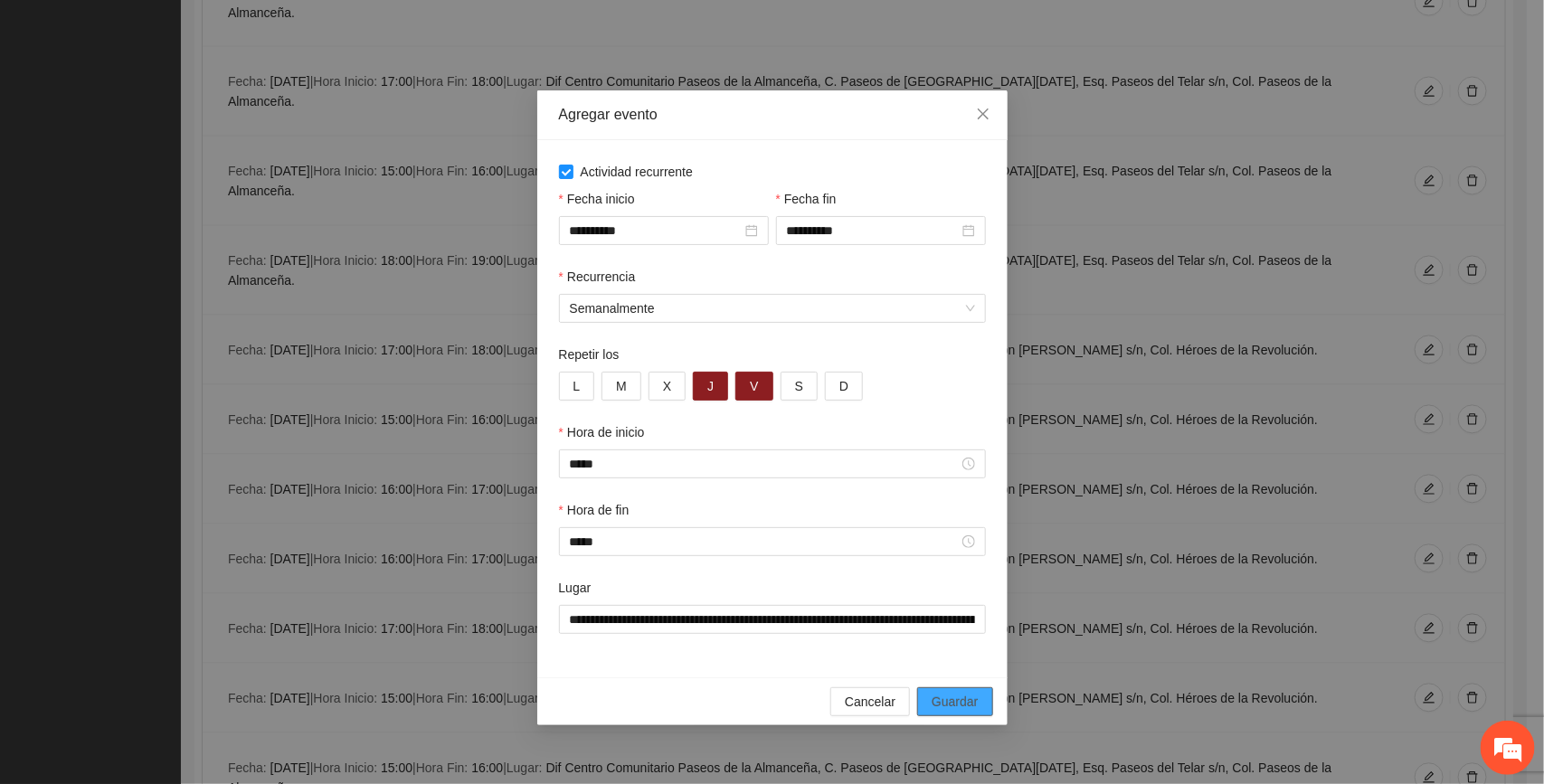 click on "Guardar" at bounding box center (954, 702) 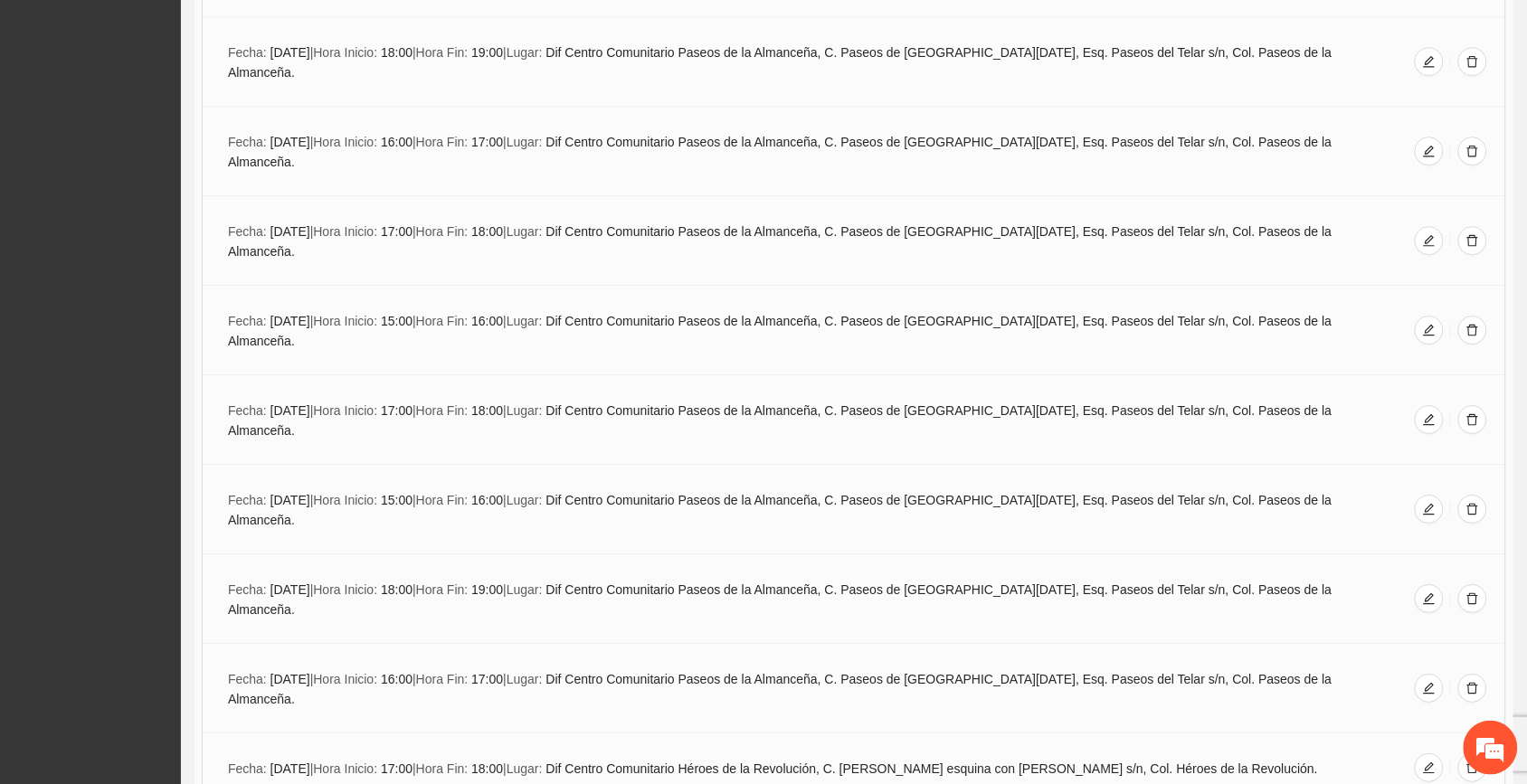 scroll, scrollTop: 8311, scrollLeft: 0, axis: vertical 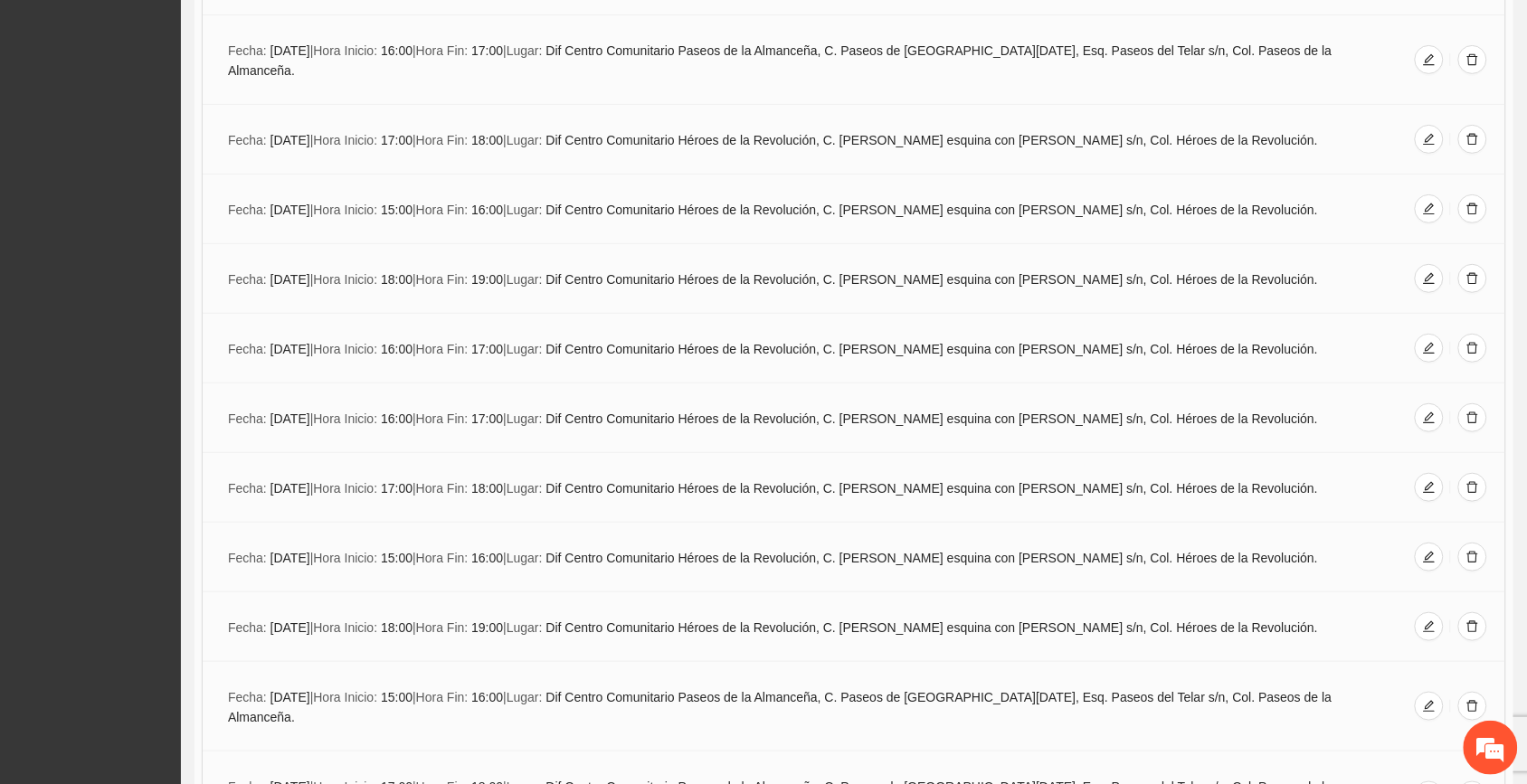 click on "14" at bounding box center (1235, 2234) 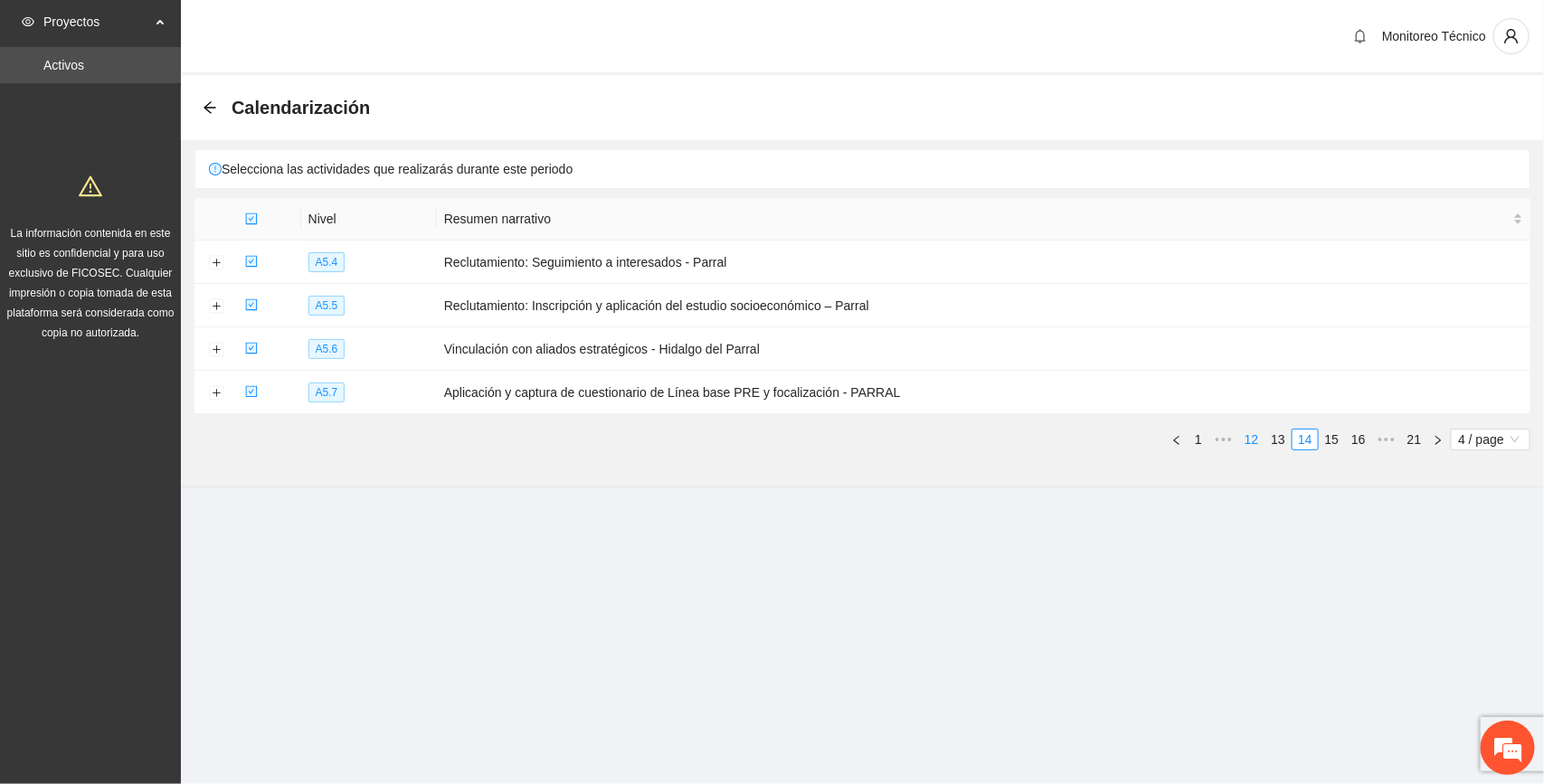 click on "12" at bounding box center [1252, 439] 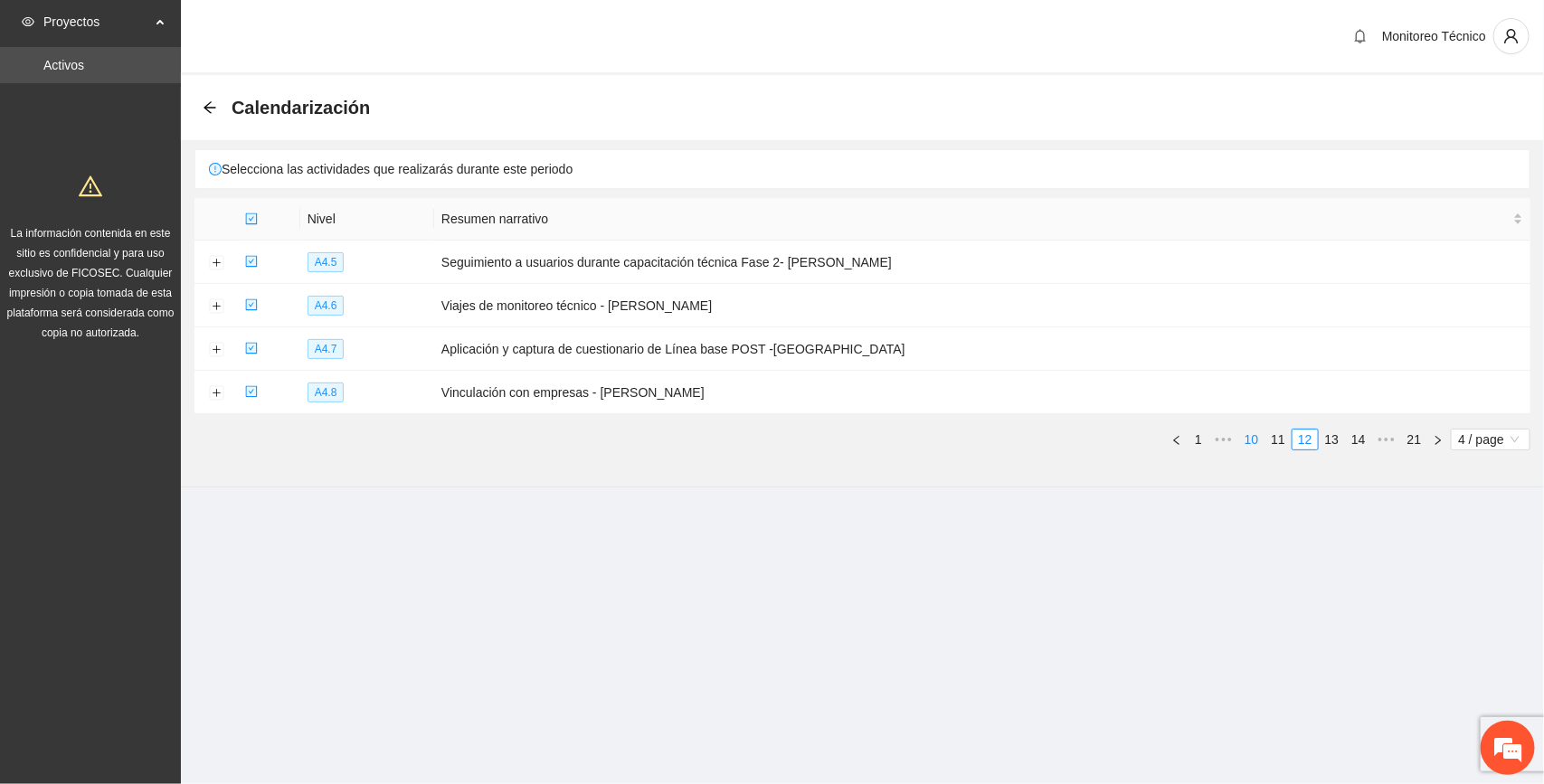 click on "10" at bounding box center [1252, 439] 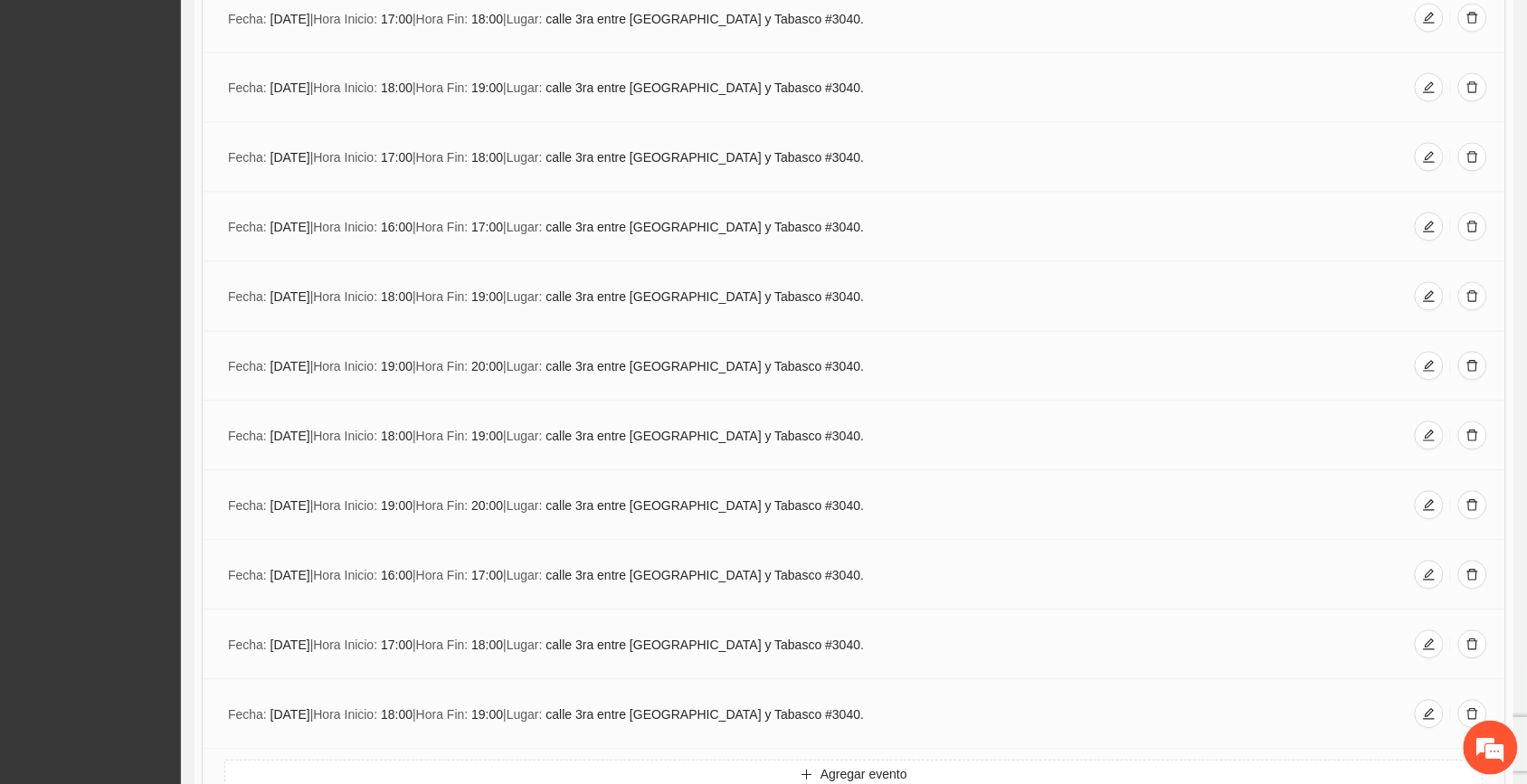 scroll, scrollTop: 1119, scrollLeft: 0, axis: vertical 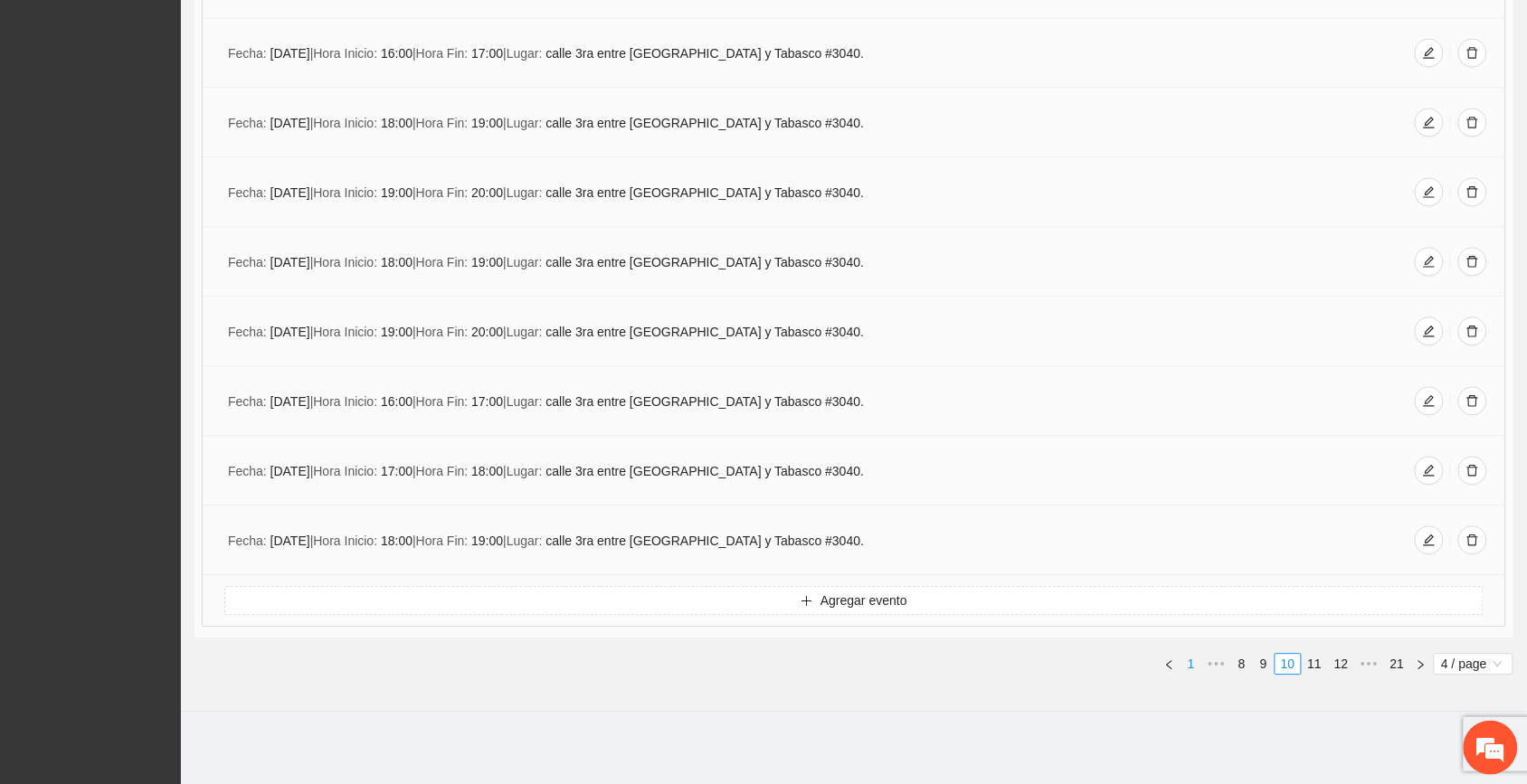 click on "1" at bounding box center (1191, 664) 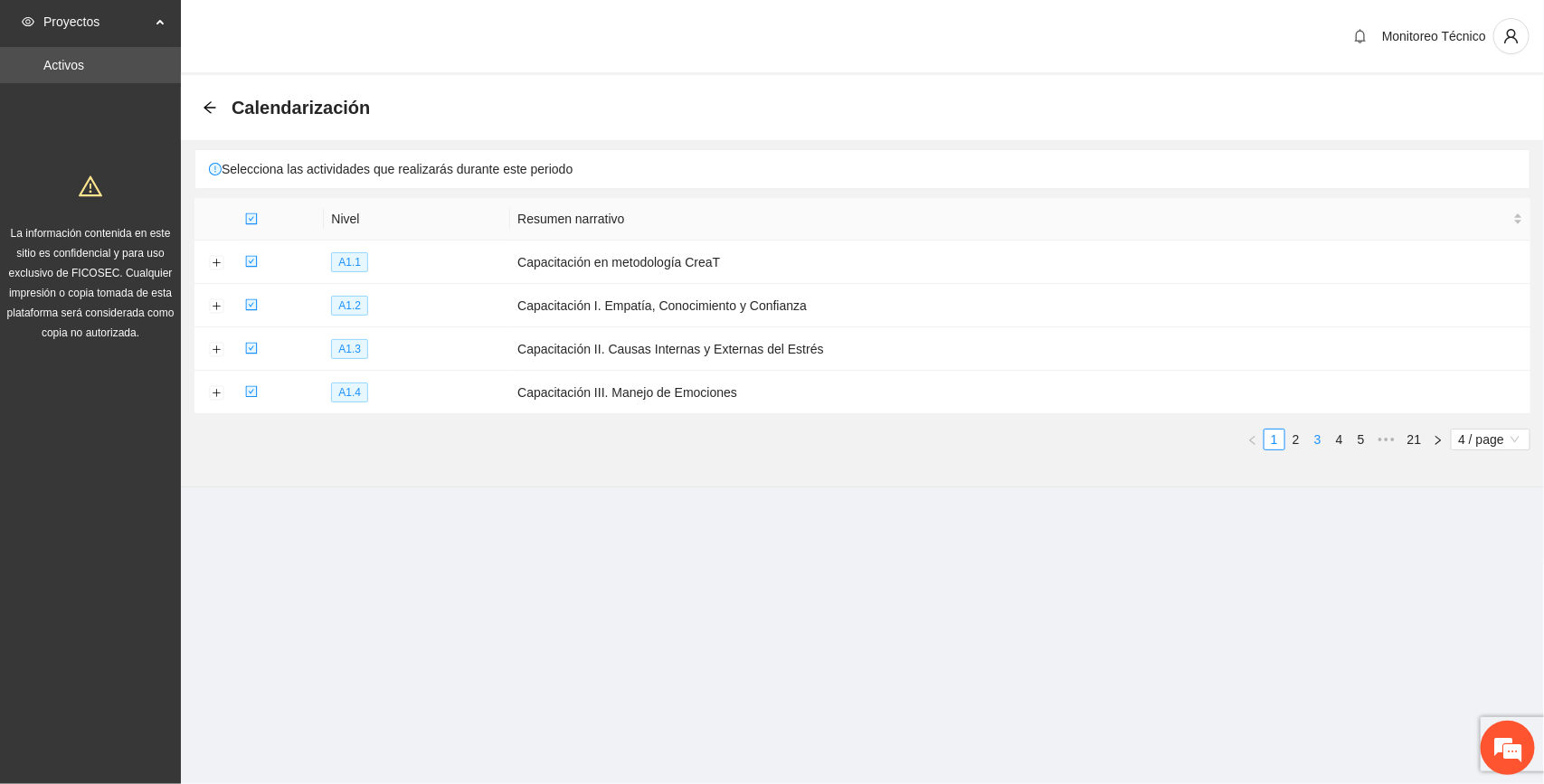 click on "3" at bounding box center (1318, 439) 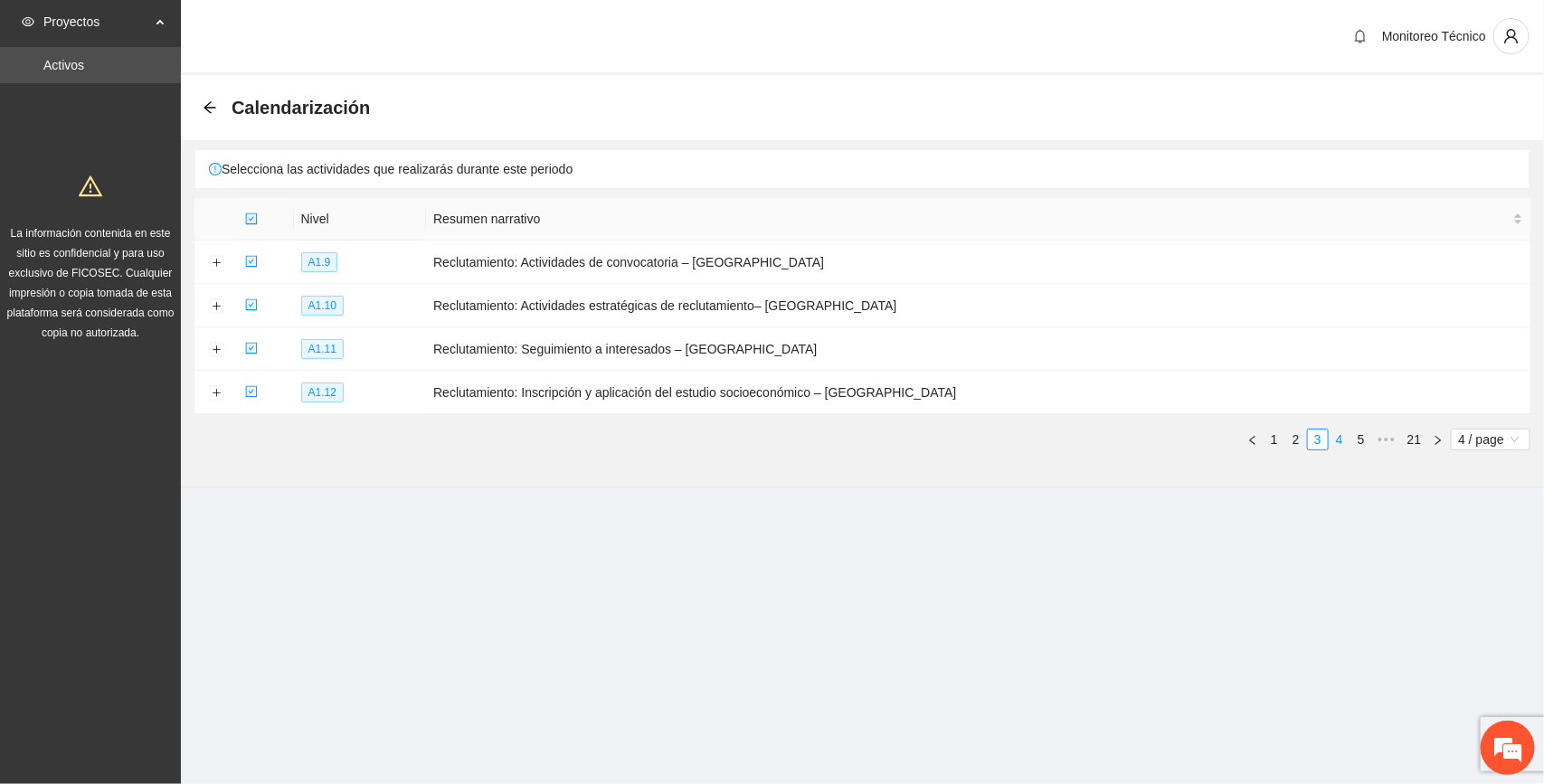 click on "4" at bounding box center (1340, 439) 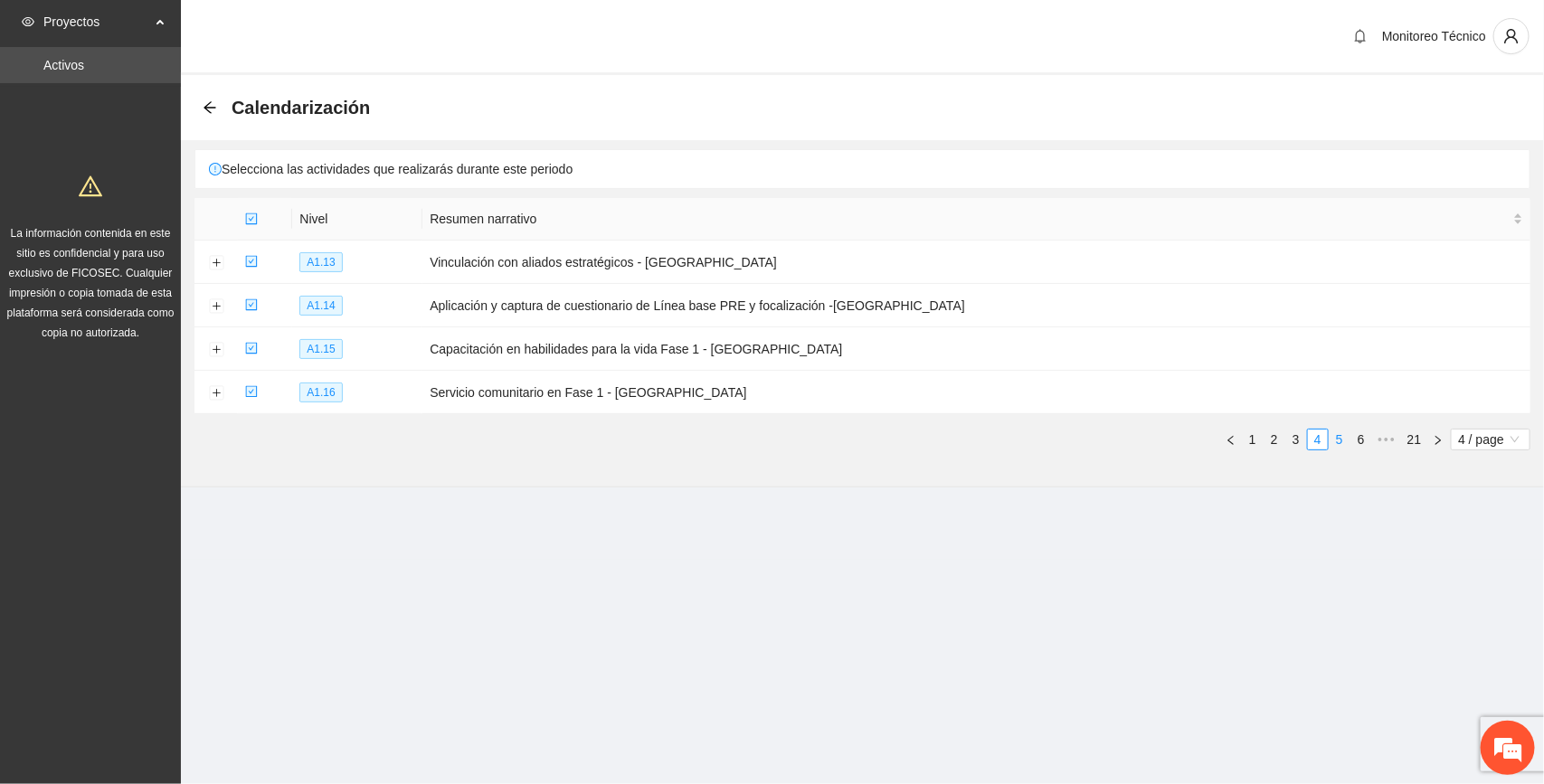 click on "5" at bounding box center [1340, 439] 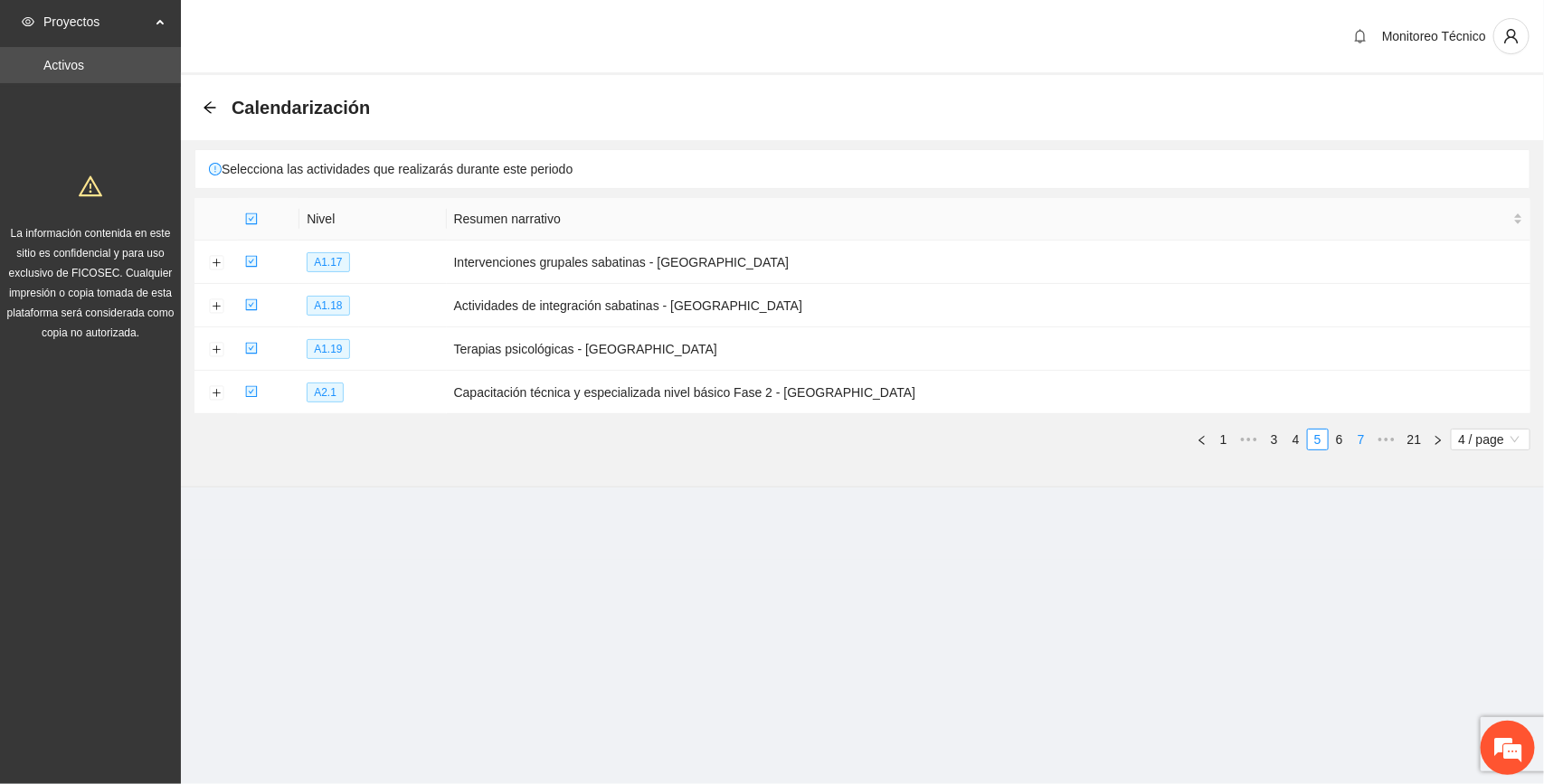 click on "7" at bounding box center (1361, 439) 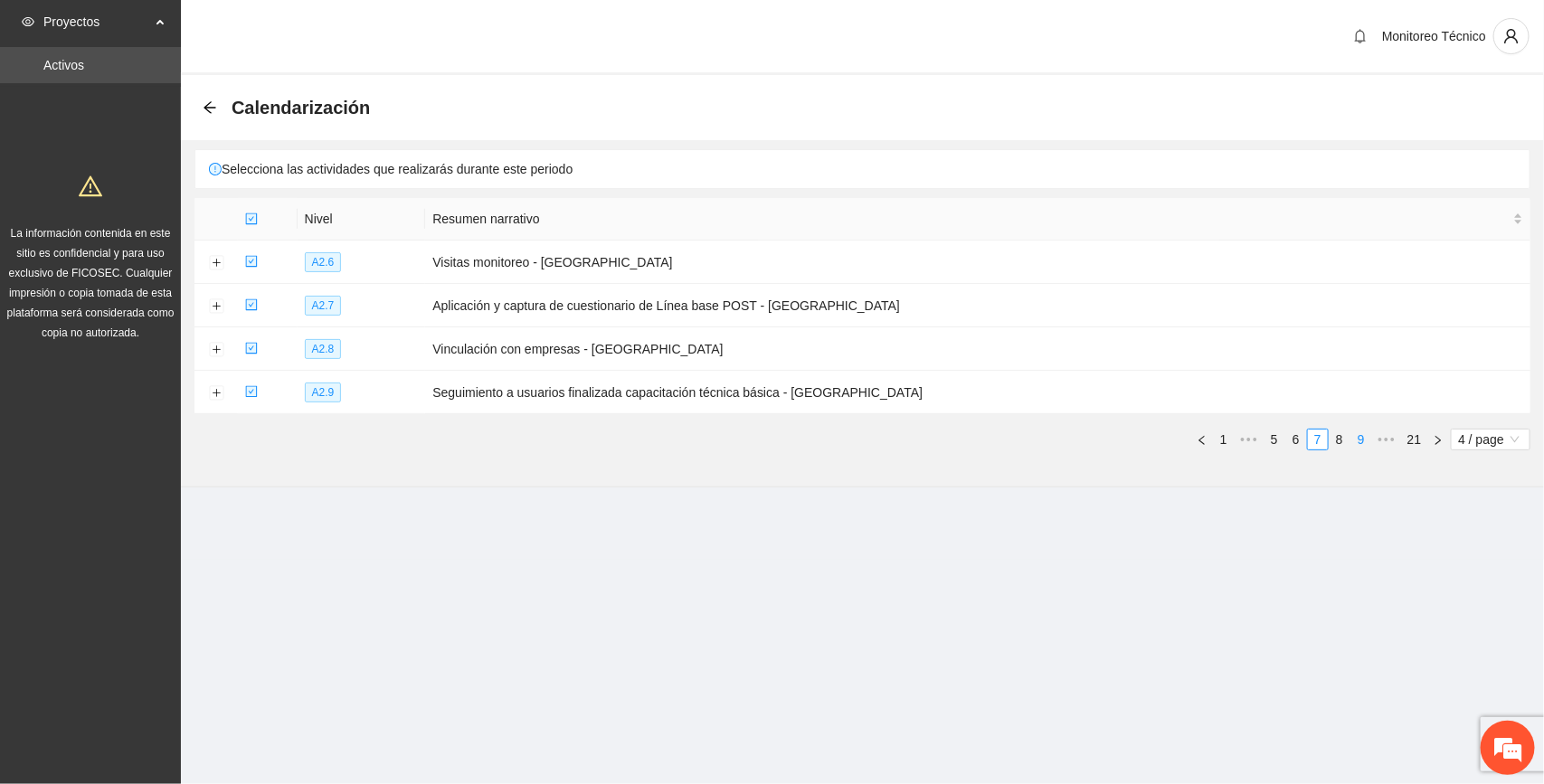 click on "9" at bounding box center [1361, 439] 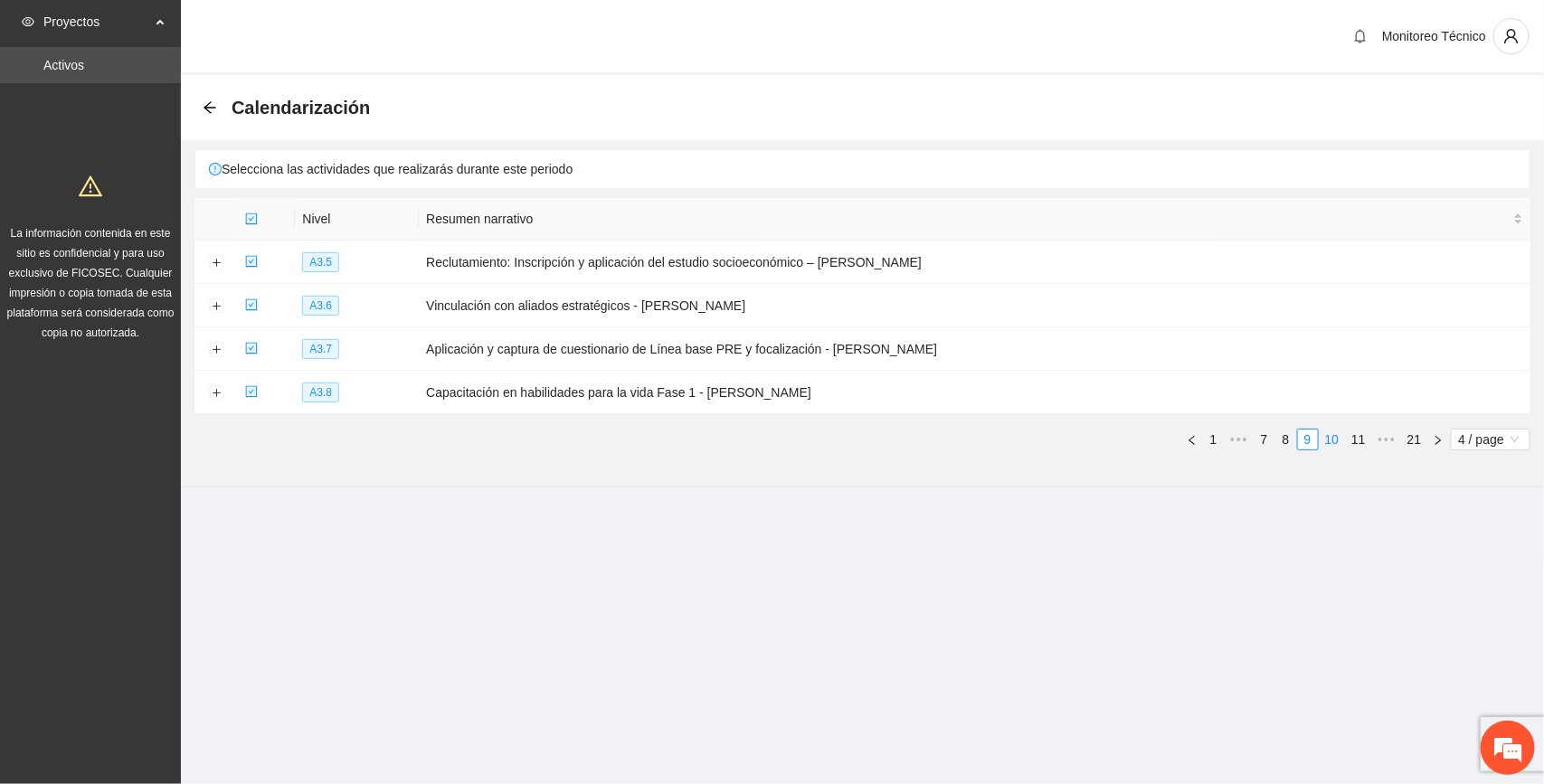 click on "10" at bounding box center [1332, 439] 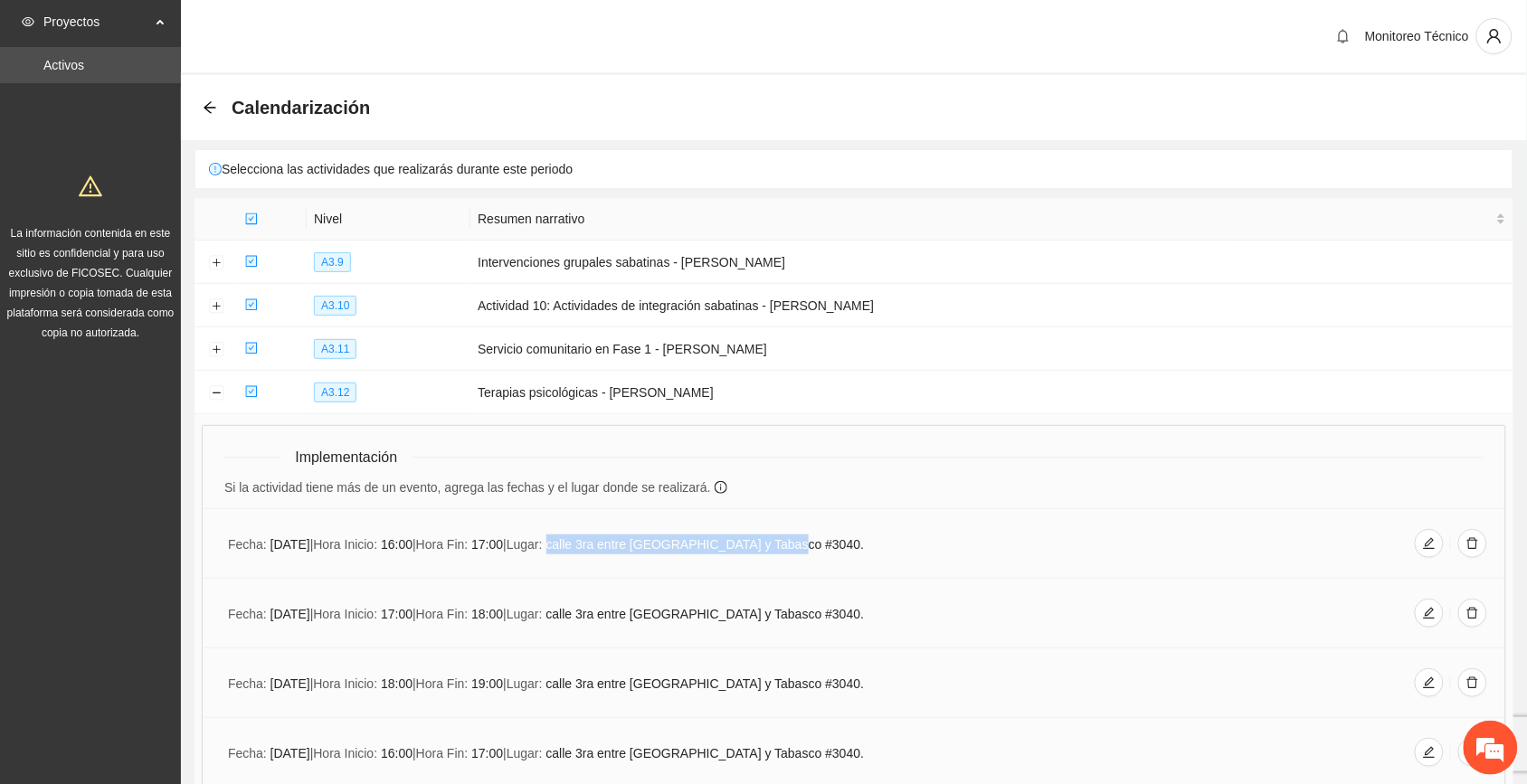 drag, startPoint x: 579, startPoint y: 543, endPoint x: 858, endPoint y: 552, distance: 279.14512 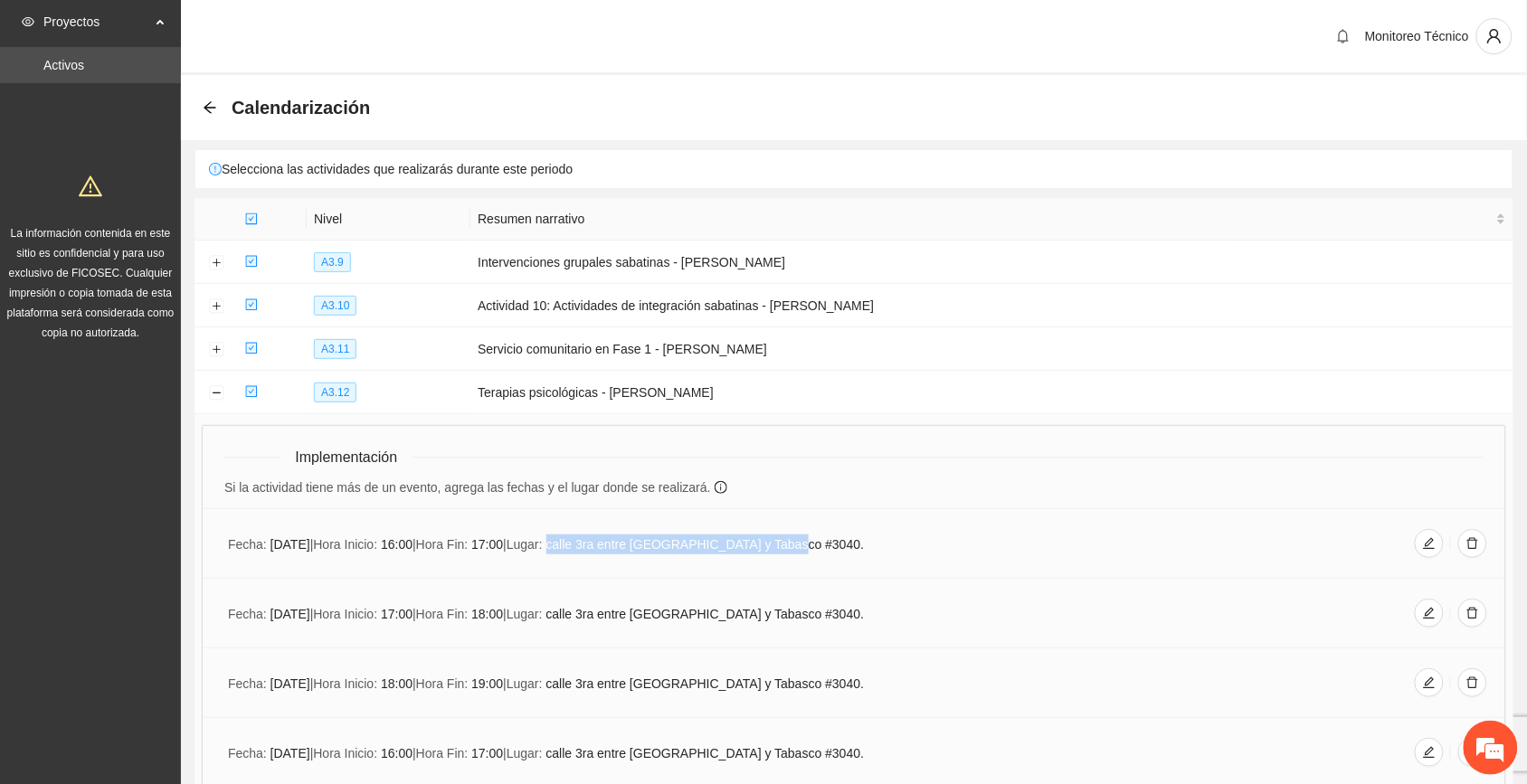 copy on "calle 3ra entre [GEOGRAPHIC_DATA] y Tabasco #3040." 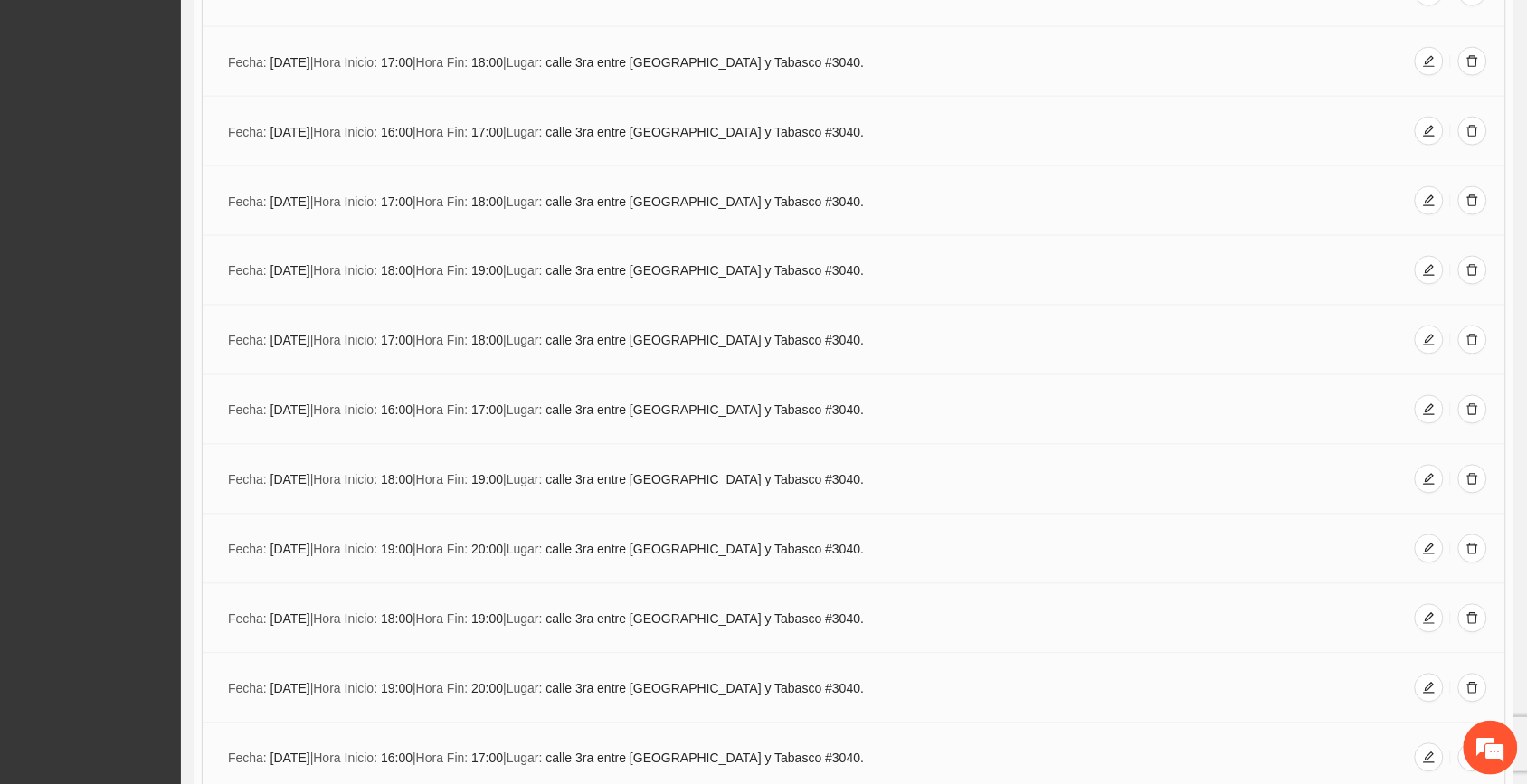 scroll, scrollTop: 1119, scrollLeft: 0, axis: vertical 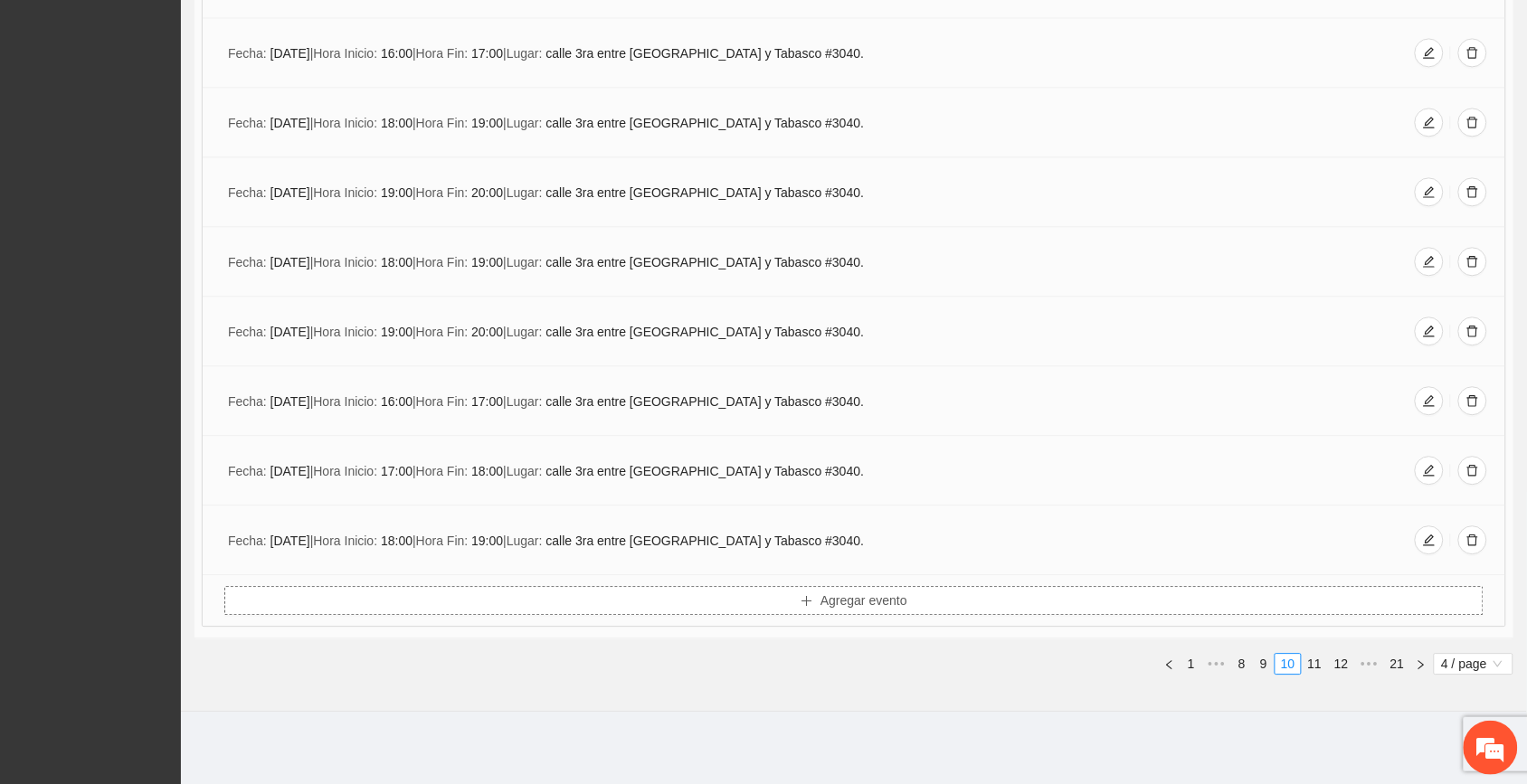 click on "Agregar evento" at bounding box center (864, 600) 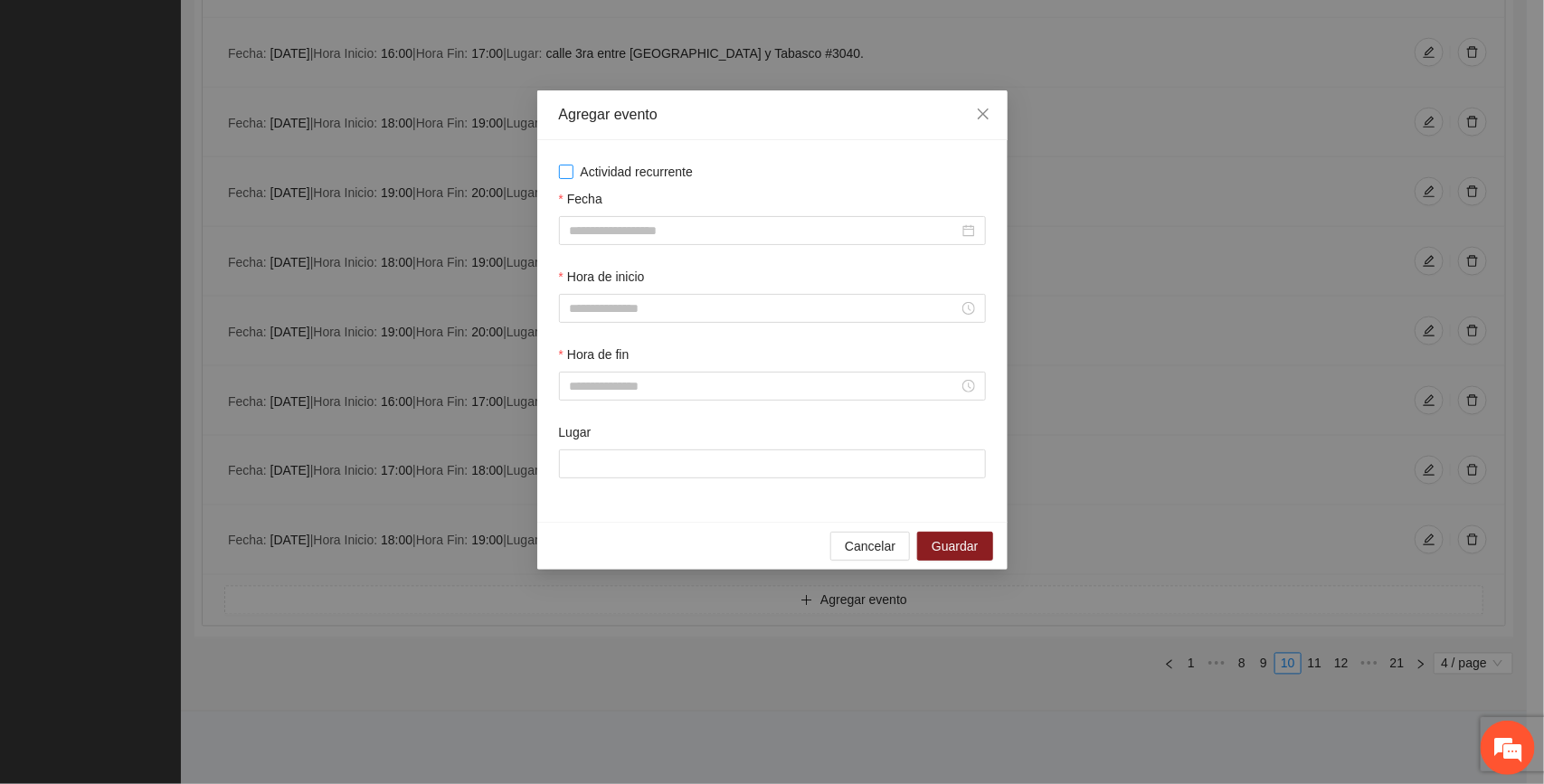 click on "Actividad recurrente" at bounding box center [637, 172] 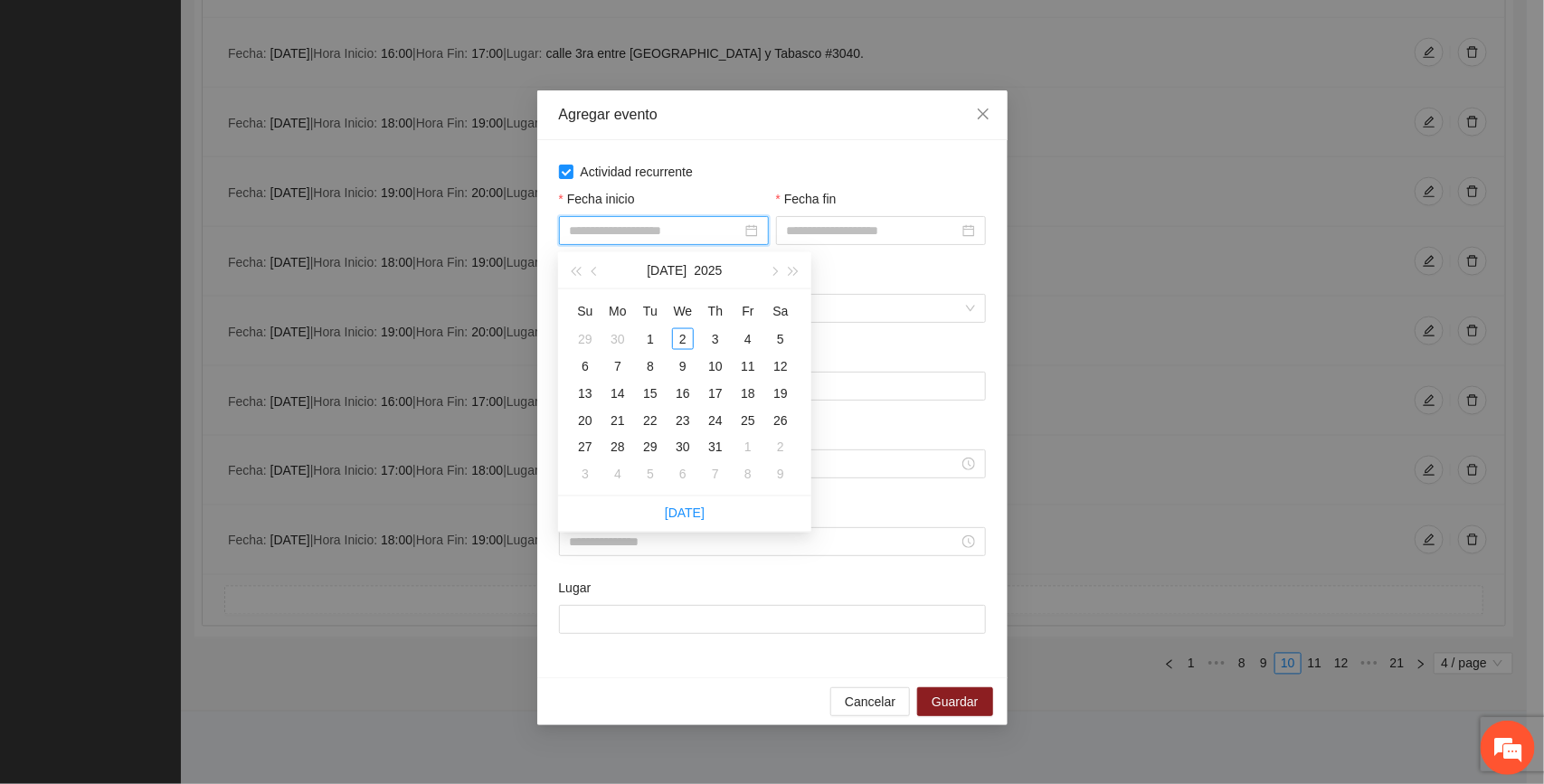 click on "Fecha inicio" at bounding box center [656, 231] 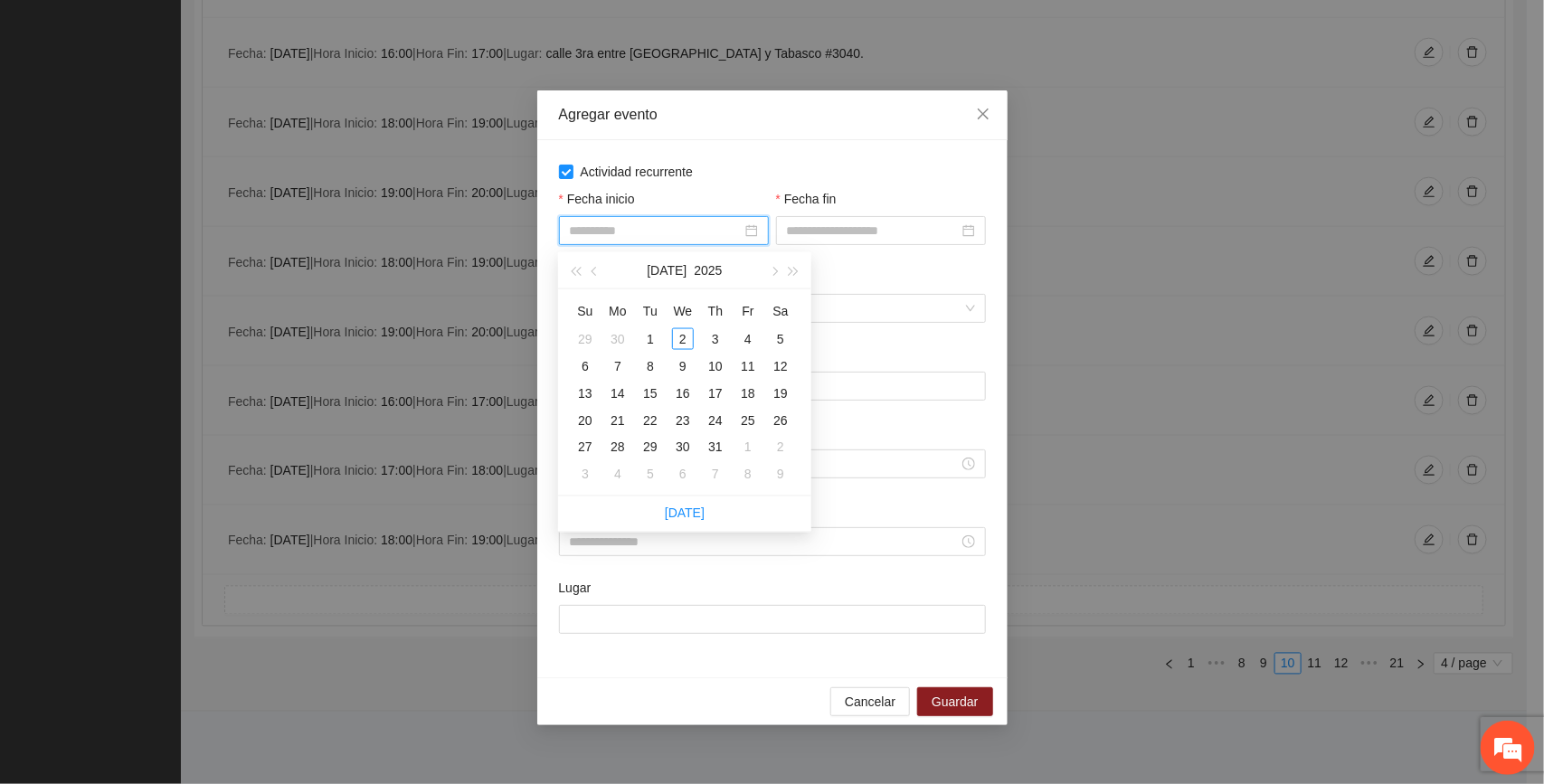 type on "**********" 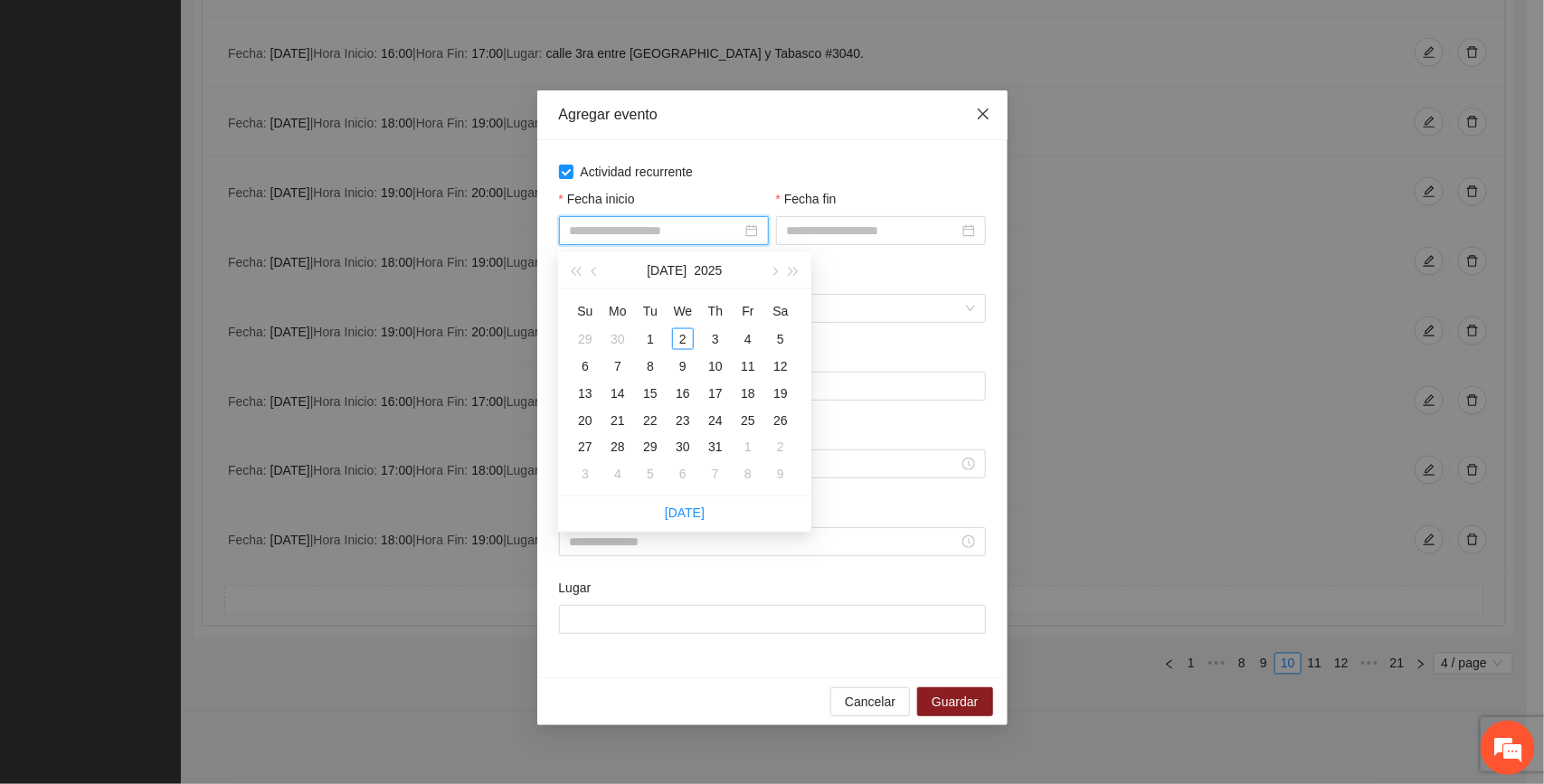click 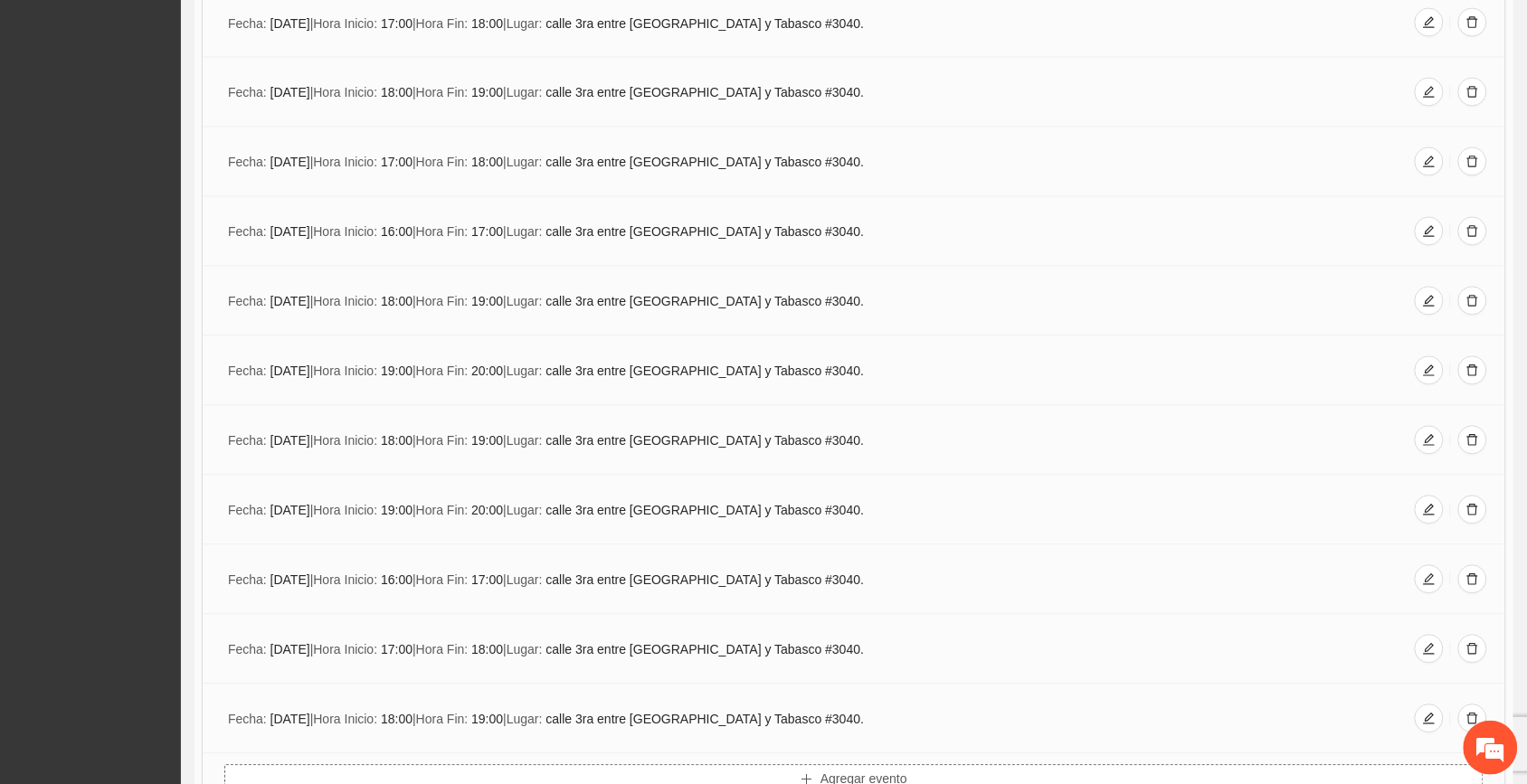 scroll, scrollTop: 893, scrollLeft: 0, axis: vertical 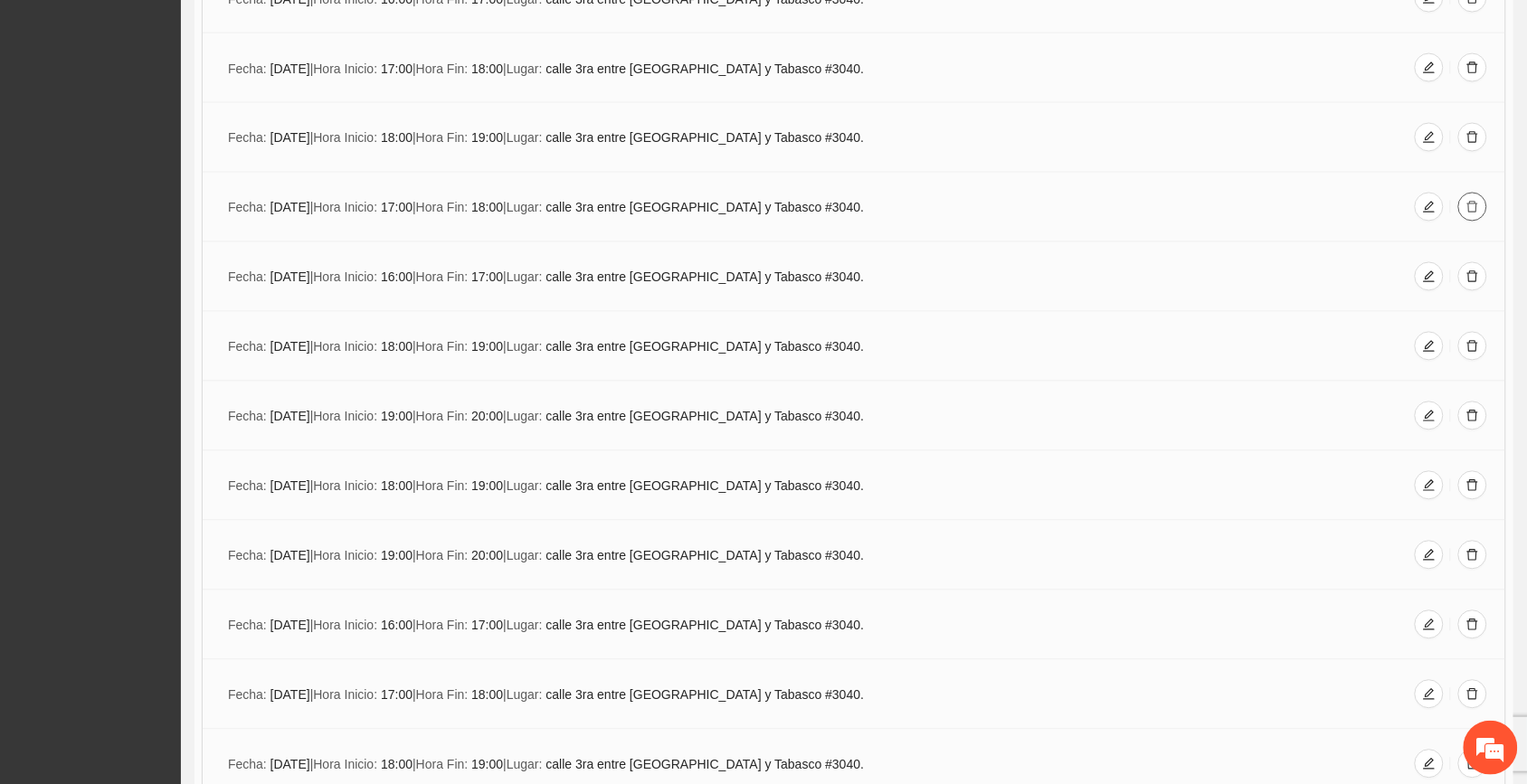 click 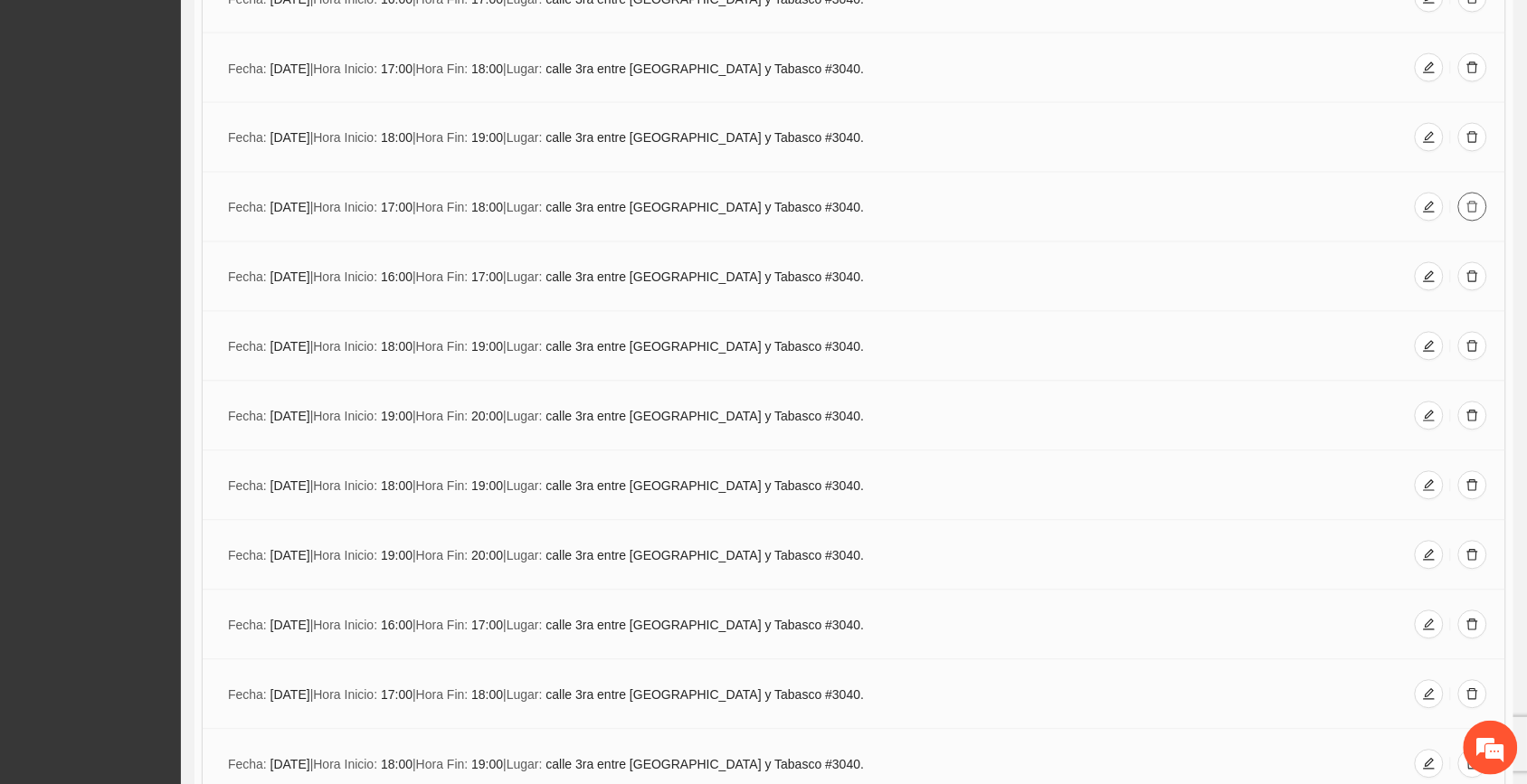 scroll, scrollTop: 1119, scrollLeft: 0, axis: vertical 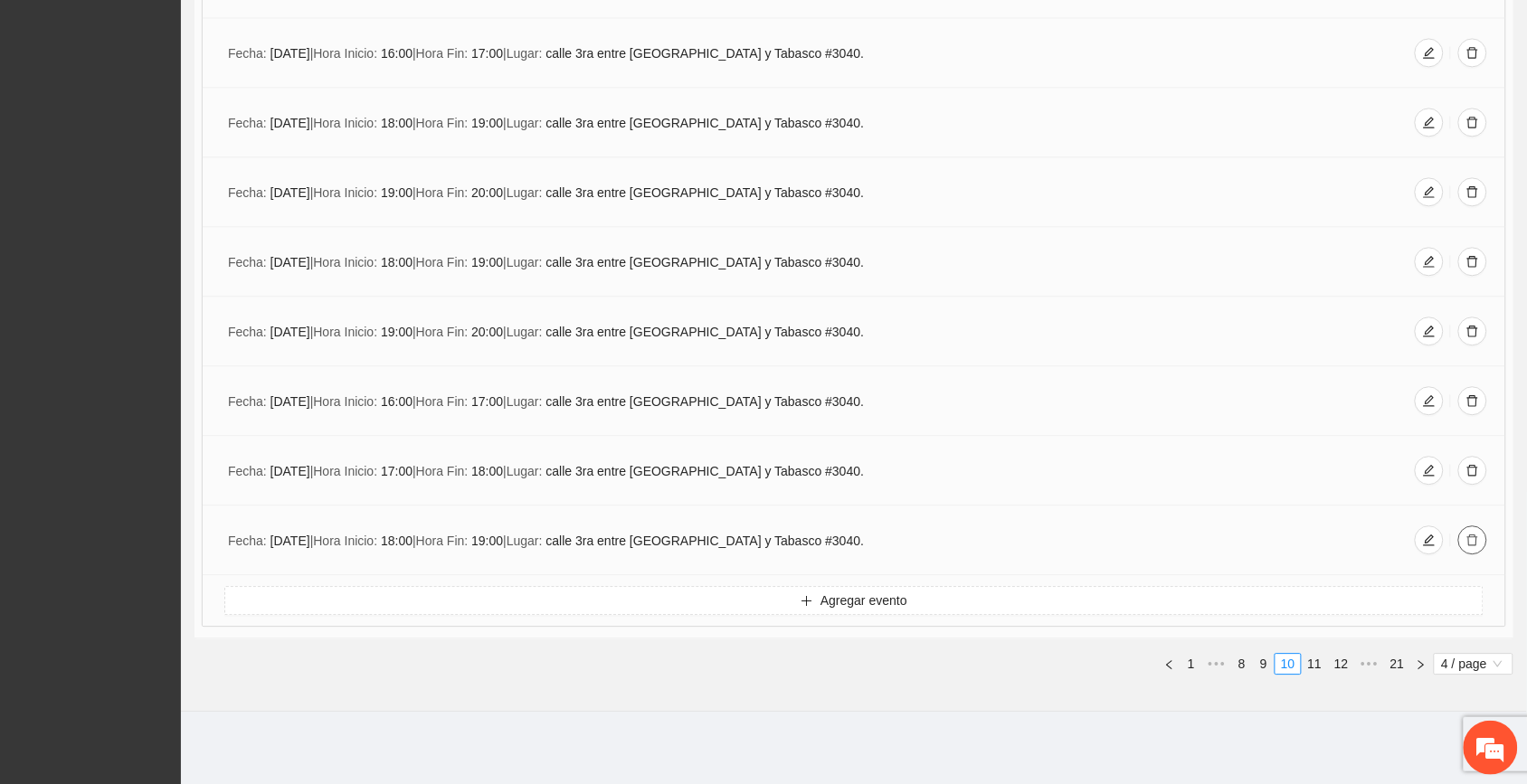 click at bounding box center (1473, 540) 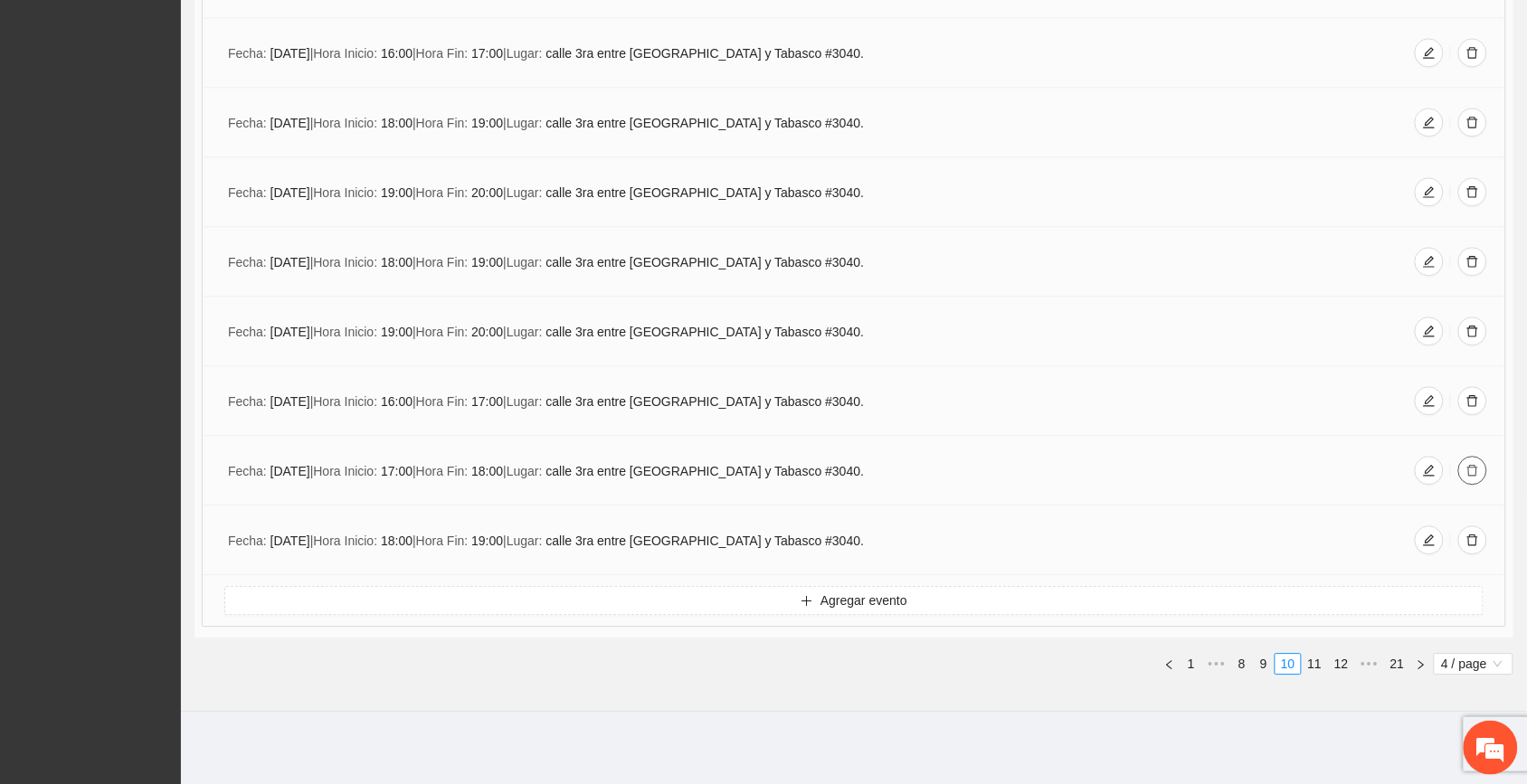 click 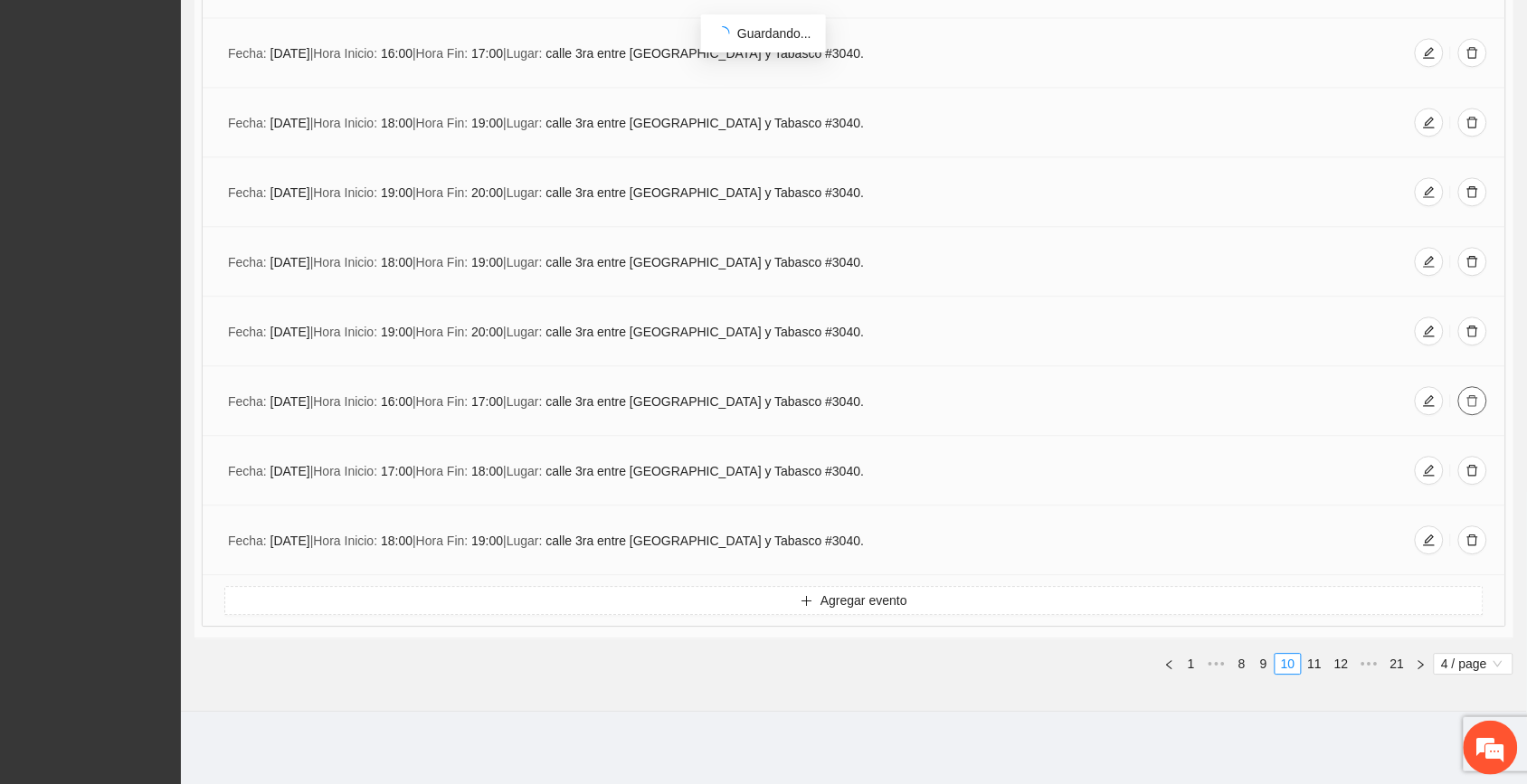 click 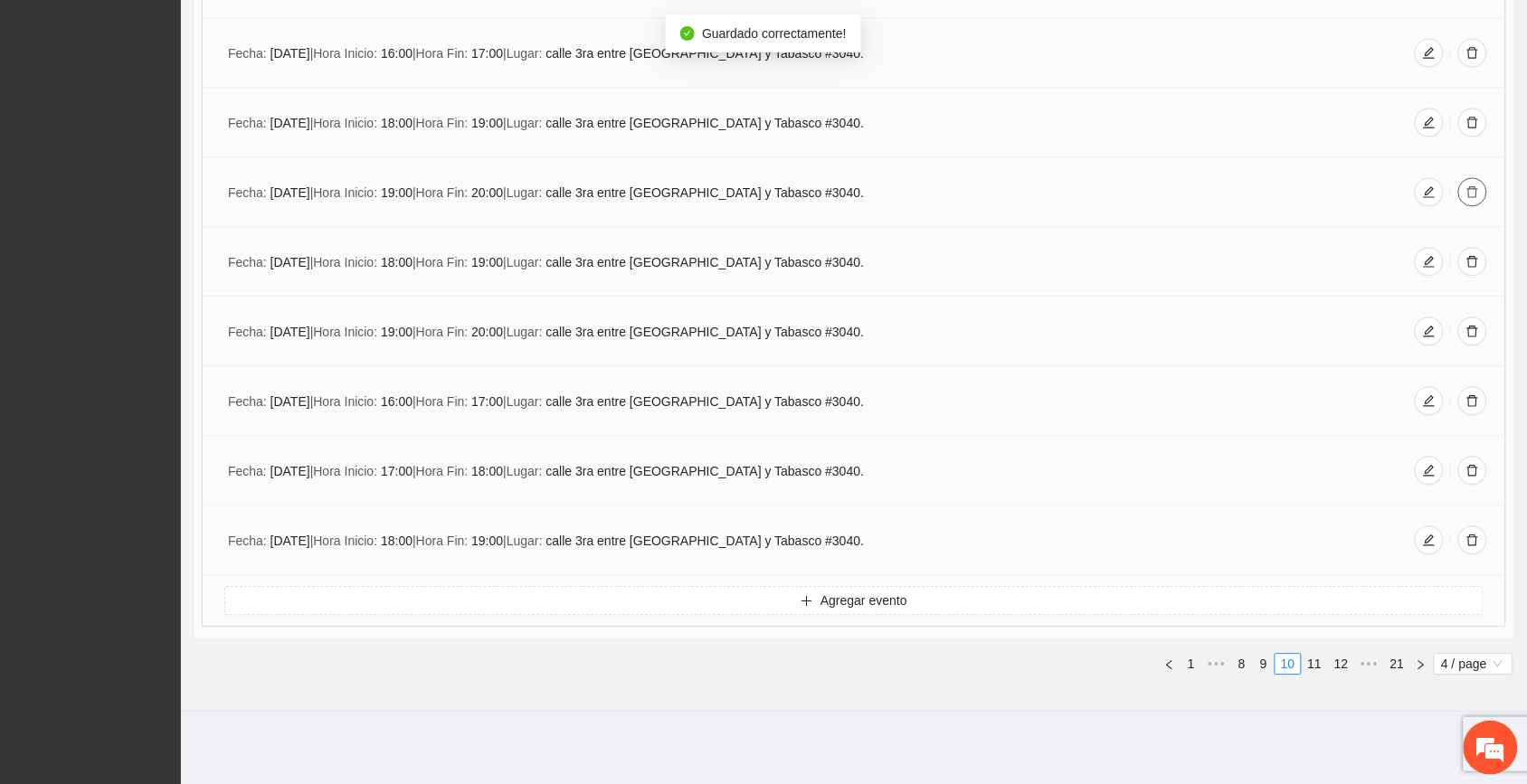 click 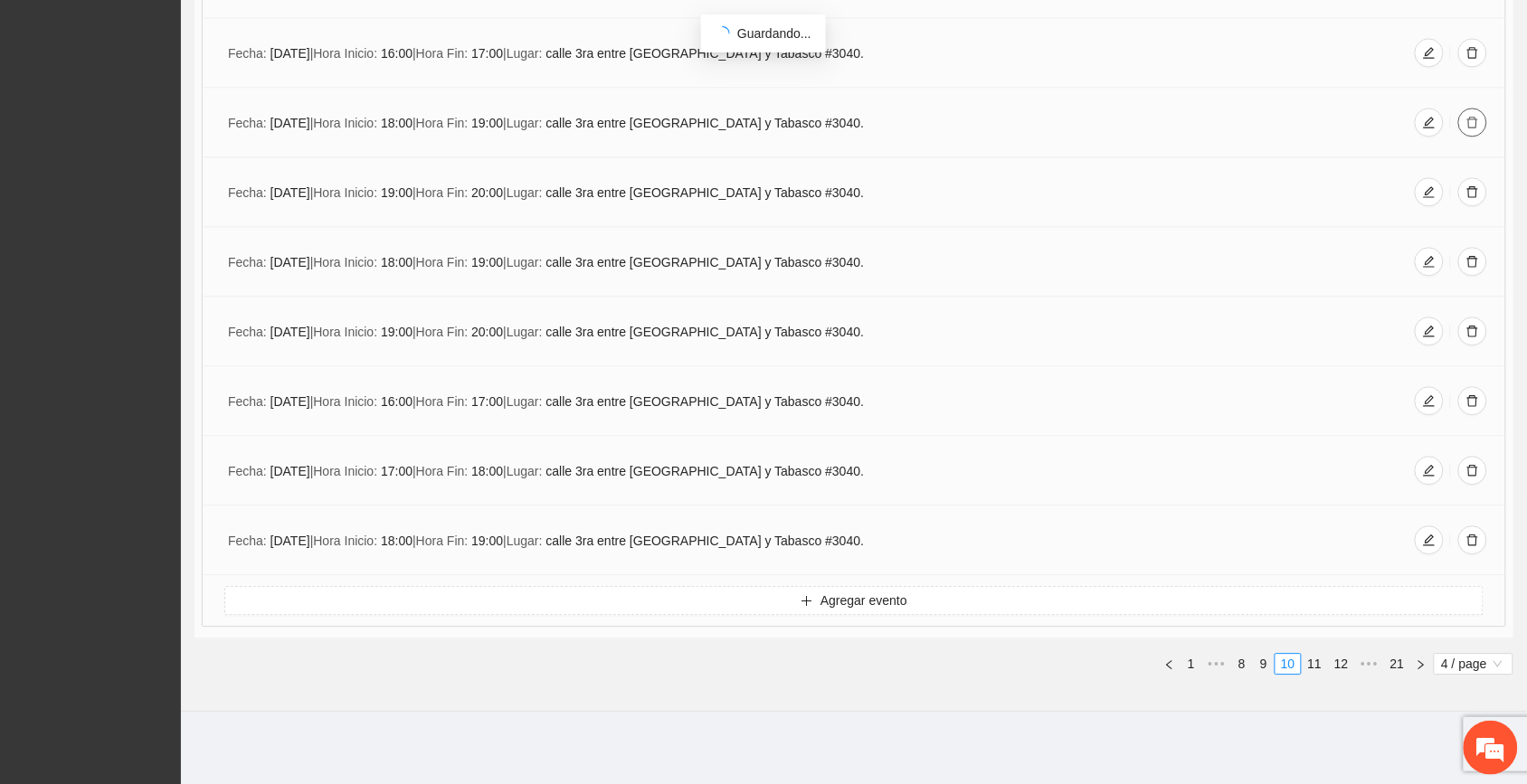 click at bounding box center [1473, 122] 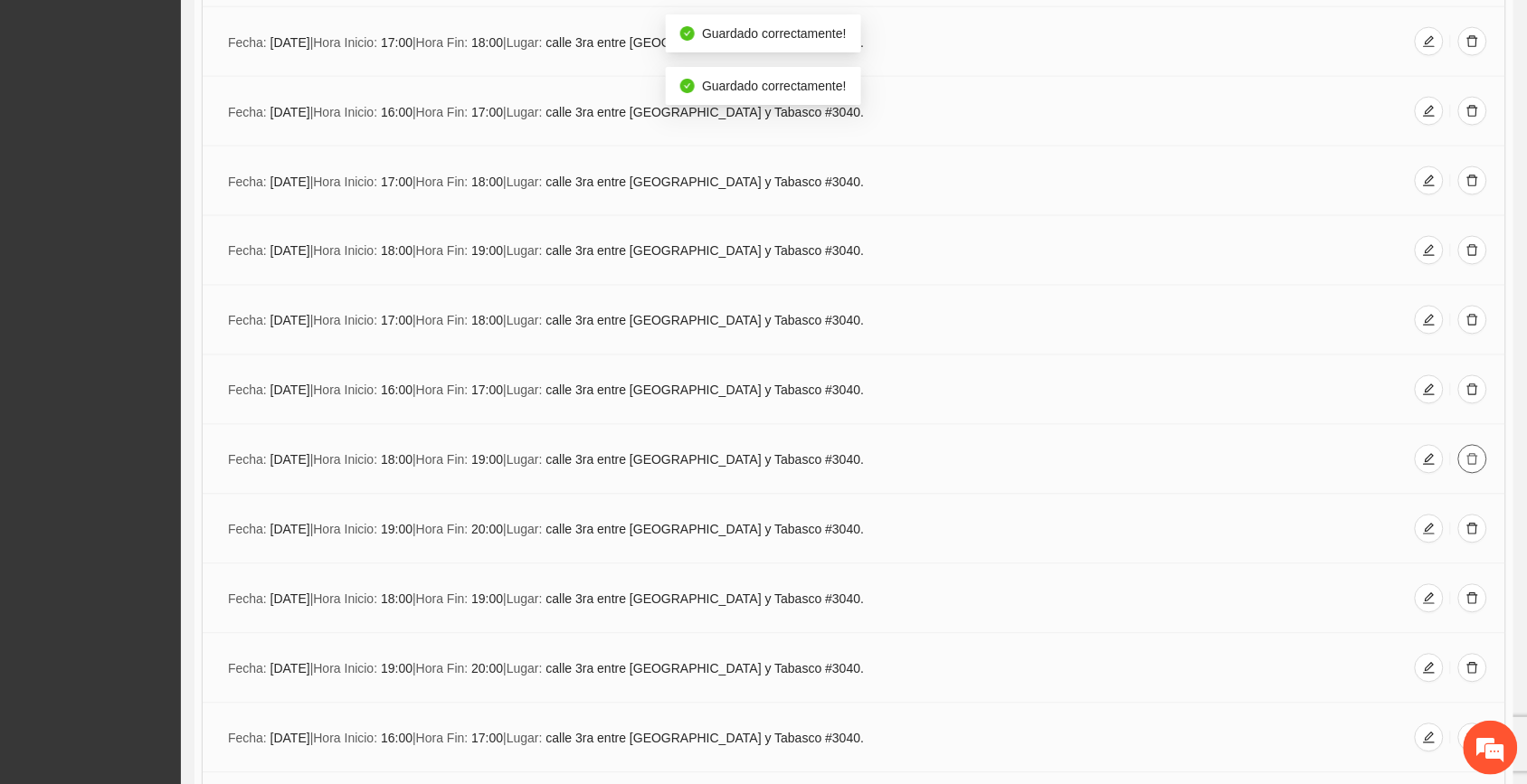scroll, scrollTop: 788, scrollLeft: 0, axis: vertical 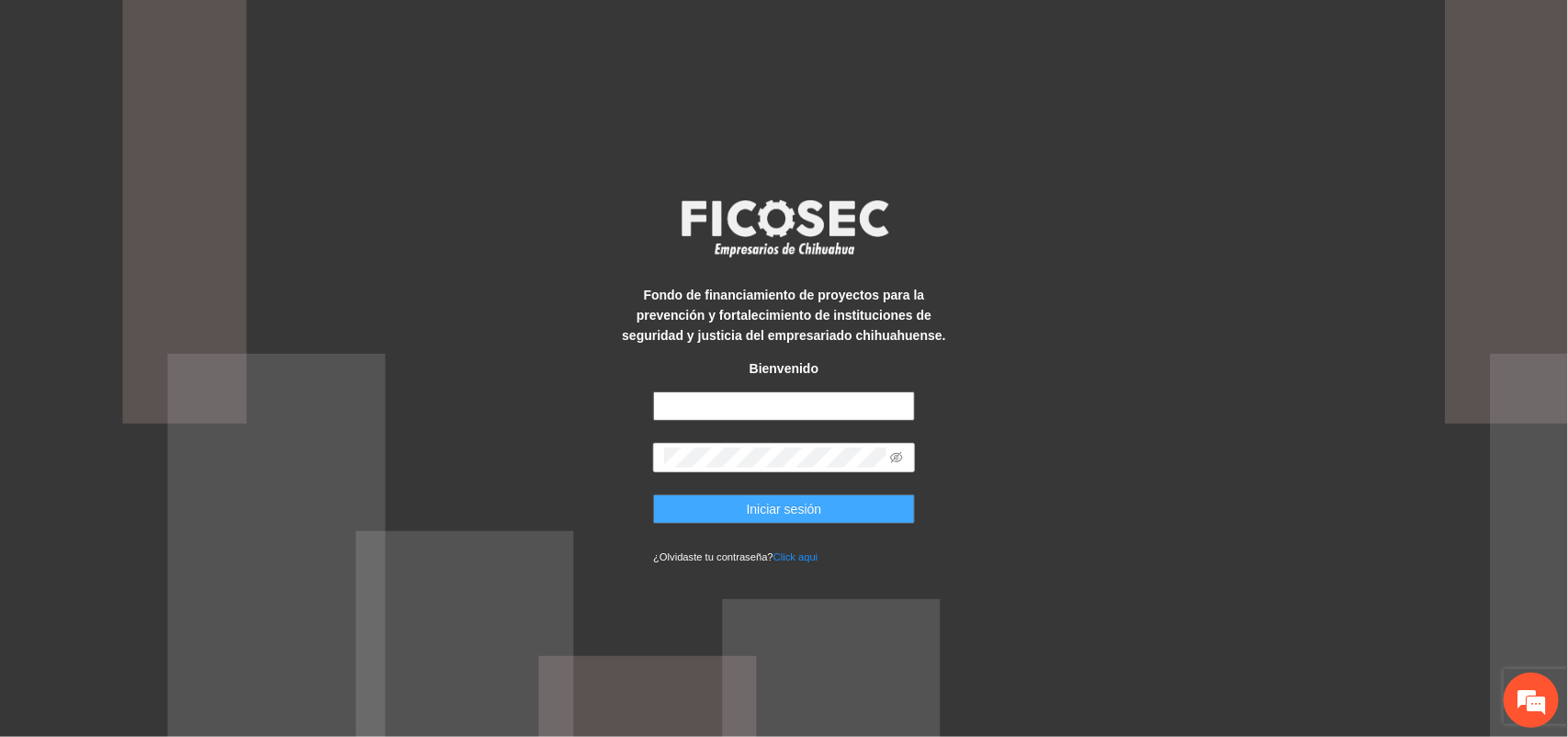 type on "**********" 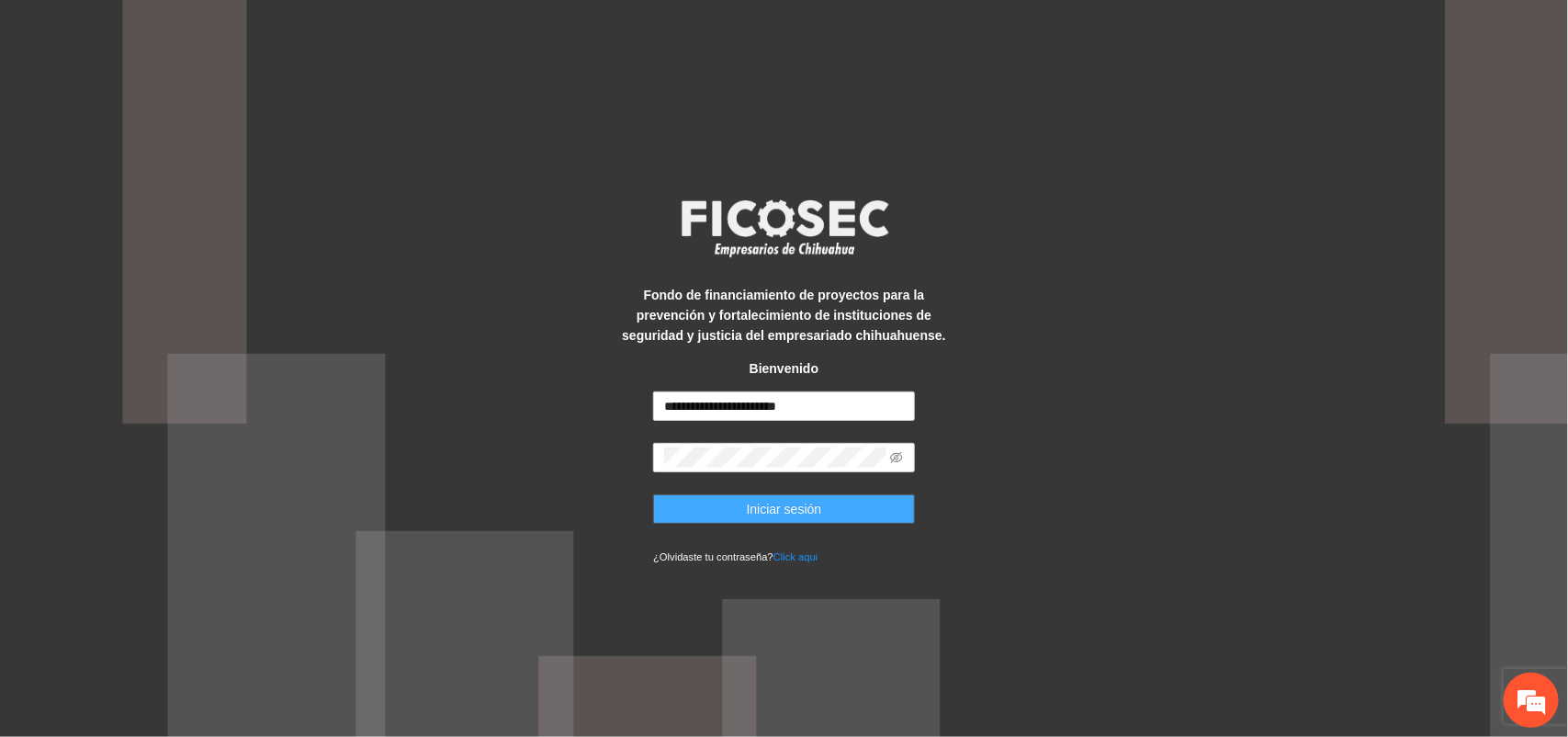 click on "Iniciar sesión" at bounding box center [784, 509] 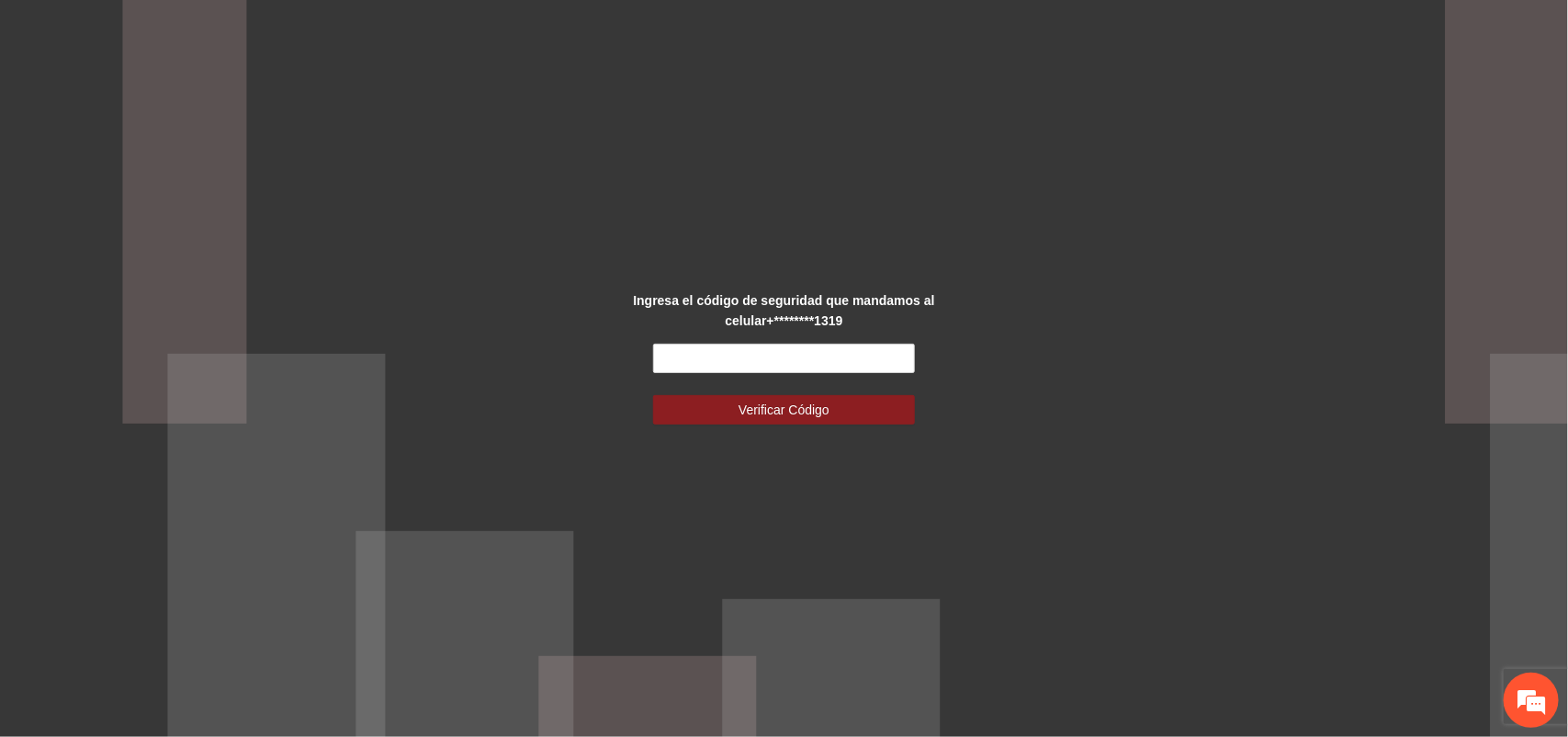 scroll, scrollTop: 0, scrollLeft: 0, axis: both 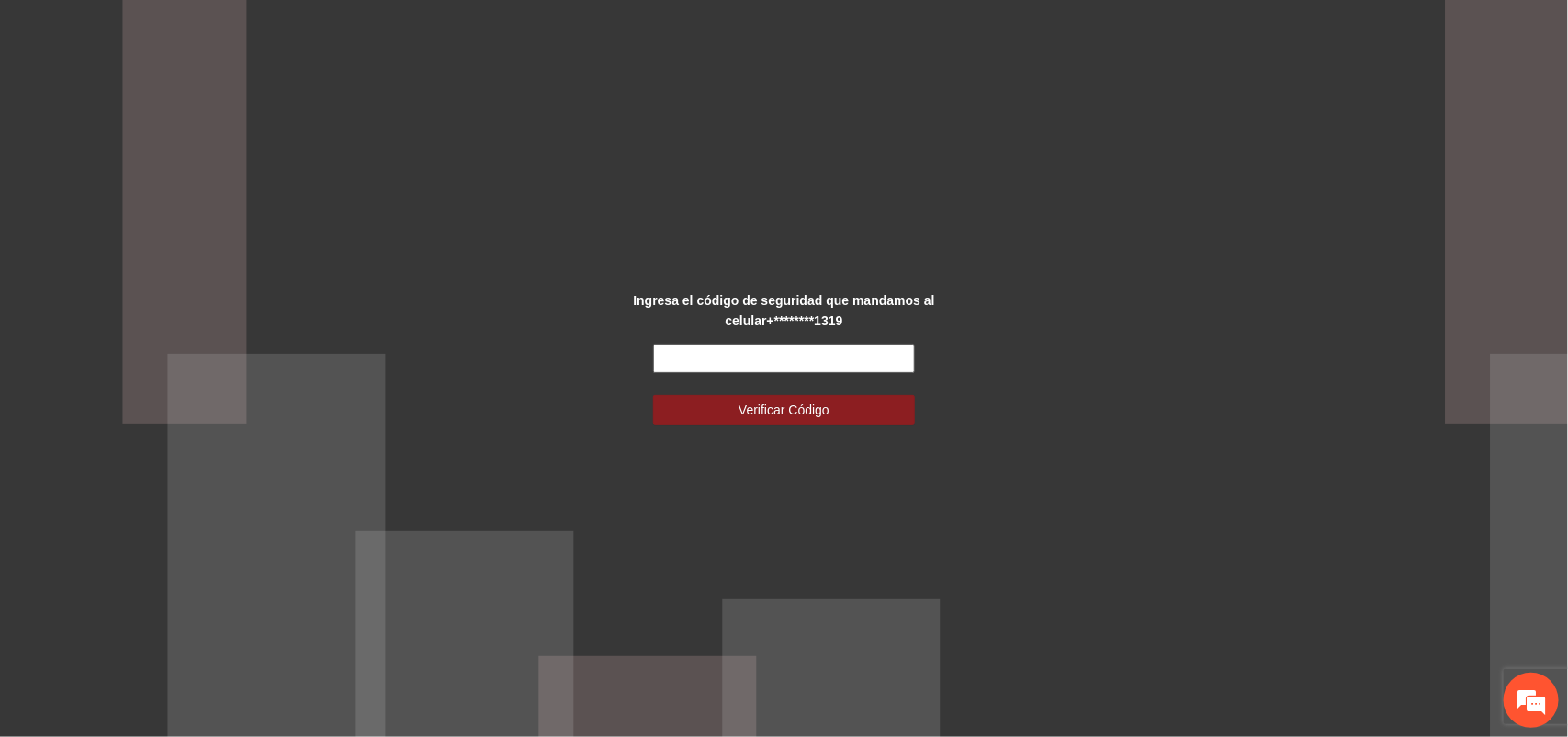 click at bounding box center (784, 358) 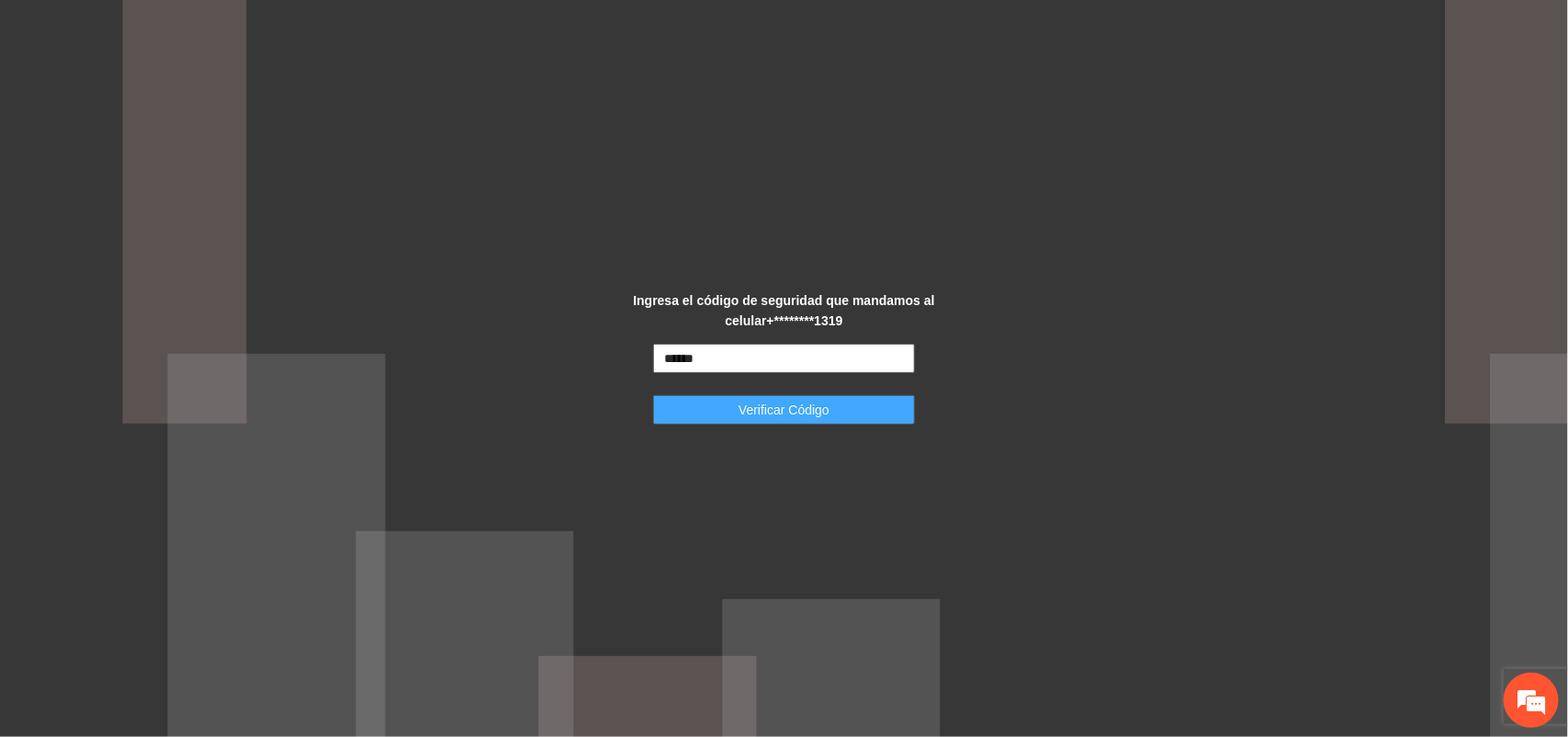 type on "******" 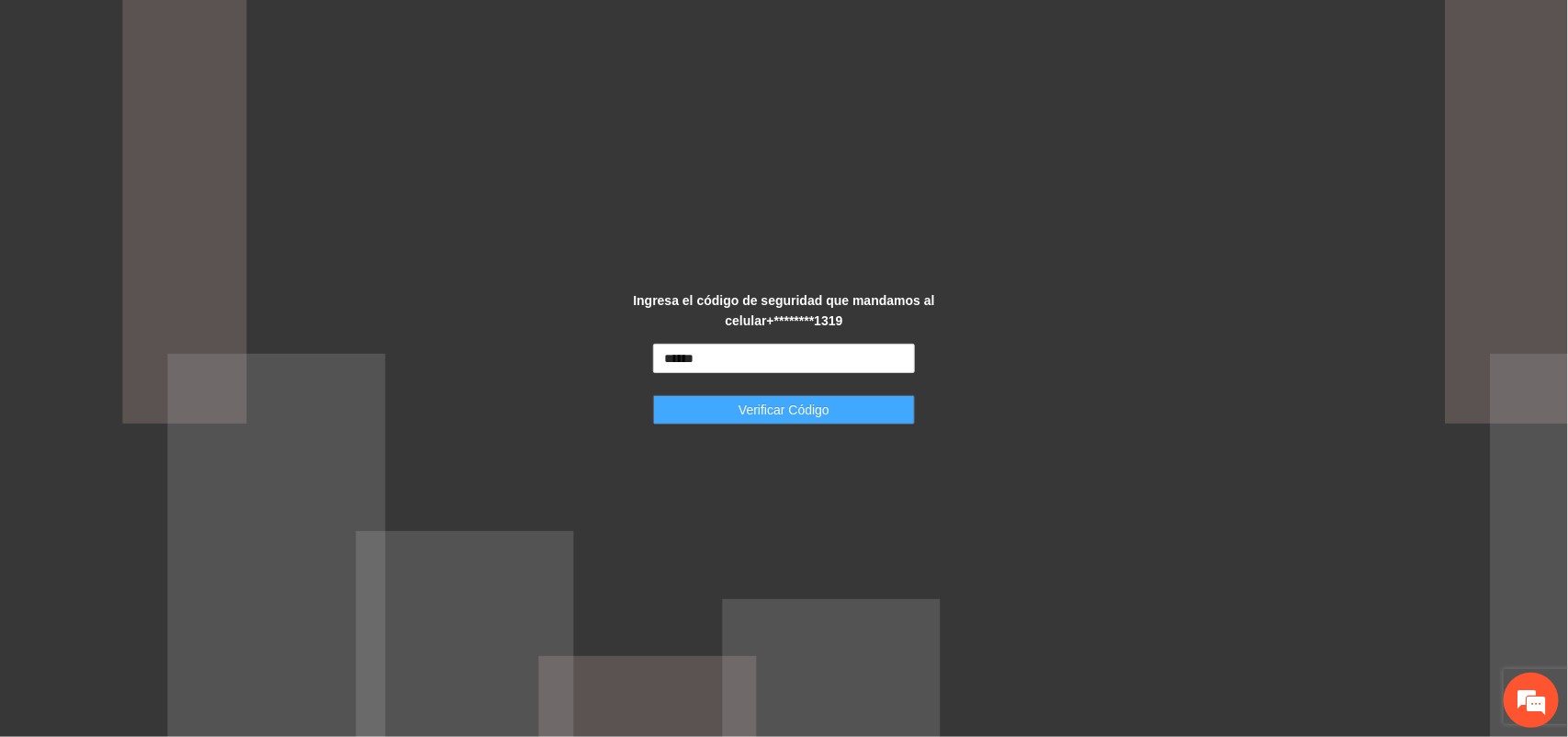 click on "Verificar Código" at bounding box center [784, 410] 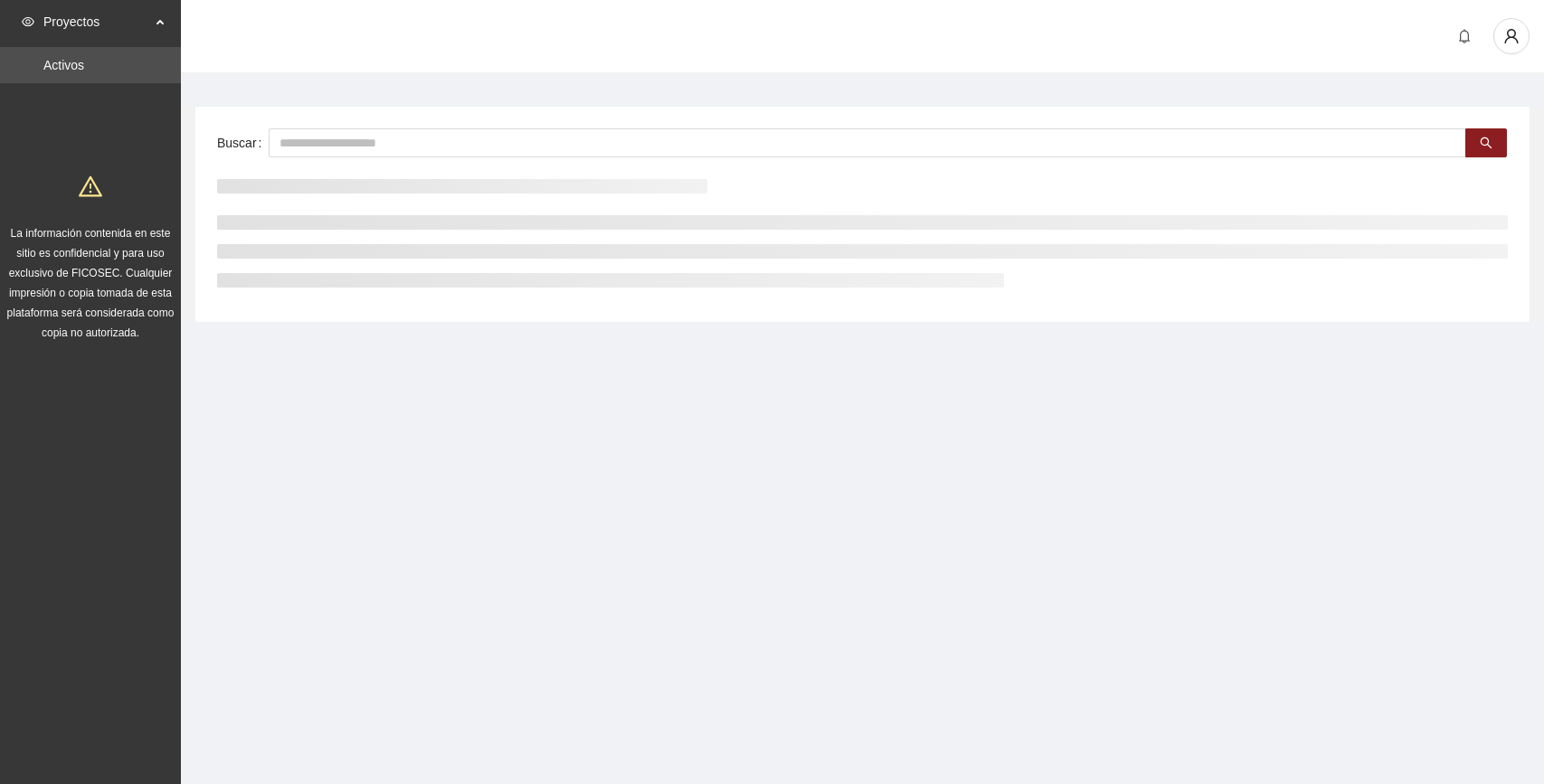 scroll, scrollTop: 0, scrollLeft: 0, axis: both 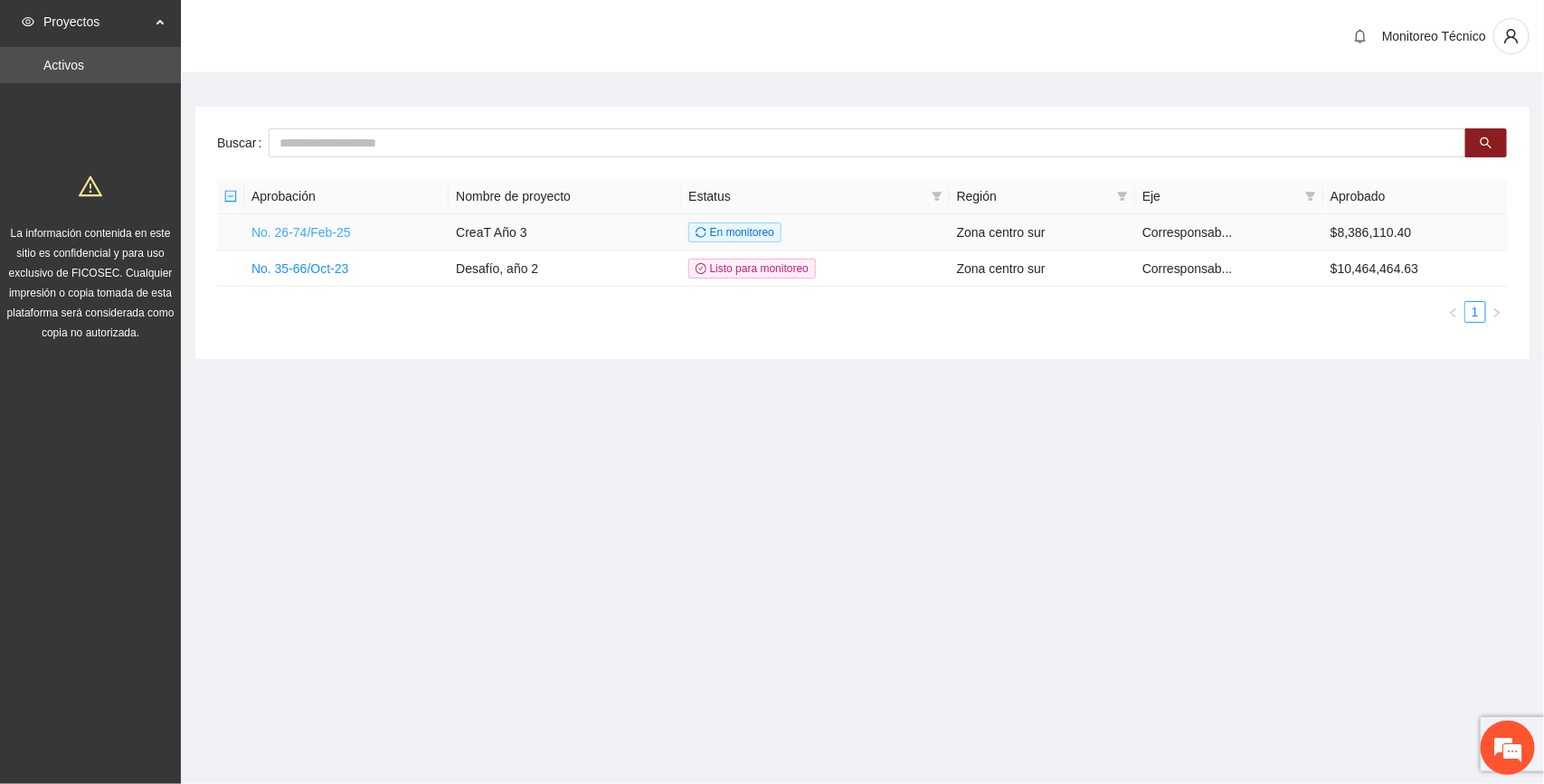 click on "No. 26-74/Feb-25" at bounding box center (301, 232) 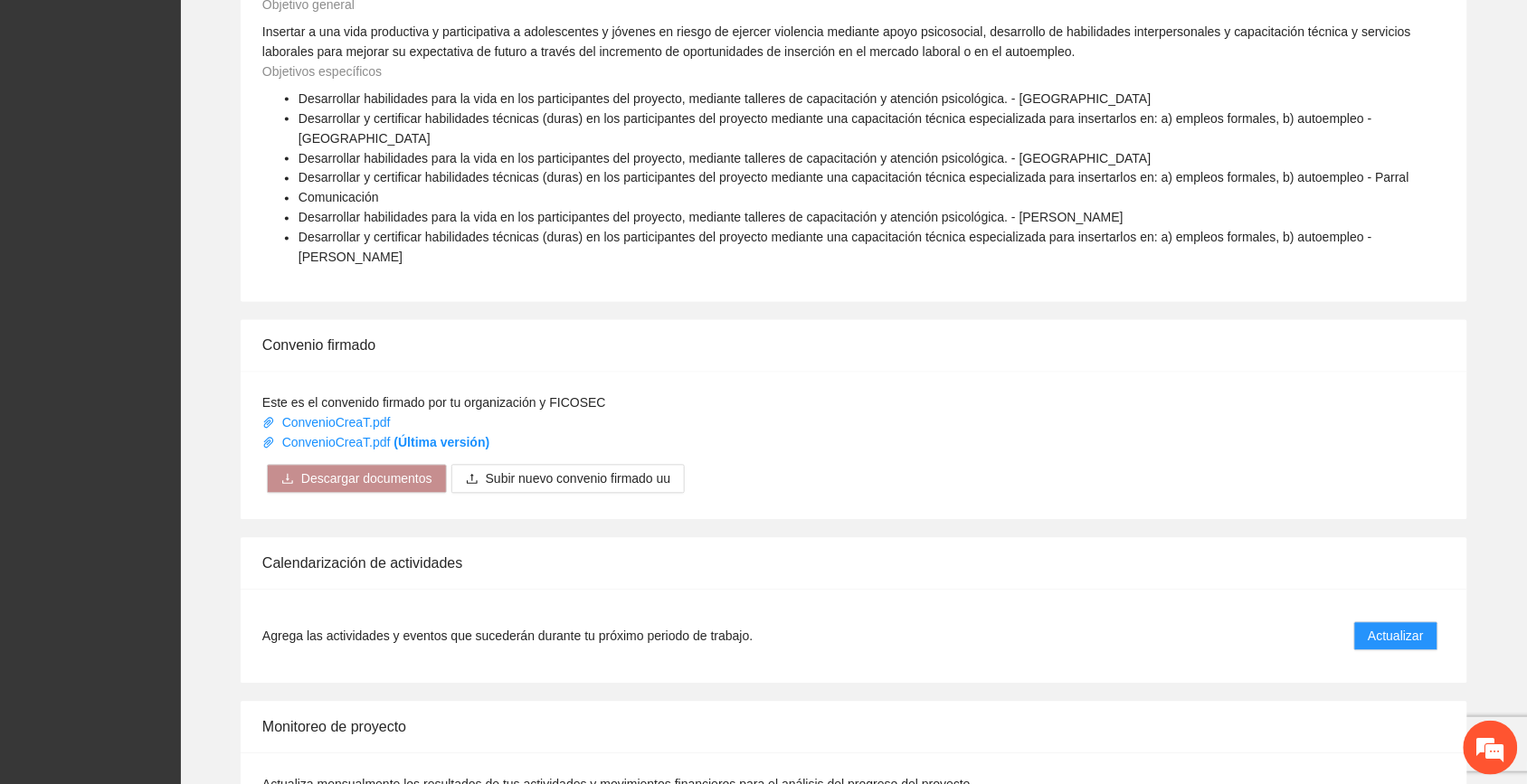 scroll, scrollTop: 970, scrollLeft: 0, axis: vertical 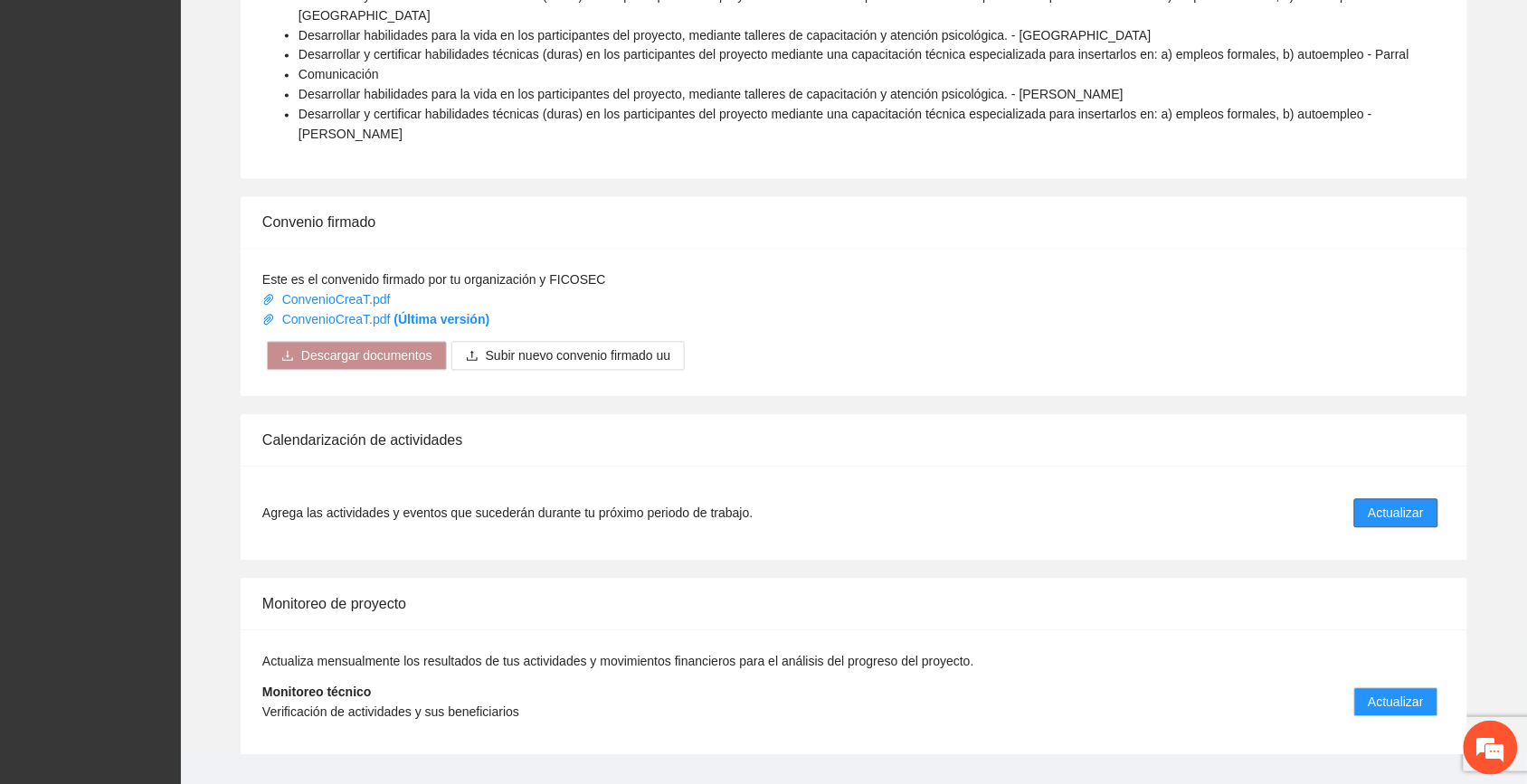 click on "Actualizar" at bounding box center [1396, 514] 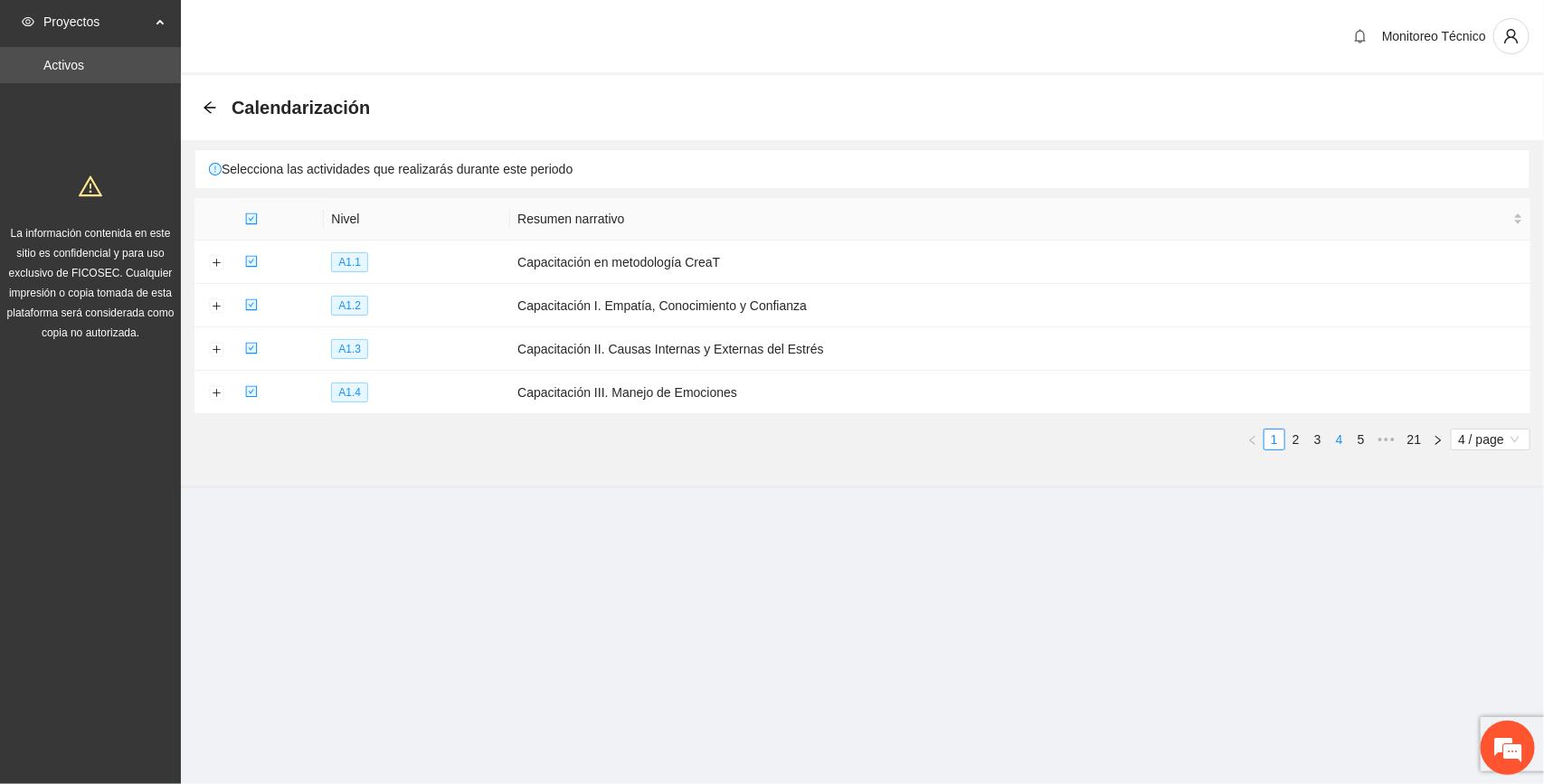 click on "4" at bounding box center (1340, 439) 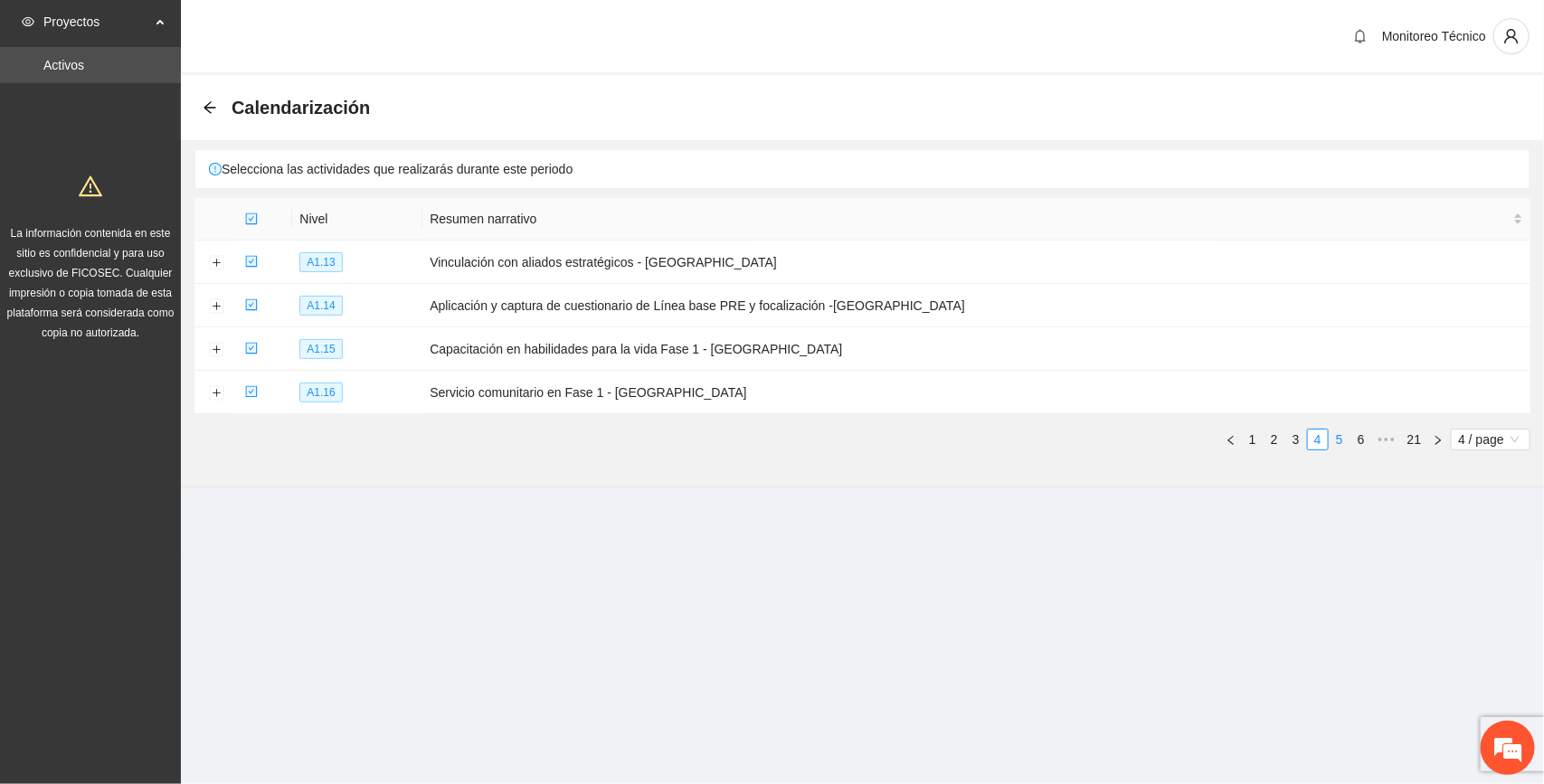 click on "5" at bounding box center [1340, 439] 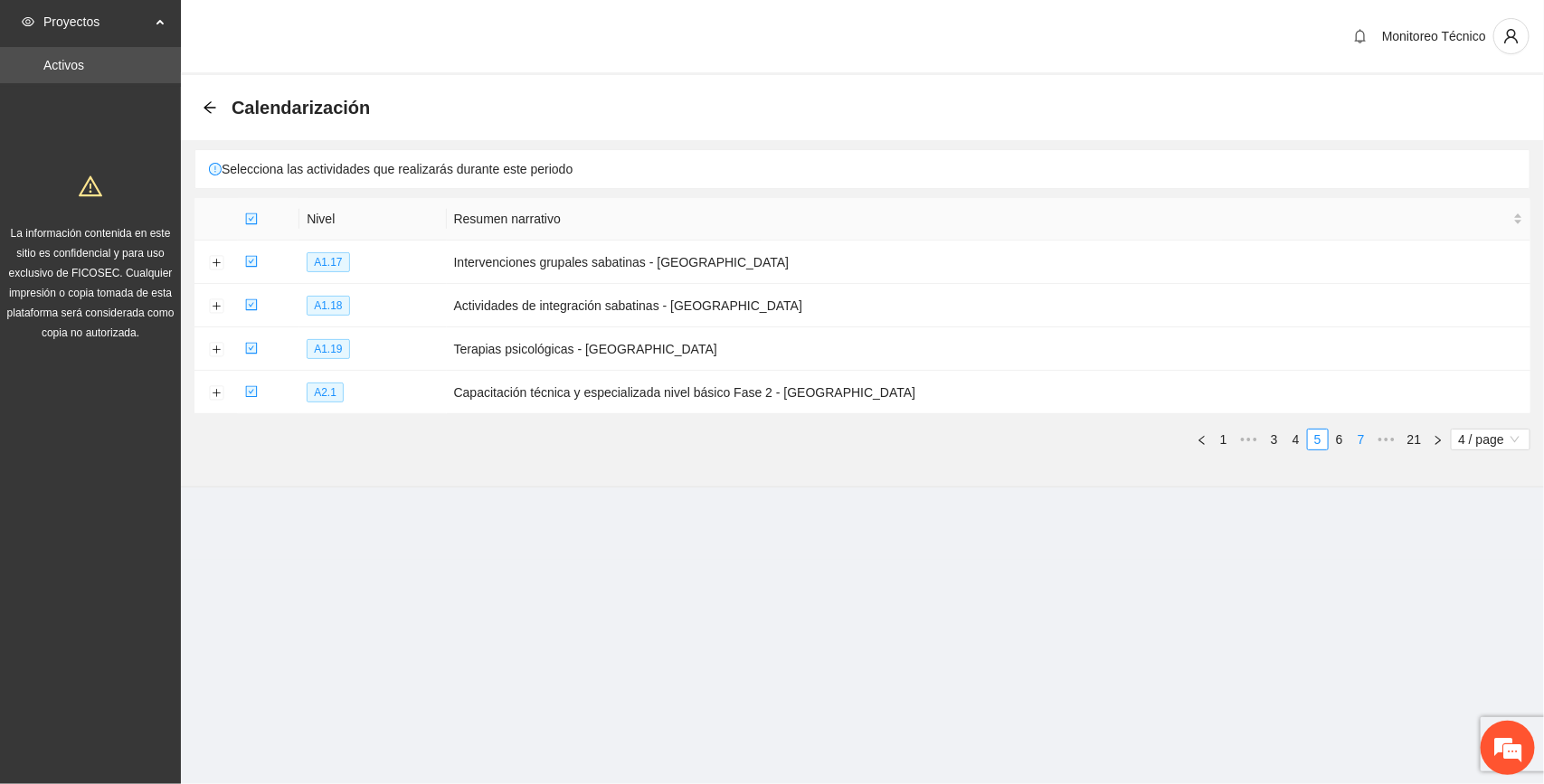 click on "7" at bounding box center [1361, 439] 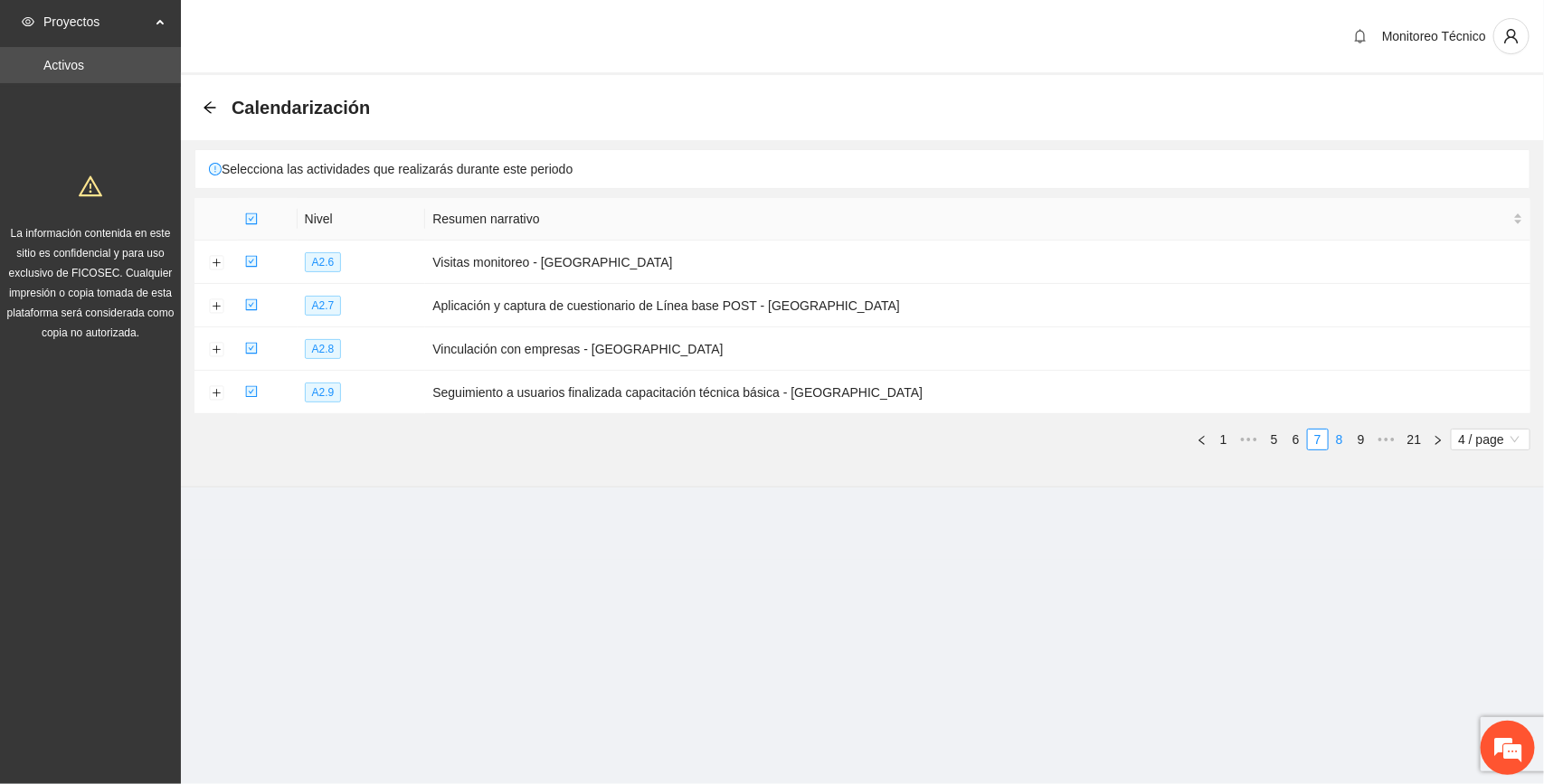 click on "8" at bounding box center [1340, 439] 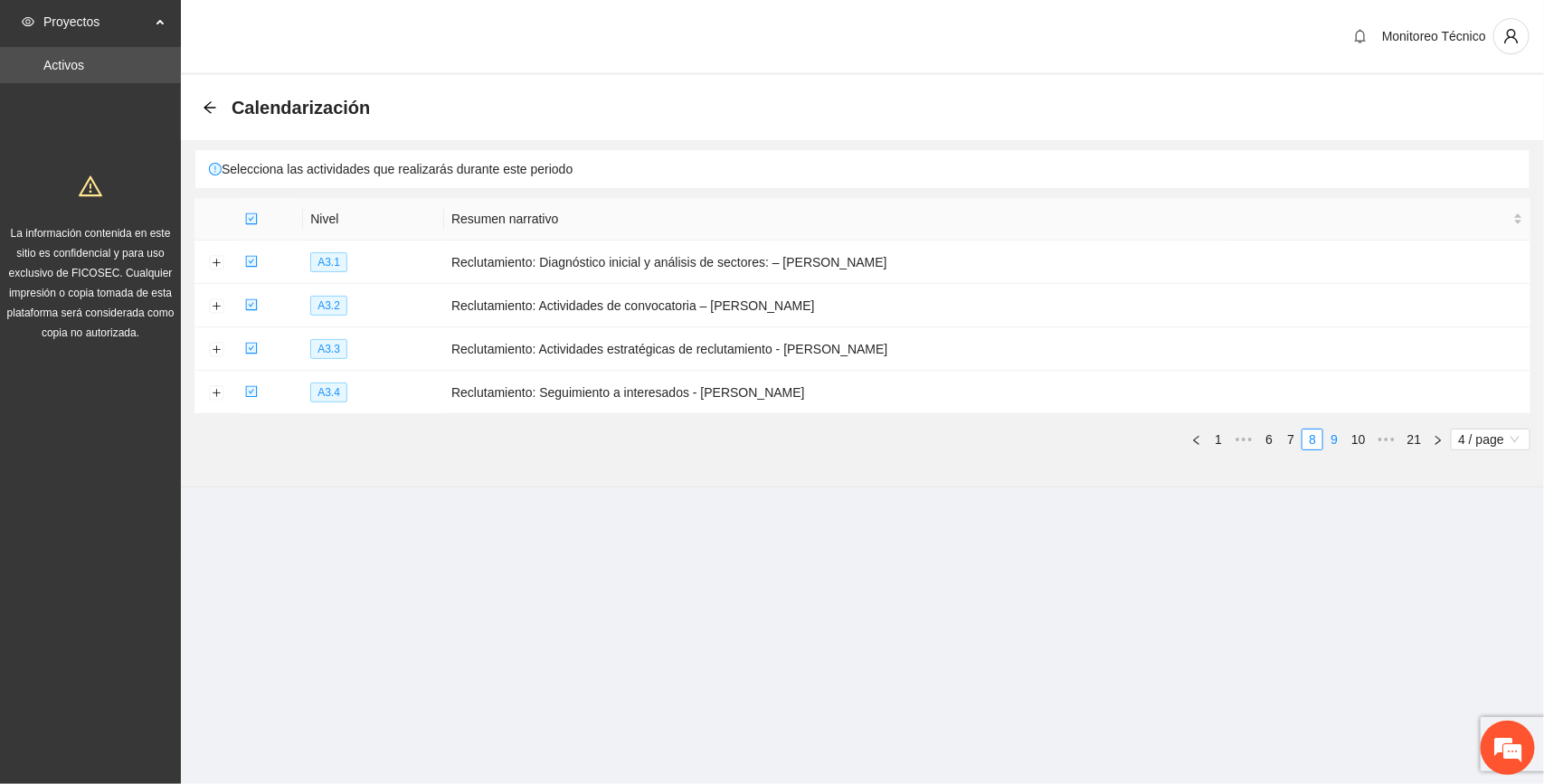 click on "9" at bounding box center (1334, 439) 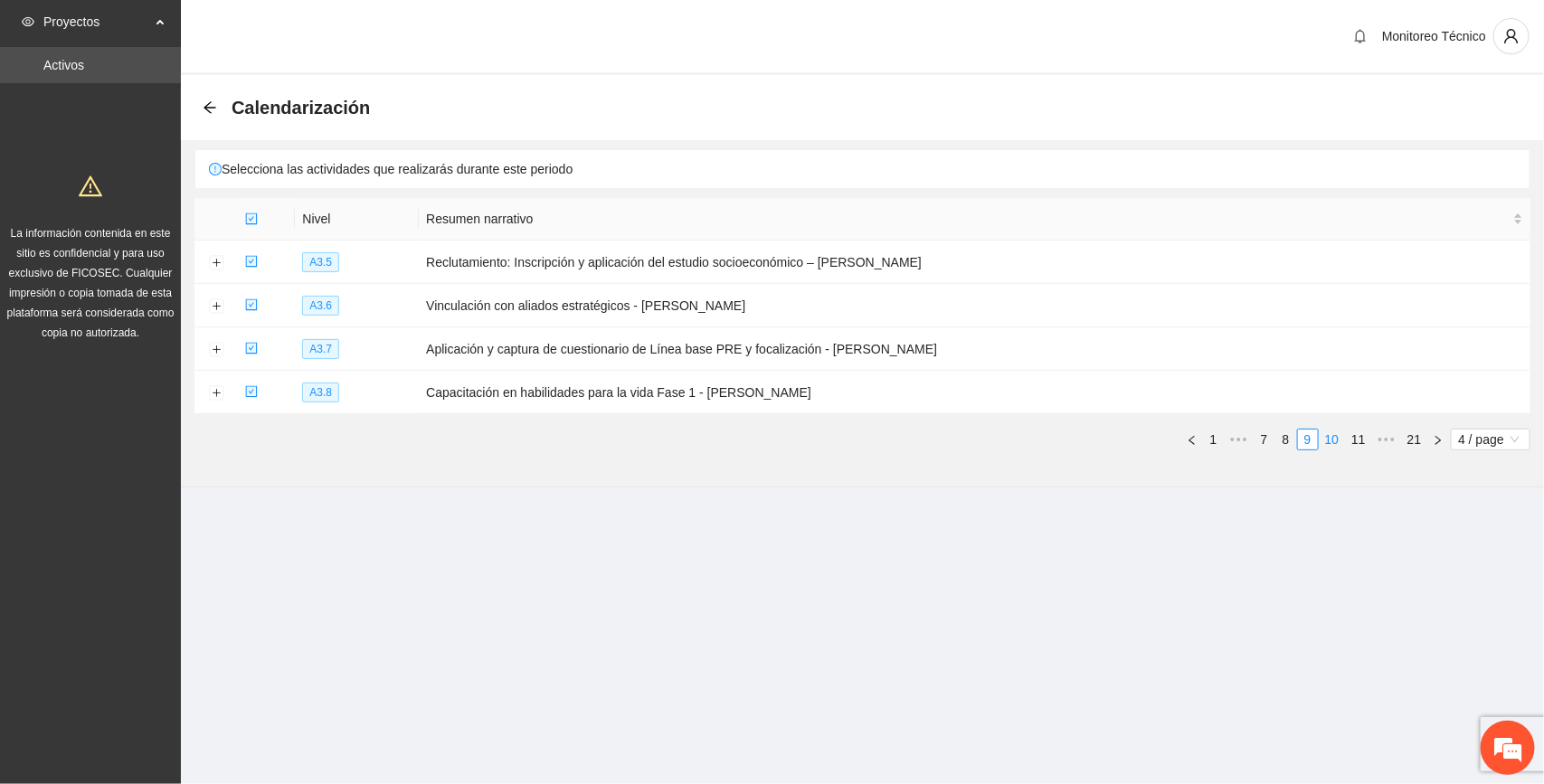 click on "10" at bounding box center [1332, 439] 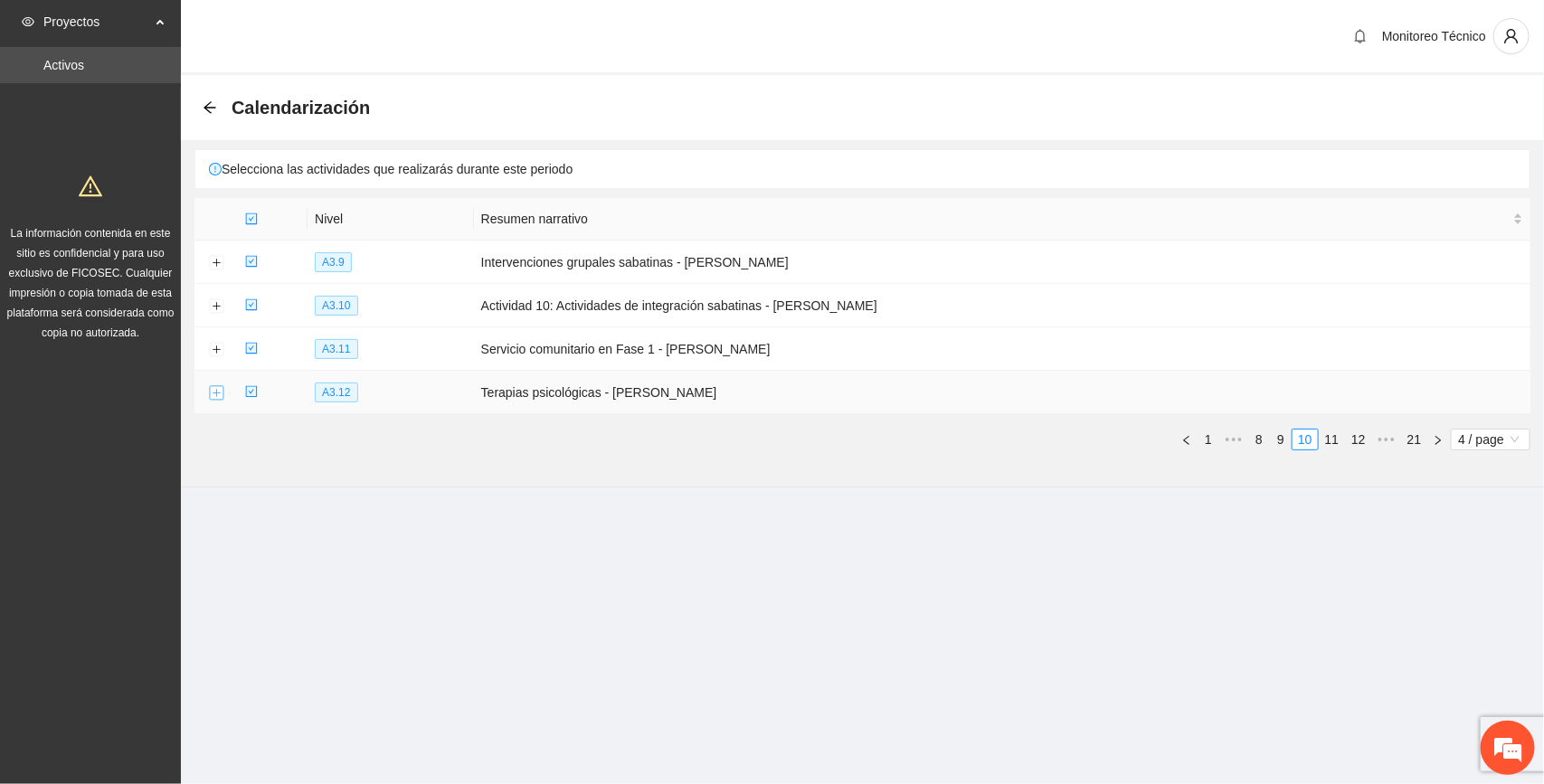 click at bounding box center [216, 393] 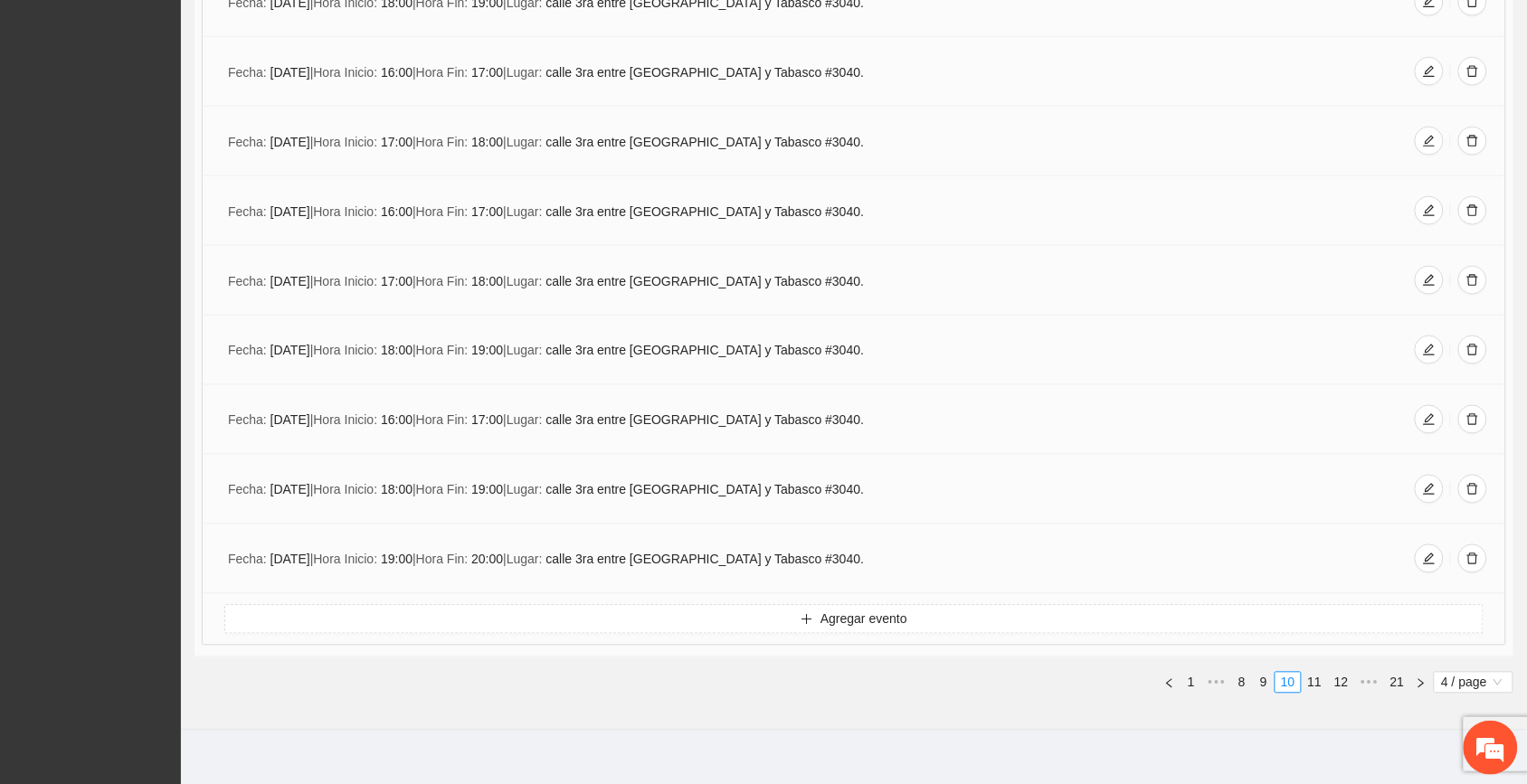 scroll, scrollTop: 702, scrollLeft: 0, axis: vertical 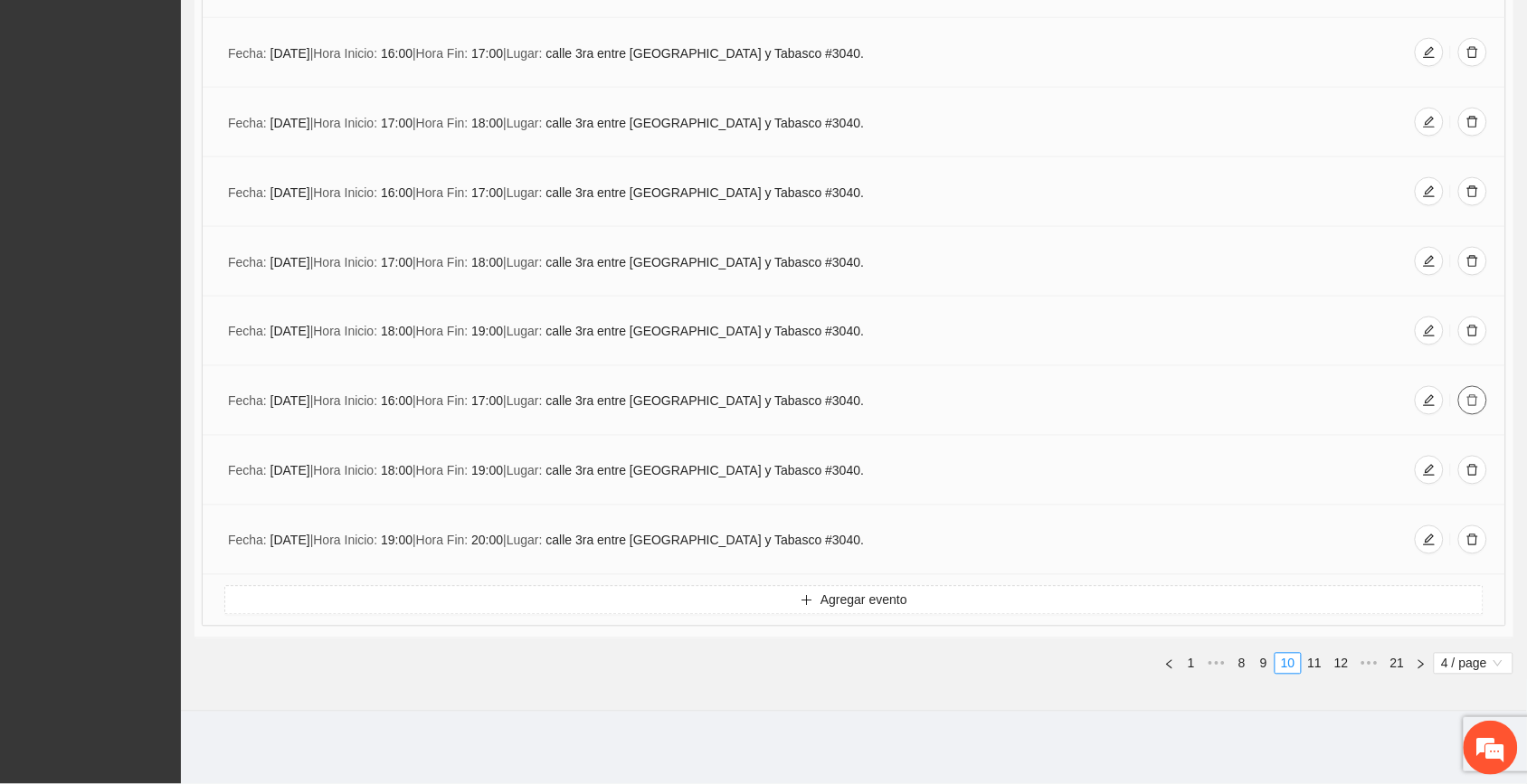 click 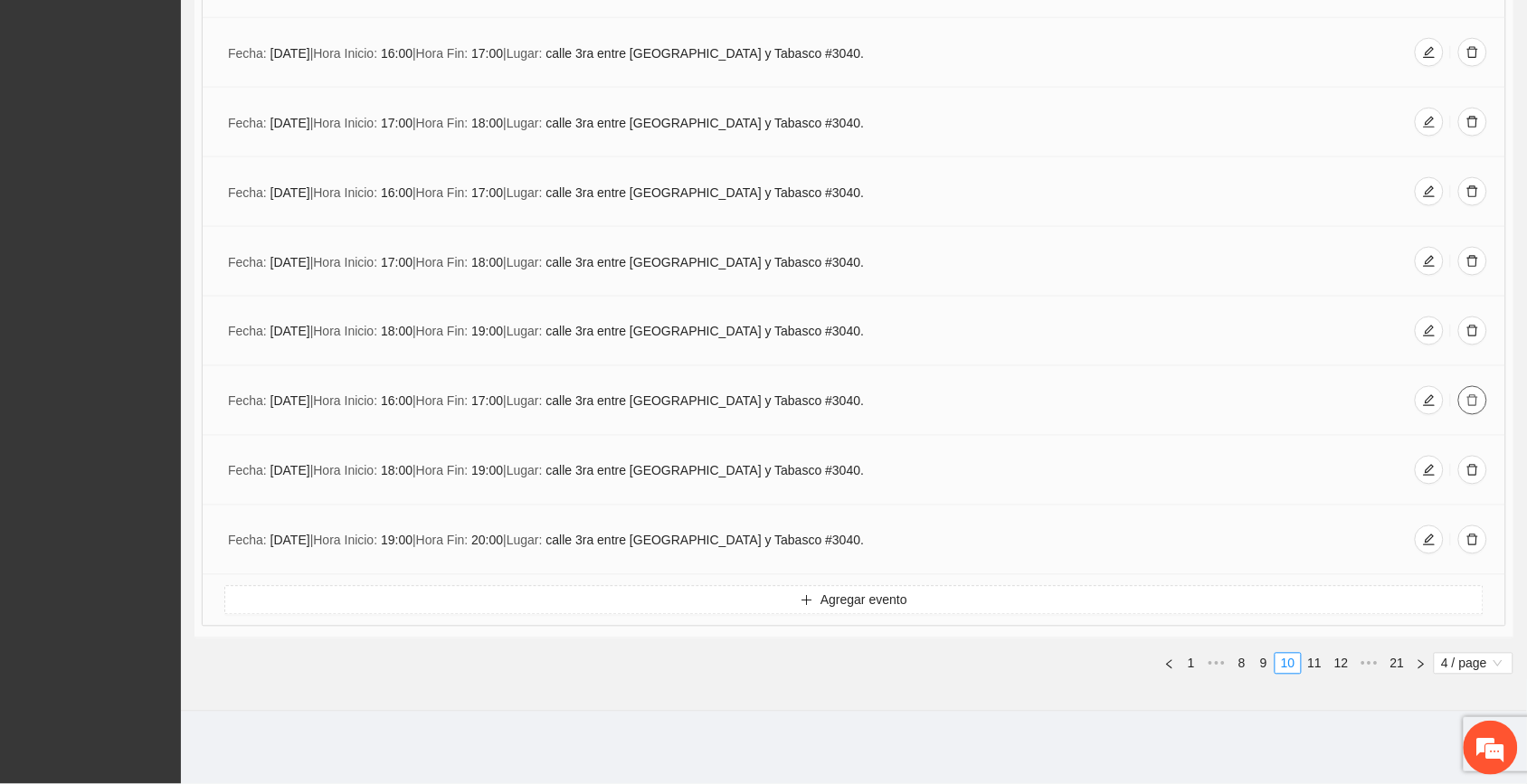 click 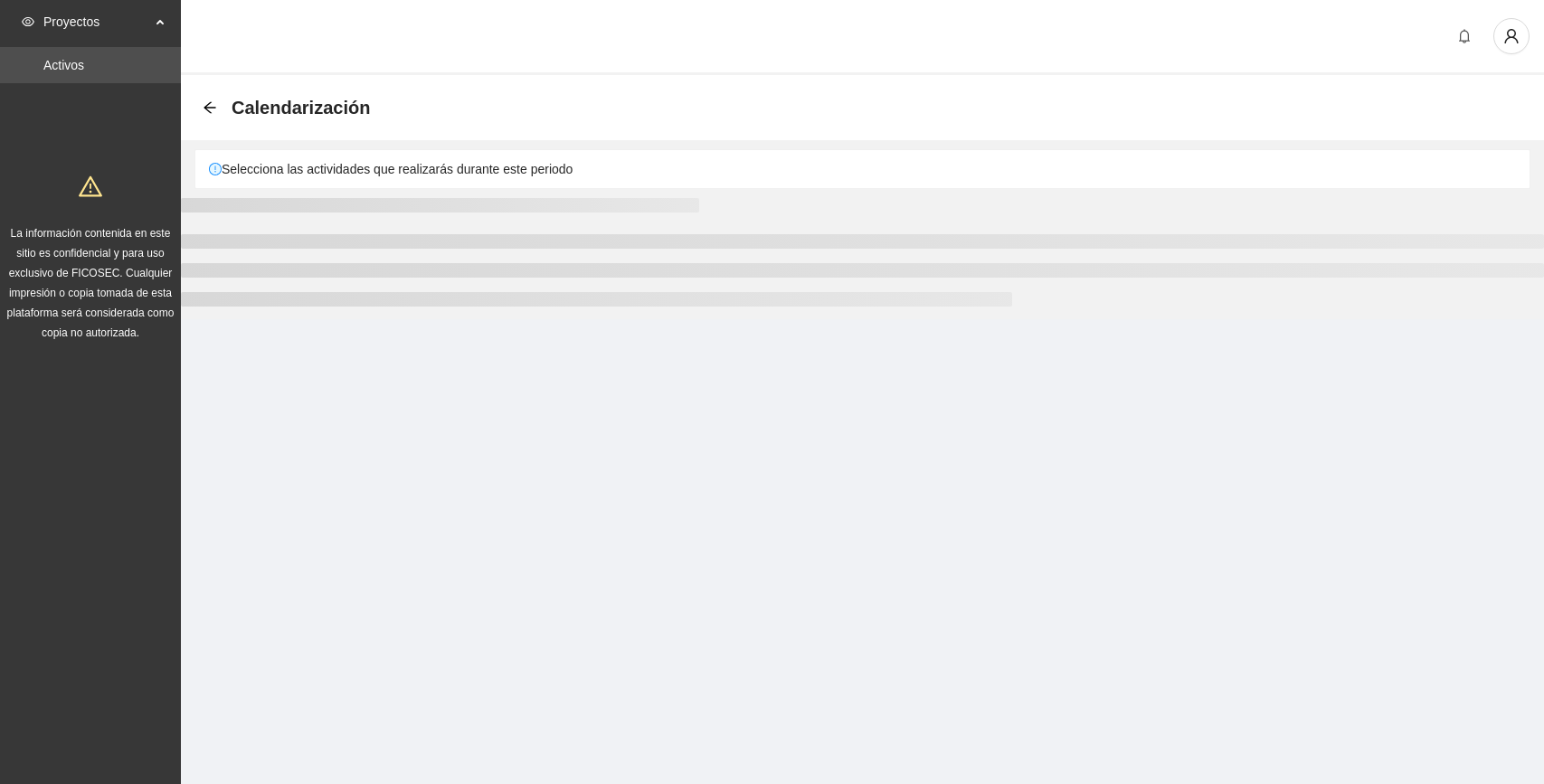 scroll, scrollTop: 0, scrollLeft: 0, axis: both 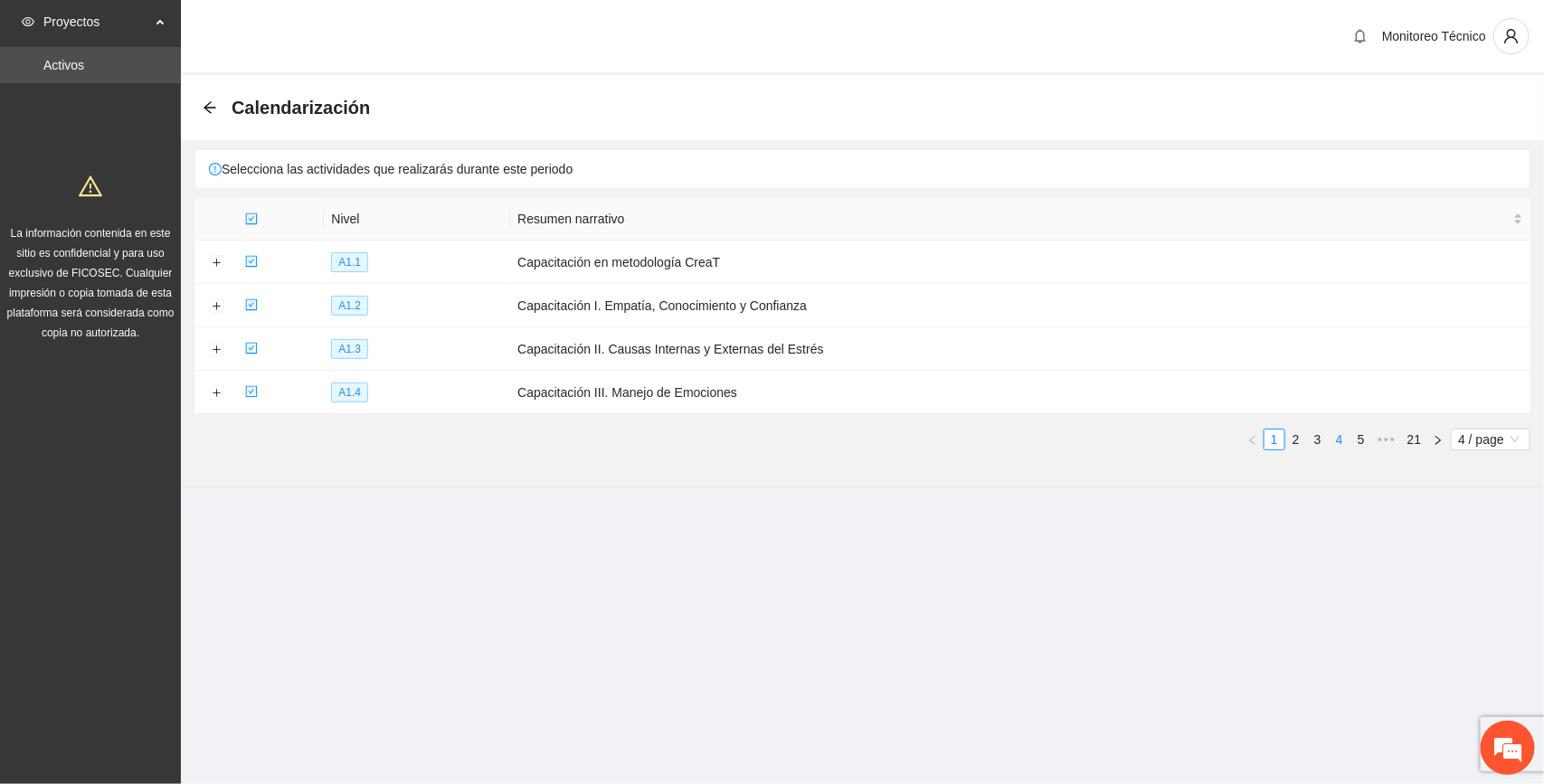 click on "4" at bounding box center (1340, 439) 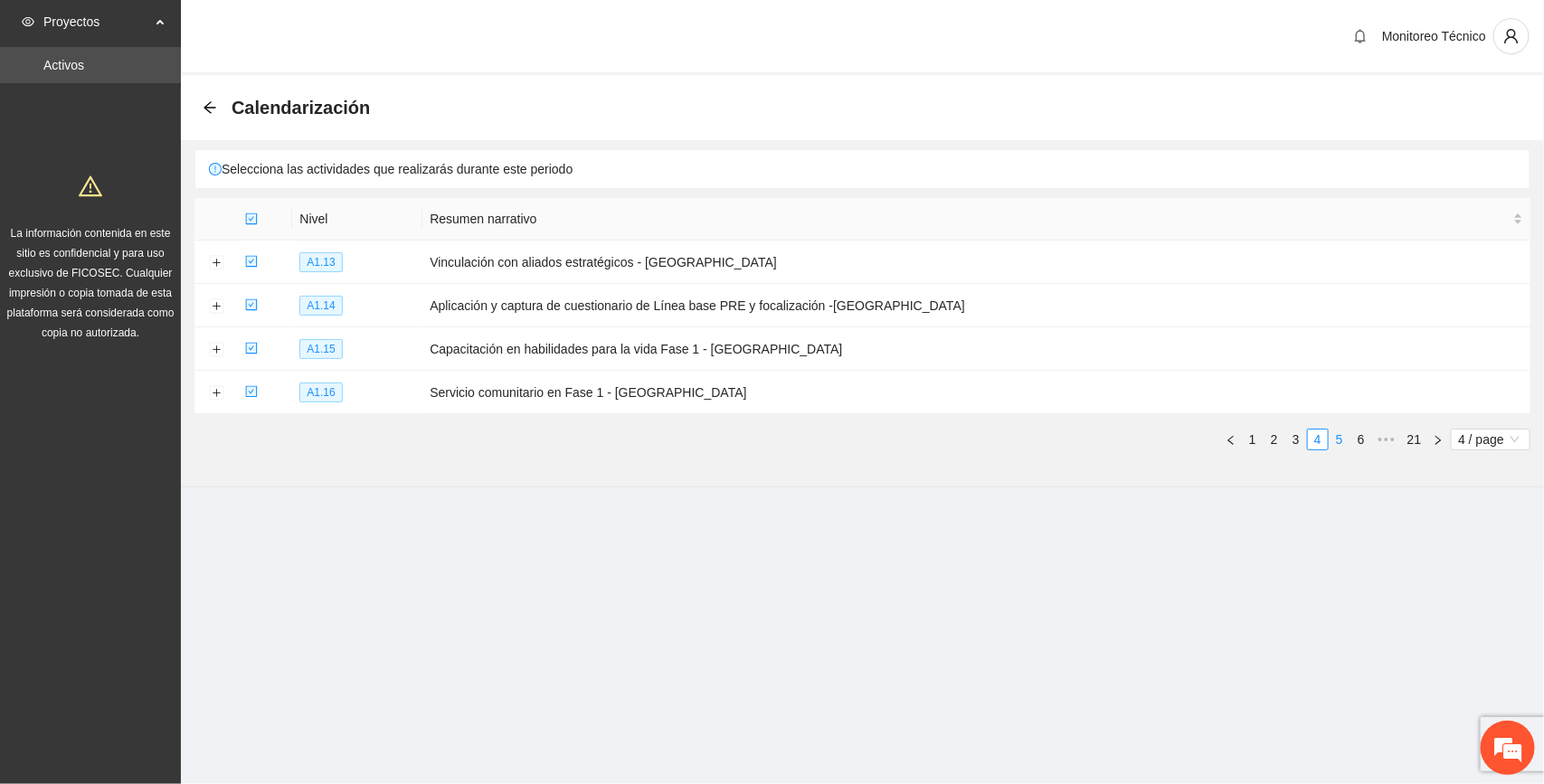 click on "5" at bounding box center [1340, 439] 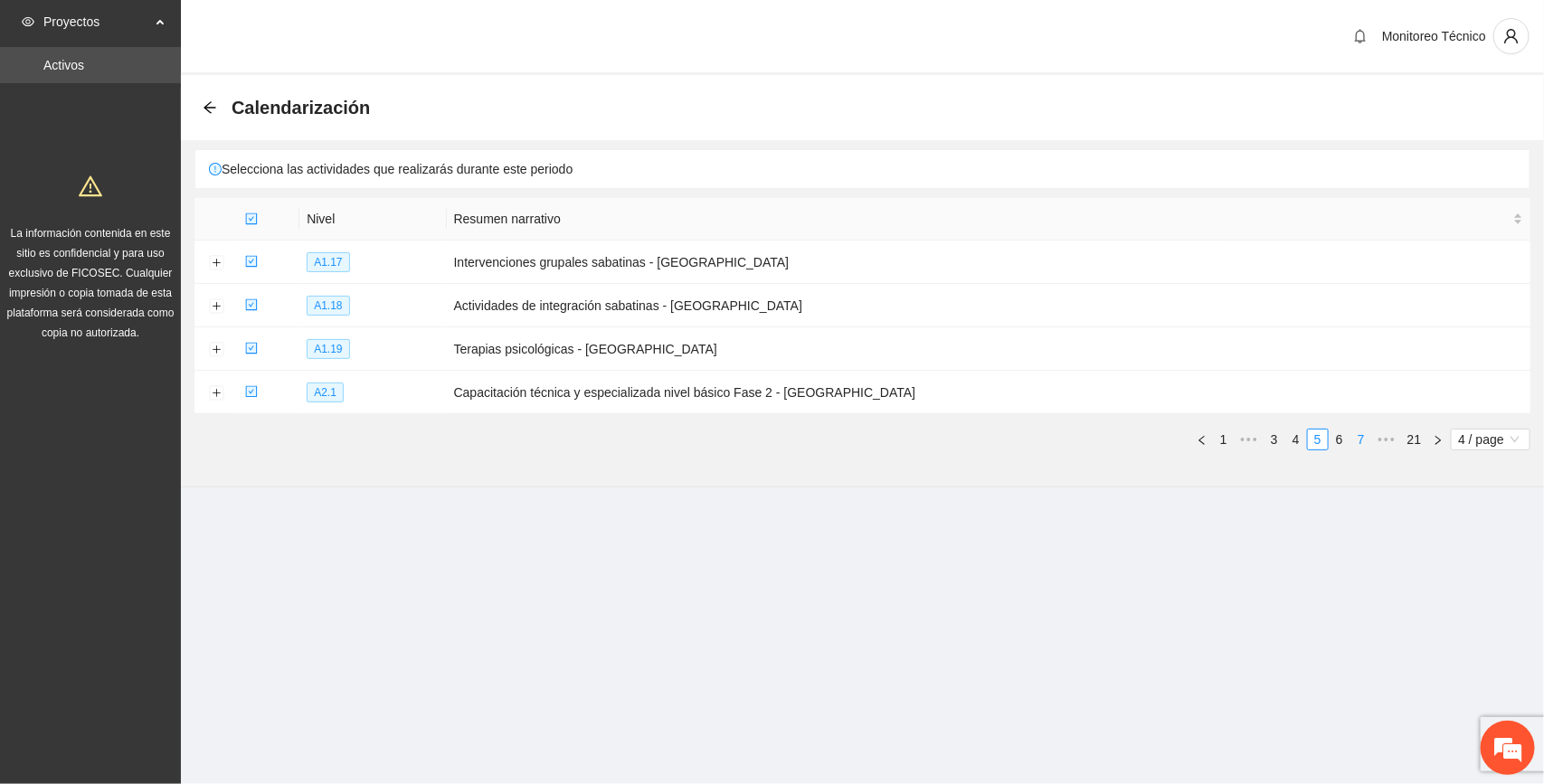 click on "7" at bounding box center [1361, 439] 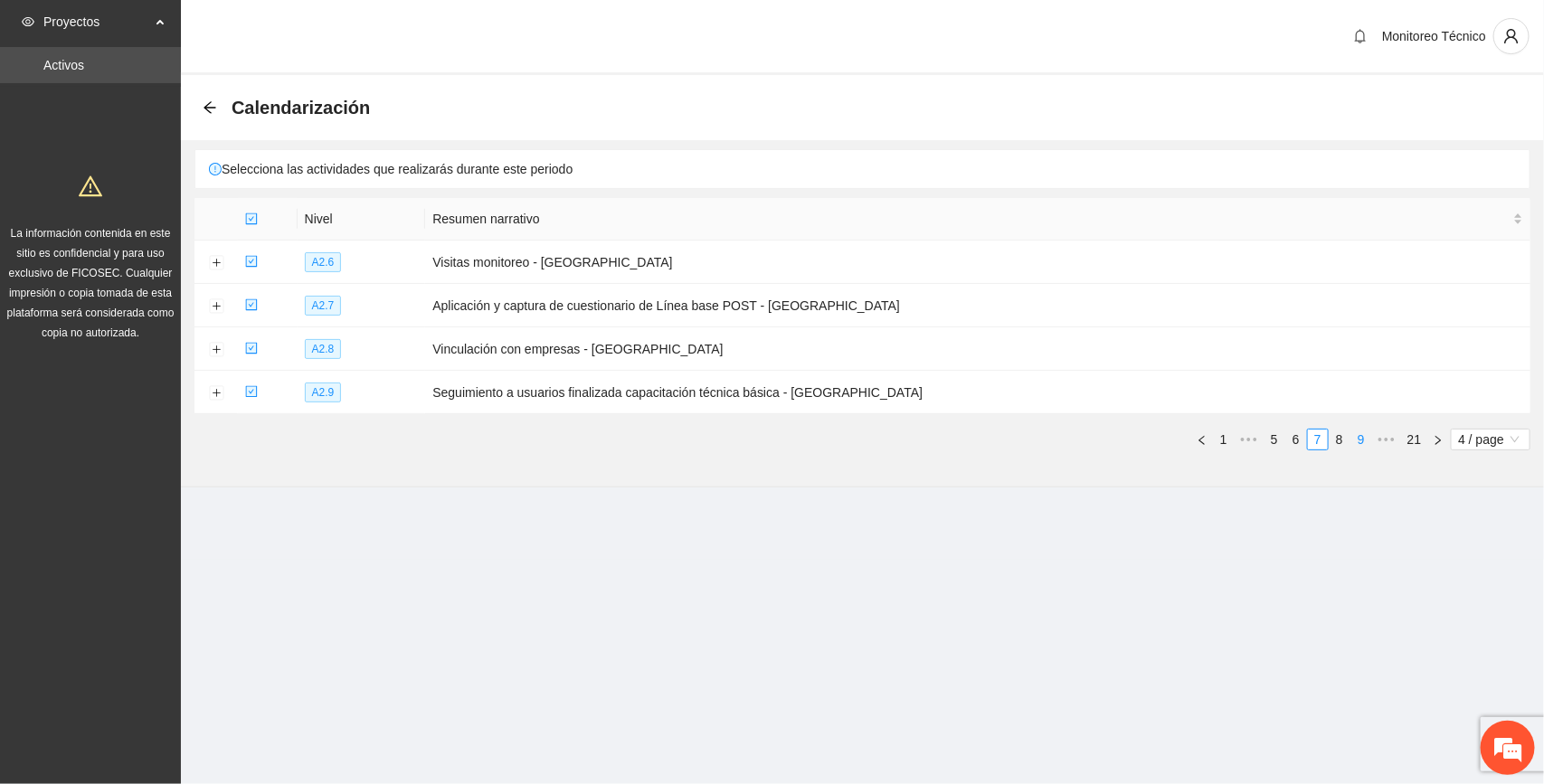 click on "9" at bounding box center (1361, 439) 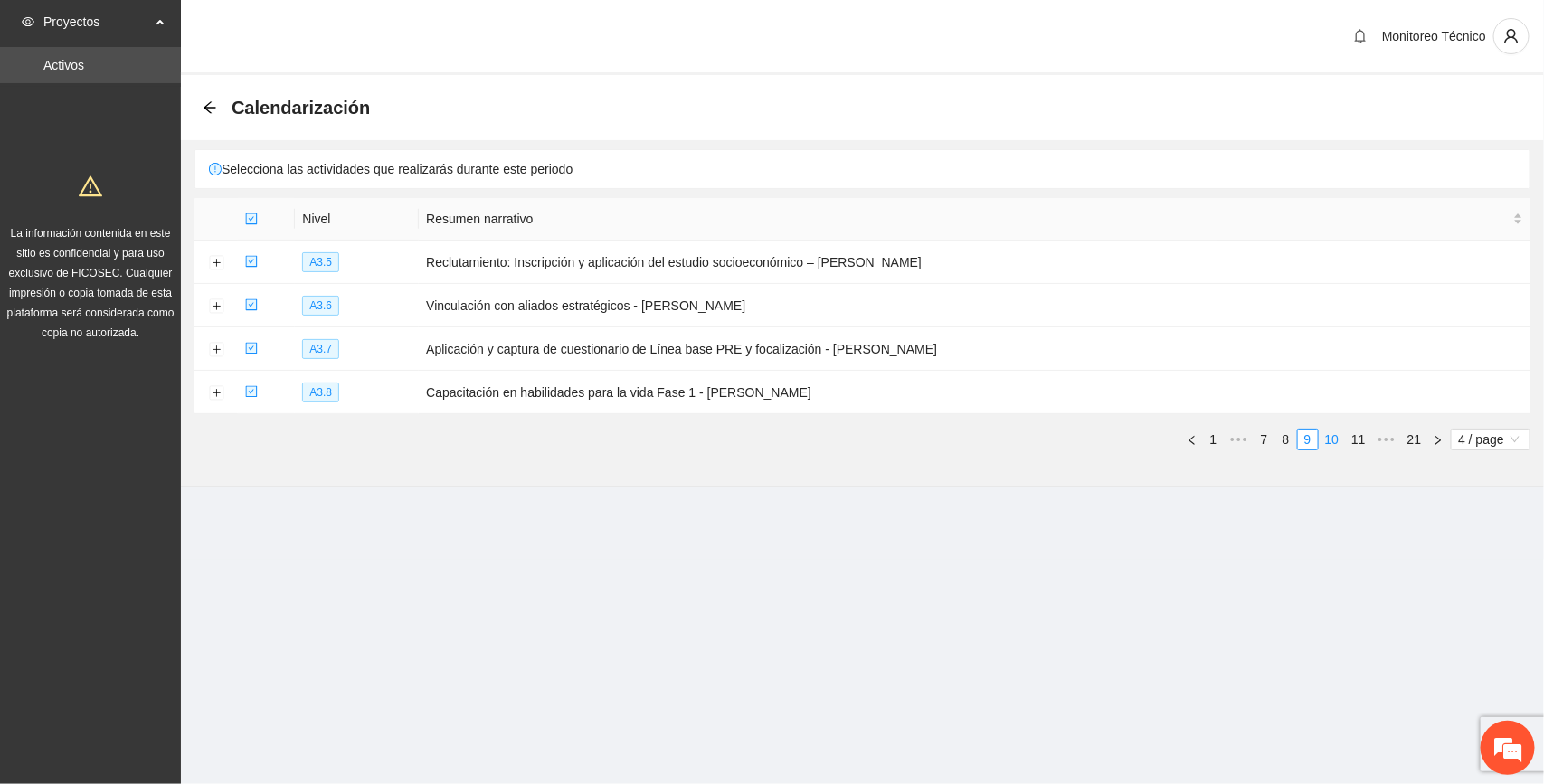 click on "10" at bounding box center (1332, 439) 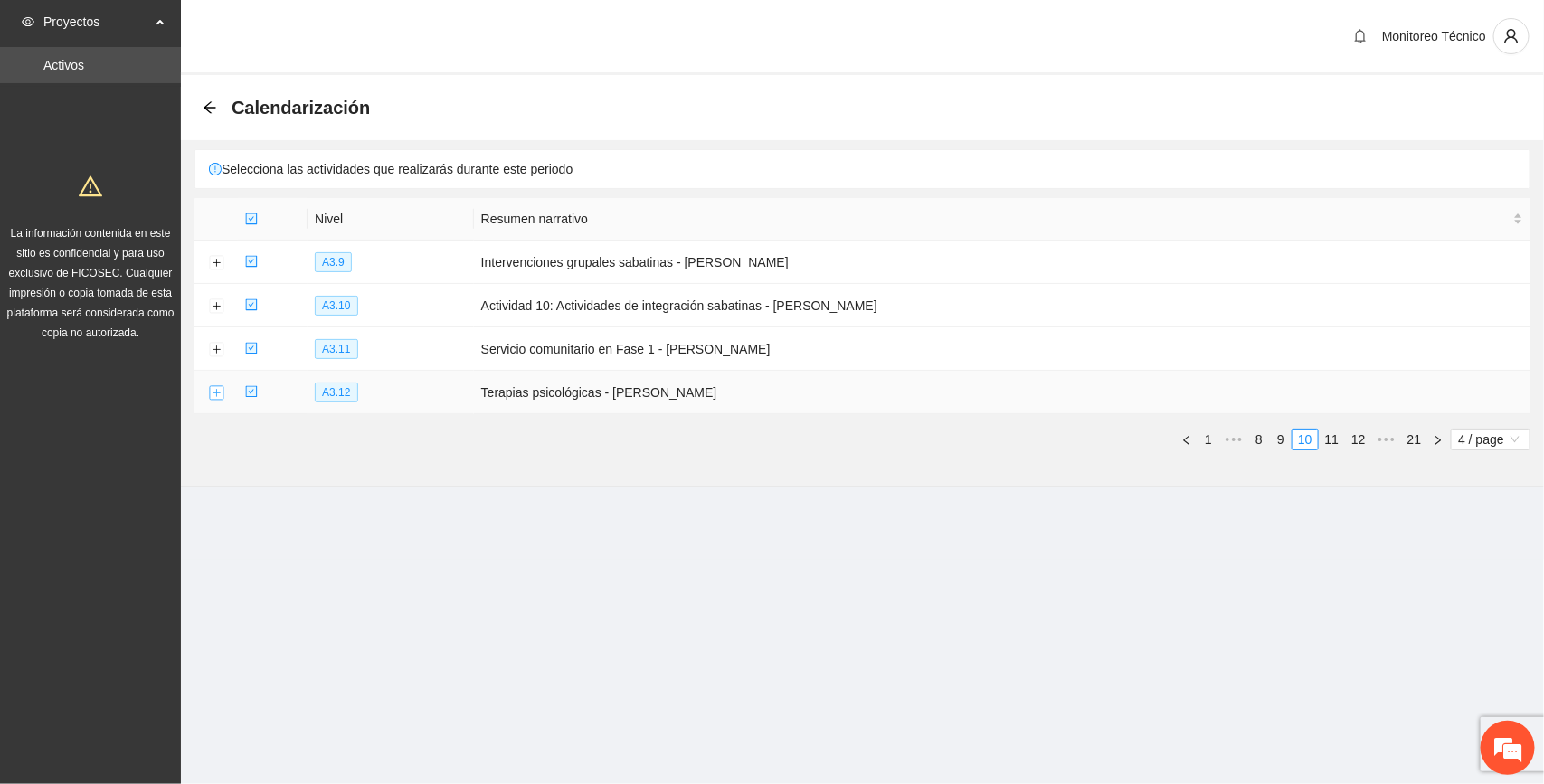 click at bounding box center [216, 393] 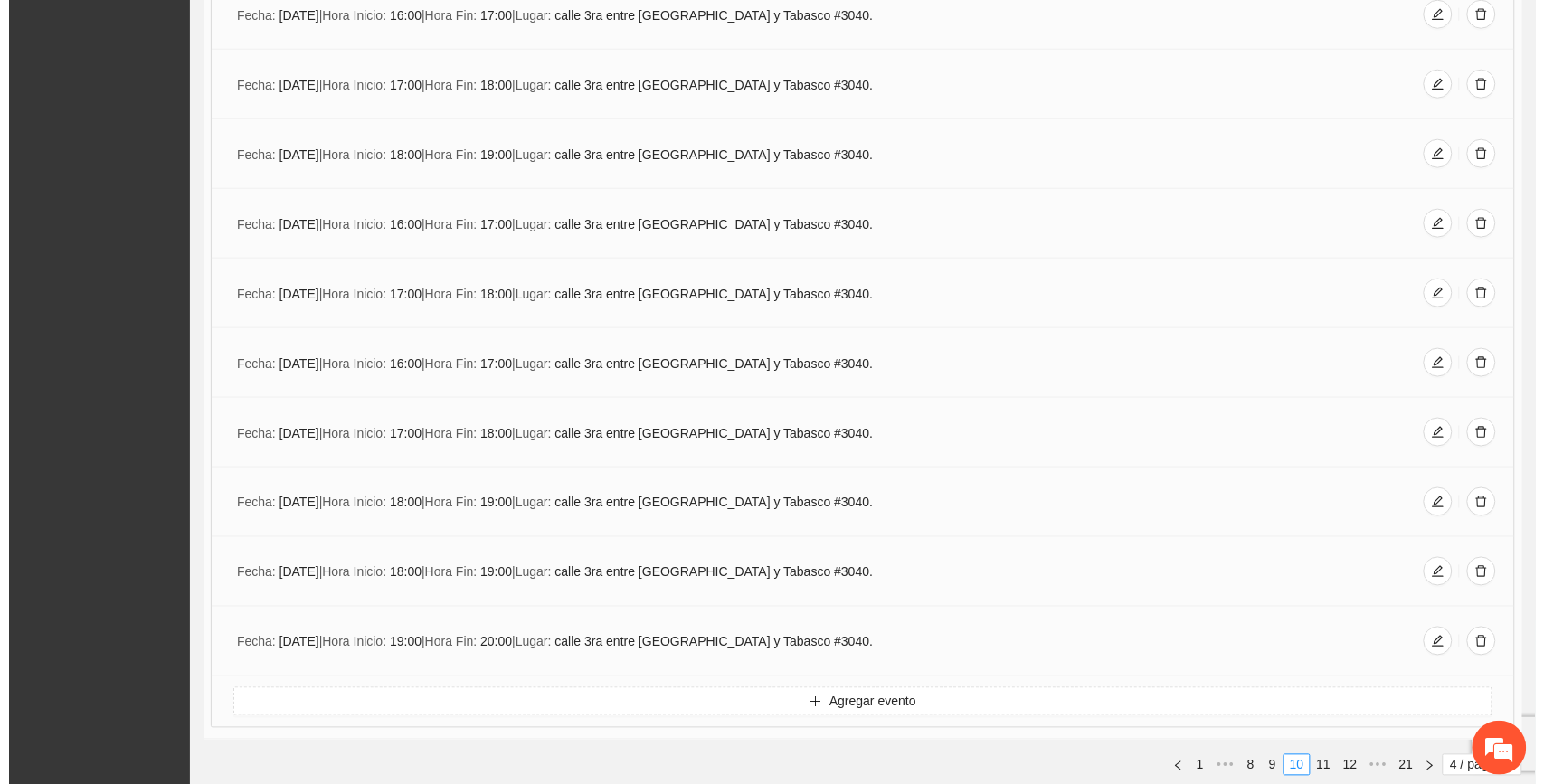 scroll, scrollTop: 631, scrollLeft: 0, axis: vertical 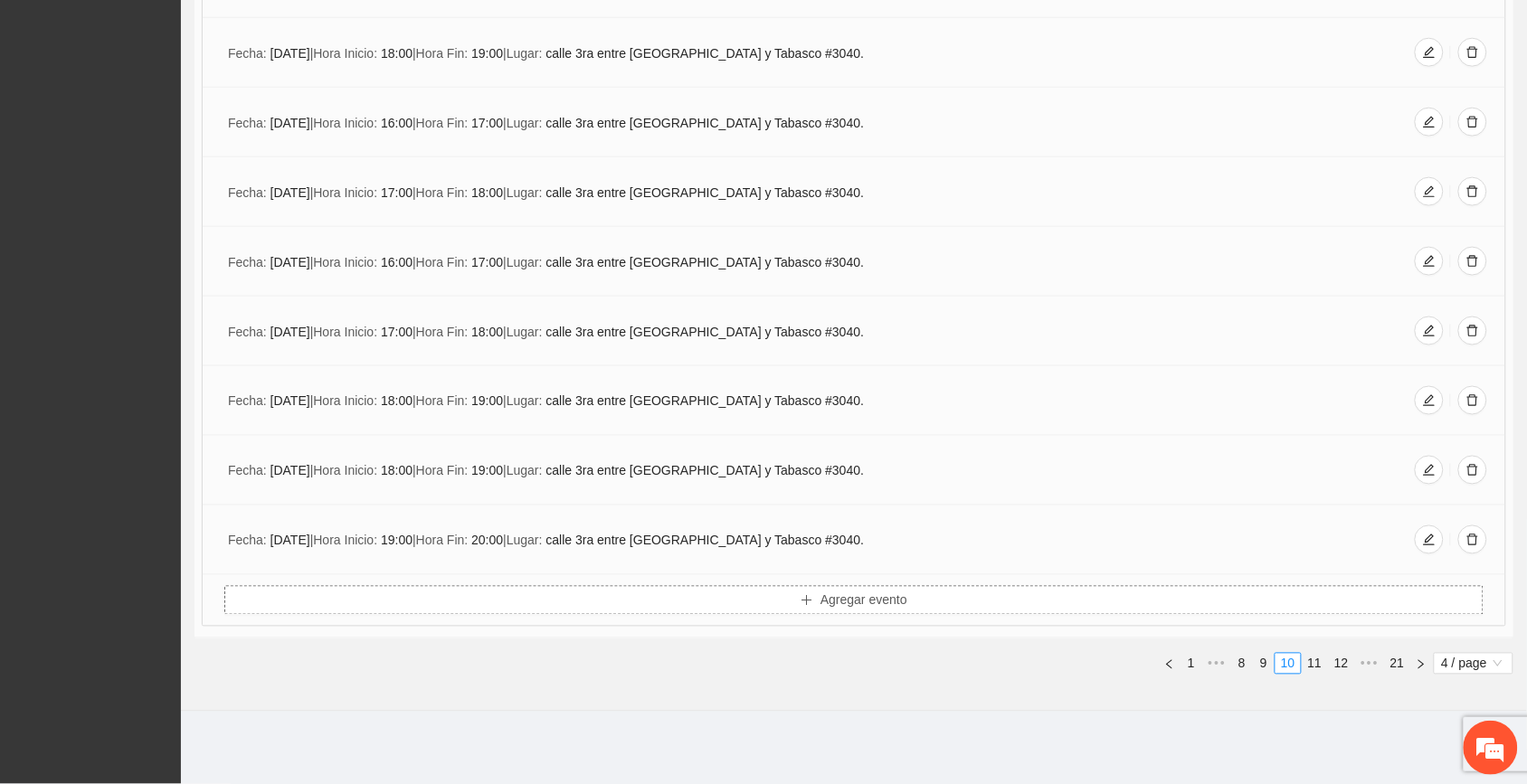 click on "Agregar evento" at bounding box center (864, 600) 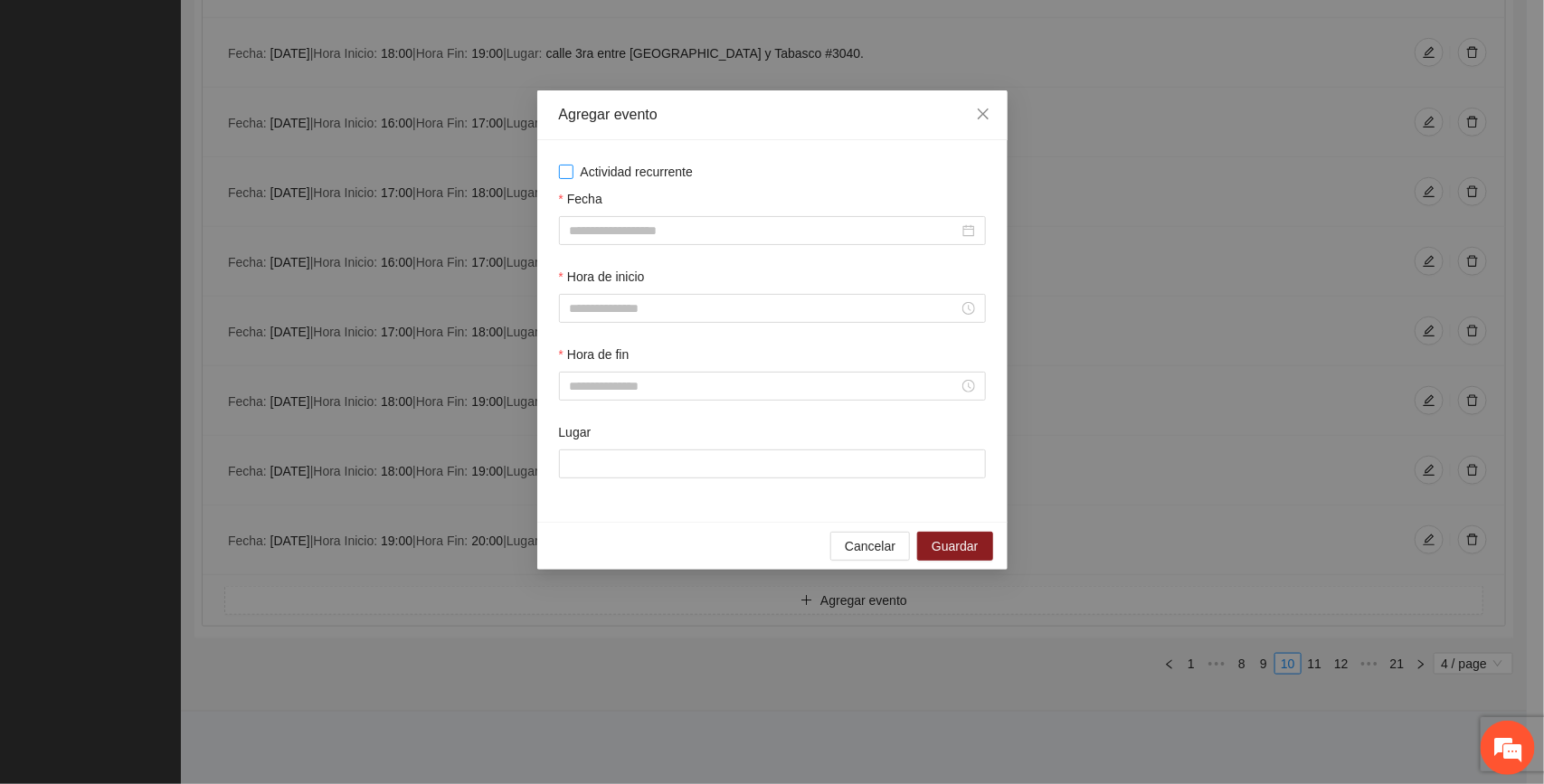 click on "Actividad recurrente" at bounding box center [637, 172] 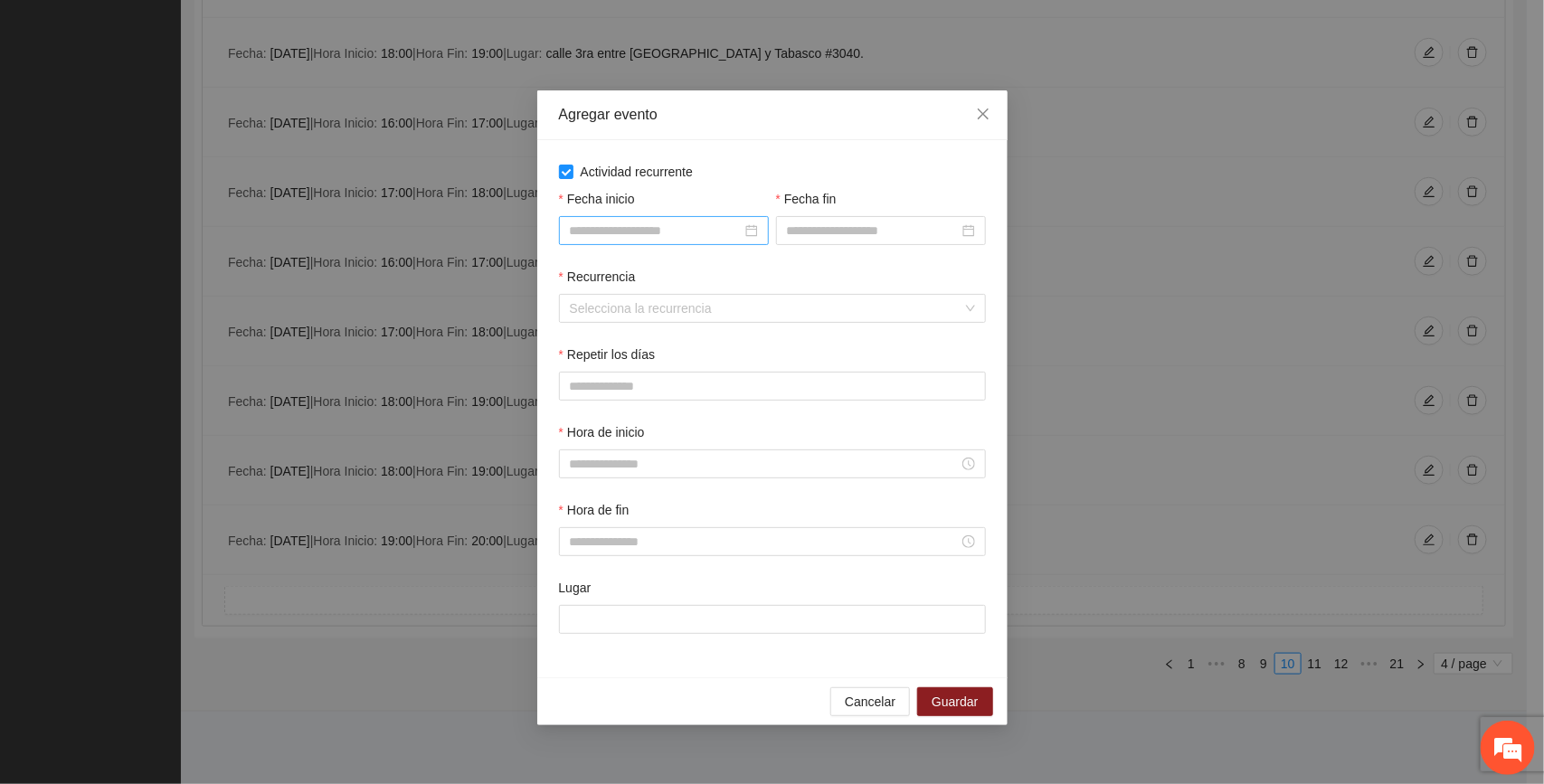 click on "Fecha inicio" at bounding box center [656, 231] 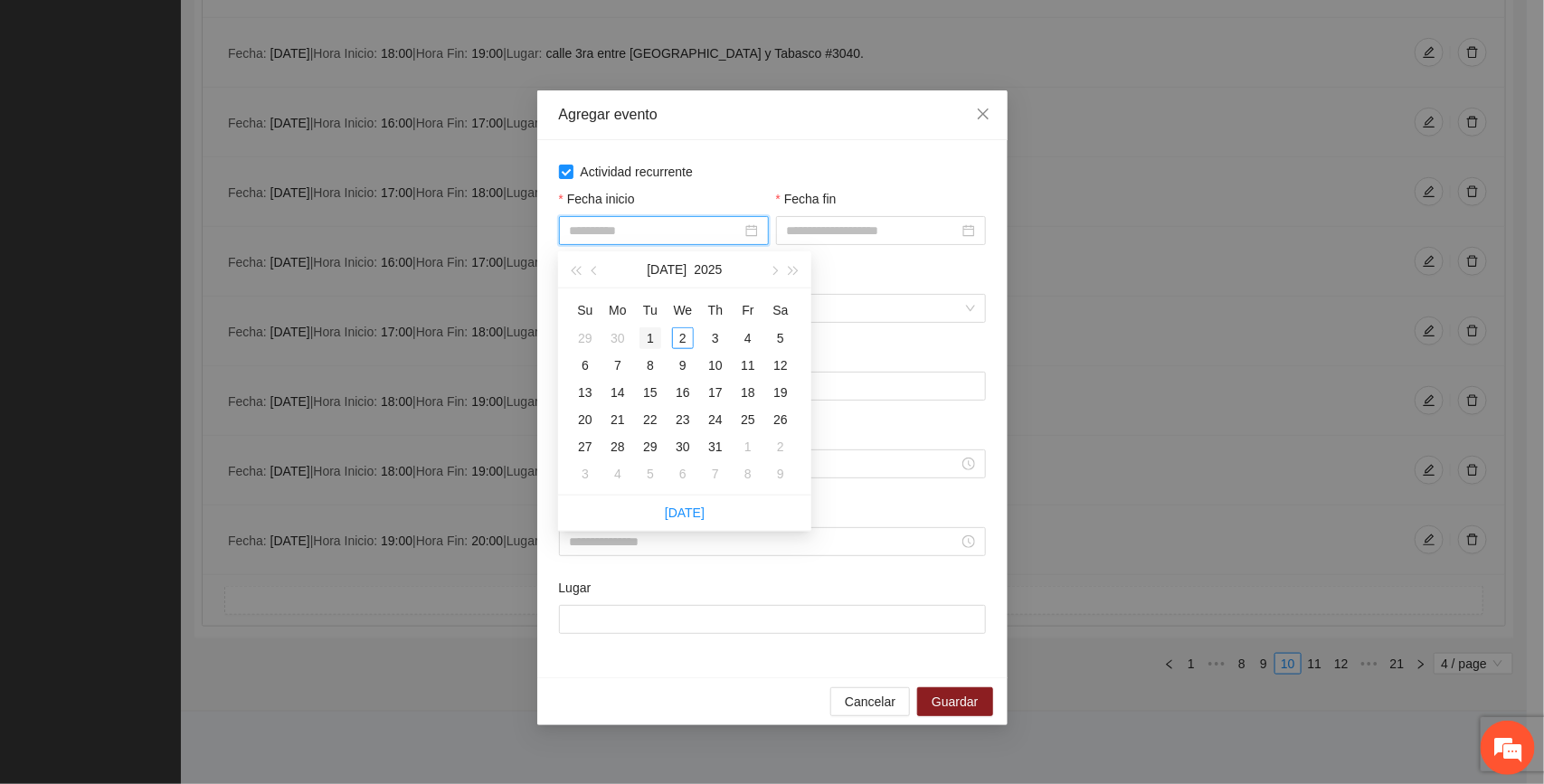 type on "**********" 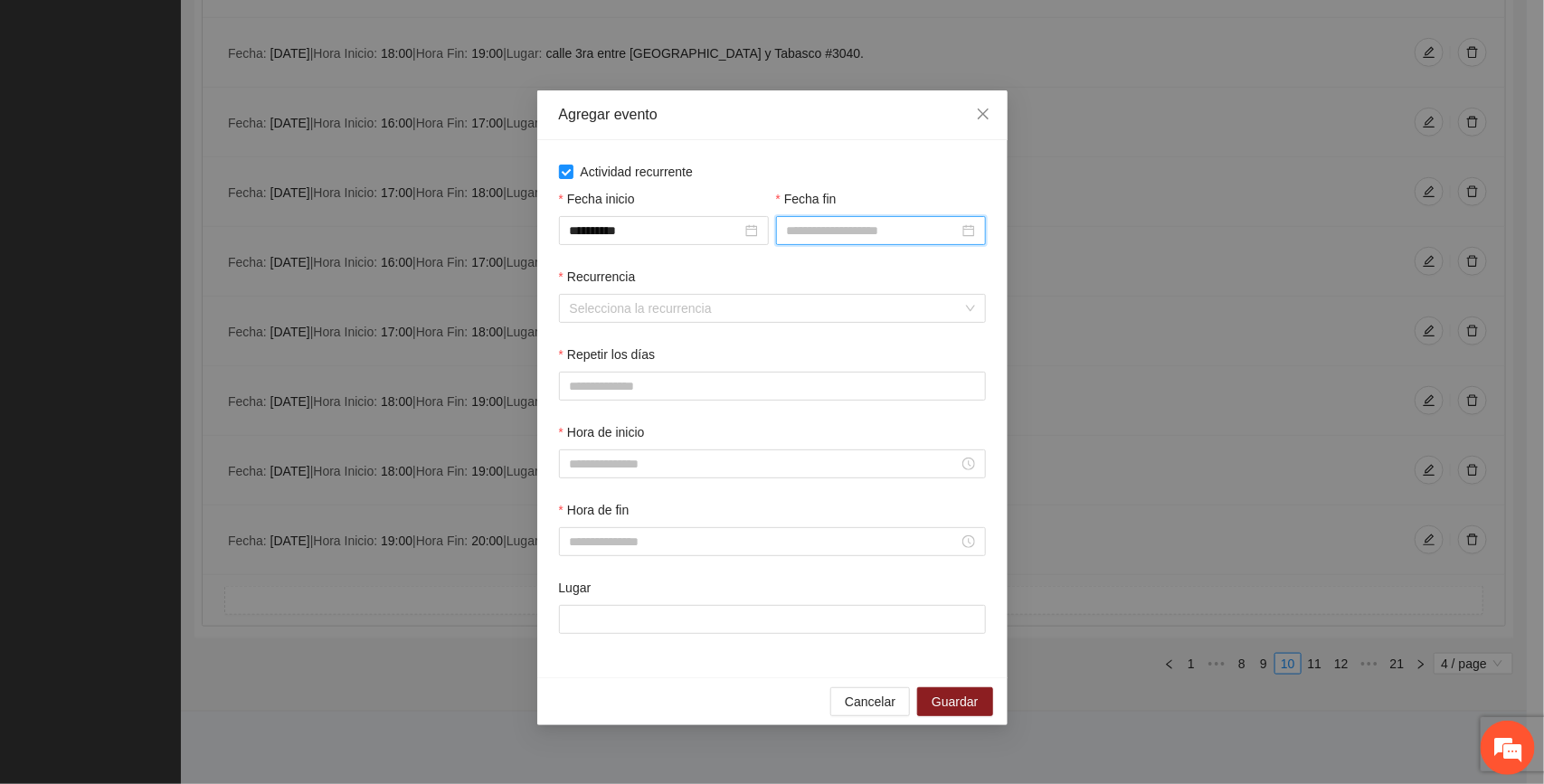 click on "Fecha fin" at bounding box center (873, 231) 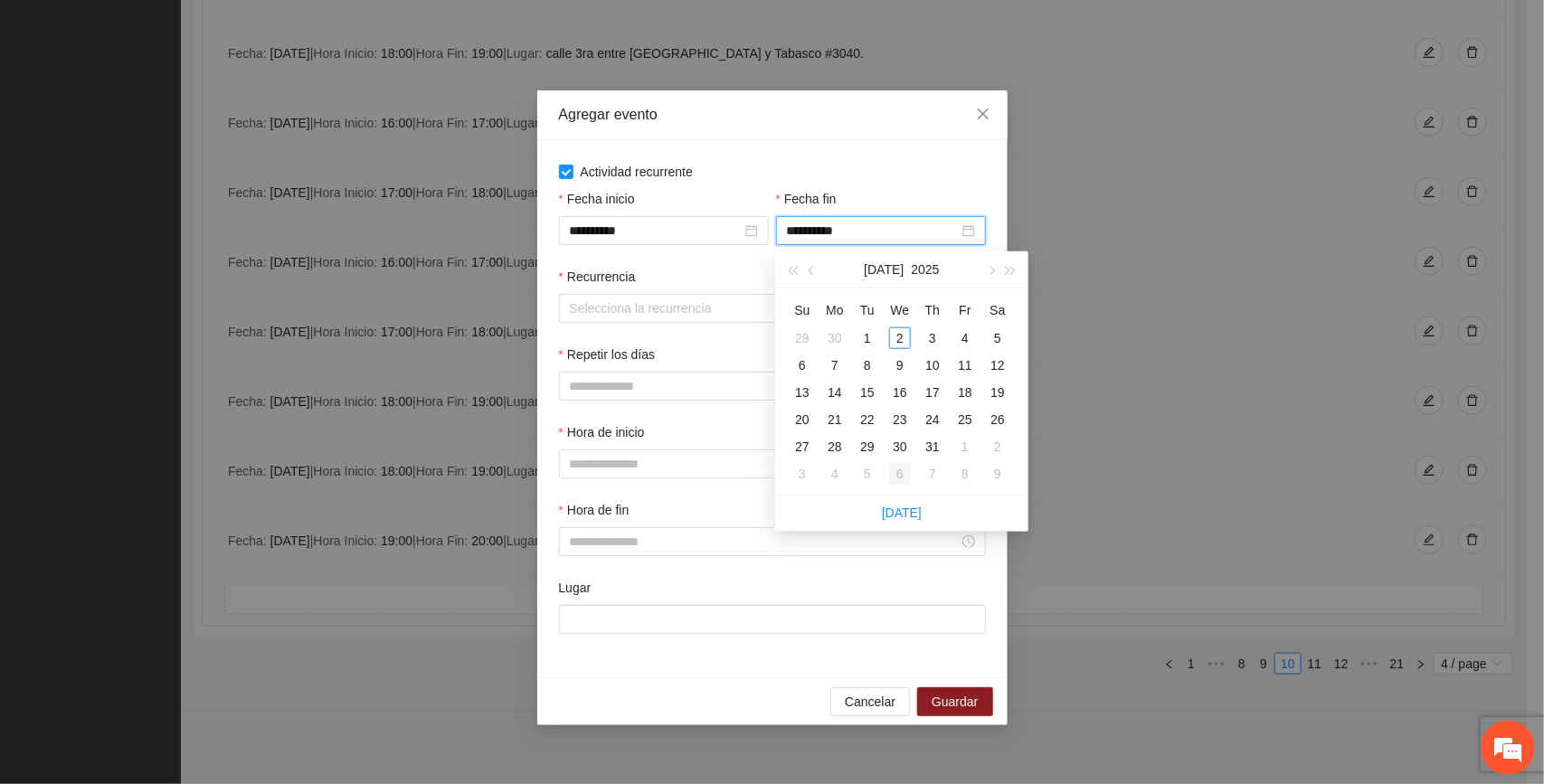 type on "**********" 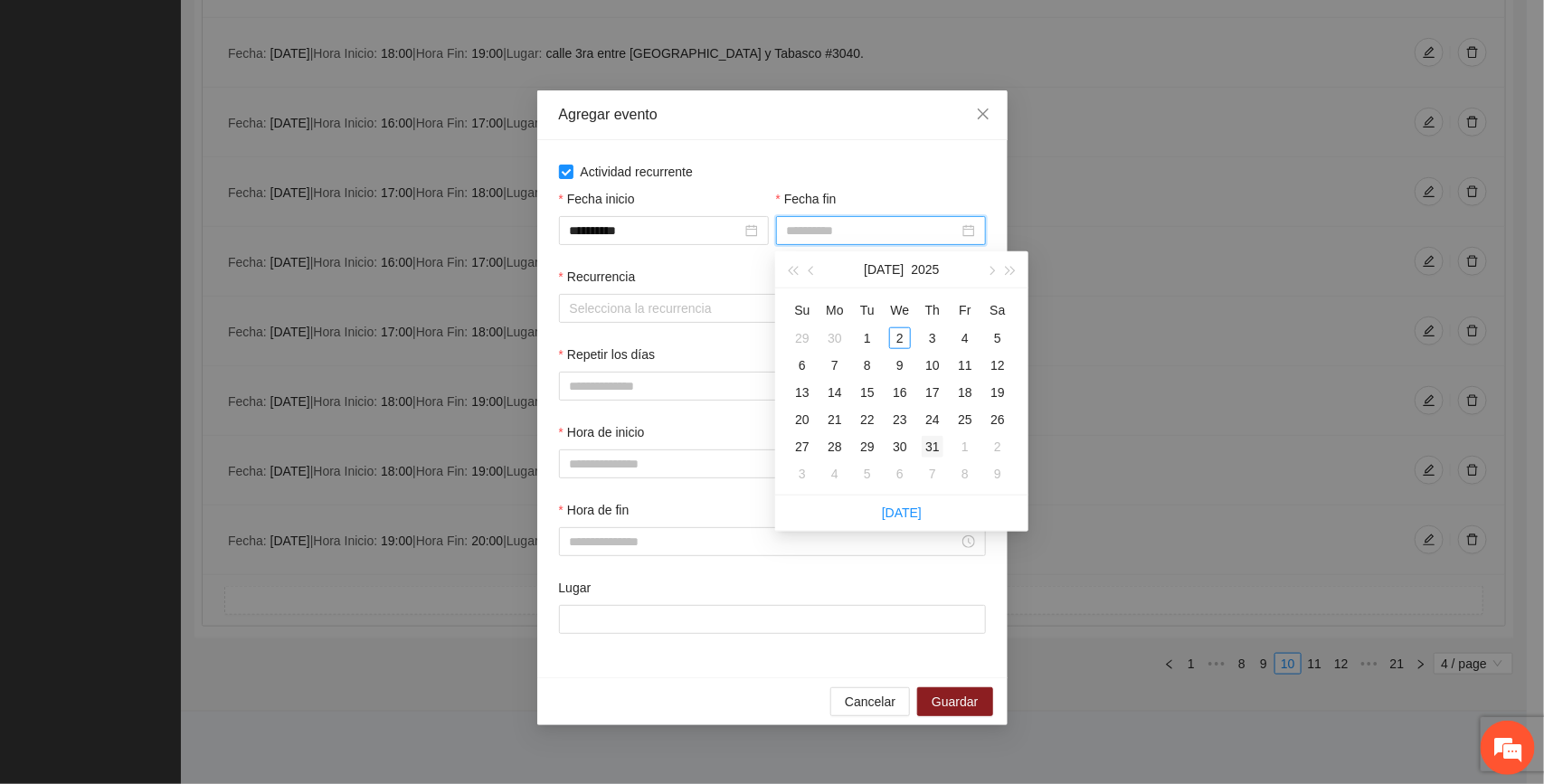 type on "**********" 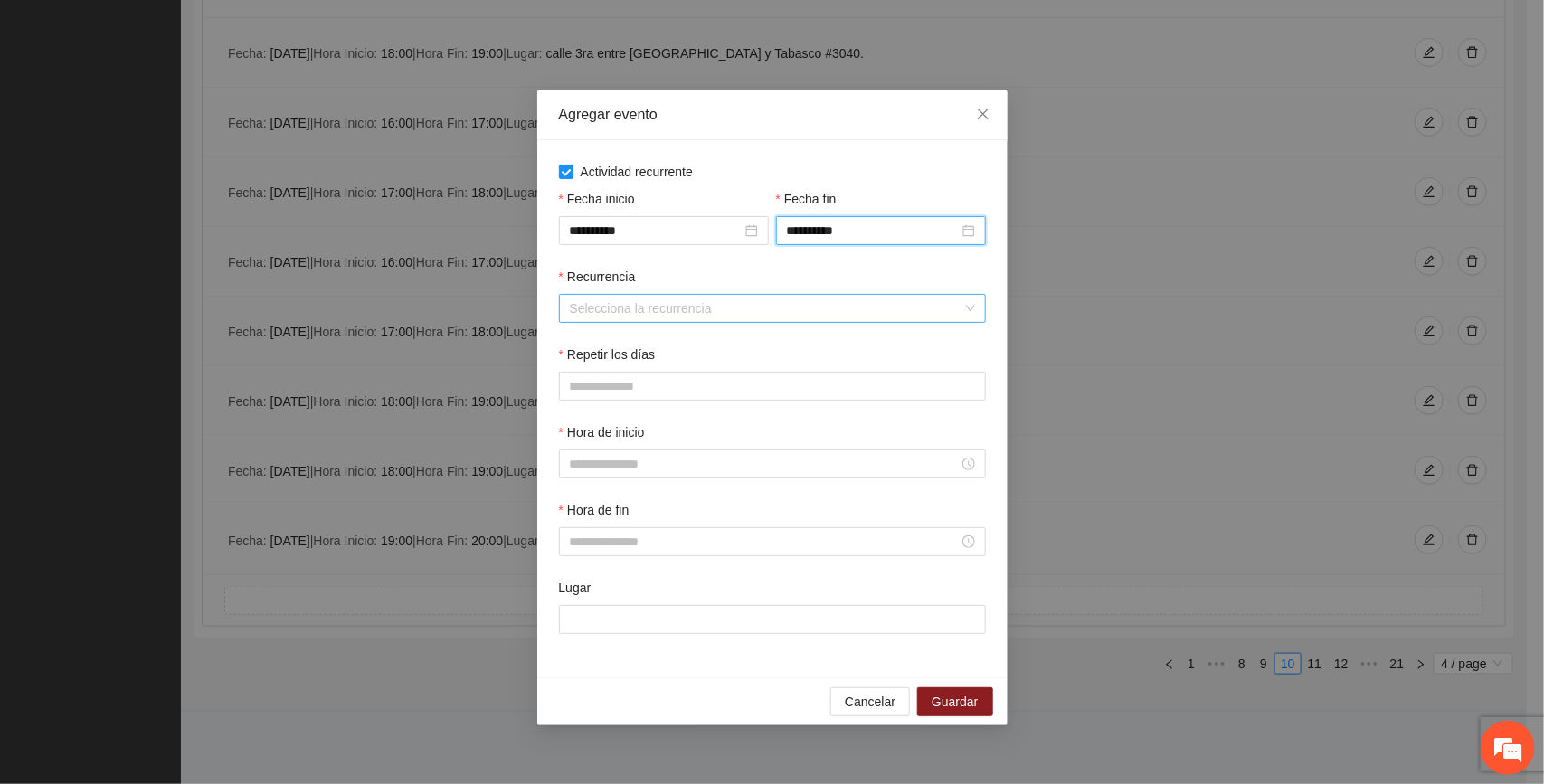 click on "Recurrencia" at bounding box center [766, 308] 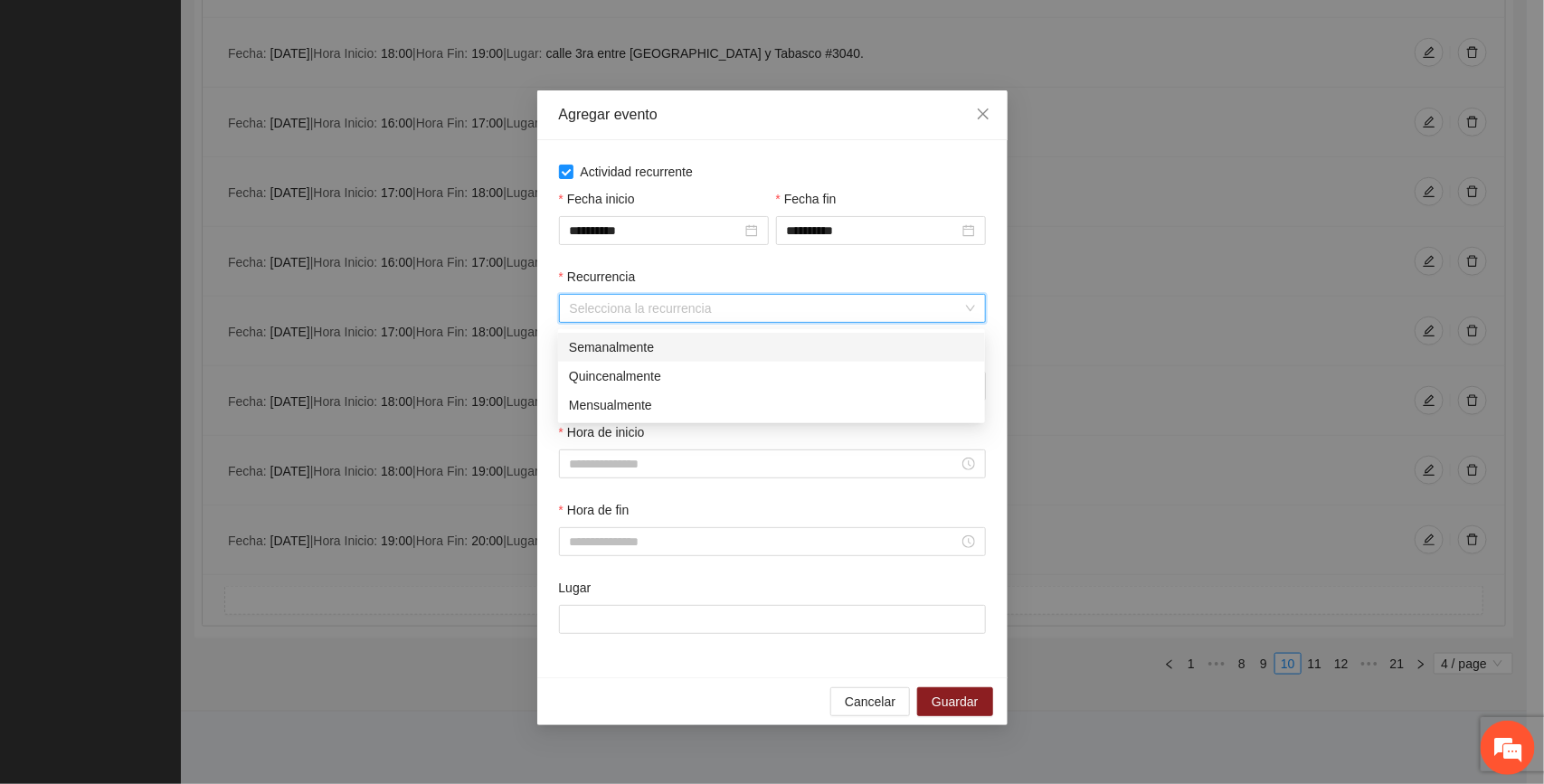 click on "Semanalmente" at bounding box center [772, 347] 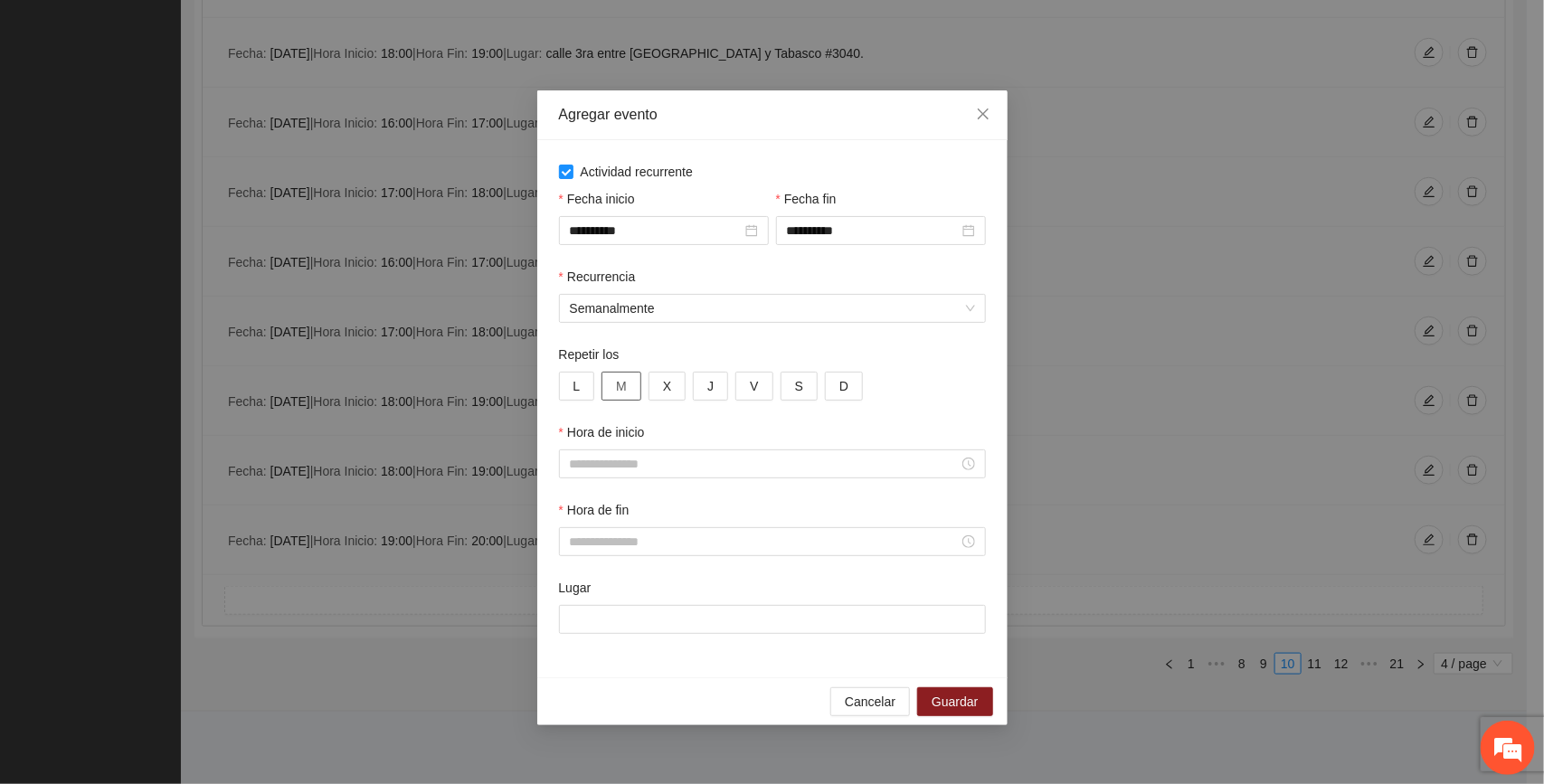 click on "M" at bounding box center (621, 386) 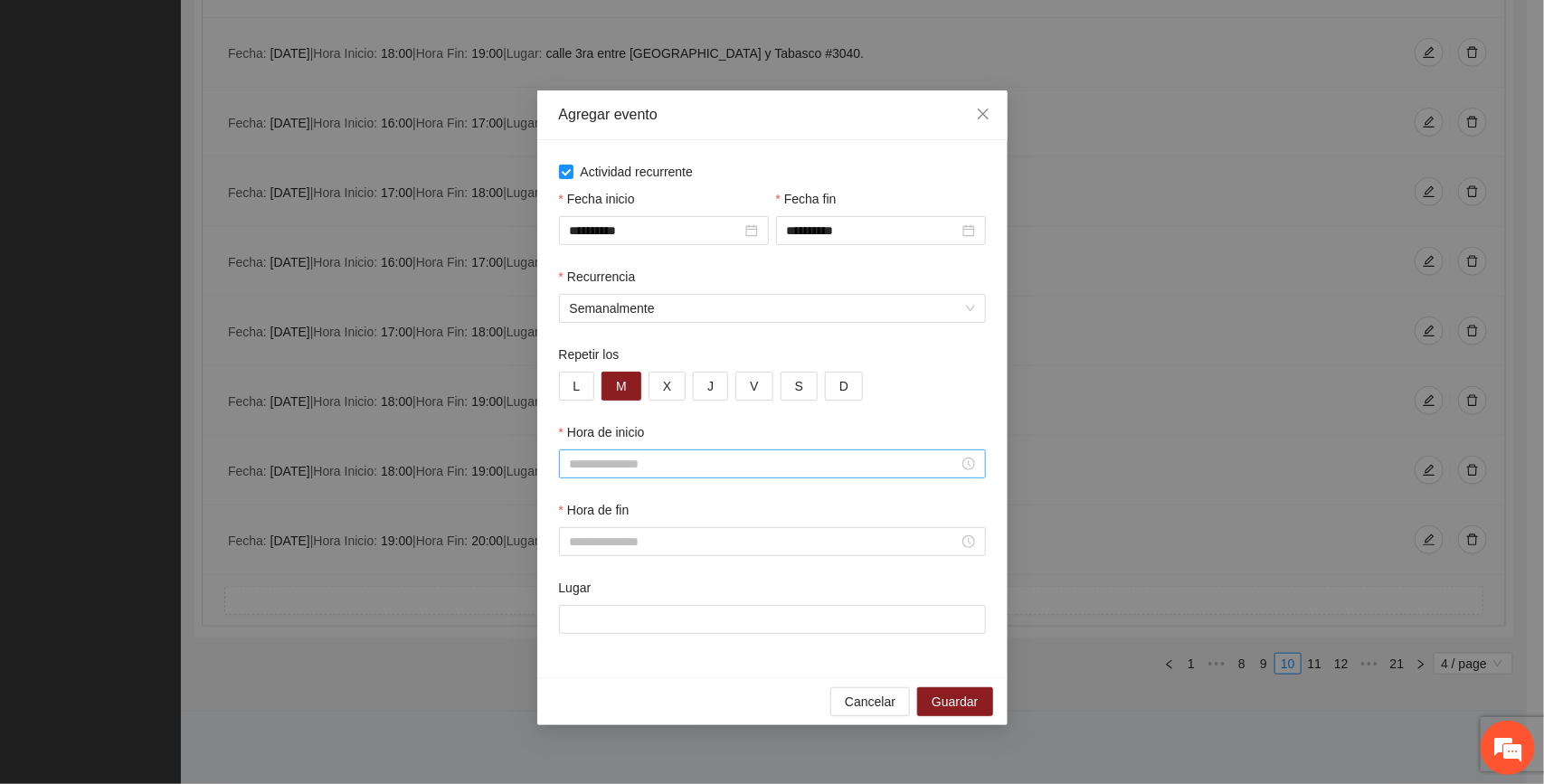 click on "Hora de inicio" at bounding box center [764, 464] 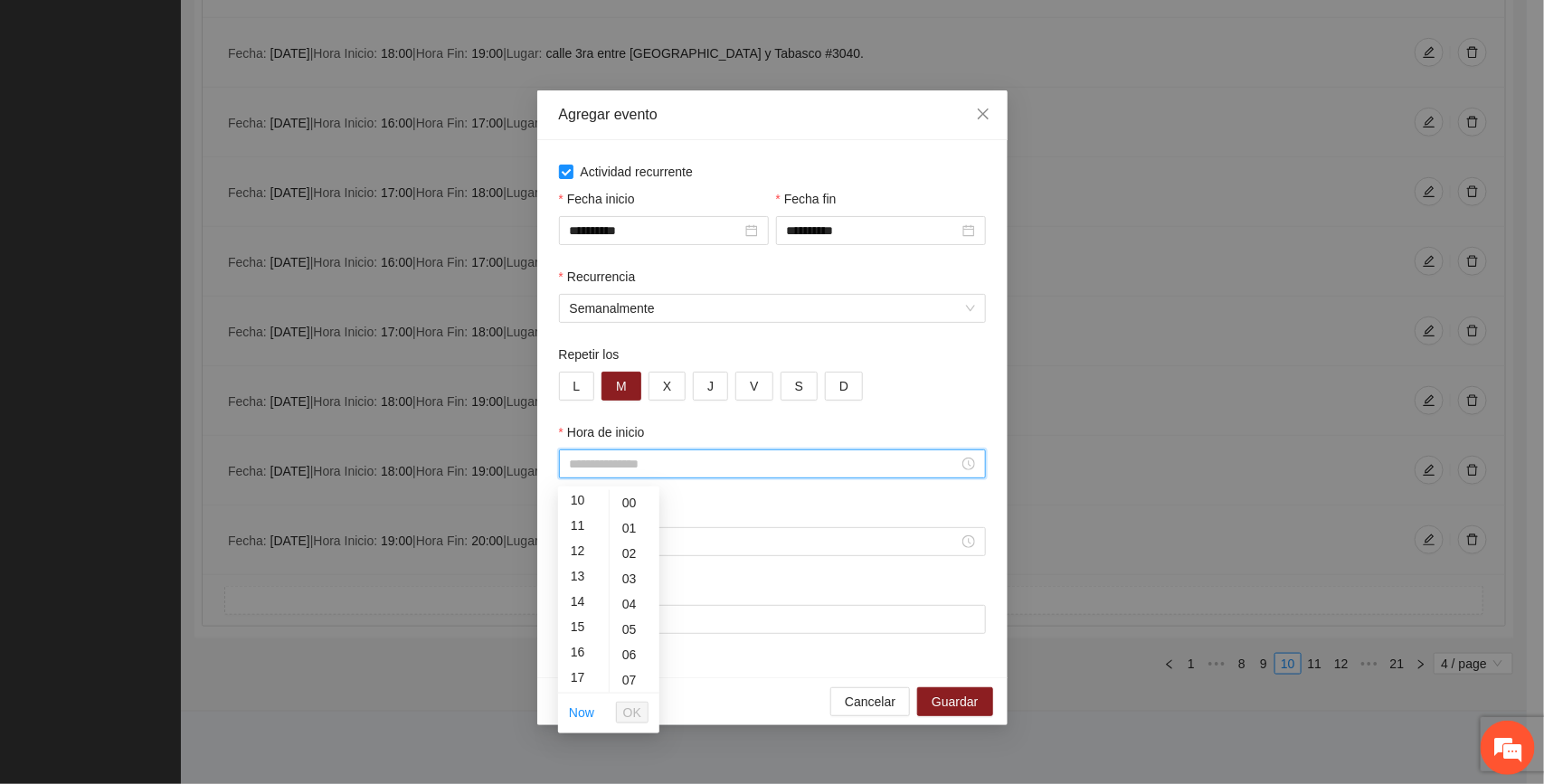 scroll, scrollTop: 346, scrollLeft: 0, axis: vertical 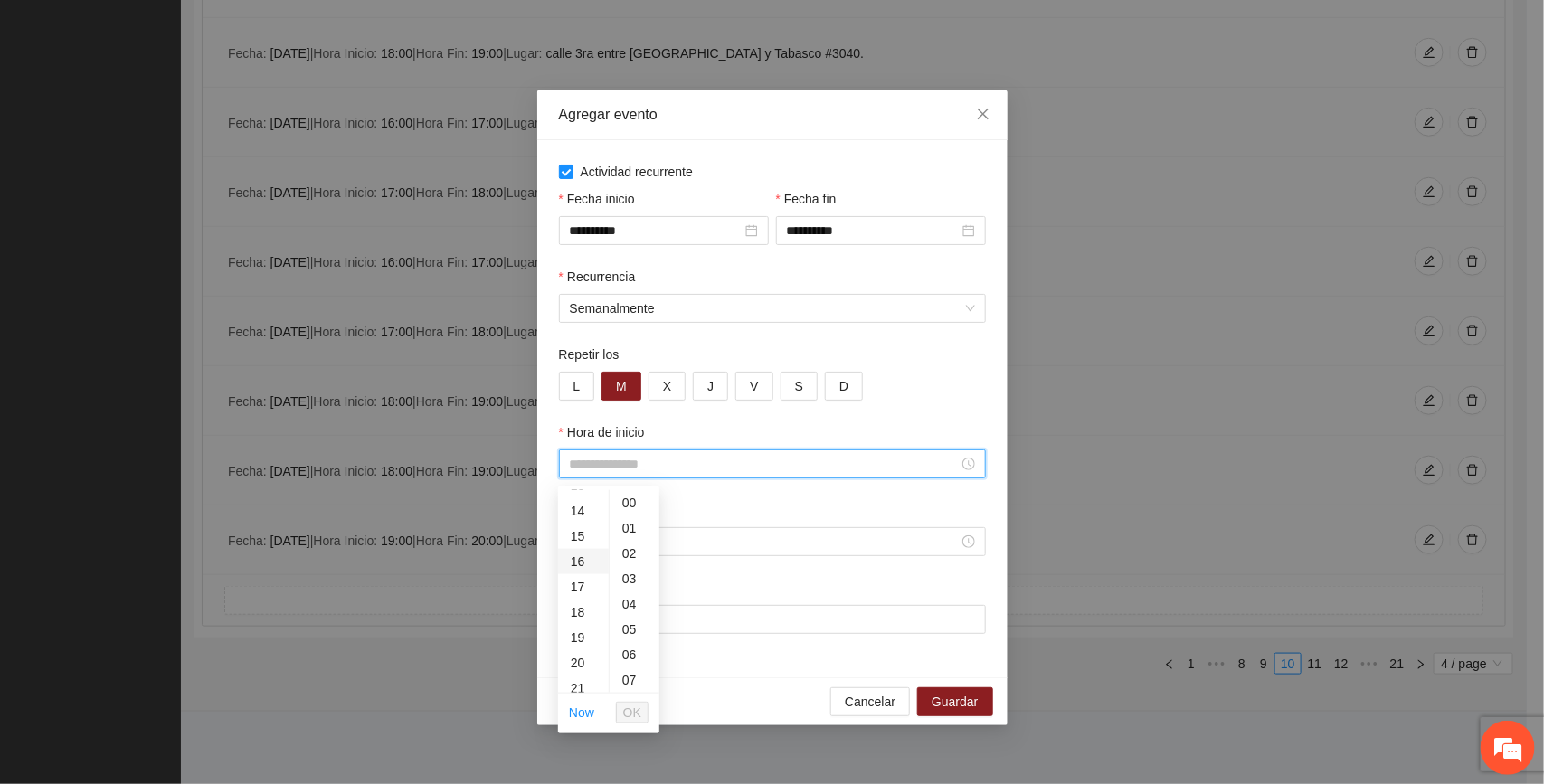 click on "16" at bounding box center (583, 562) 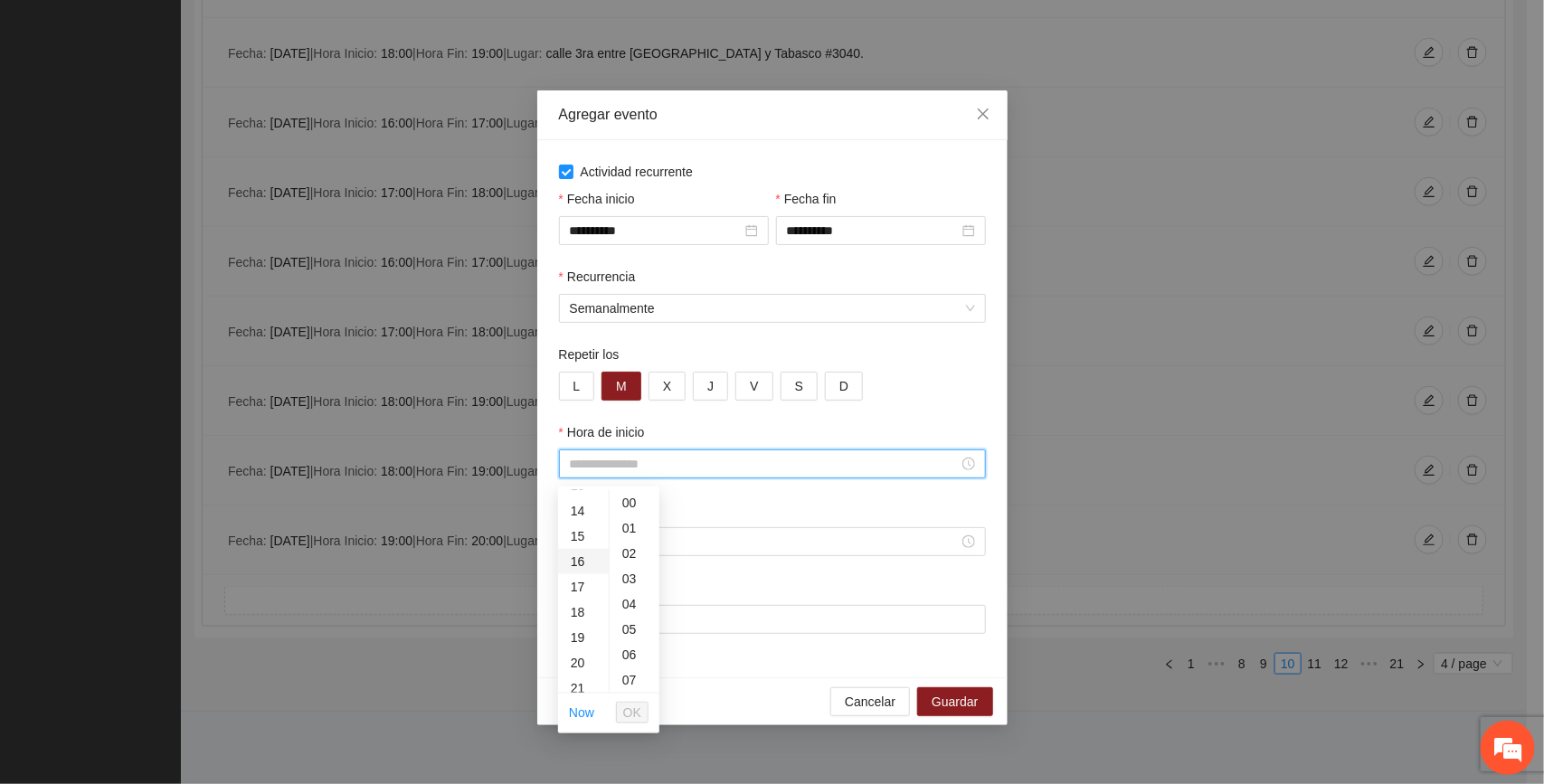 type on "*****" 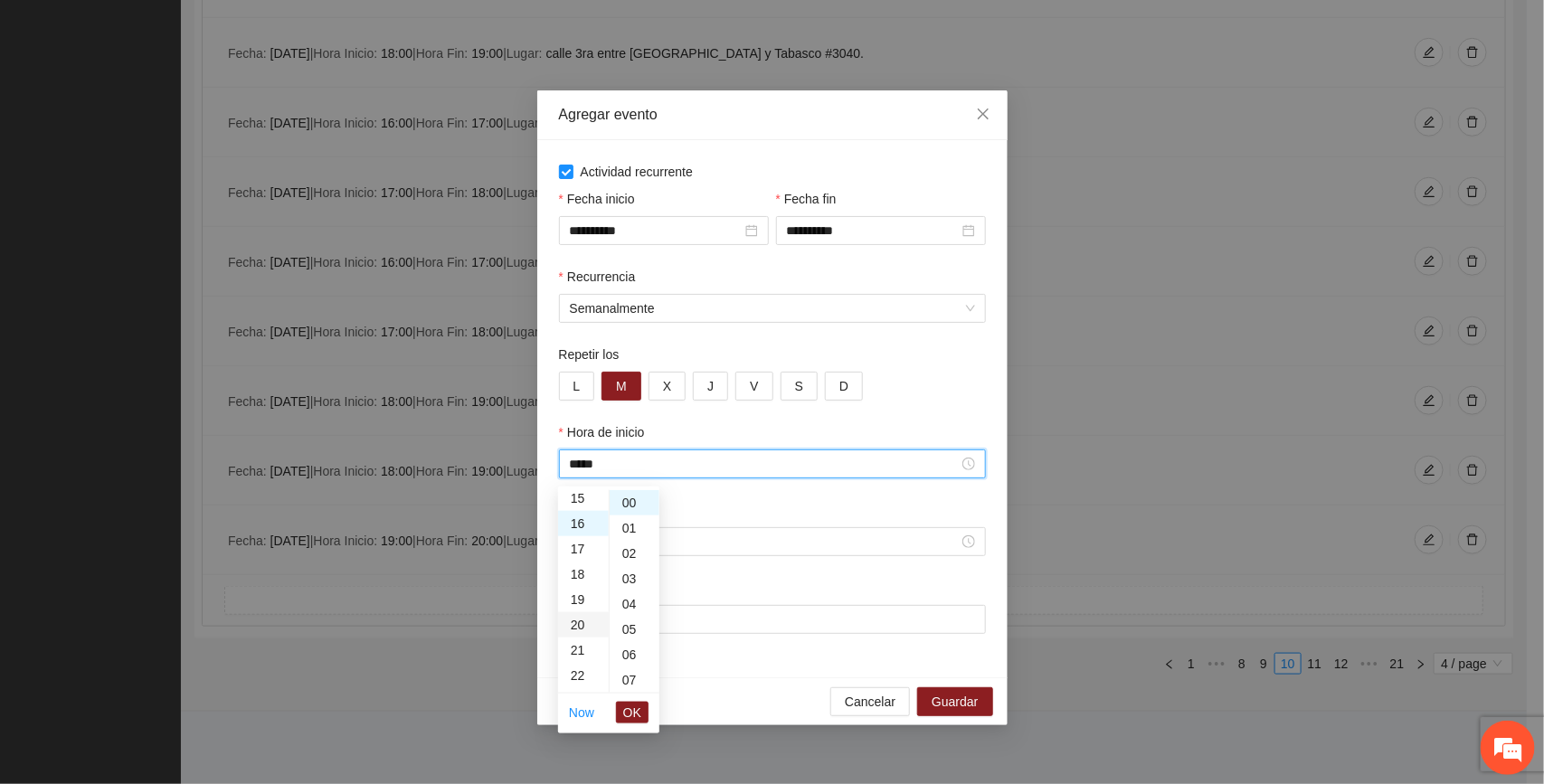 scroll, scrollTop: 404, scrollLeft: 0, axis: vertical 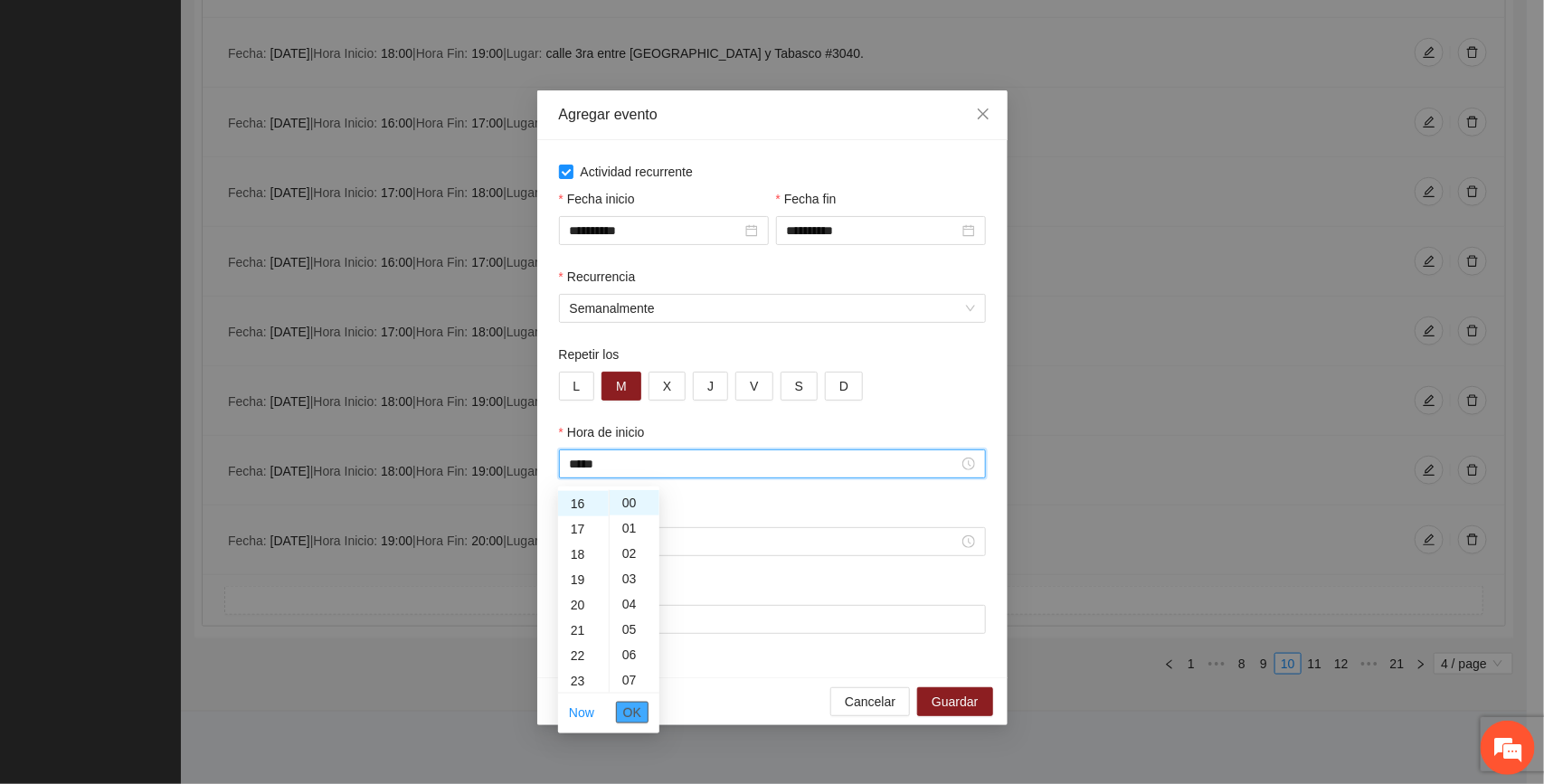 click on "OK" at bounding box center (632, 713) 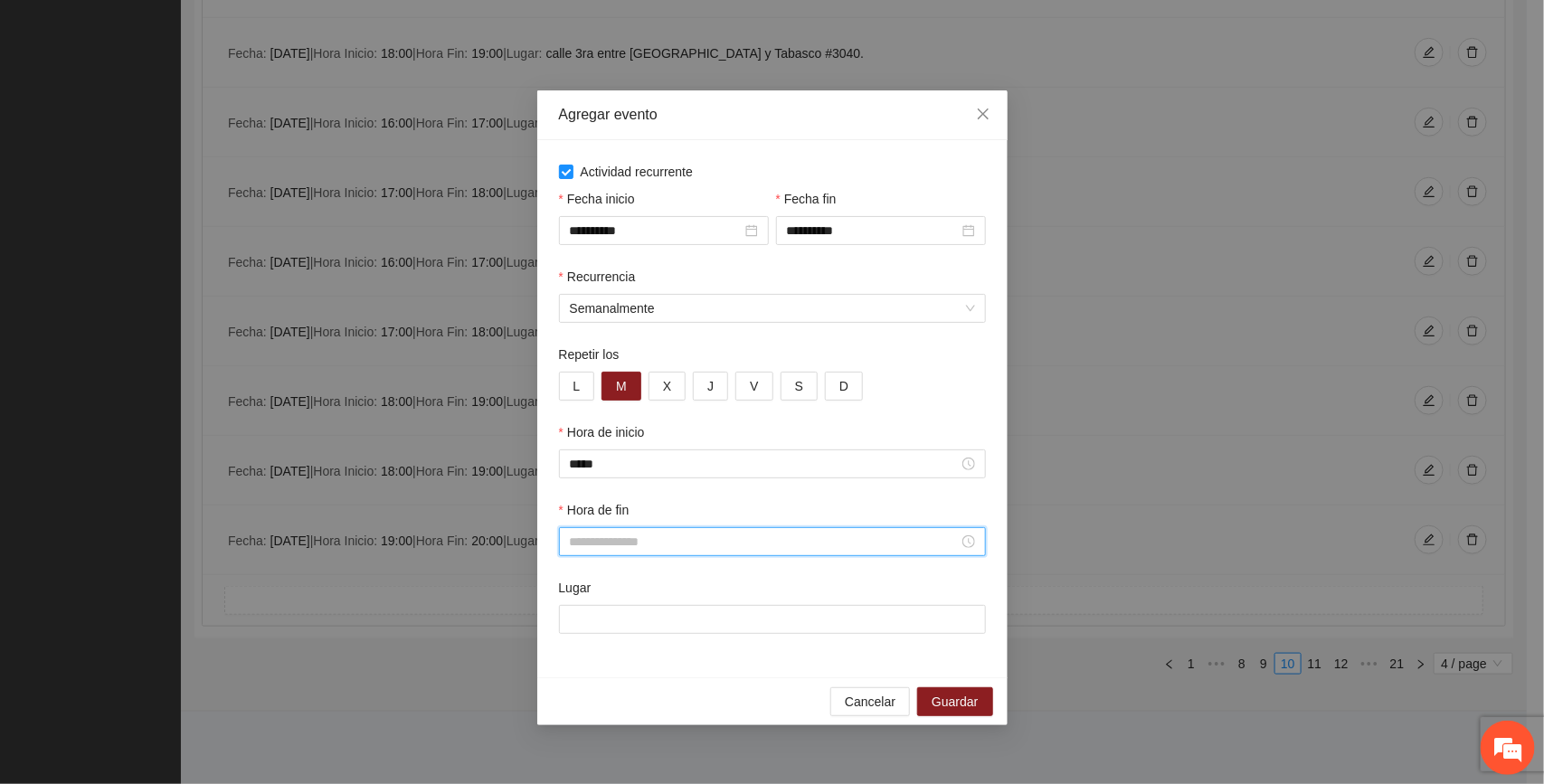 click on "Hora de fin" at bounding box center [764, 542] 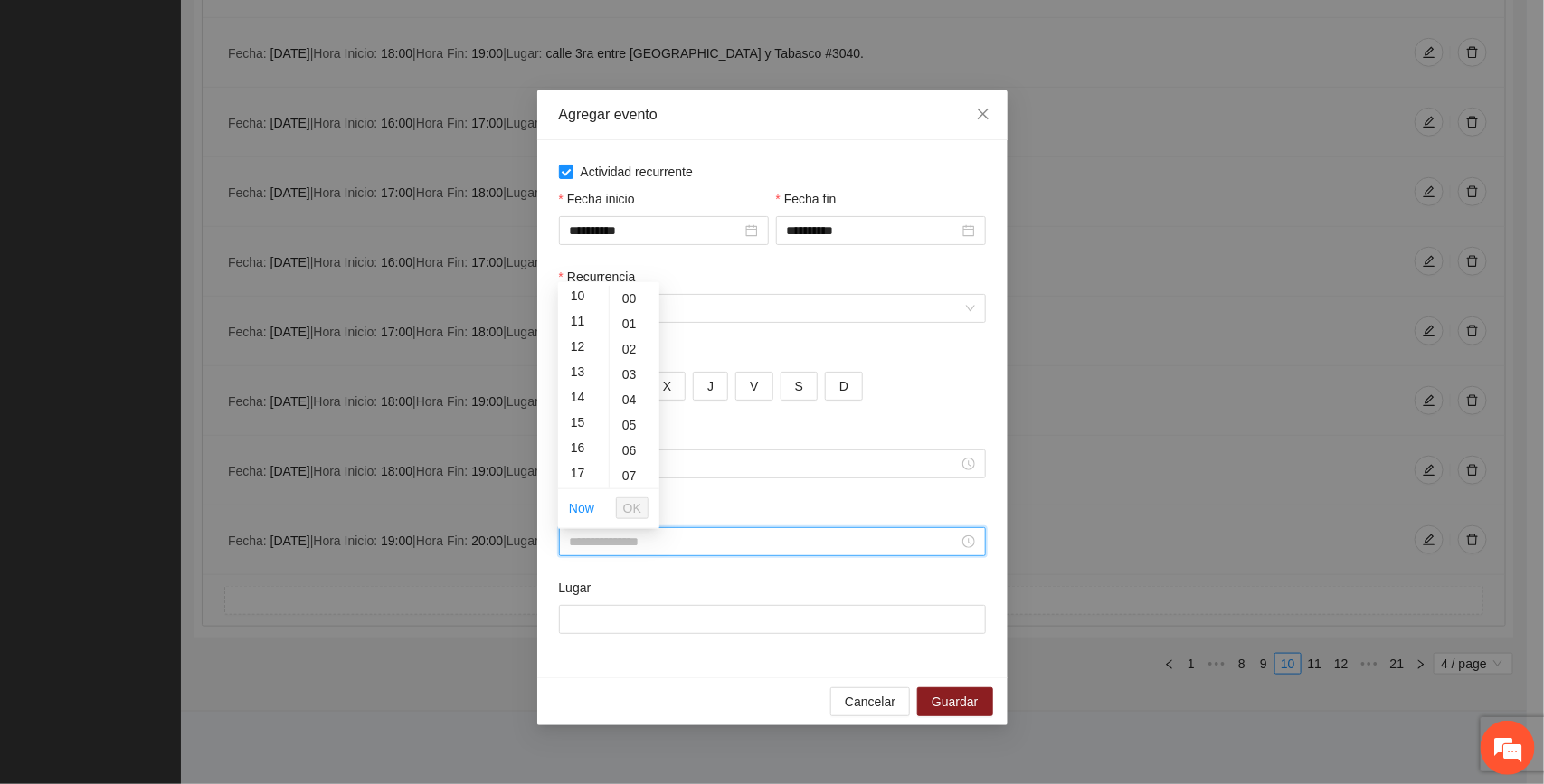 scroll, scrollTop: 301, scrollLeft: 0, axis: vertical 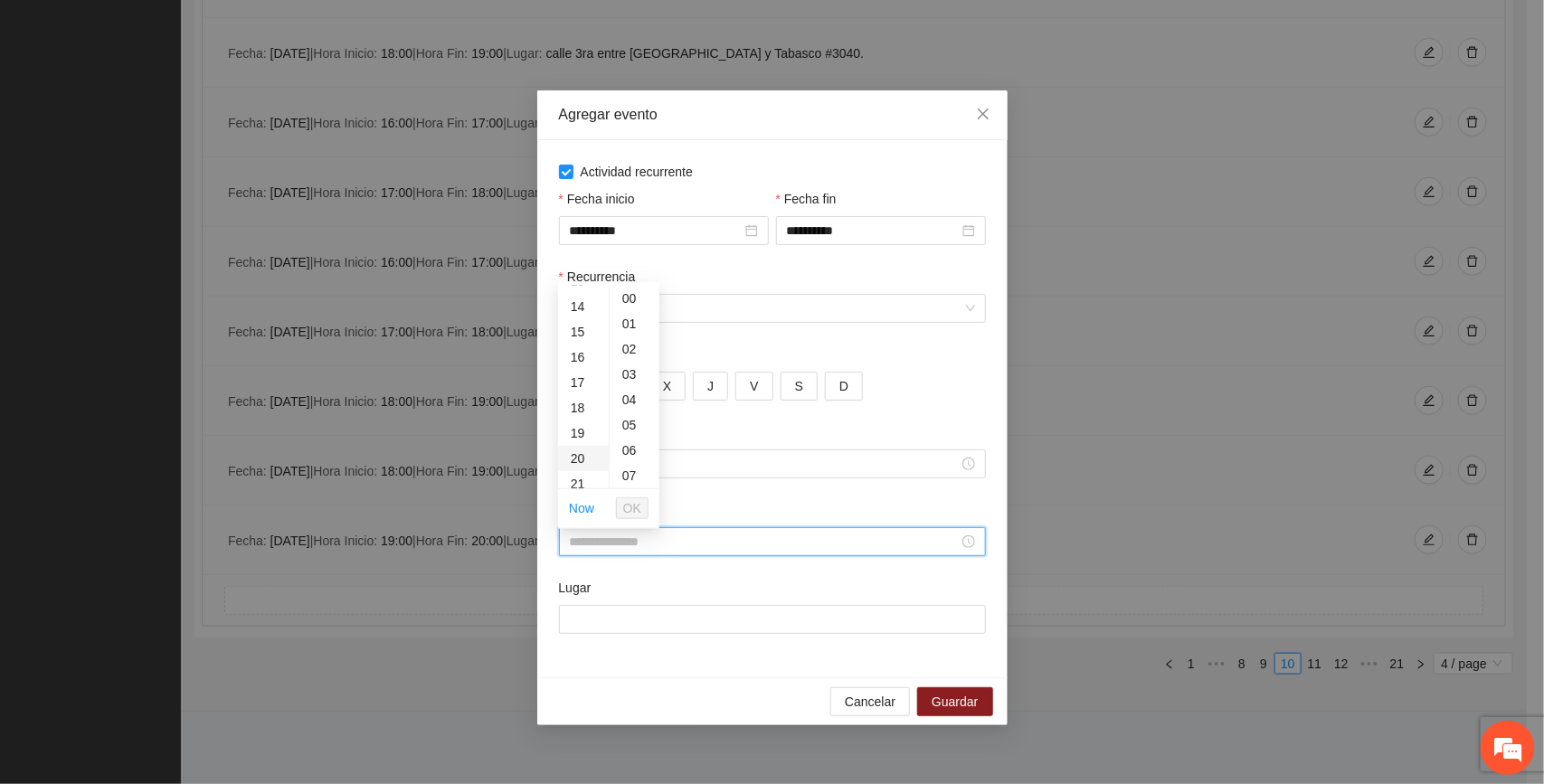 click on "20" at bounding box center [583, 458] 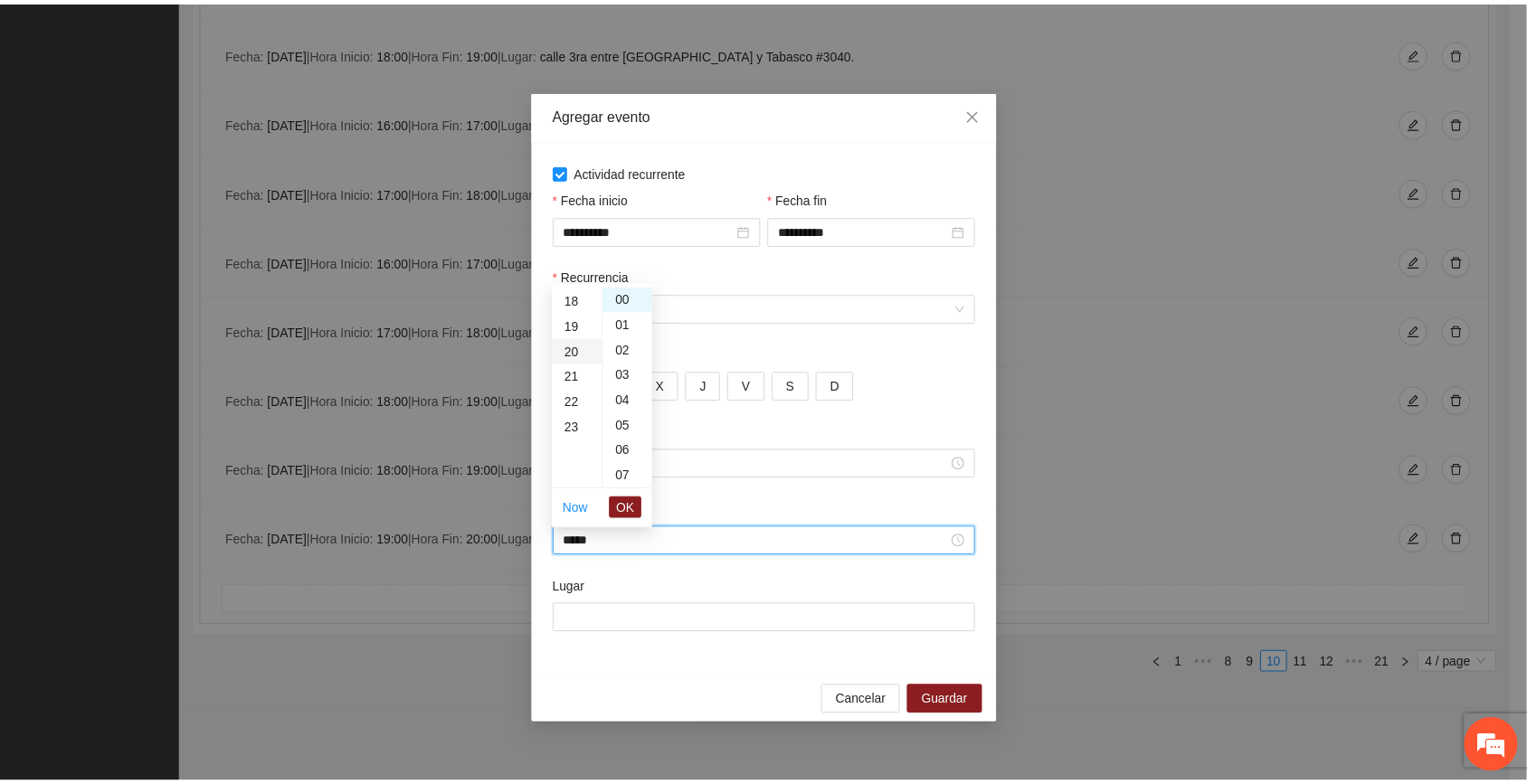 scroll, scrollTop: 506, scrollLeft: 0, axis: vertical 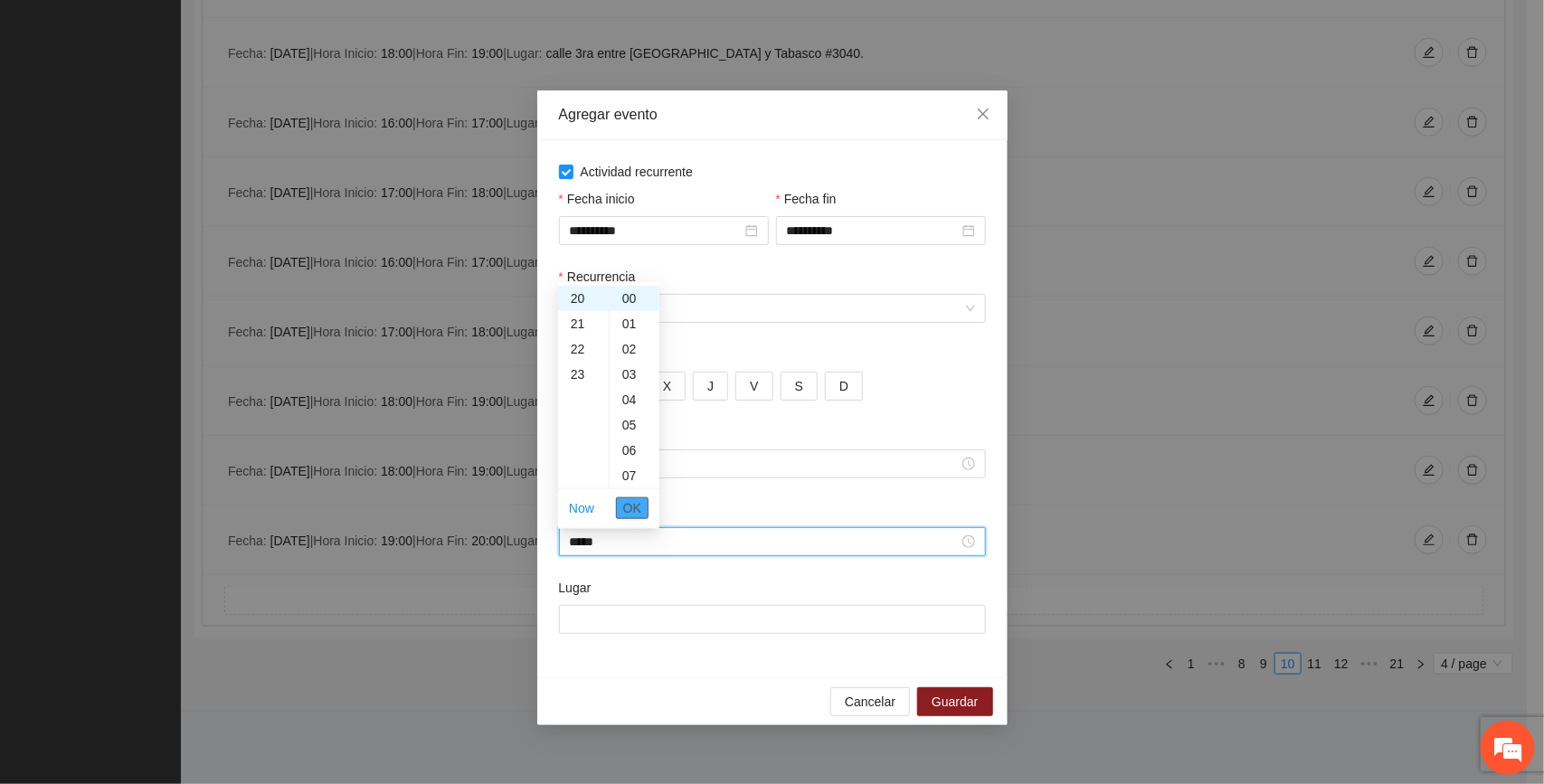 click on "OK" at bounding box center [632, 508] 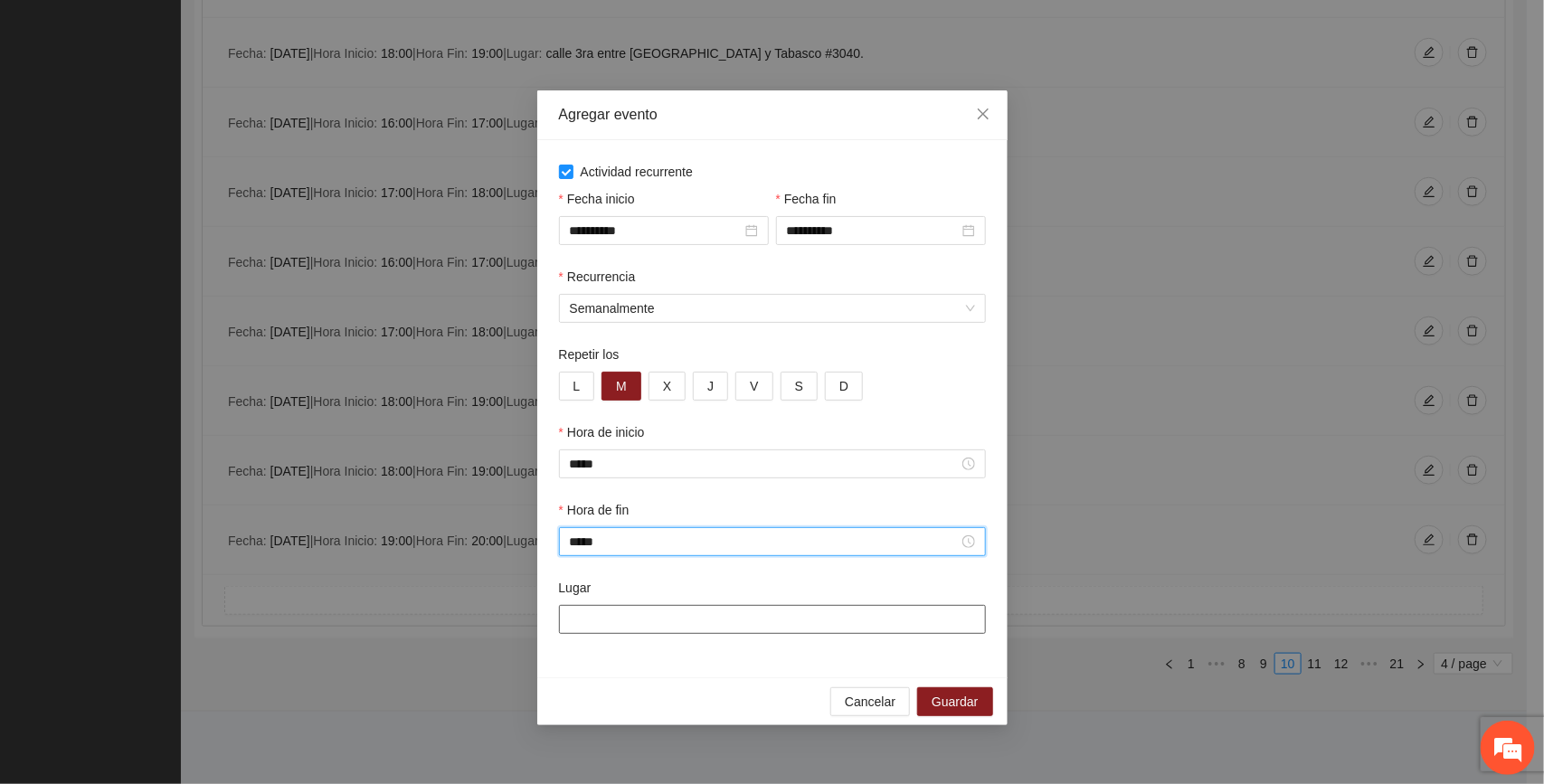 click on "Lugar" at bounding box center (772, 619) 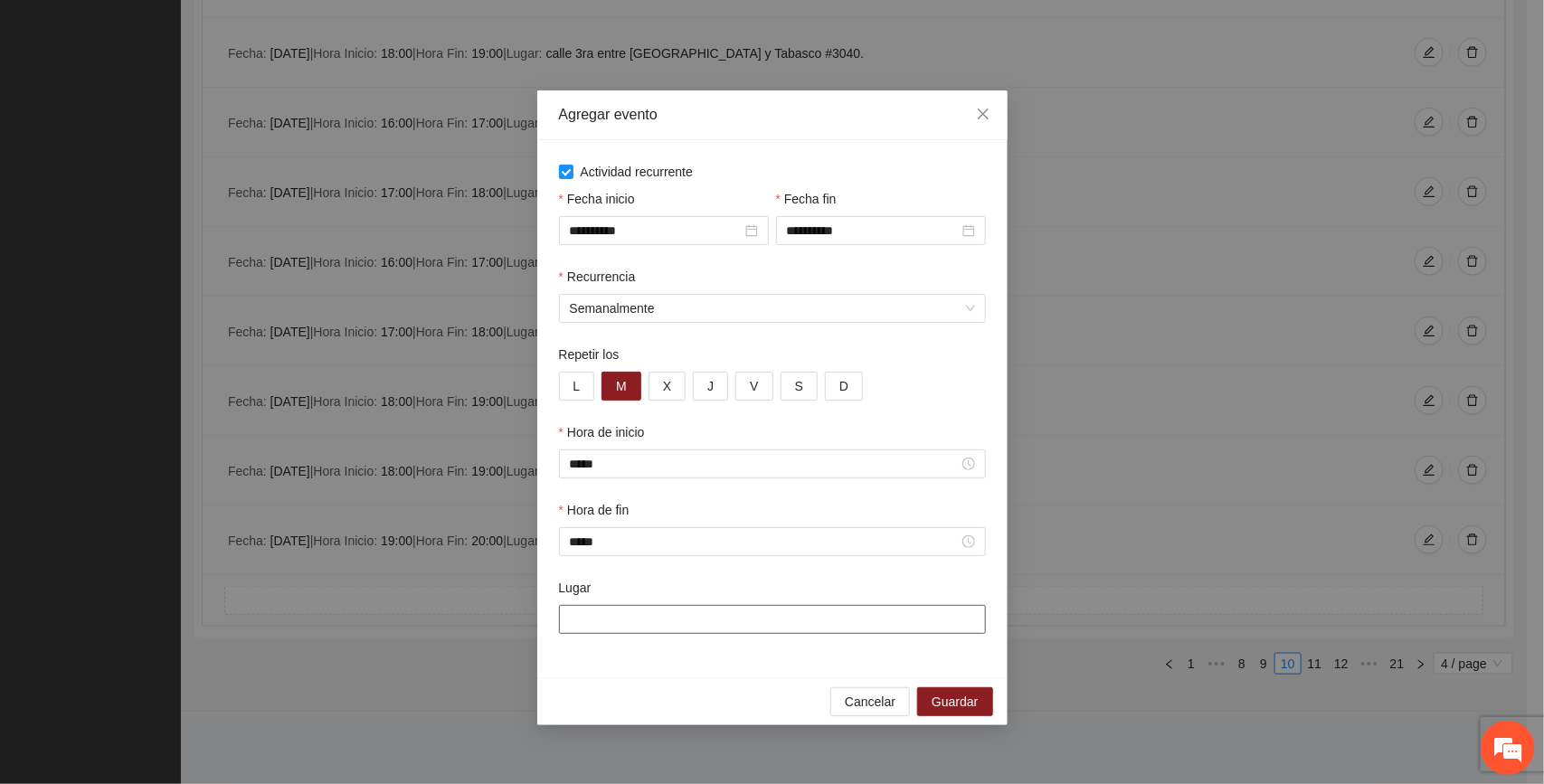 paste on "**********" 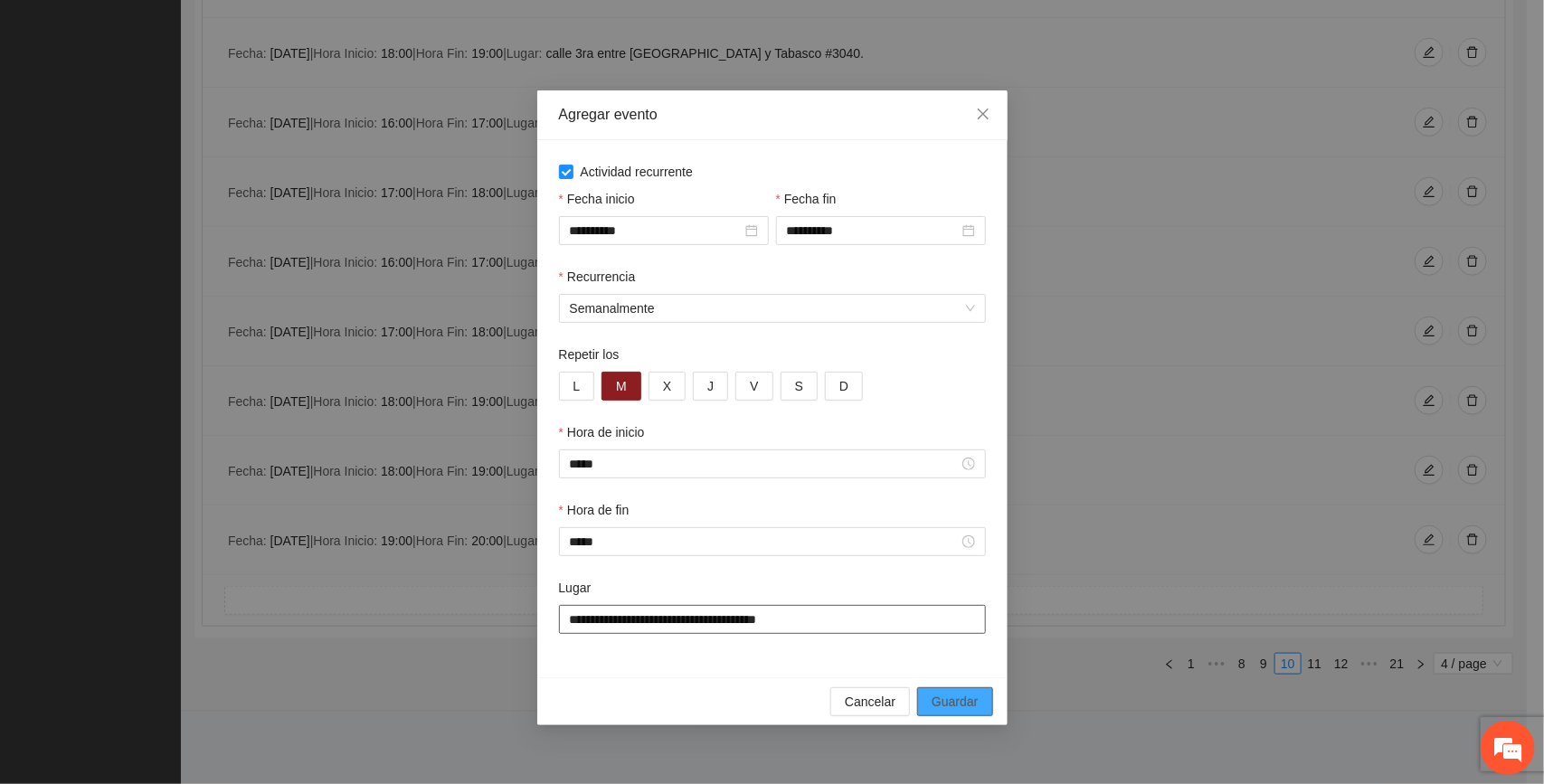 type on "**********" 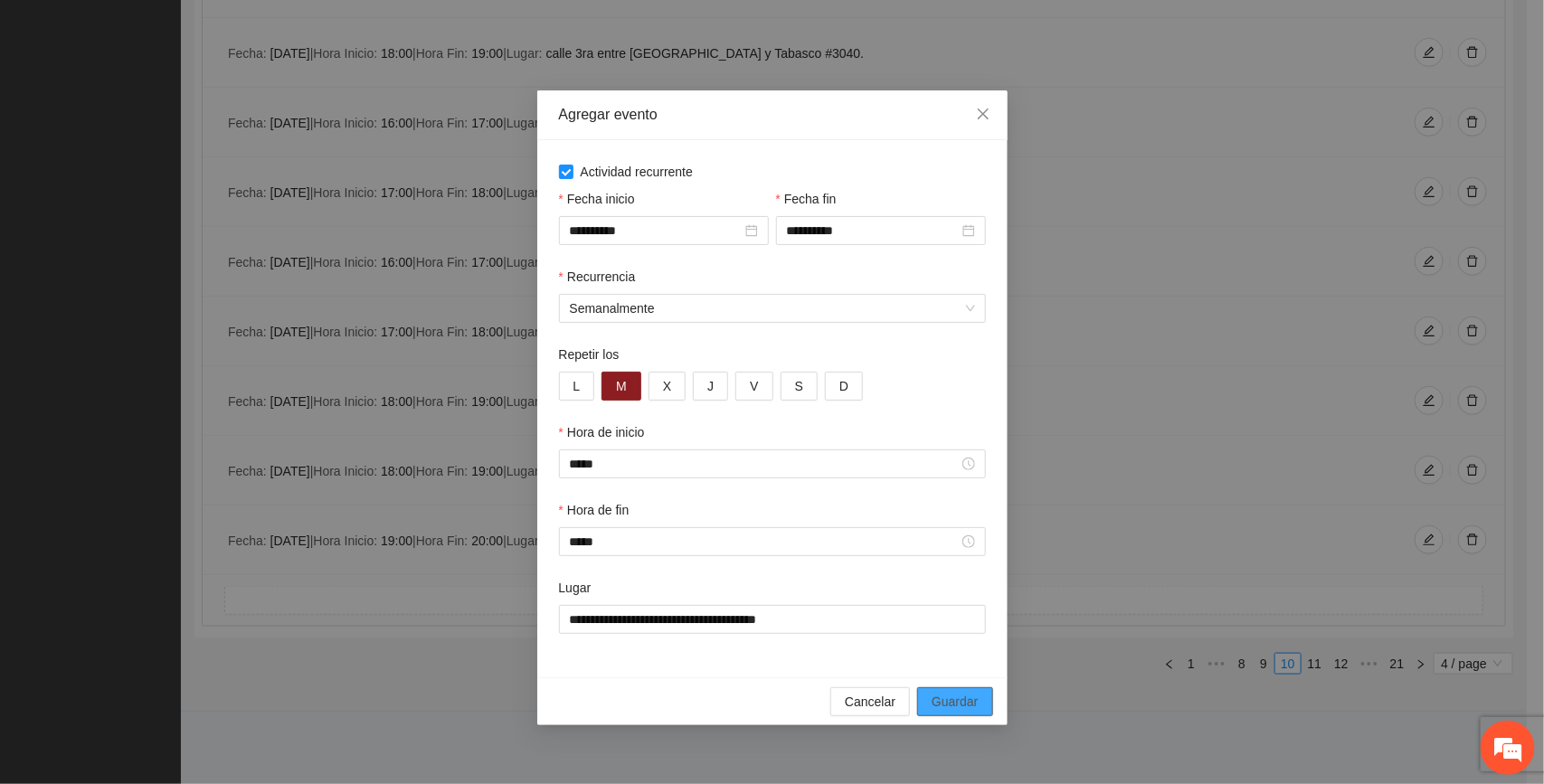 click on "Guardar" at bounding box center [954, 702] 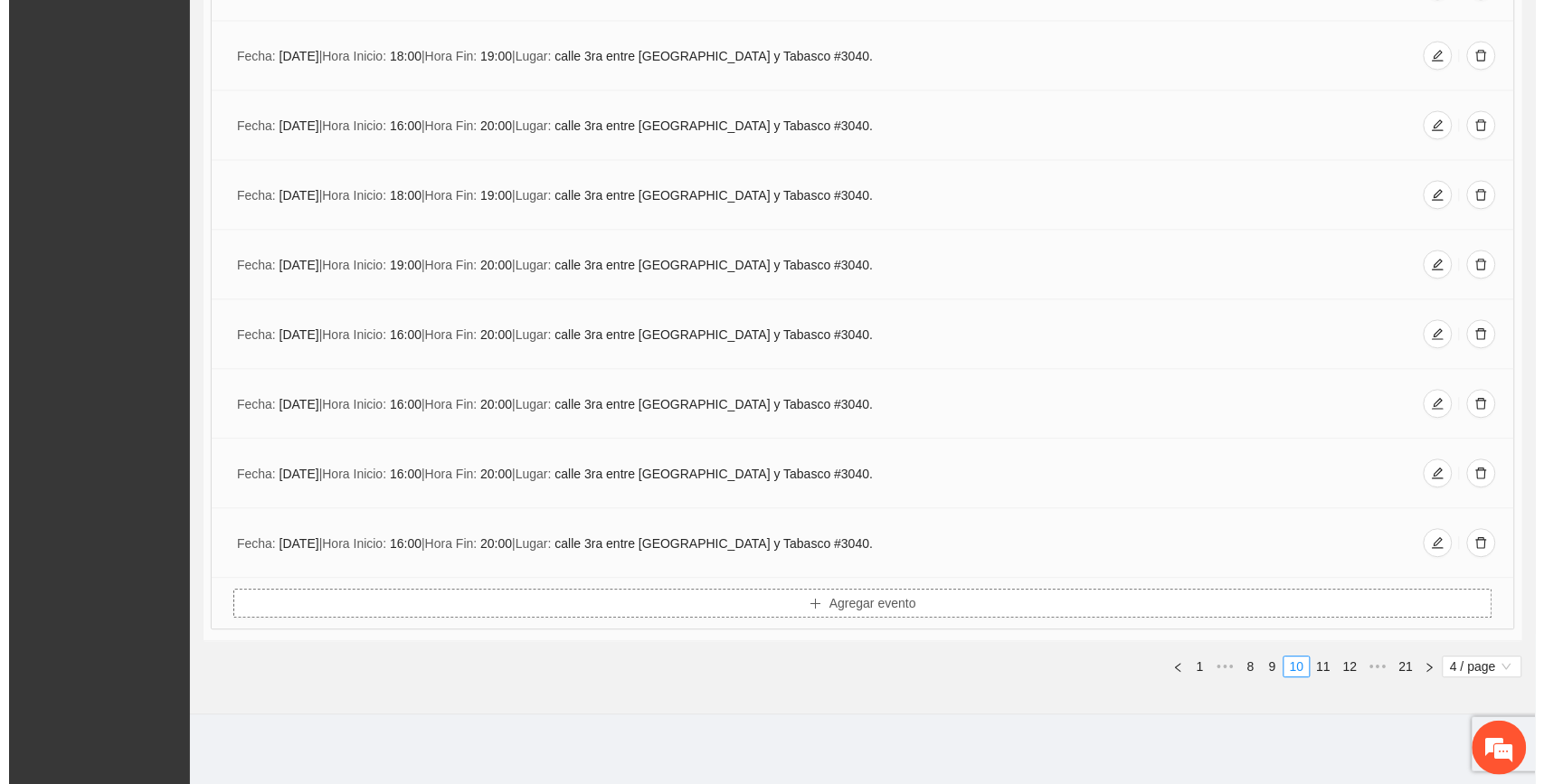 scroll, scrollTop: 981, scrollLeft: 0, axis: vertical 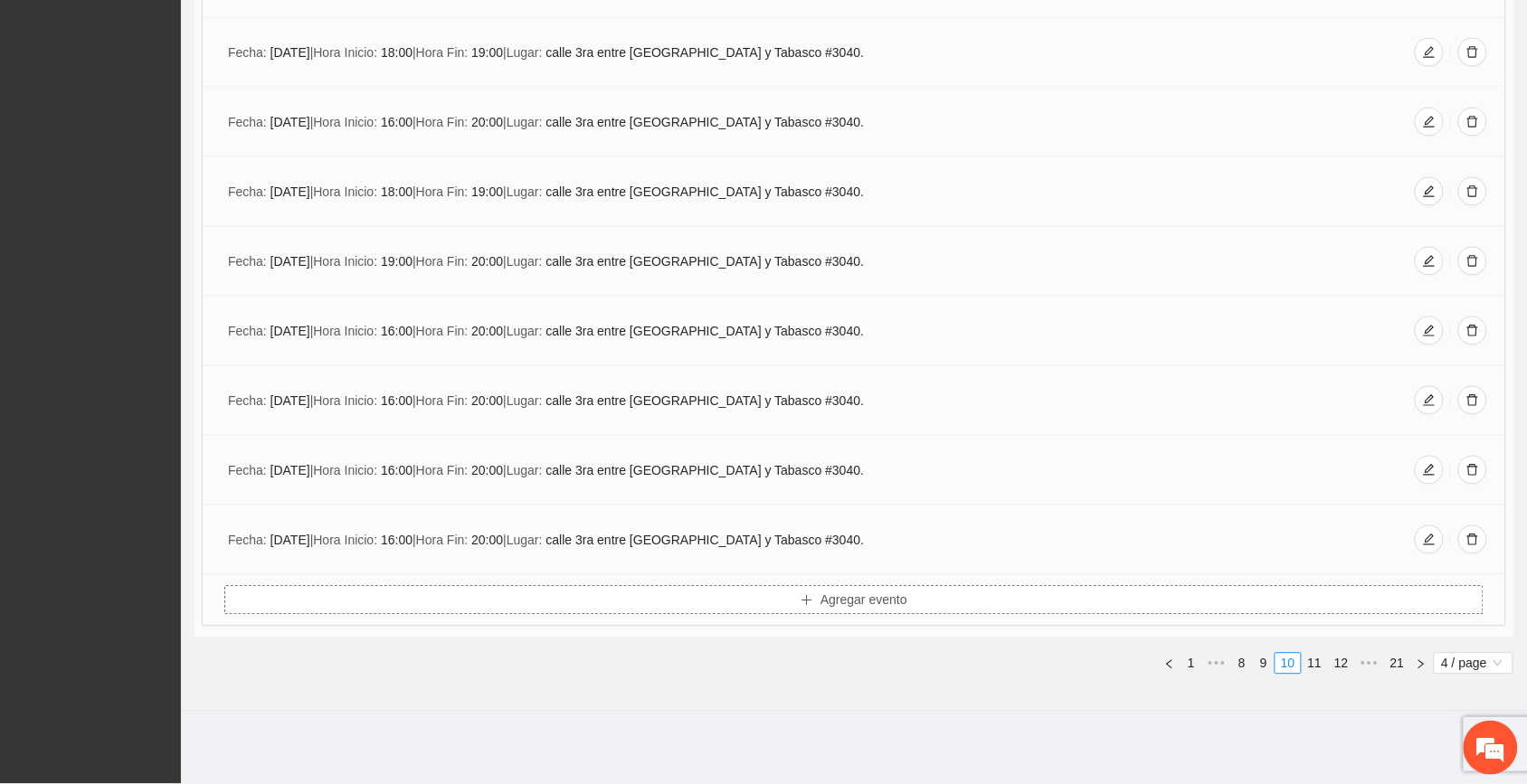 click on "Agregar evento" at bounding box center [854, 600] 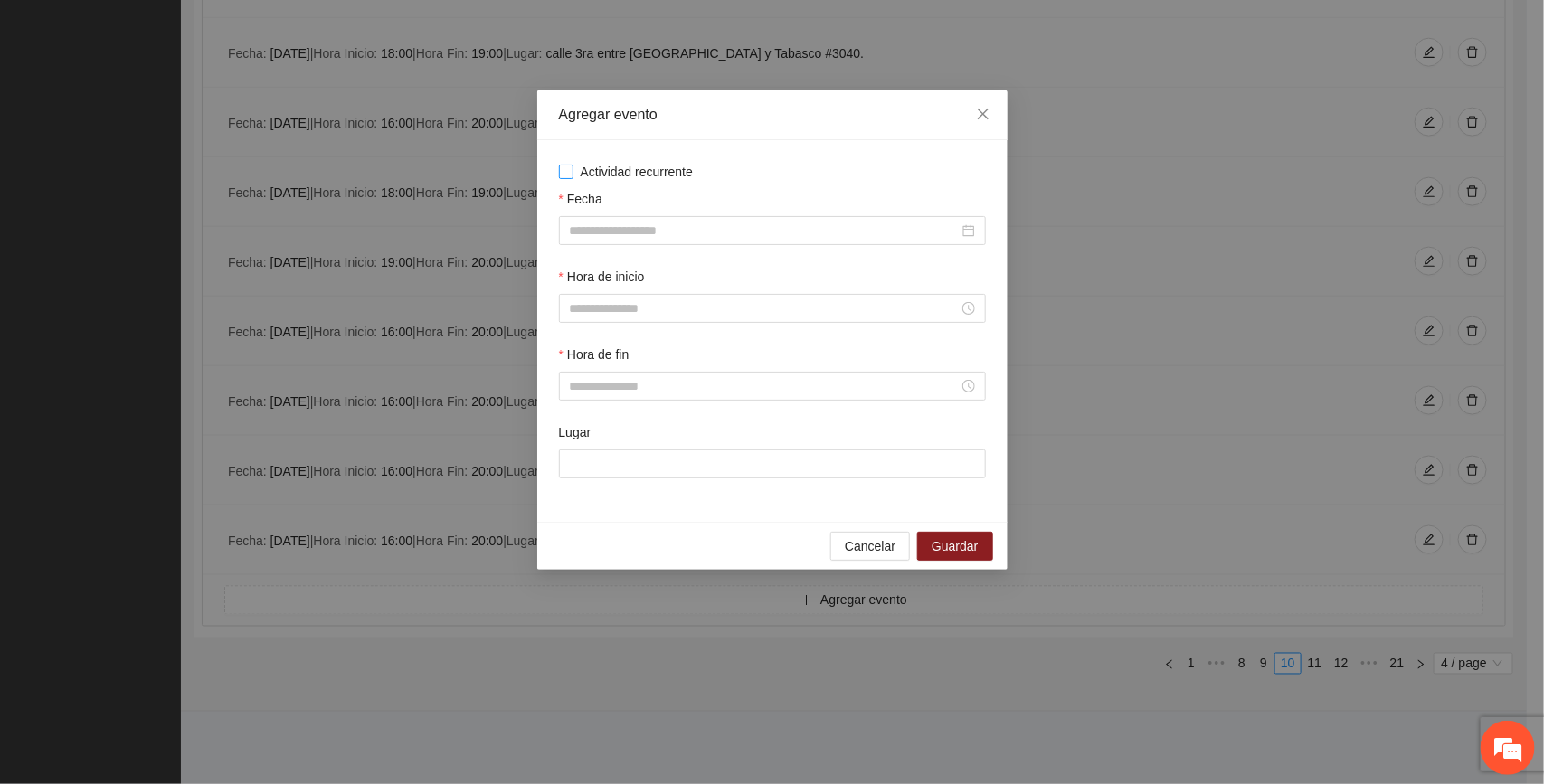 click on "Actividad recurrente" at bounding box center [637, 172] 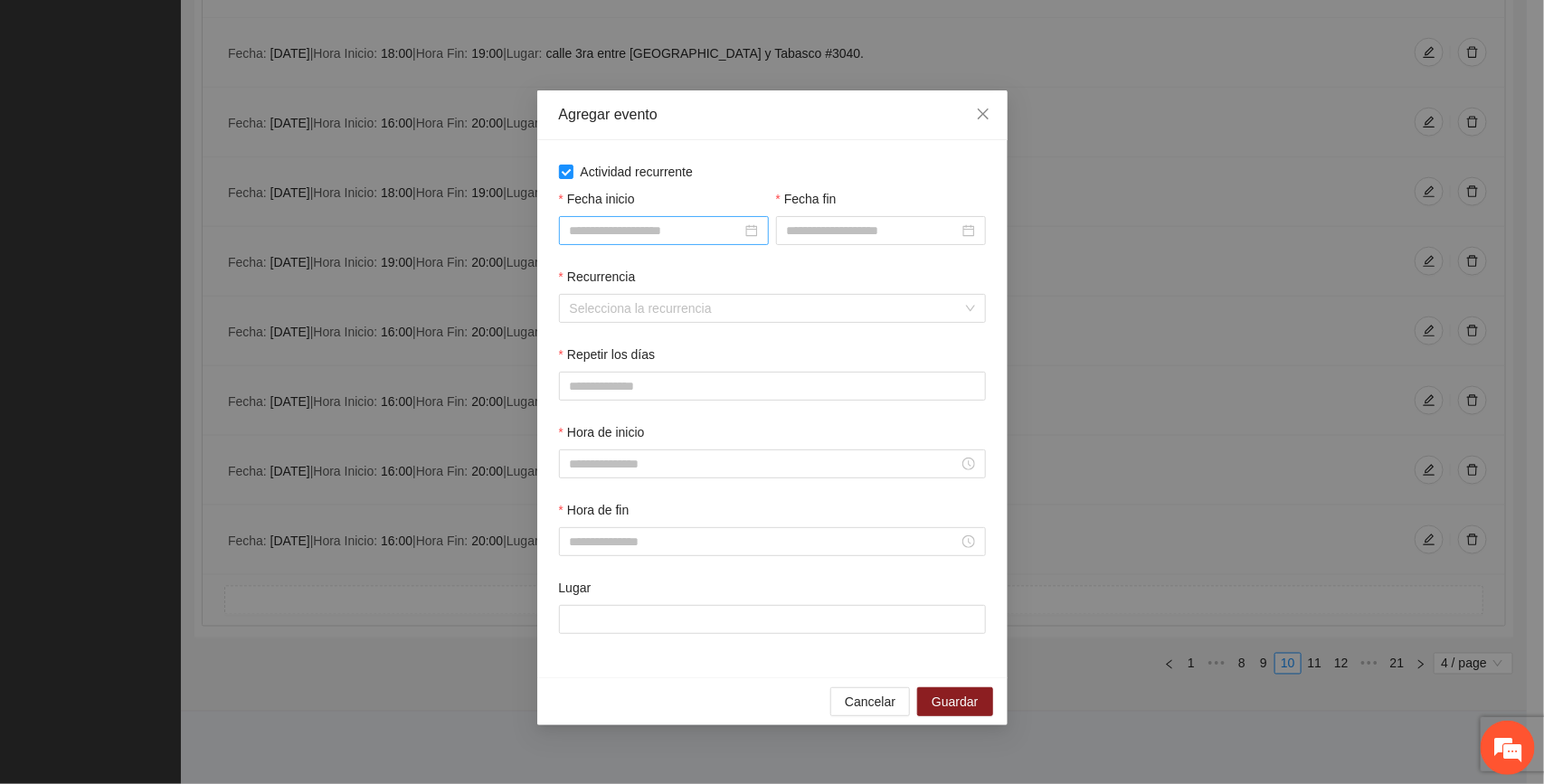 click on "Fecha inicio" at bounding box center (656, 231) 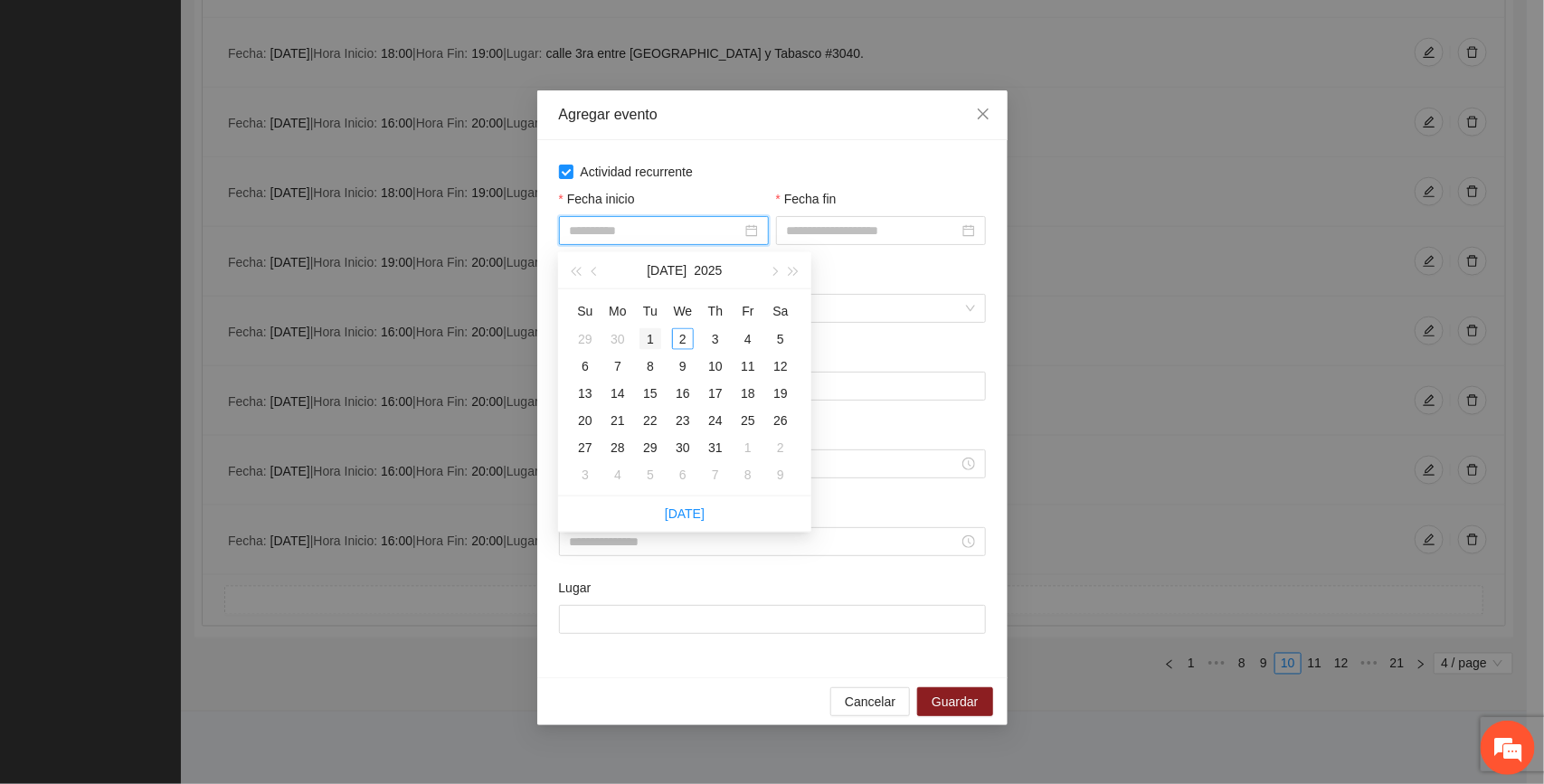 type on "**********" 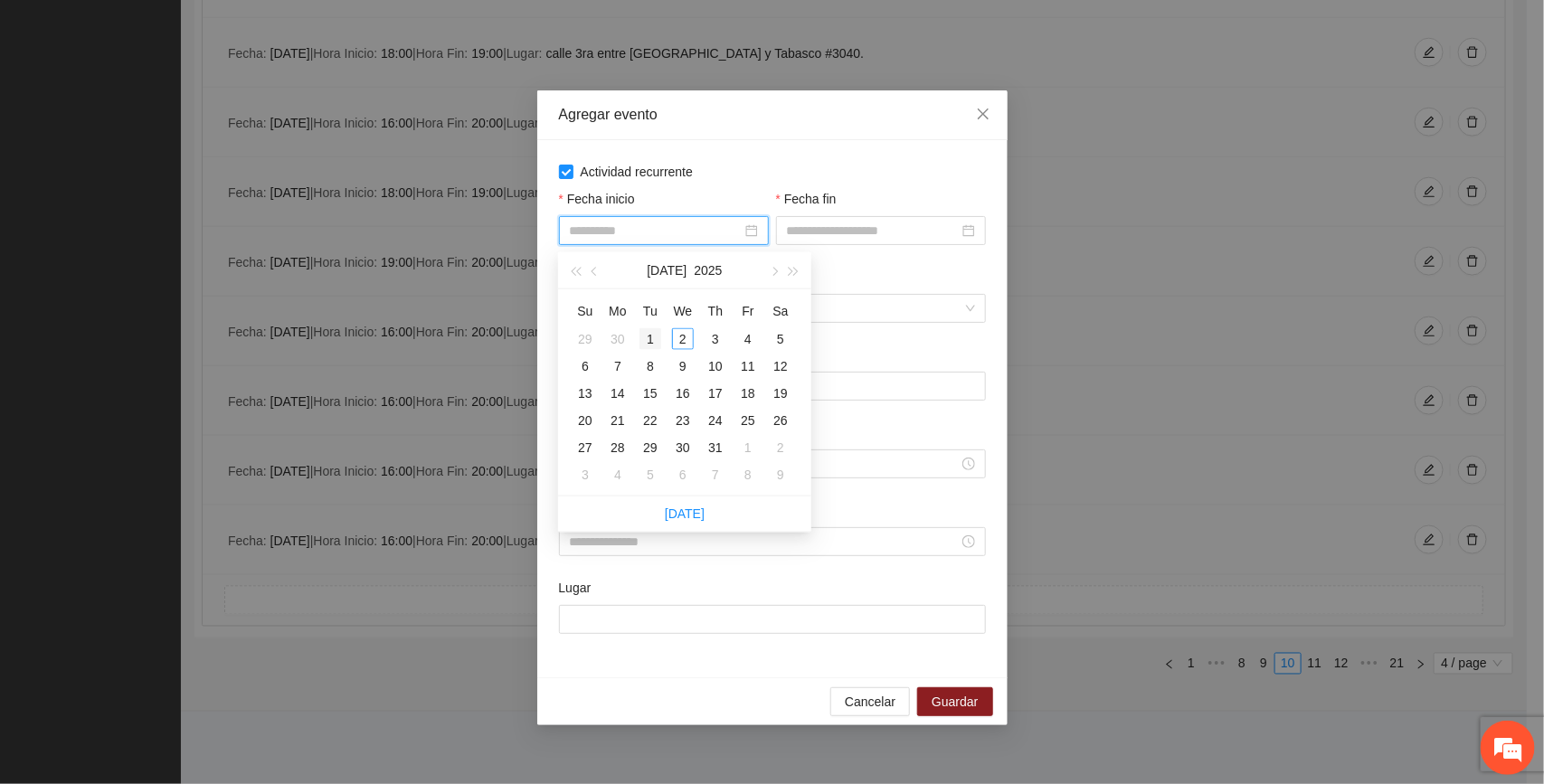 click on "1" at bounding box center [650, 339] 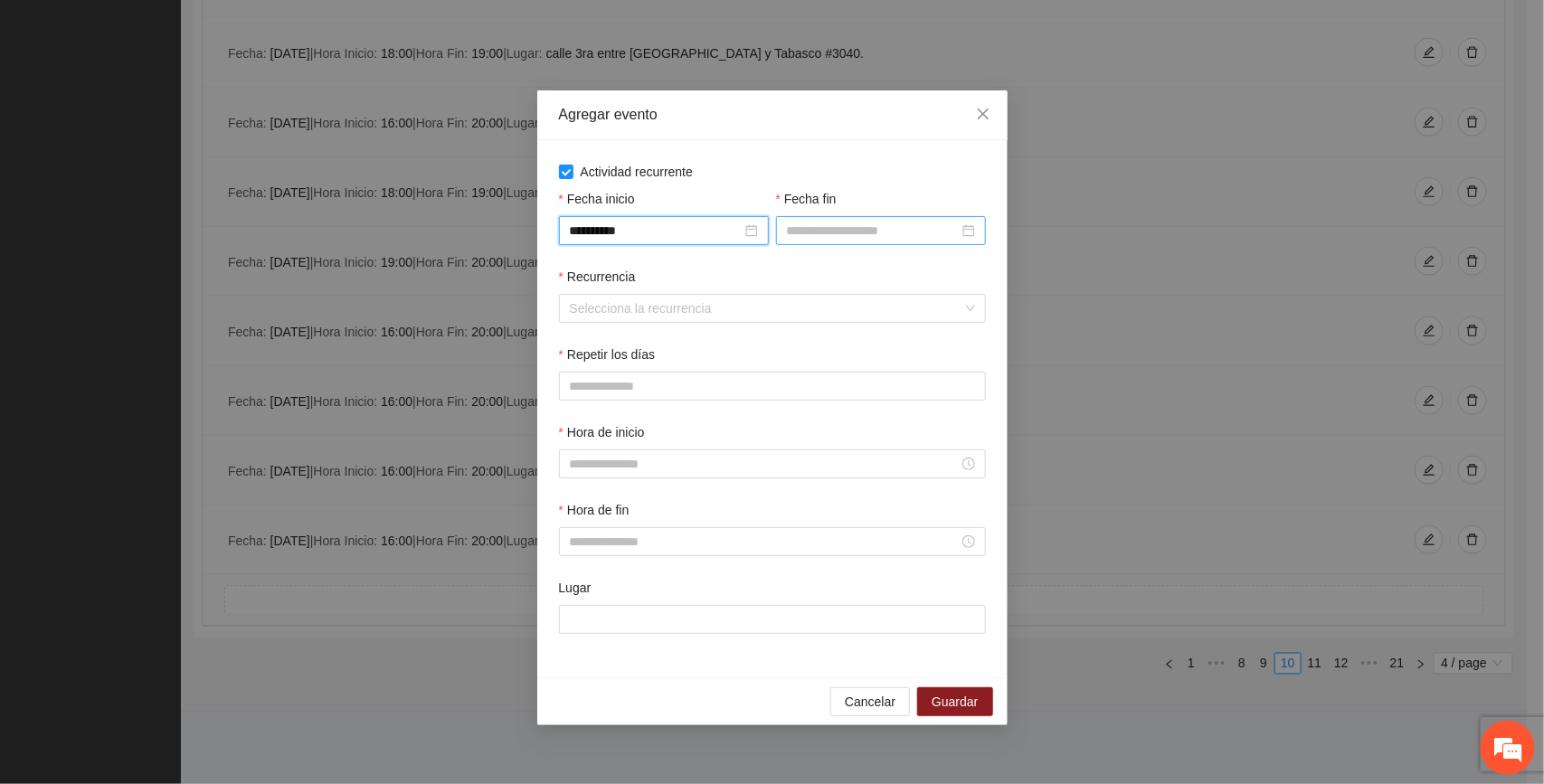 click on "Fecha fin" at bounding box center [873, 231] 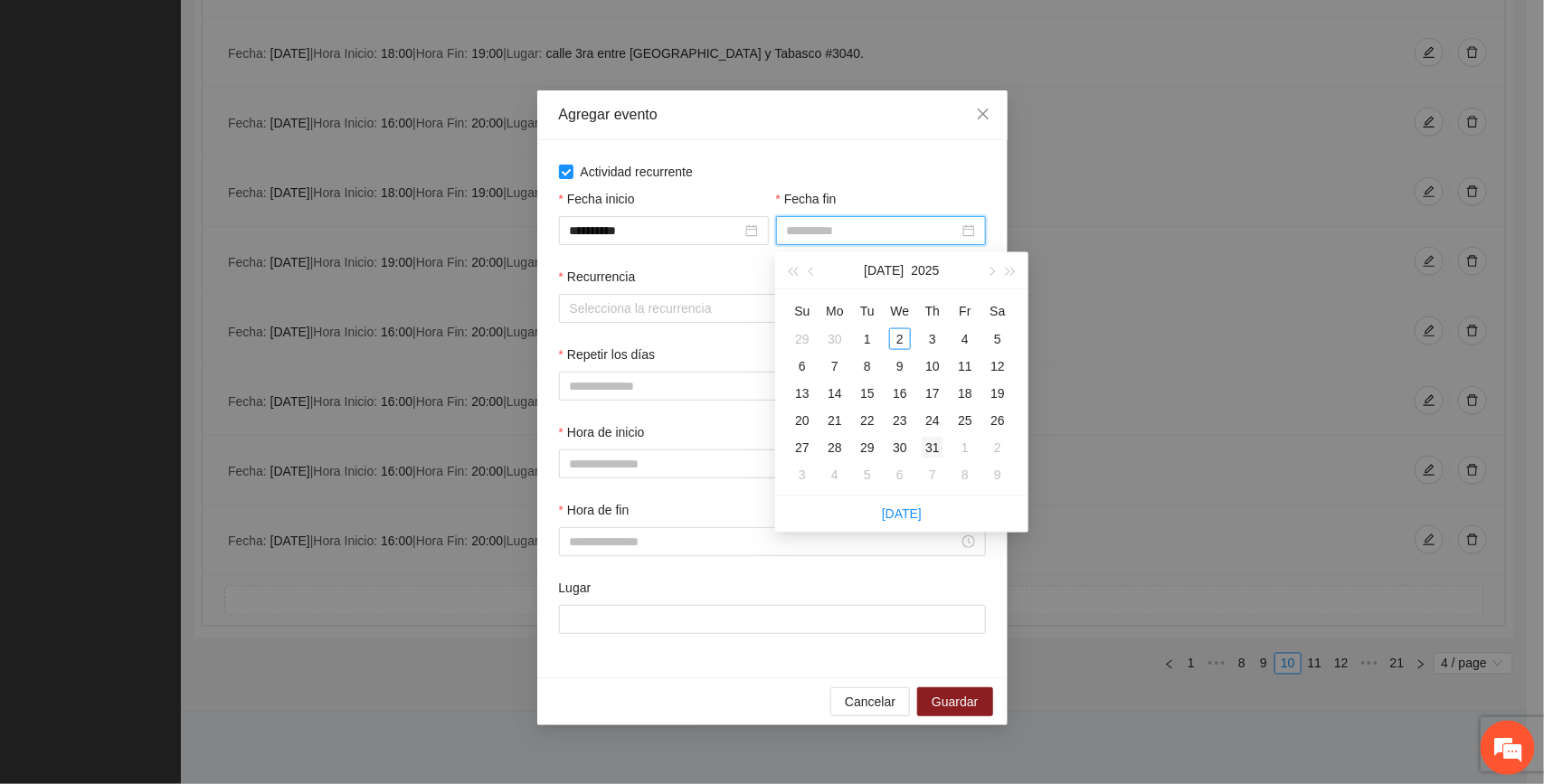 type on "**********" 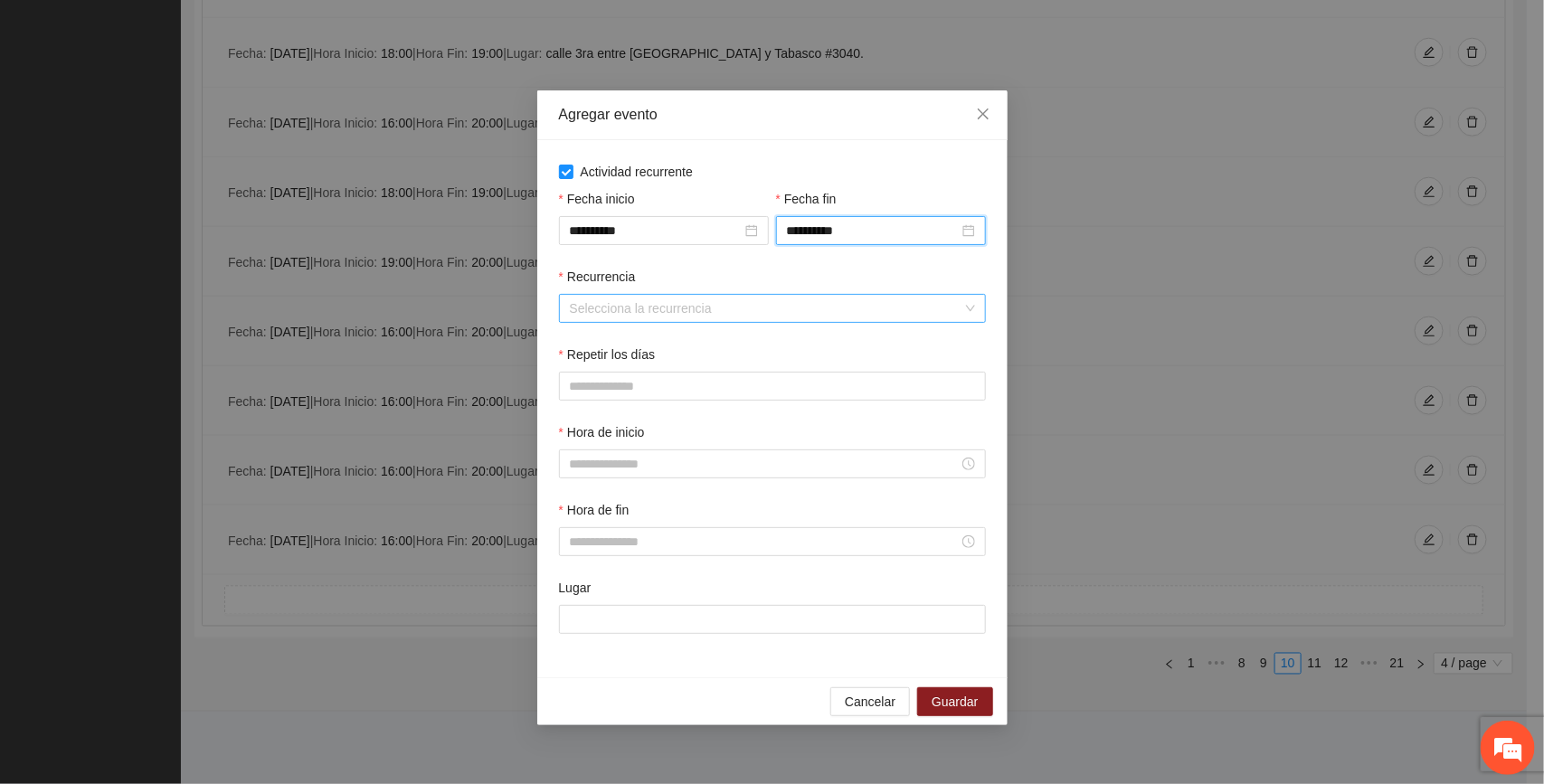 click on "Recurrencia" at bounding box center [766, 308] 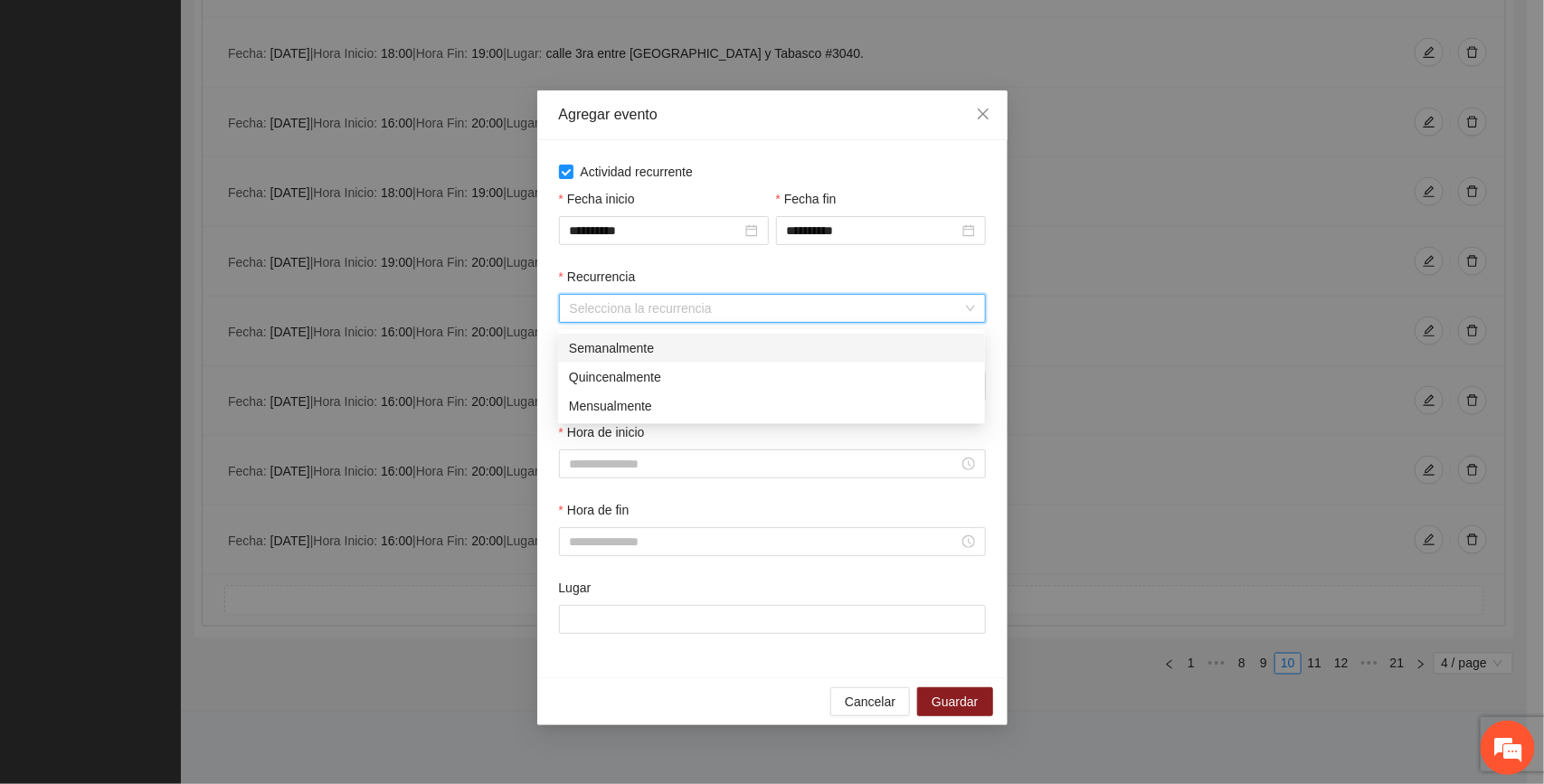 click on "Semanalmente" at bounding box center [772, 348] 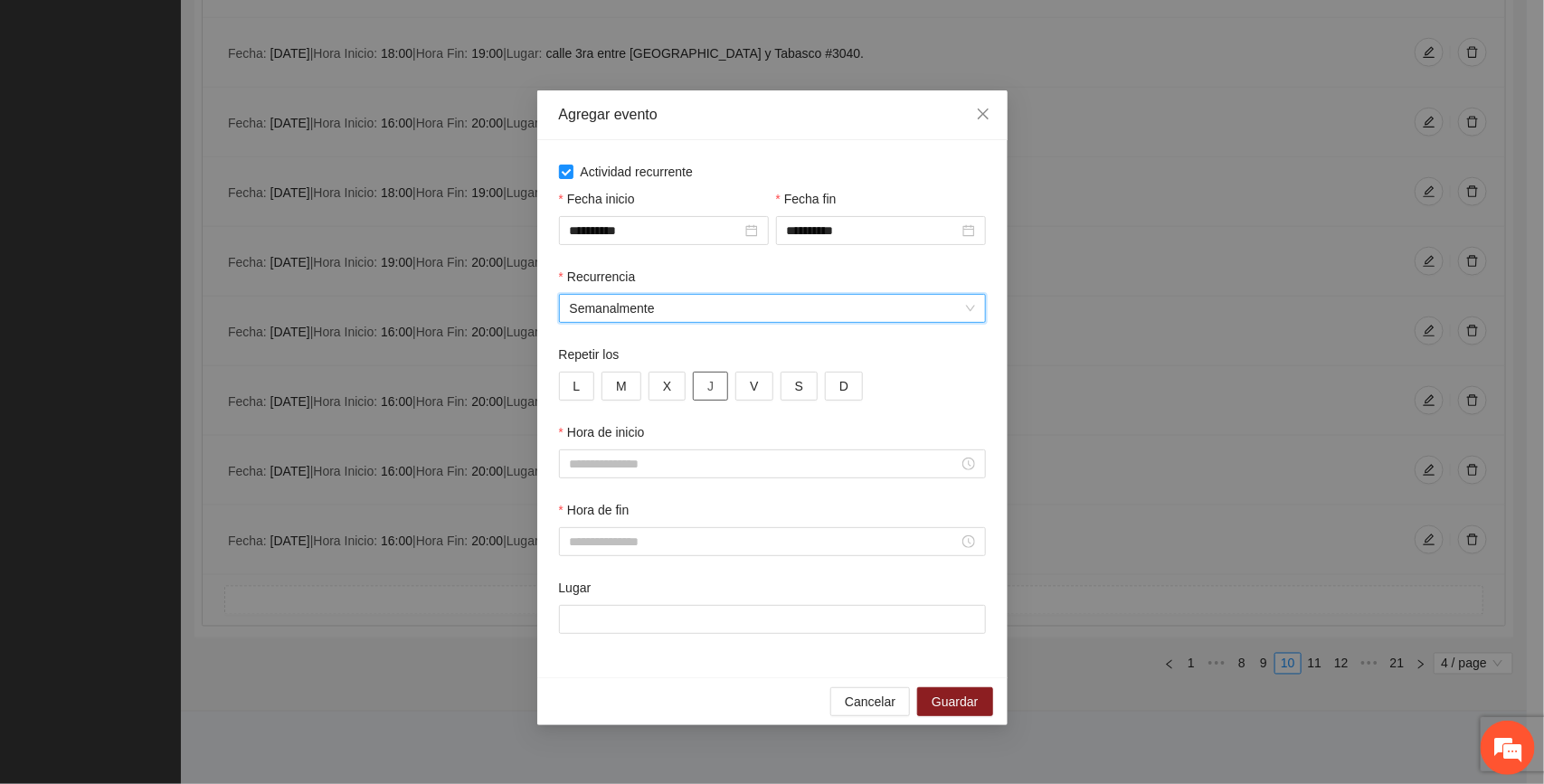 click on "J" at bounding box center [710, 386] 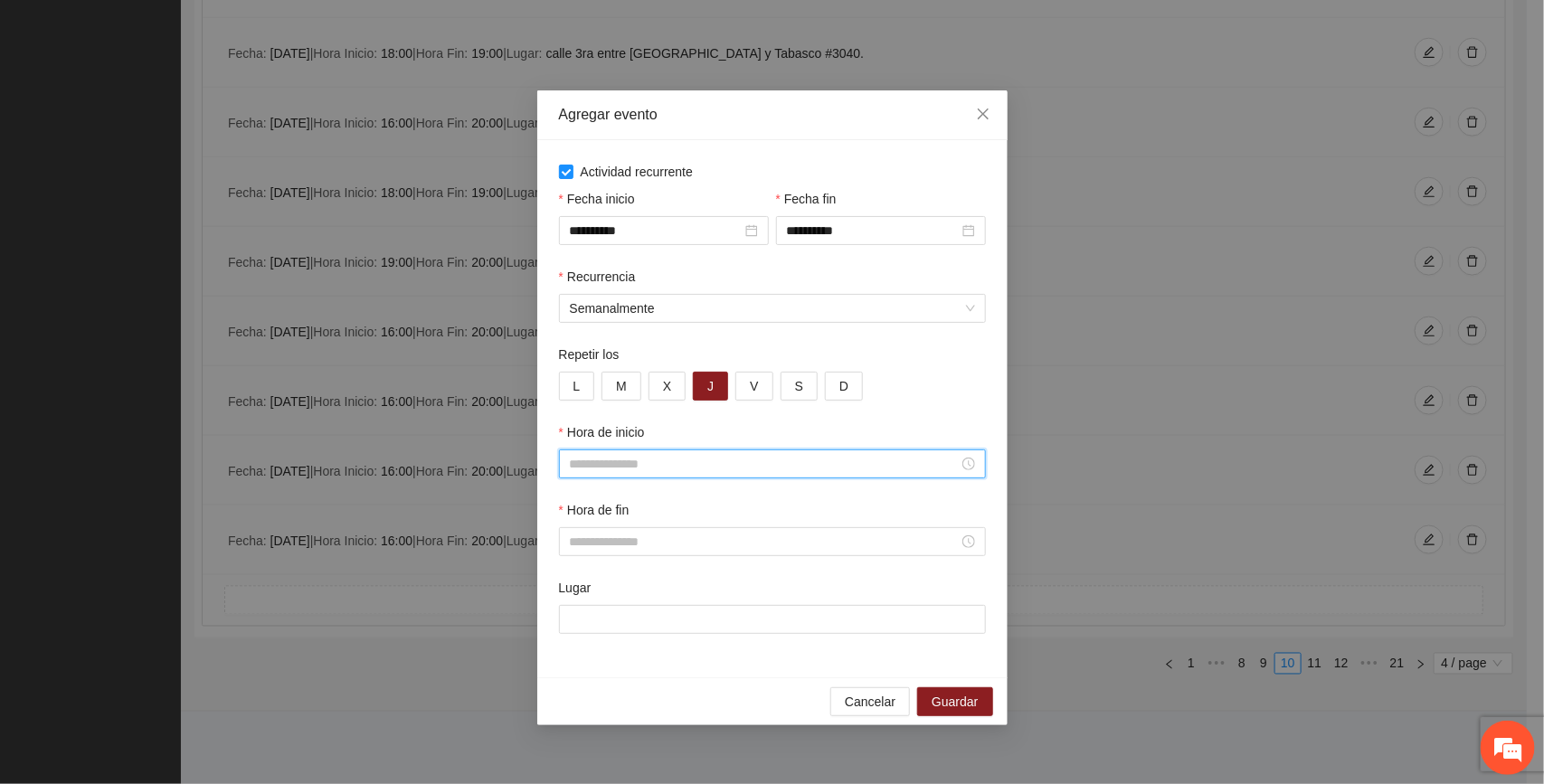 click on "Hora de inicio" at bounding box center [764, 464] 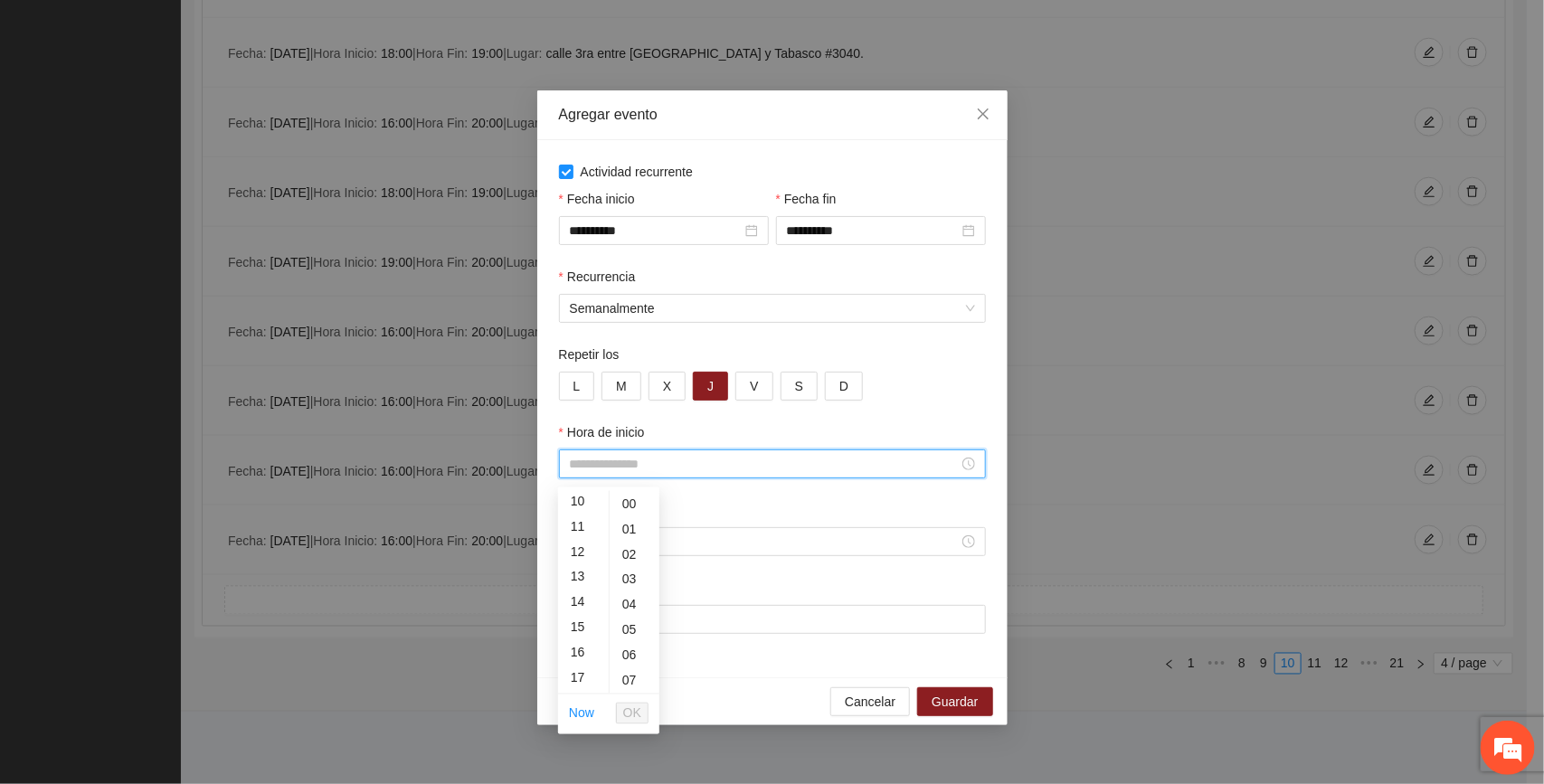 scroll, scrollTop: 301, scrollLeft: 0, axis: vertical 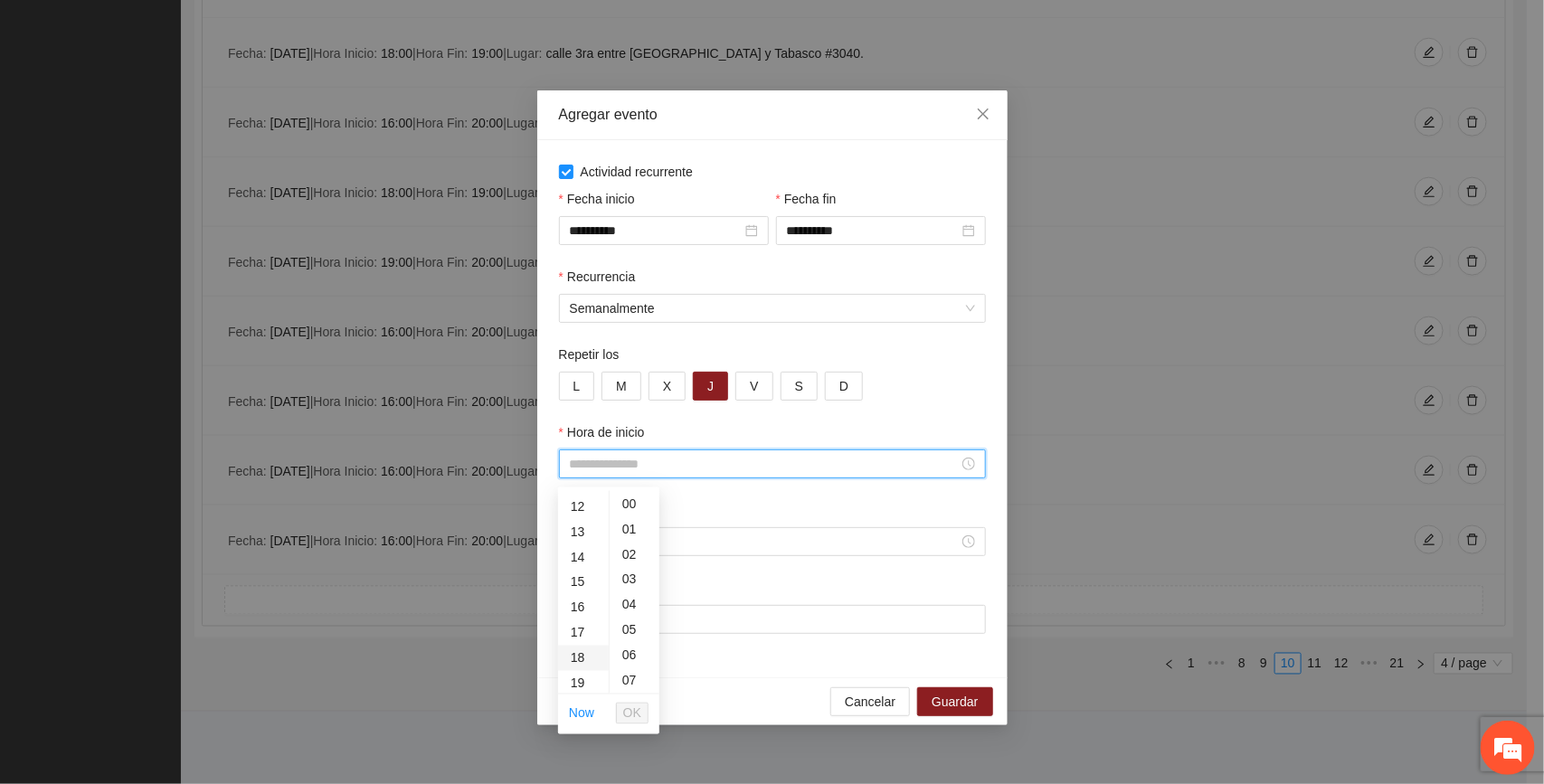 click on "18" at bounding box center [583, 658] 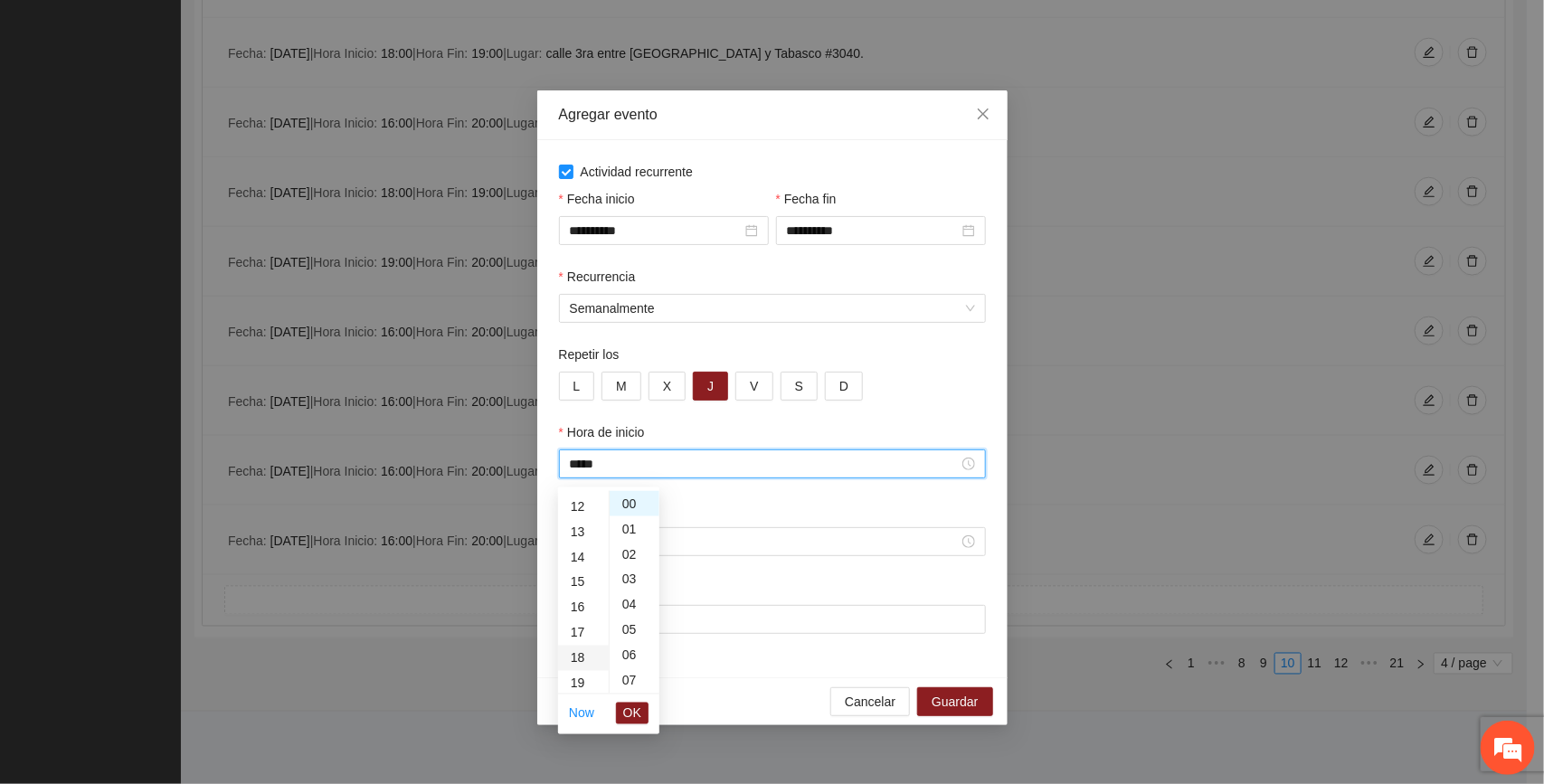 scroll, scrollTop: 455, scrollLeft: 0, axis: vertical 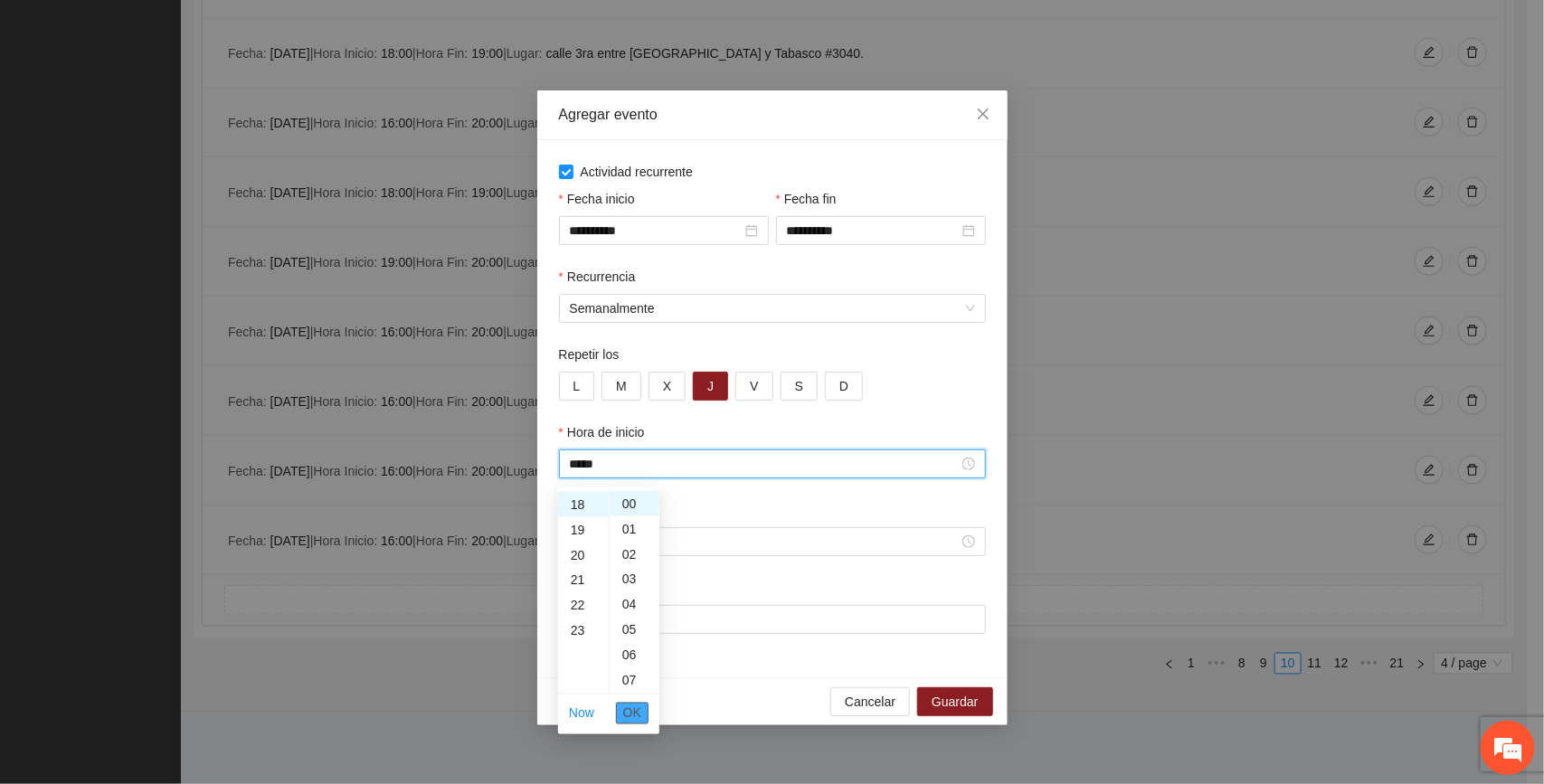 click on "OK" at bounding box center [632, 713] 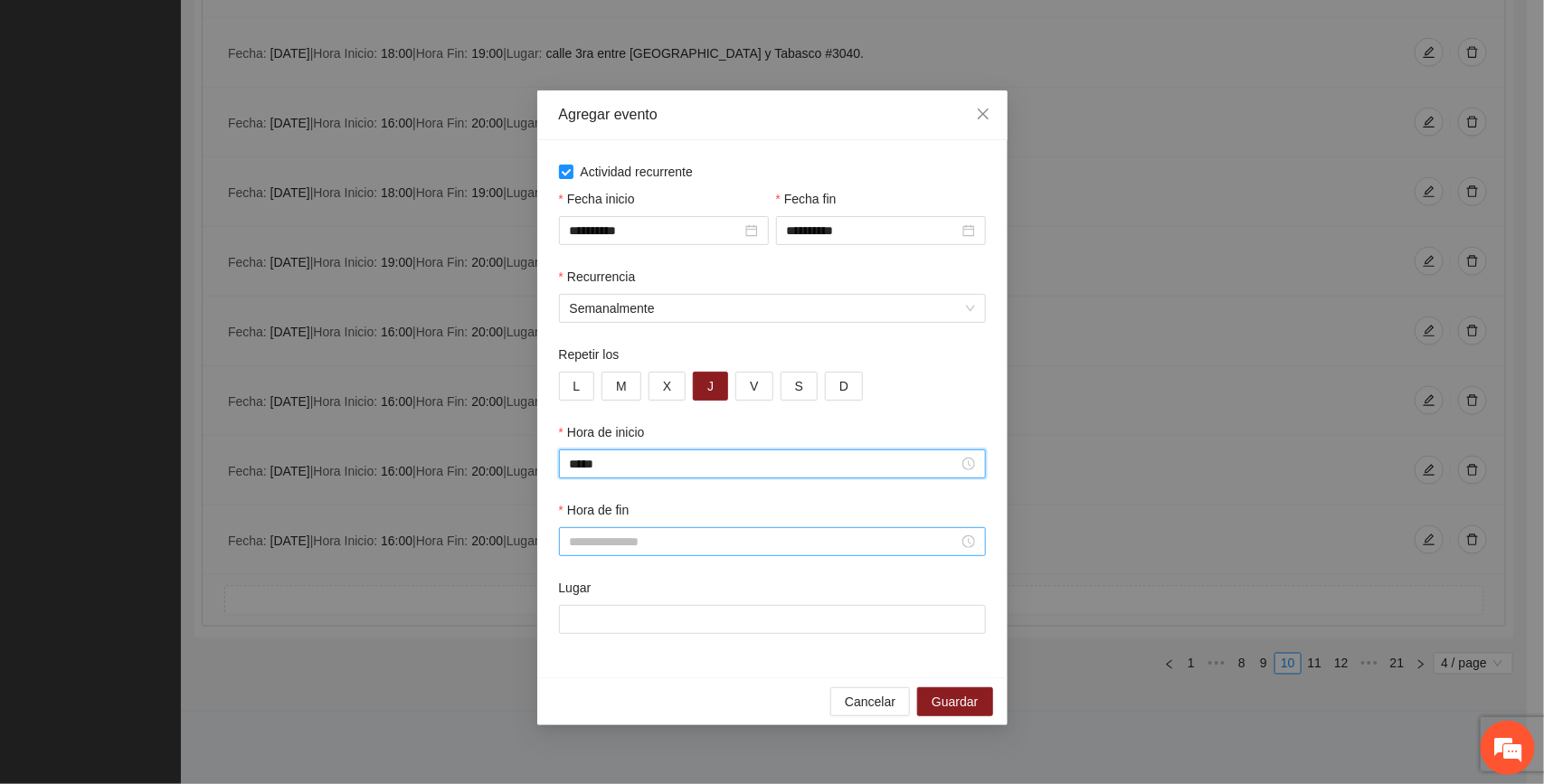 click on "Hora de fin" at bounding box center (764, 542) 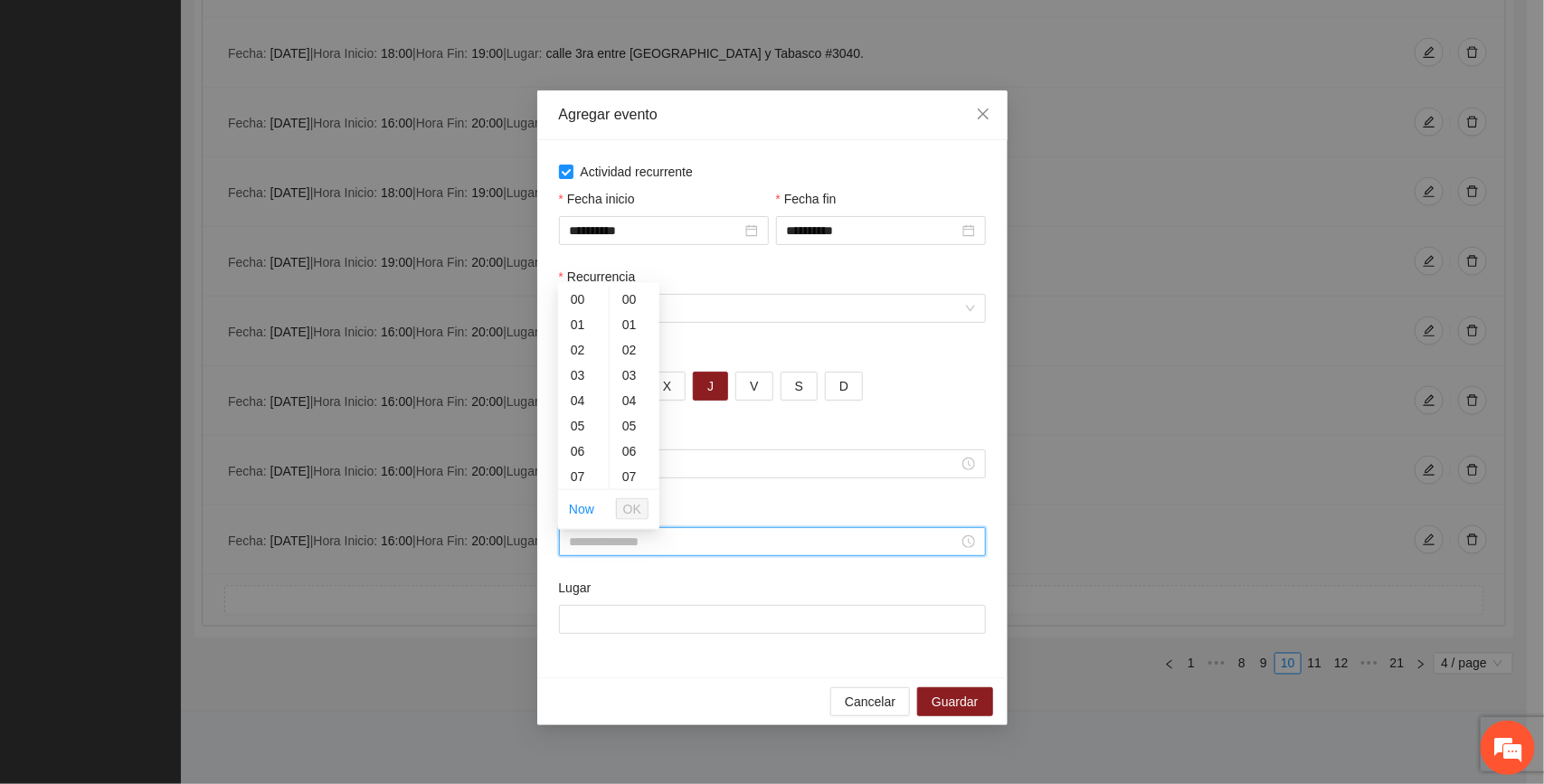 click on "00 01 02 03 04 05 06 07 08 09 10 11 12 13 14 15 16 17 18 19 20 21 22 23" at bounding box center [583, 388] 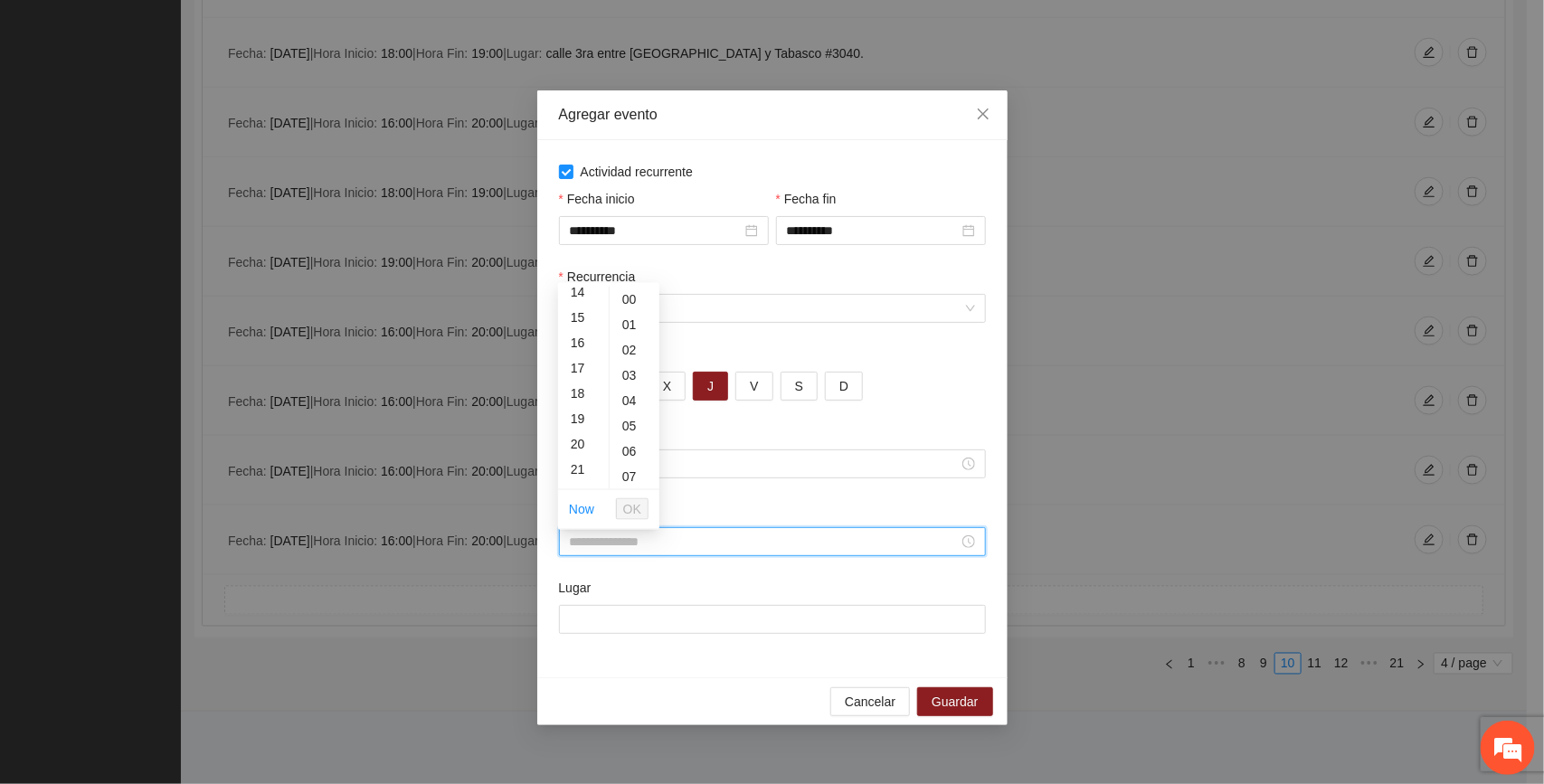 scroll, scrollTop: 376, scrollLeft: 0, axis: vertical 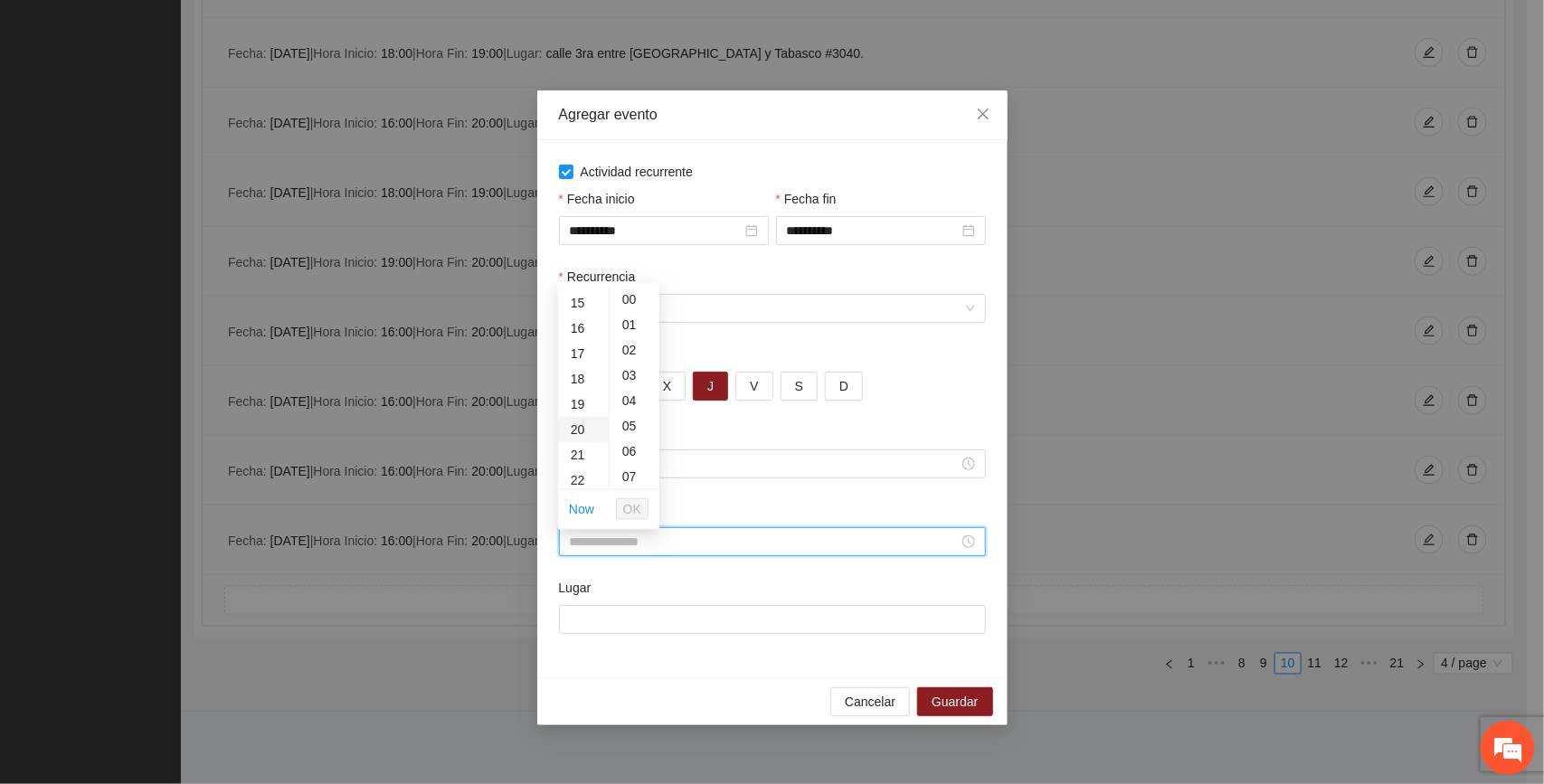 click on "20" at bounding box center [583, 430] 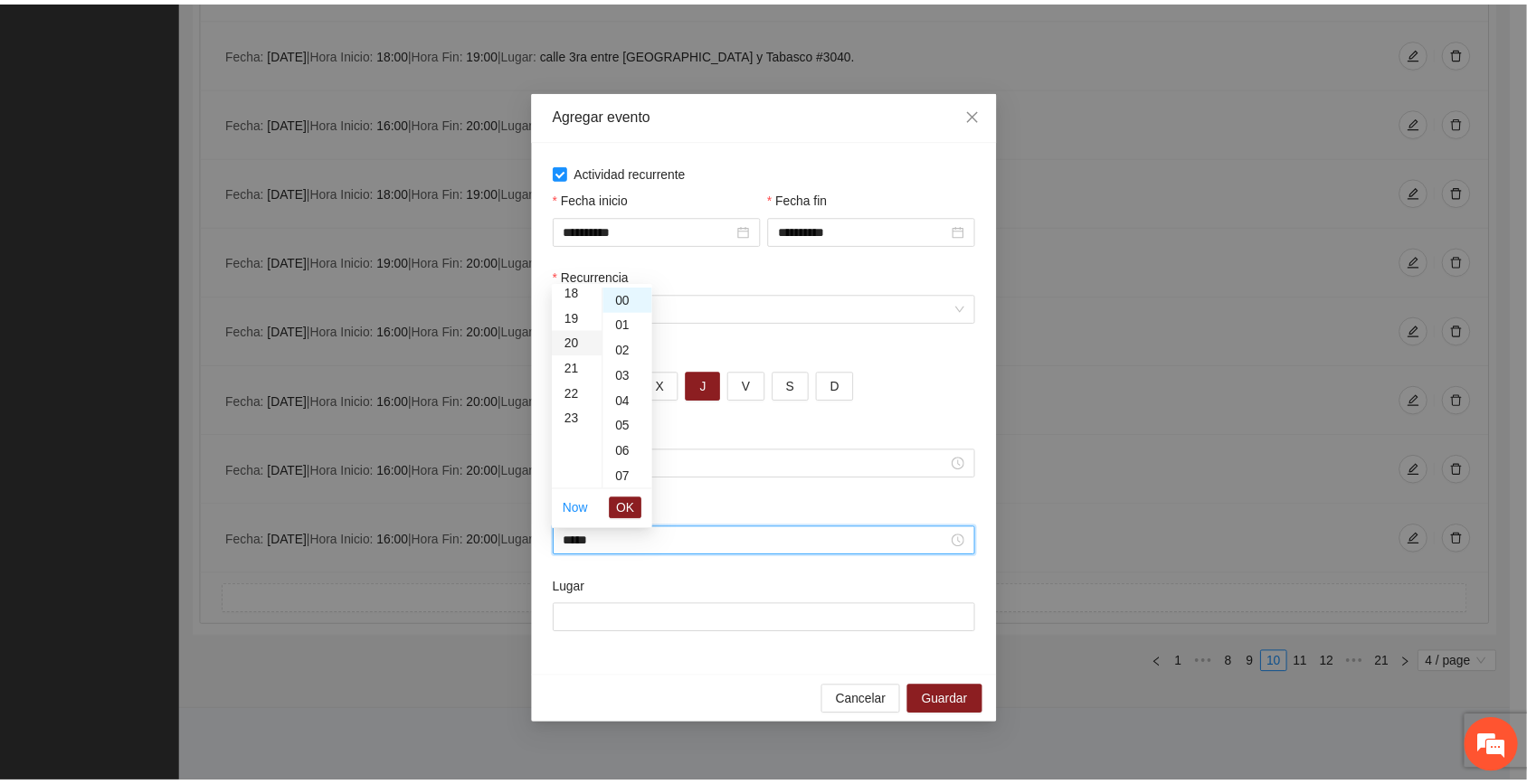 scroll, scrollTop: 506, scrollLeft: 0, axis: vertical 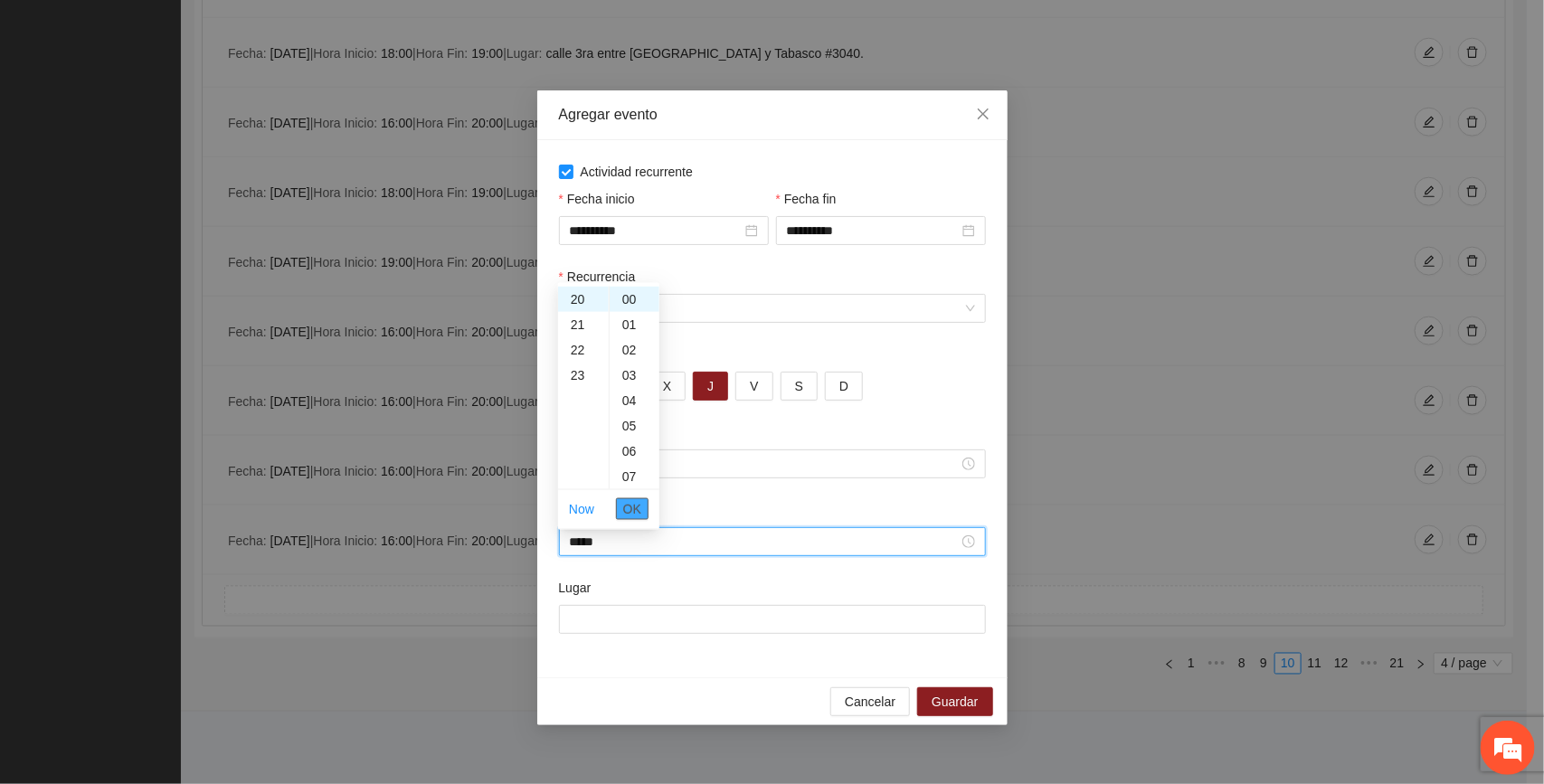 click on "OK" at bounding box center [632, 509] 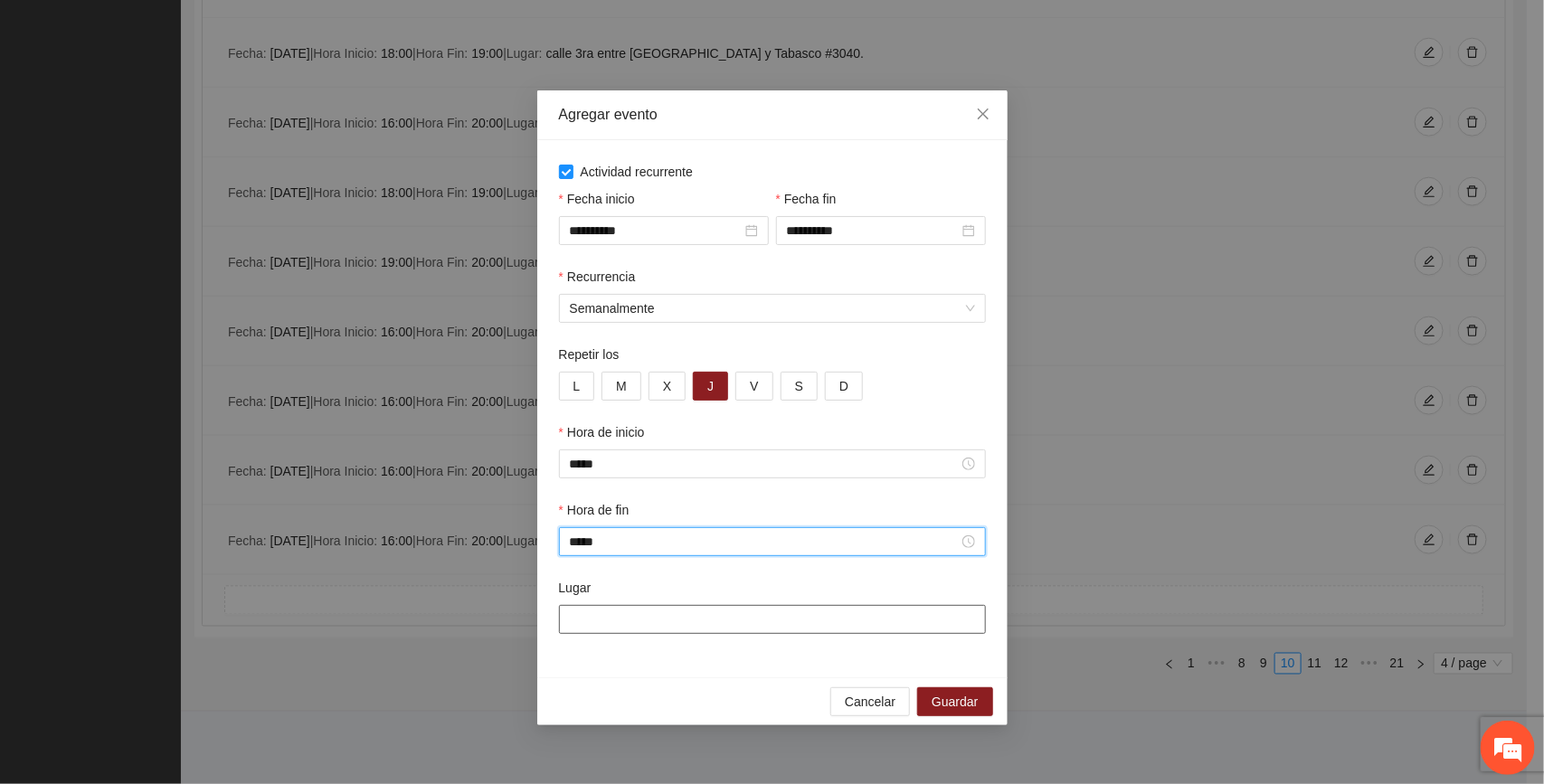 click on "Lugar" at bounding box center (772, 619) 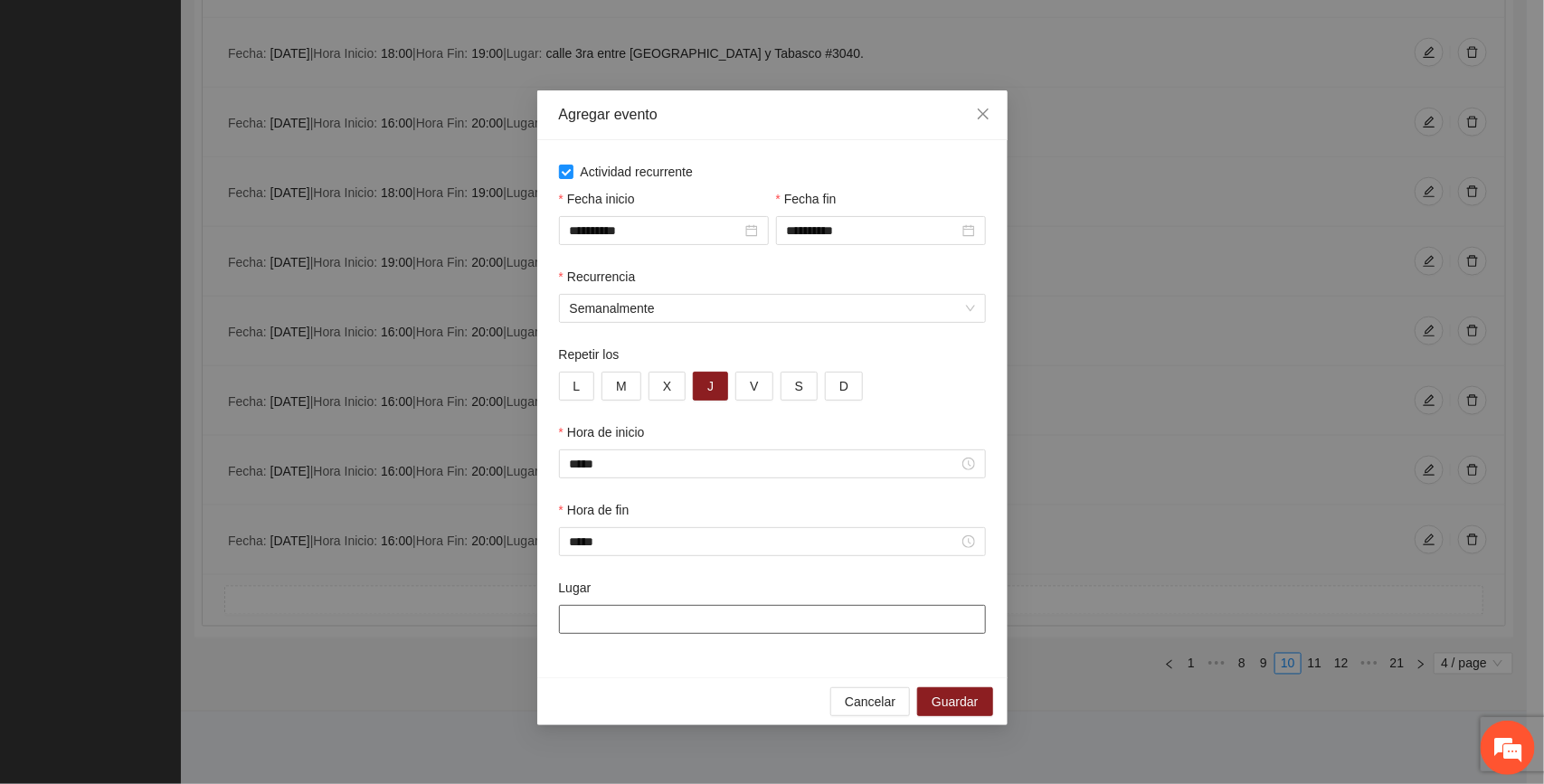 paste on "**********" 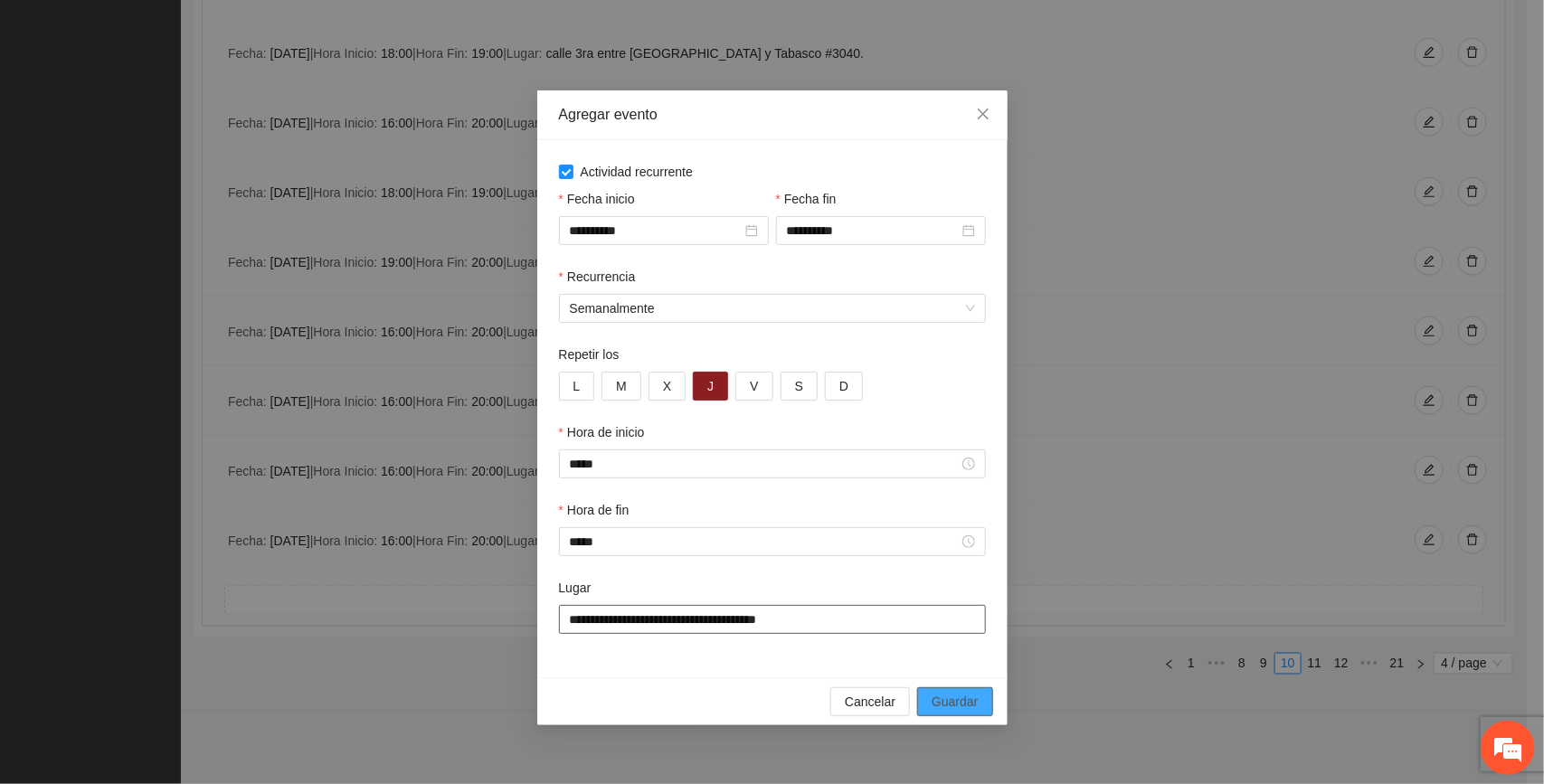 type on "**********" 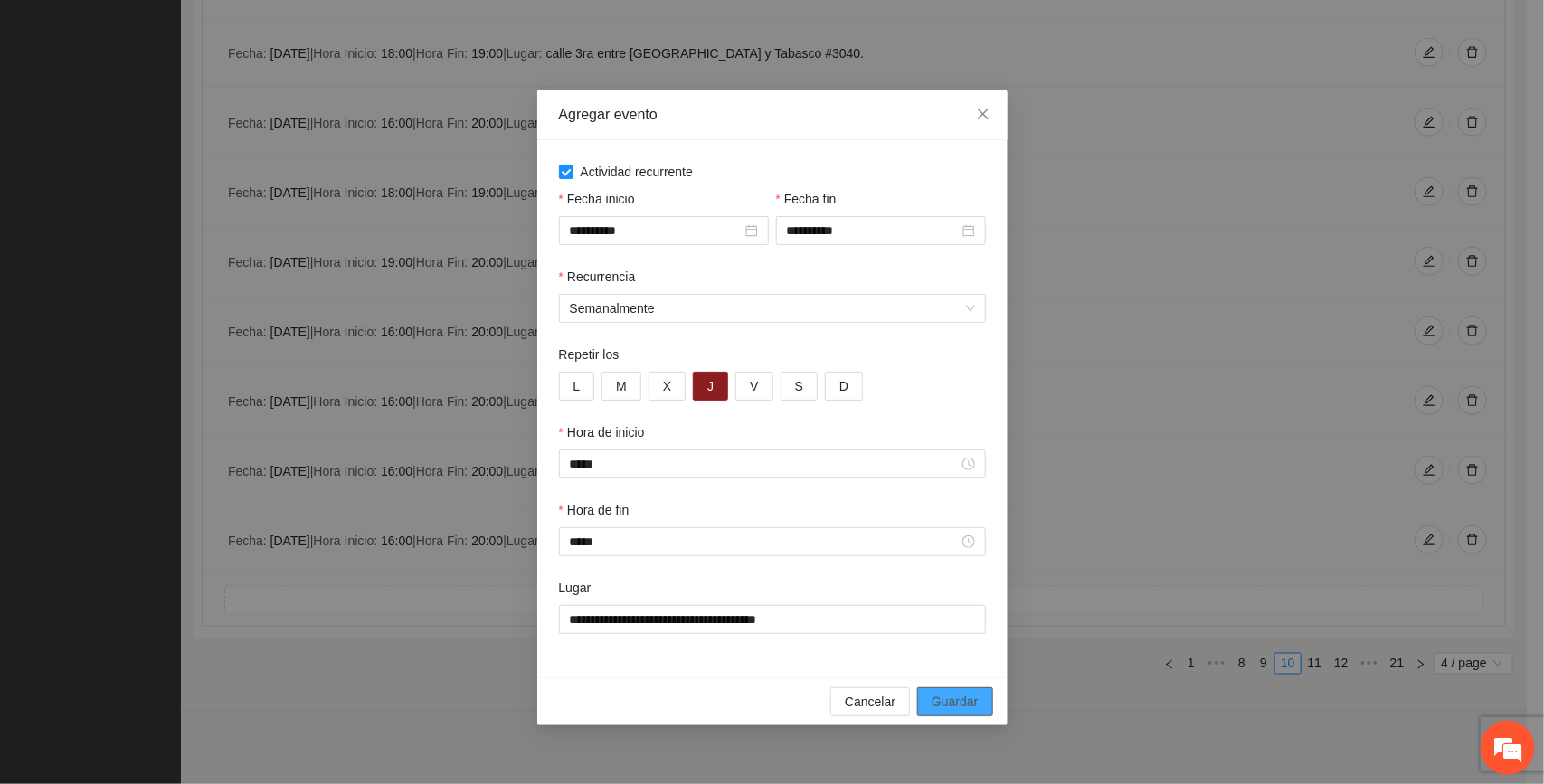 click on "Guardar" at bounding box center (954, 702) 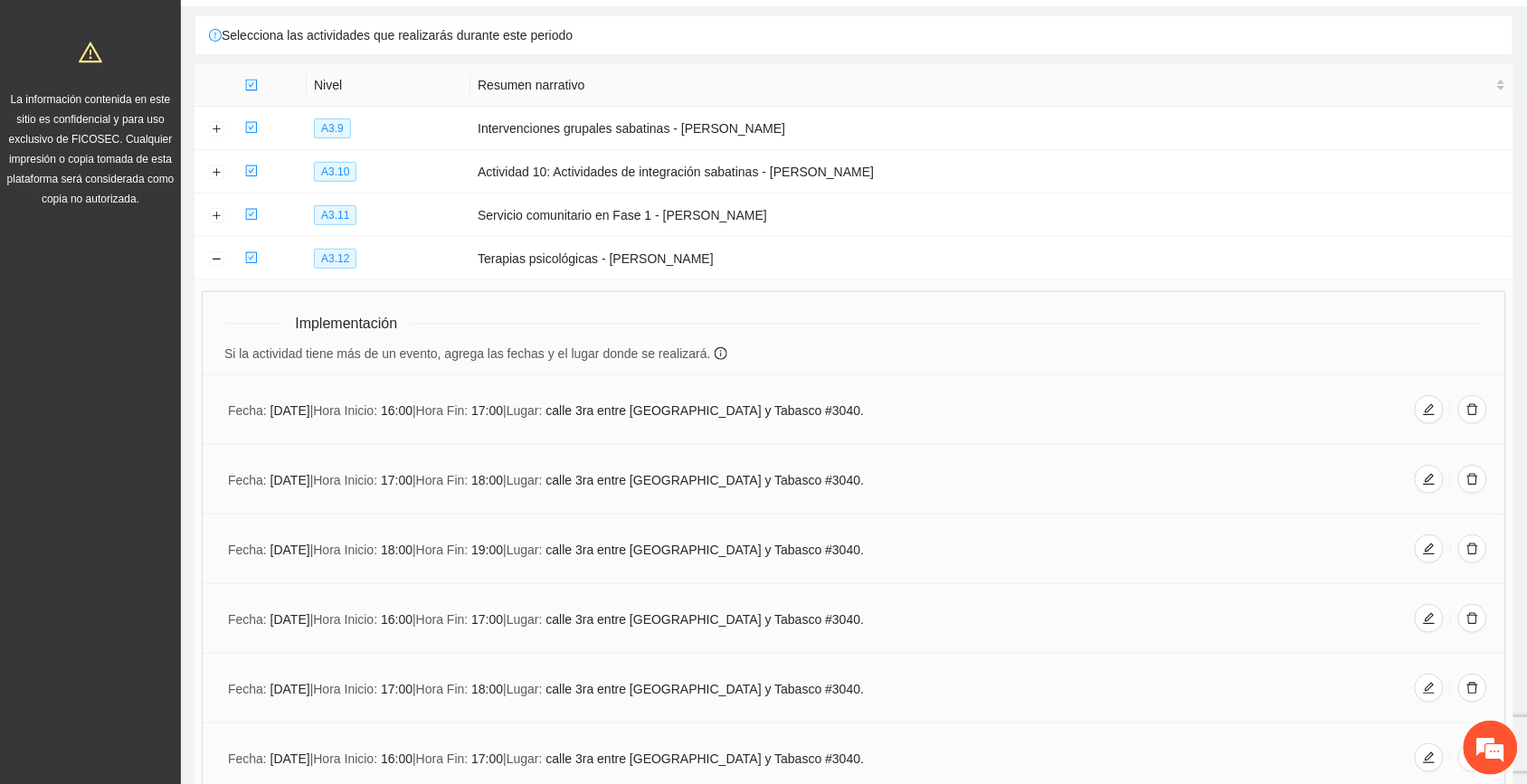 scroll, scrollTop: 122, scrollLeft: 0, axis: vertical 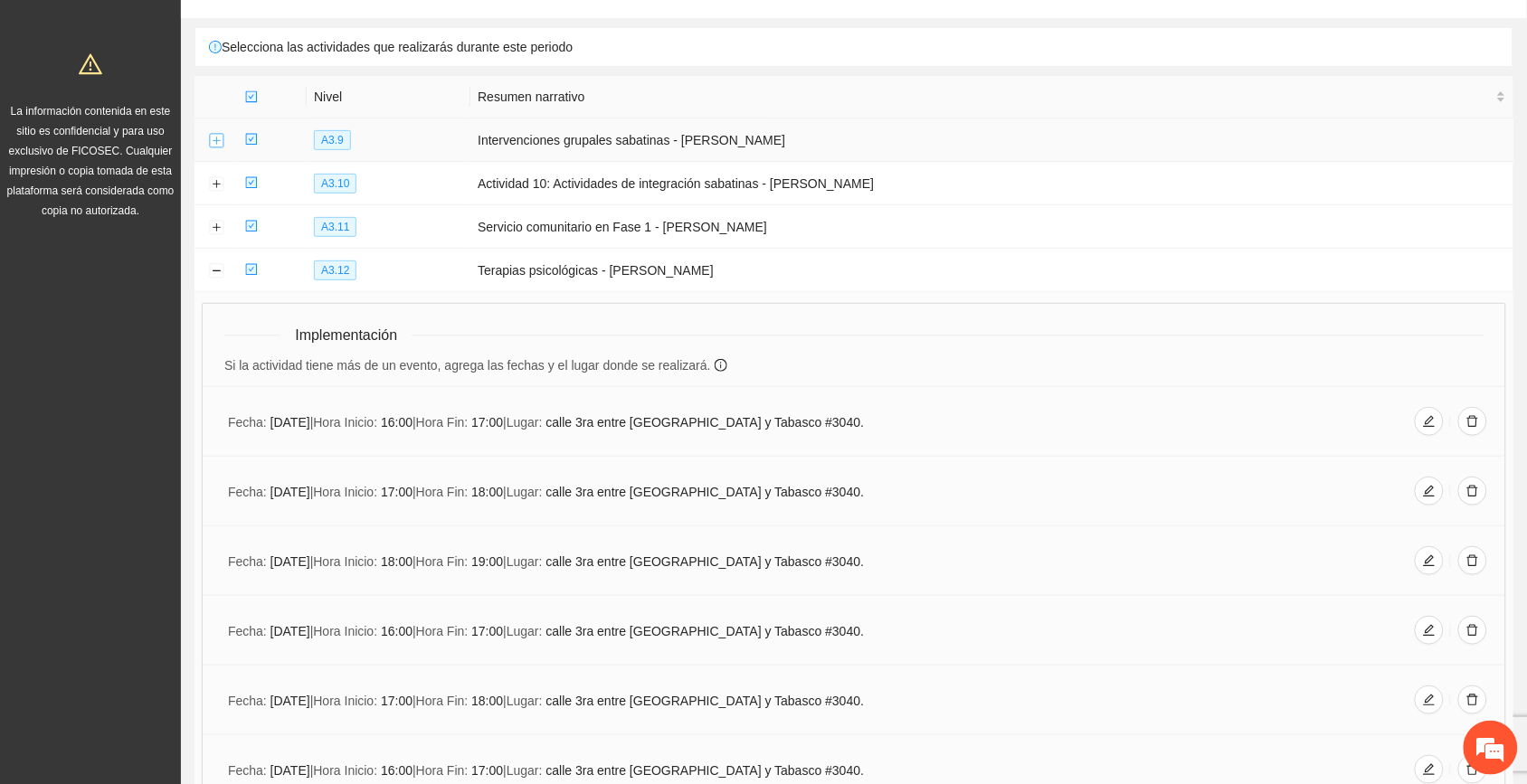 click at bounding box center [216, 141] 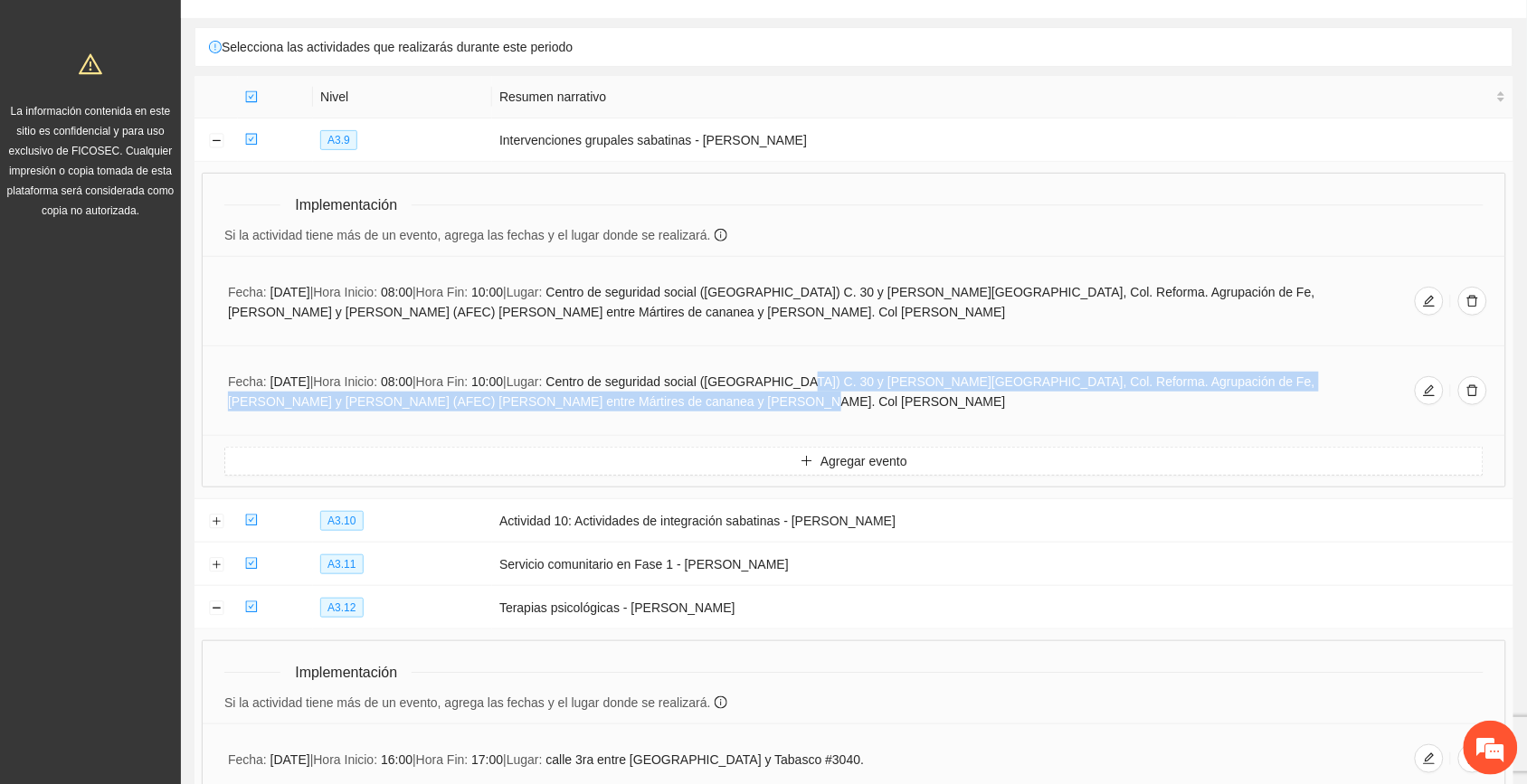 drag, startPoint x: 816, startPoint y: 378, endPoint x: 835, endPoint y: 401, distance: 29.832868 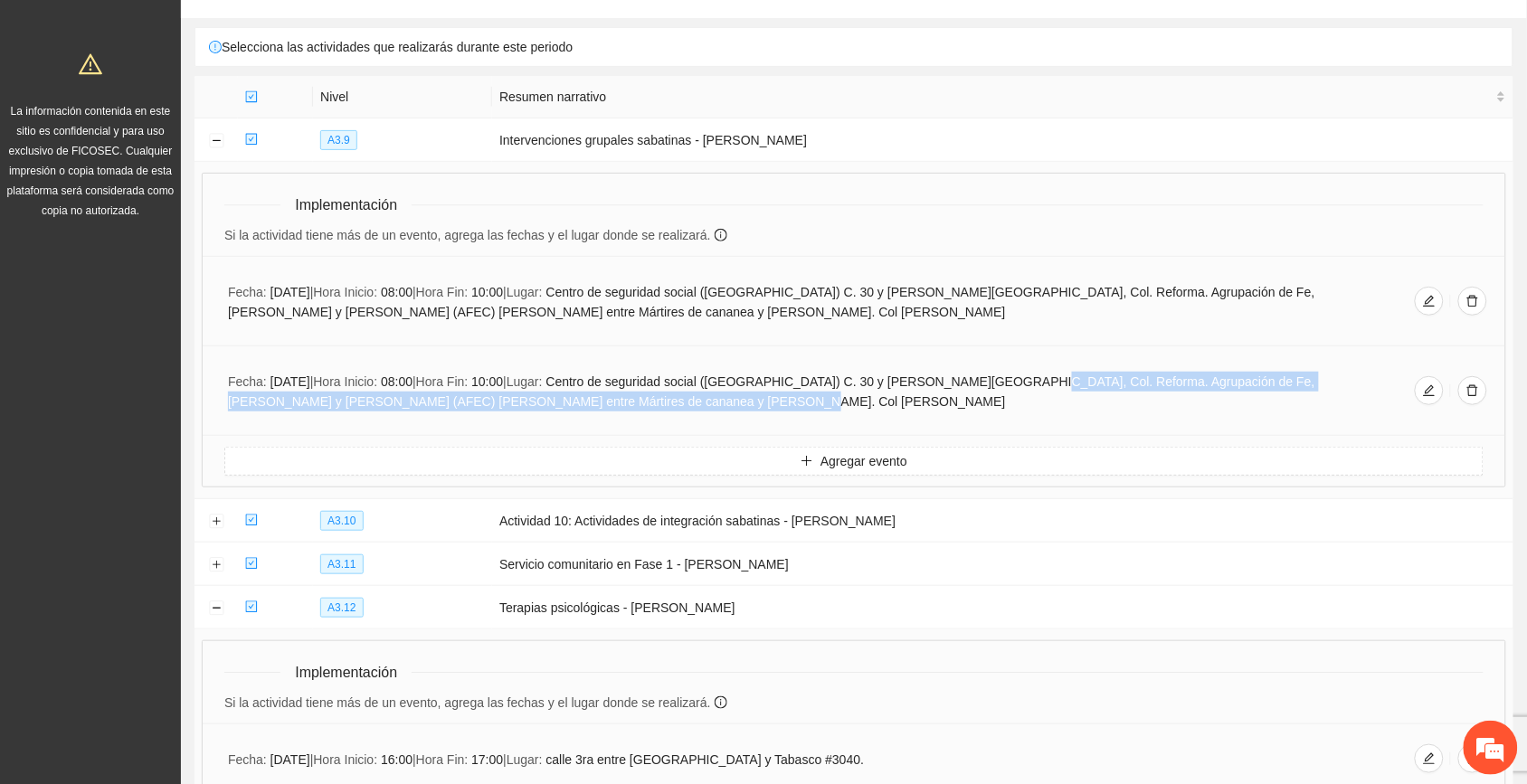 drag, startPoint x: 1020, startPoint y: 383, endPoint x: 1025, endPoint y: 400, distance: 17.720045 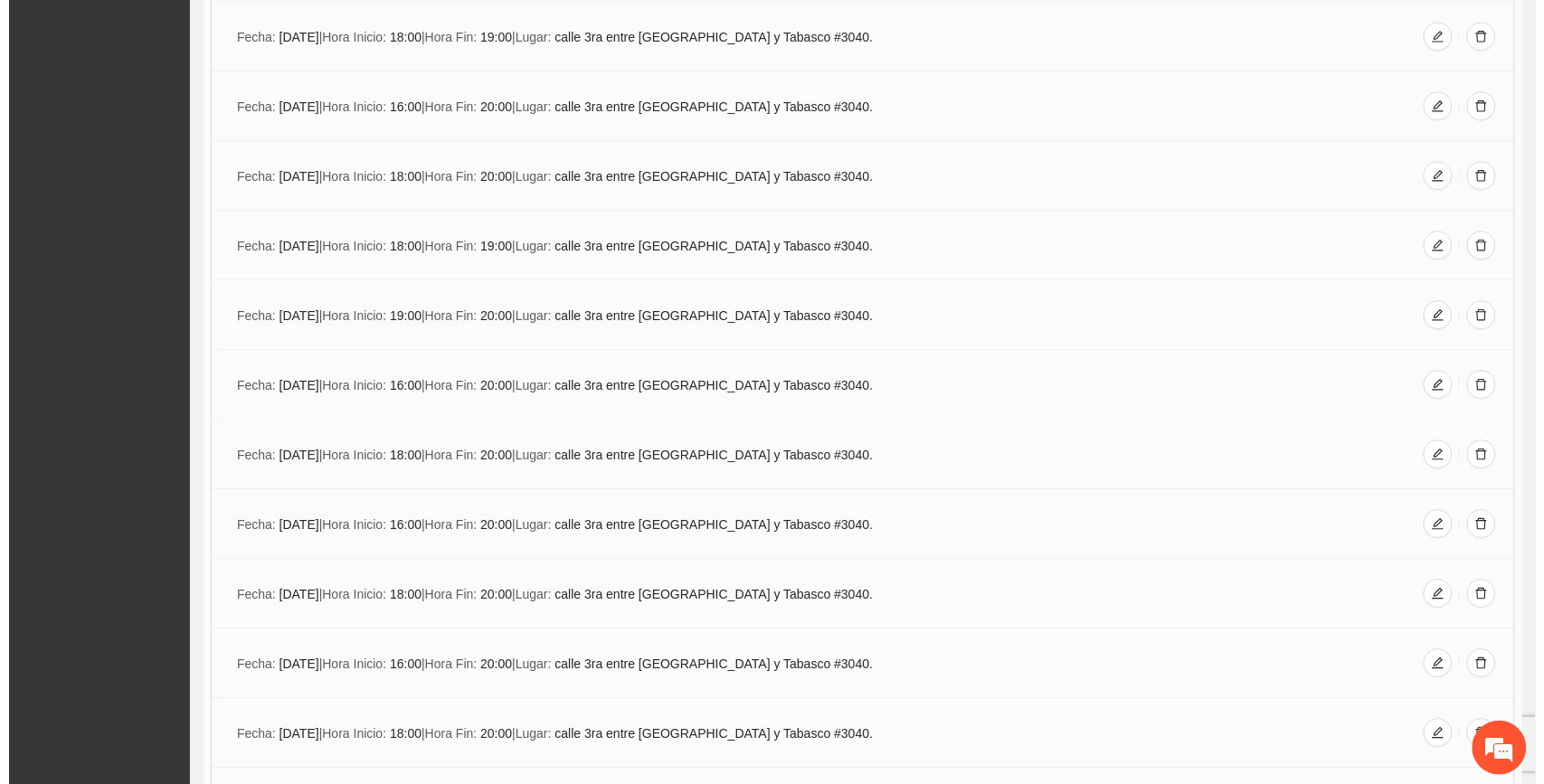scroll, scrollTop: 1668, scrollLeft: 0, axis: vertical 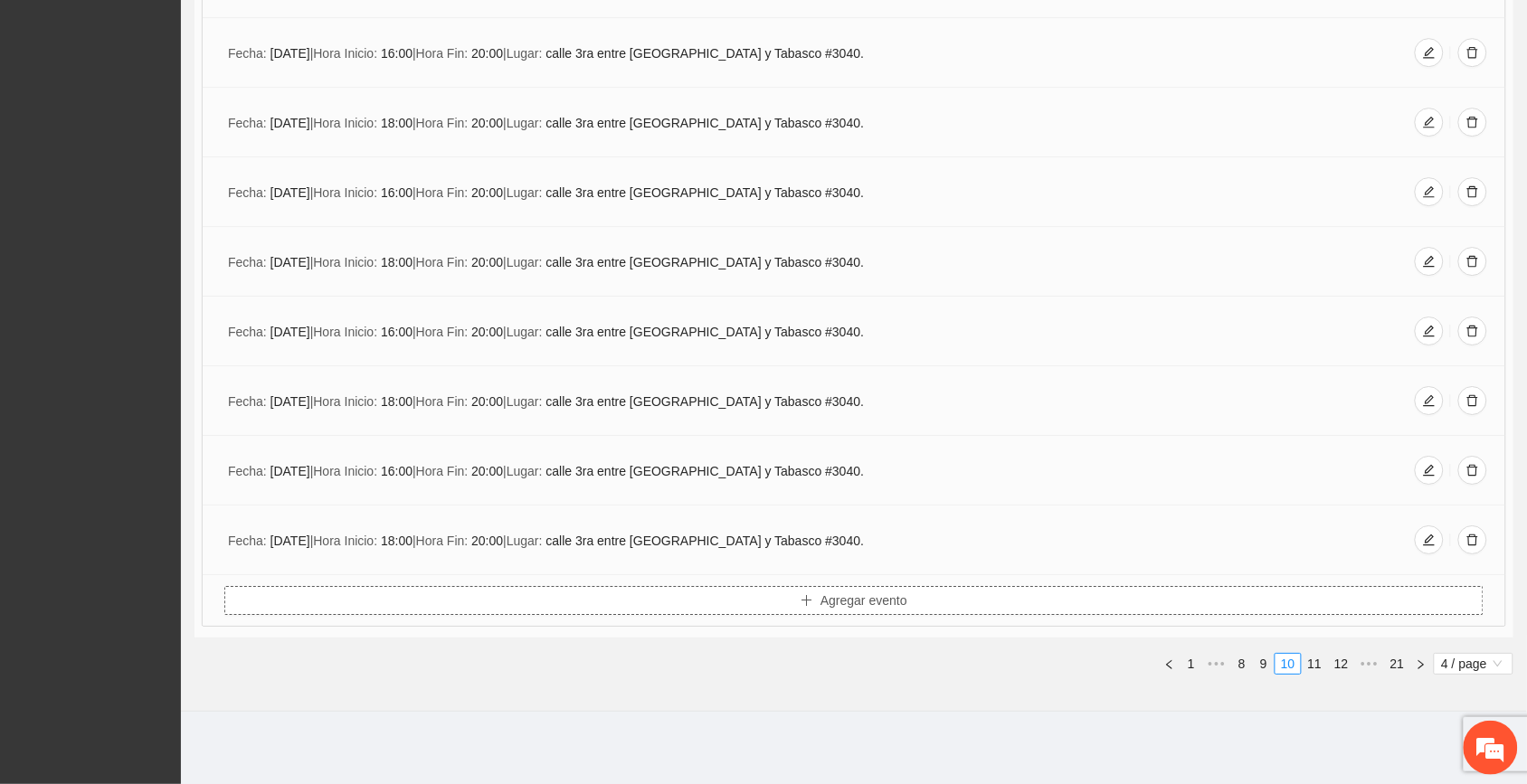 click on "Agregar evento" at bounding box center [854, 600] 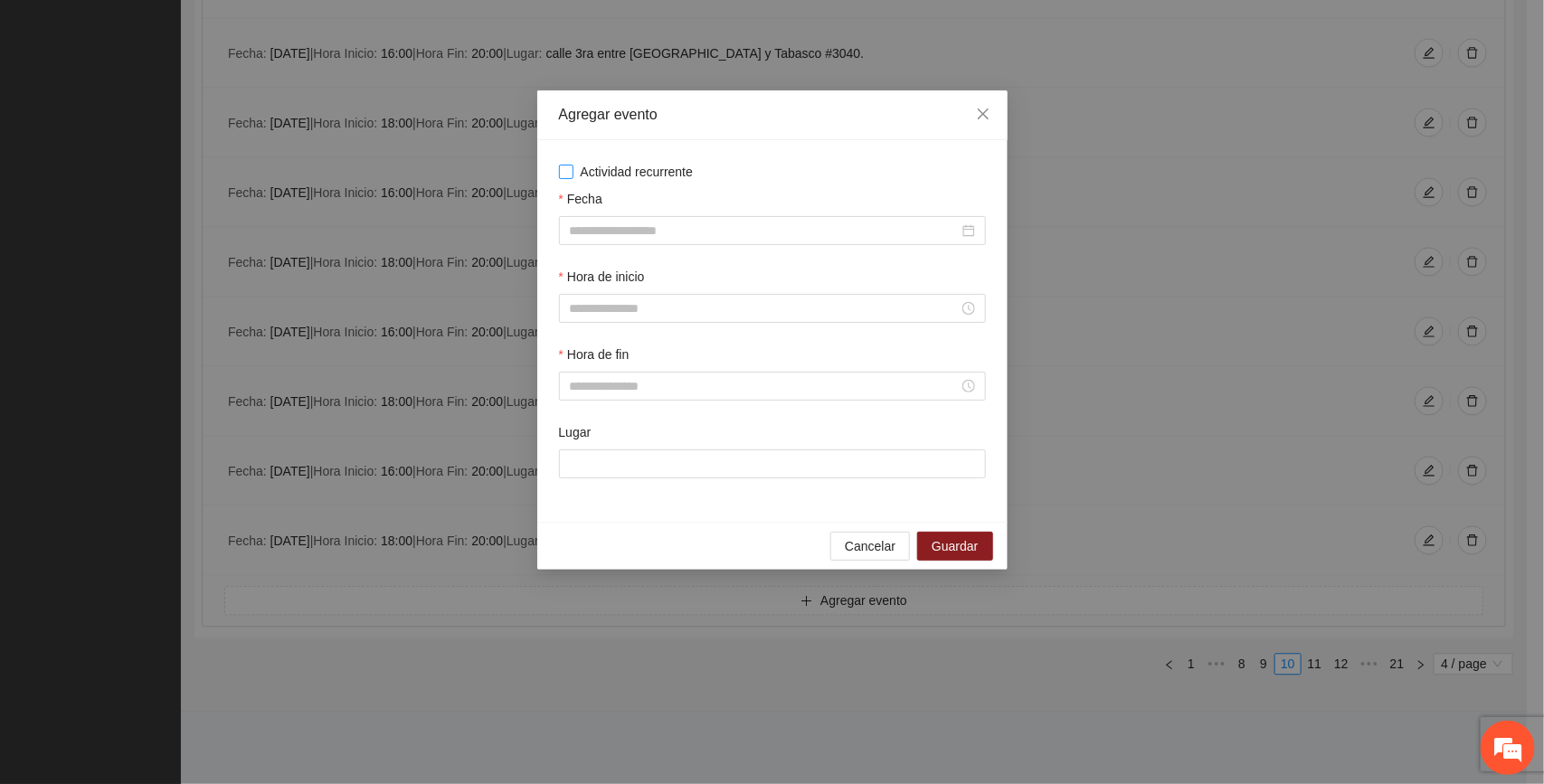 click on "Actividad recurrente" at bounding box center (637, 172) 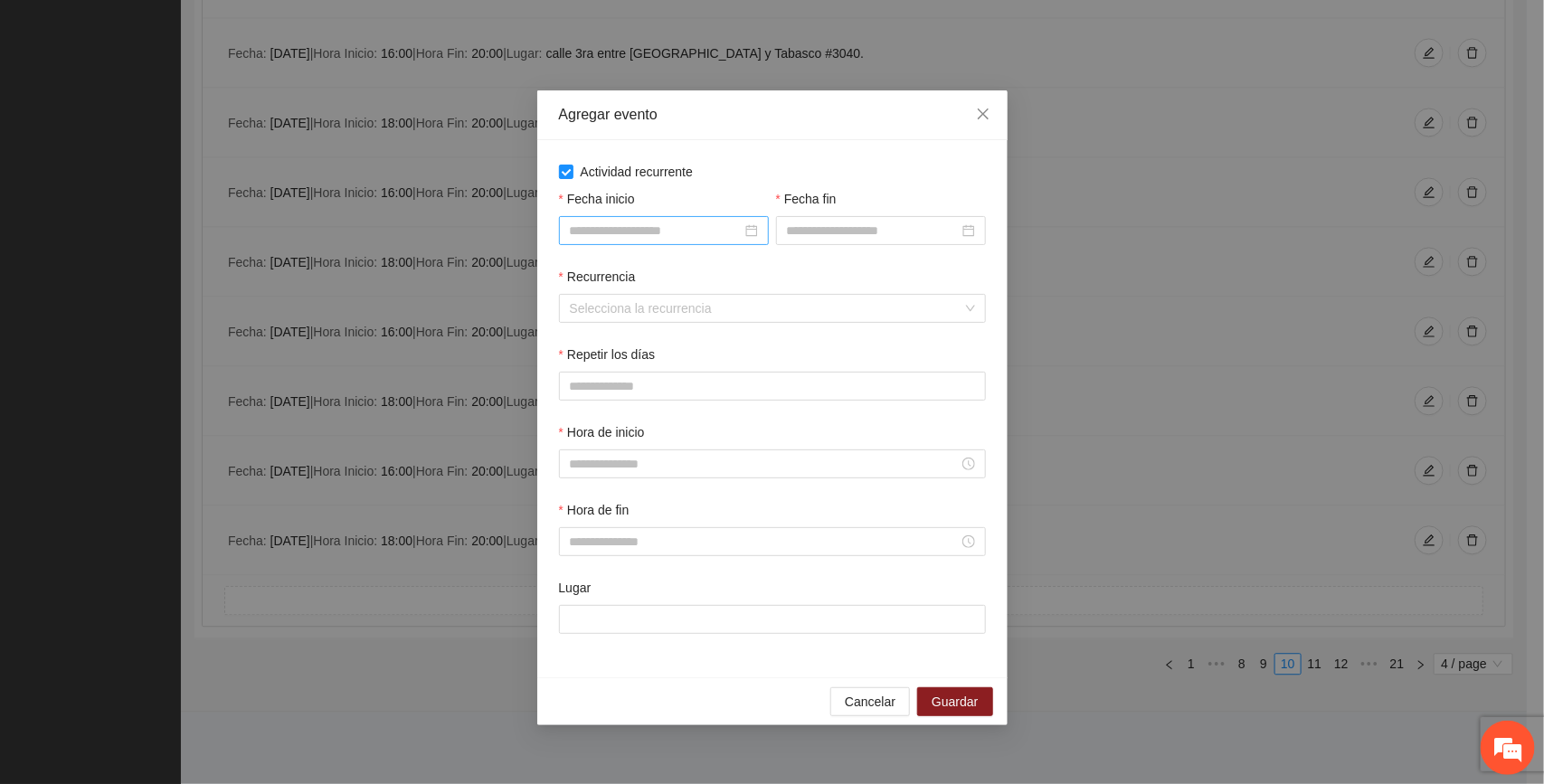 click on "Fecha inicio" at bounding box center [656, 231] 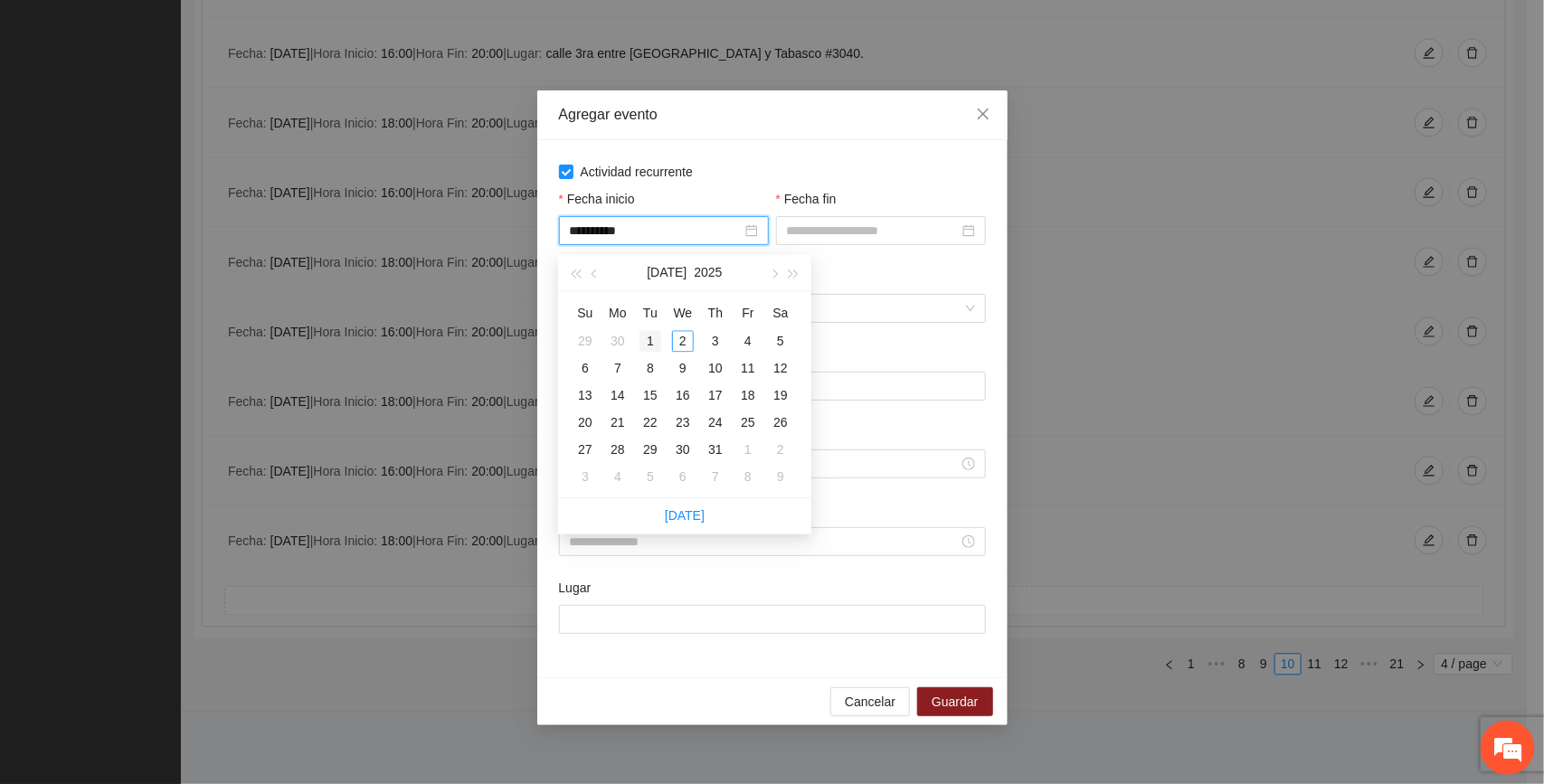 type on "**********" 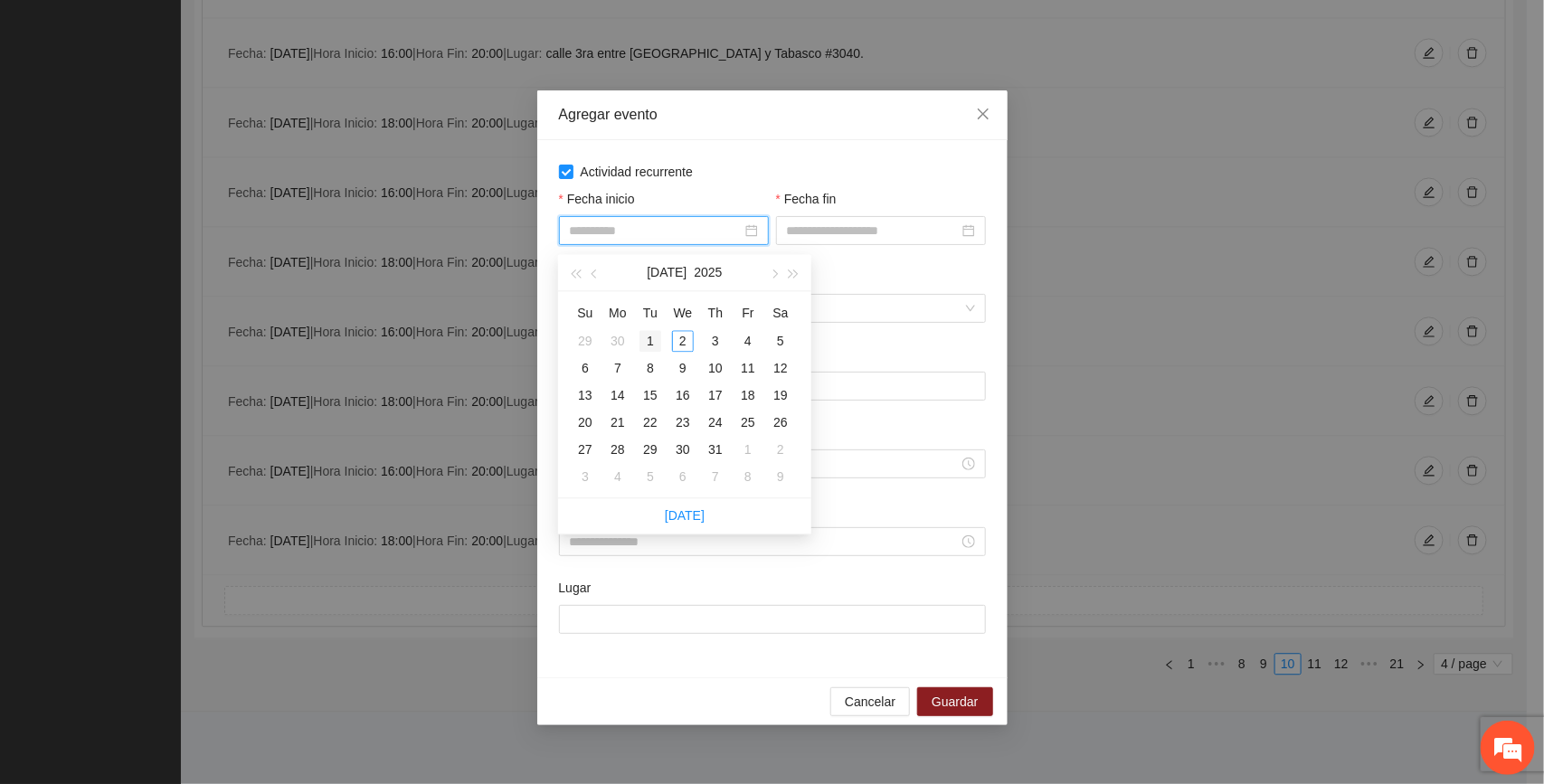 type on "**********" 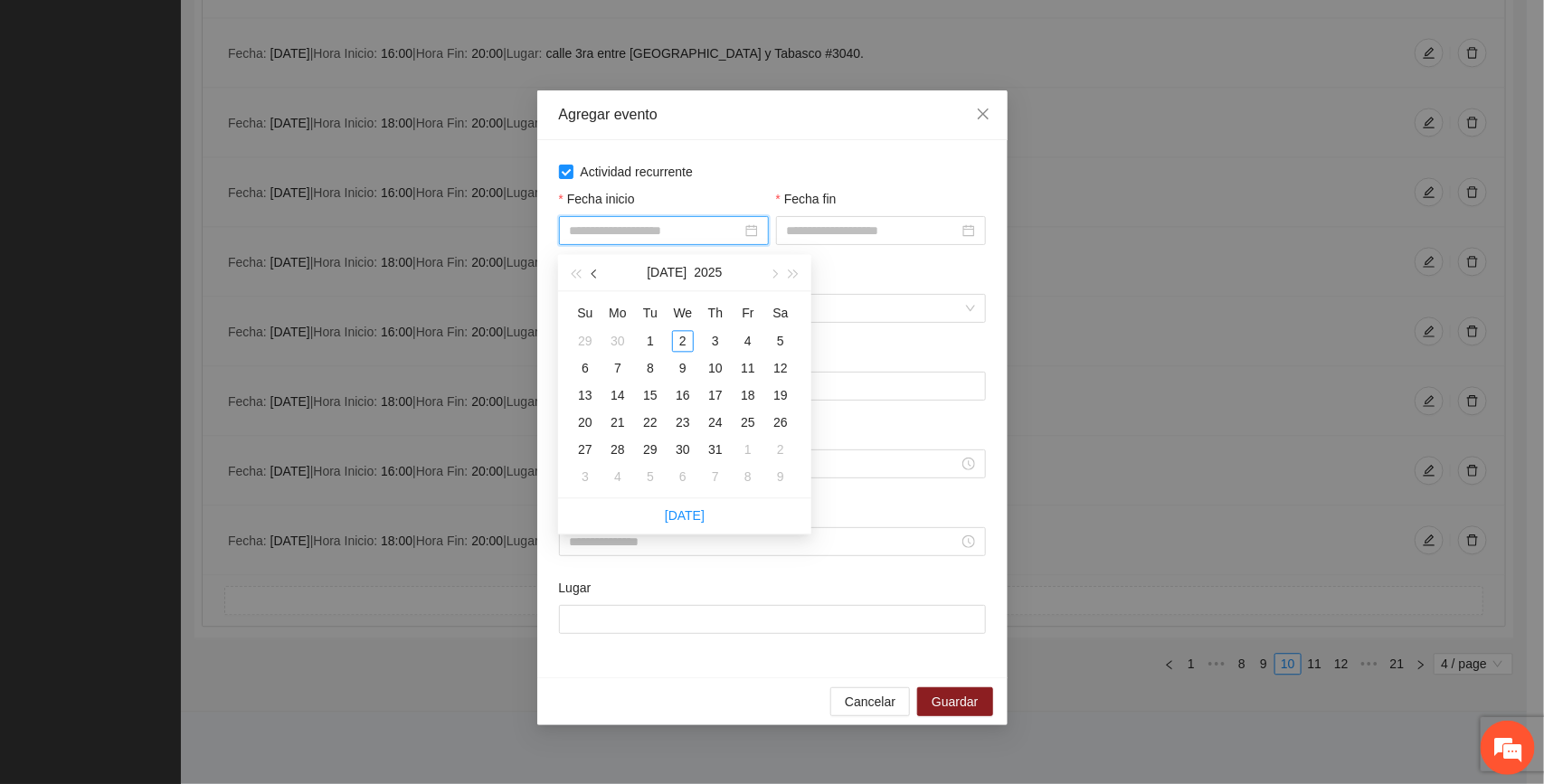 click at bounding box center [596, 274] 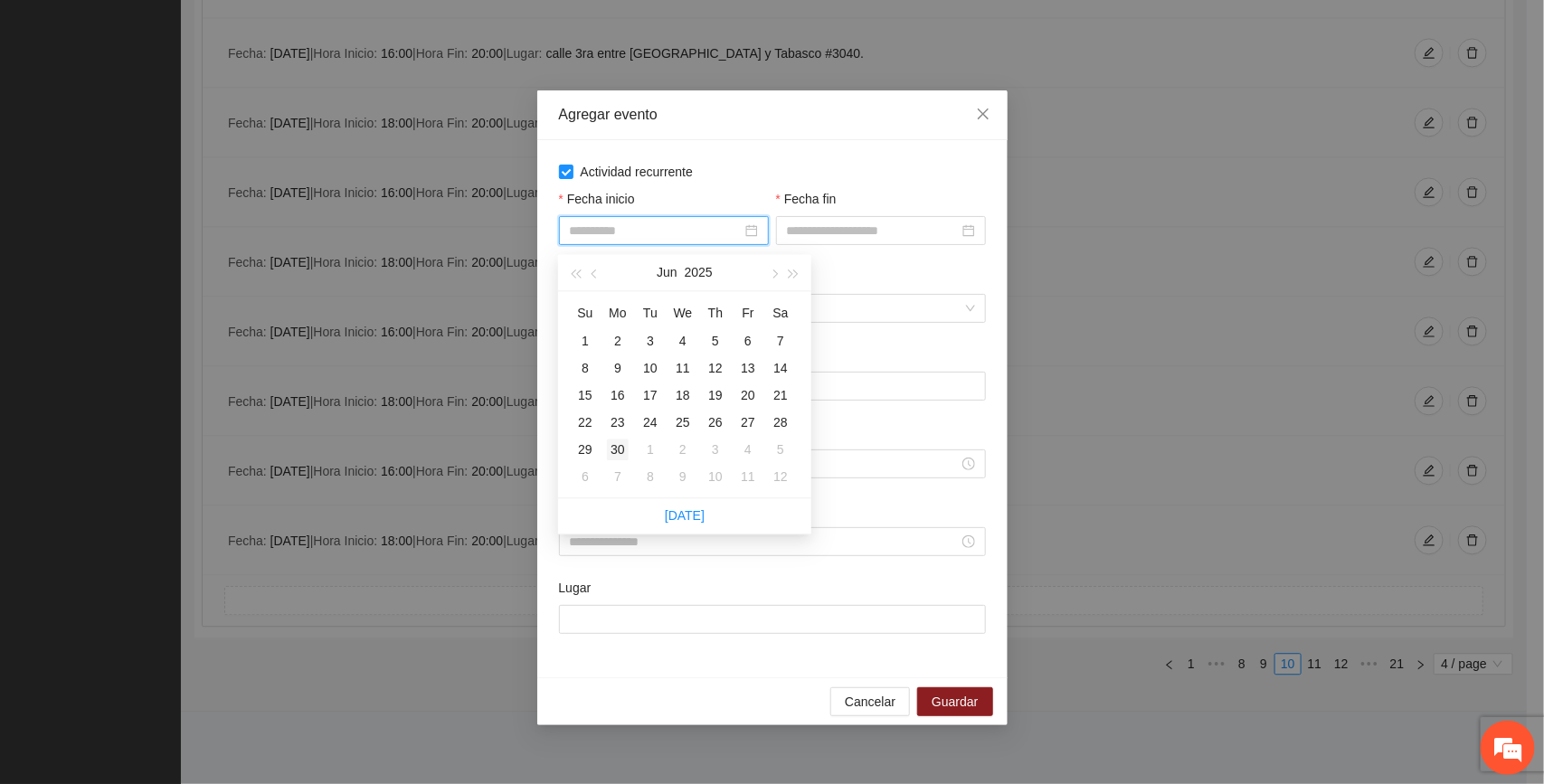 type on "**********" 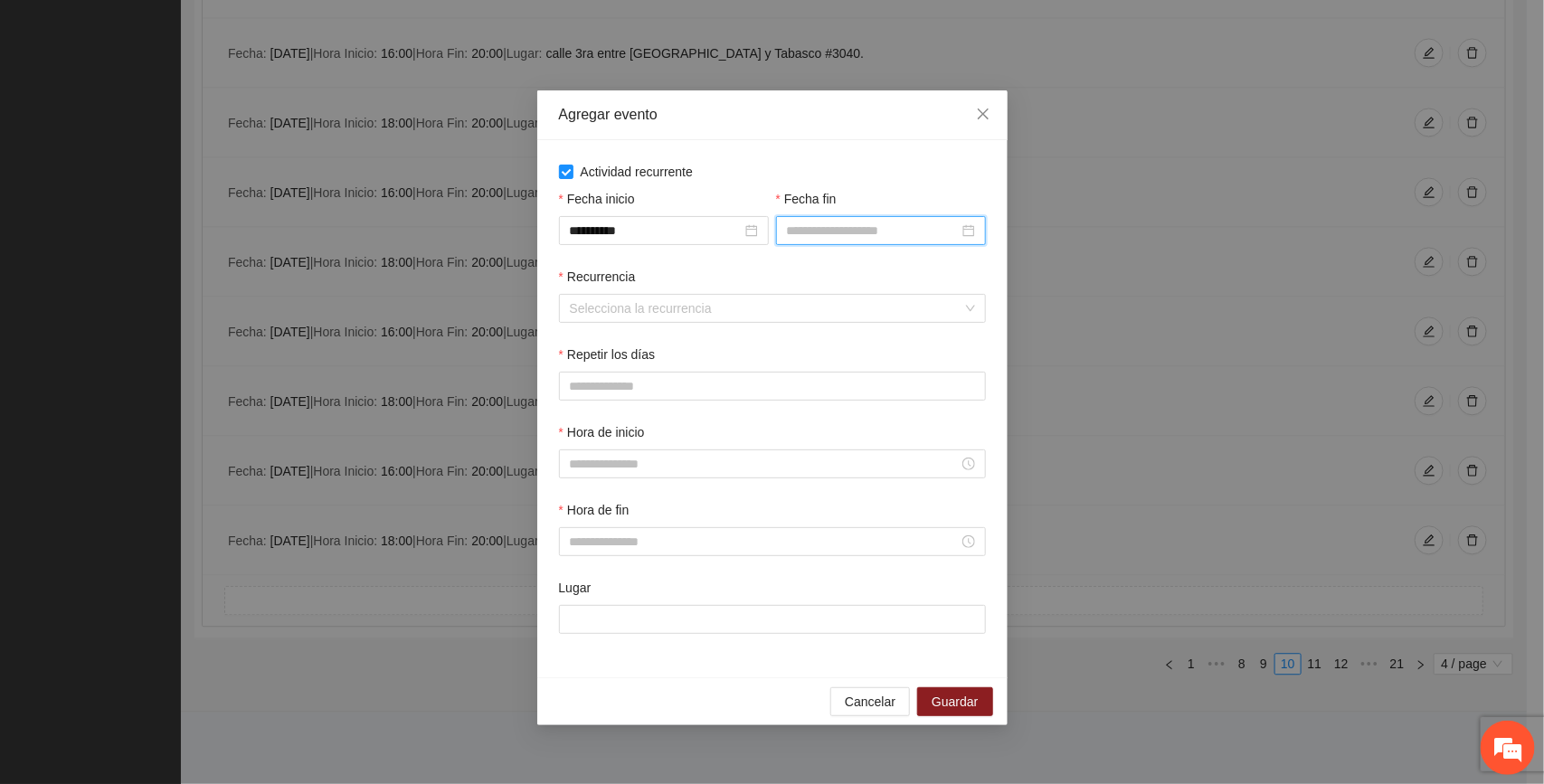 click on "Fecha fin" at bounding box center (873, 231) 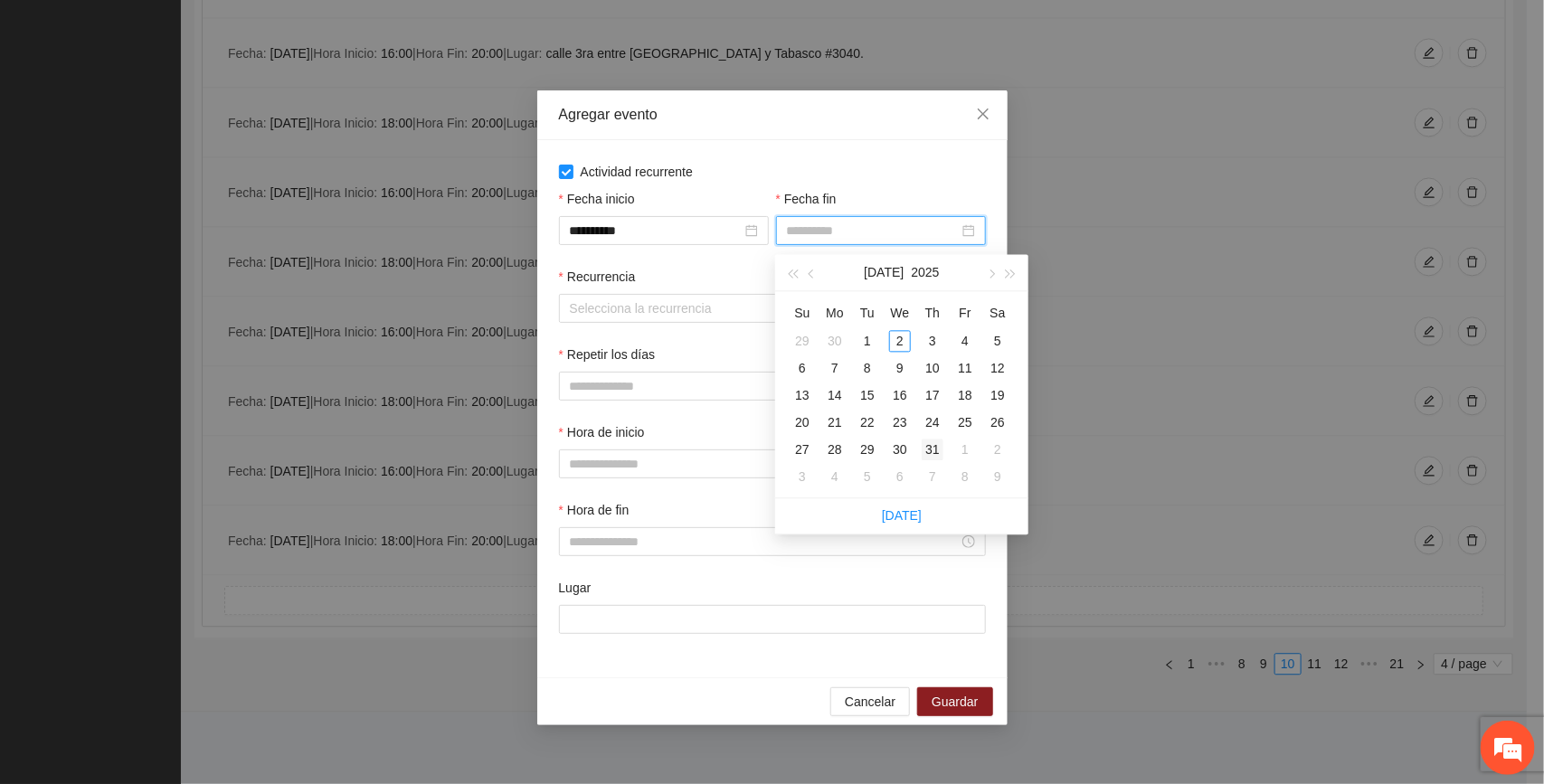 type on "**********" 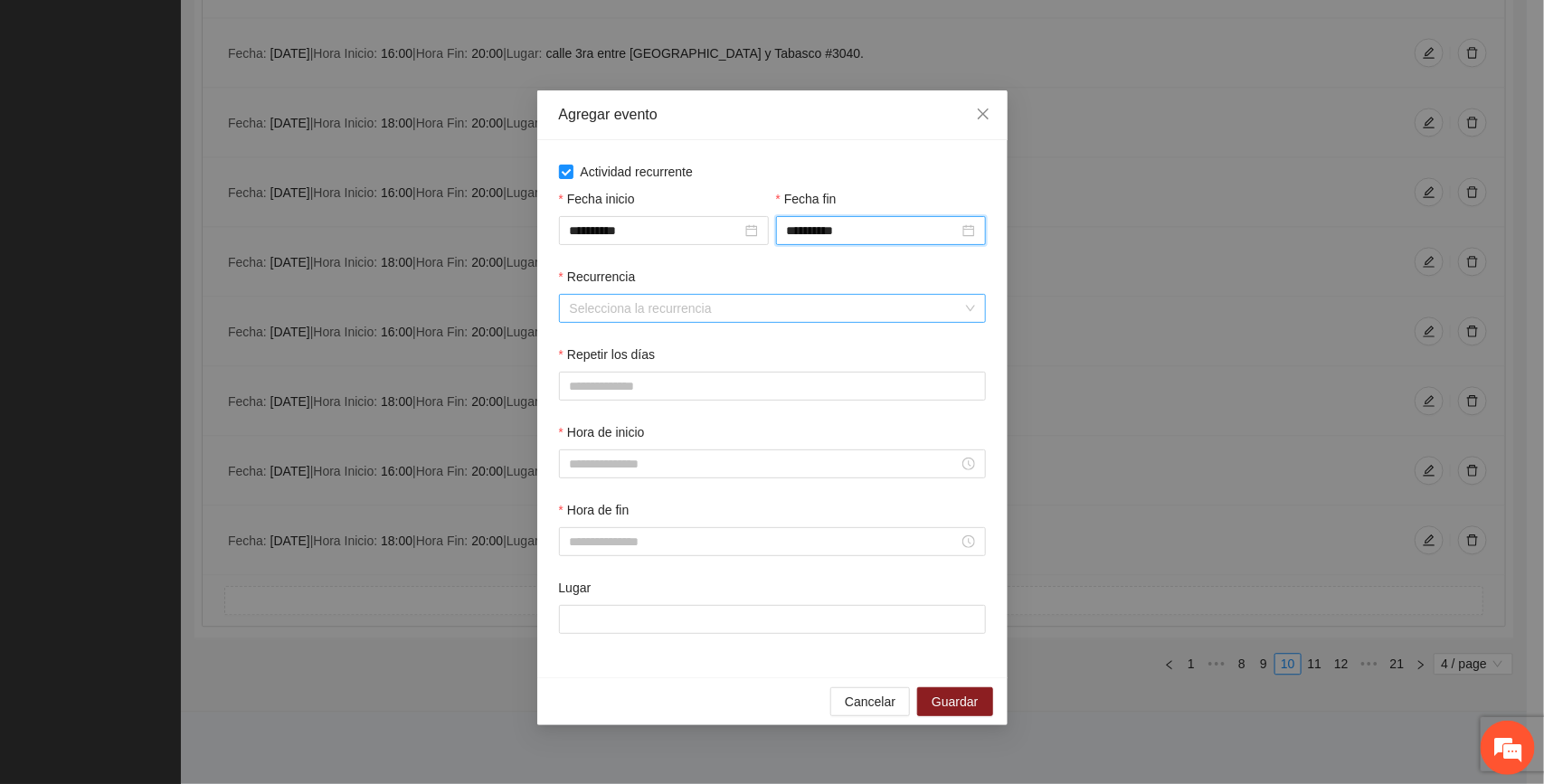 click on "Recurrencia" at bounding box center (766, 308) 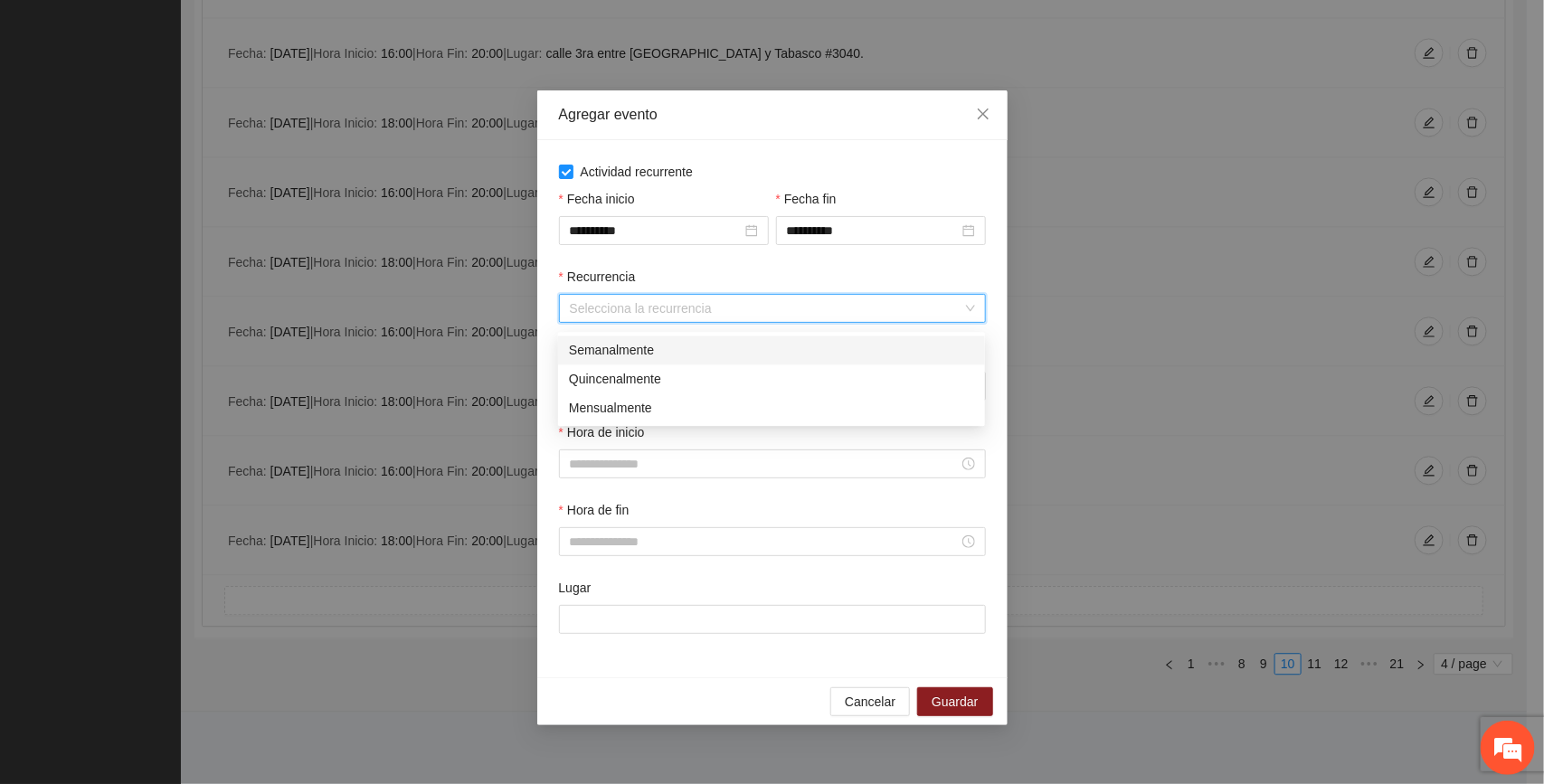 click on "Semanalmente" at bounding box center (772, 350) 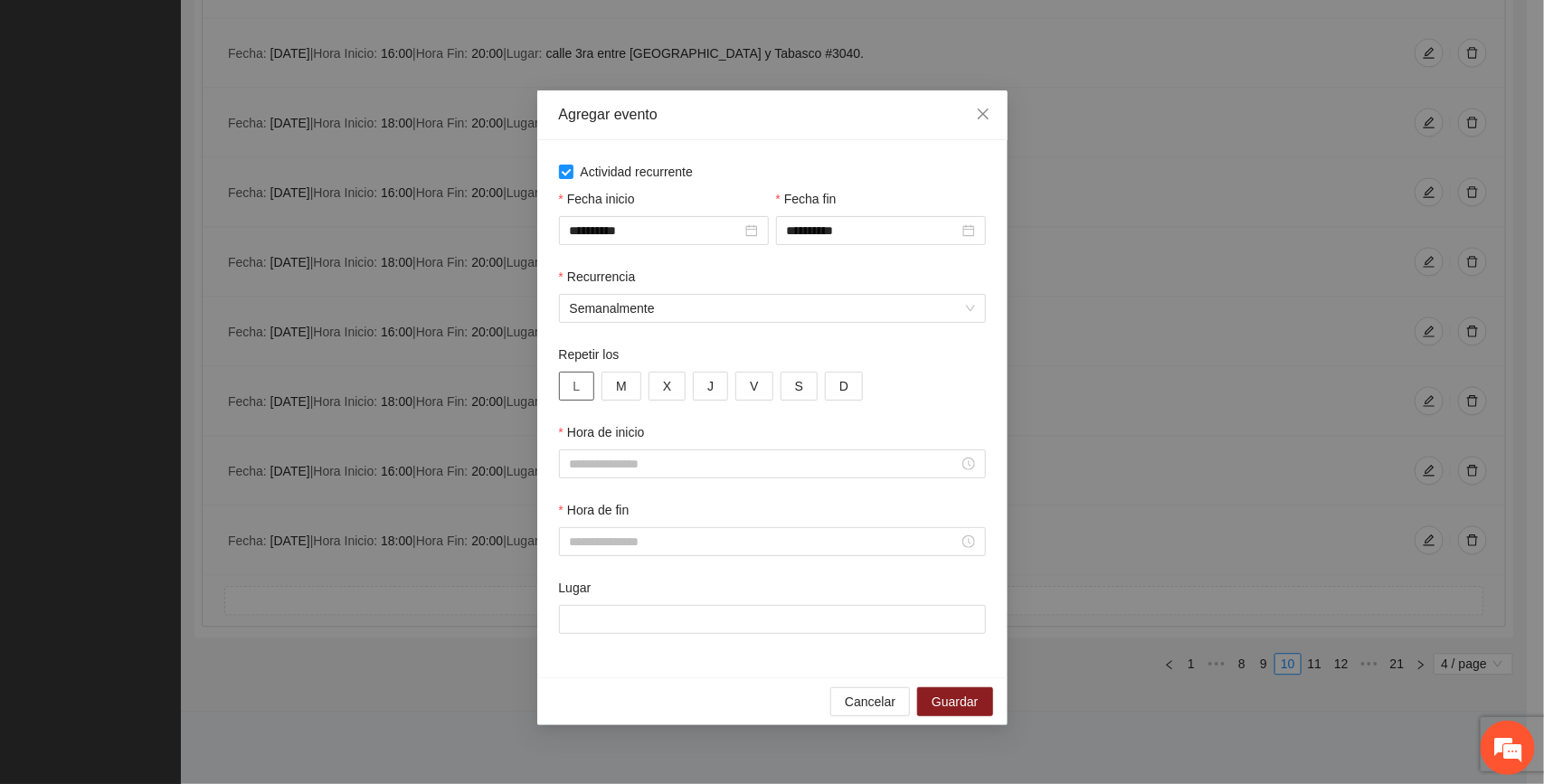 click on "L" at bounding box center [577, 386] 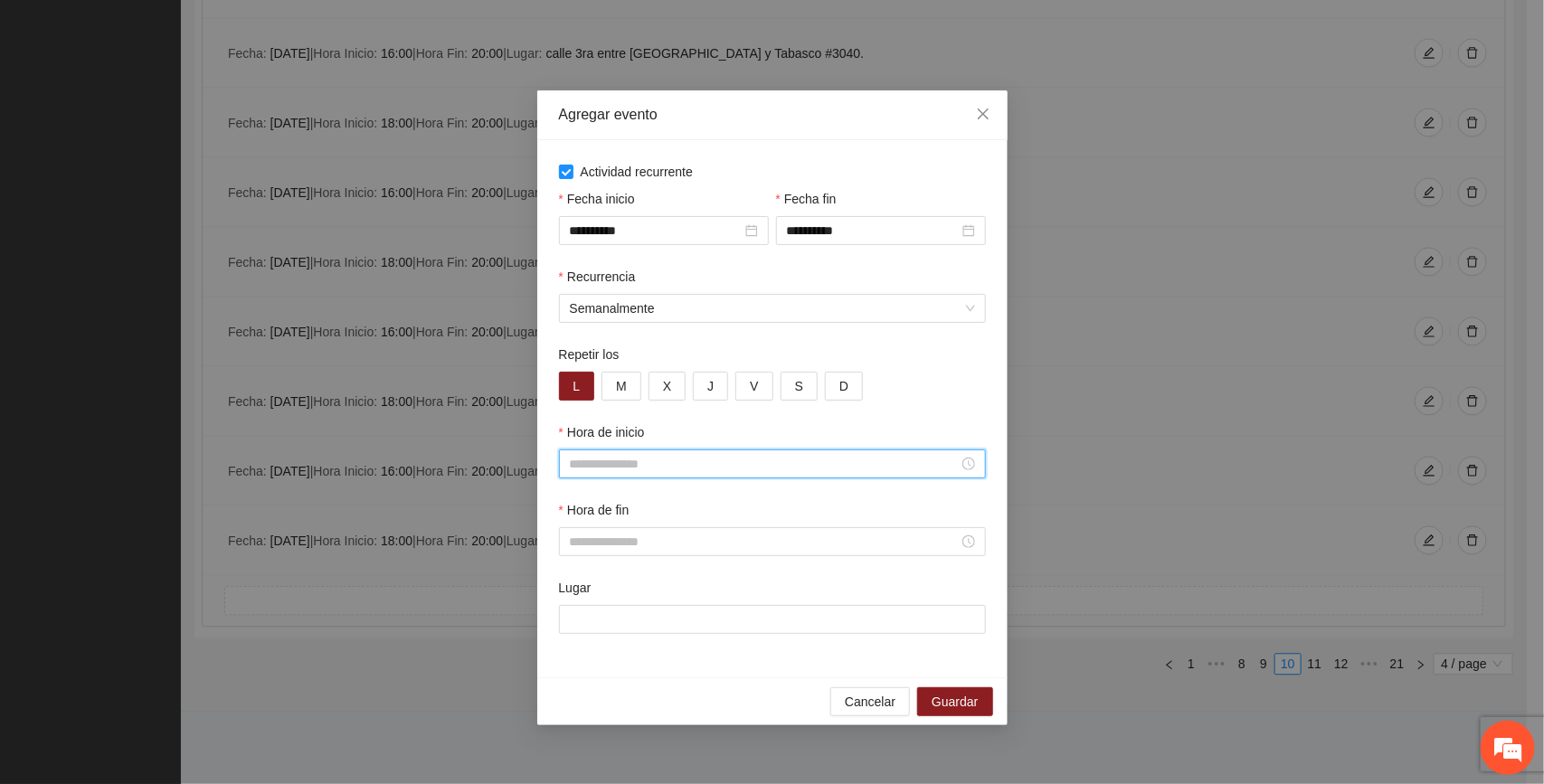 click on "Hora de inicio" at bounding box center (764, 464) 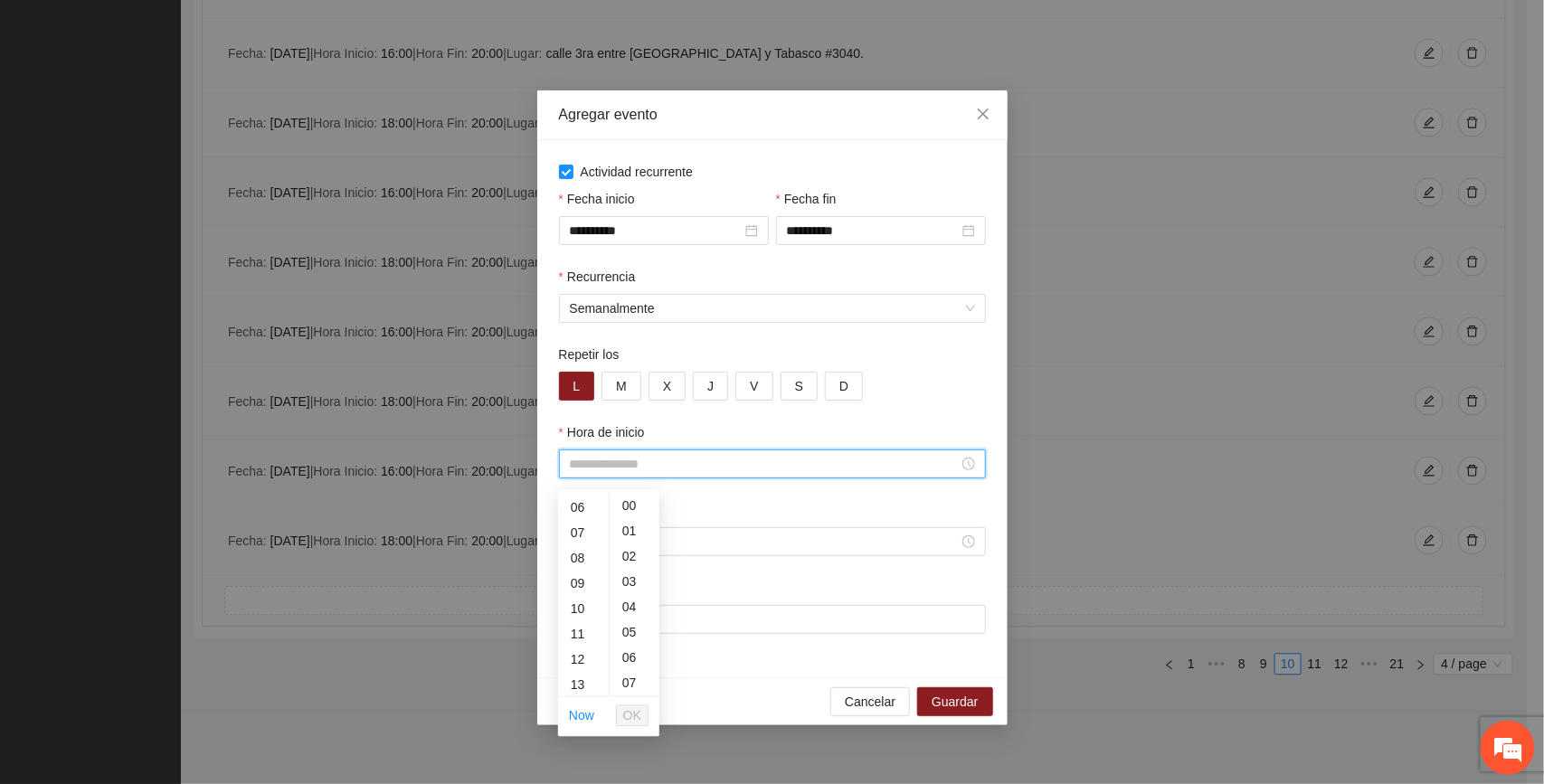 scroll, scrollTop: 241, scrollLeft: 0, axis: vertical 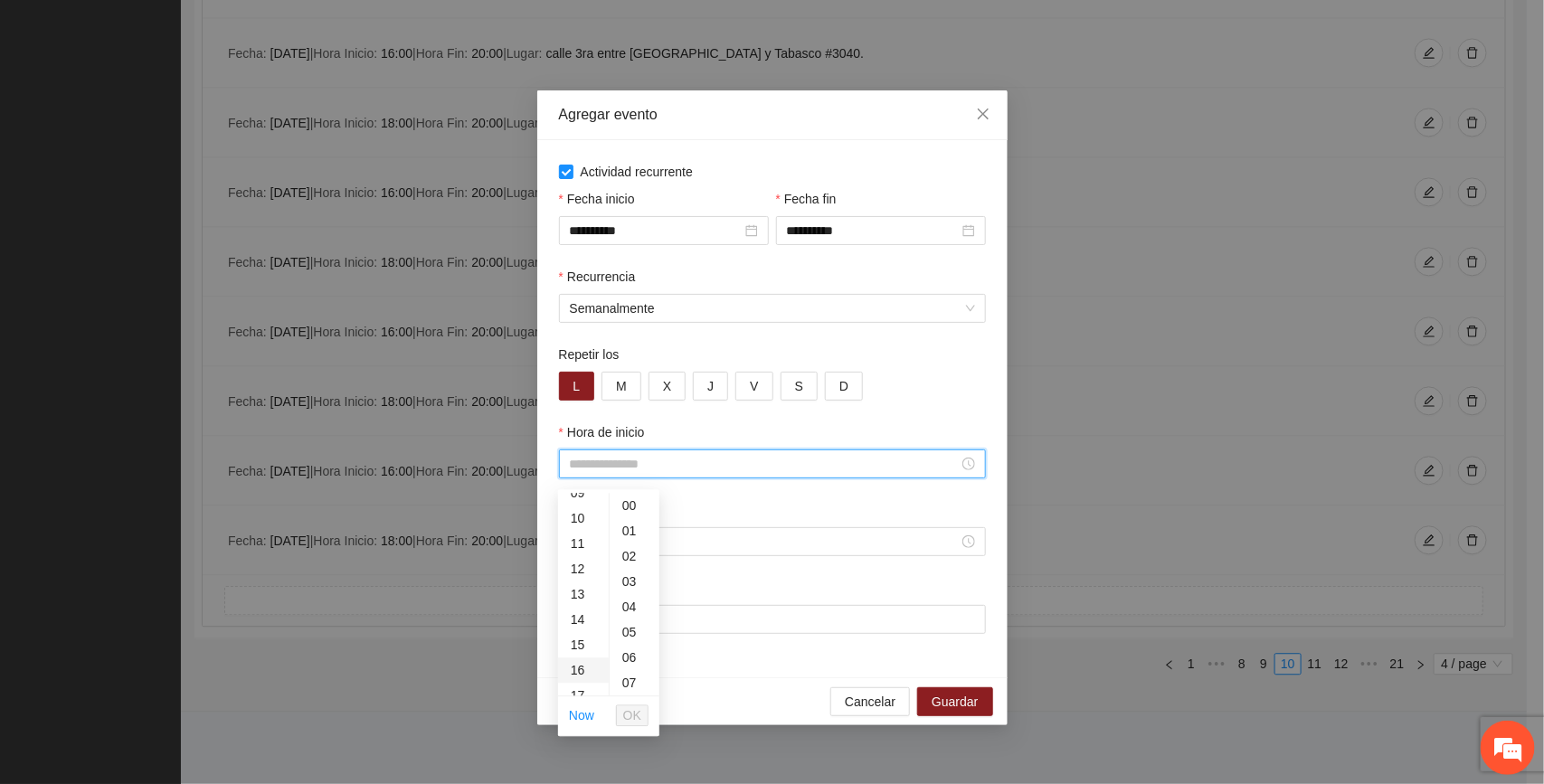 click on "16" at bounding box center (583, 670) 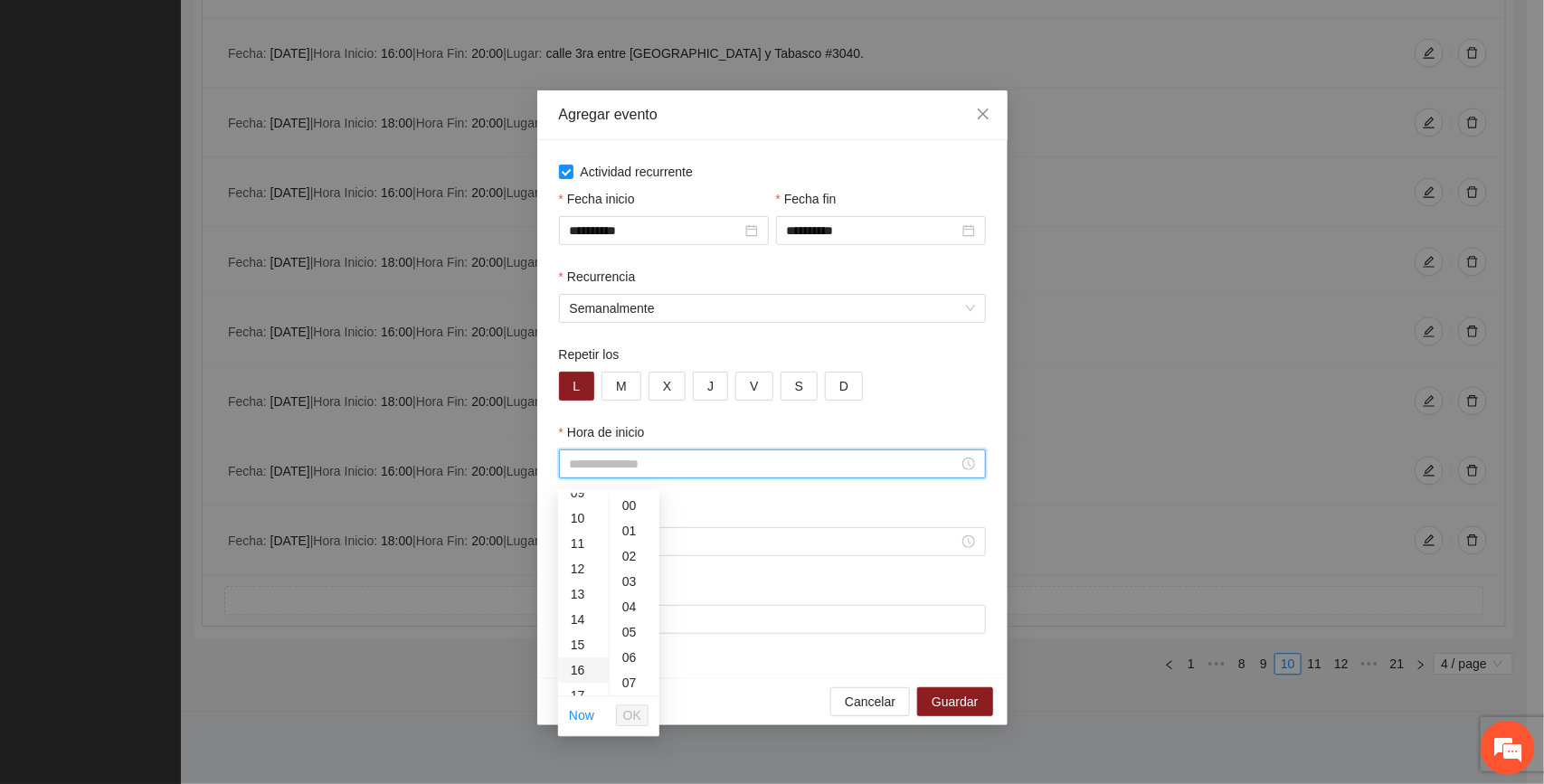 type on "*****" 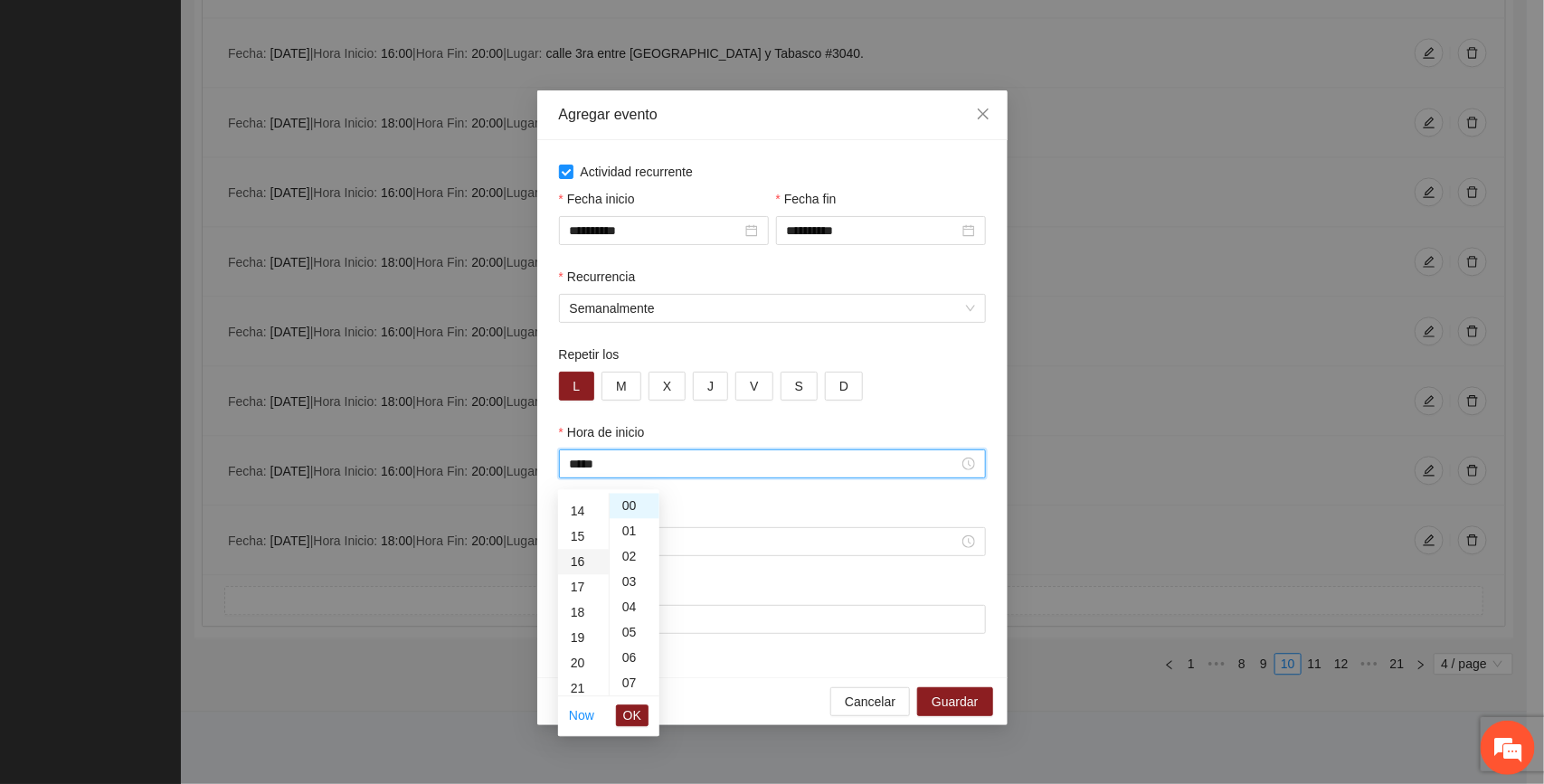scroll, scrollTop: 404, scrollLeft: 0, axis: vertical 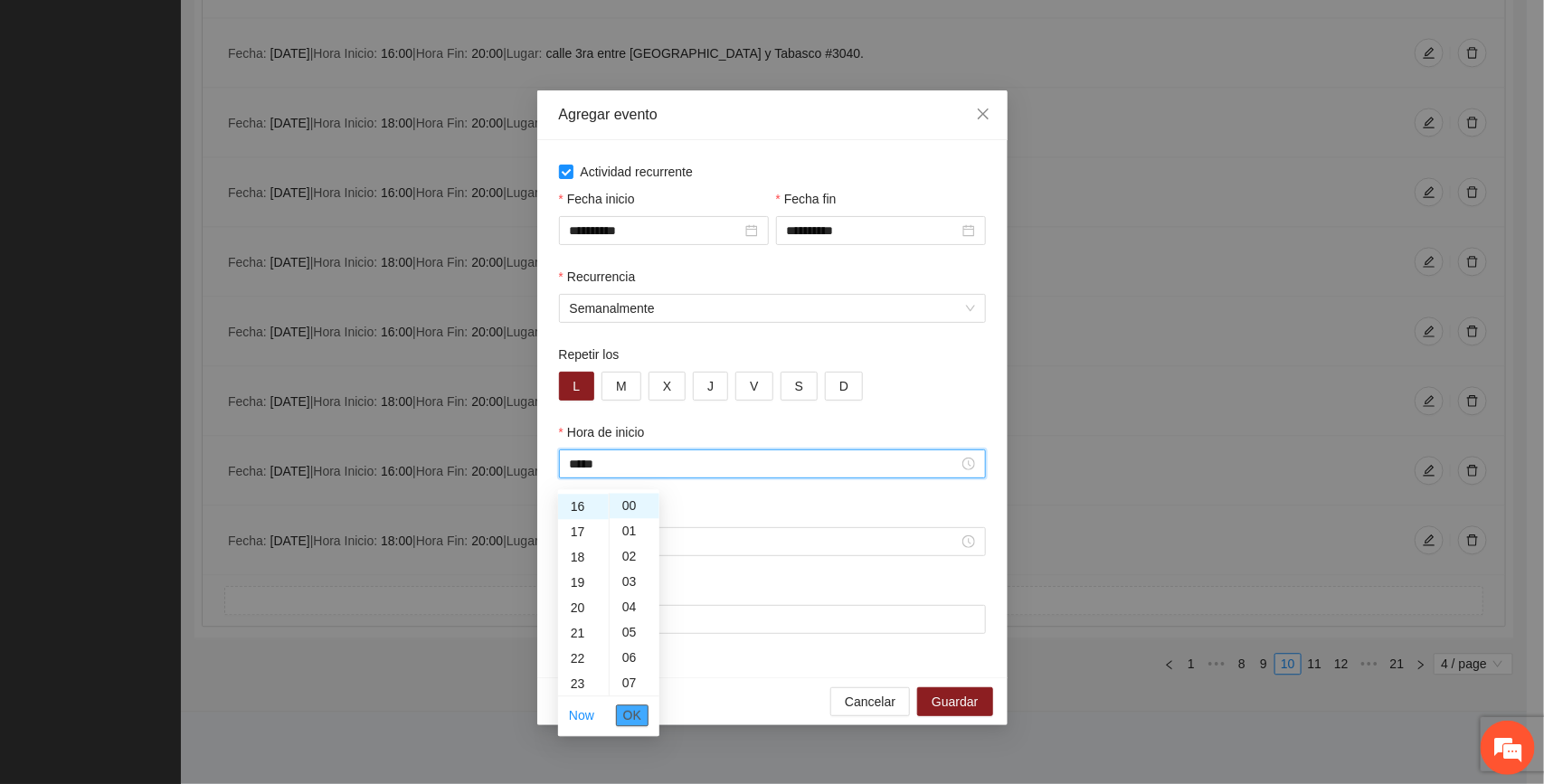 click on "OK" at bounding box center [632, 715] 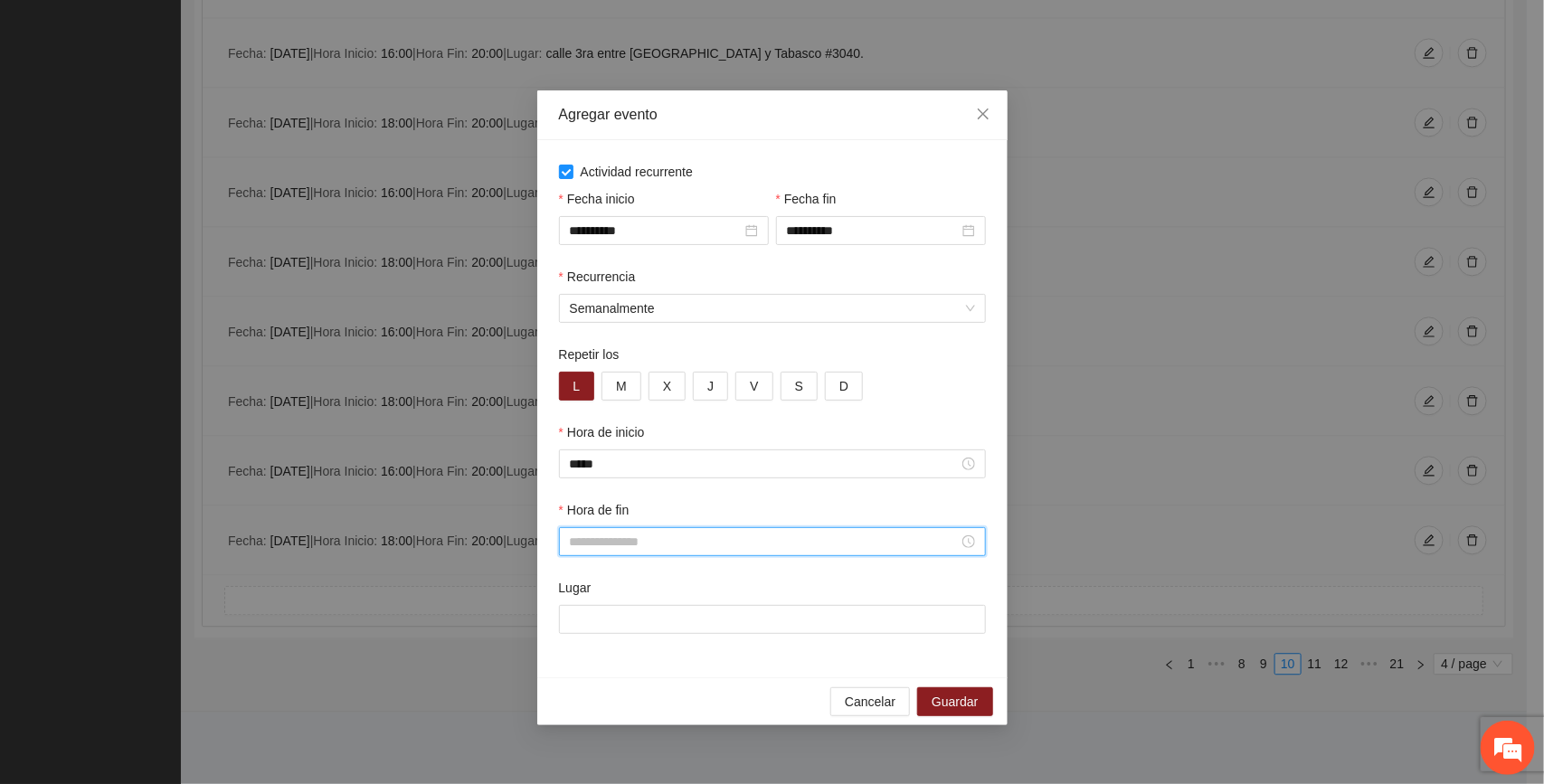 click on "Hora de fin" at bounding box center [764, 542] 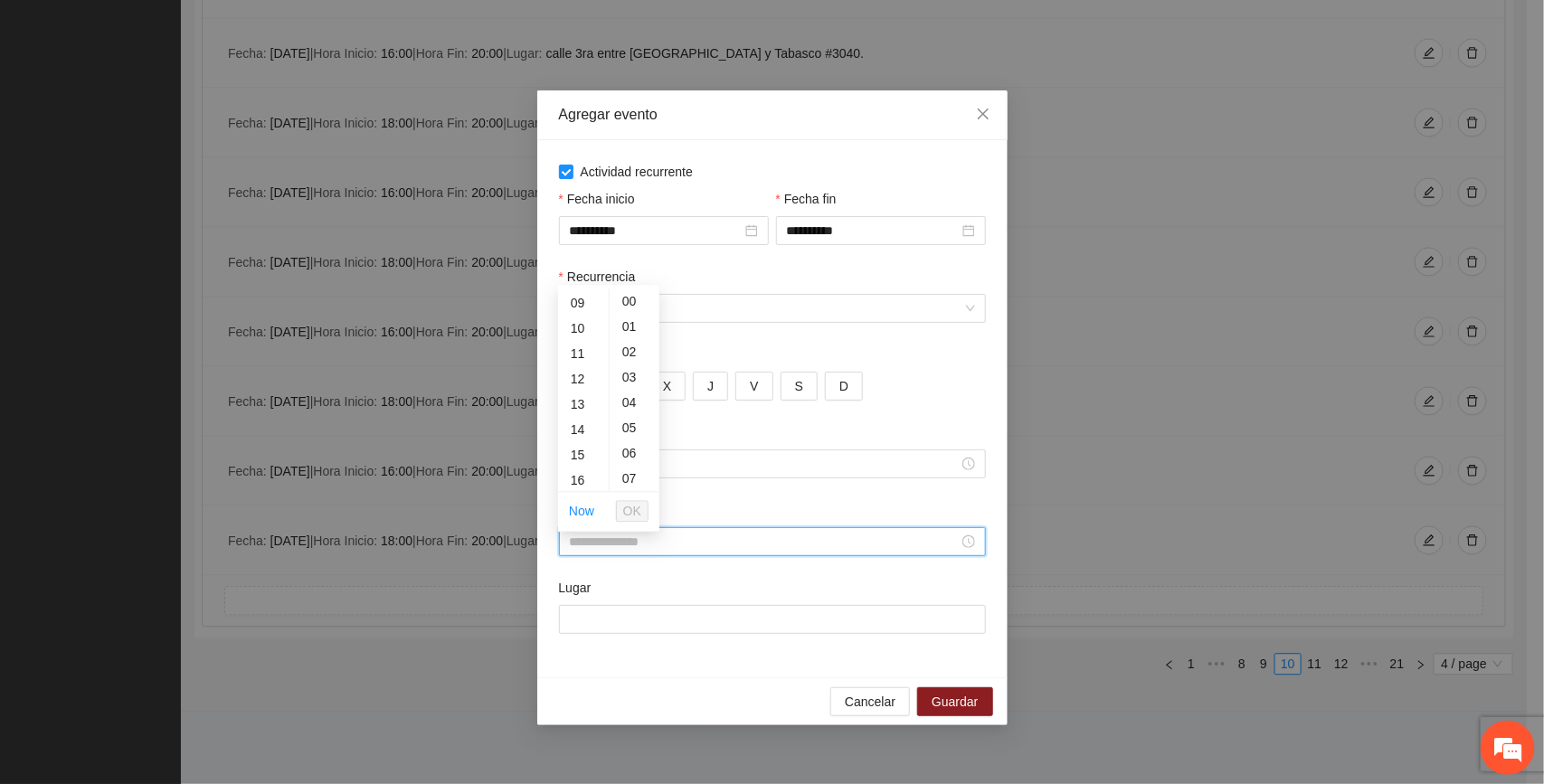 scroll, scrollTop: 286, scrollLeft: 0, axis: vertical 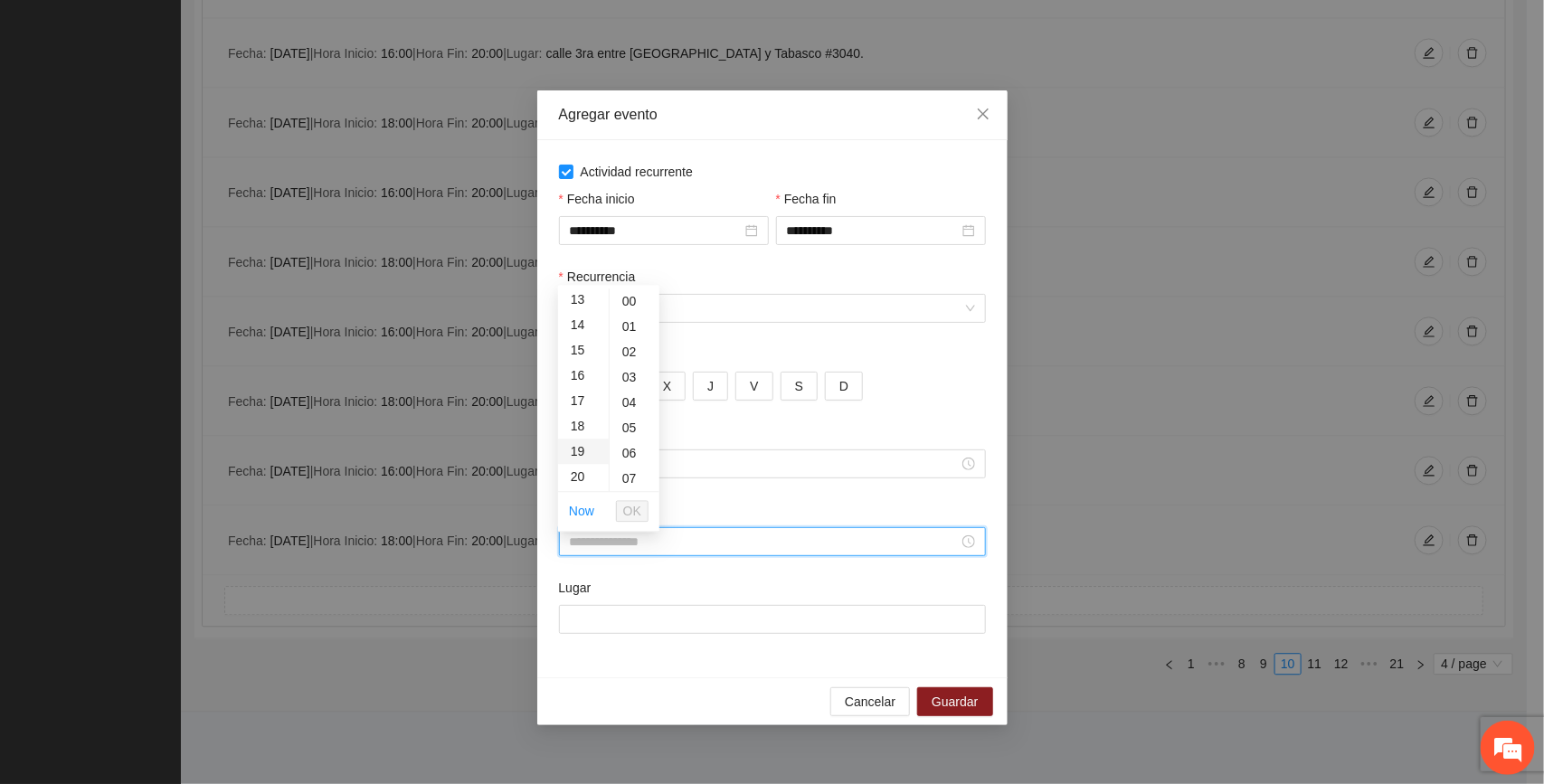 click on "19" at bounding box center [583, 451] 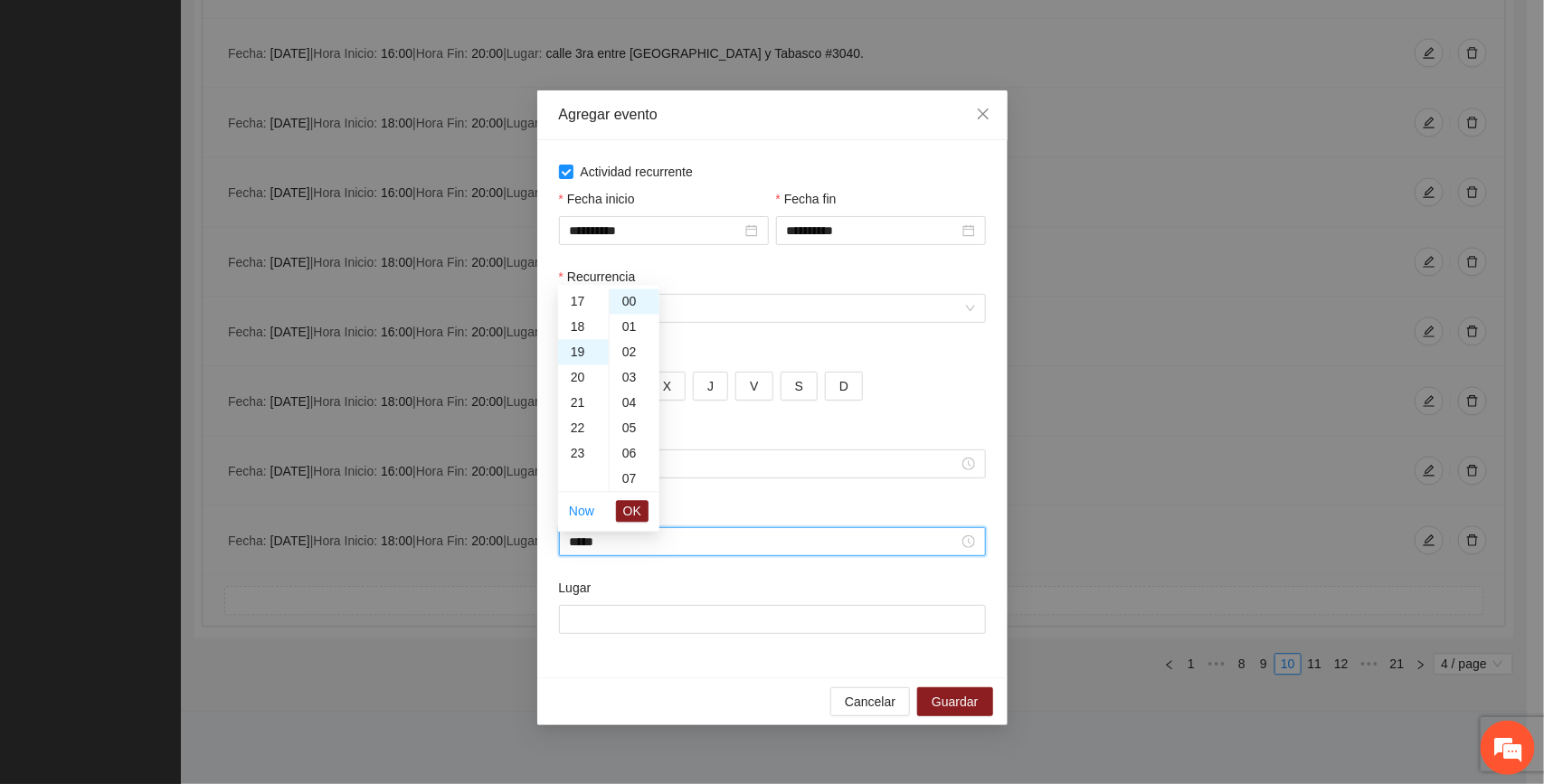scroll, scrollTop: 481, scrollLeft: 0, axis: vertical 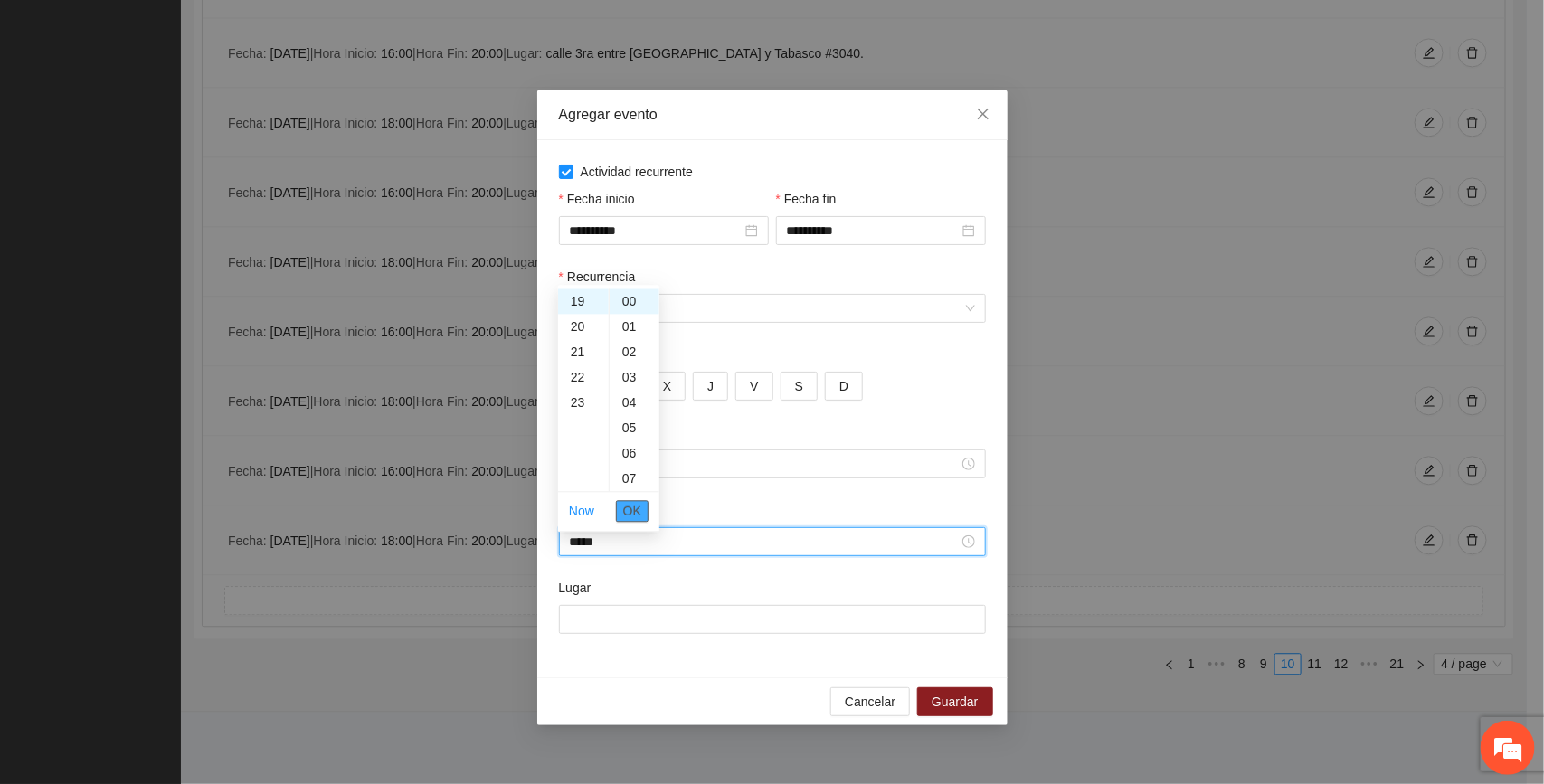 click on "OK" at bounding box center (632, 511) 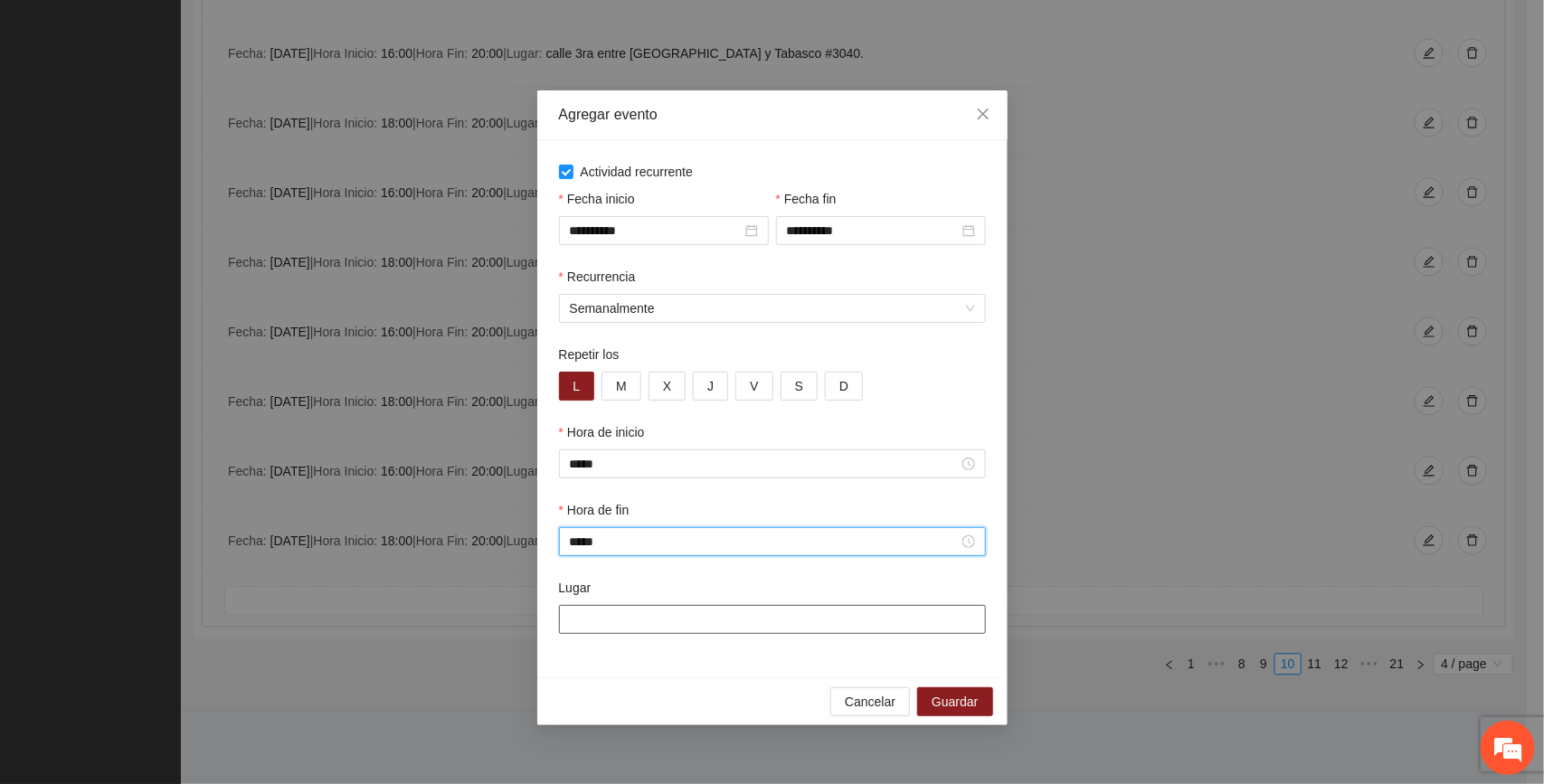click on "Lugar" at bounding box center [772, 619] 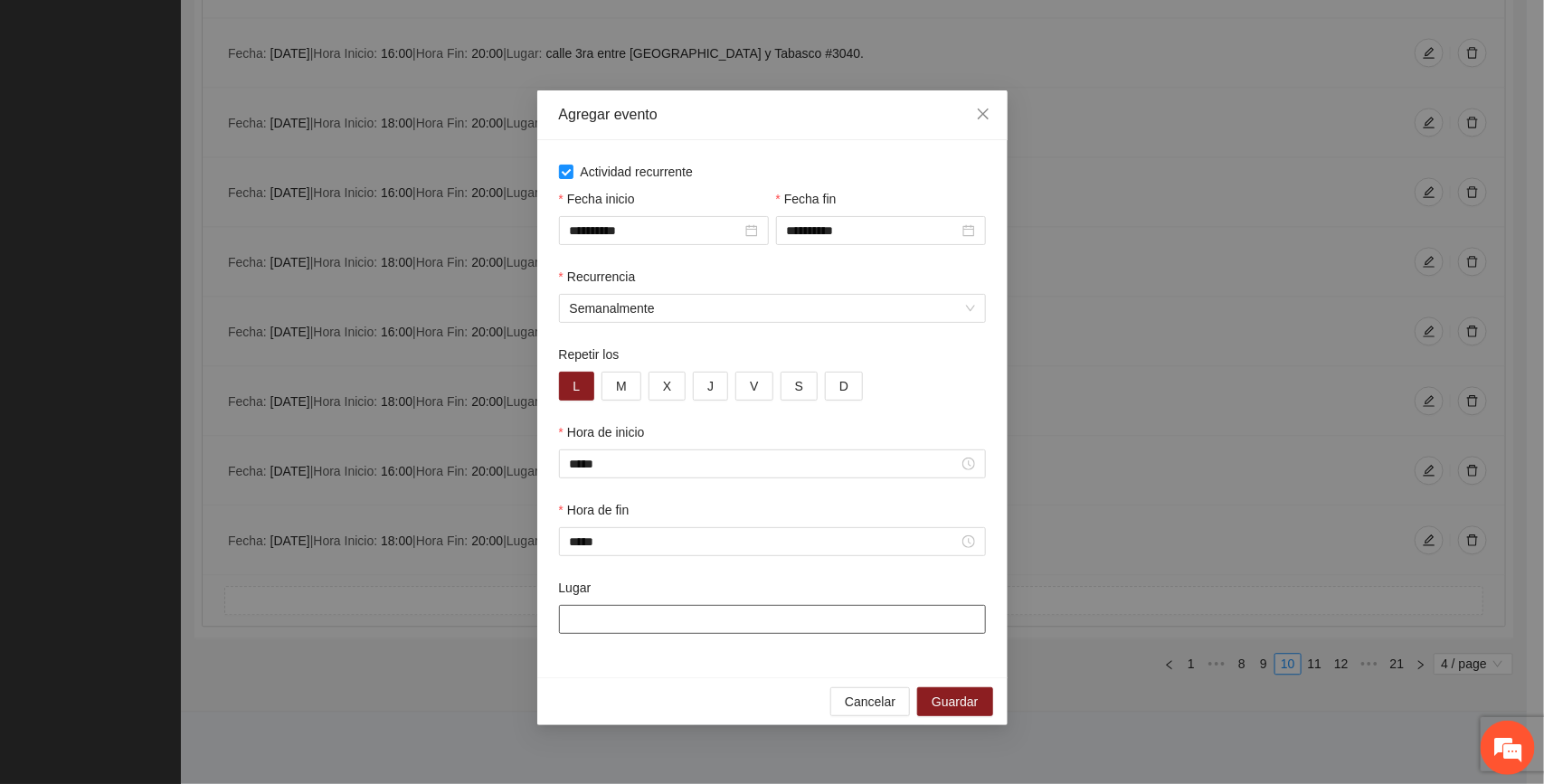 paste on "**********" 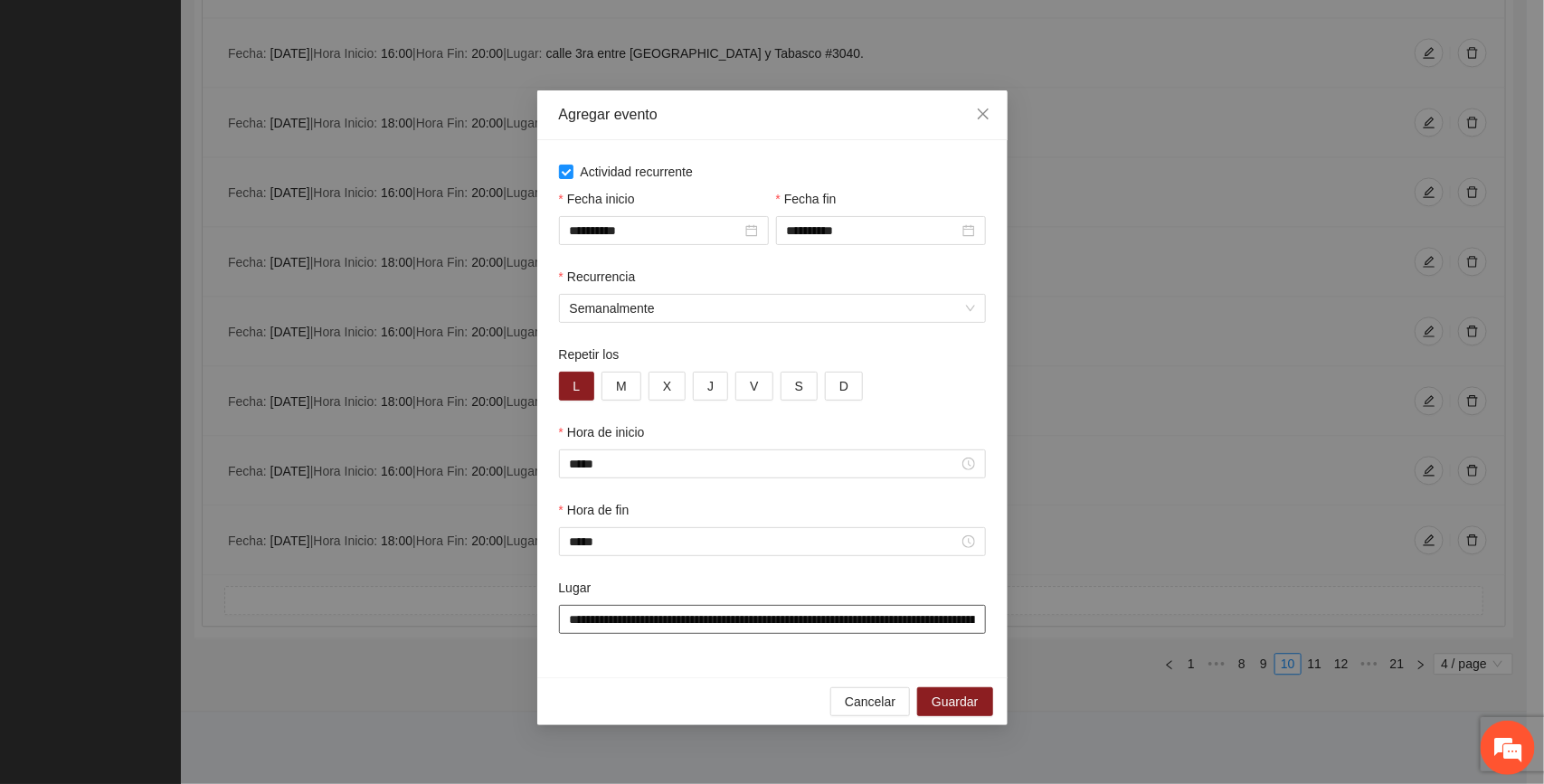 scroll, scrollTop: 0, scrollLeft: 324, axis: horizontal 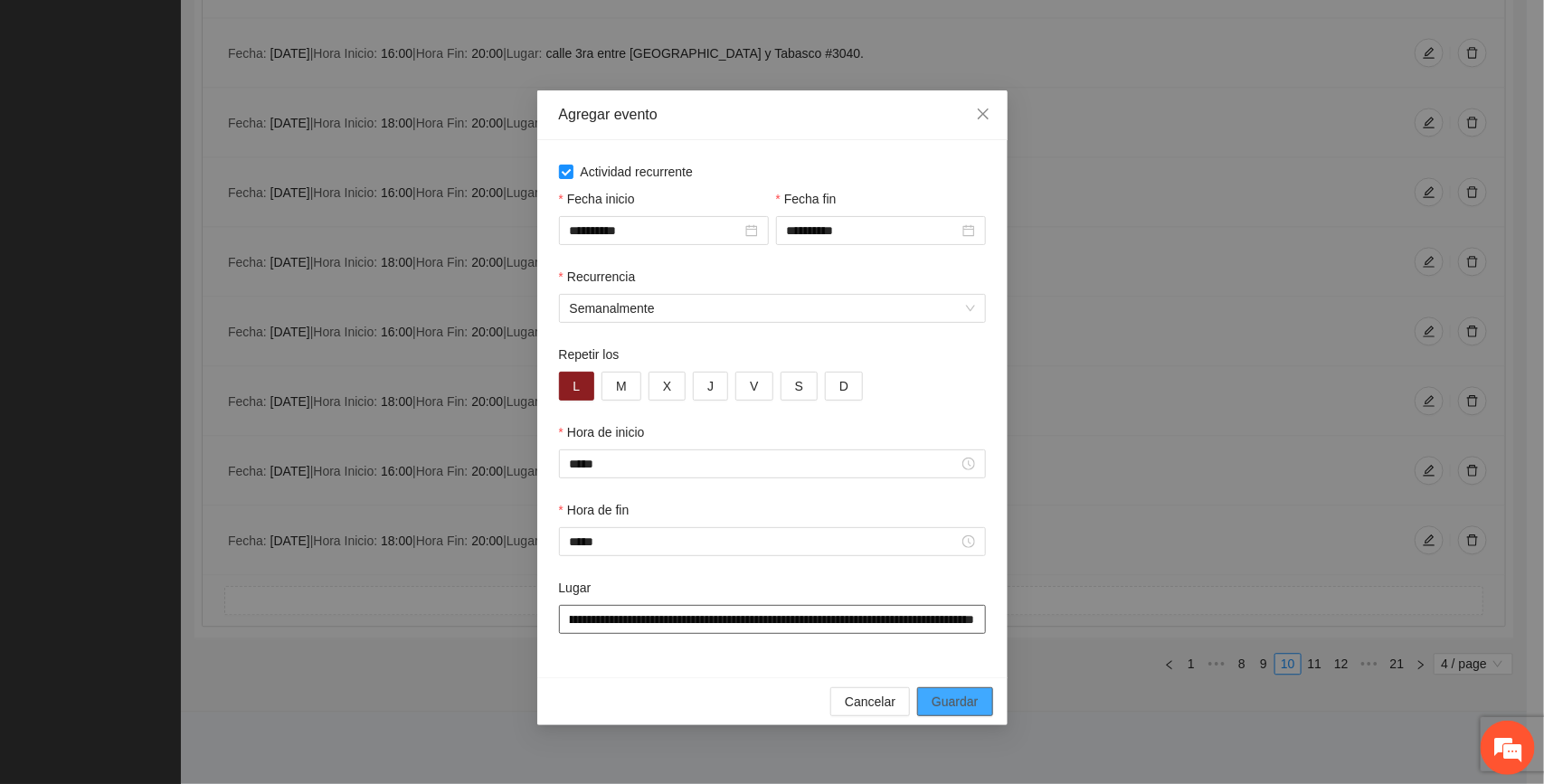 type on "**********" 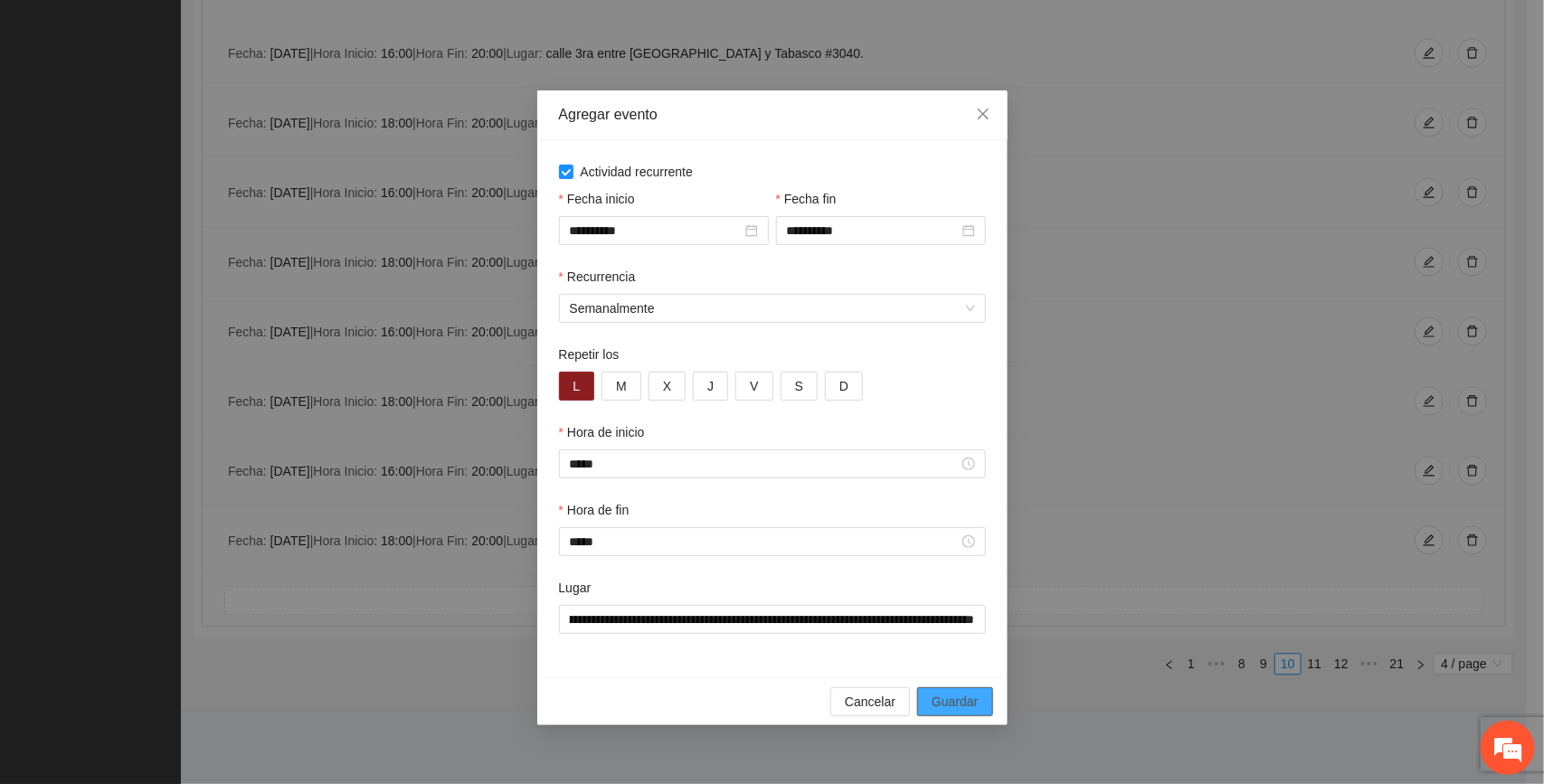 click on "Guardar" at bounding box center [954, 702] 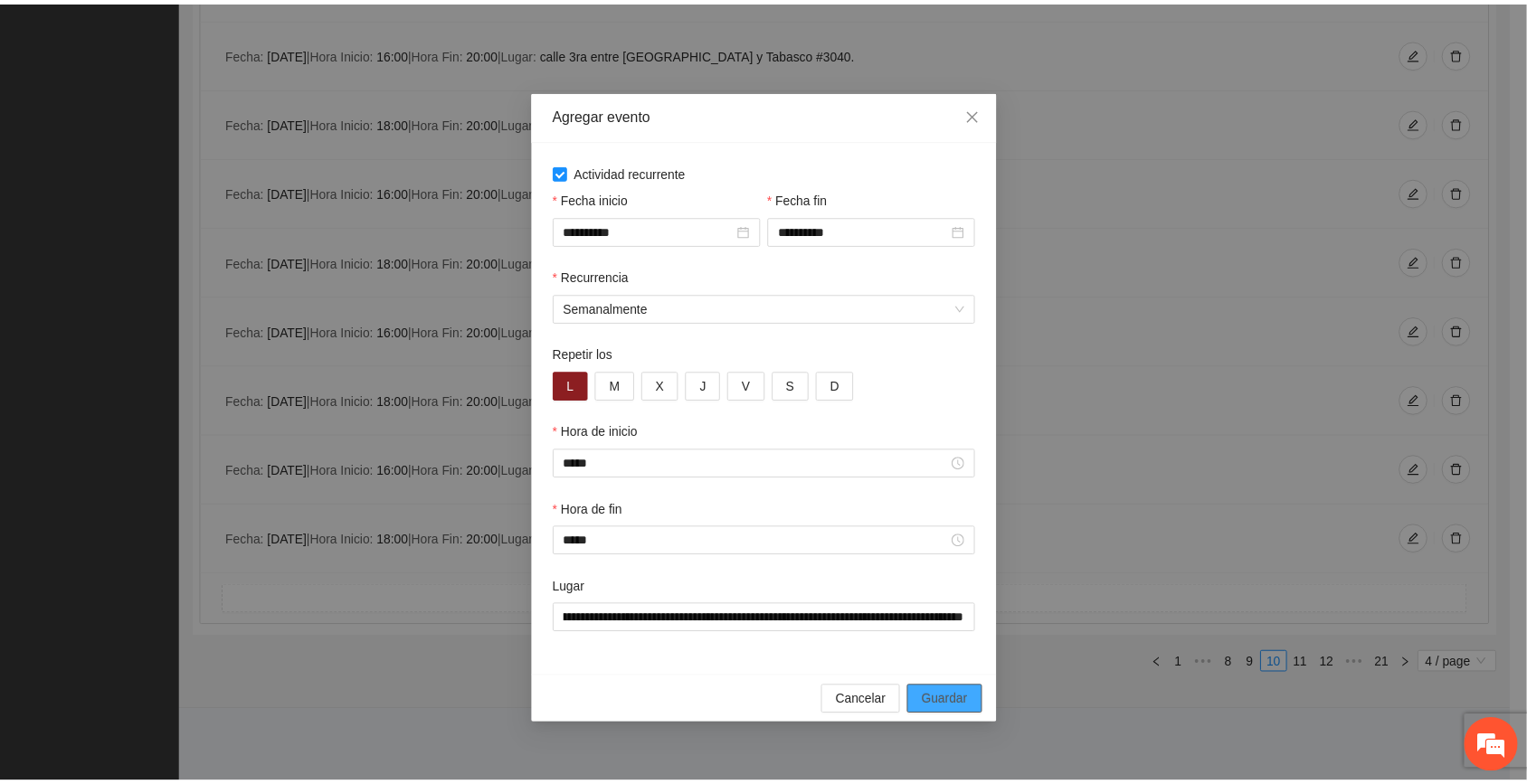 scroll, scrollTop: 0, scrollLeft: 0, axis: both 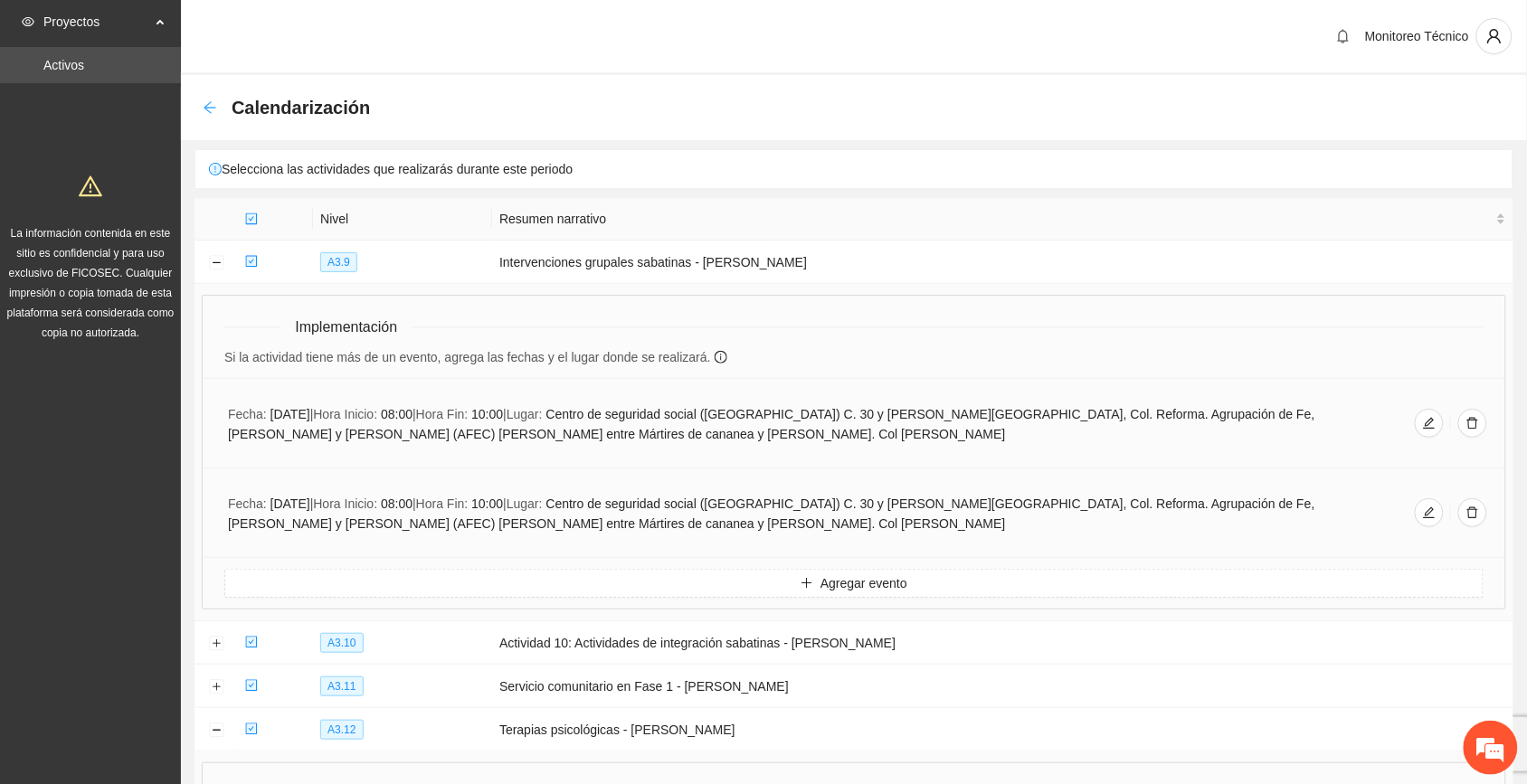 click 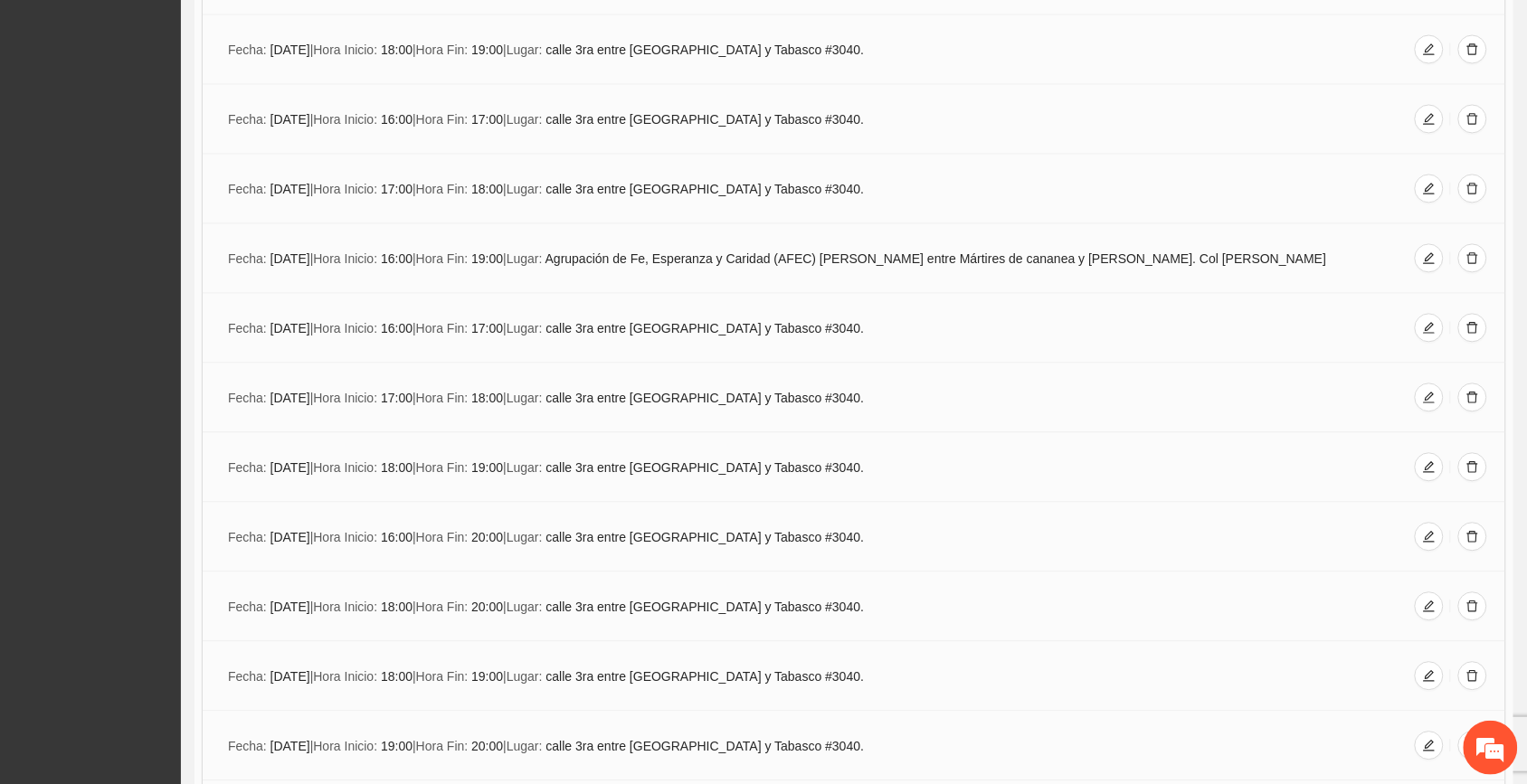 scroll, scrollTop: 0, scrollLeft: 0, axis: both 